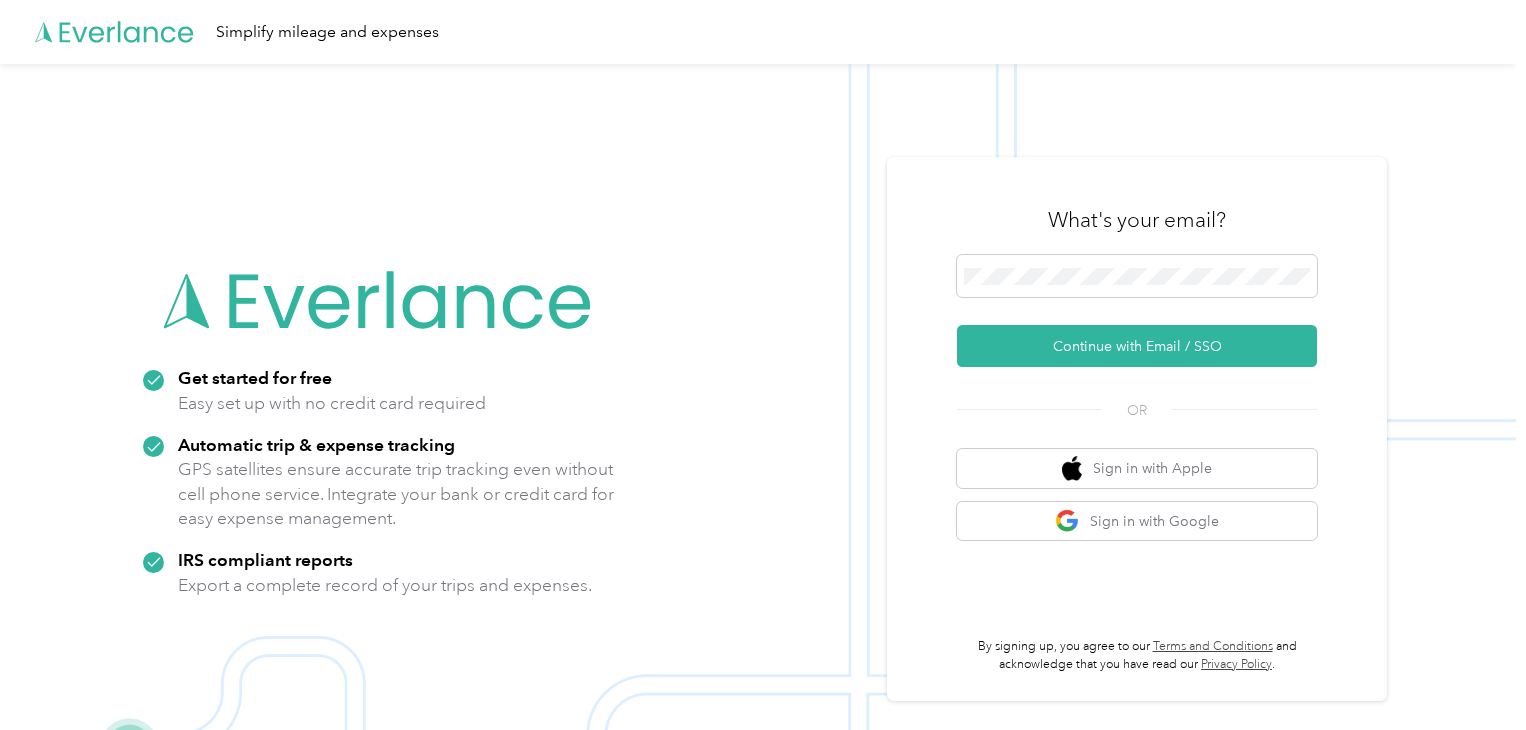 scroll, scrollTop: 0, scrollLeft: 0, axis: both 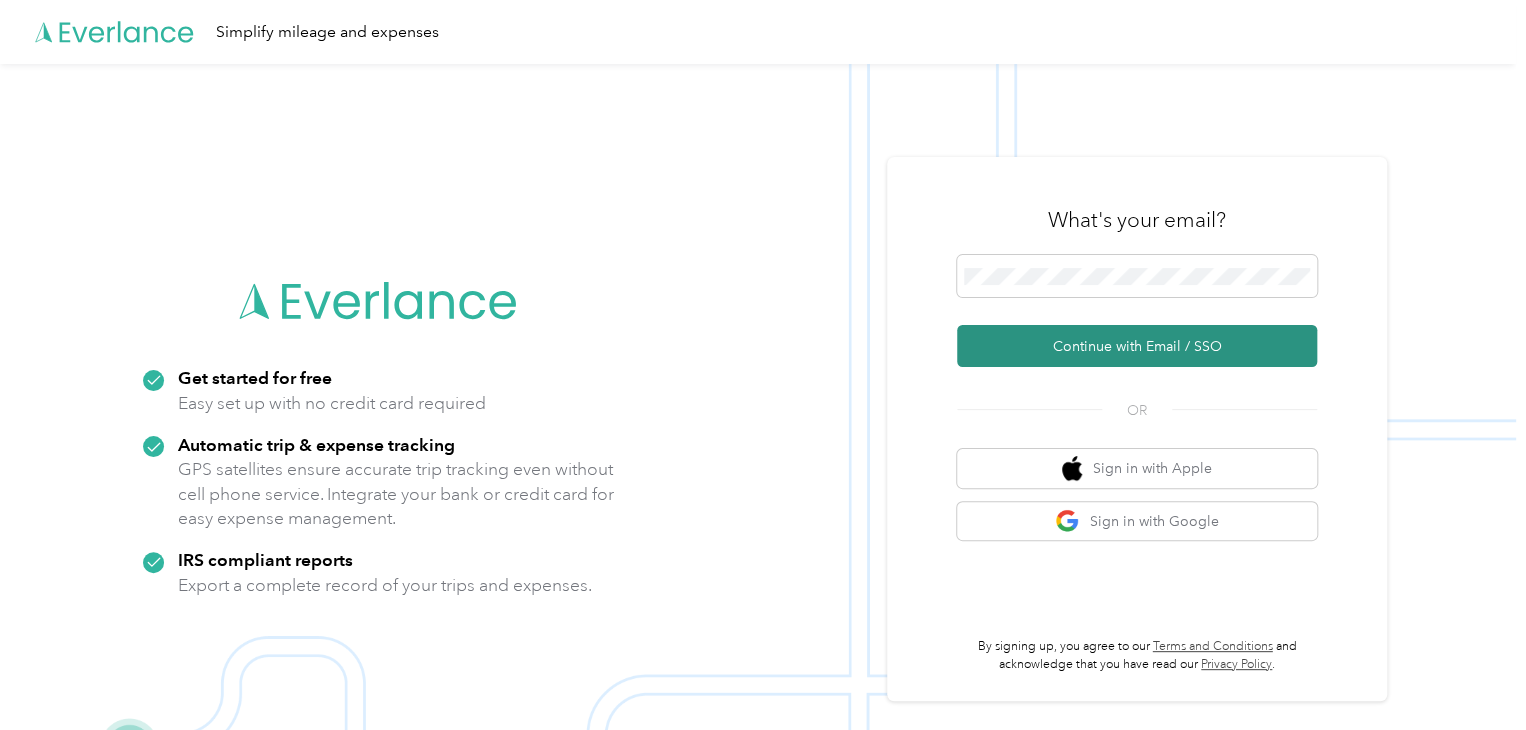 click on "Continue with Email / SSO" at bounding box center (1137, 346) 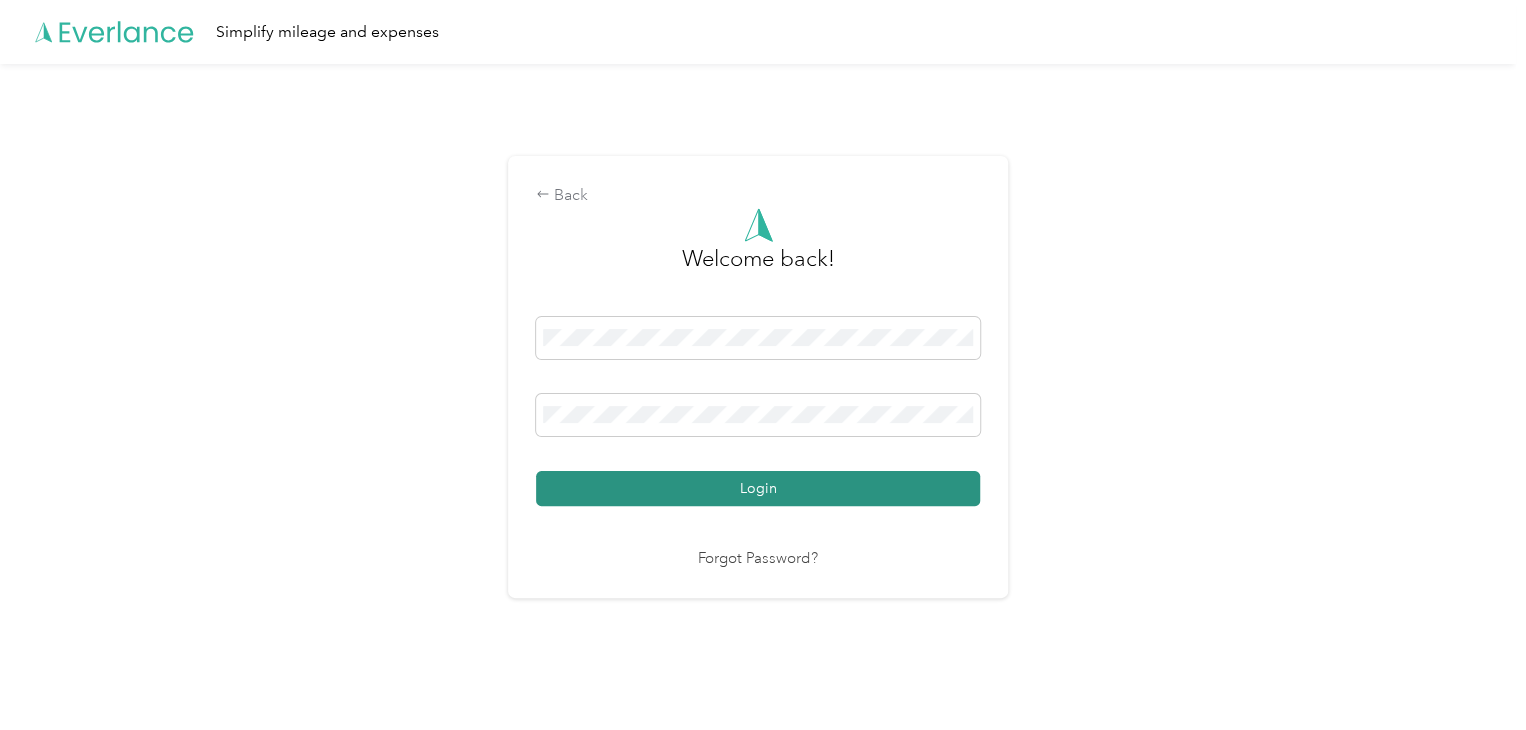 click on "Login" at bounding box center (758, 488) 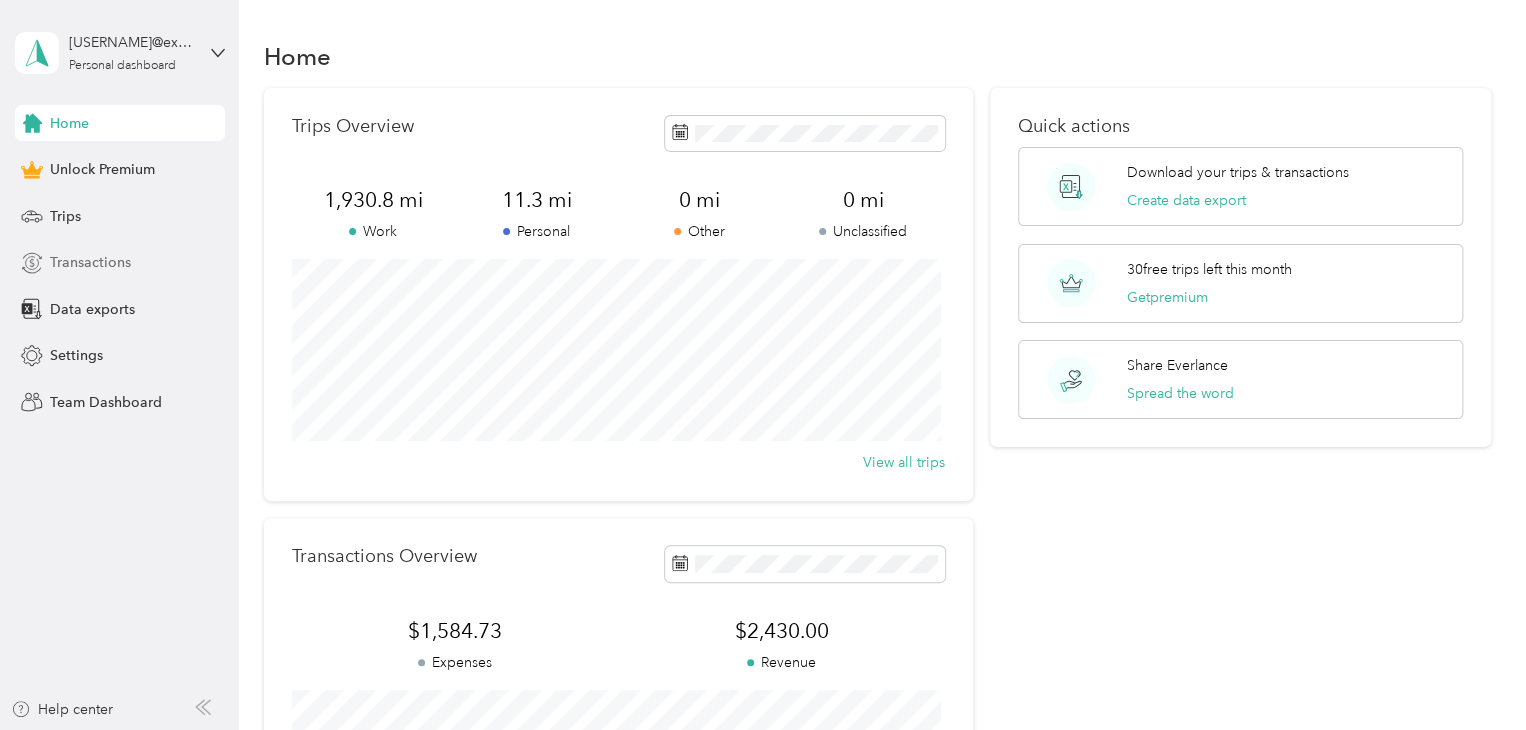 click on "Transactions" at bounding box center (90, 262) 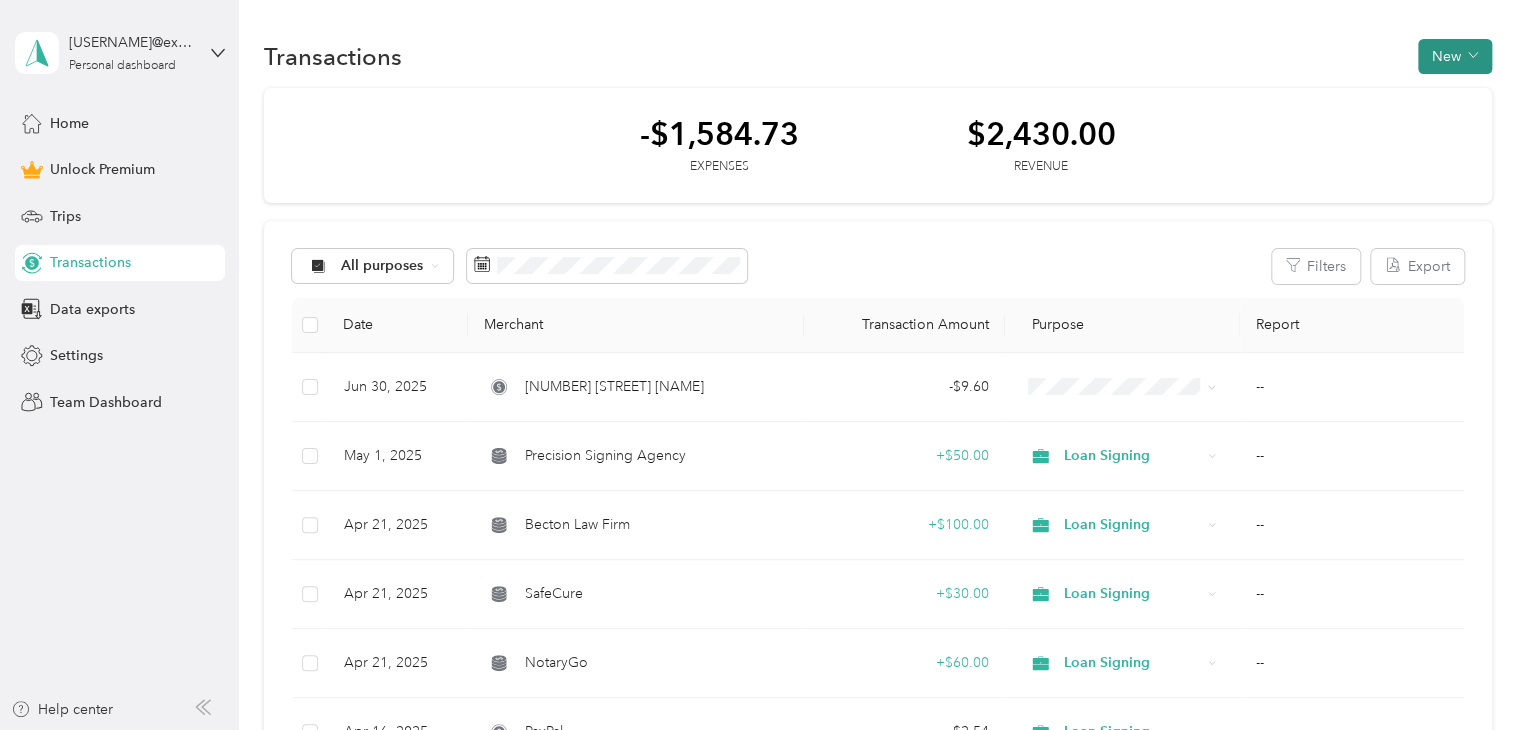 click on "New" at bounding box center [1455, 56] 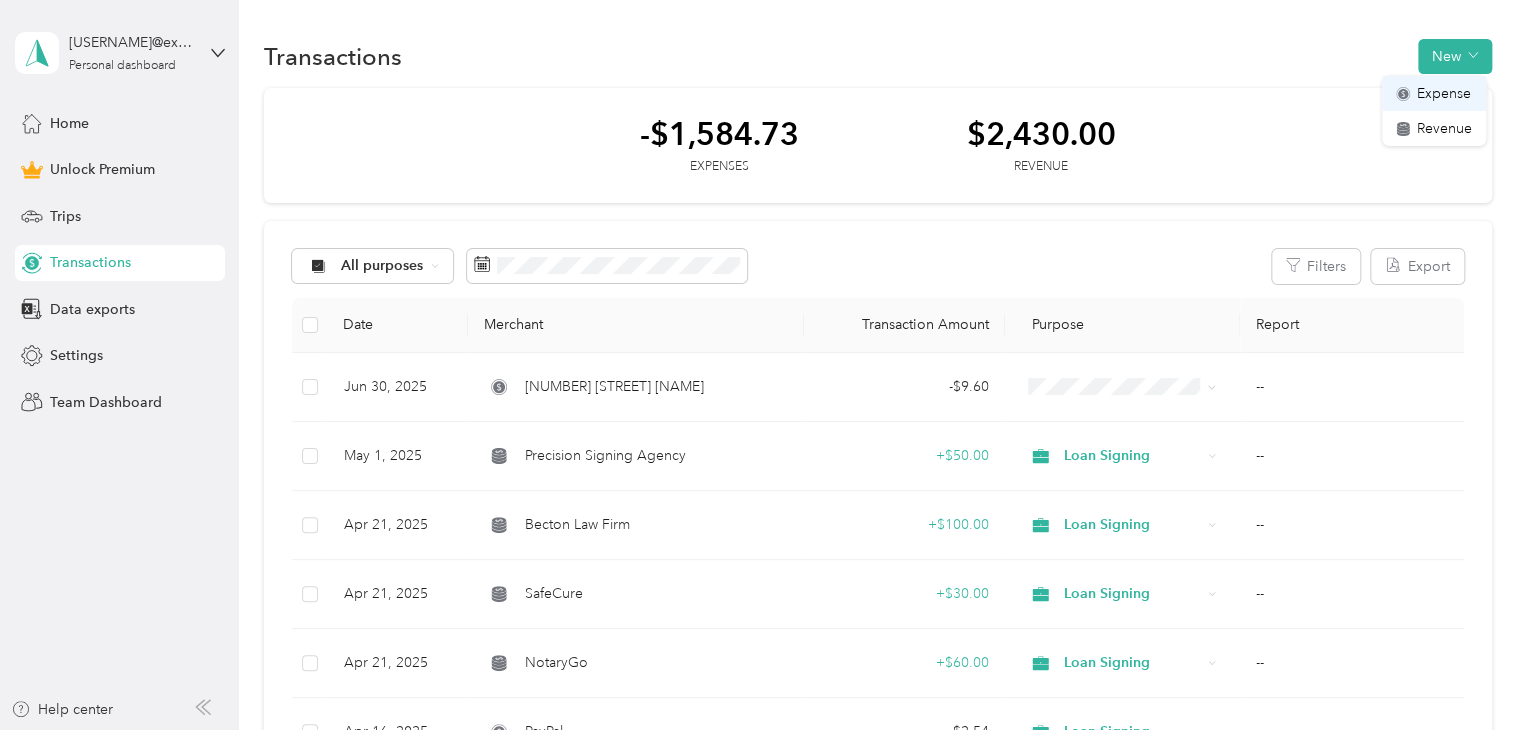 click on "Expense" at bounding box center (1444, 93) 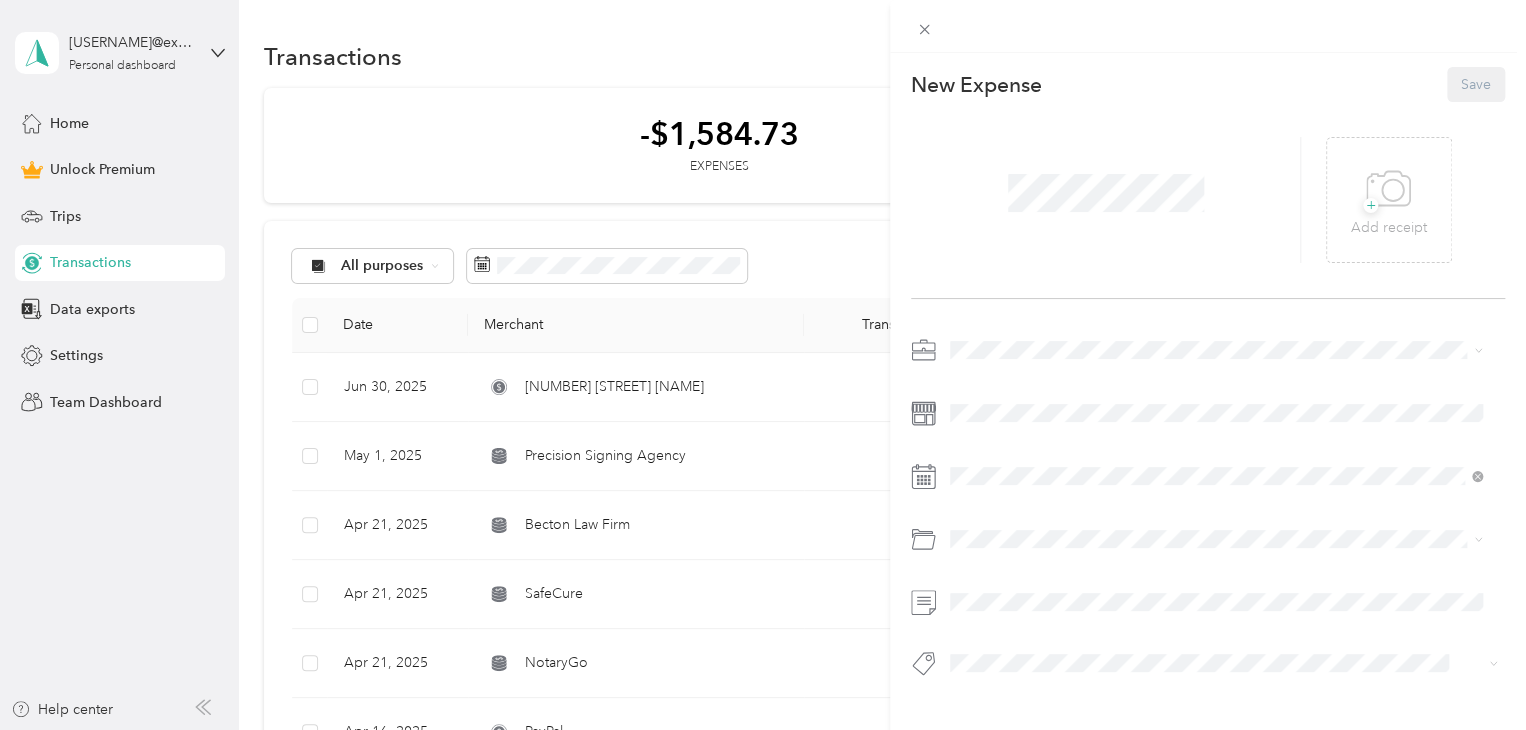 click at bounding box center (1224, 350) 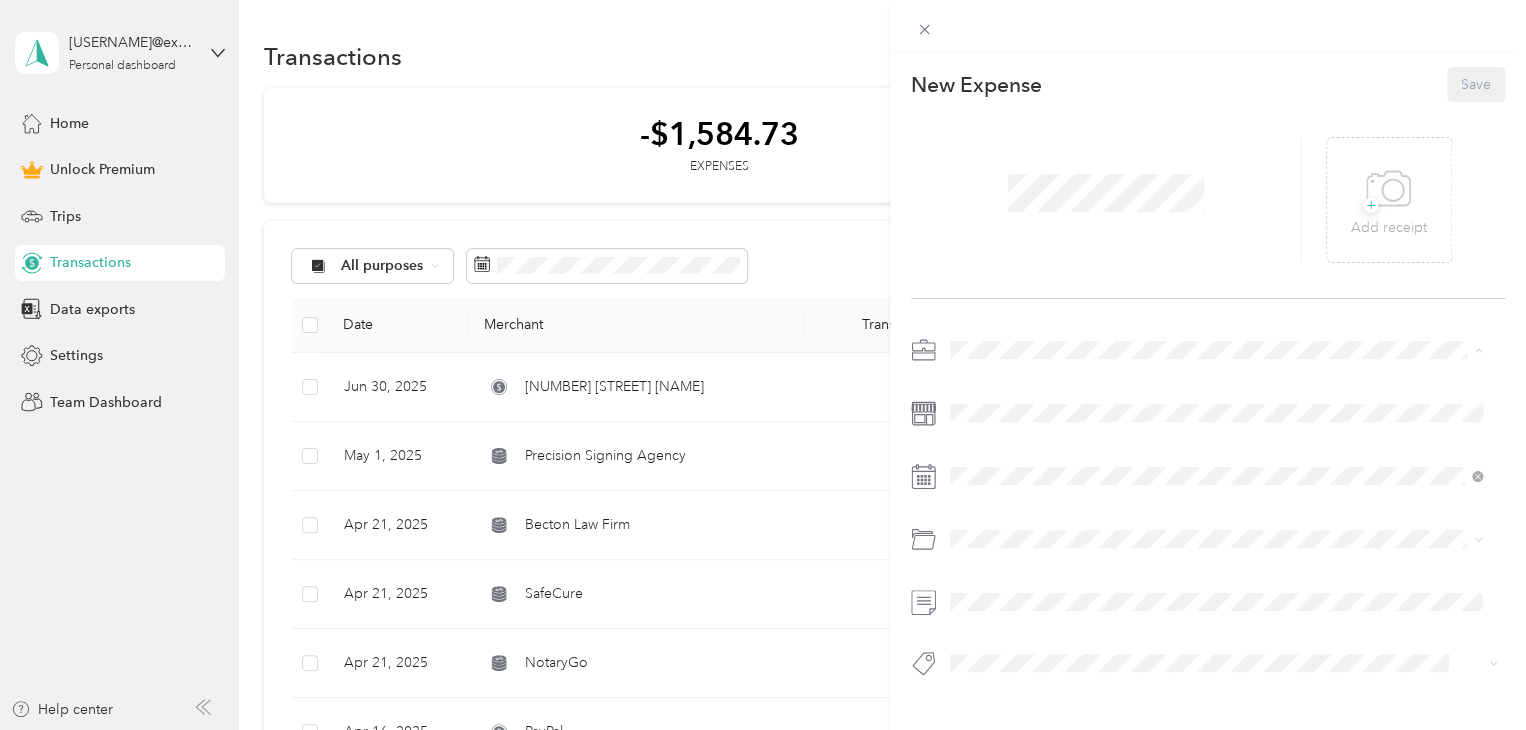 click on "Work" at bounding box center (1216, 384) 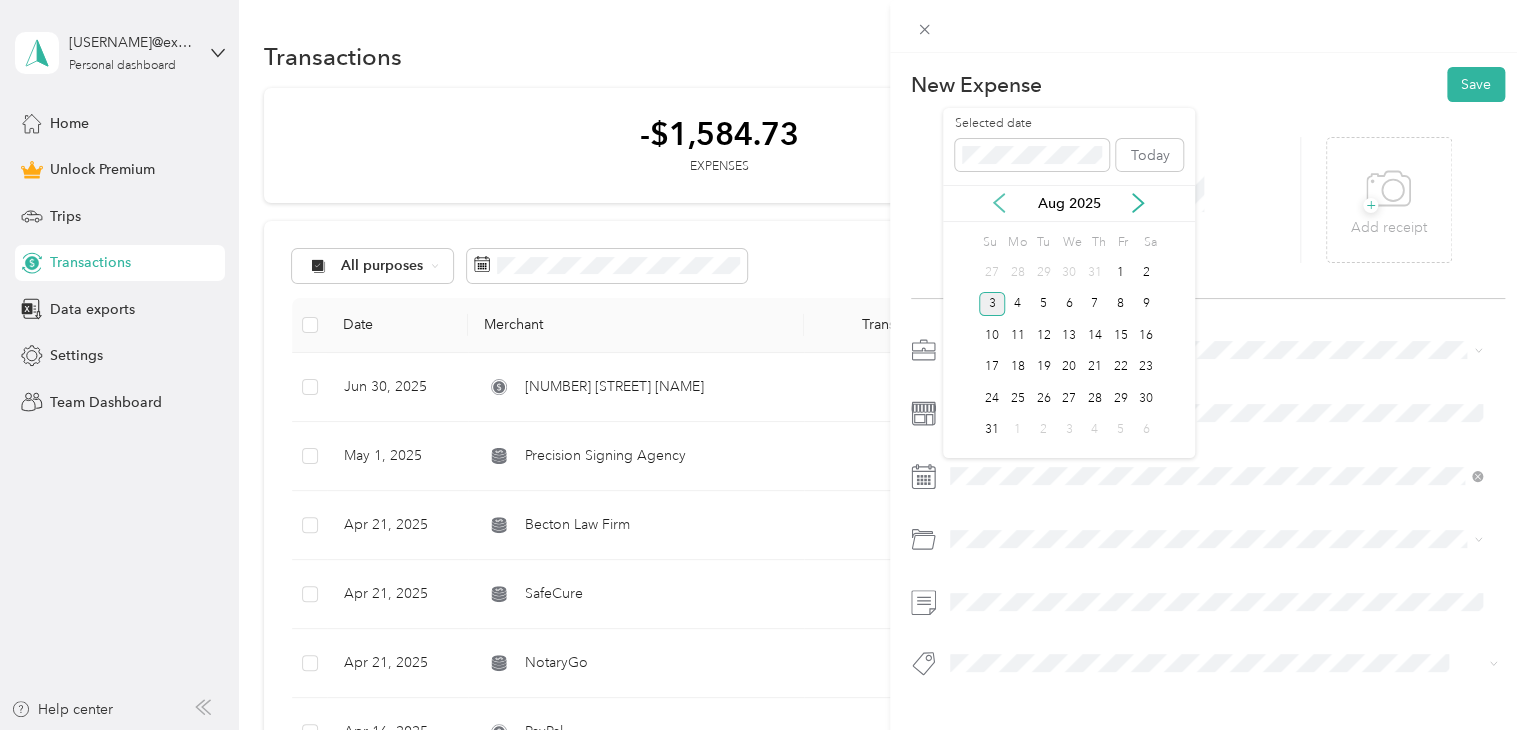 click 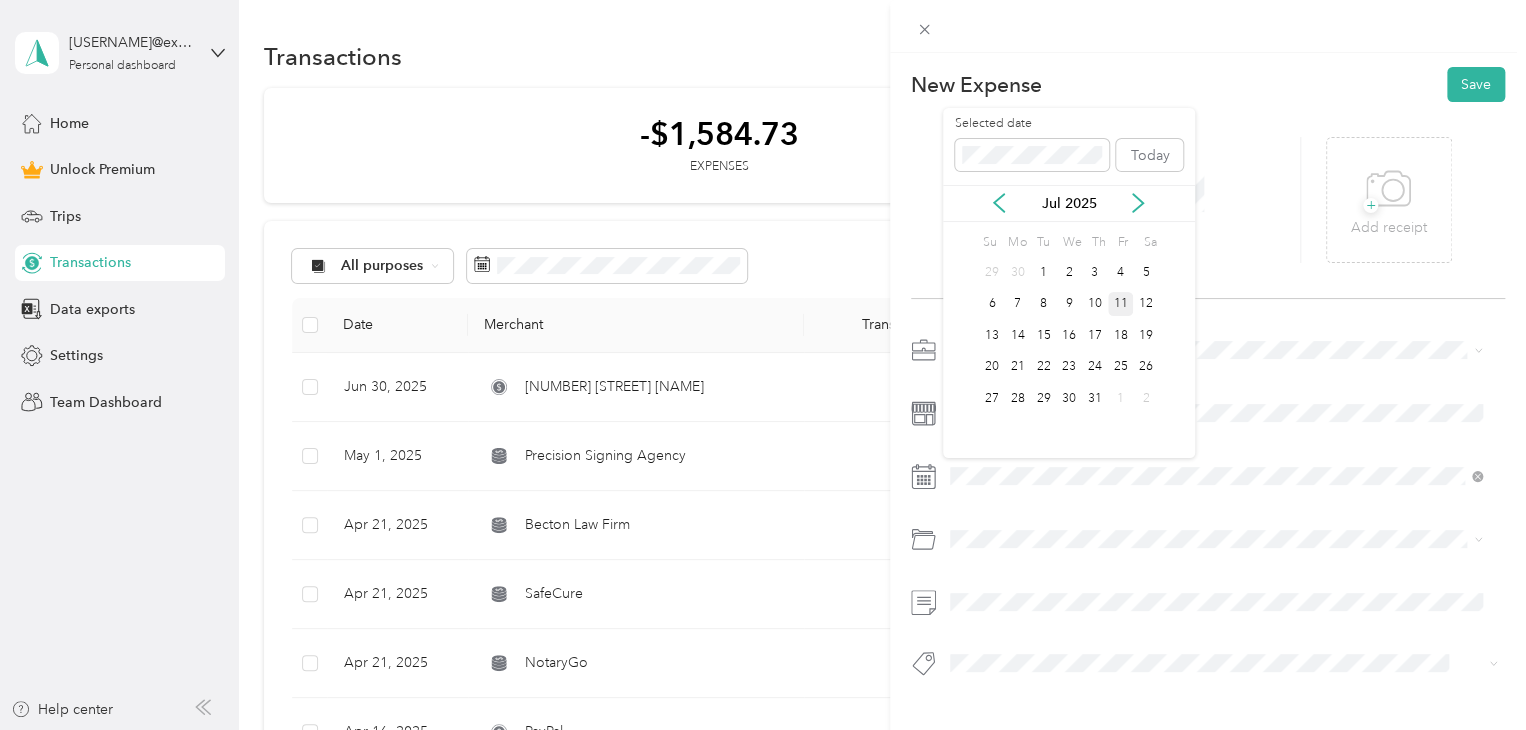 click on "11" at bounding box center (1121, 304) 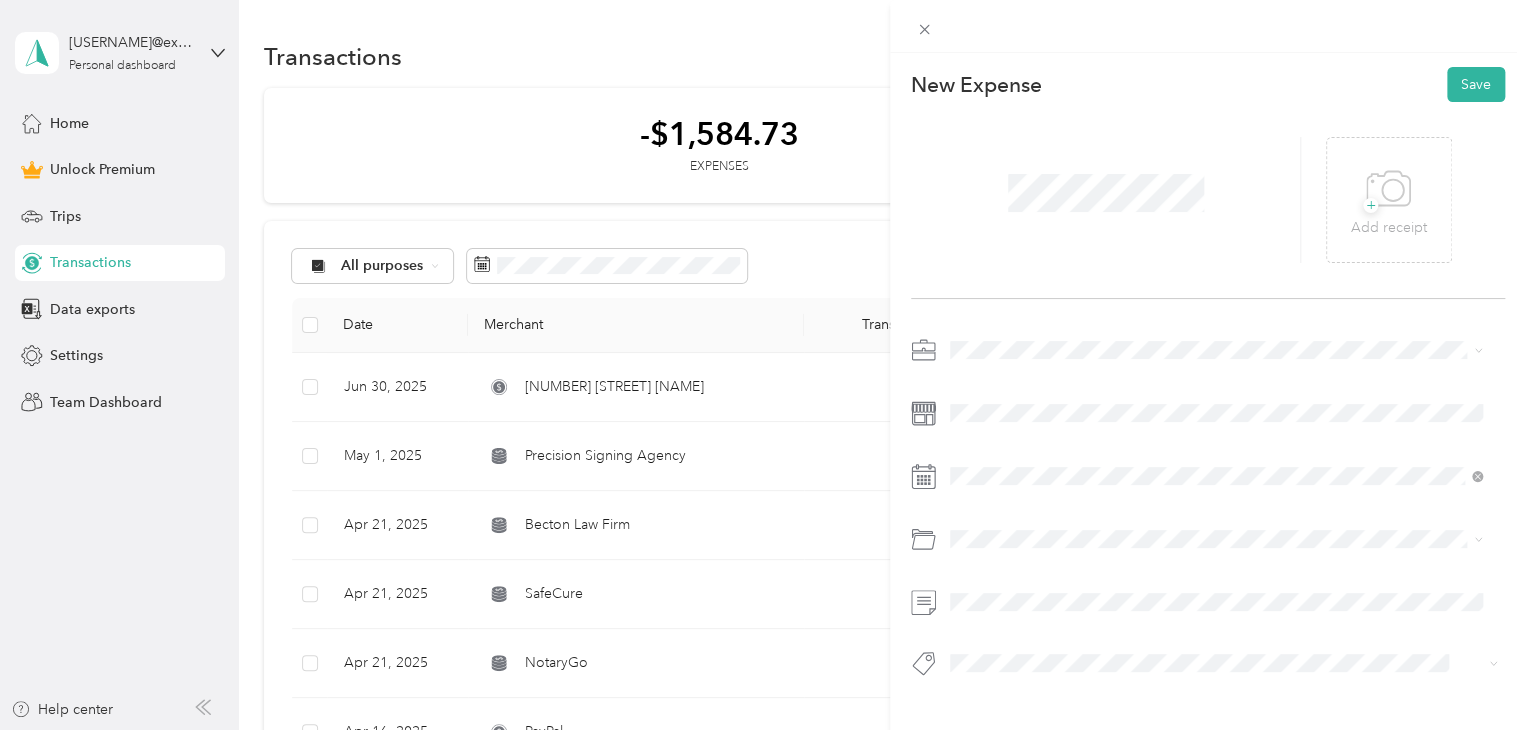 click on "Office Expenses" at bounding box center [1216, 644] 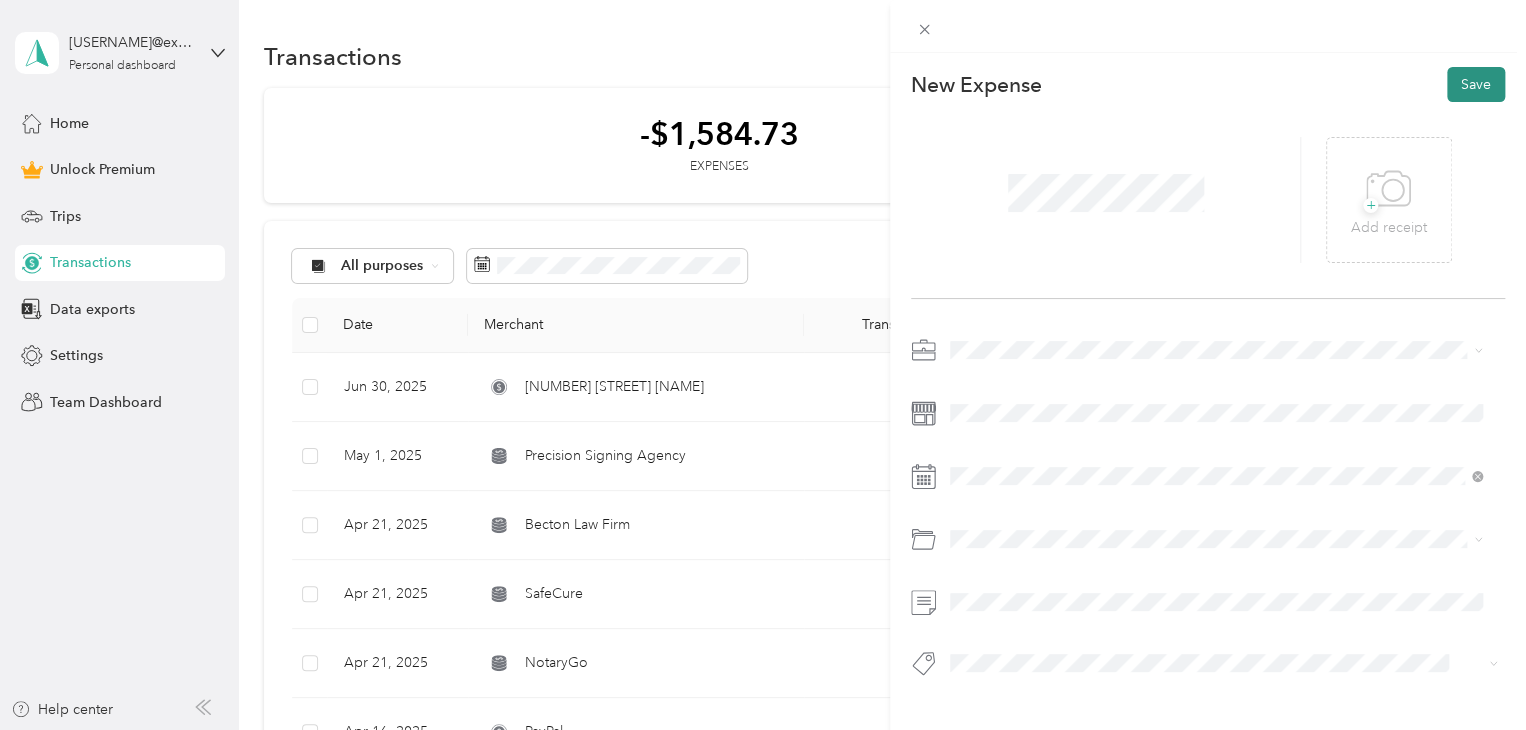 click on "Save" at bounding box center (1476, 84) 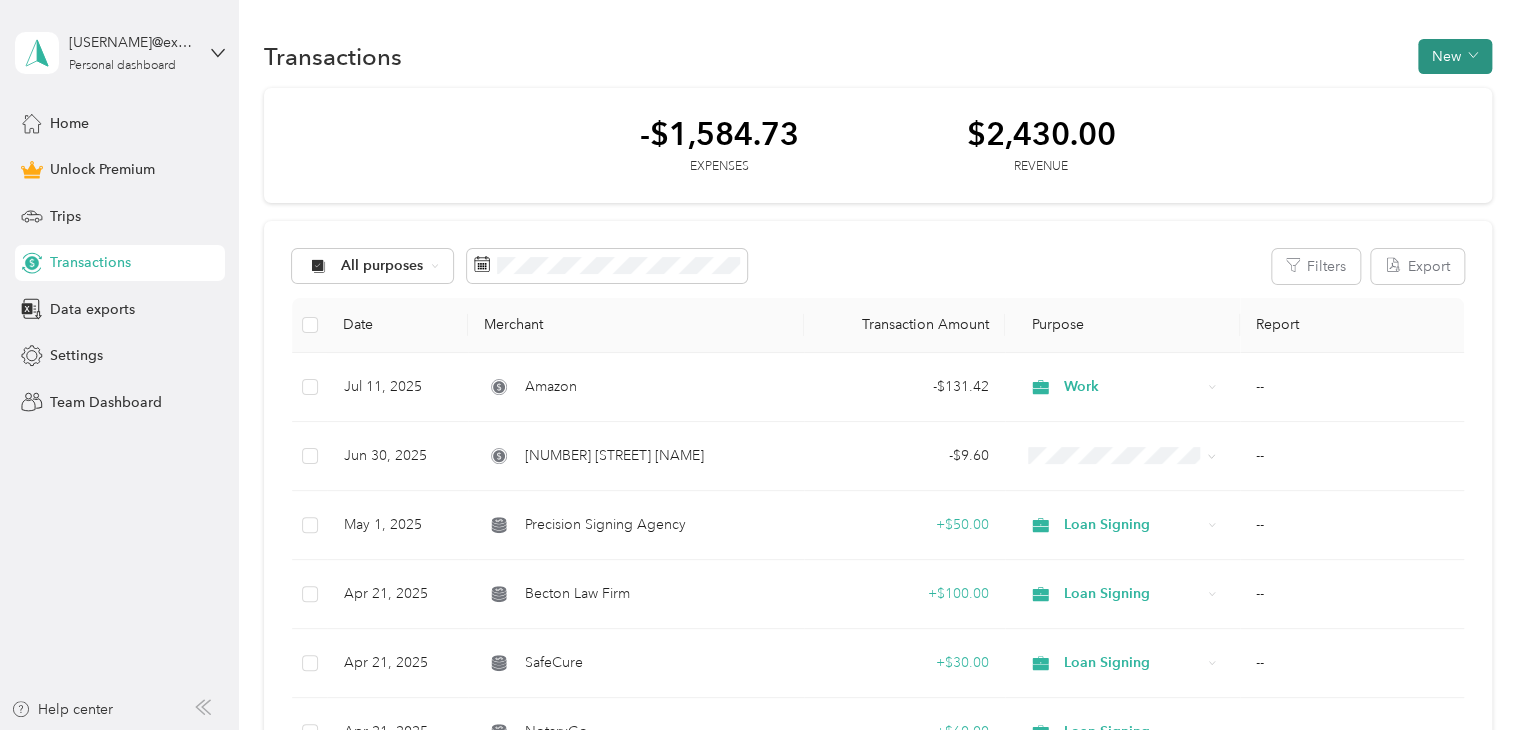 click on "New" at bounding box center [1455, 56] 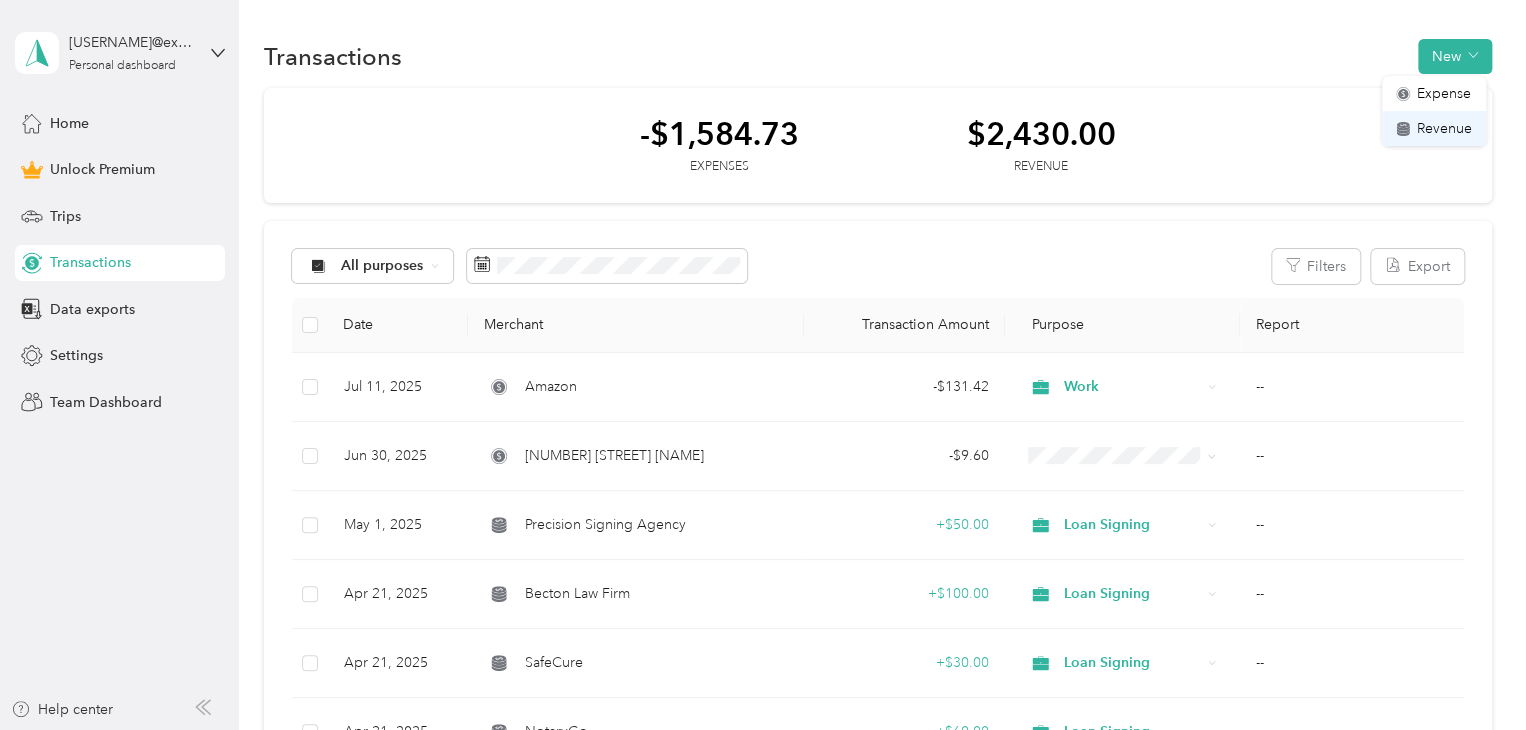 click on "Revenue" at bounding box center (1444, 128) 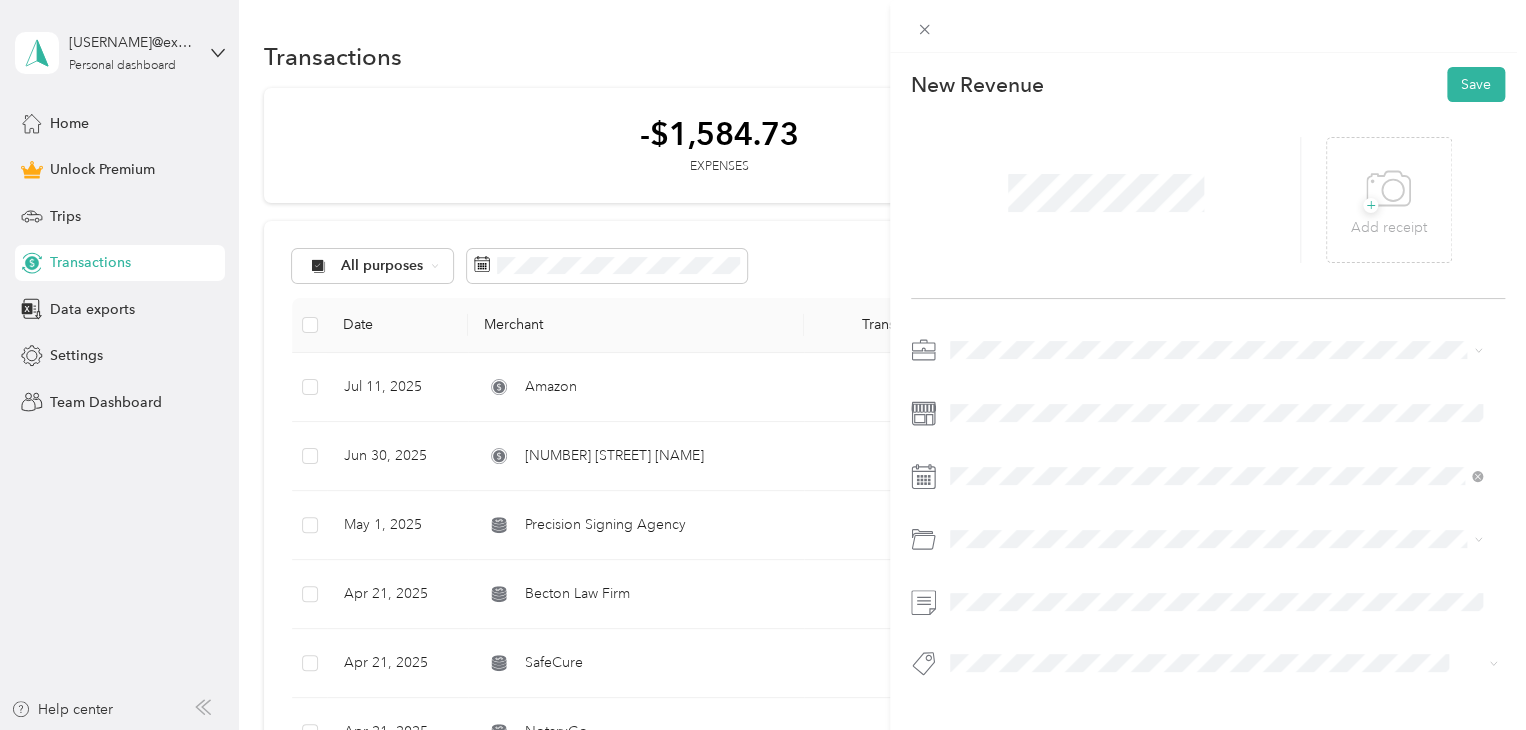 click on "Work Personal Notary Public Loan Signing Other Charity Medical Moving Commute" at bounding box center [1216, 507] 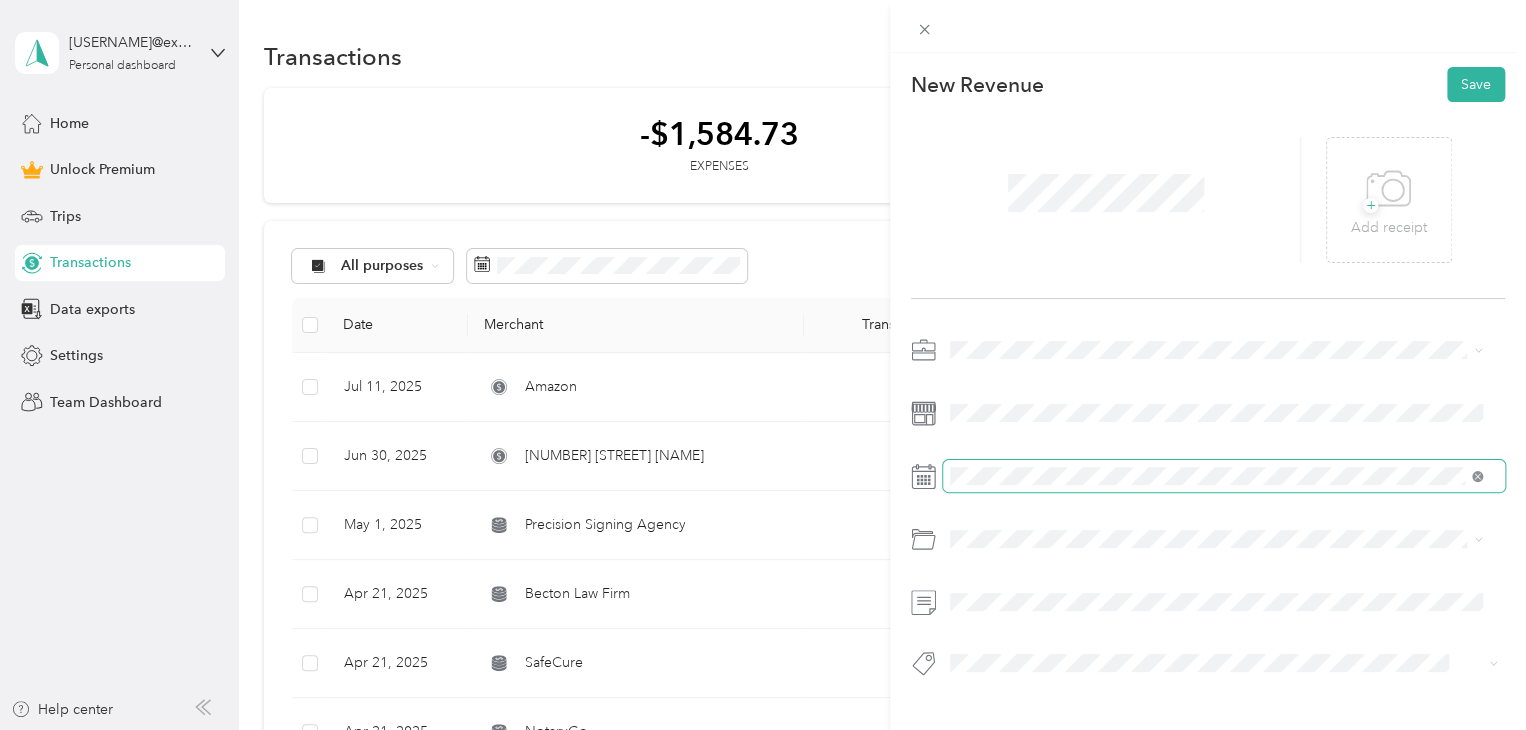 click 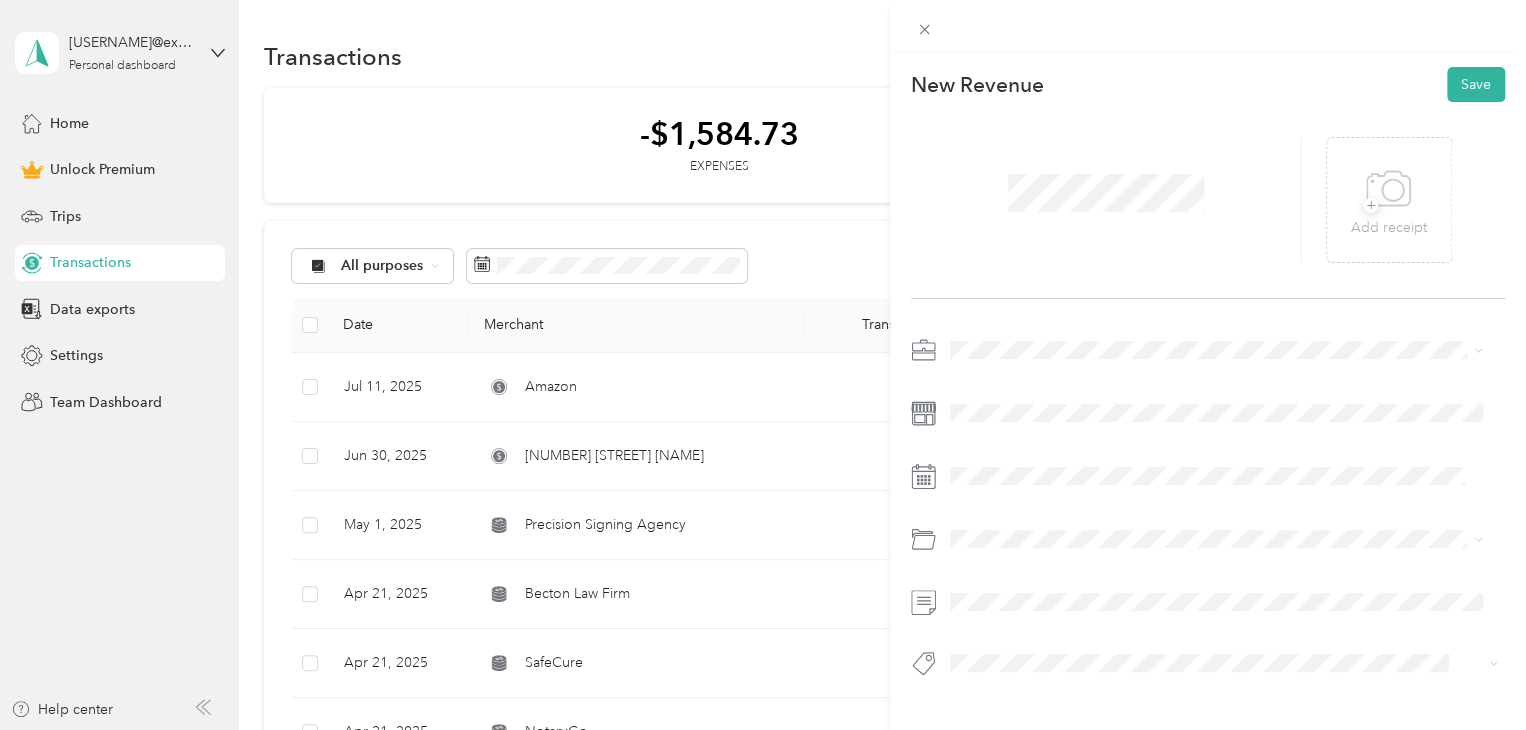 click 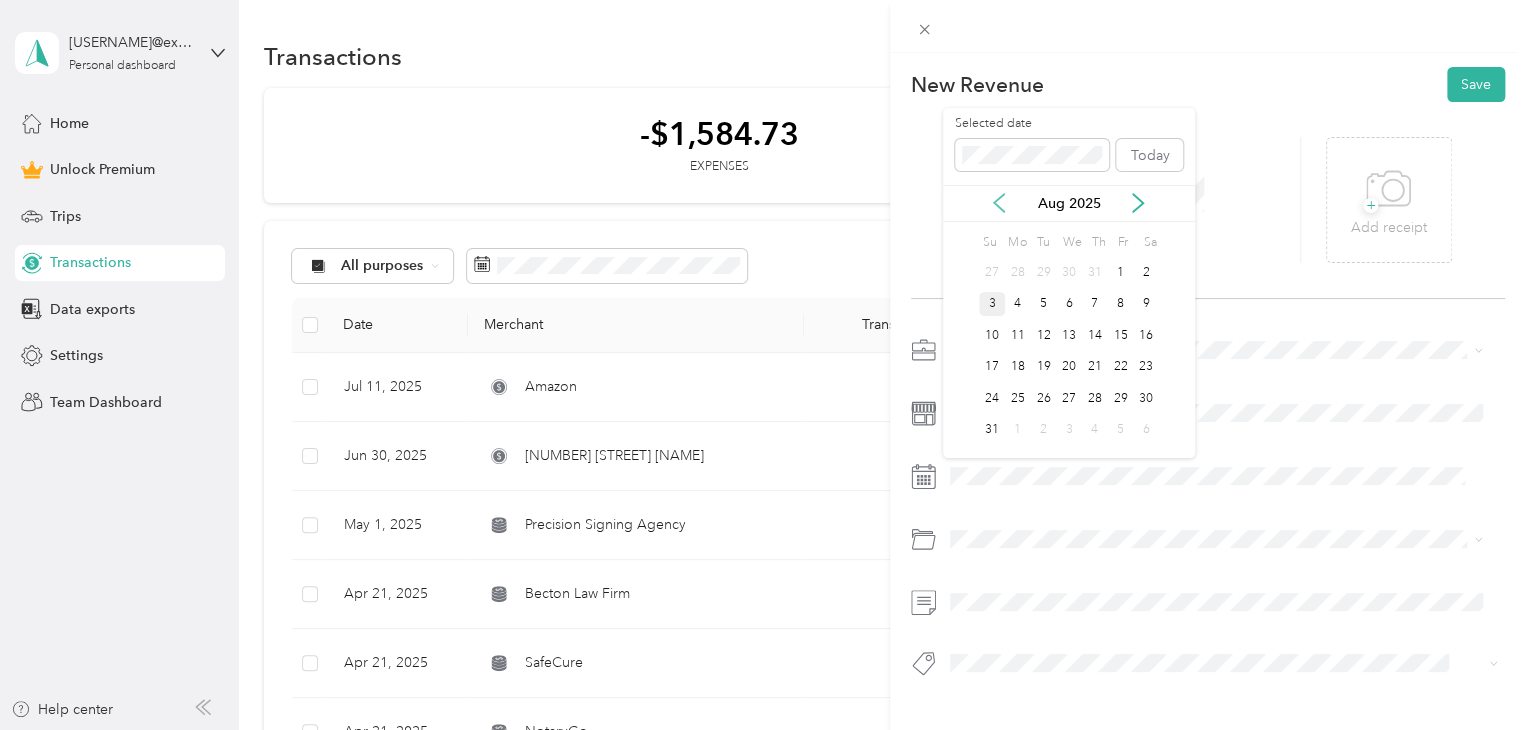 click 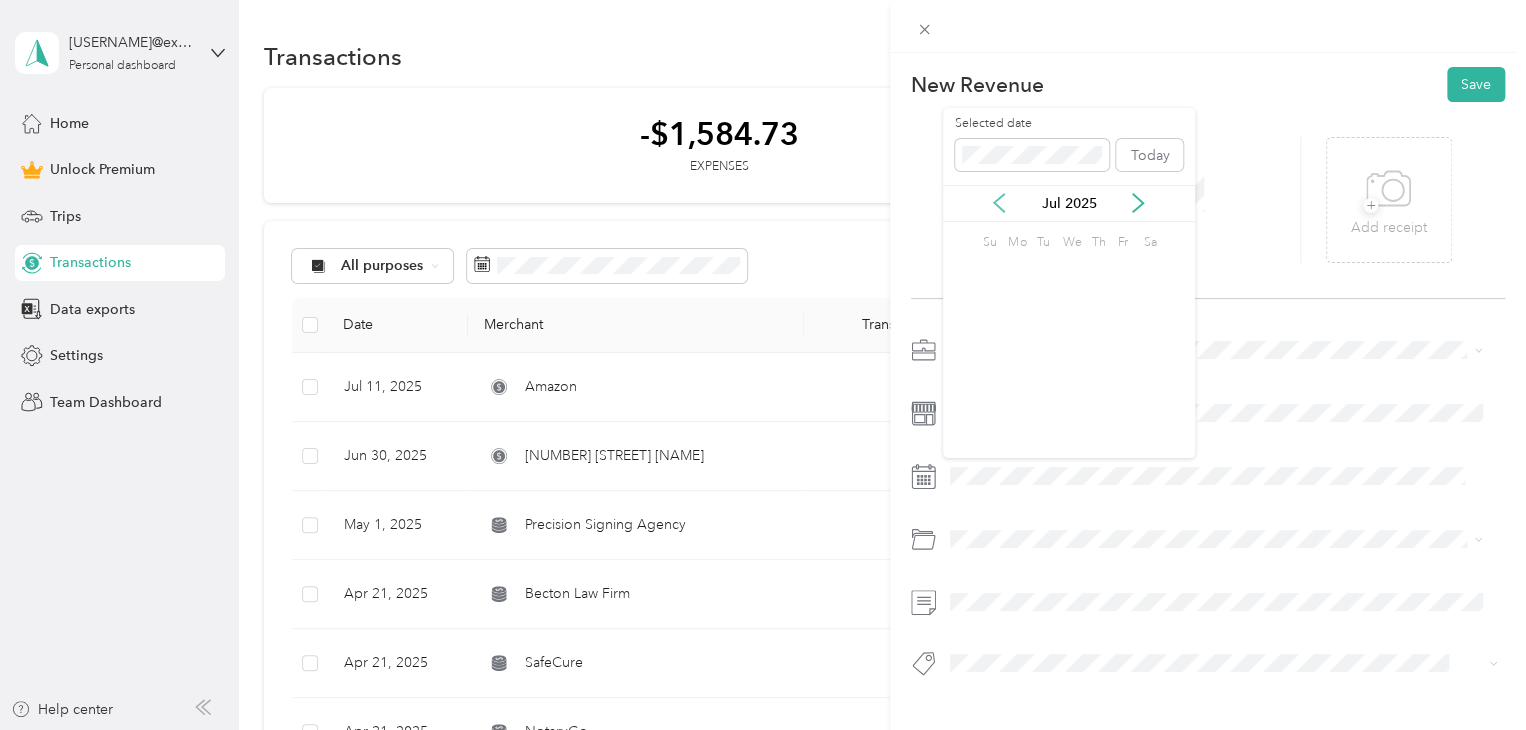 click 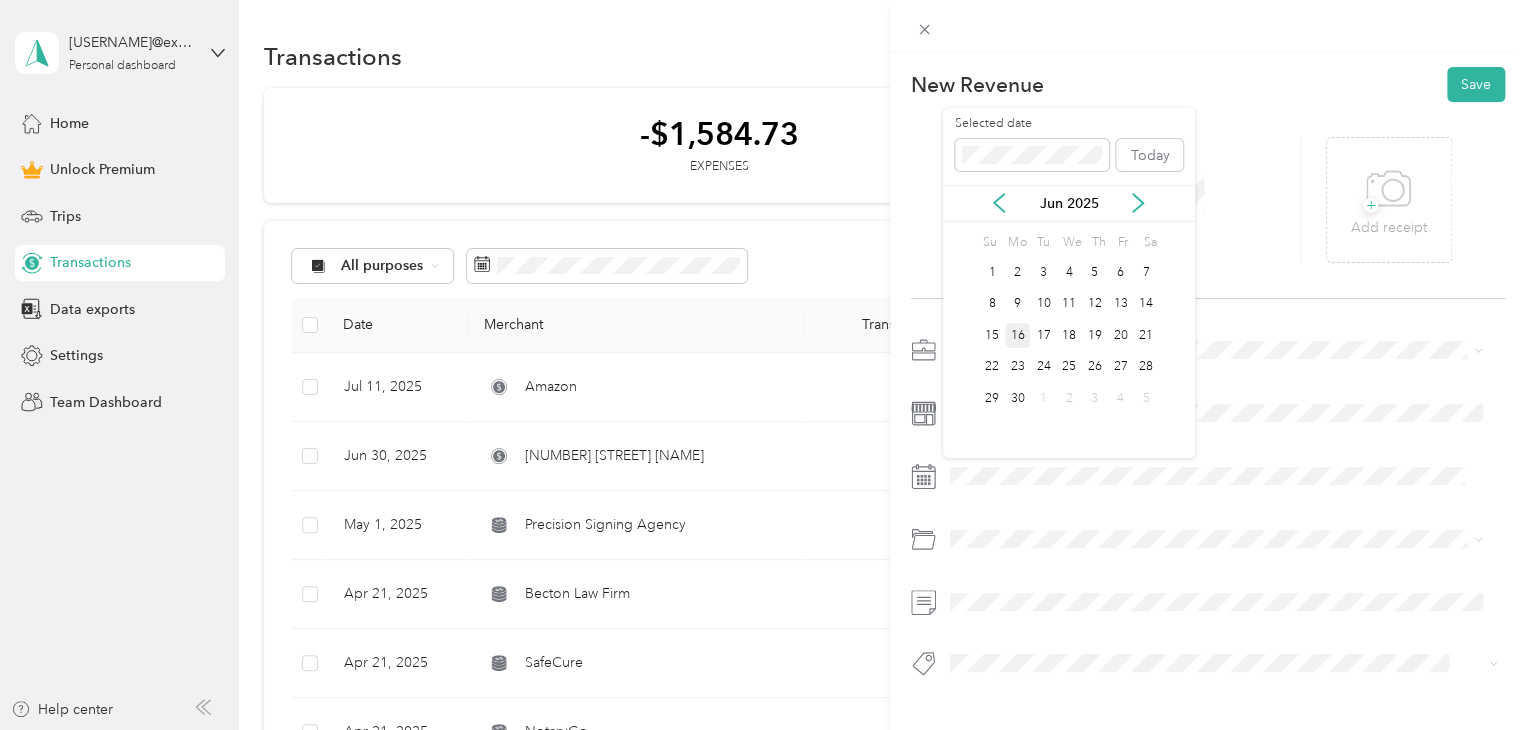 click on "16" at bounding box center [1018, 335] 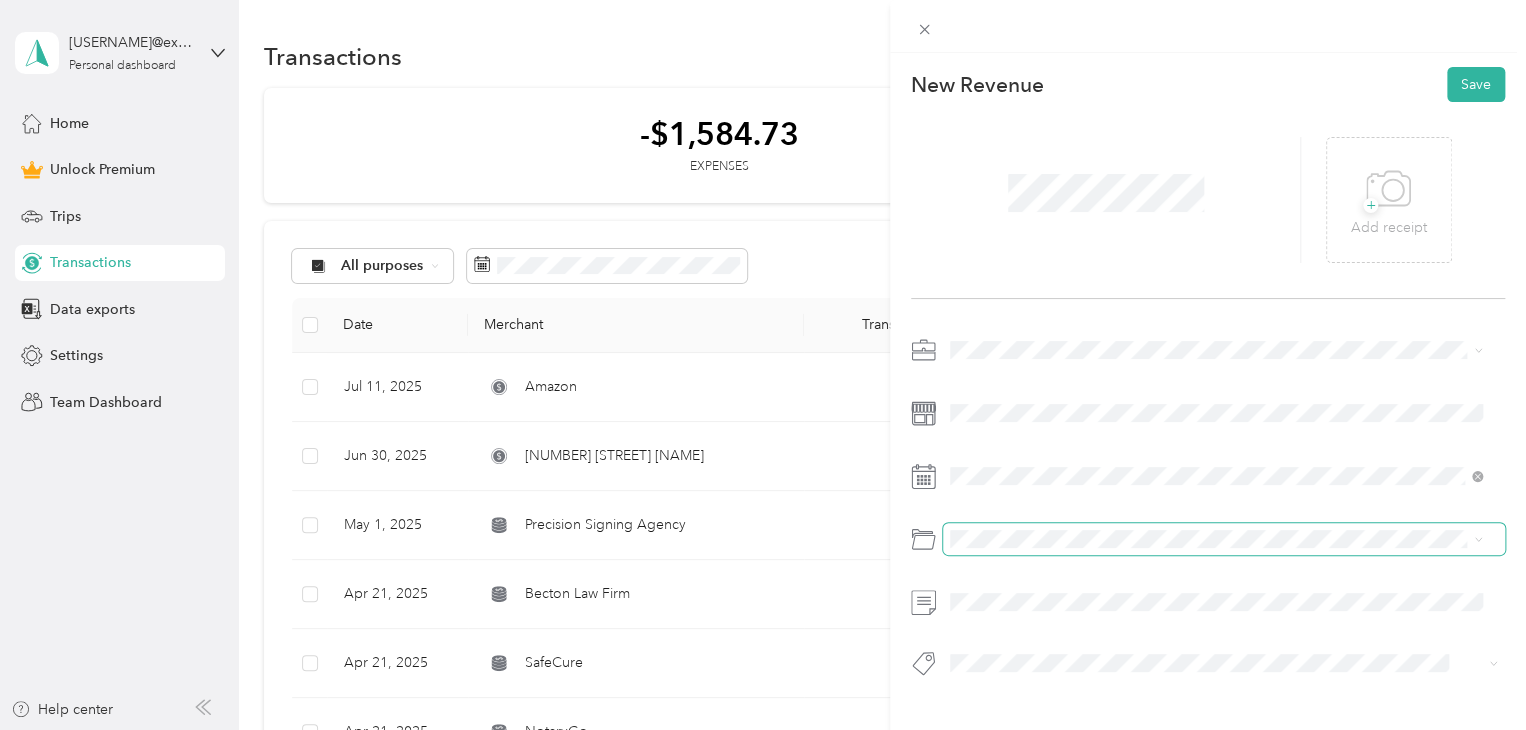 click at bounding box center [1224, 539] 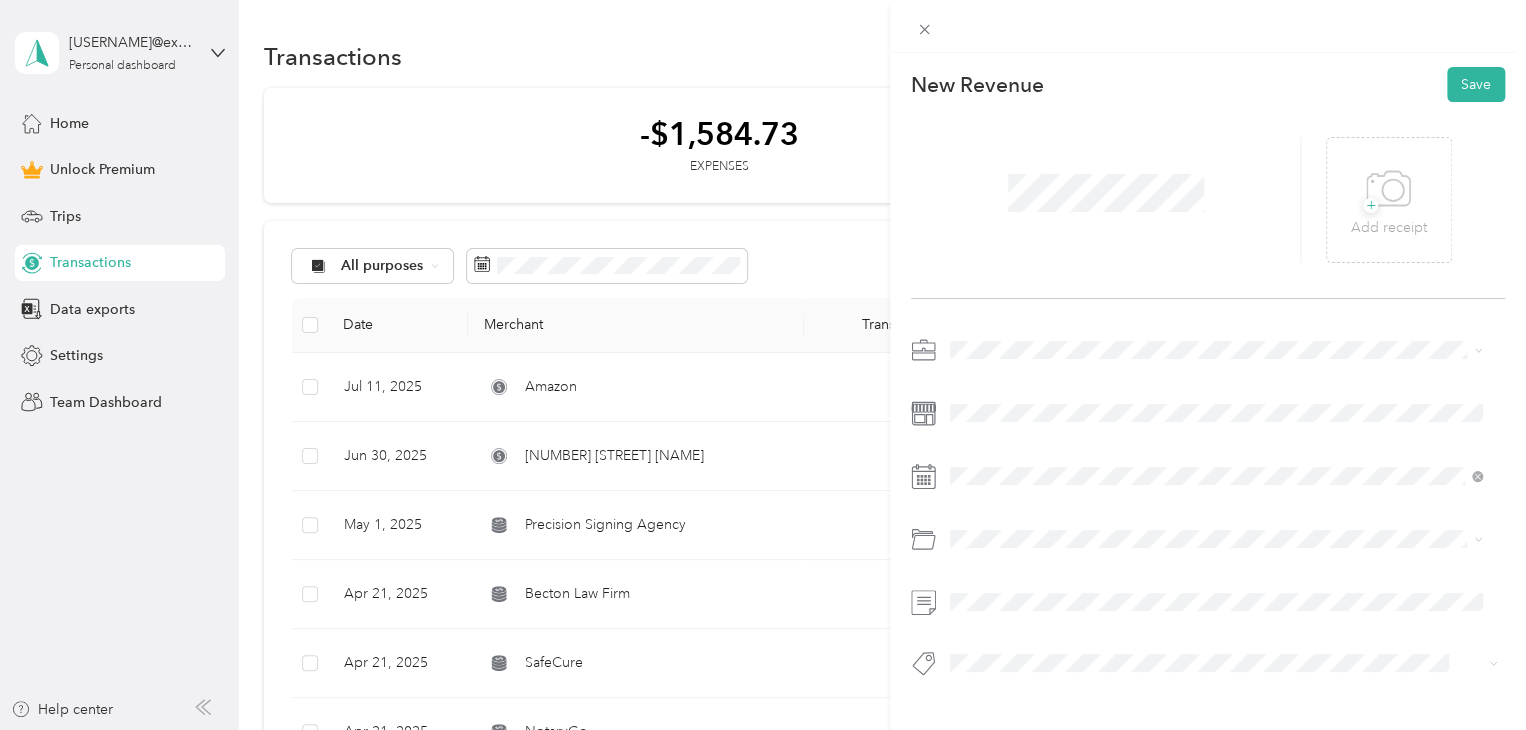 click on "This  revenue  cannot be edited because it is either under review, approved, or paid. Contact your Team Manager to edit it. New Revenue  Save + Add receipt" at bounding box center (763, 365) 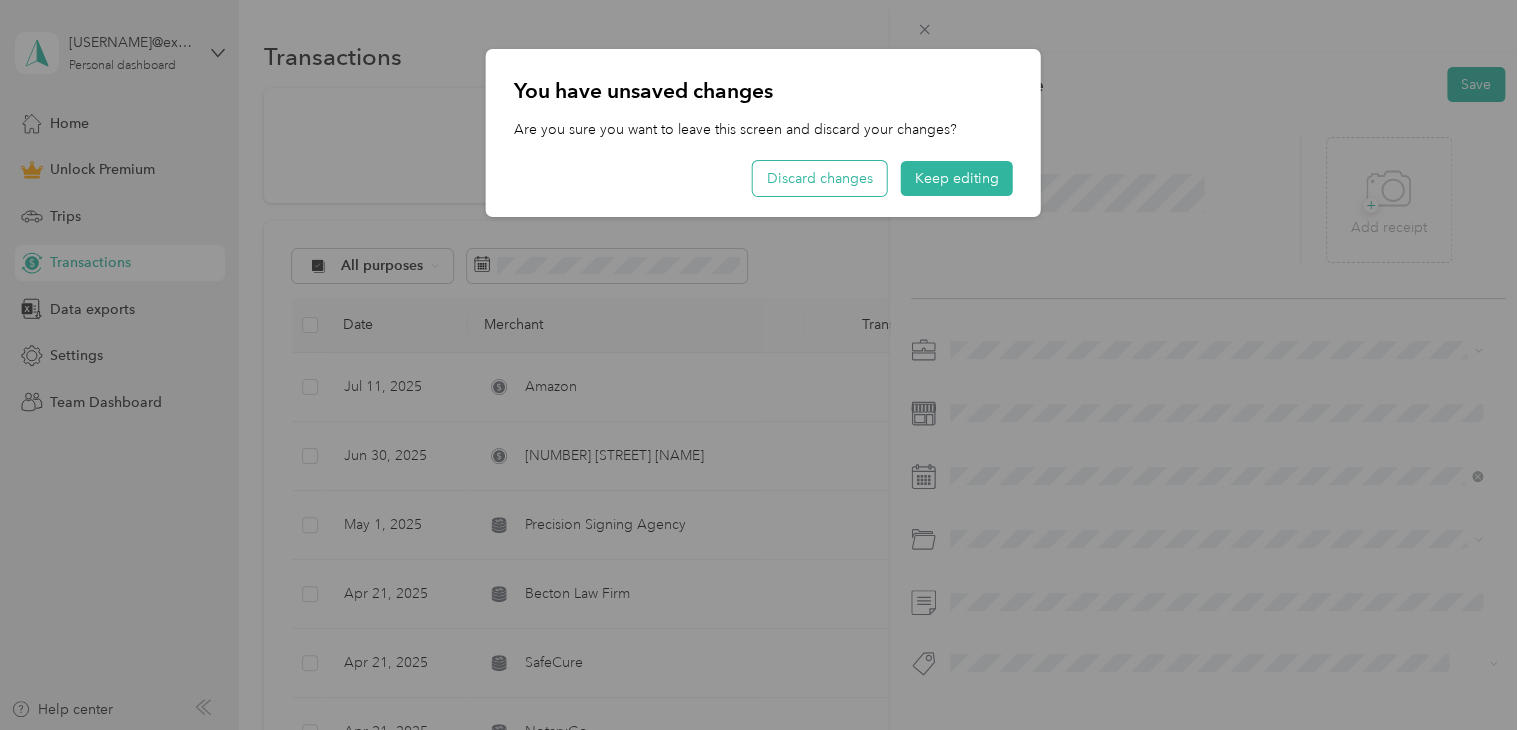 click on "Discard changes" at bounding box center [820, 178] 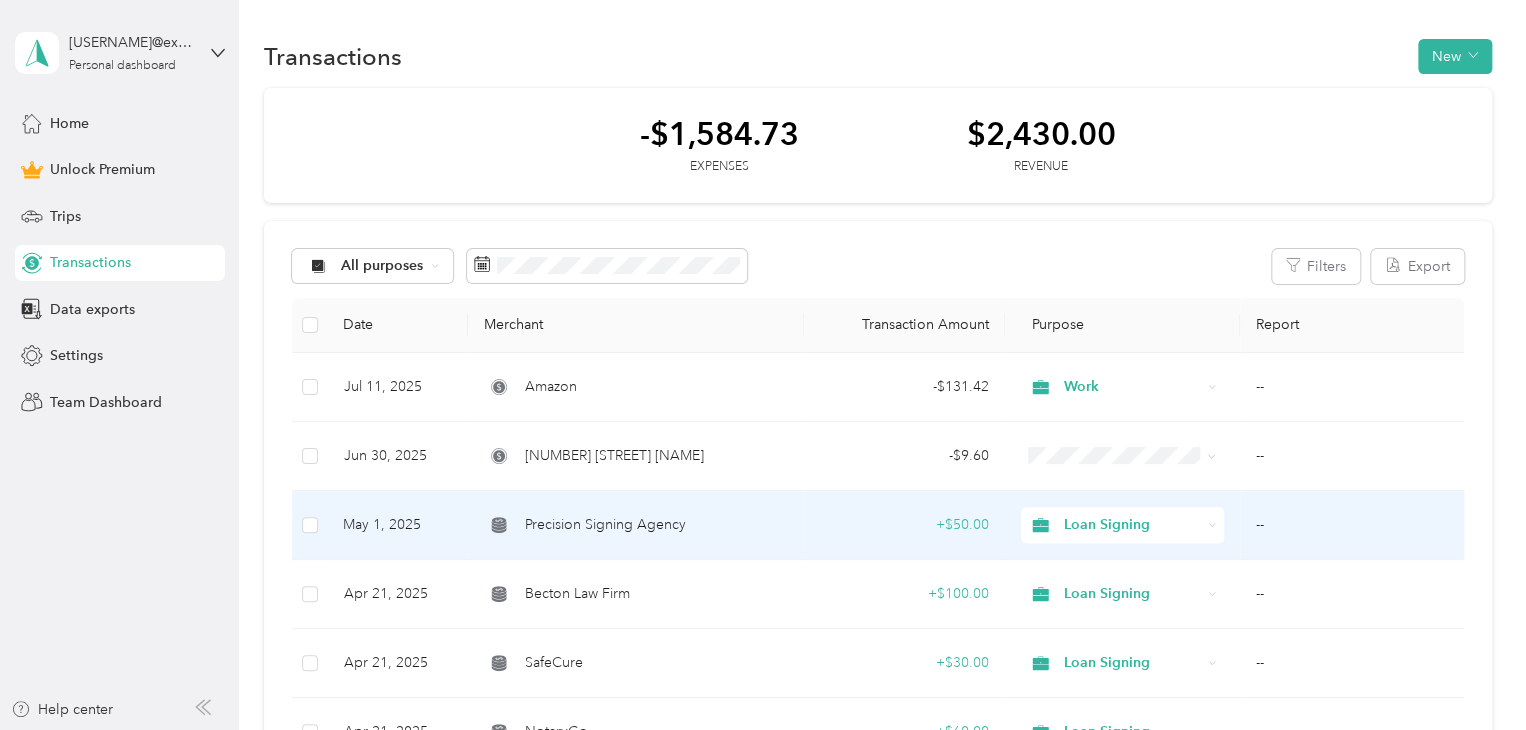 click on "Precision Signing Agency" at bounding box center [605, 525] 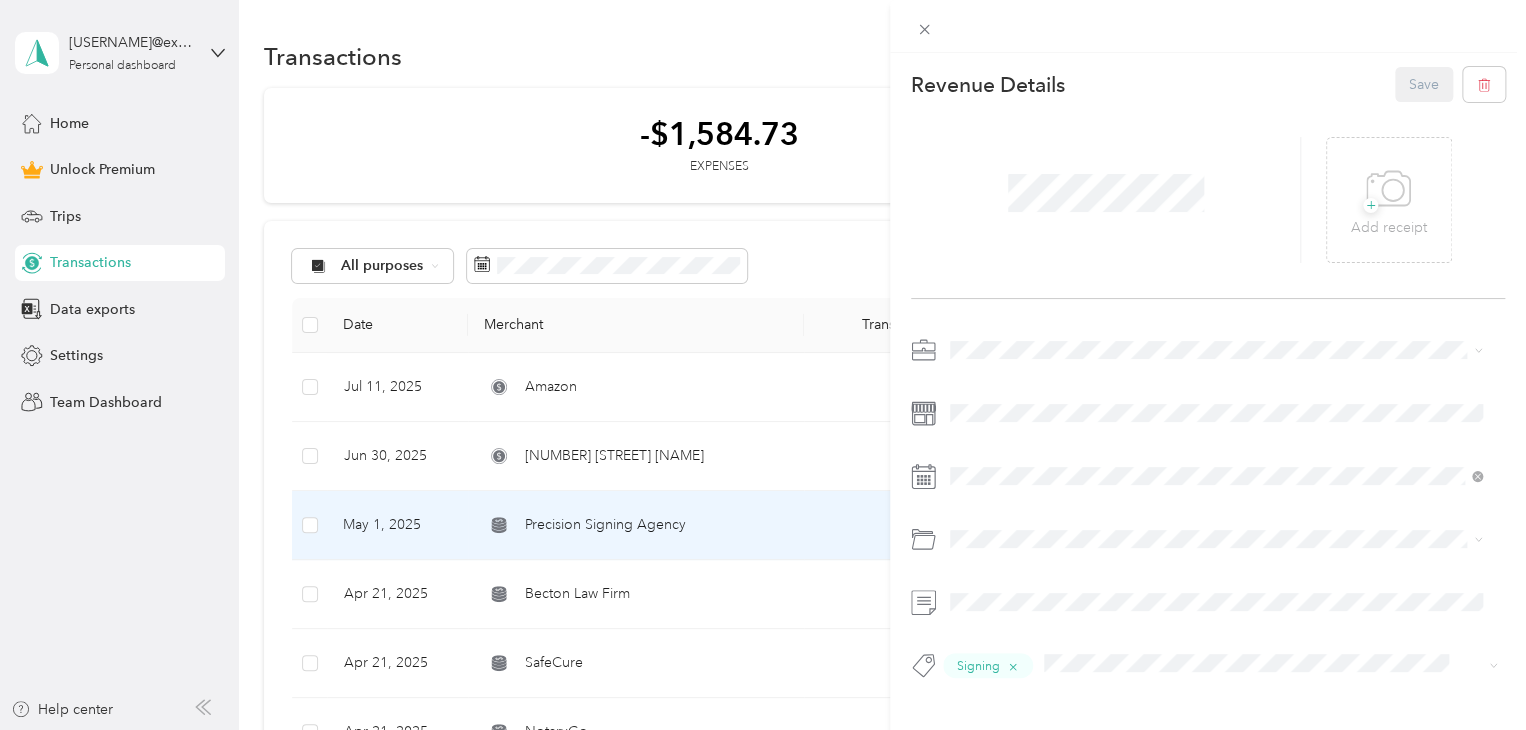 click on "This  revenue  cannot be edited because it is either under review, approved, or paid. Contact your Team Manager to edit it.  Revenue Details Save + Add receipt Signing" at bounding box center [763, 365] 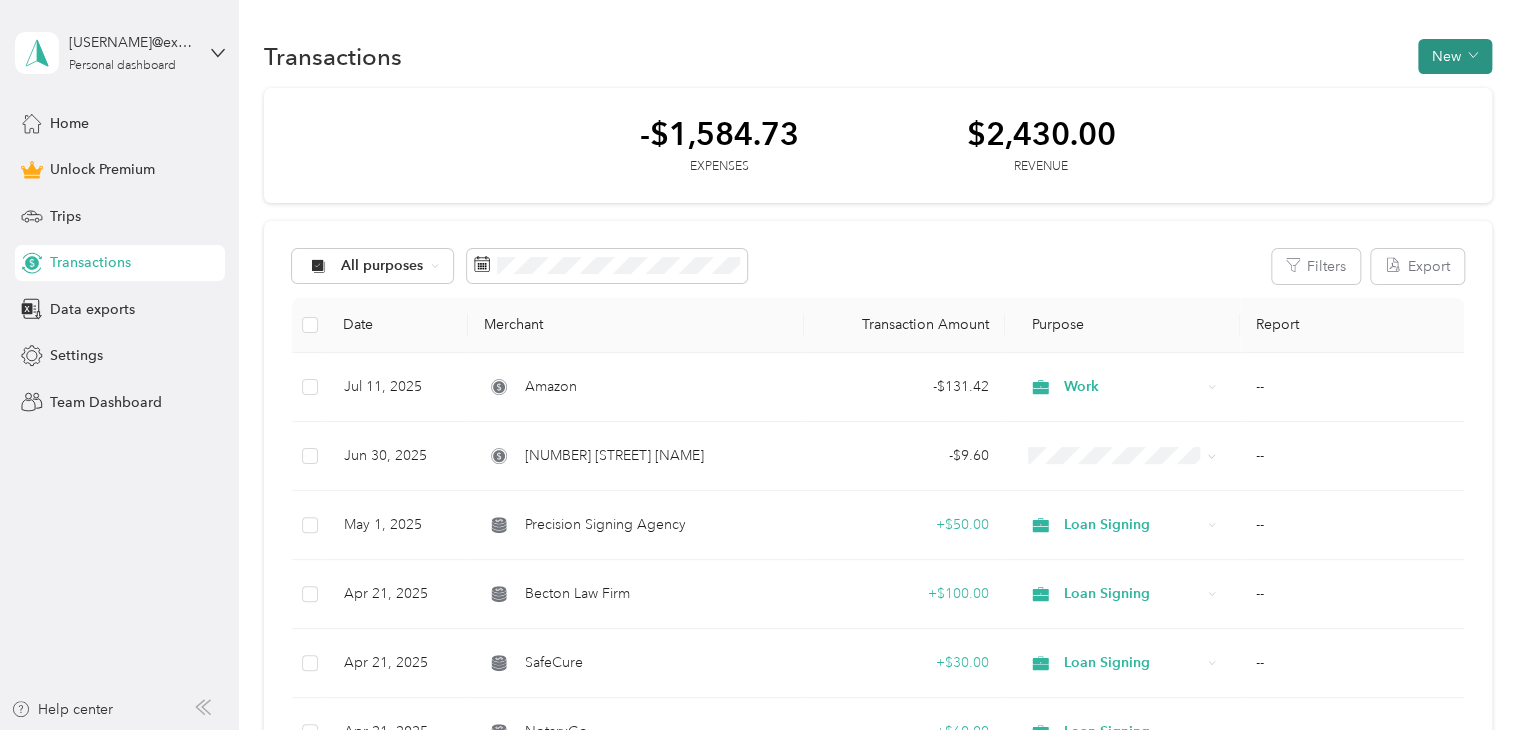 click on "New" at bounding box center (1455, 56) 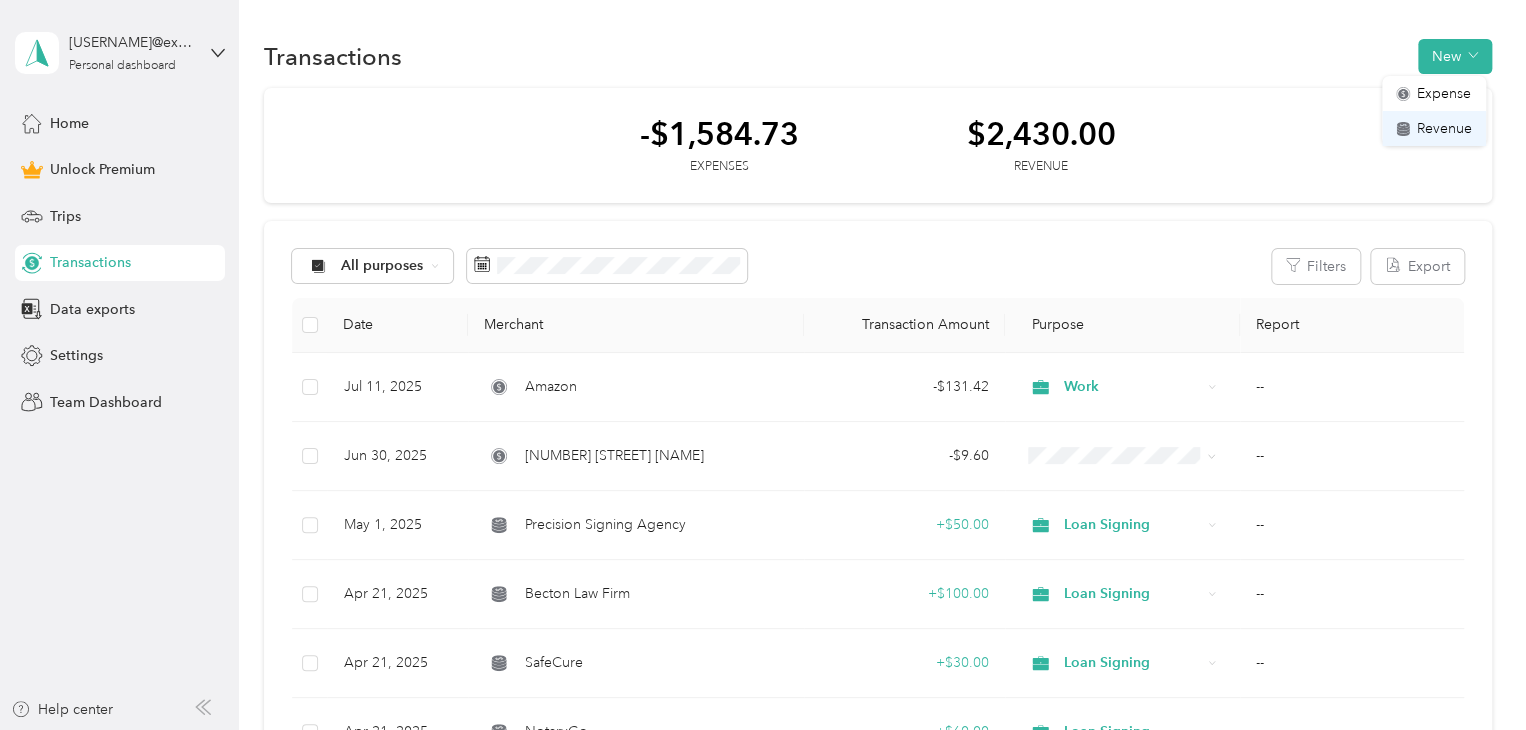 click on "Revenue" at bounding box center [1444, 128] 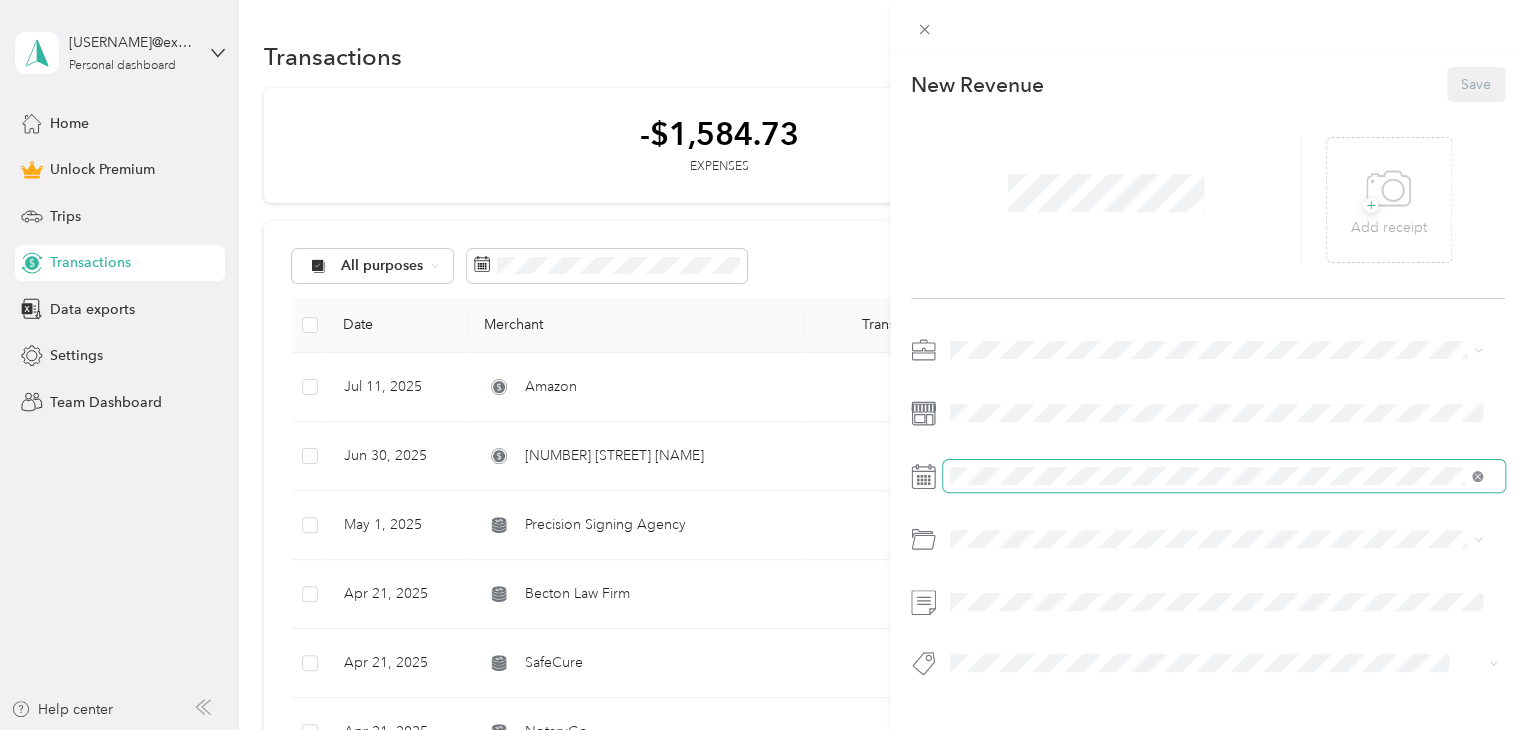 click 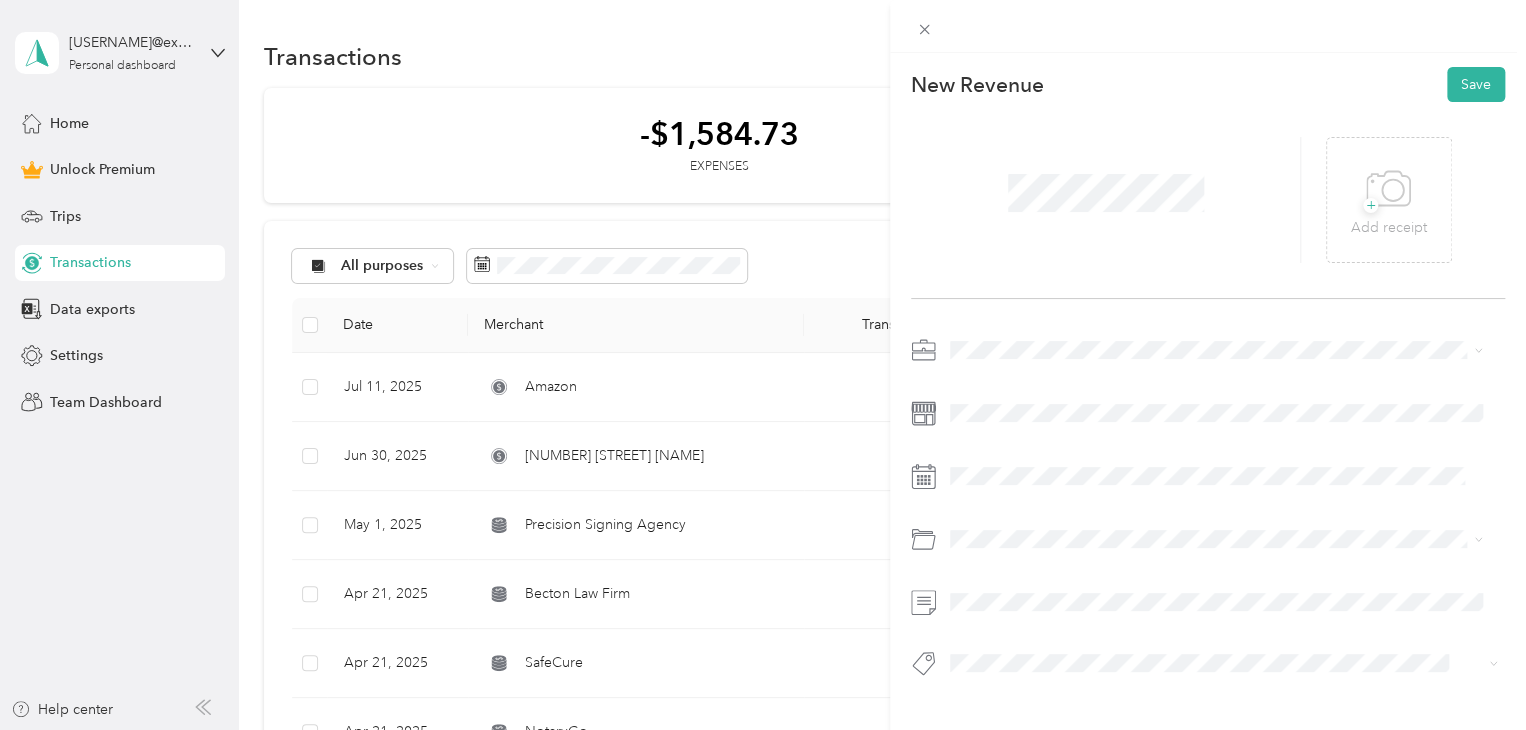 click on "Signing" at bounding box center (1216, 588) 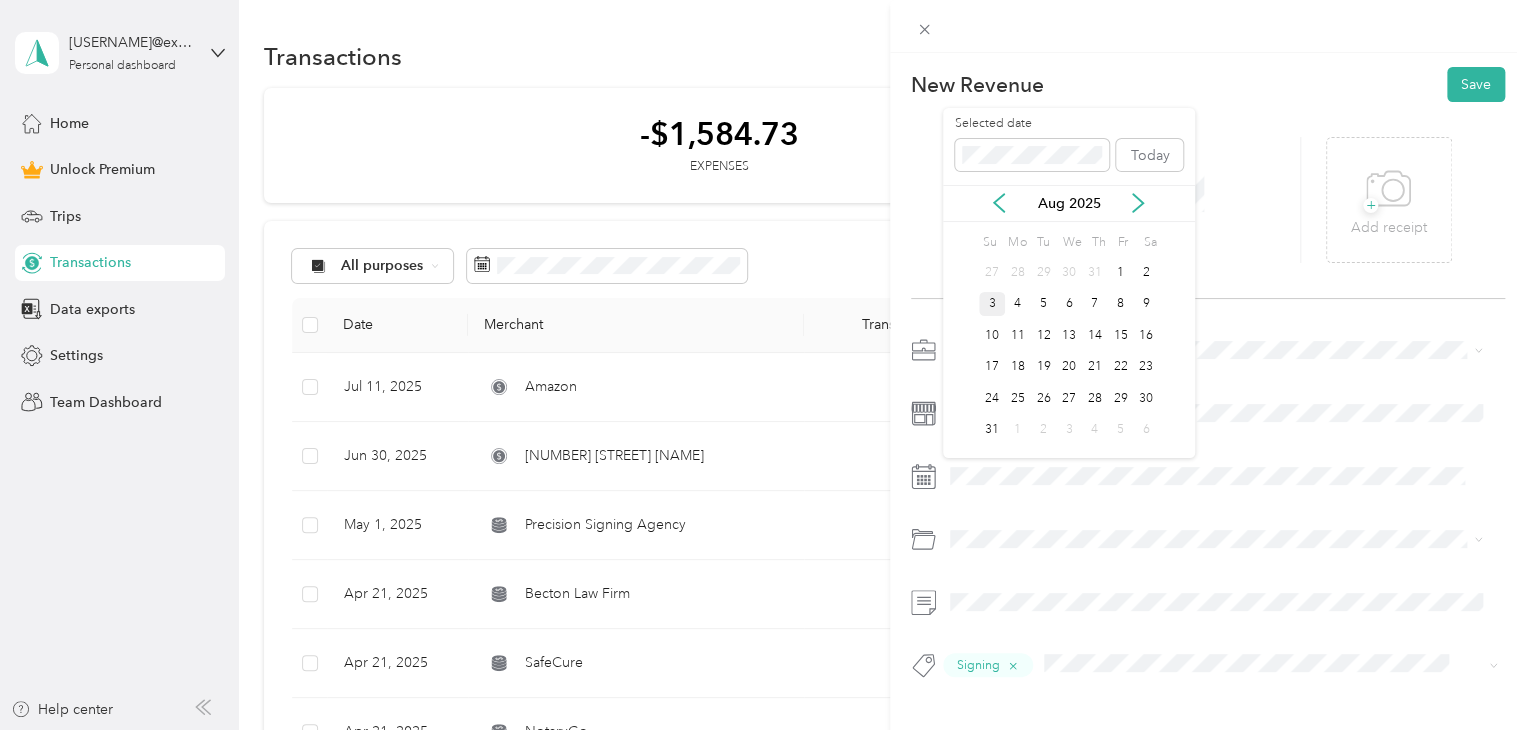 click on "Aug 2025" at bounding box center (1069, 203) 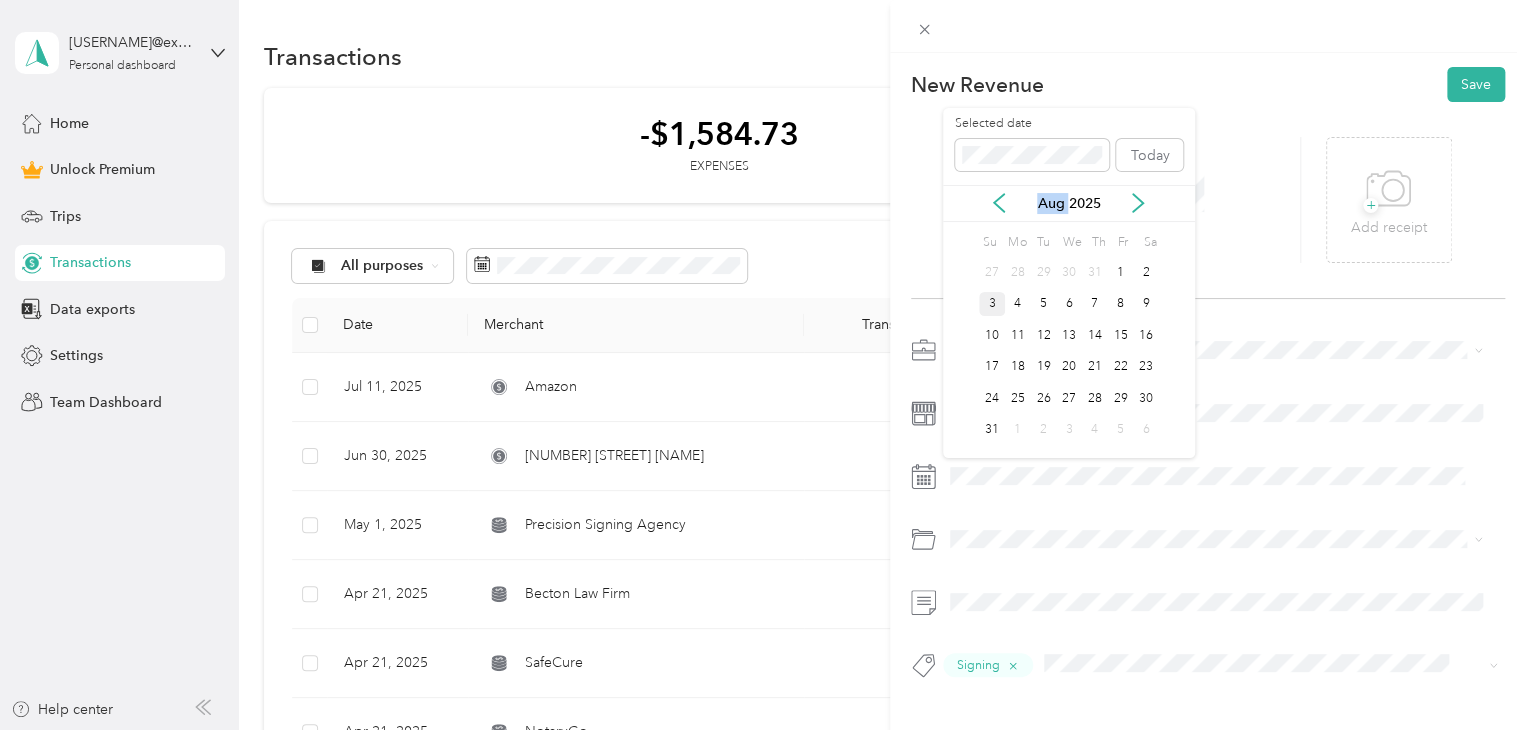 click on "Aug 2025" at bounding box center [1069, 203] 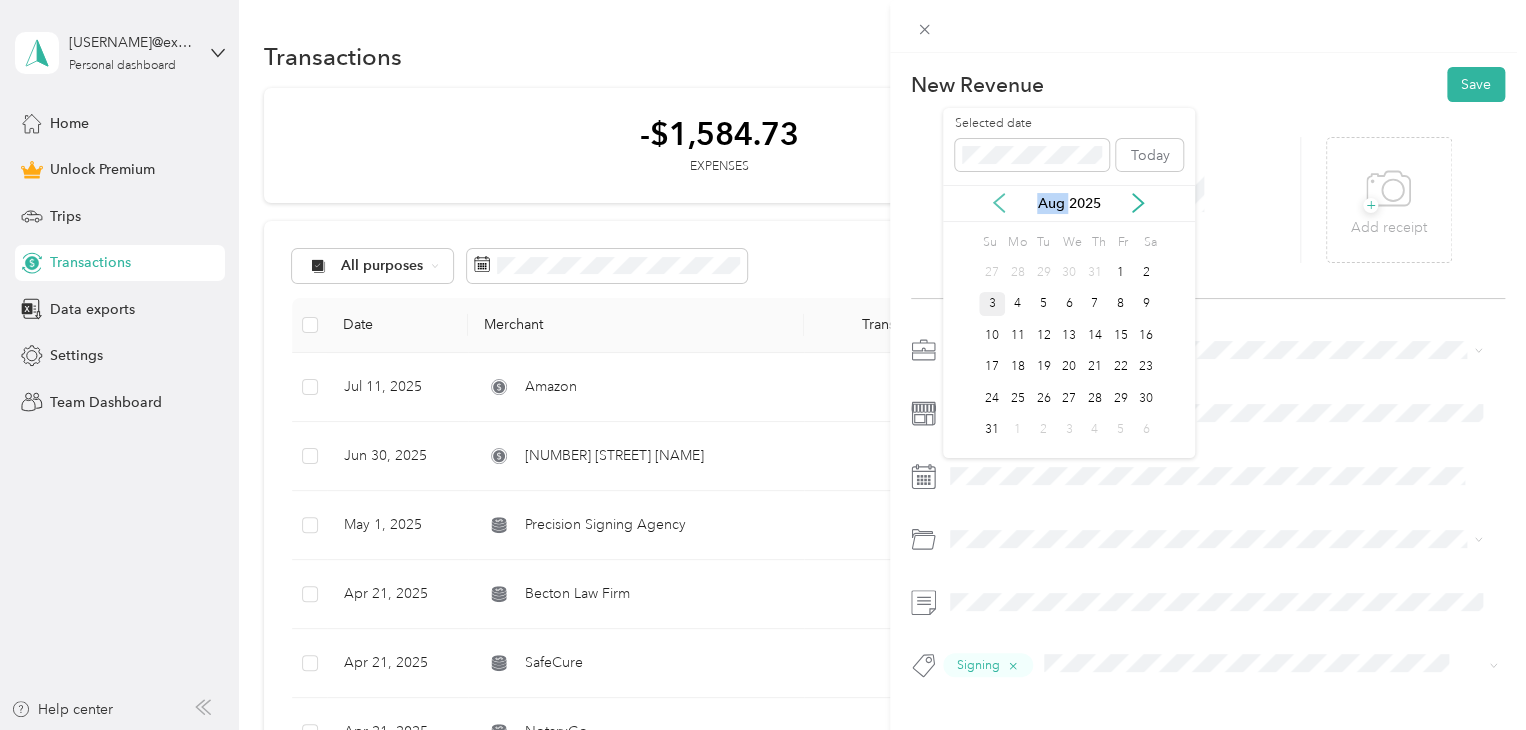 click 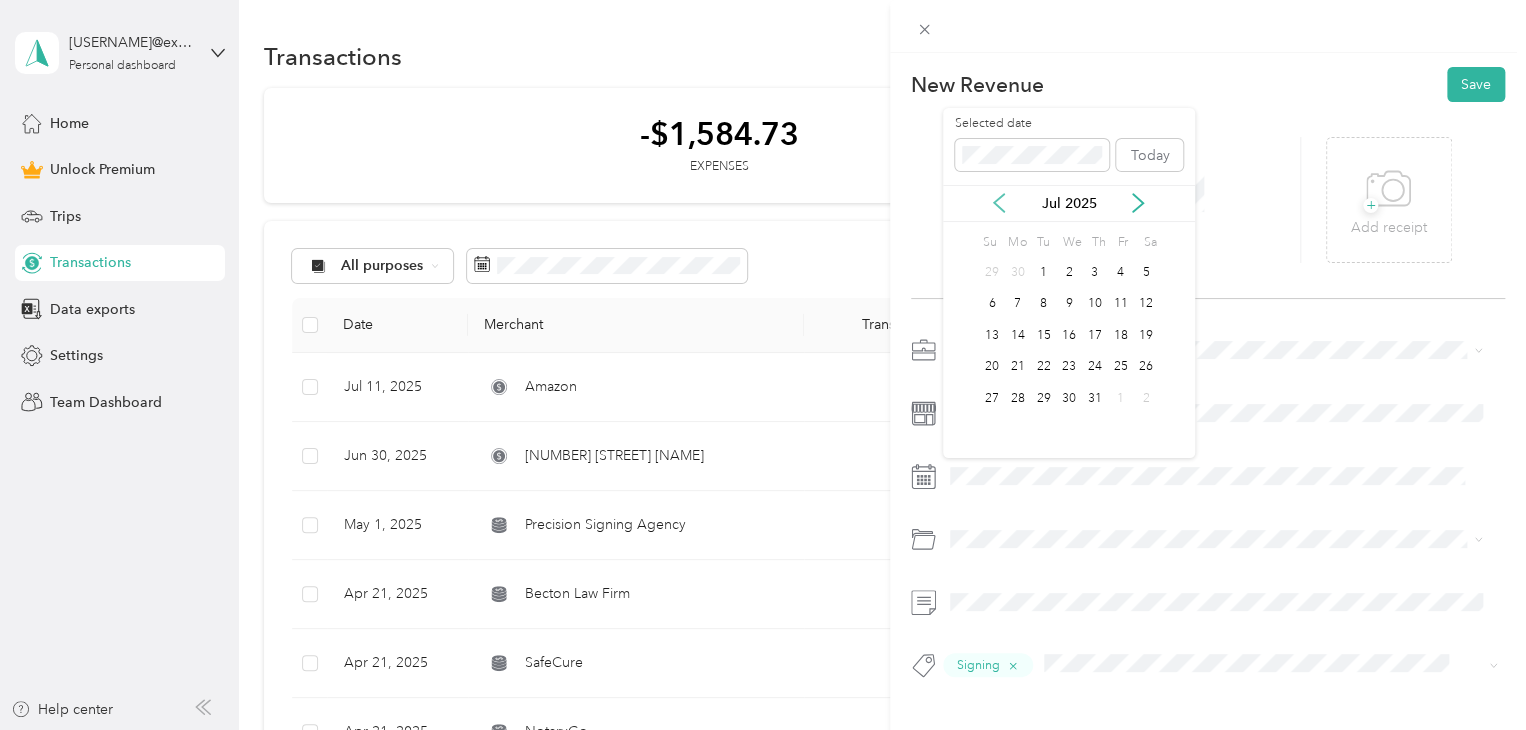 click 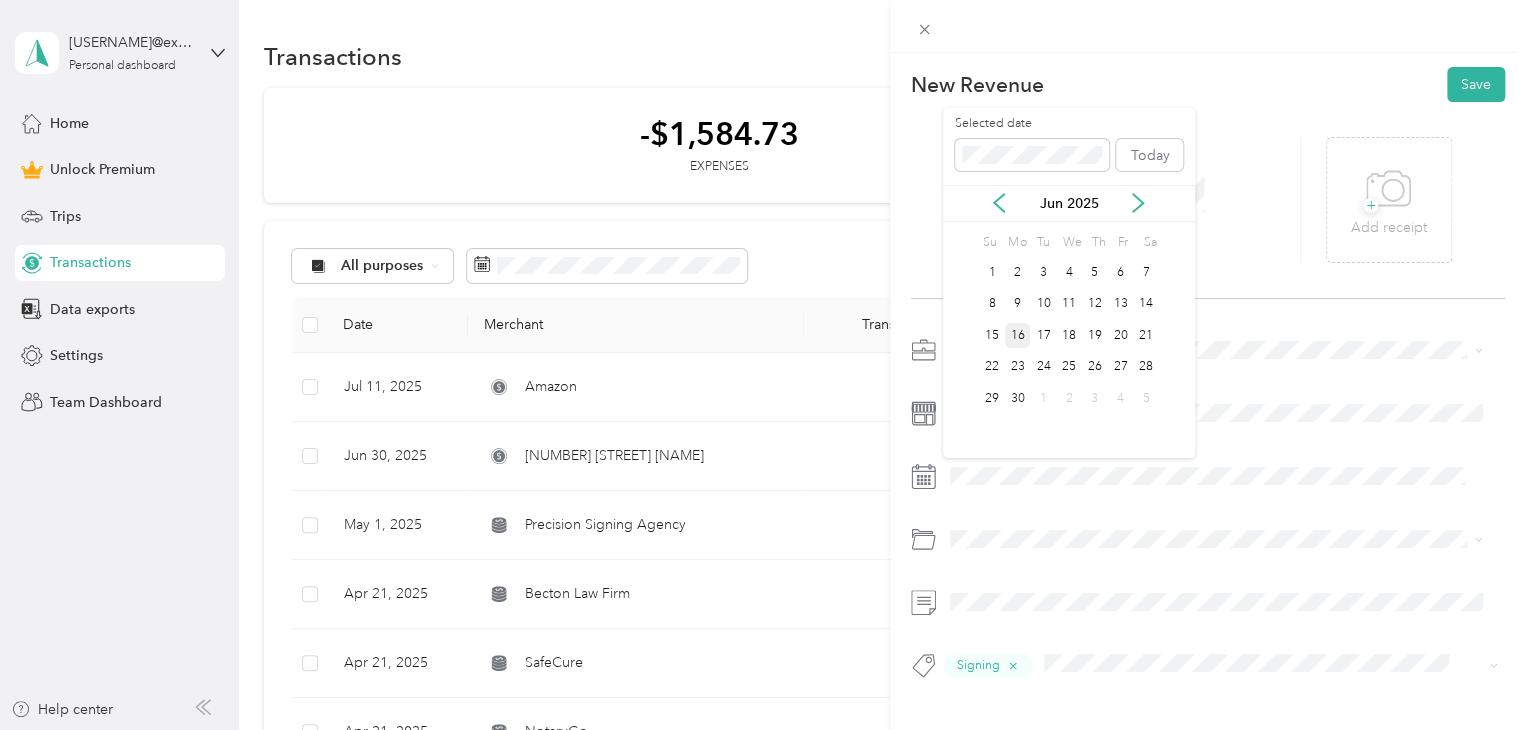 click on "16" at bounding box center [1018, 335] 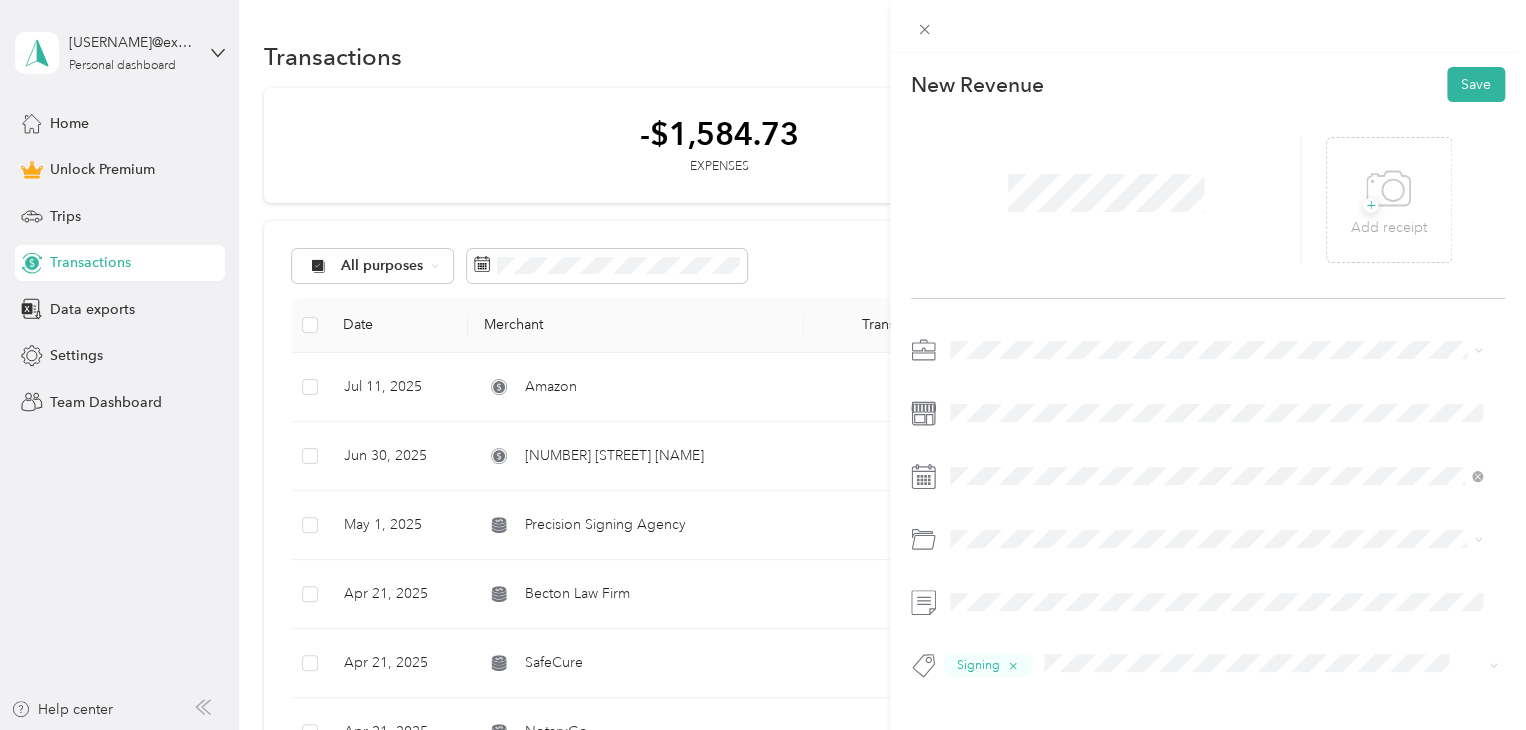 click on "Loan Signing" at bounding box center (1216, 483) 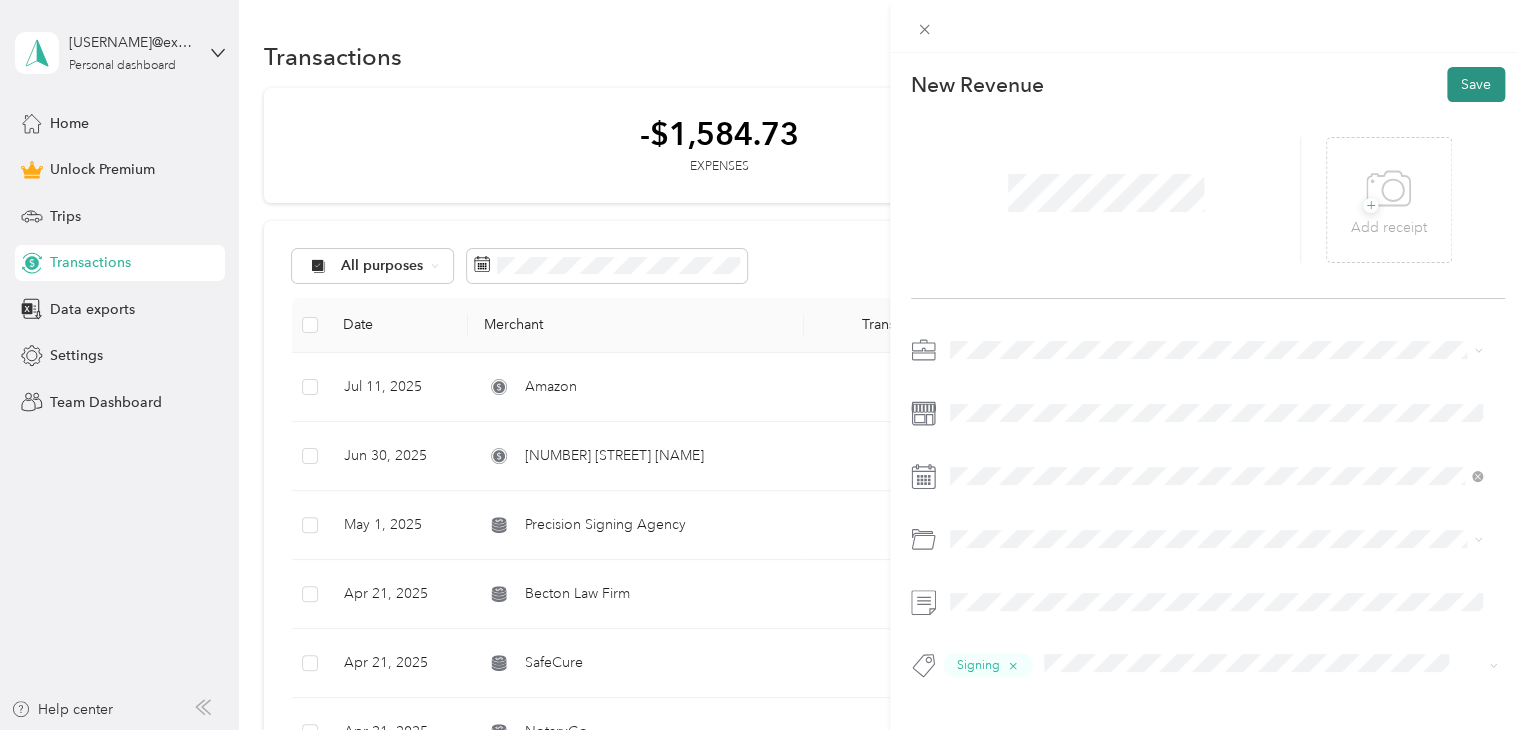 click on "Save" at bounding box center [1476, 84] 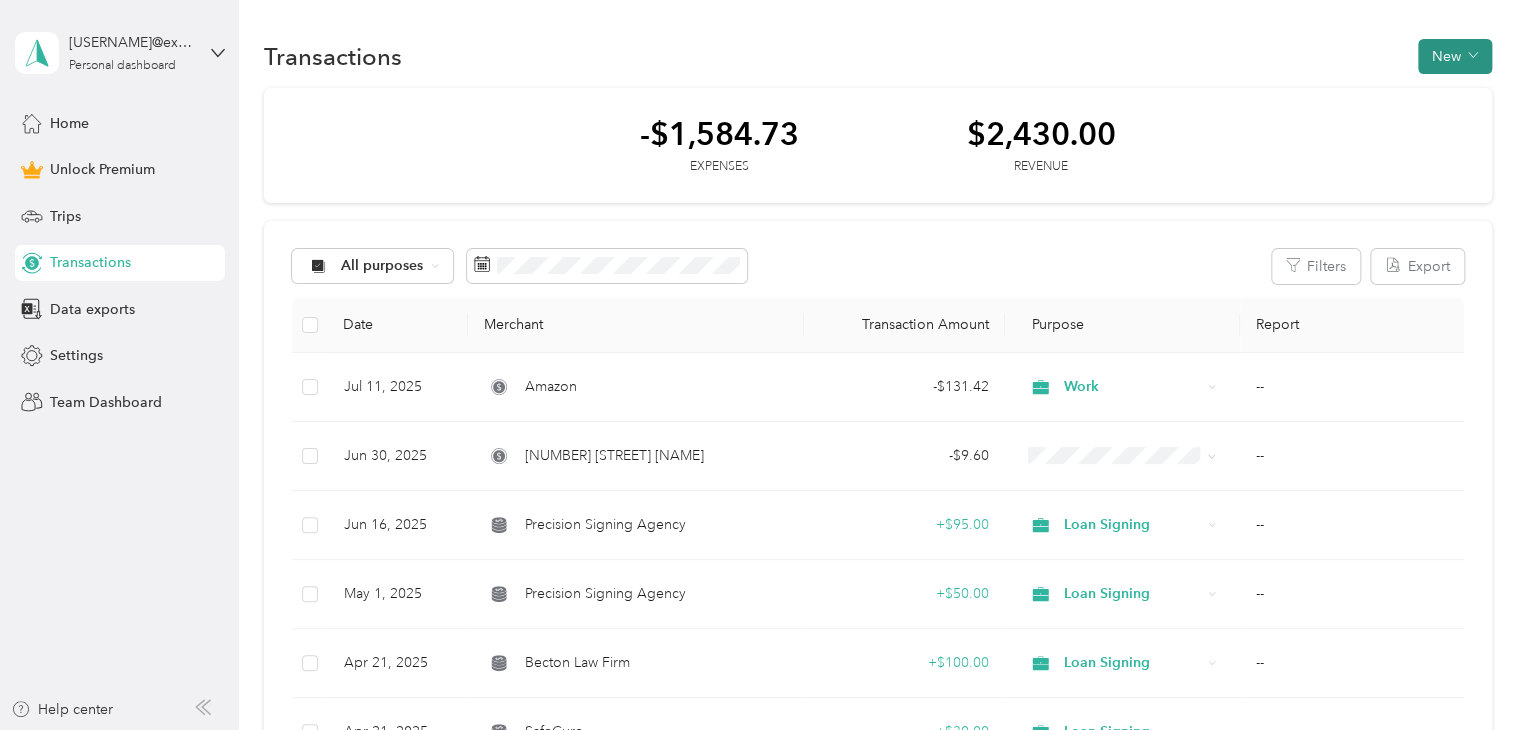 click on "New" at bounding box center [1455, 56] 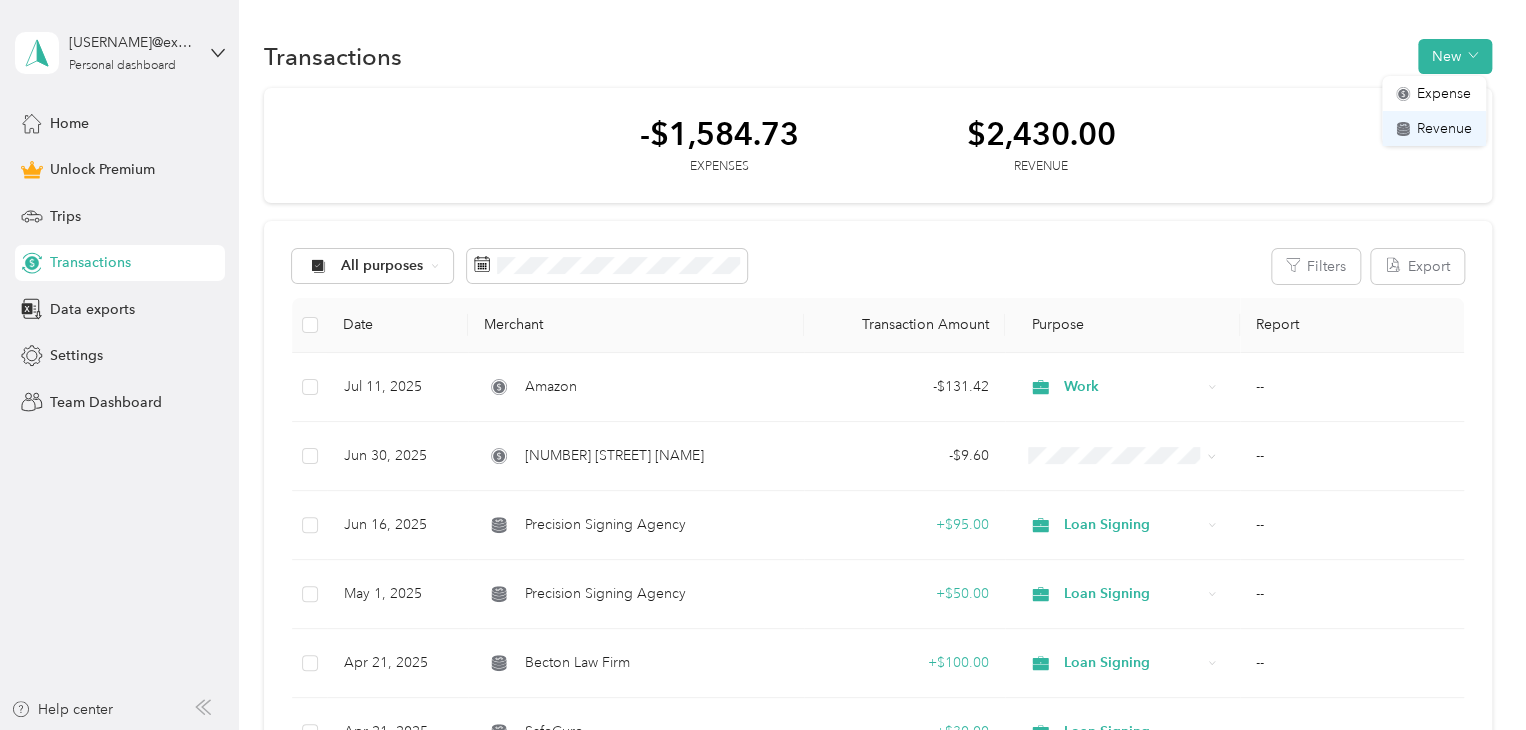 click on "Revenue" at bounding box center [1444, 128] 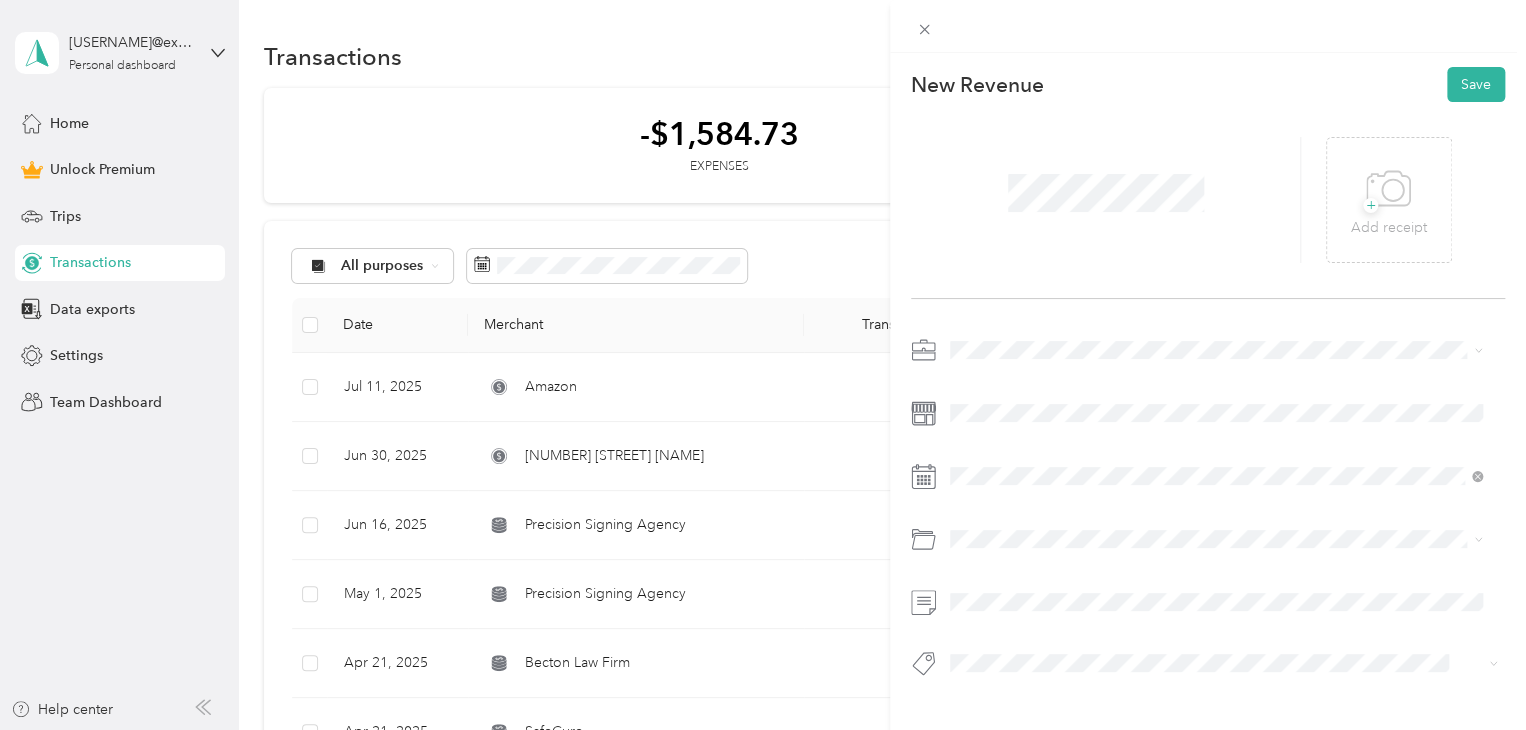 click on "Loan Signing" at bounding box center (998, 489) 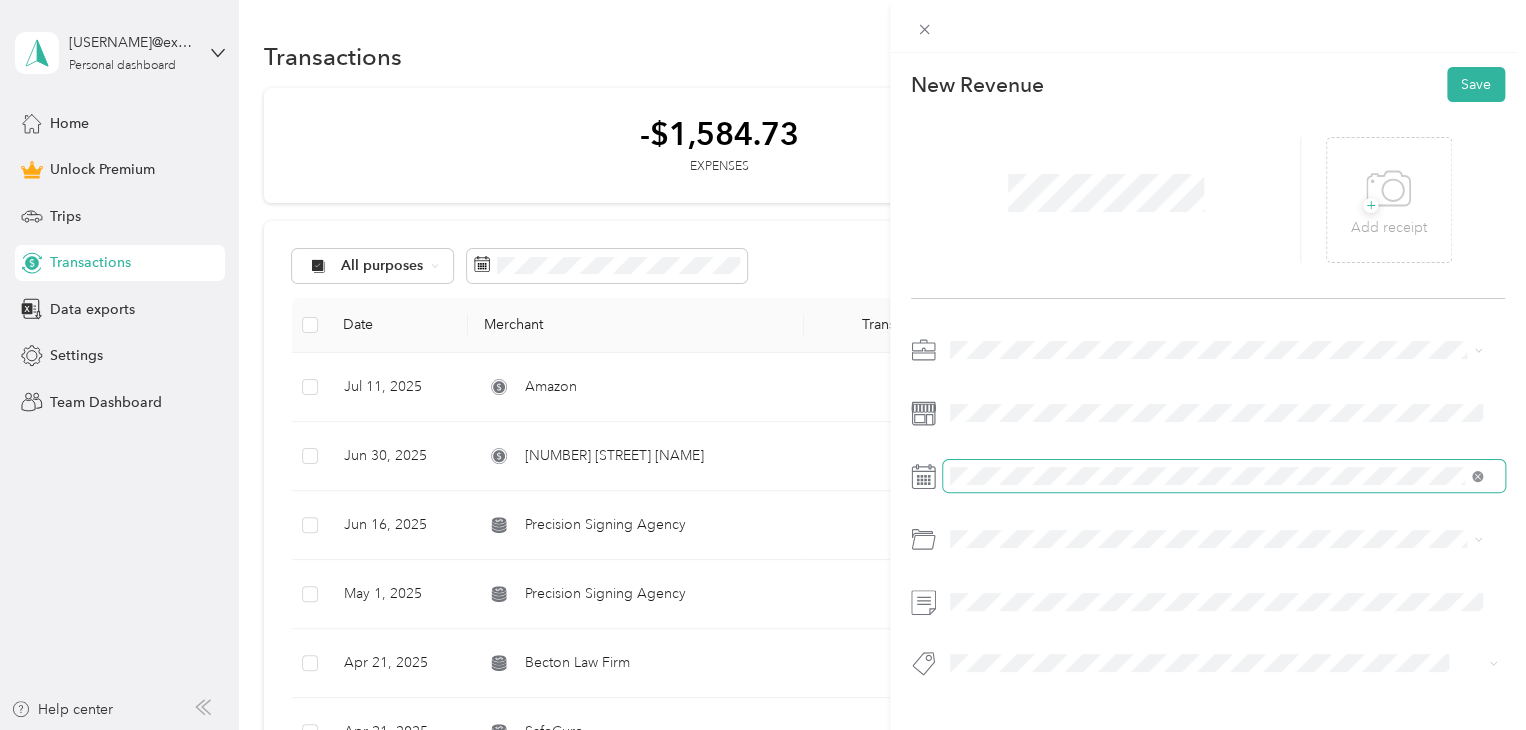 click 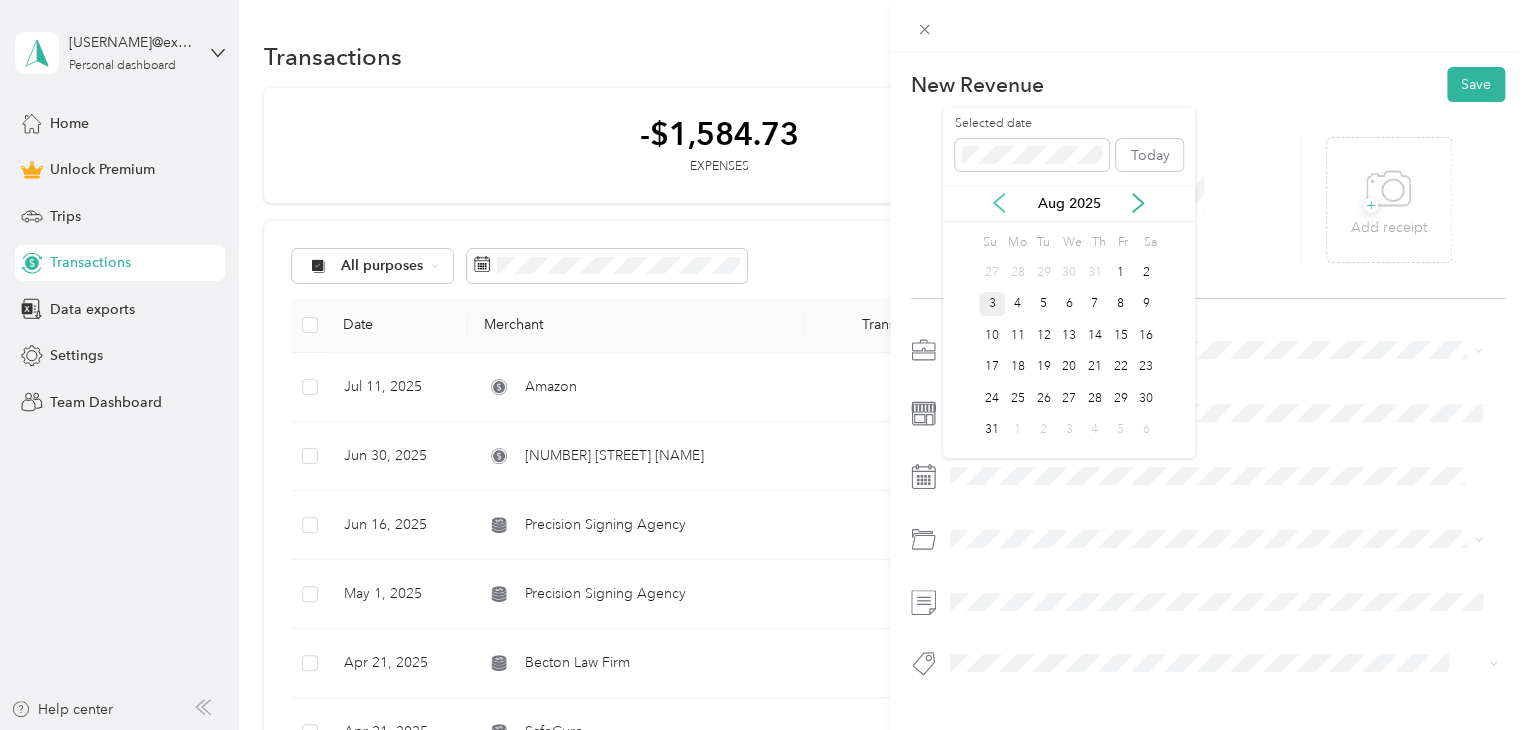 click 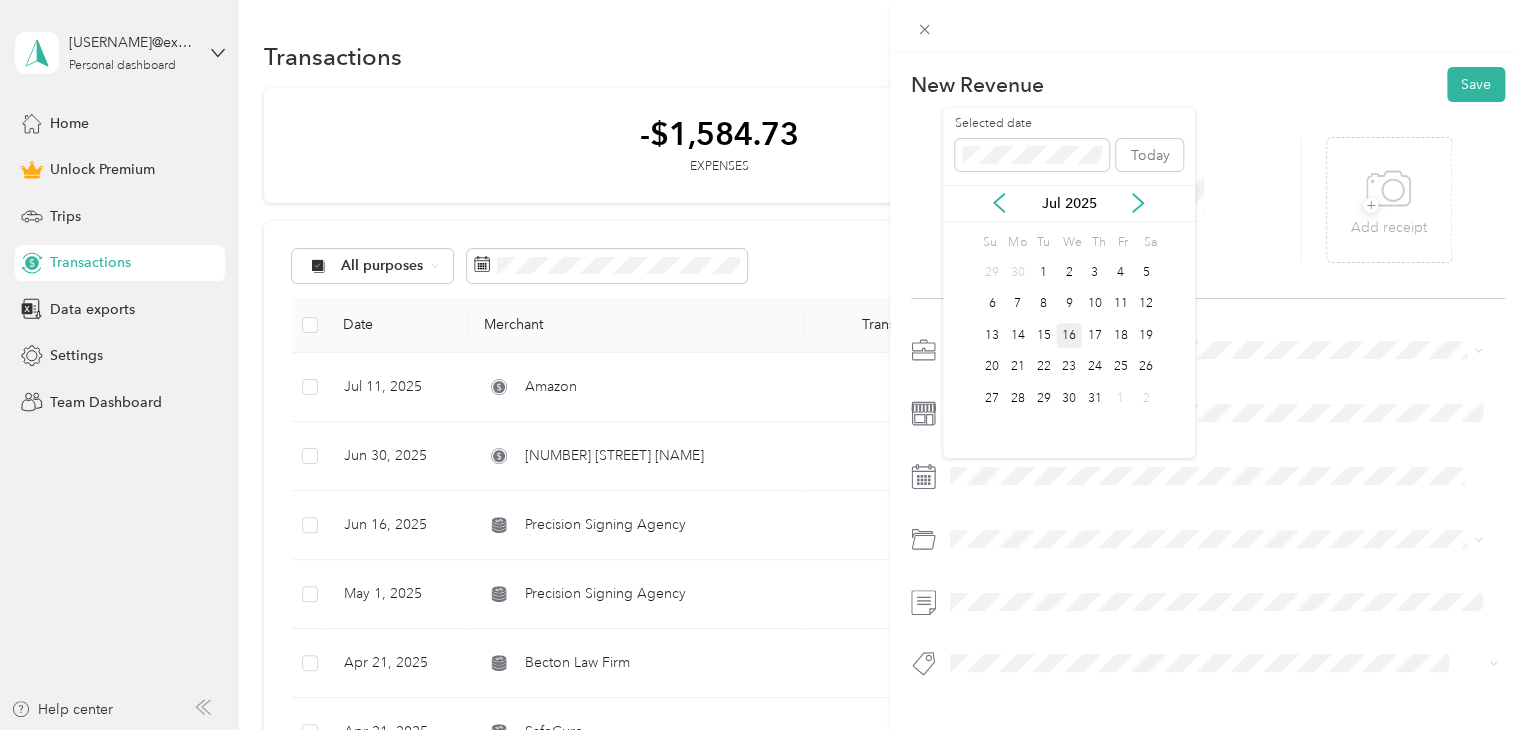 click on "16" at bounding box center [1069, 335] 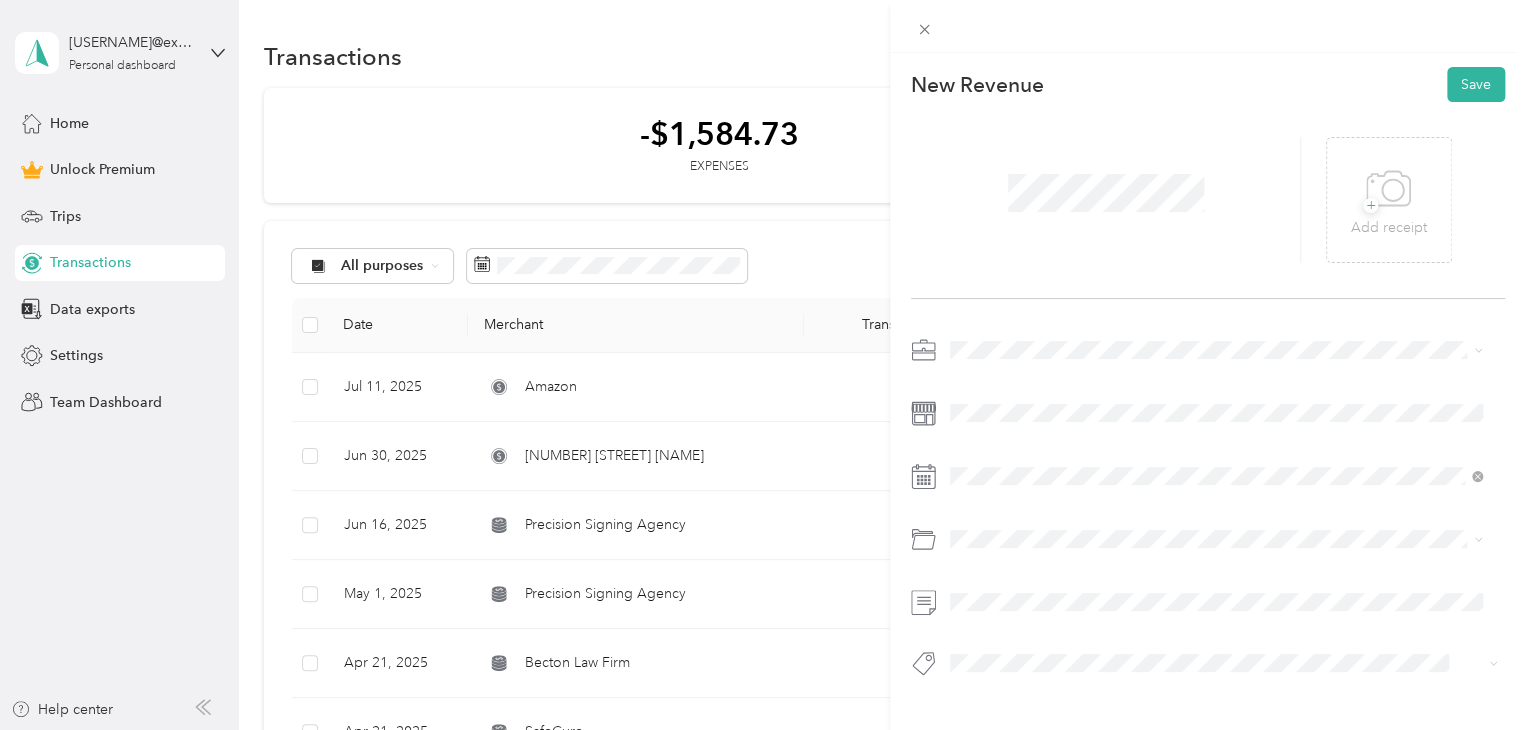 click on "Signing" at bounding box center (992, 578) 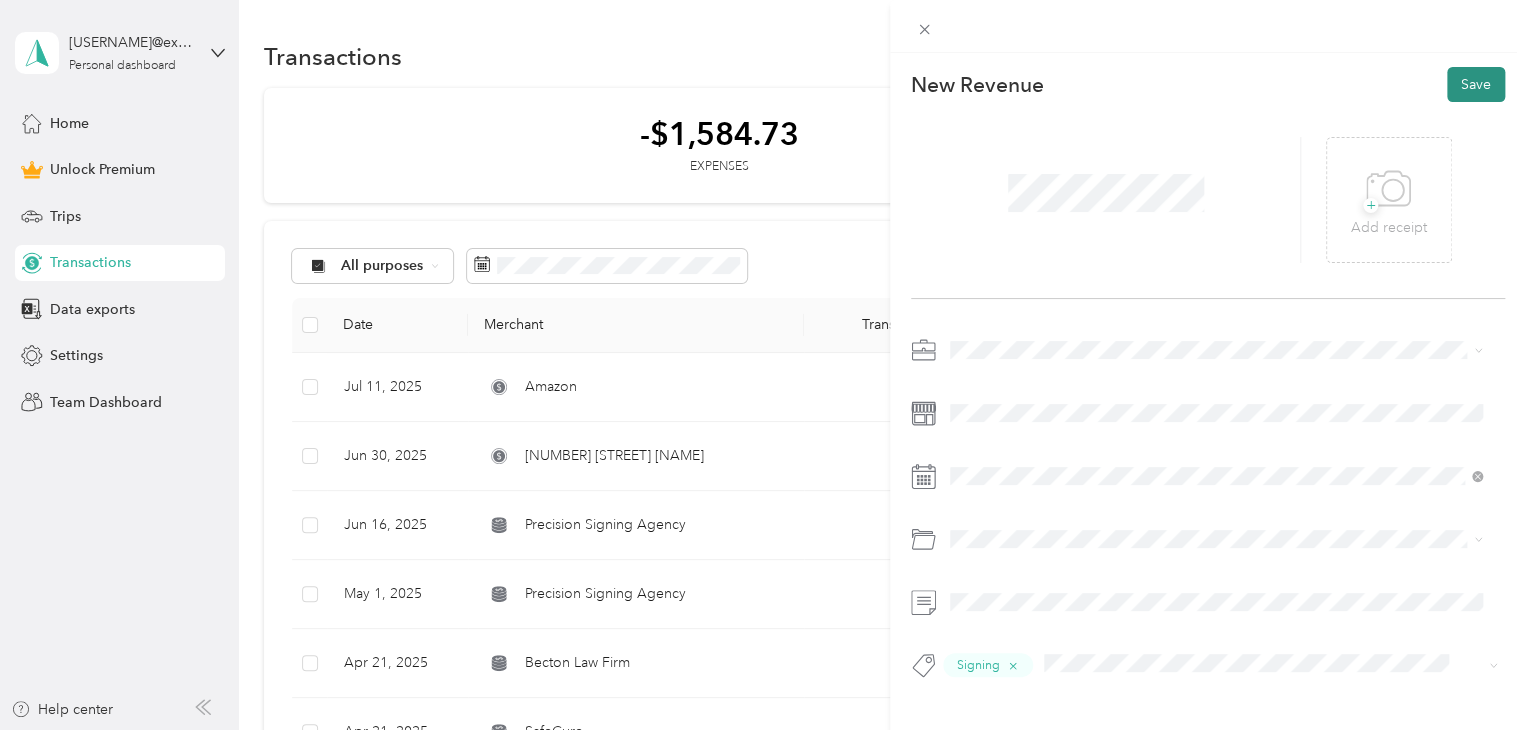 click on "Save" at bounding box center [1476, 84] 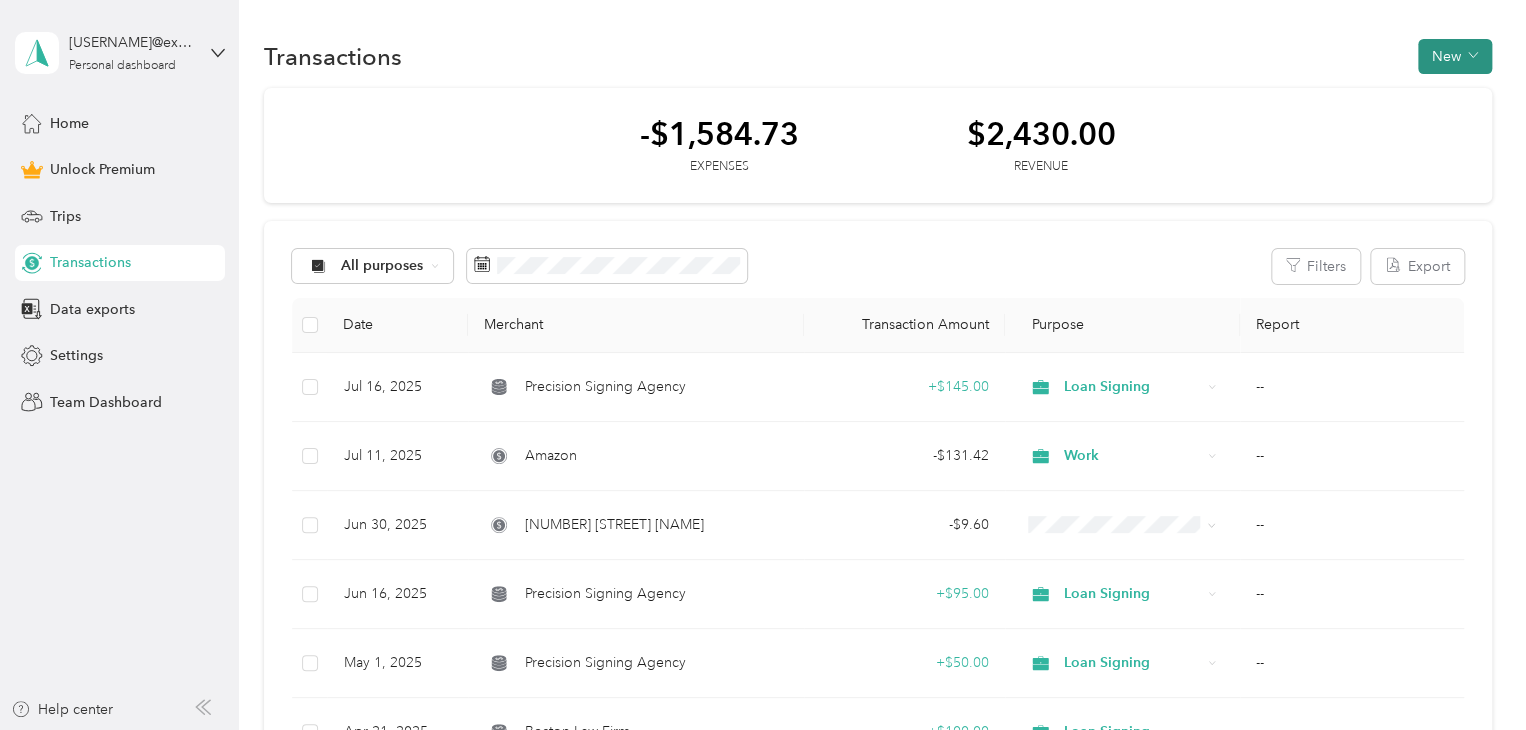 click on "New" at bounding box center (1455, 56) 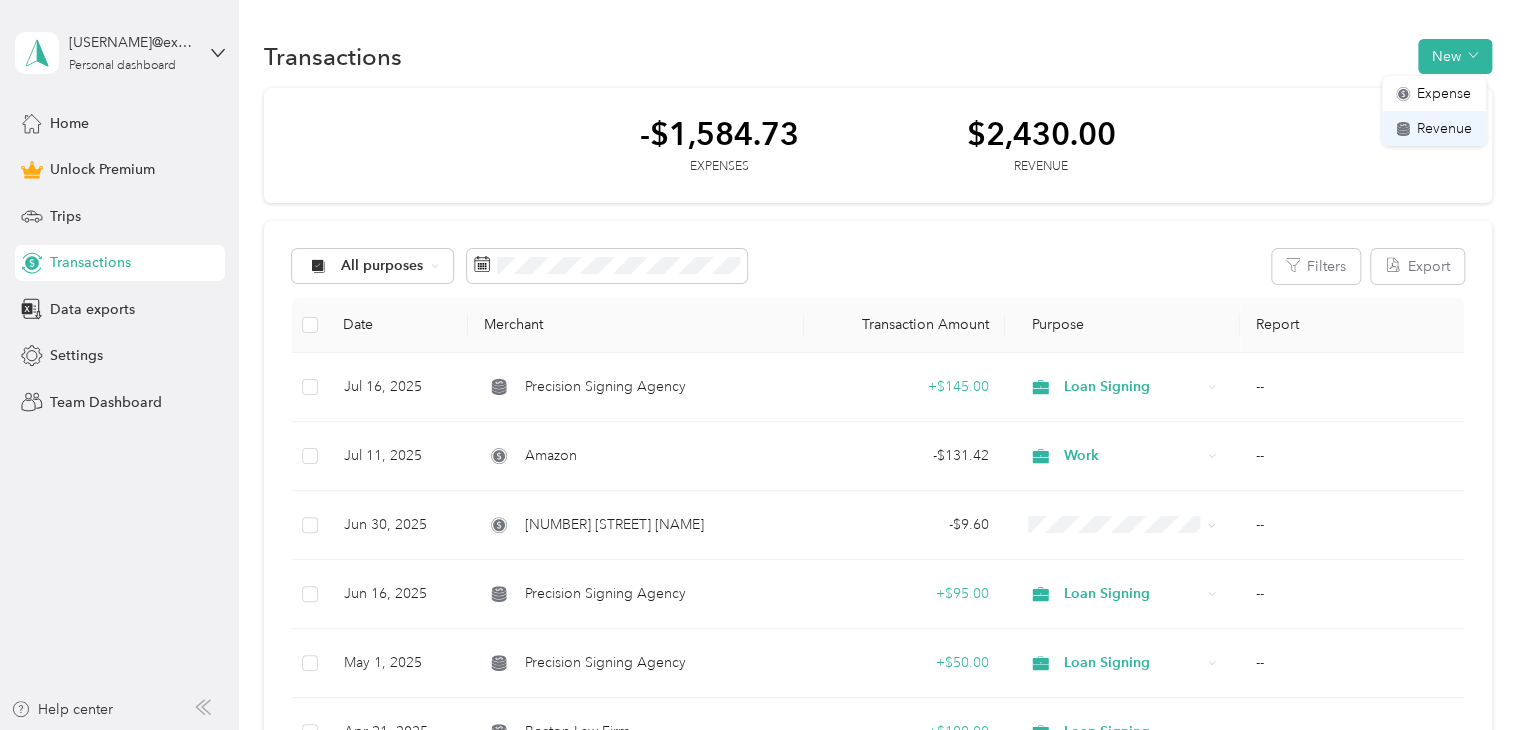 click on "Revenue" at bounding box center [1444, 128] 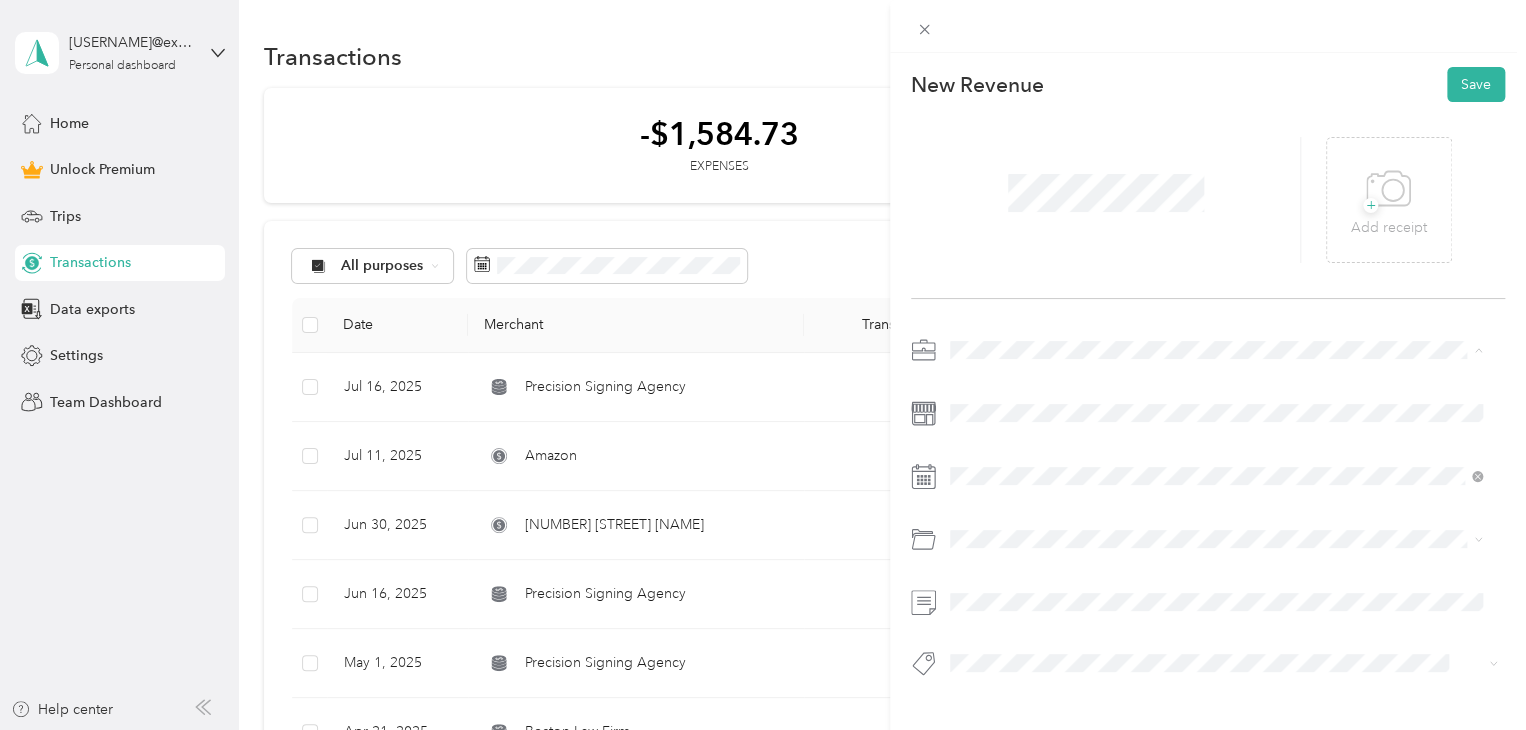 click on "Loan Signing" at bounding box center (998, 489) 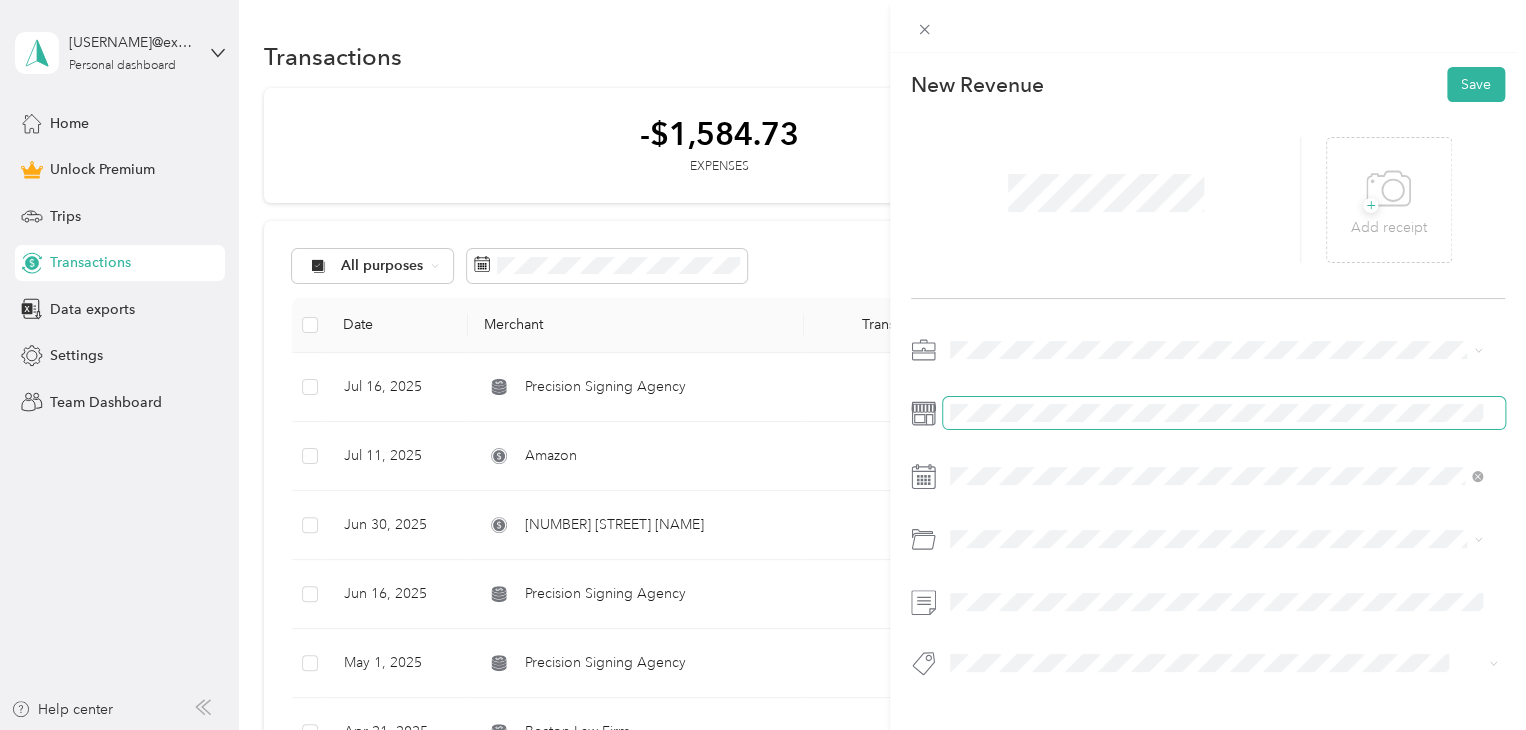click at bounding box center [1224, 413] 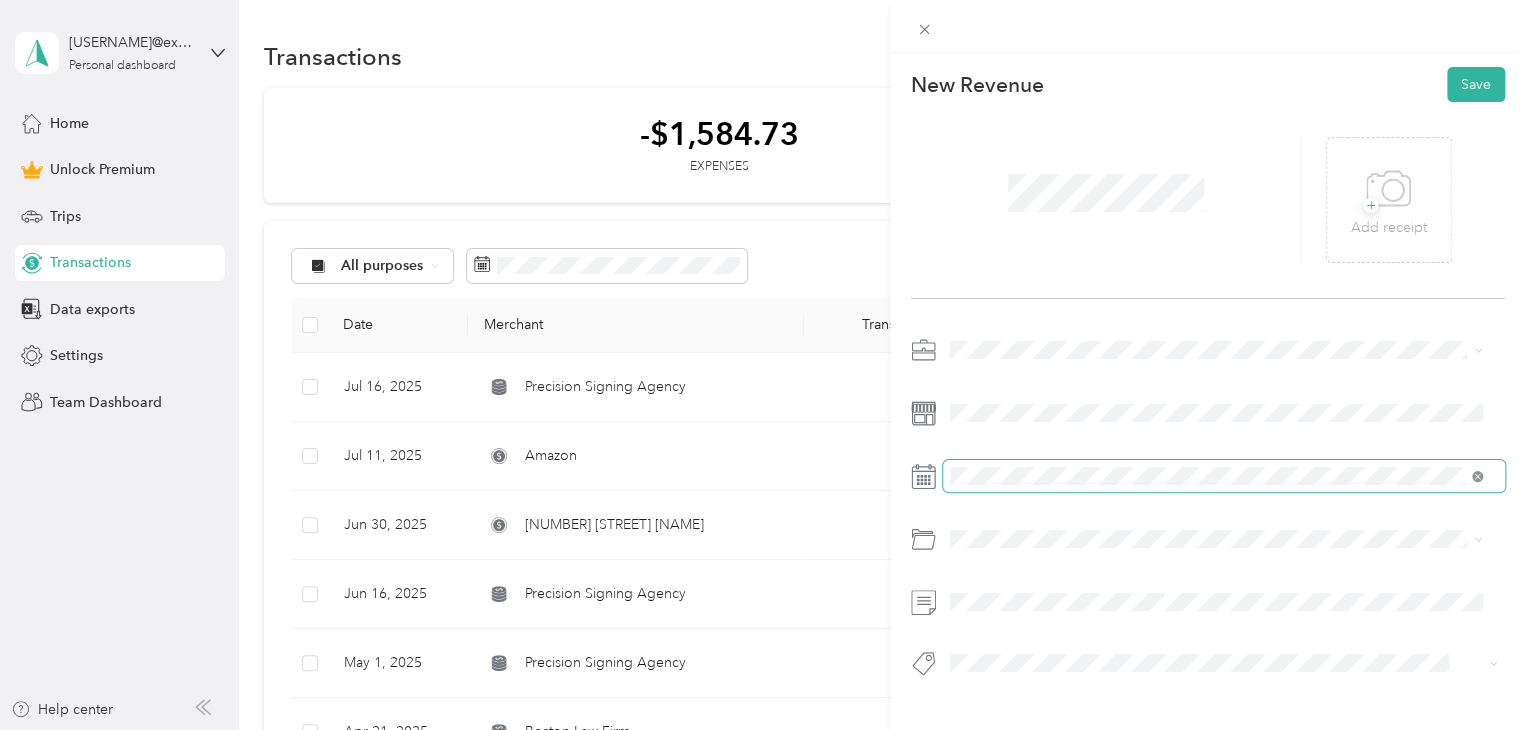 click 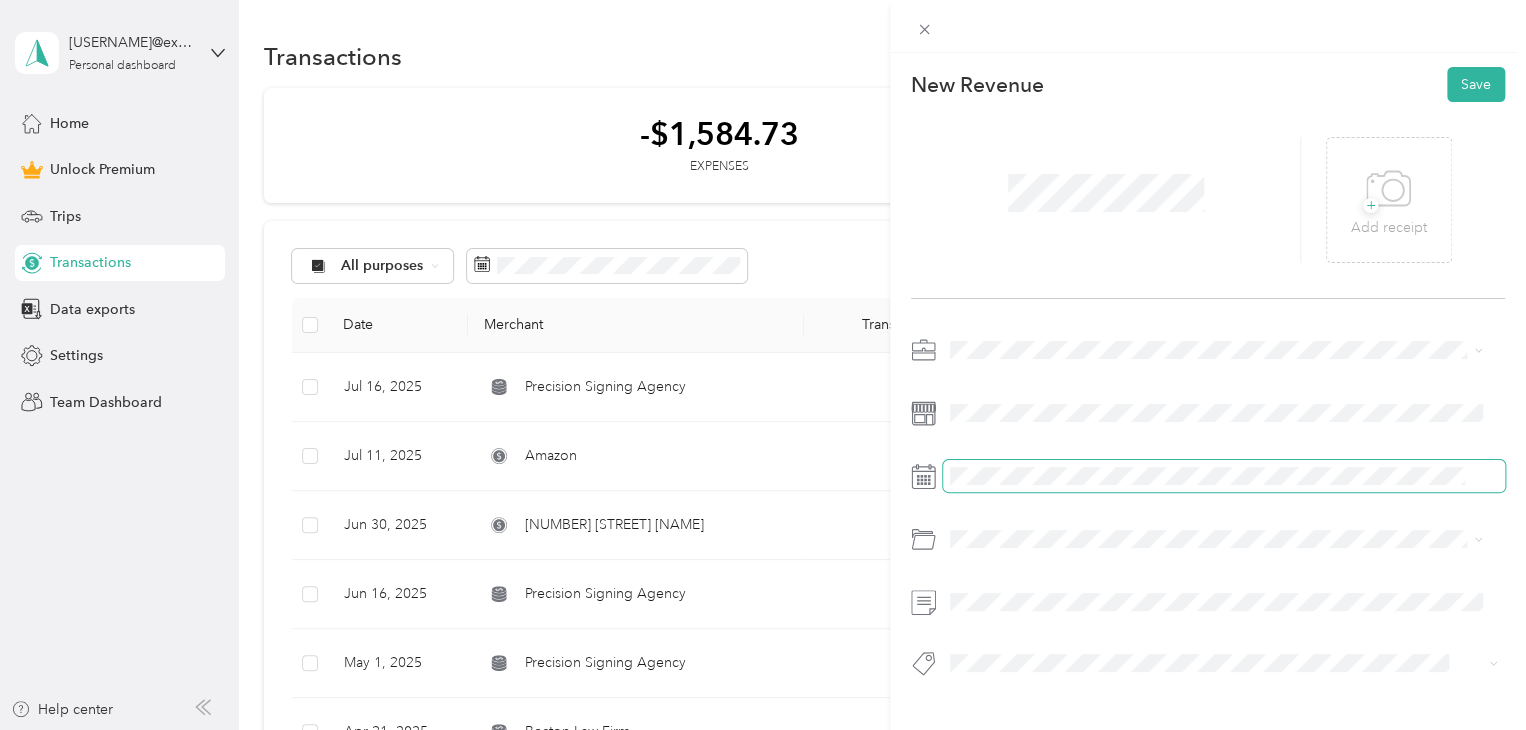 click at bounding box center [1224, 476] 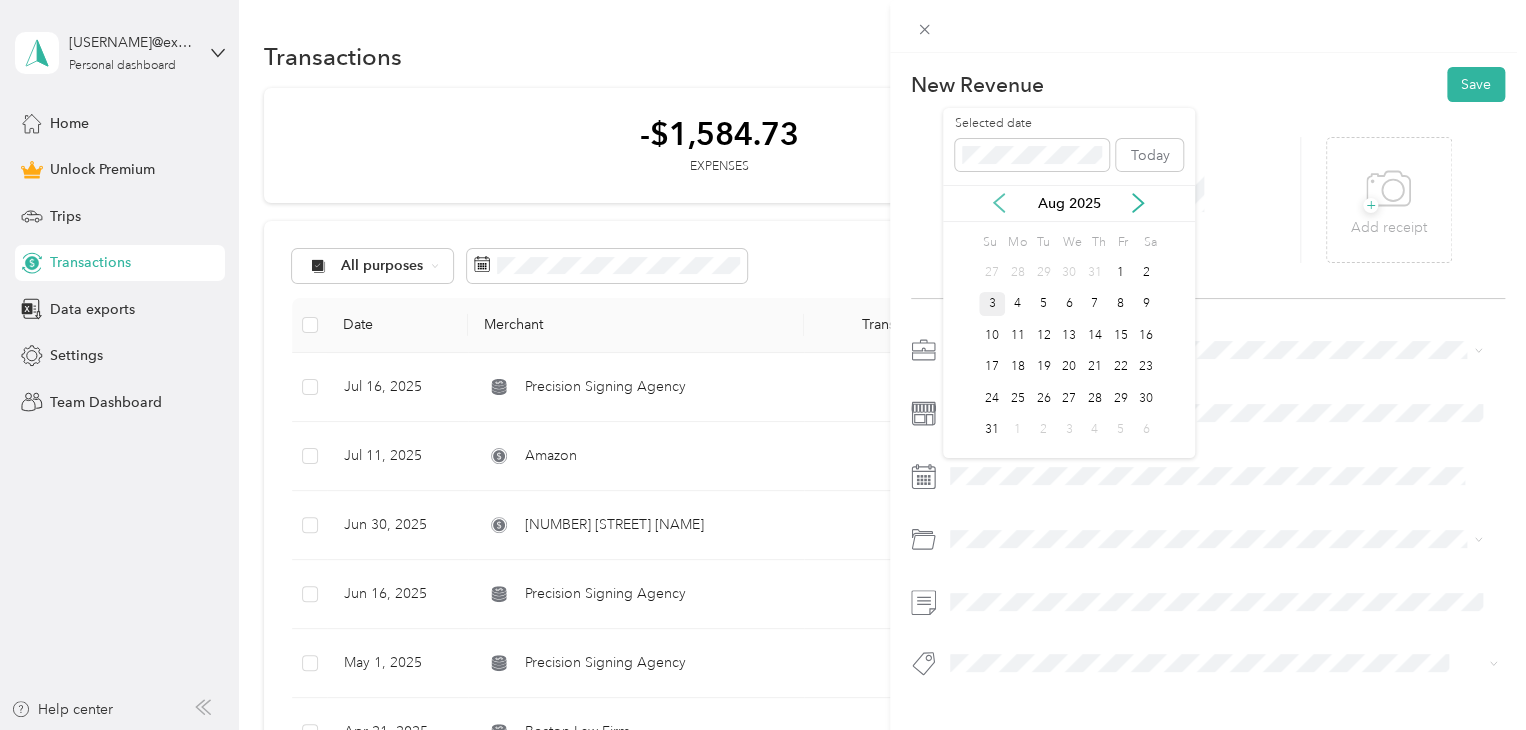 click 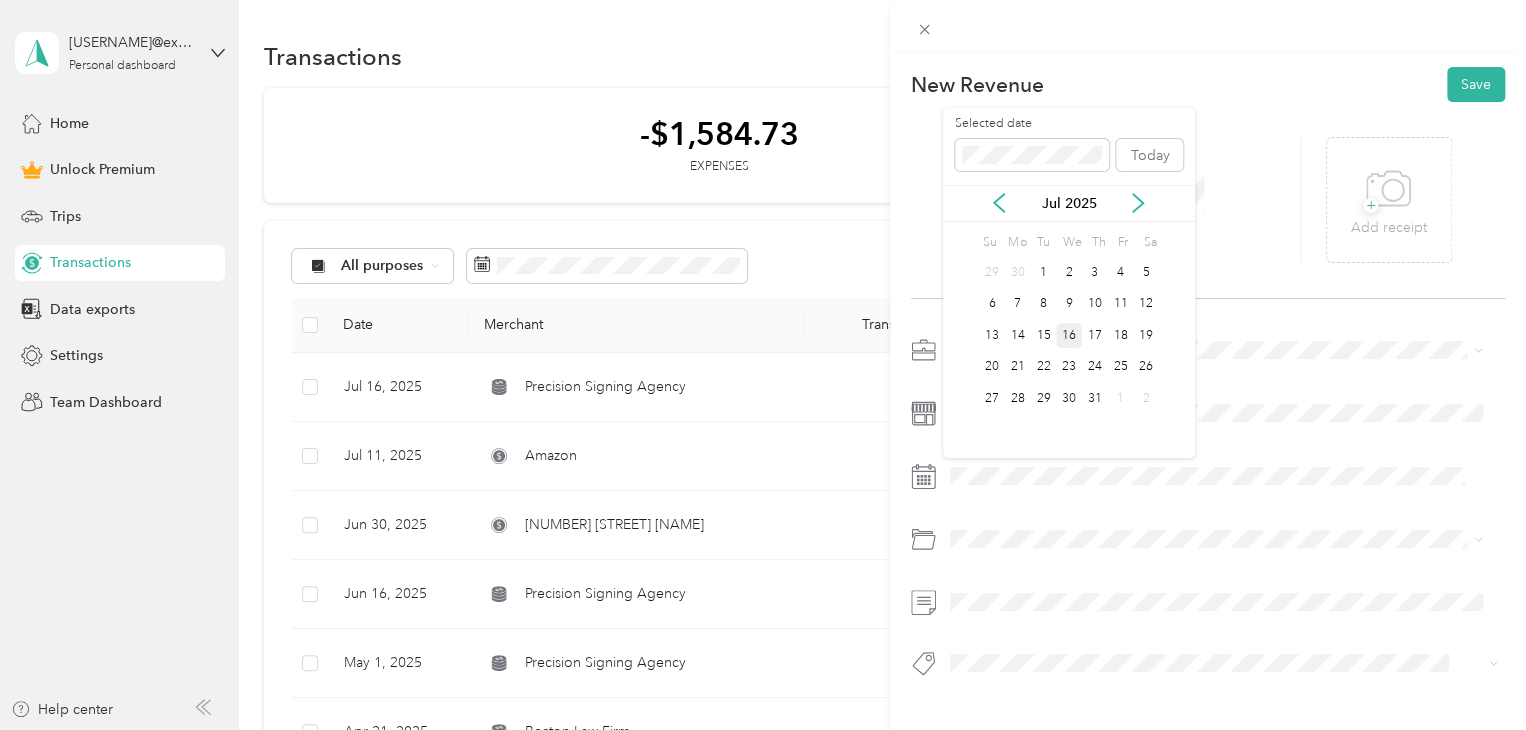 click on "16" at bounding box center [1069, 335] 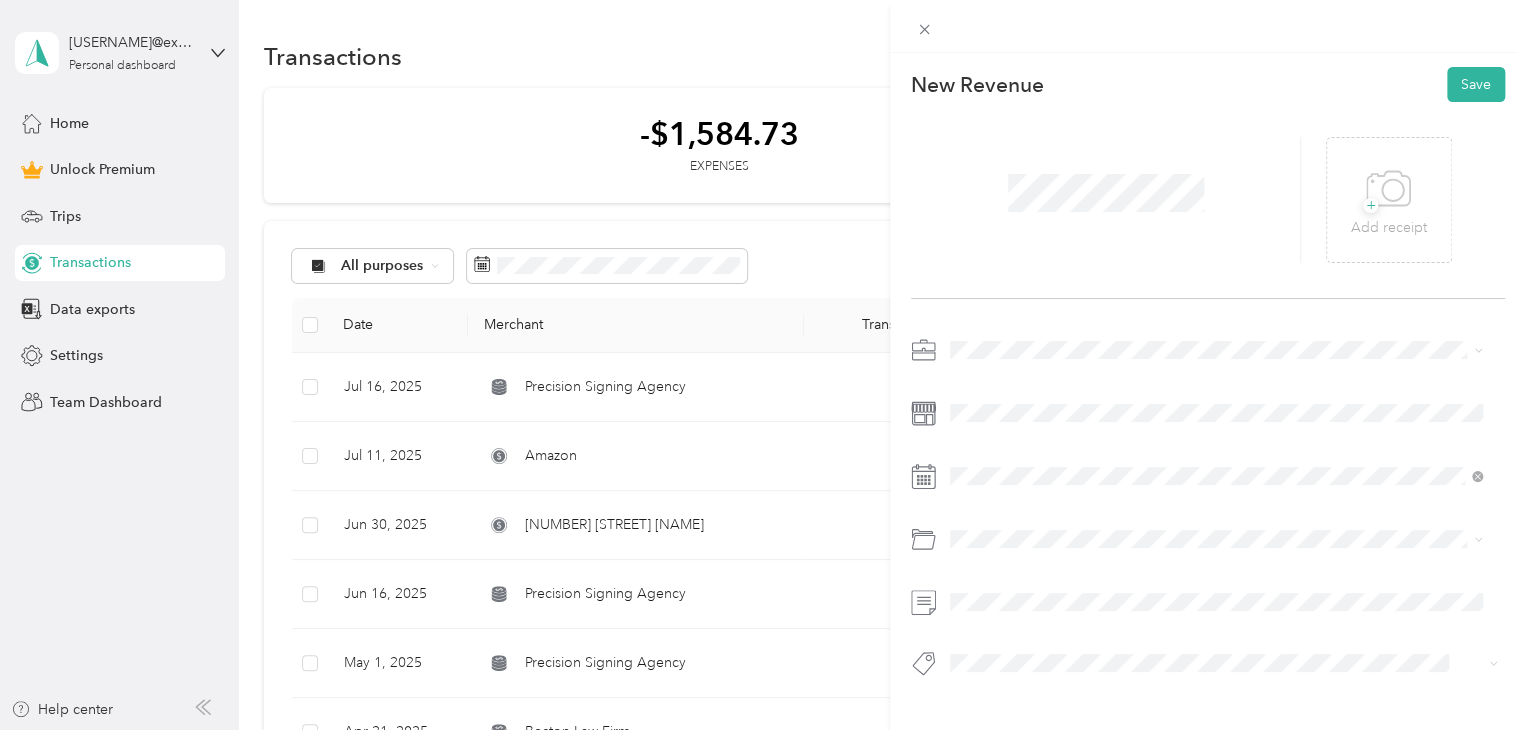 click on "Signing" at bounding box center (992, 584) 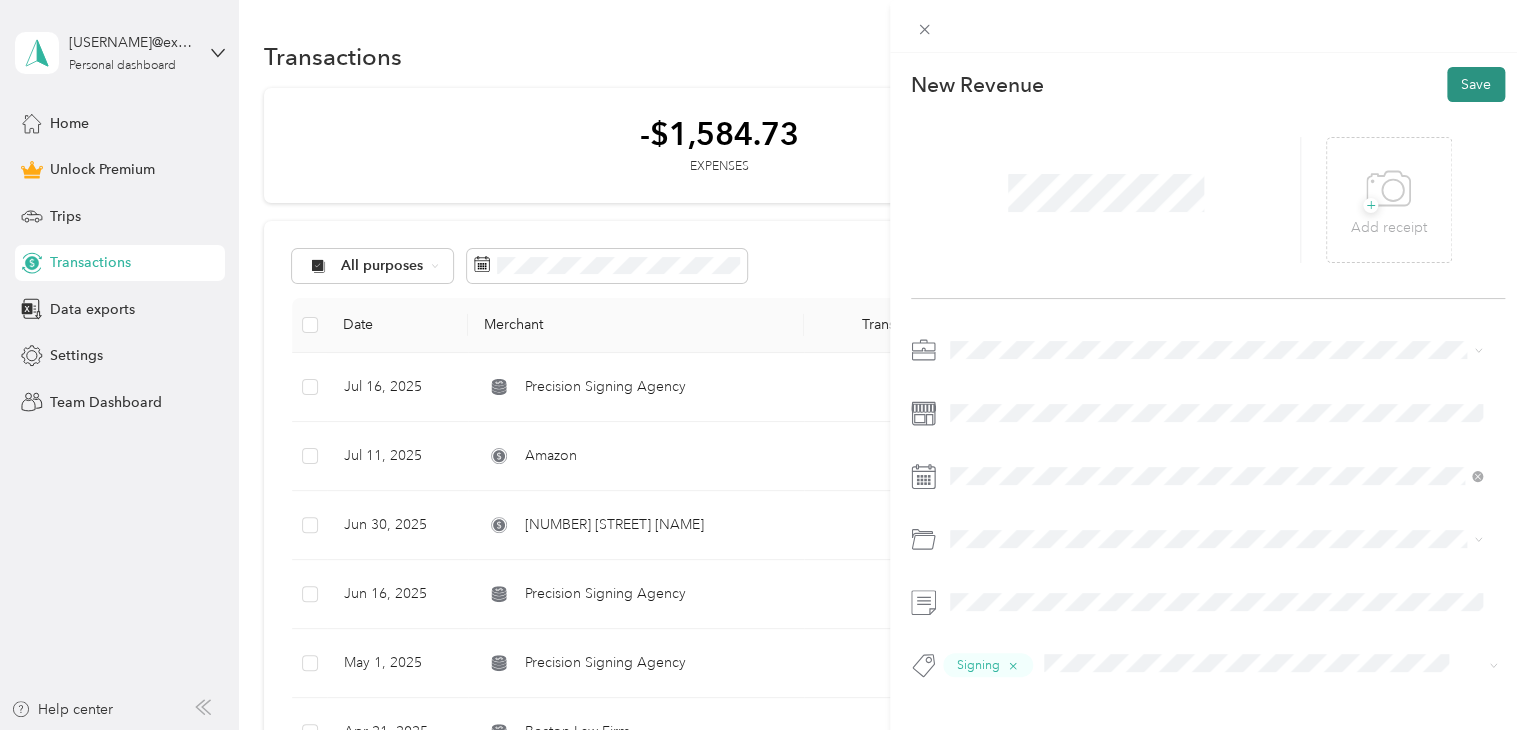 click on "Save" at bounding box center (1476, 84) 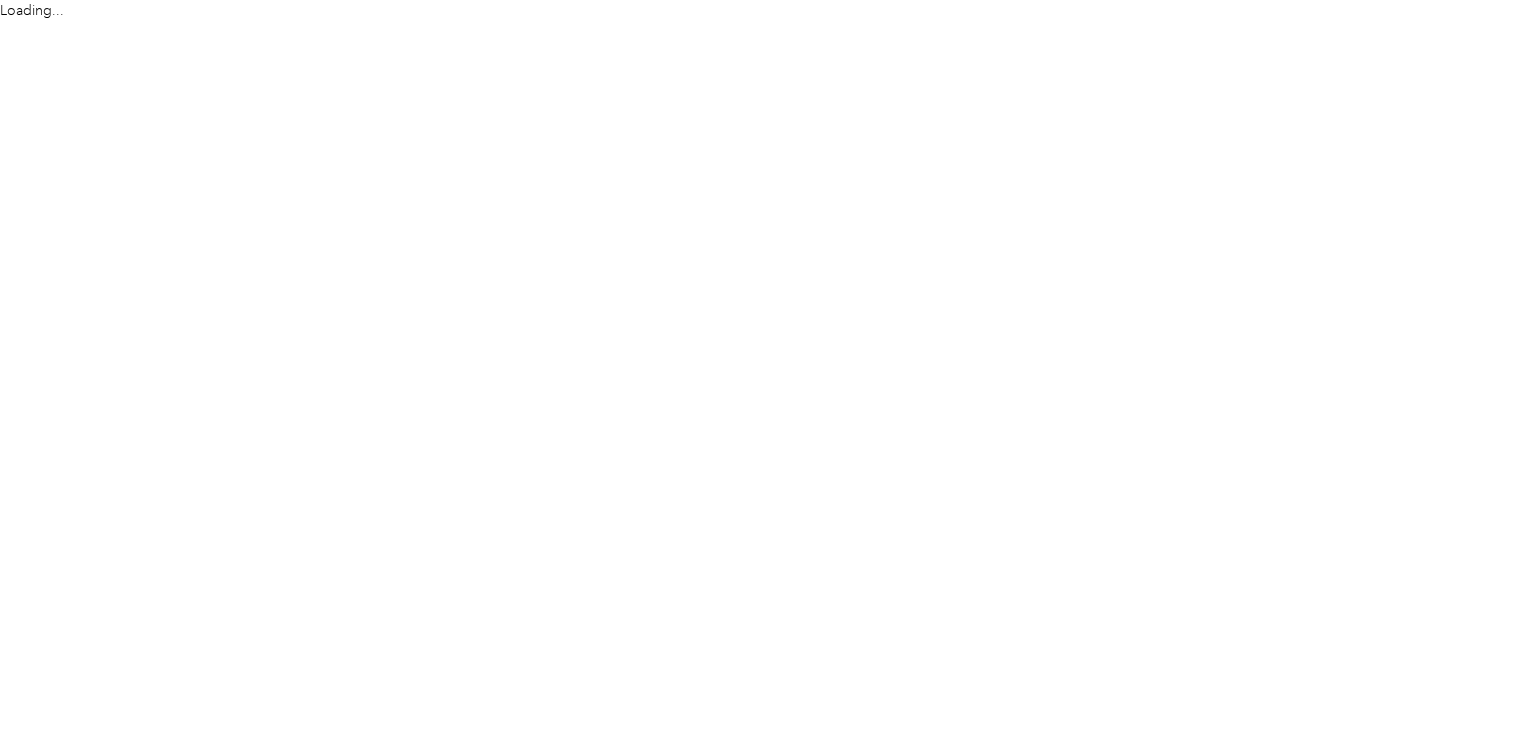 scroll, scrollTop: 0, scrollLeft: 0, axis: both 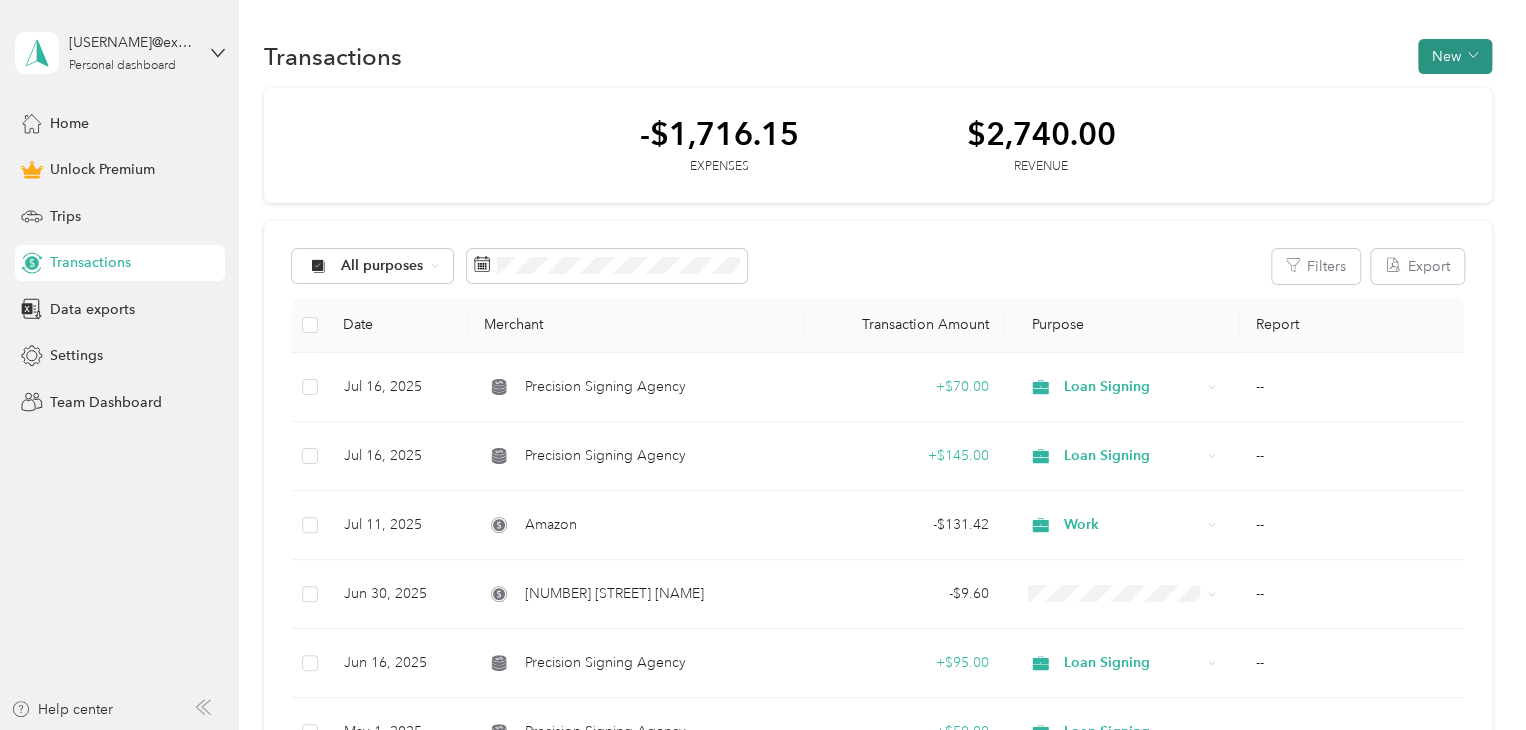 click on "New" at bounding box center (1455, 56) 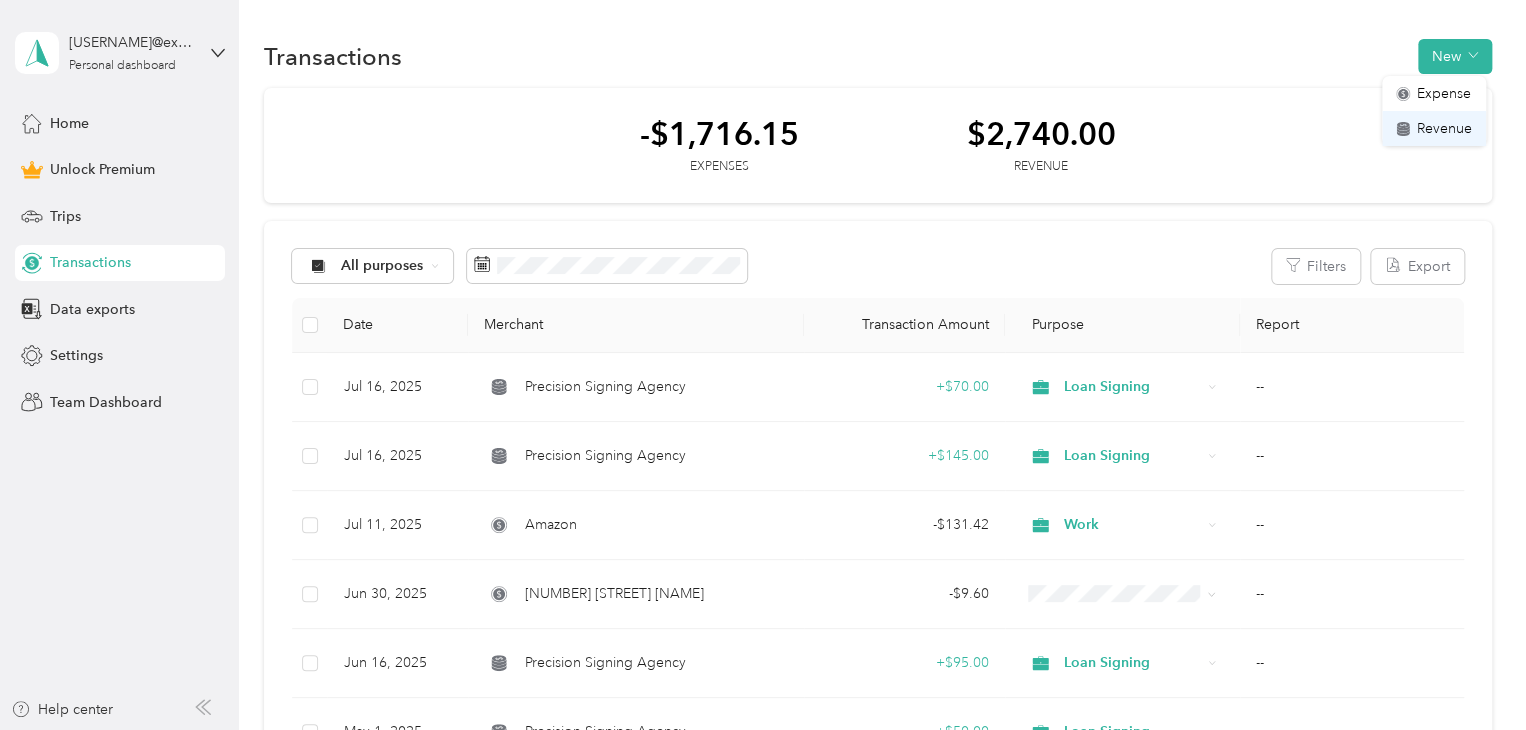 click on "Revenue" at bounding box center [1444, 128] 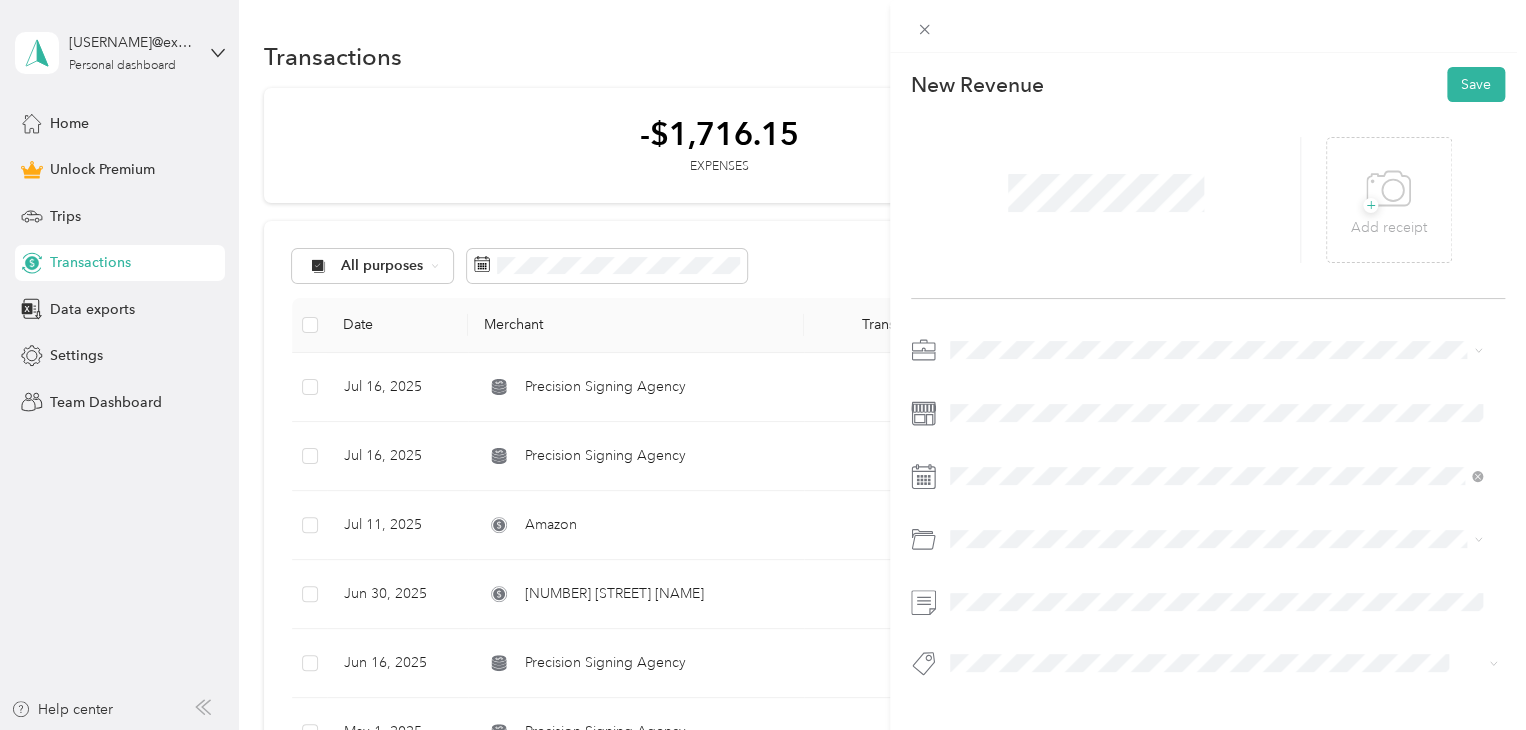 click on "Loan Signing" at bounding box center (1216, 484) 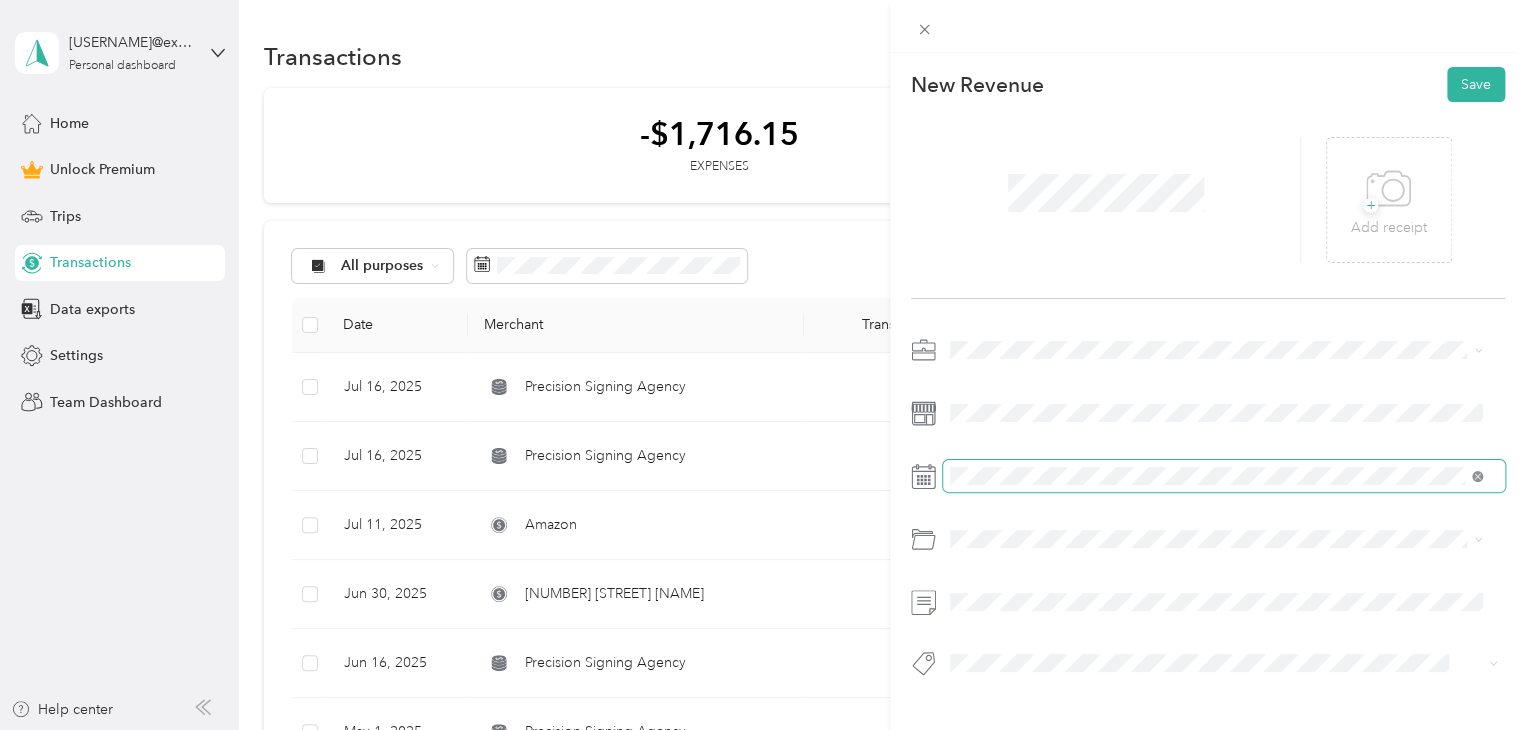 click 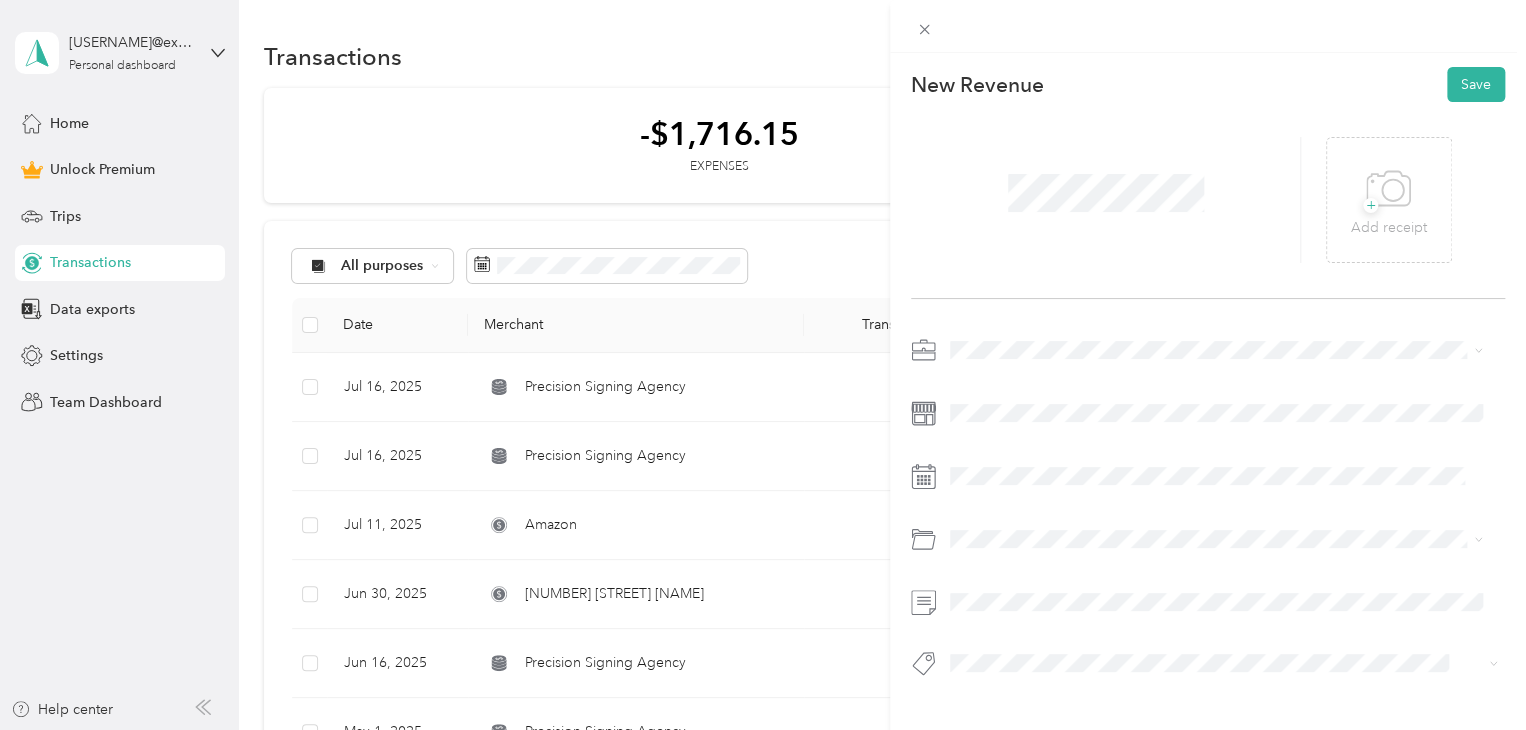click 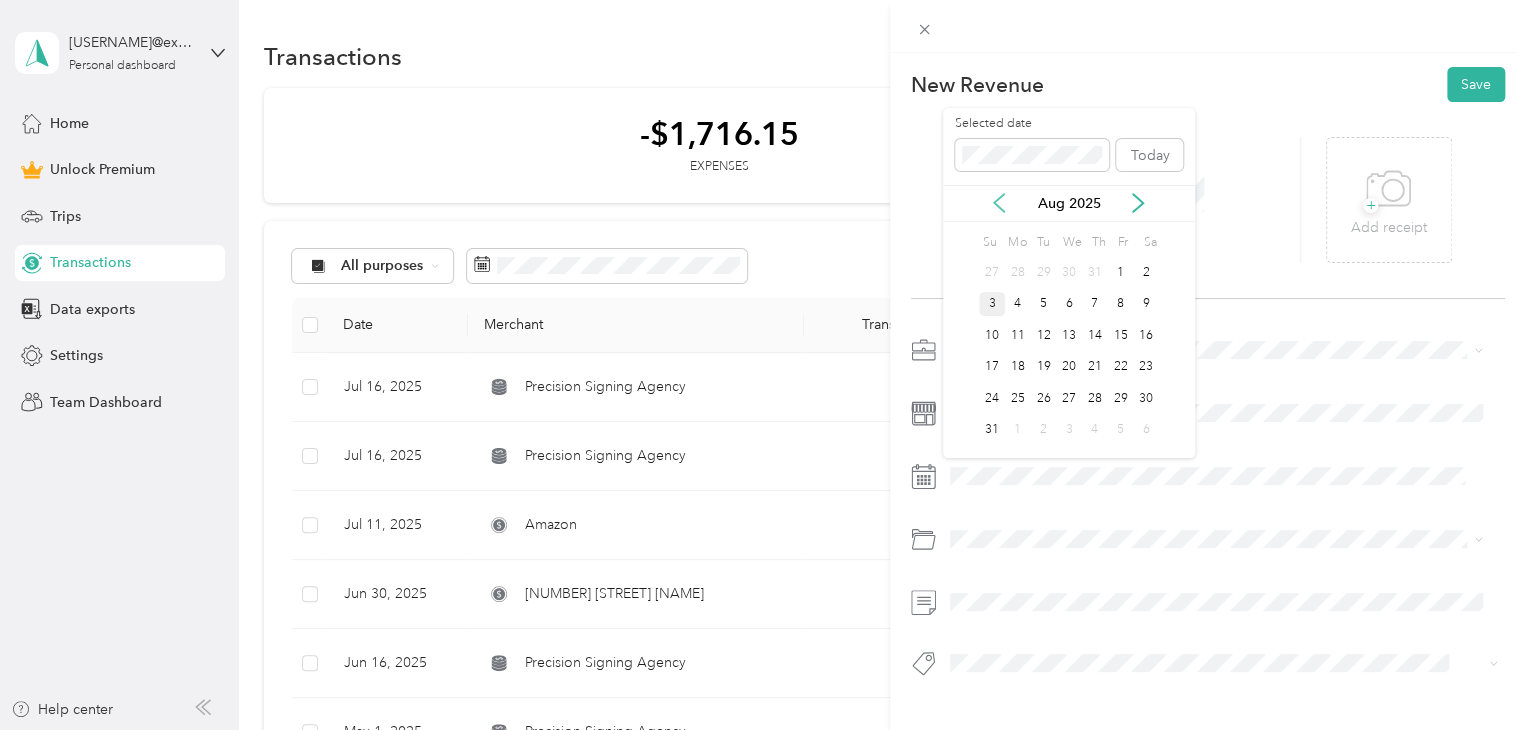 click 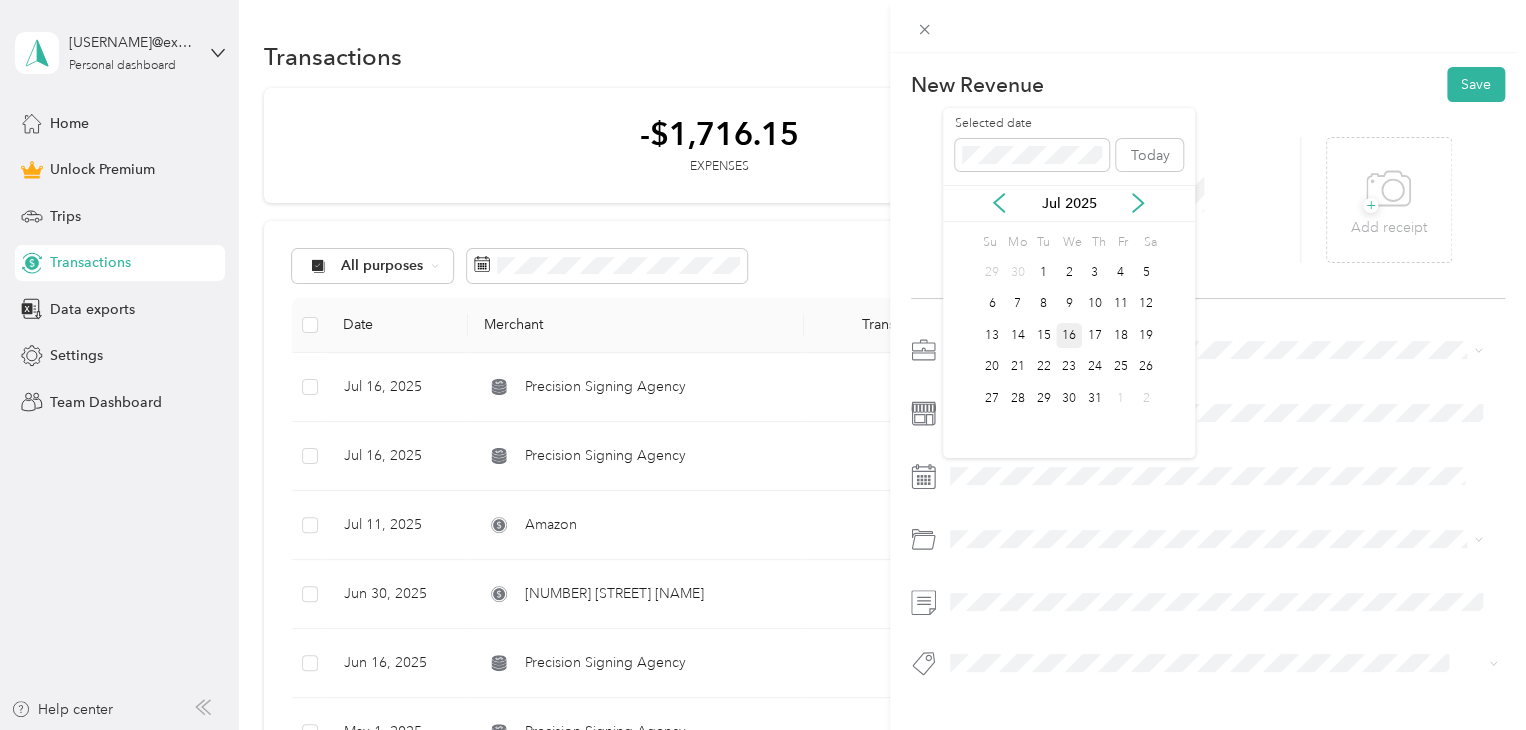 click on "16" at bounding box center [1069, 335] 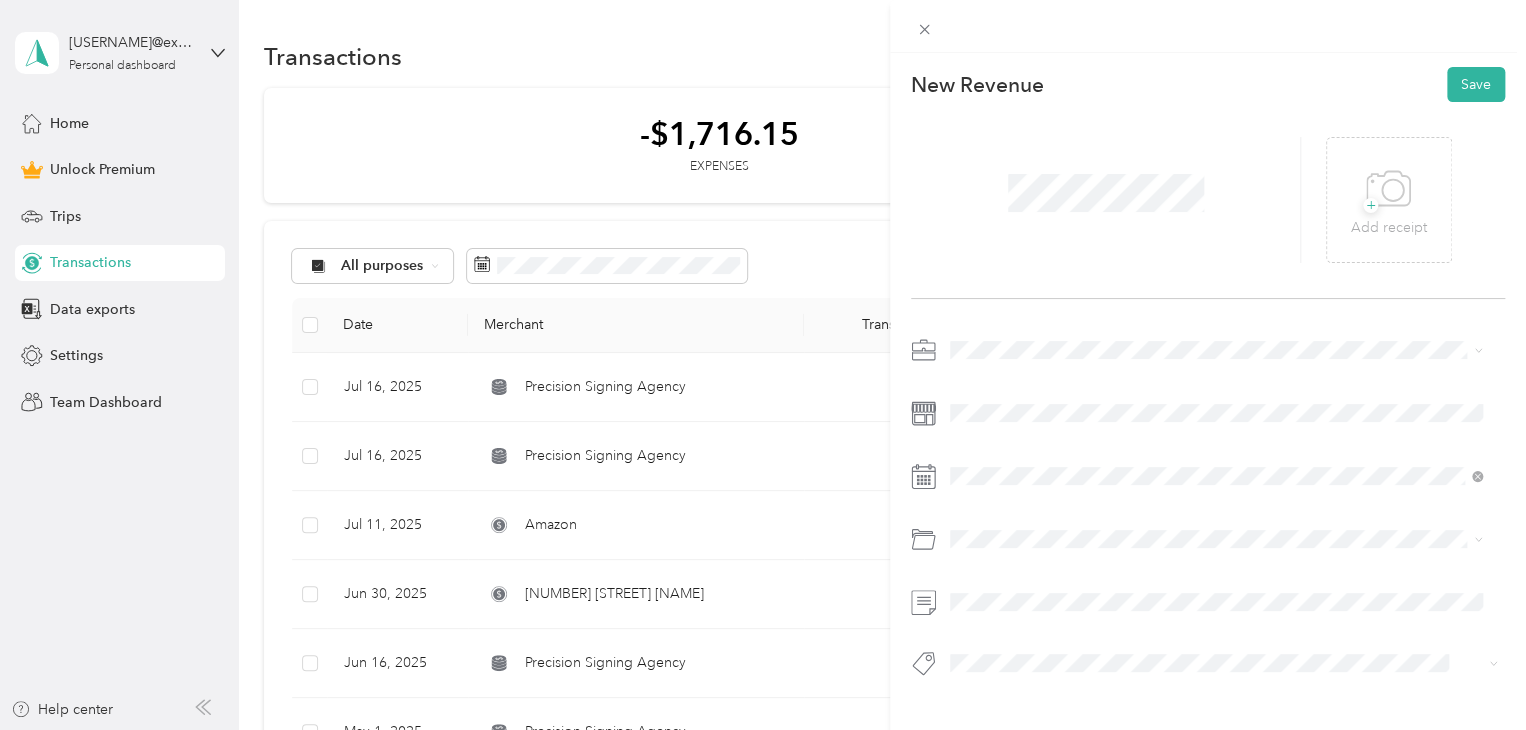 click on "Signing" at bounding box center (992, 579) 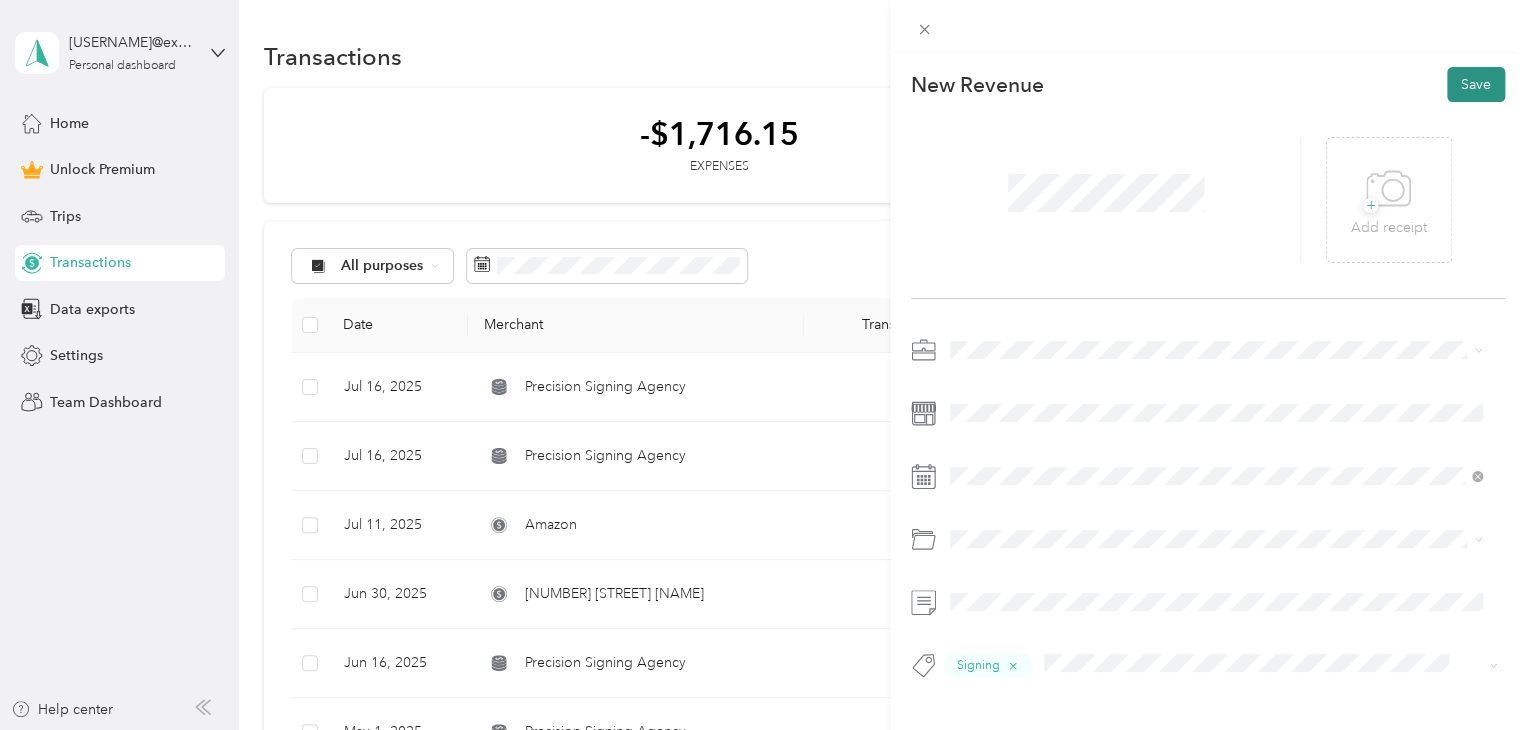 click on "Save" at bounding box center (1476, 84) 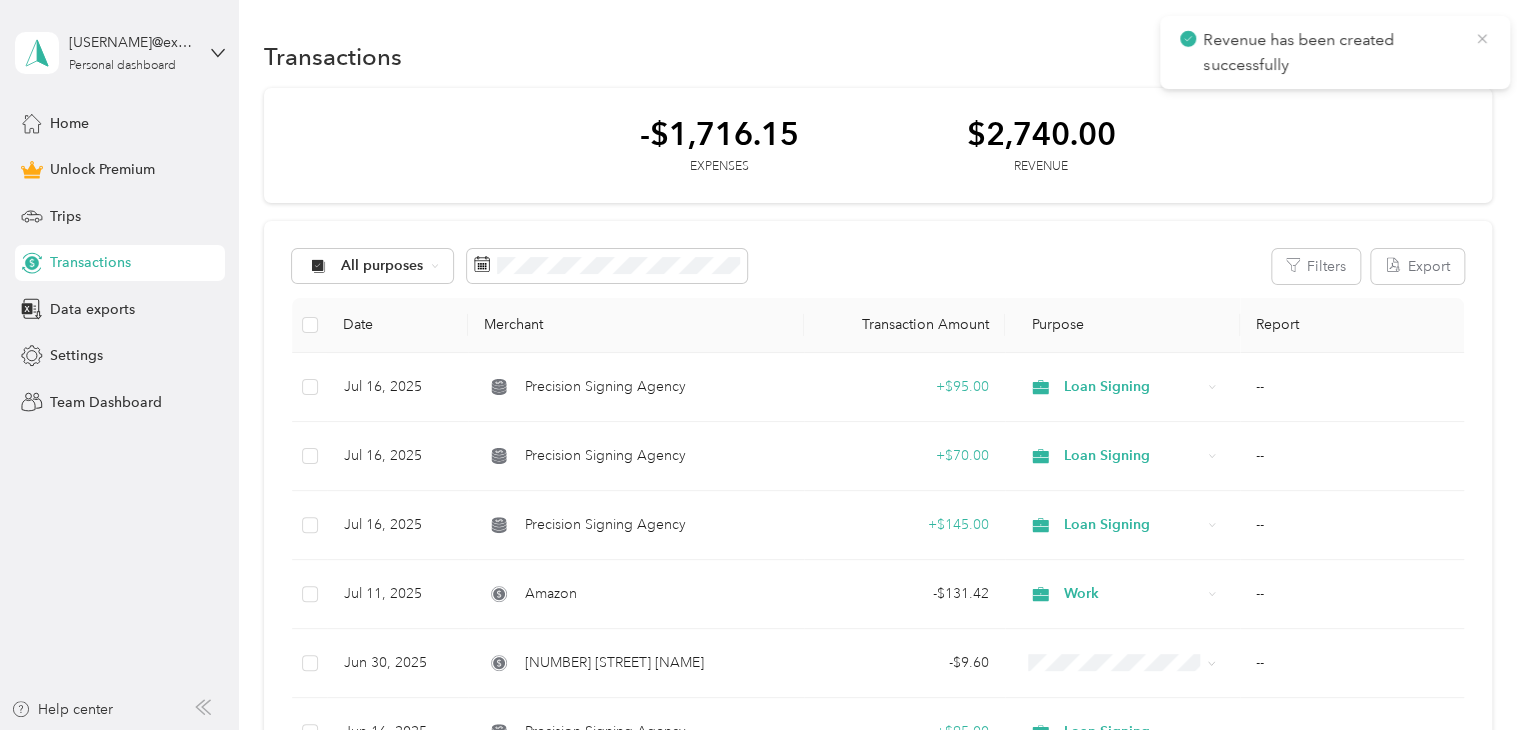 click 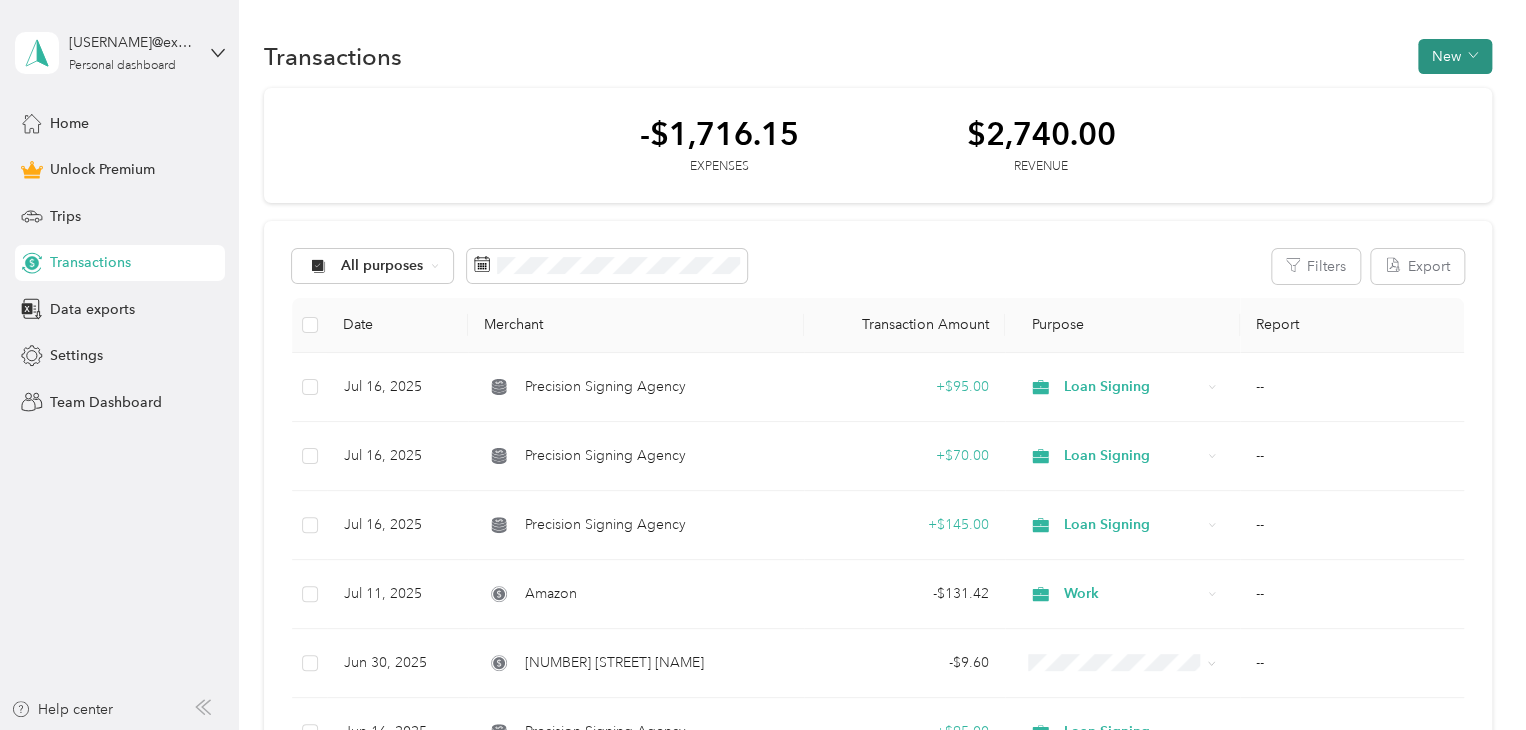 click on "New" at bounding box center [1455, 56] 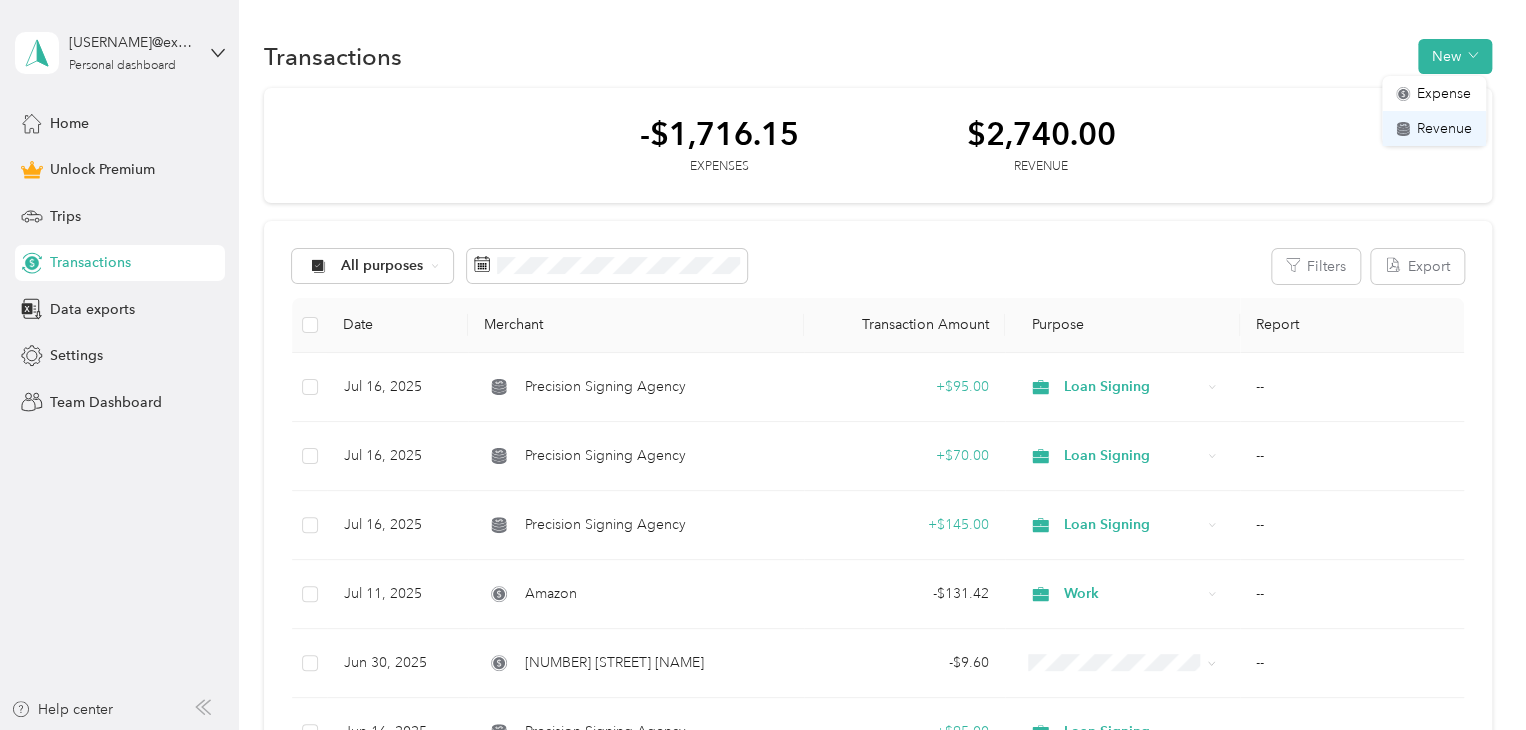 click on "Revenue" at bounding box center (1444, 128) 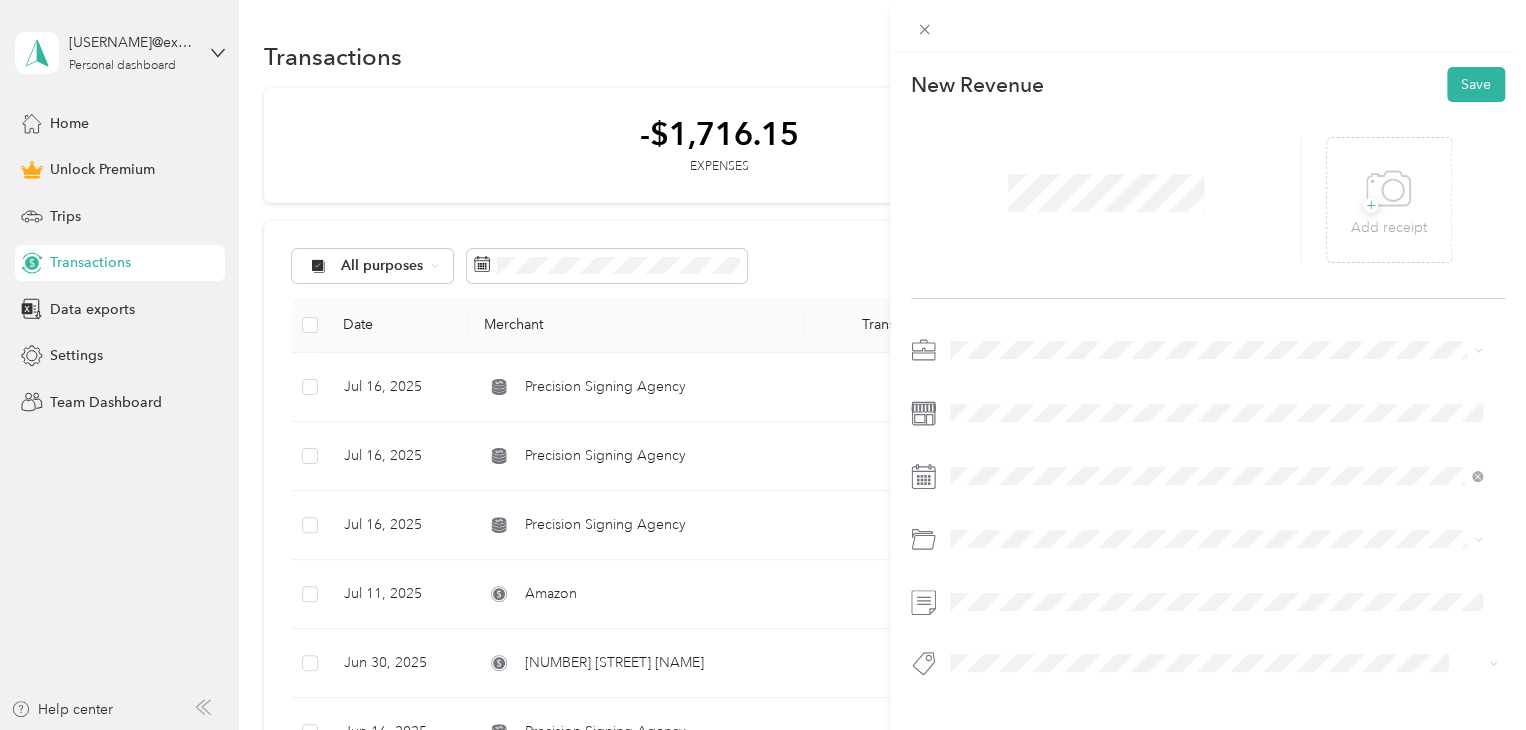 click on "Loan Signing" at bounding box center [1216, 489] 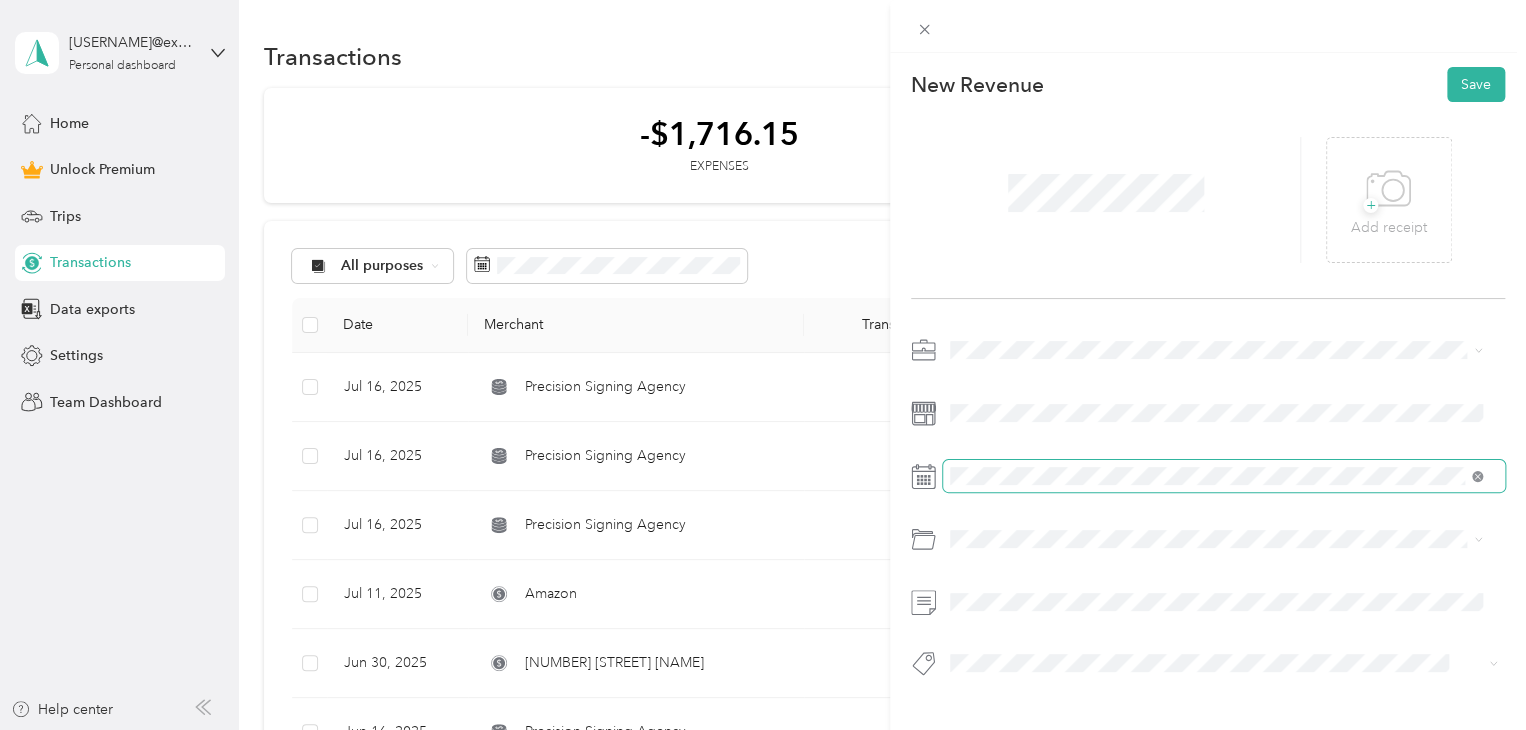 click 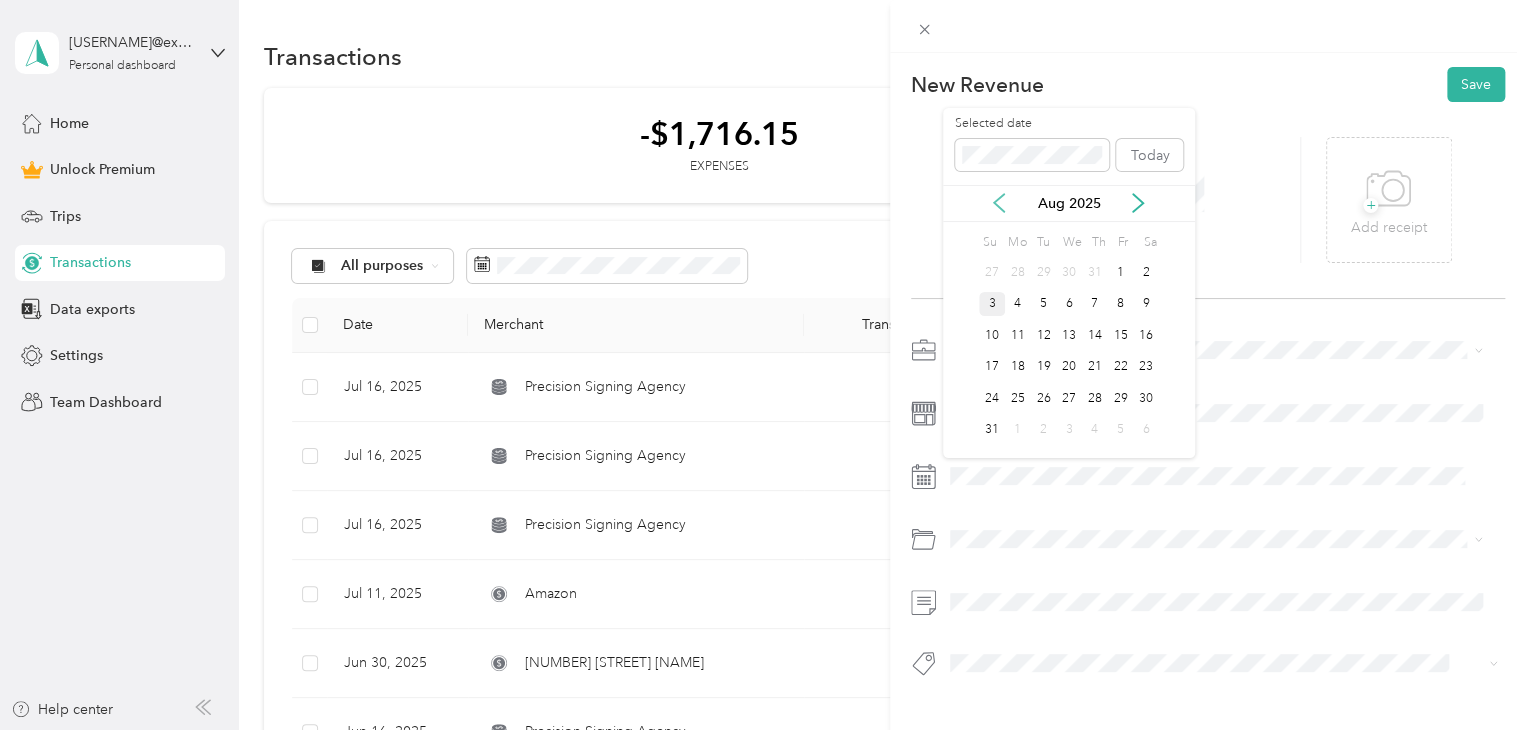 click 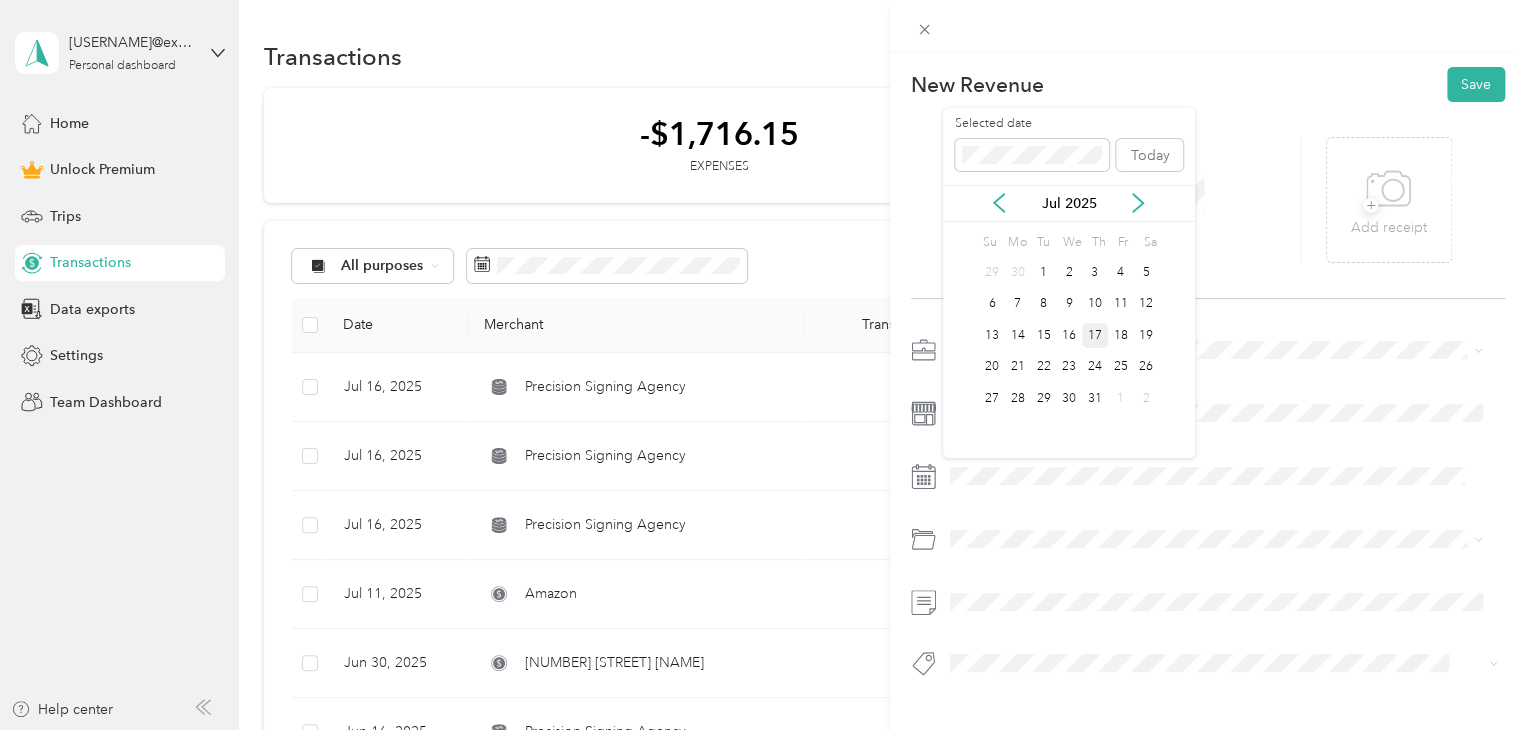 click on "17" at bounding box center [1095, 335] 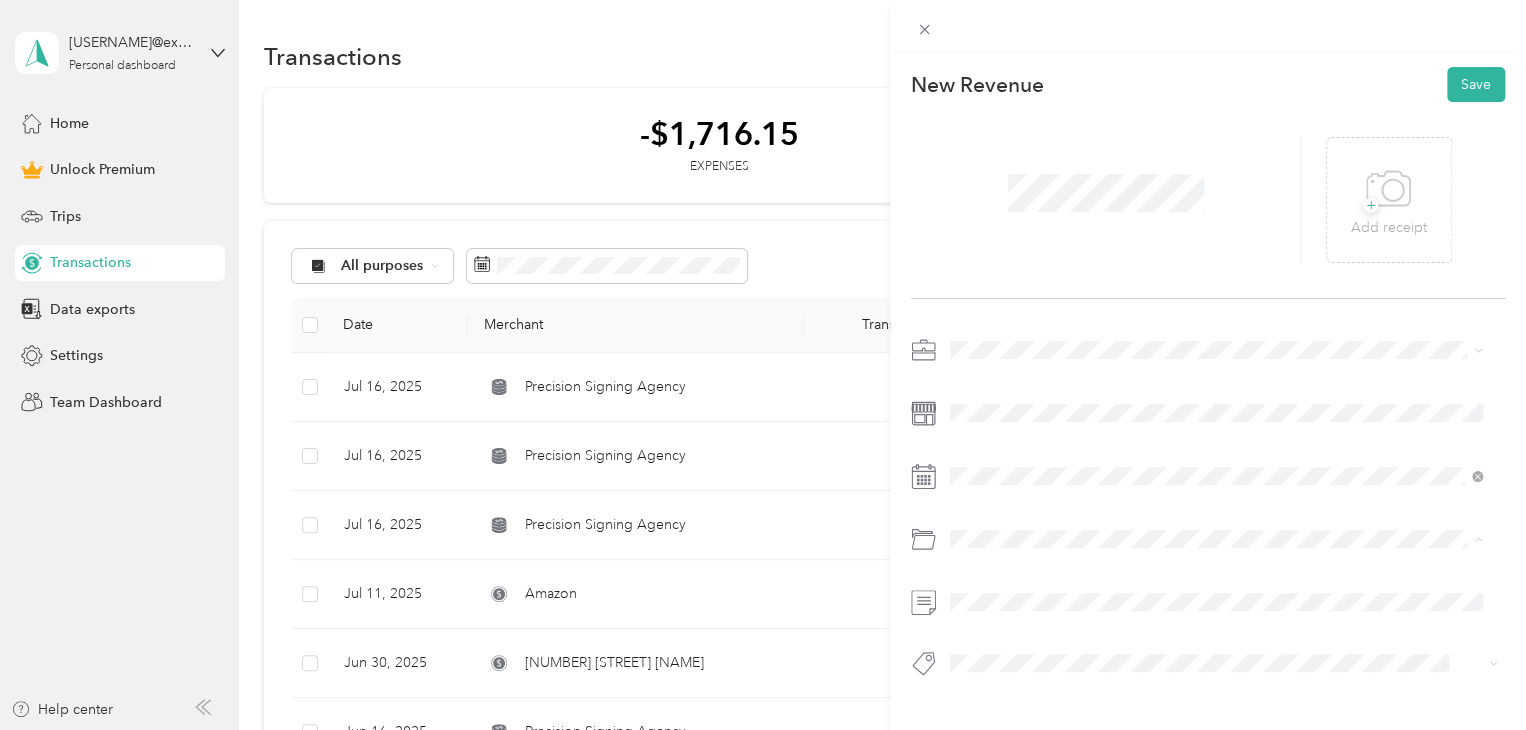 click on "New Revenue  Save + Add receipt" at bounding box center [1208, 407] 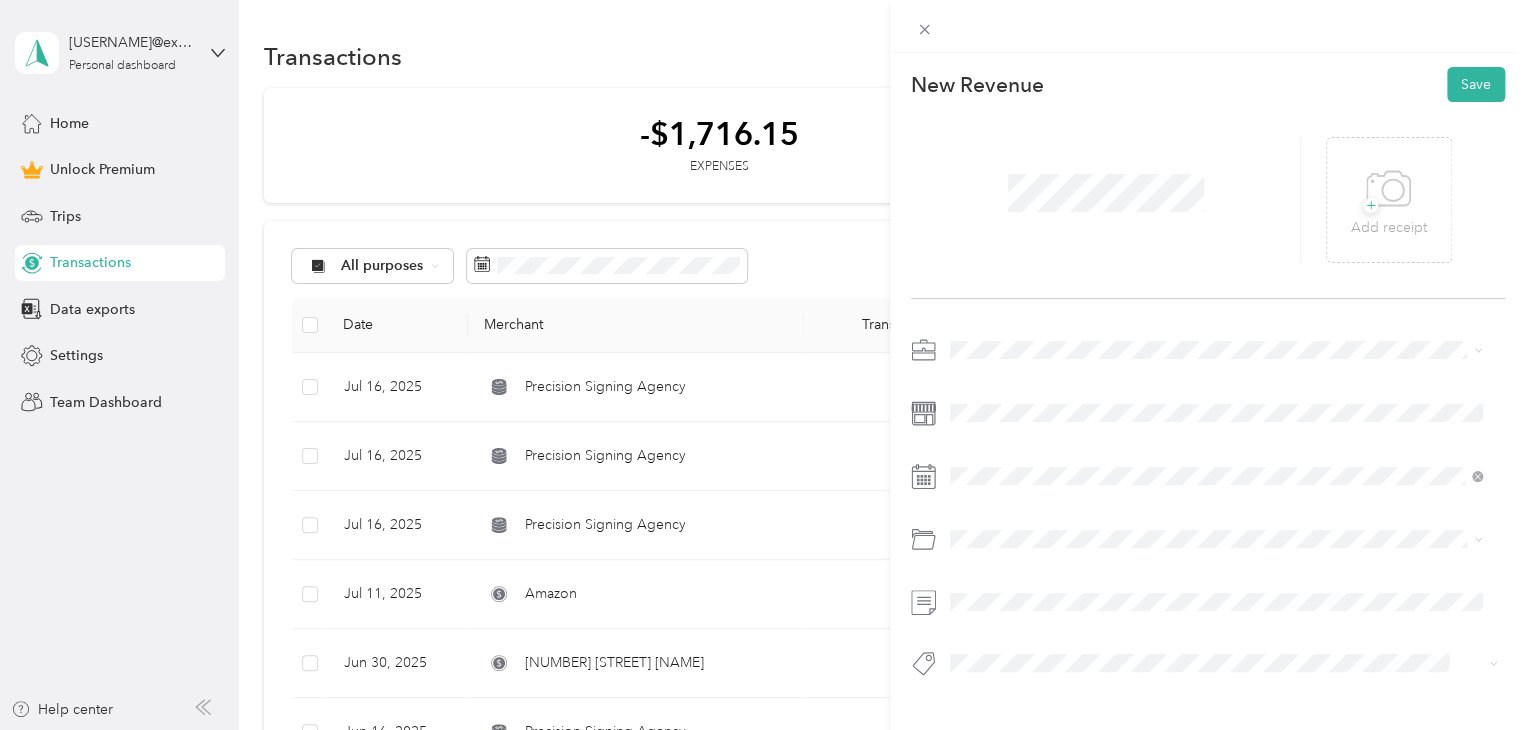 click on "Signing" at bounding box center (992, 581) 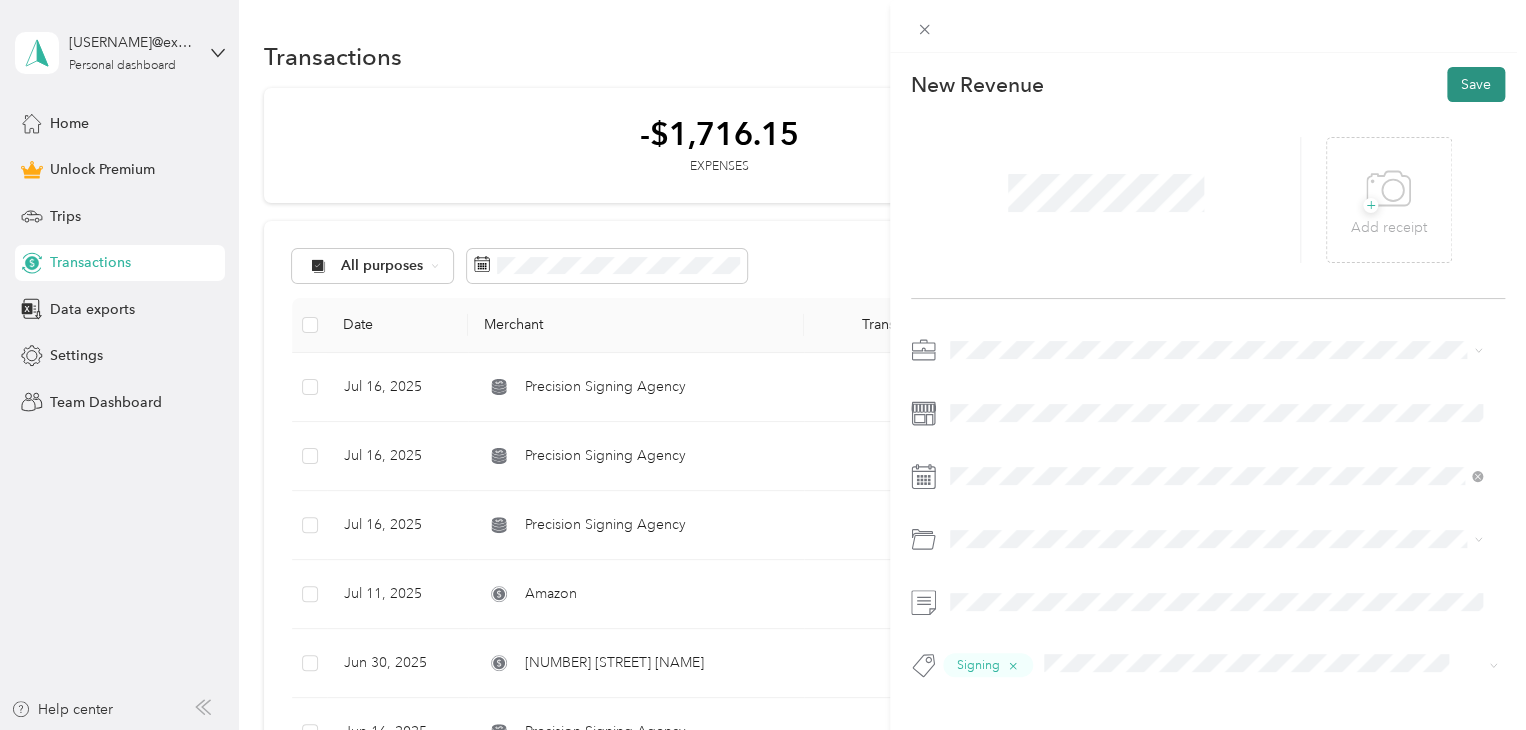 click on "Save" at bounding box center (1476, 84) 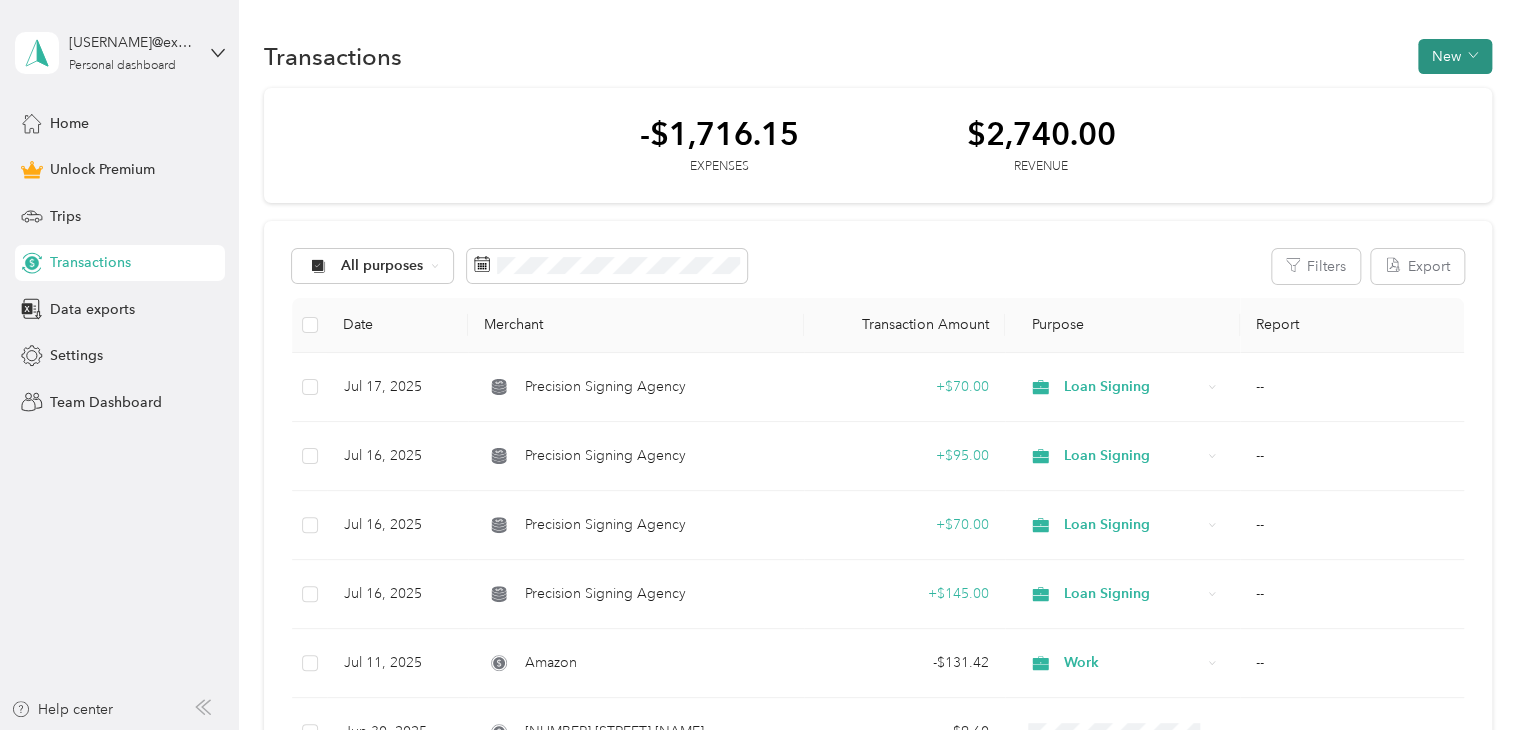 click on "New" at bounding box center (1455, 56) 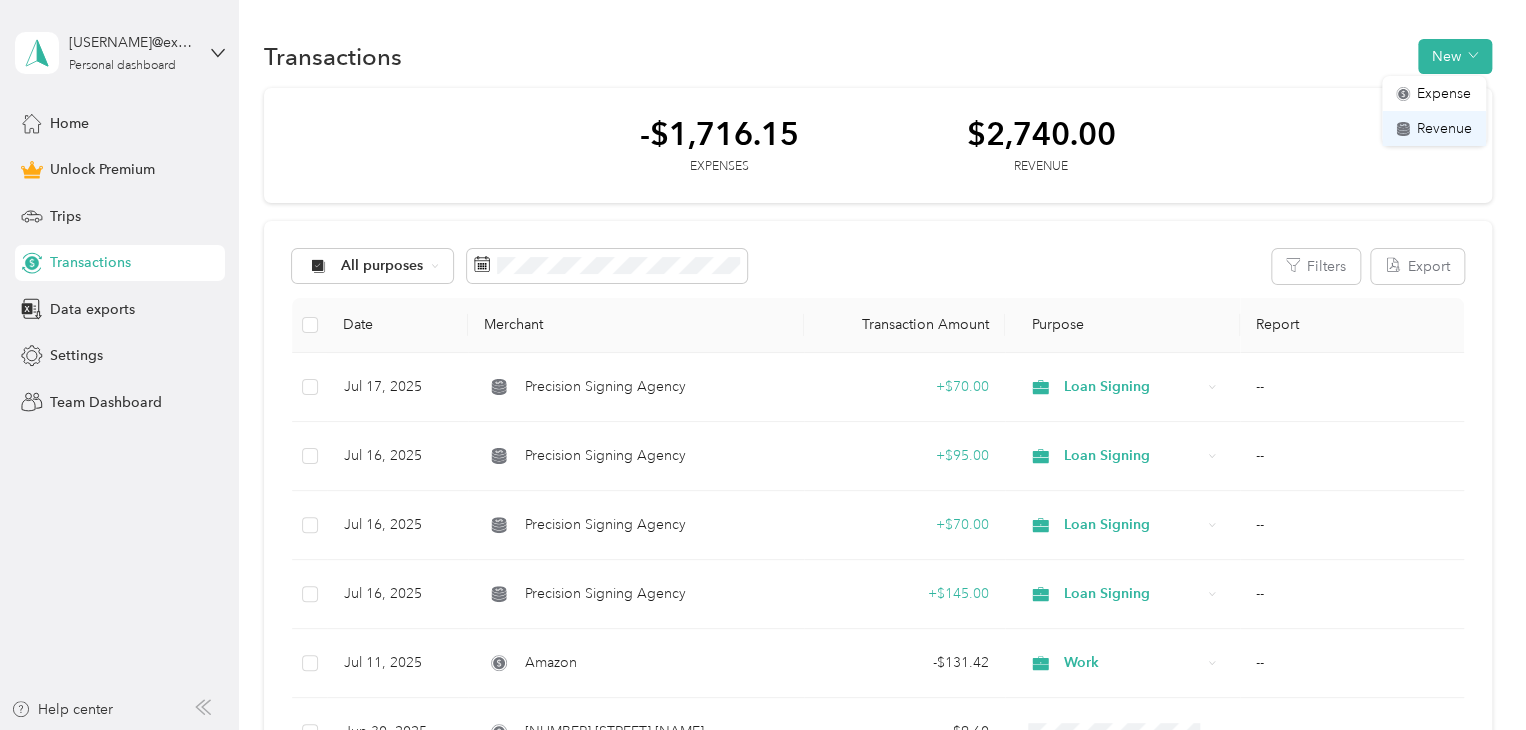 click on "Revenue" at bounding box center (1444, 128) 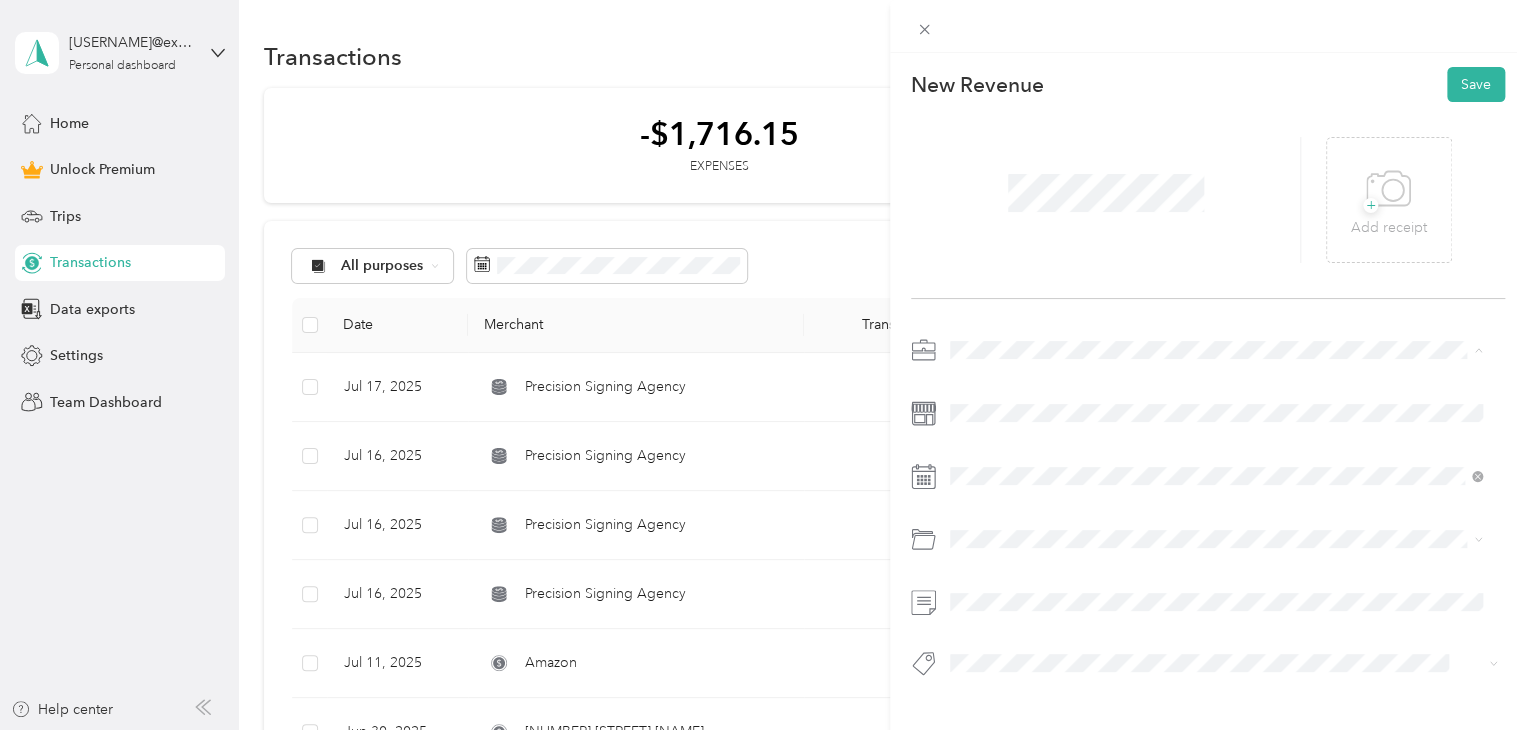 click on "Loan Signing" at bounding box center [998, 489] 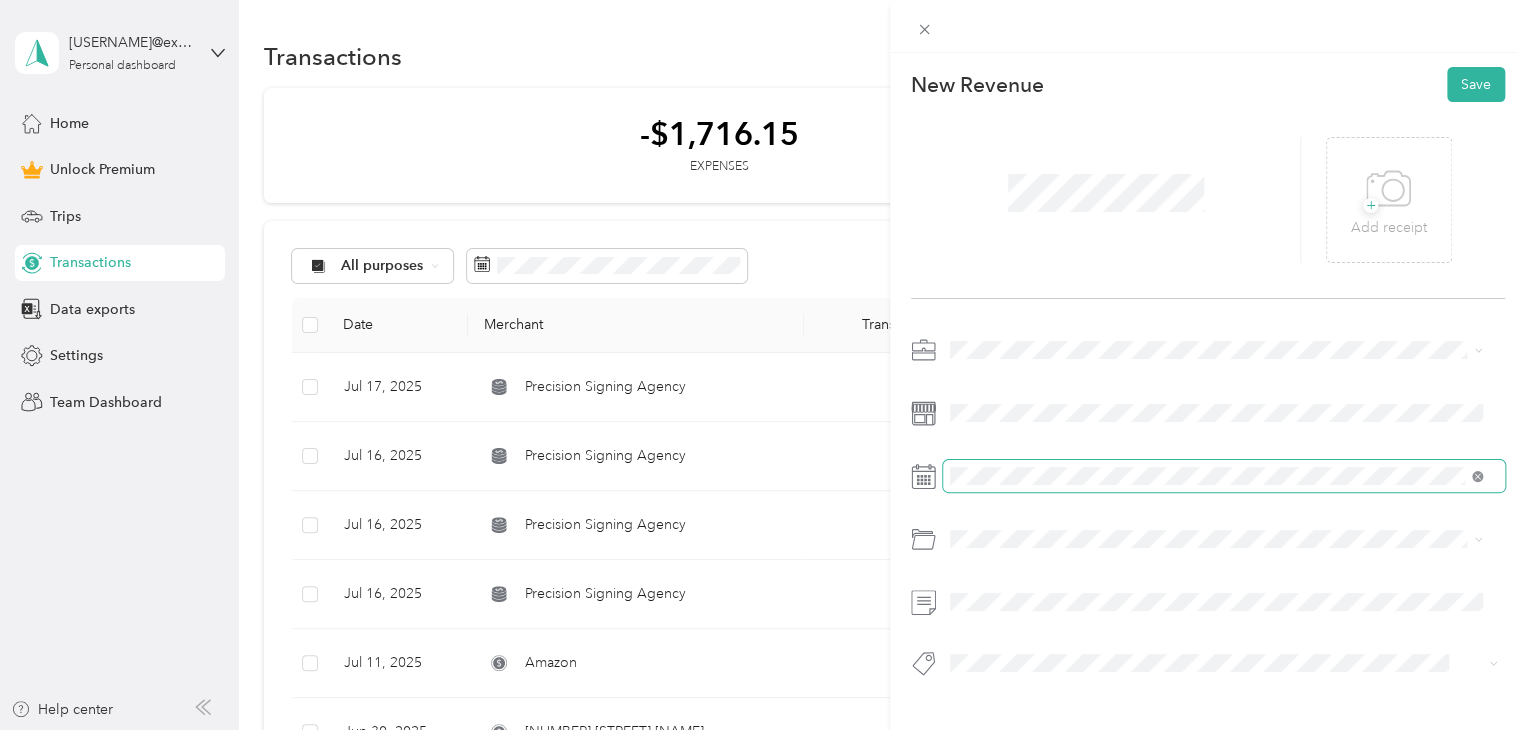 click 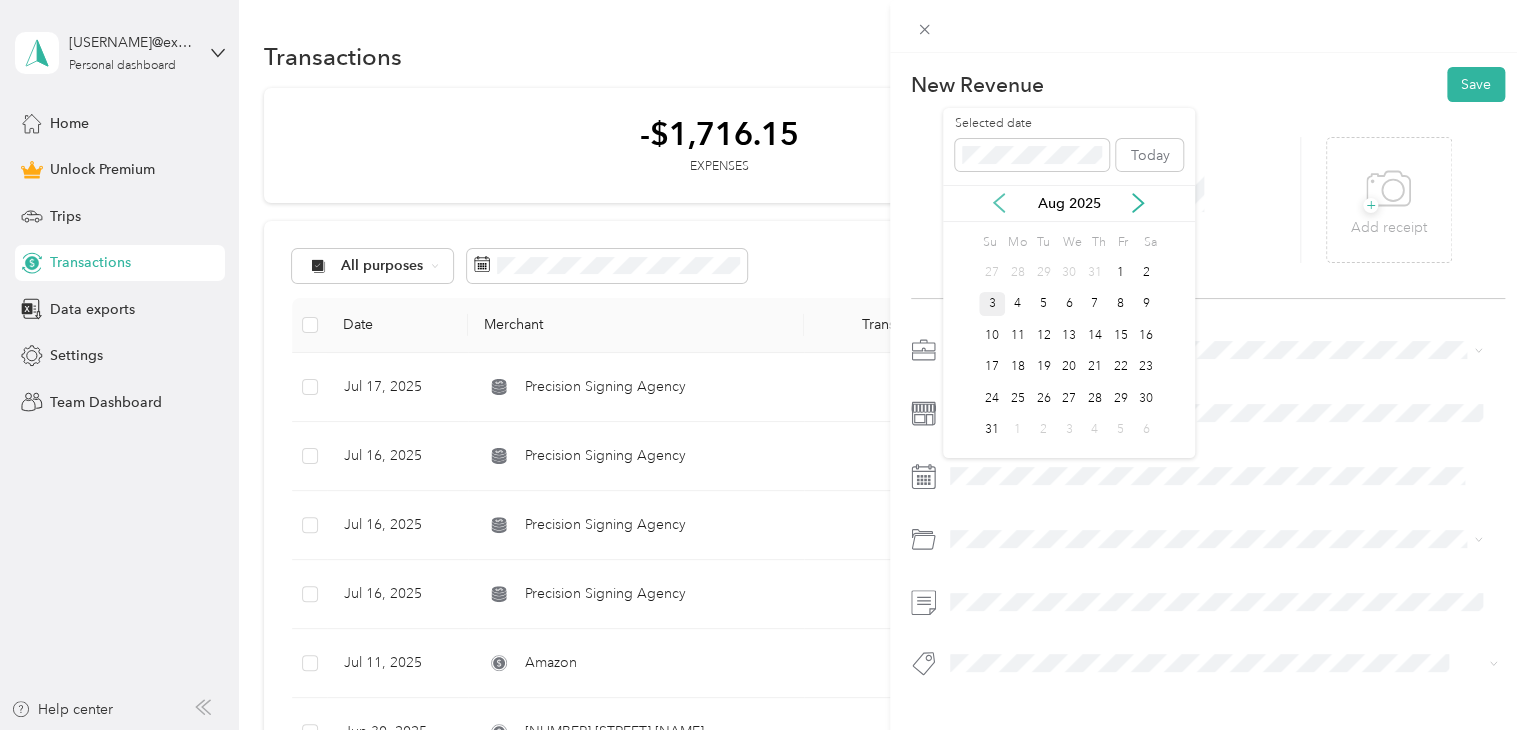 click 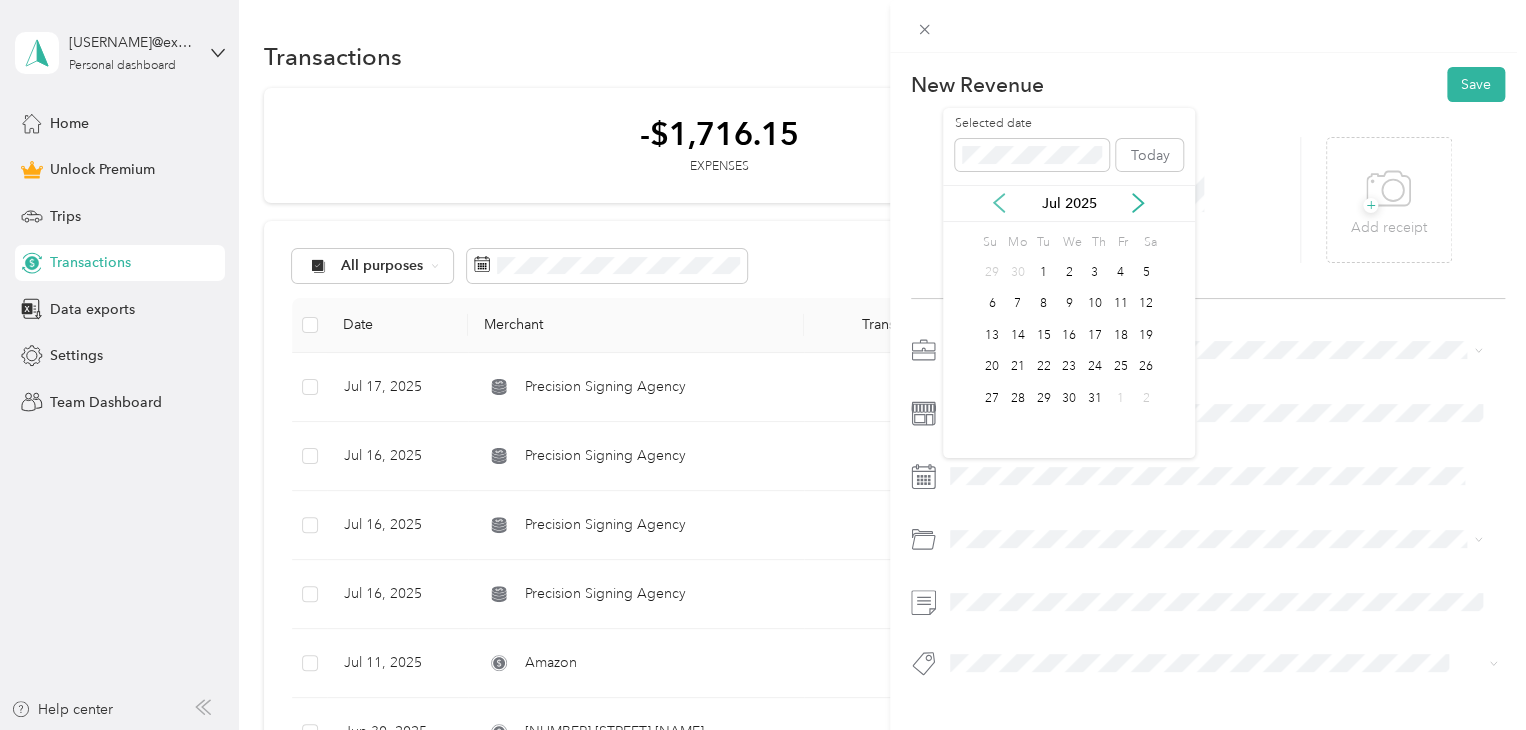 click 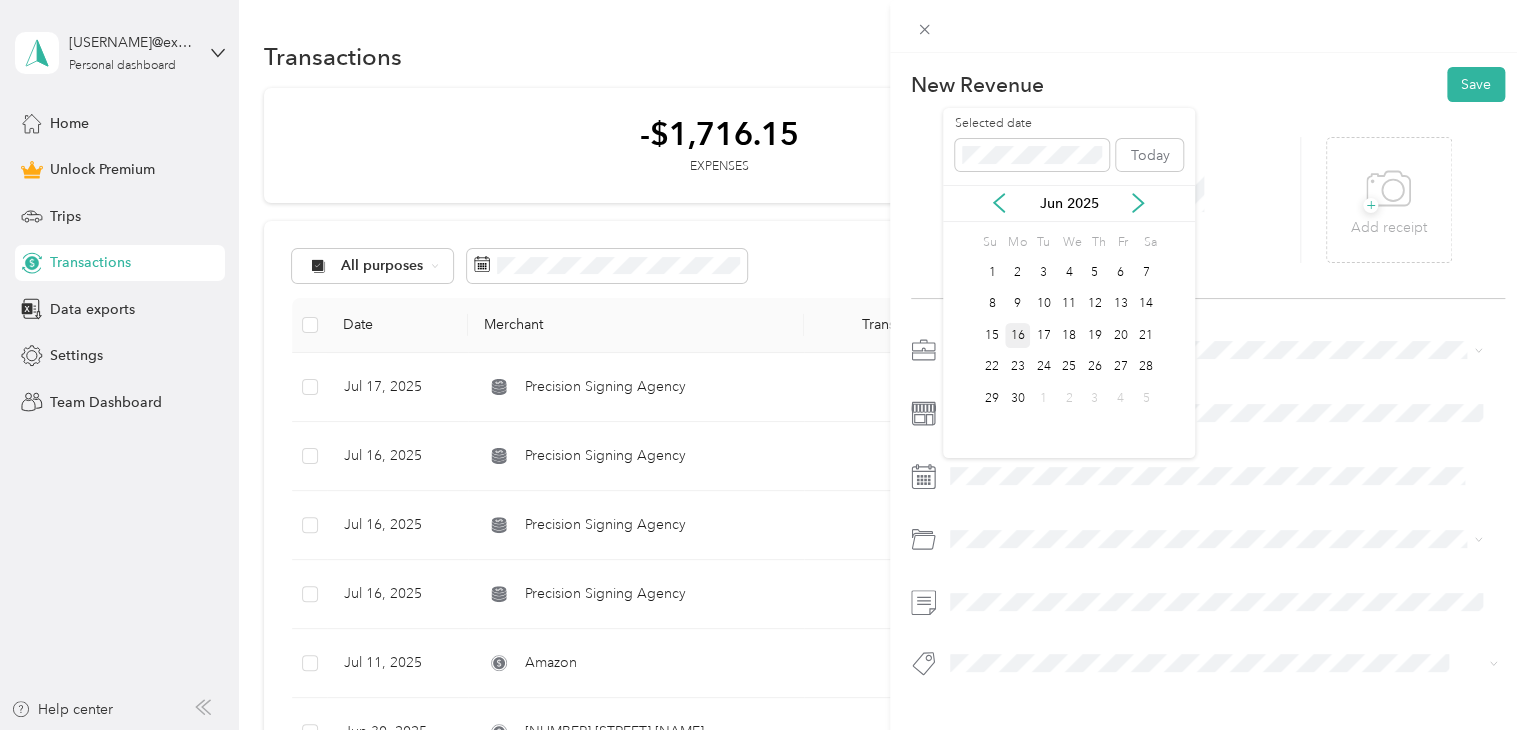 click on "16" at bounding box center [1018, 335] 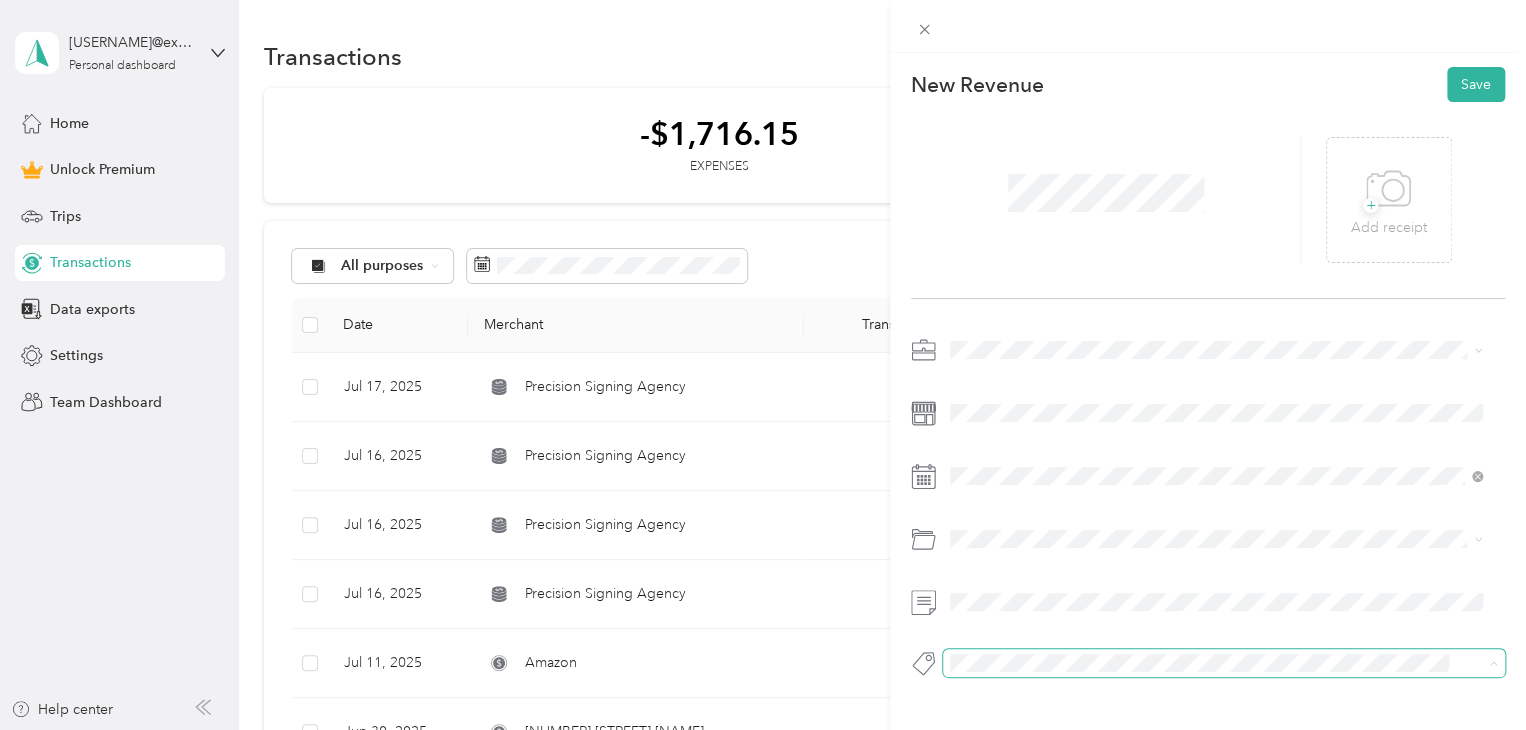 click at bounding box center (1224, 663) 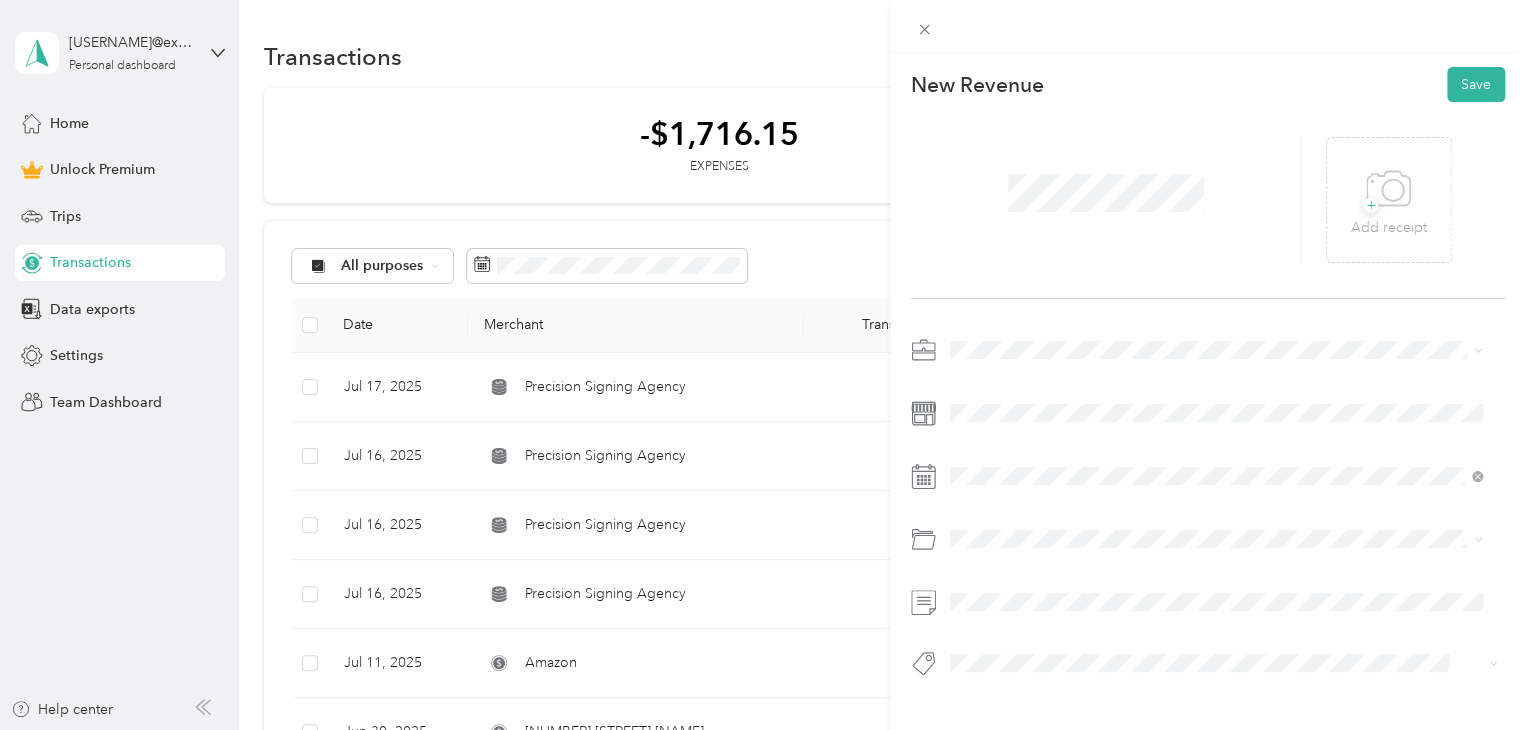 click on "Signing" at bounding box center (1216, 578) 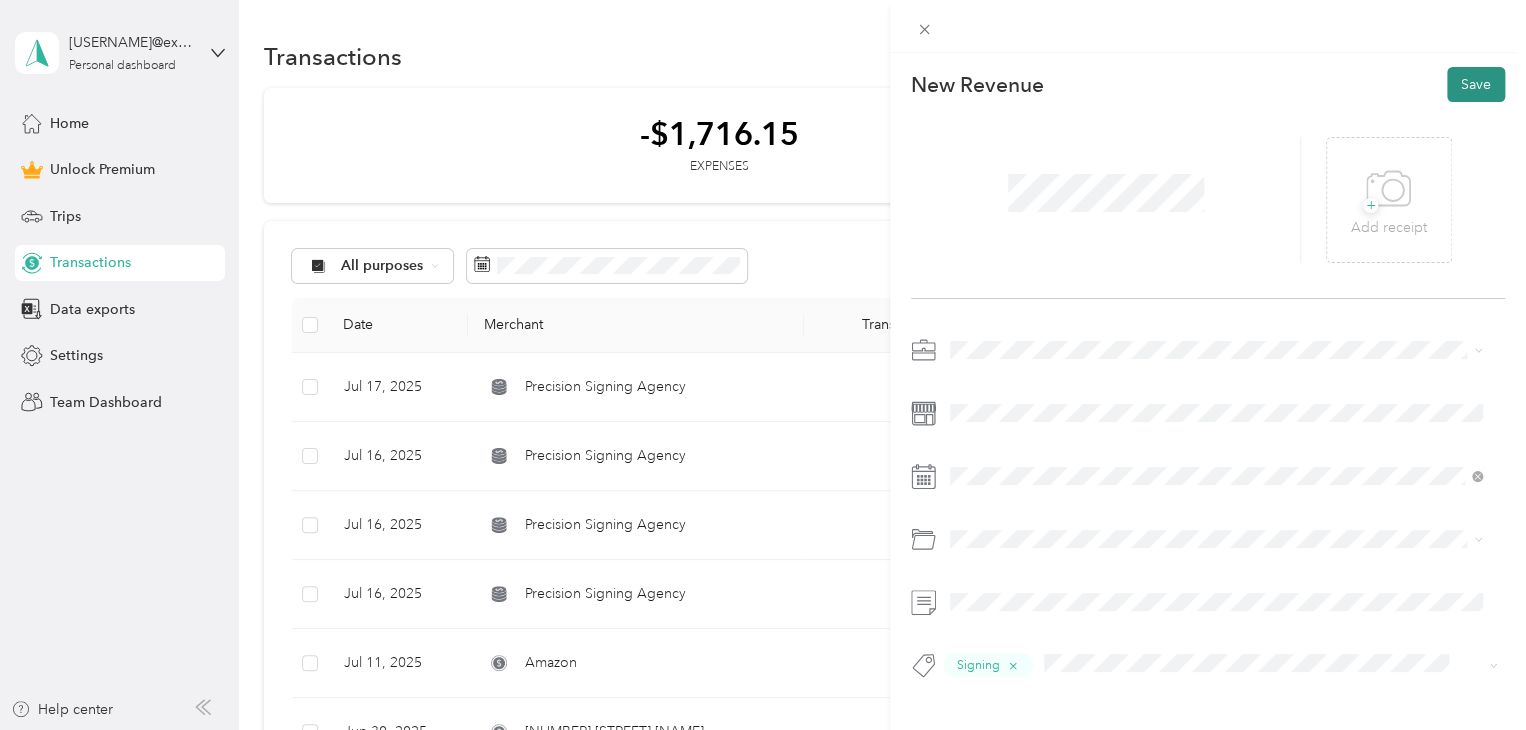 click on "Save" at bounding box center [1476, 84] 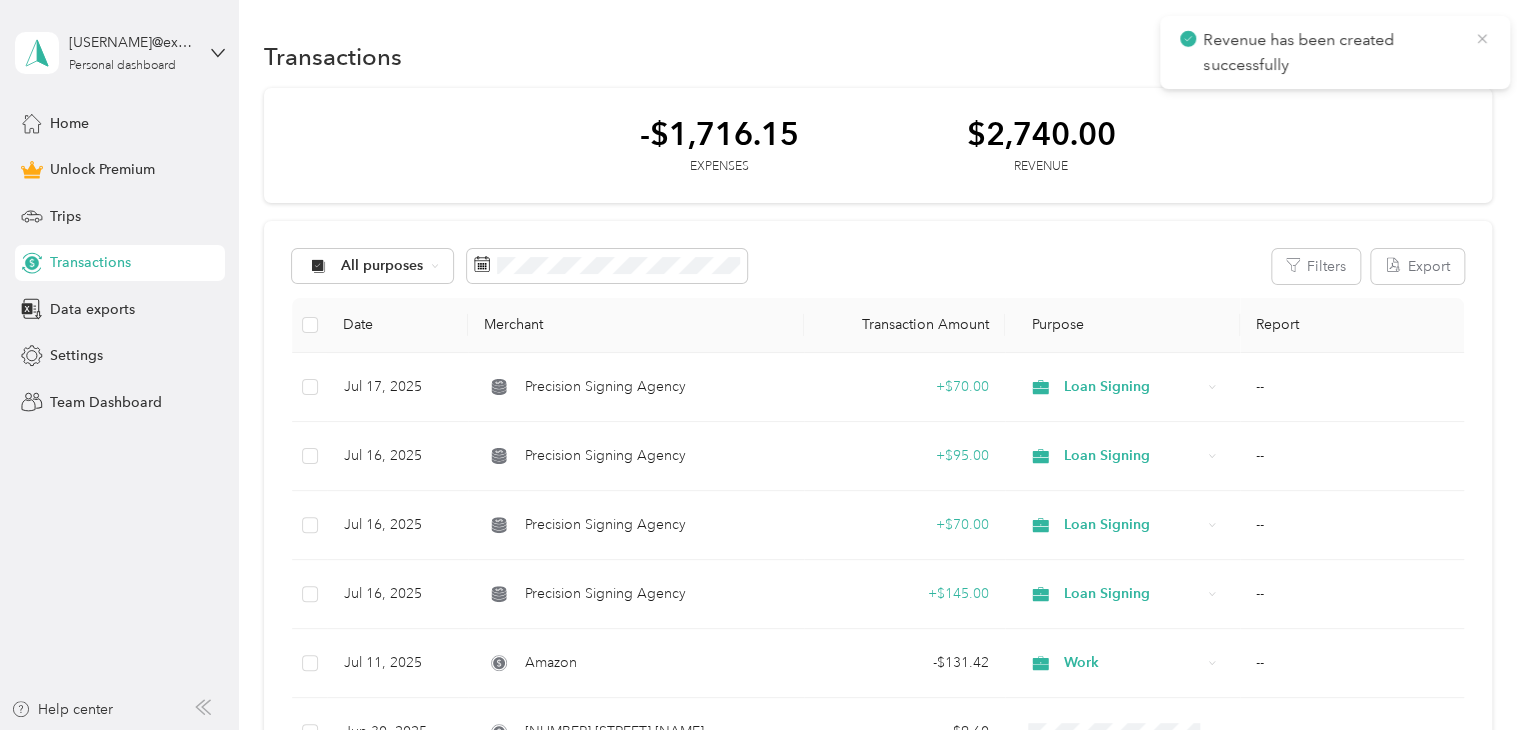 click 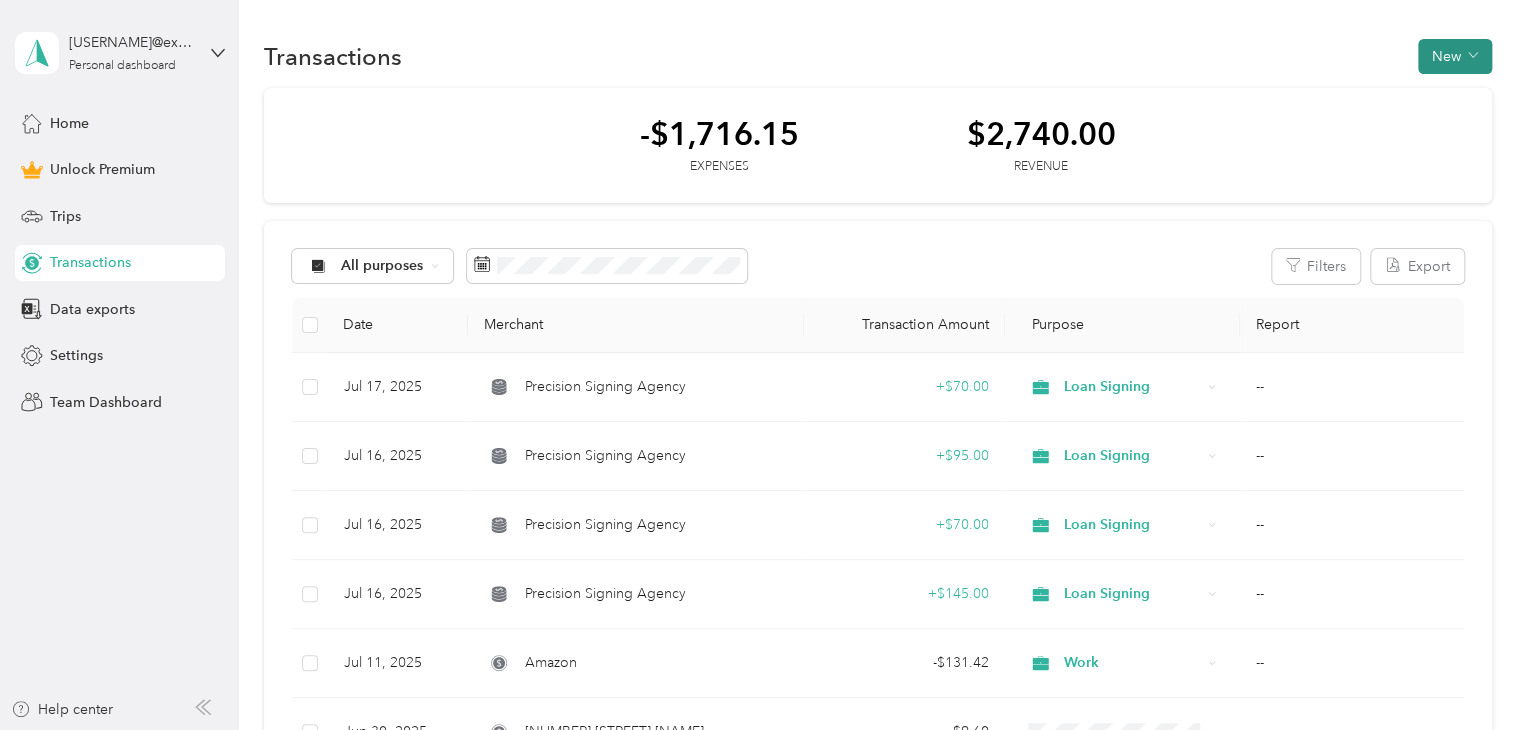 click on "New" at bounding box center [1455, 56] 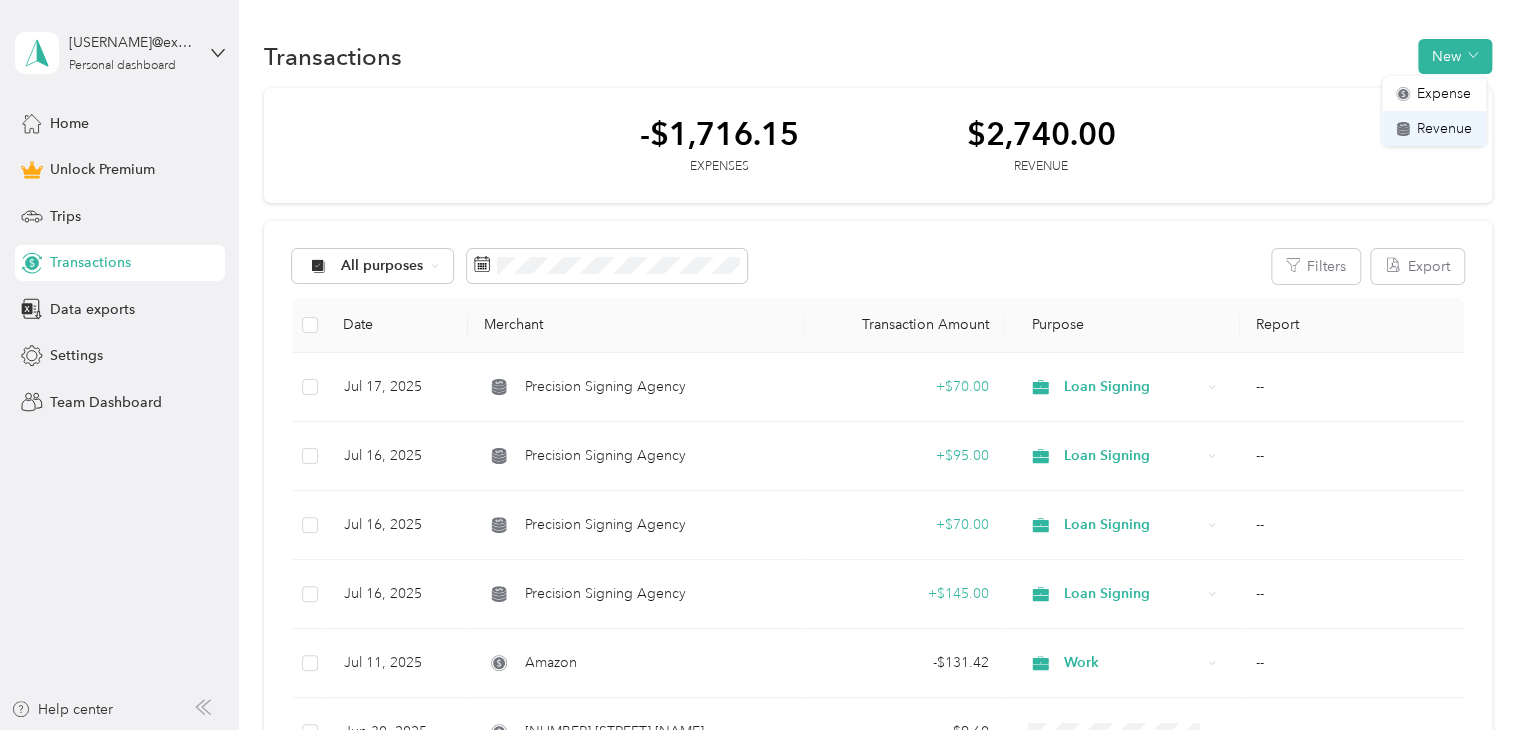 click on "Revenue" at bounding box center (1444, 128) 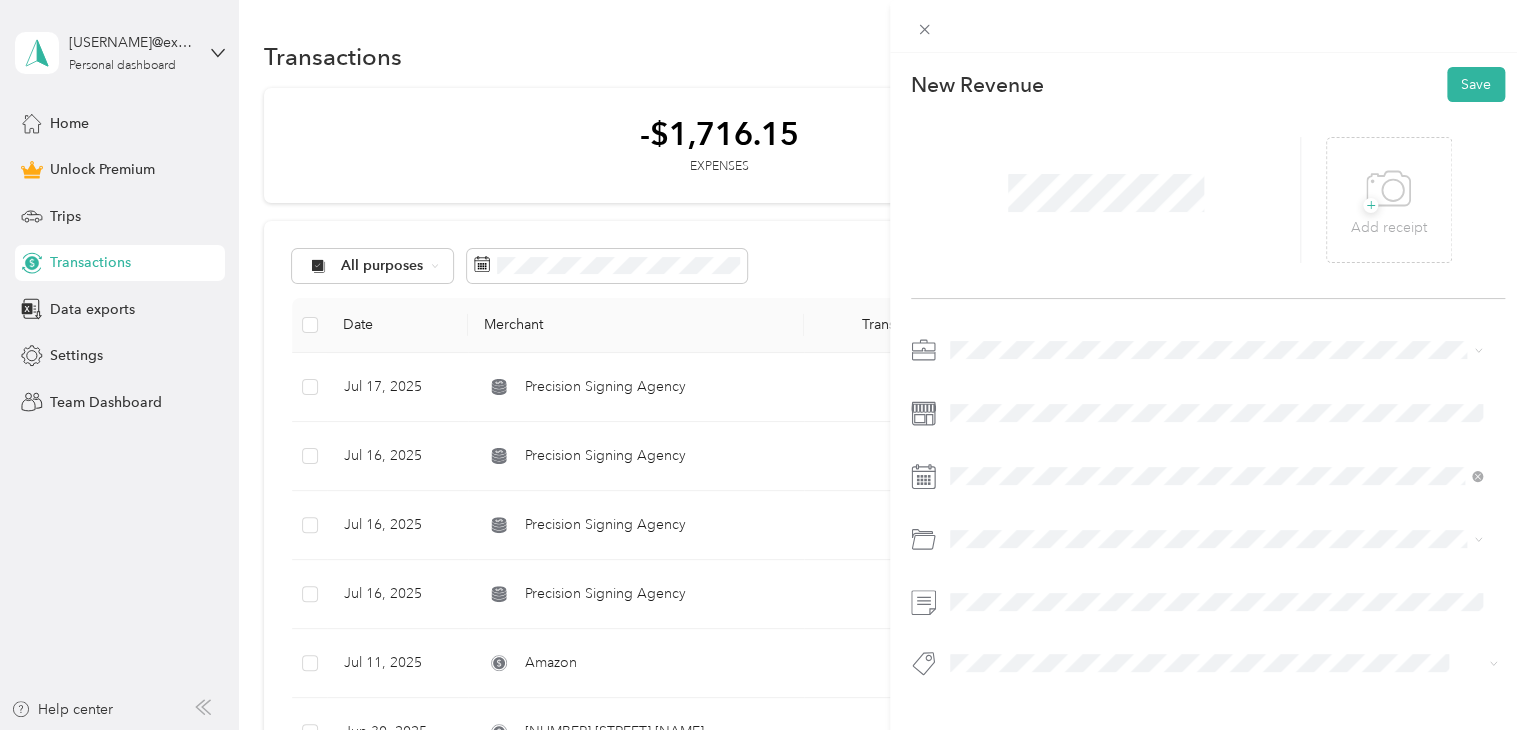 click on "Loan Signing" at bounding box center (1216, 489) 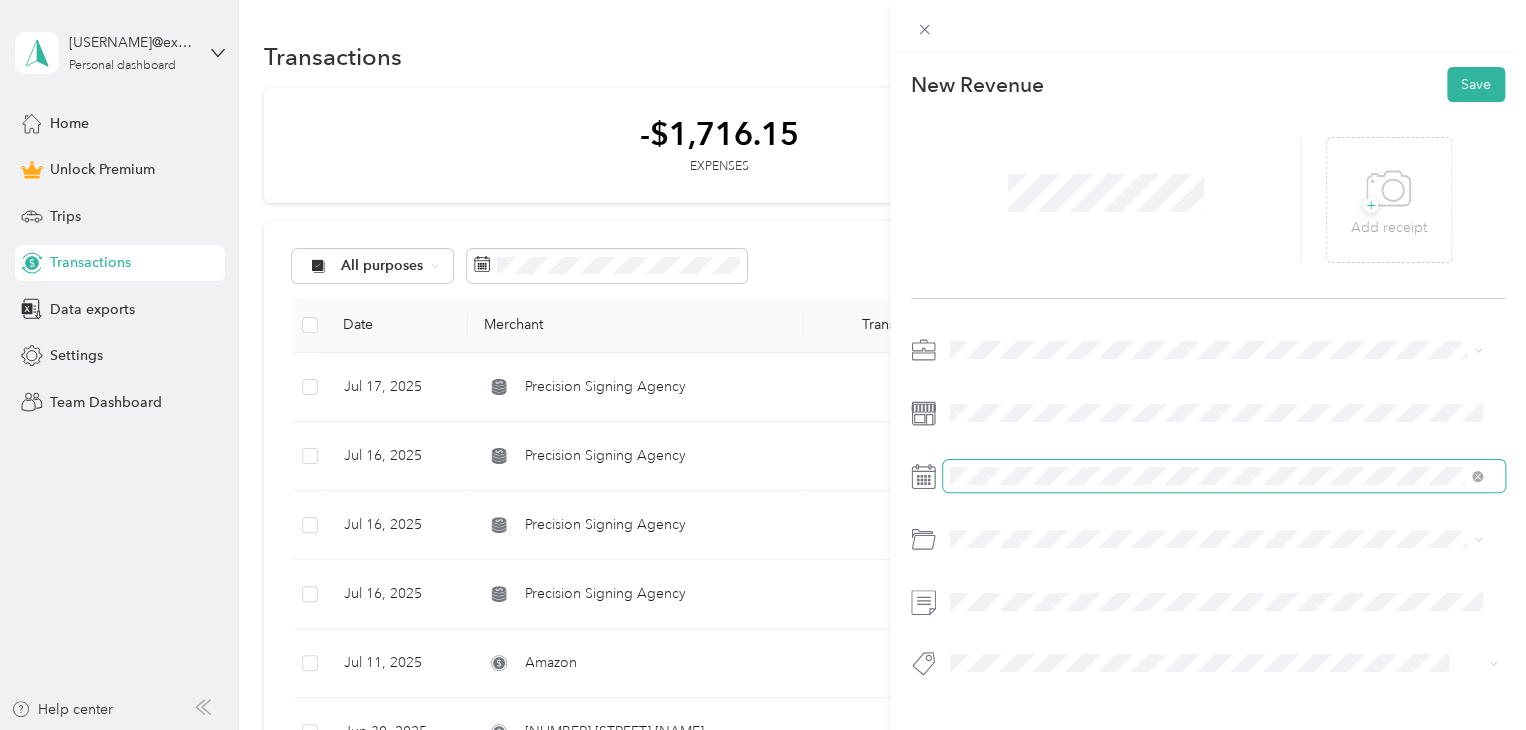 click at bounding box center (1224, 476) 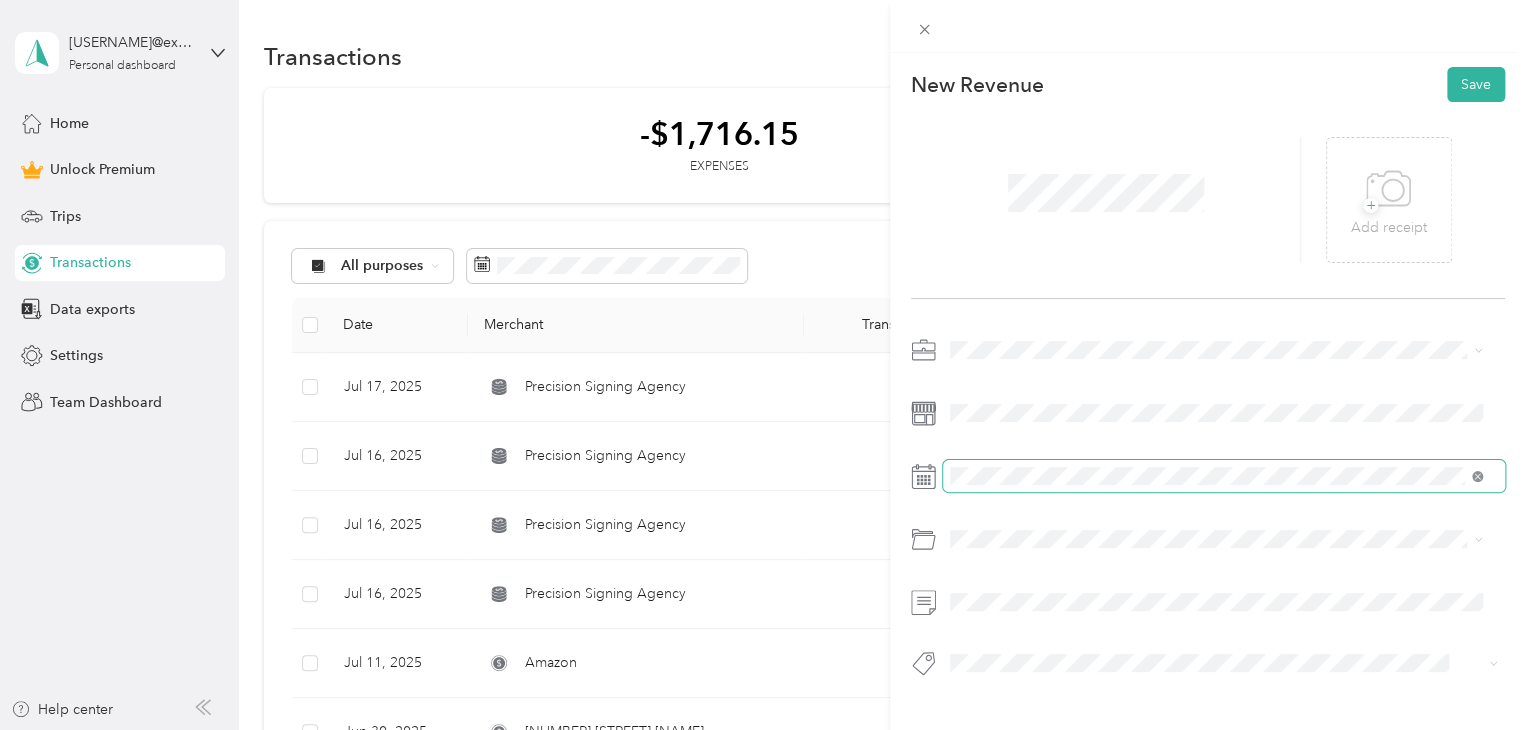 click 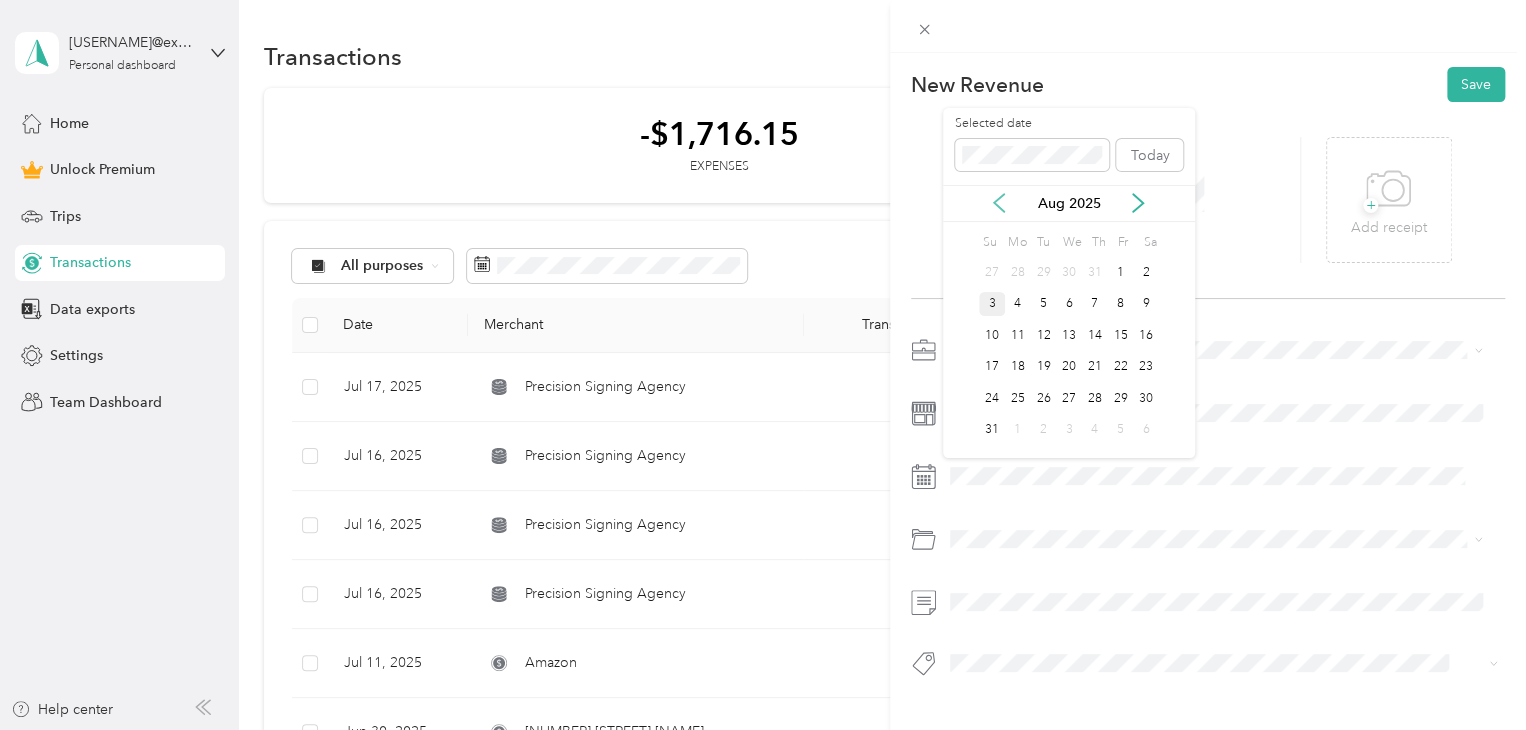 click 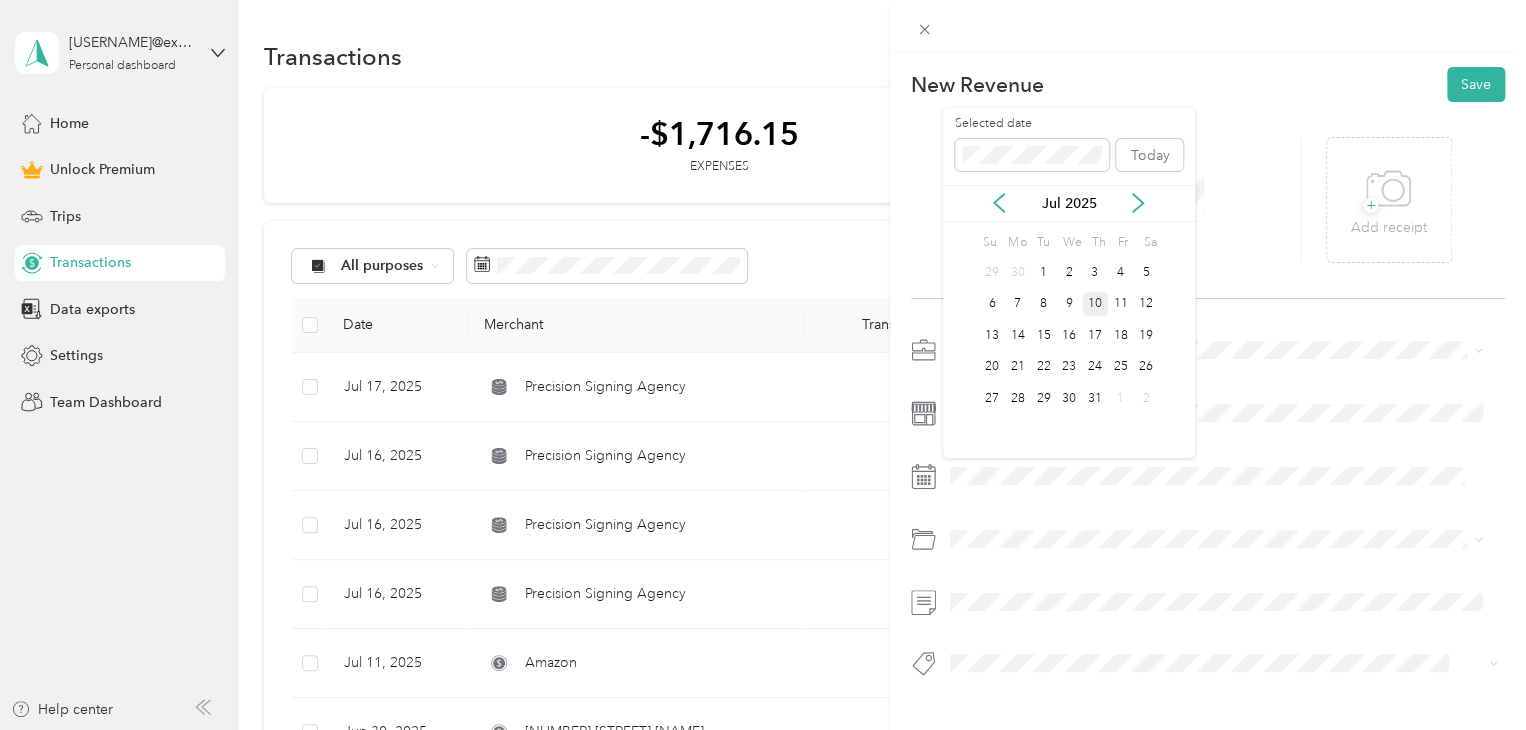 click on "10" at bounding box center [1095, 304] 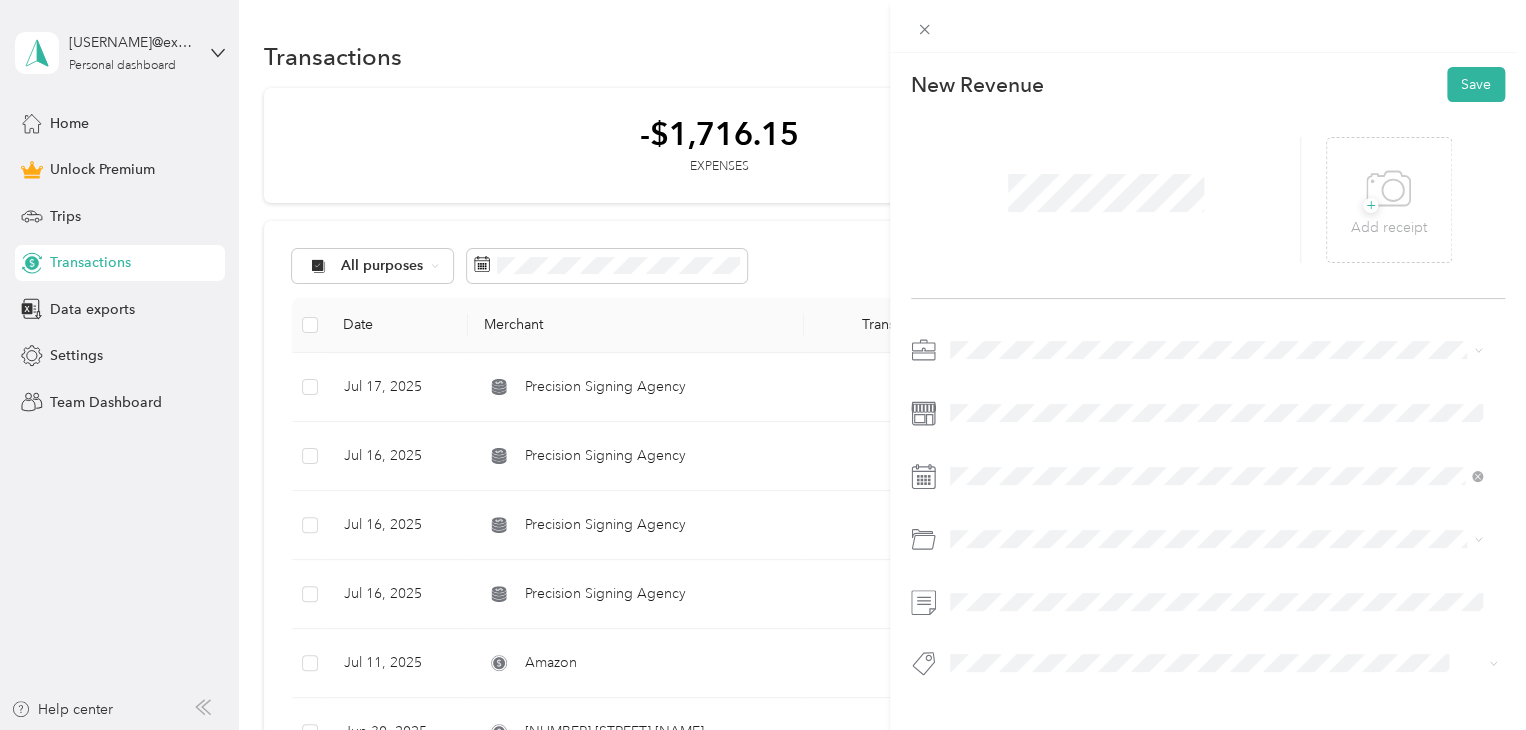 click on "Signing" at bounding box center [992, 589] 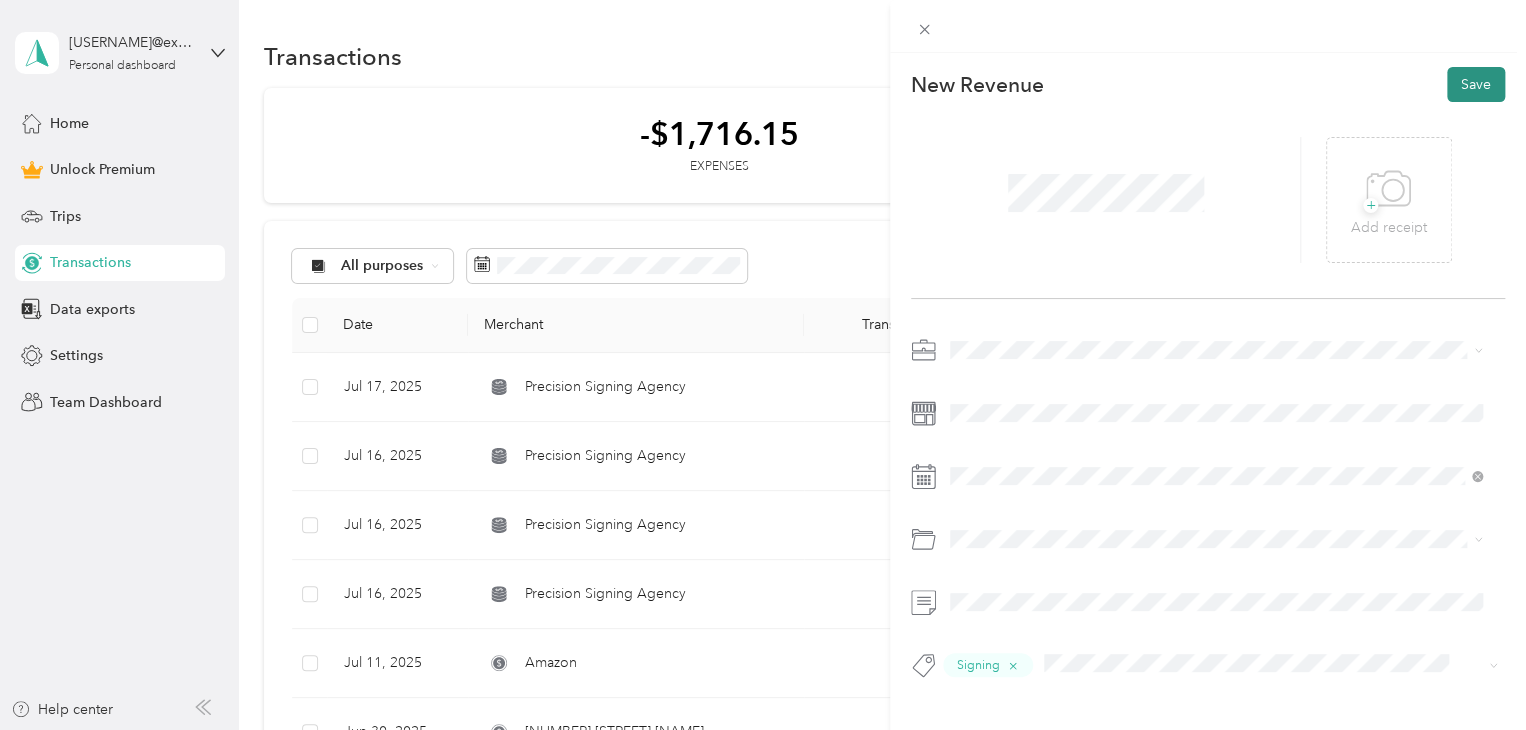 click on "Save" at bounding box center (1476, 84) 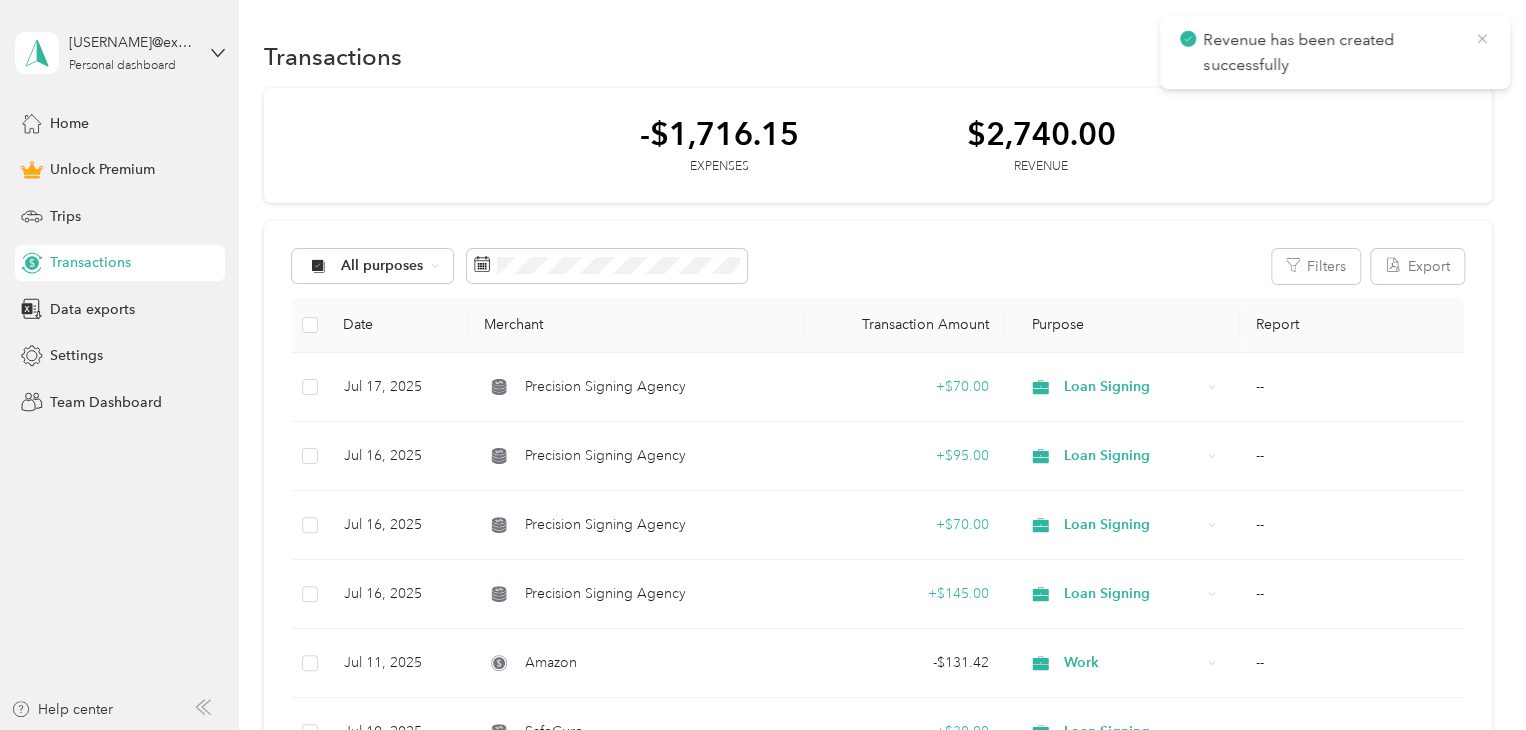 click 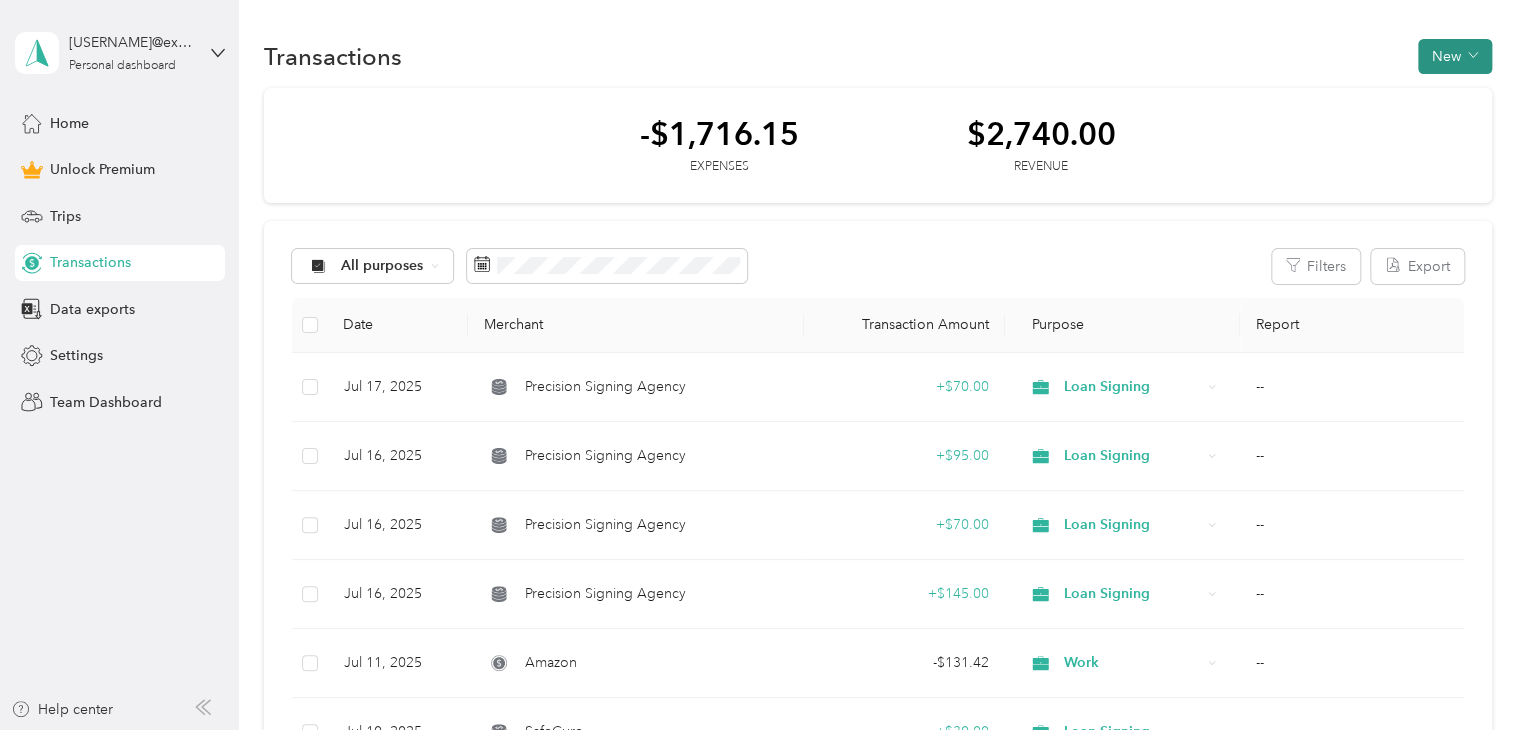 click on "New" at bounding box center [1455, 56] 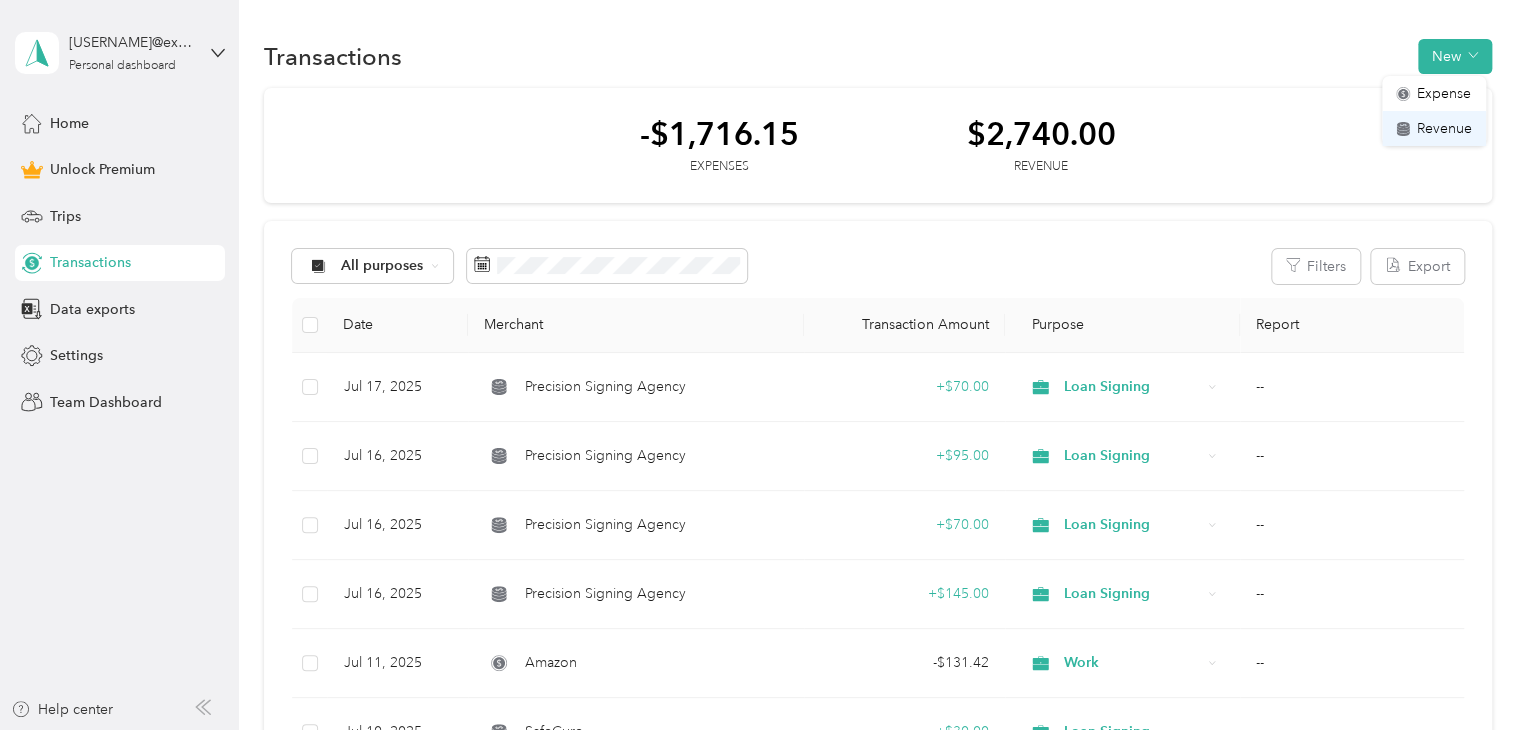 click on "Revenue" at bounding box center (1444, 128) 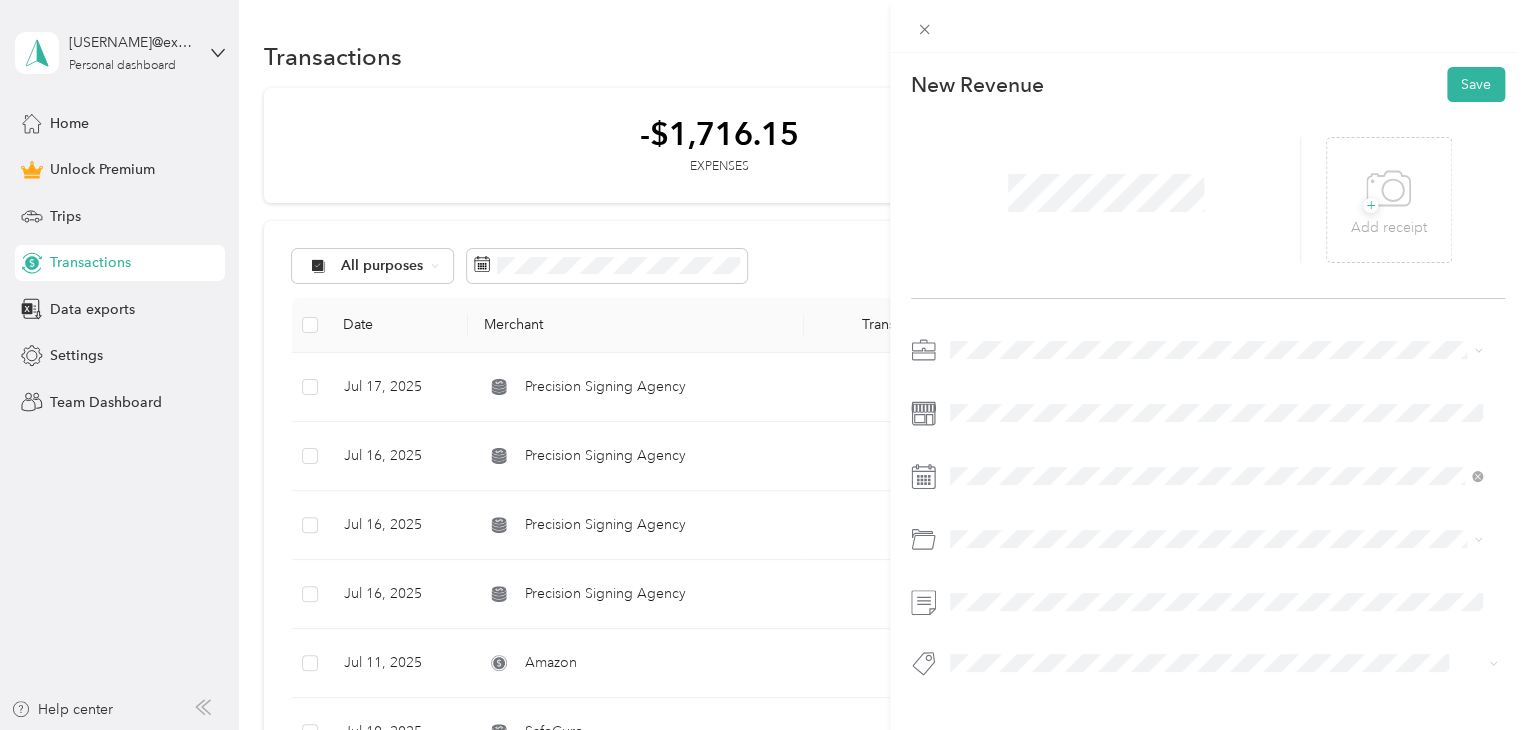 click at bounding box center [1224, 350] 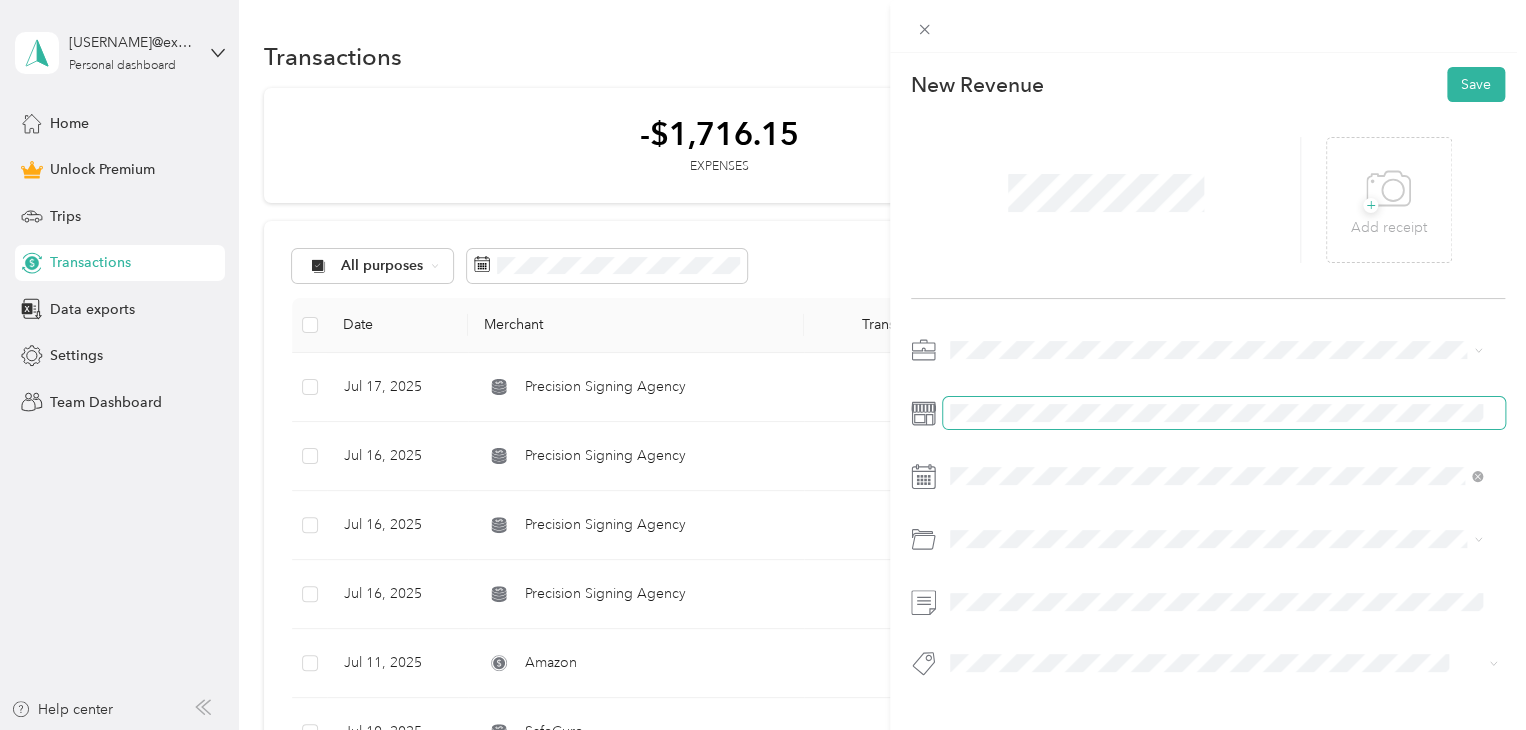 click at bounding box center [1224, 413] 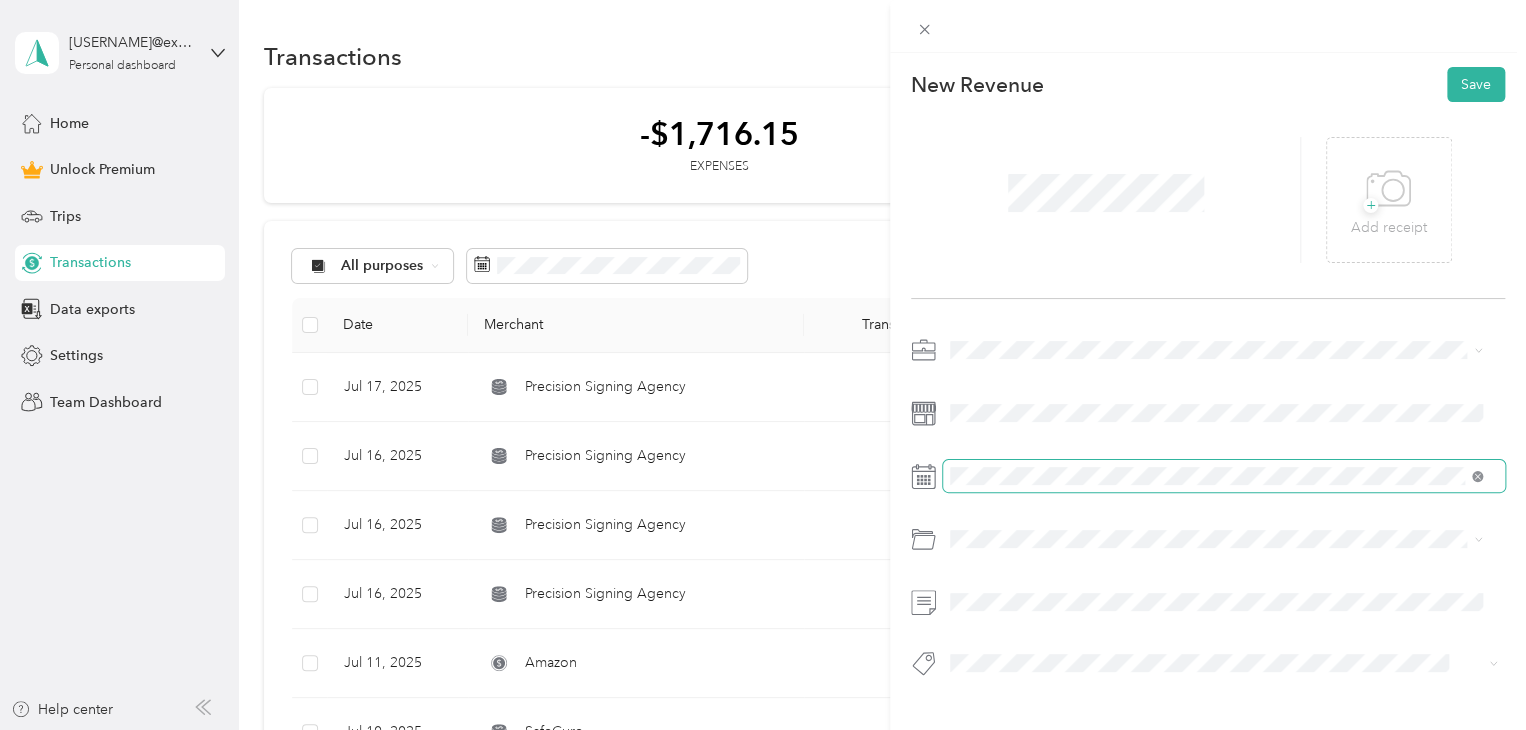 click 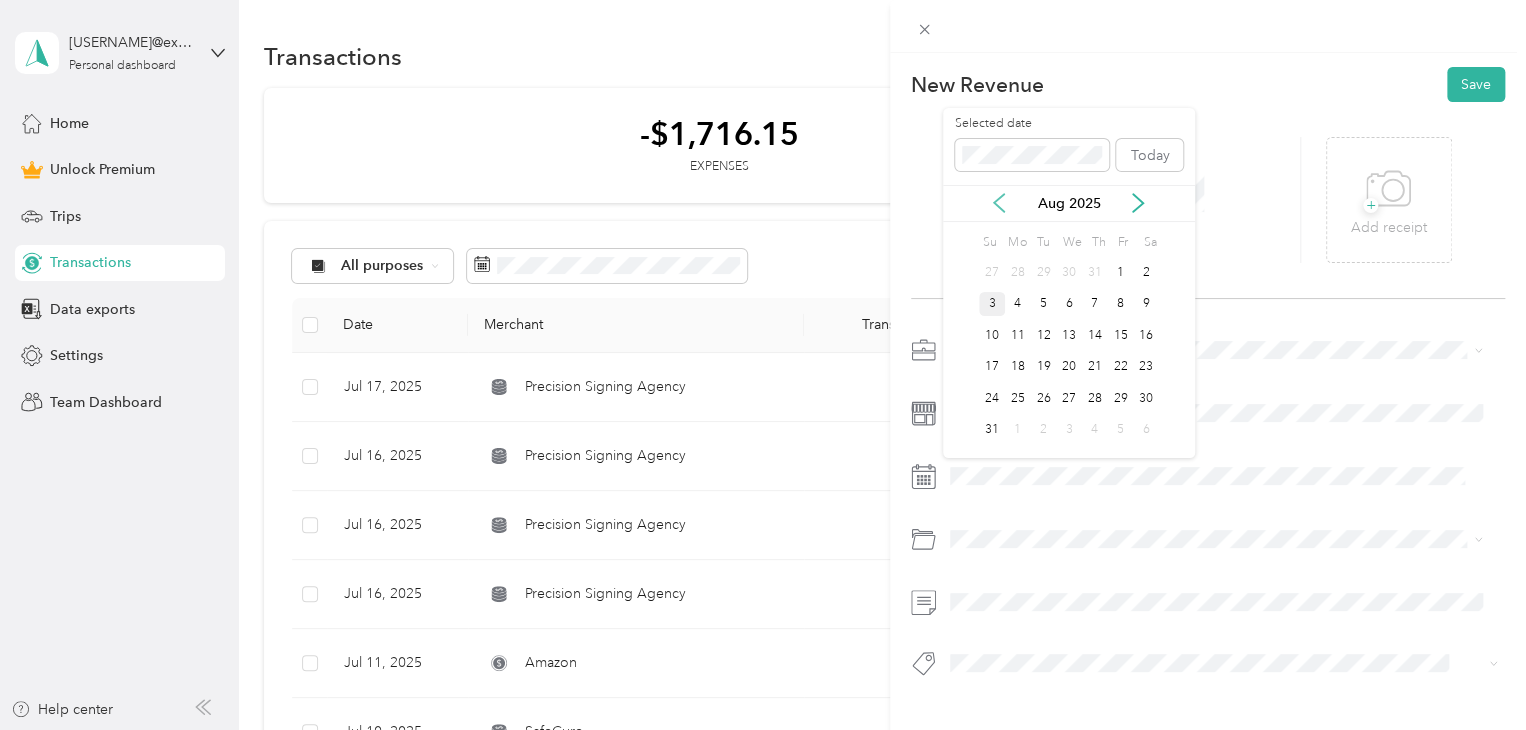 click 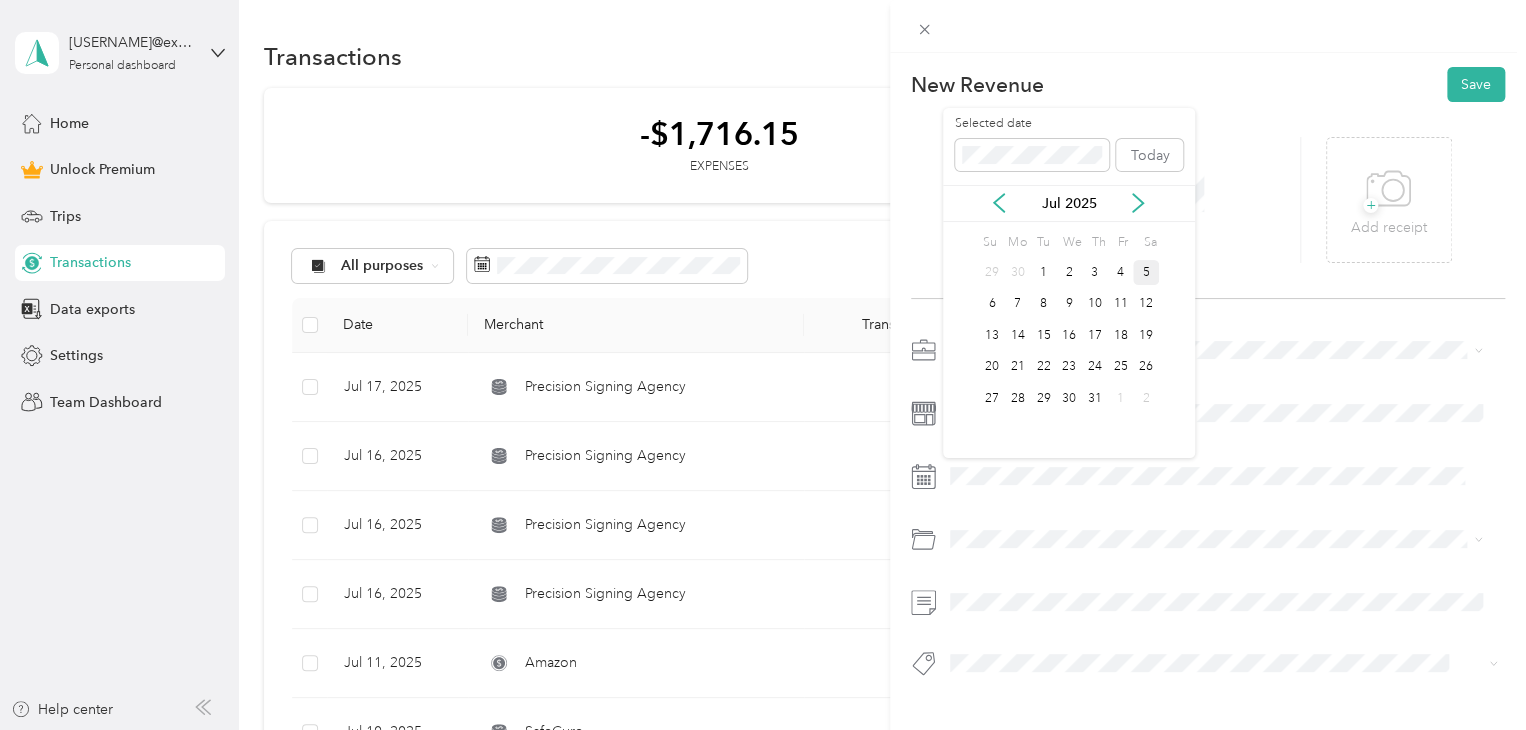click on "5" at bounding box center (1146, 272) 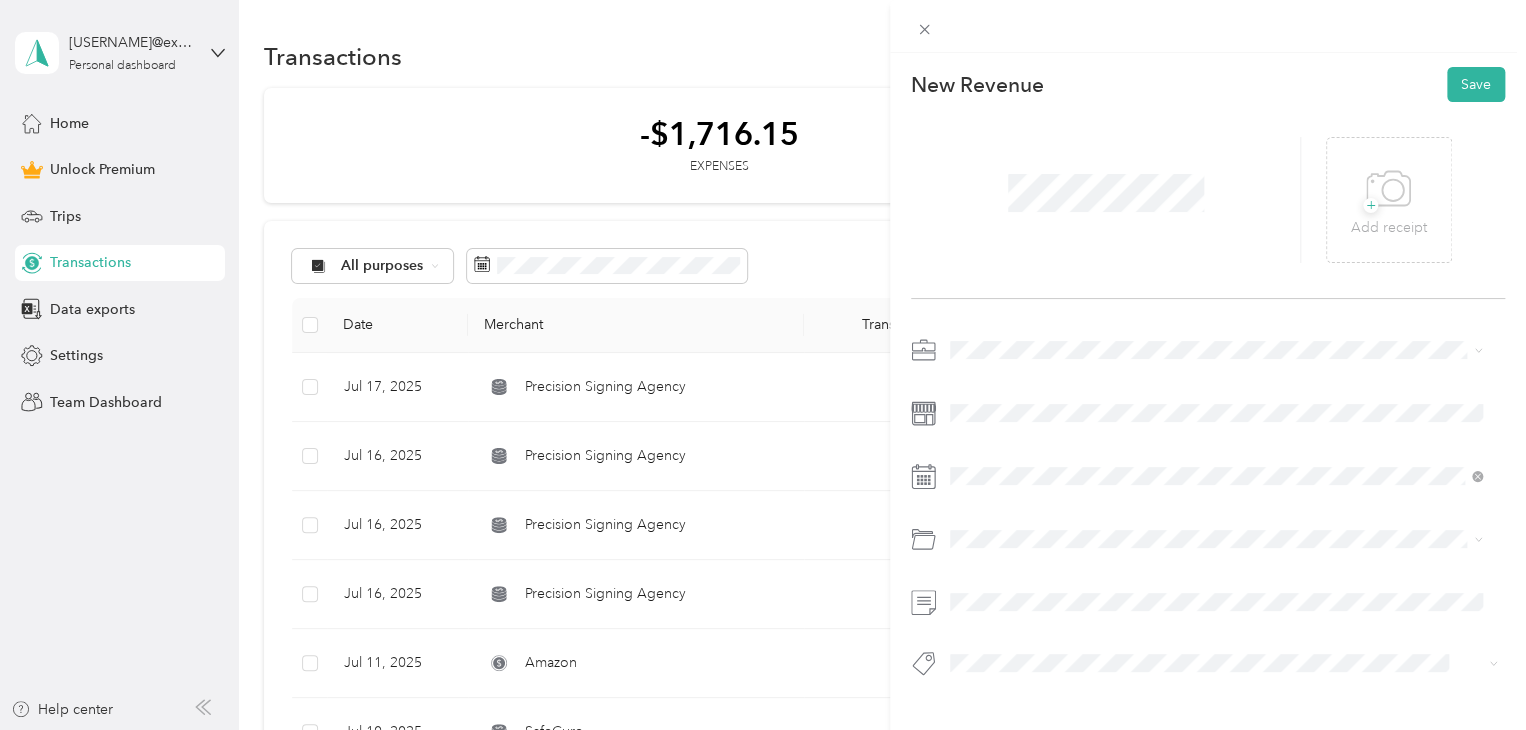 click on "Signing" at bounding box center [1216, 589] 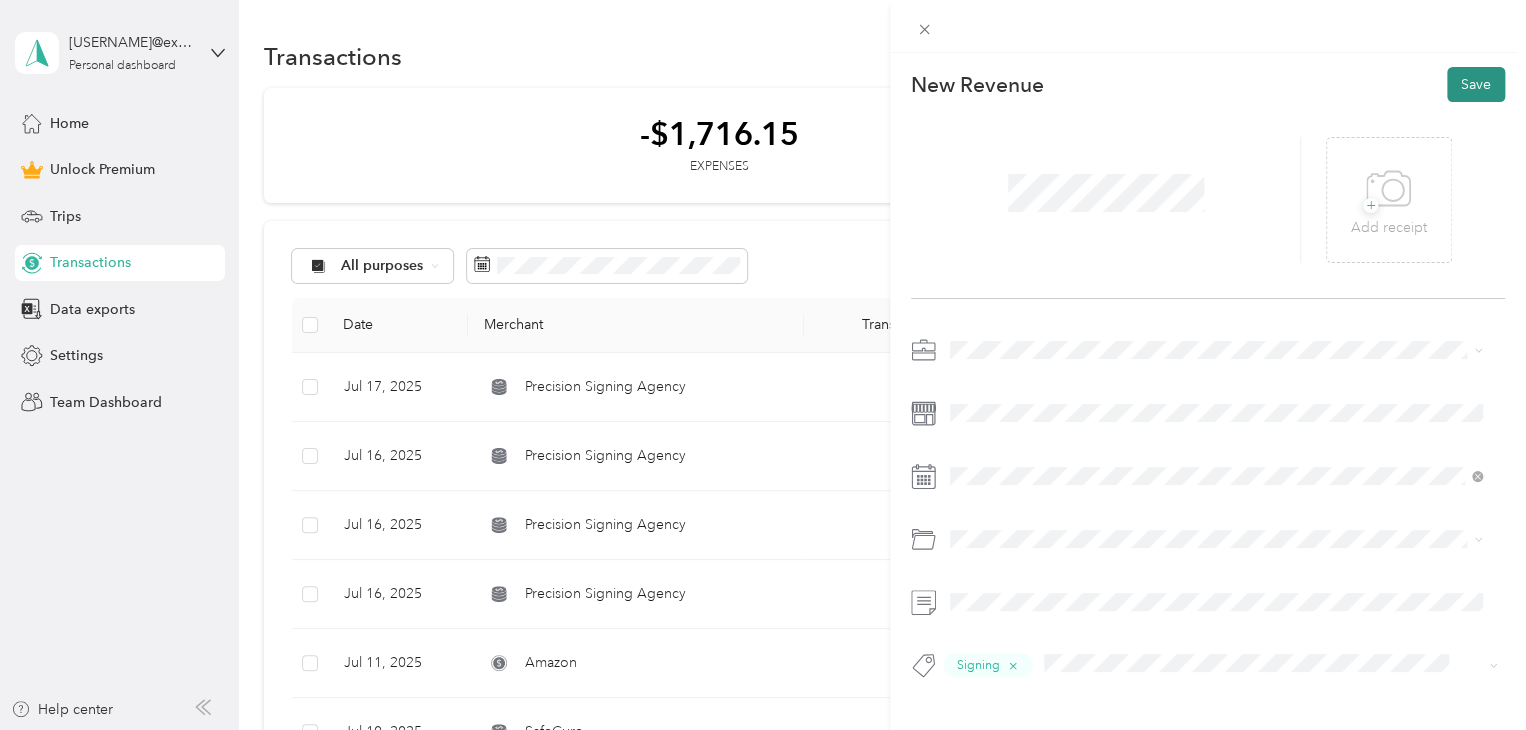 click on "Save" at bounding box center (1476, 84) 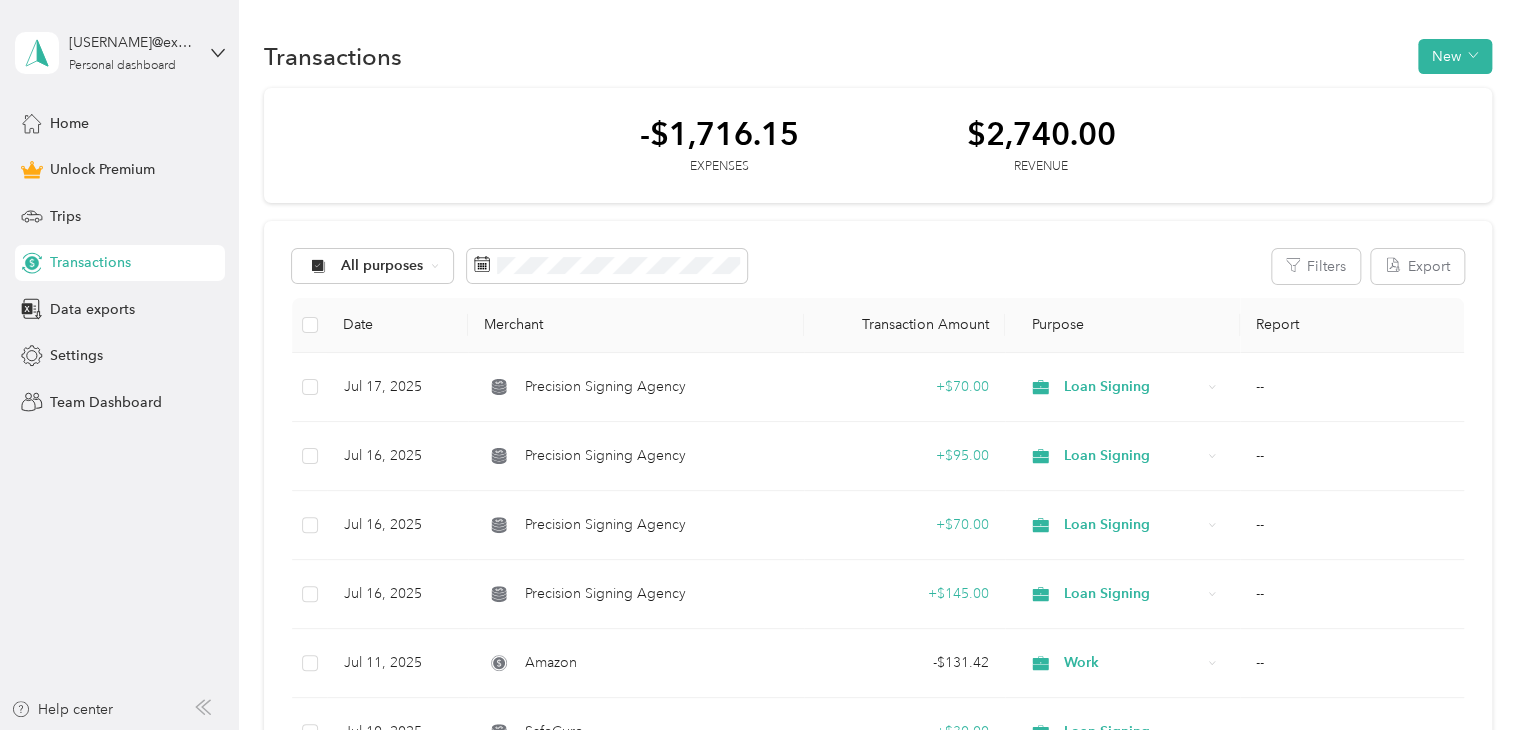 click 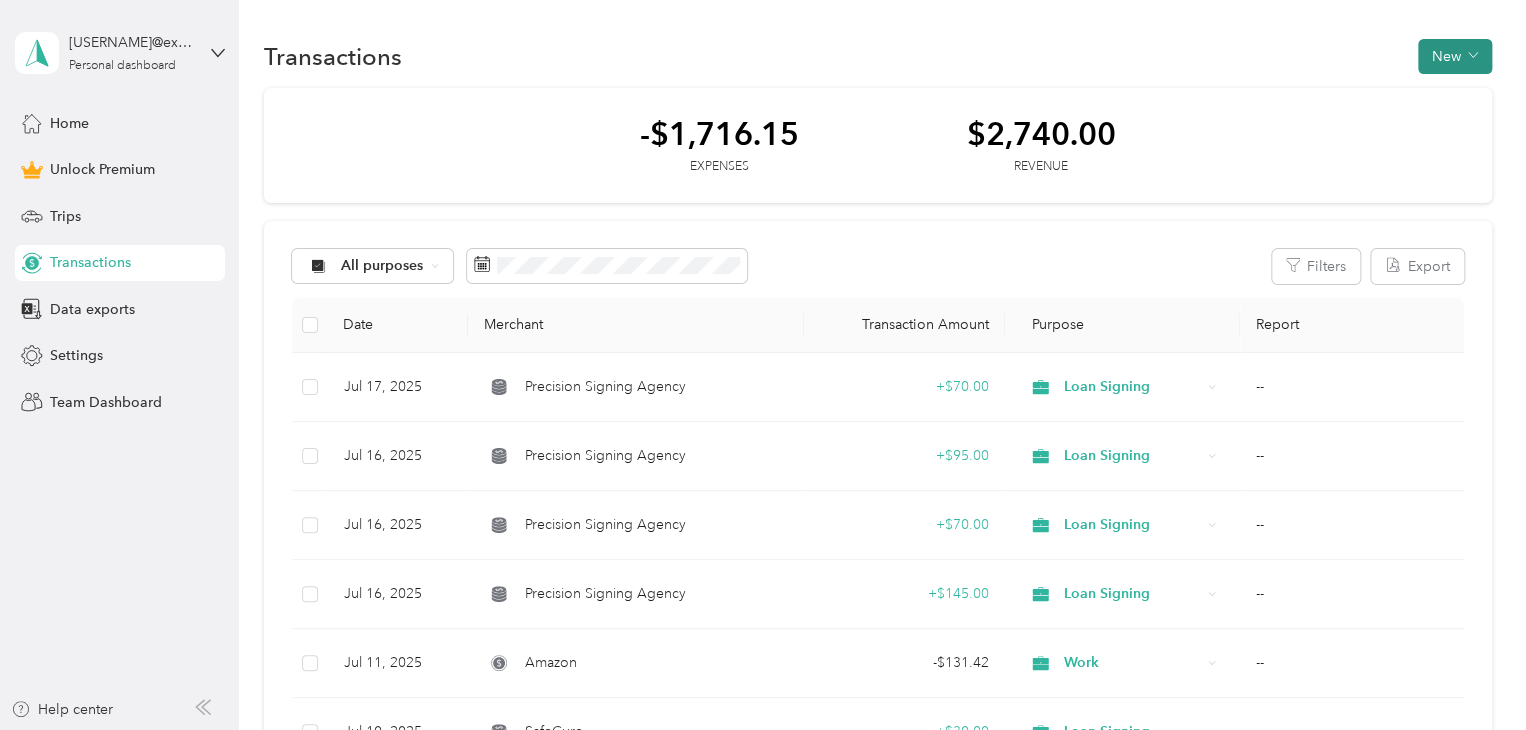 click on "New" at bounding box center (1455, 56) 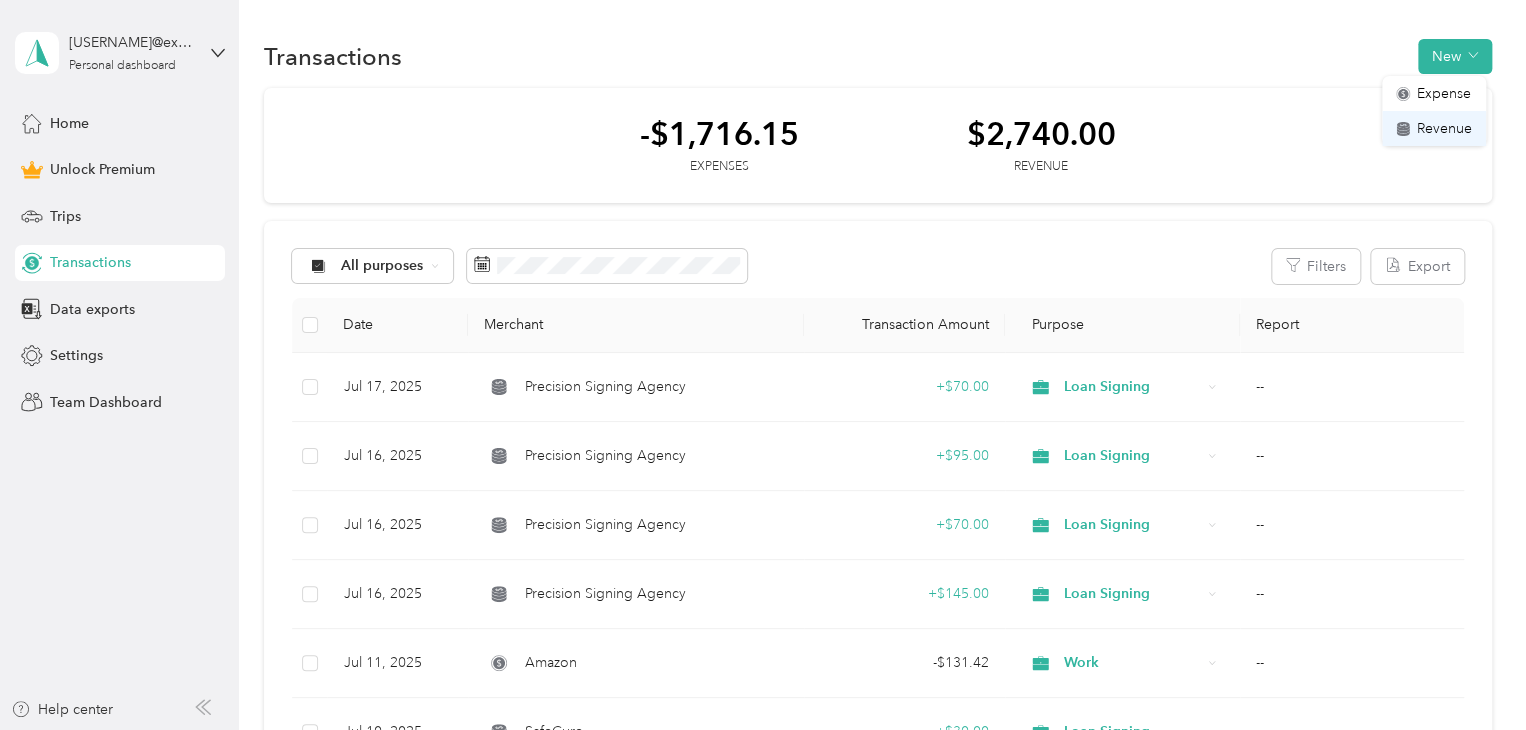 click on "Revenue" at bounding box center [1444, 128] 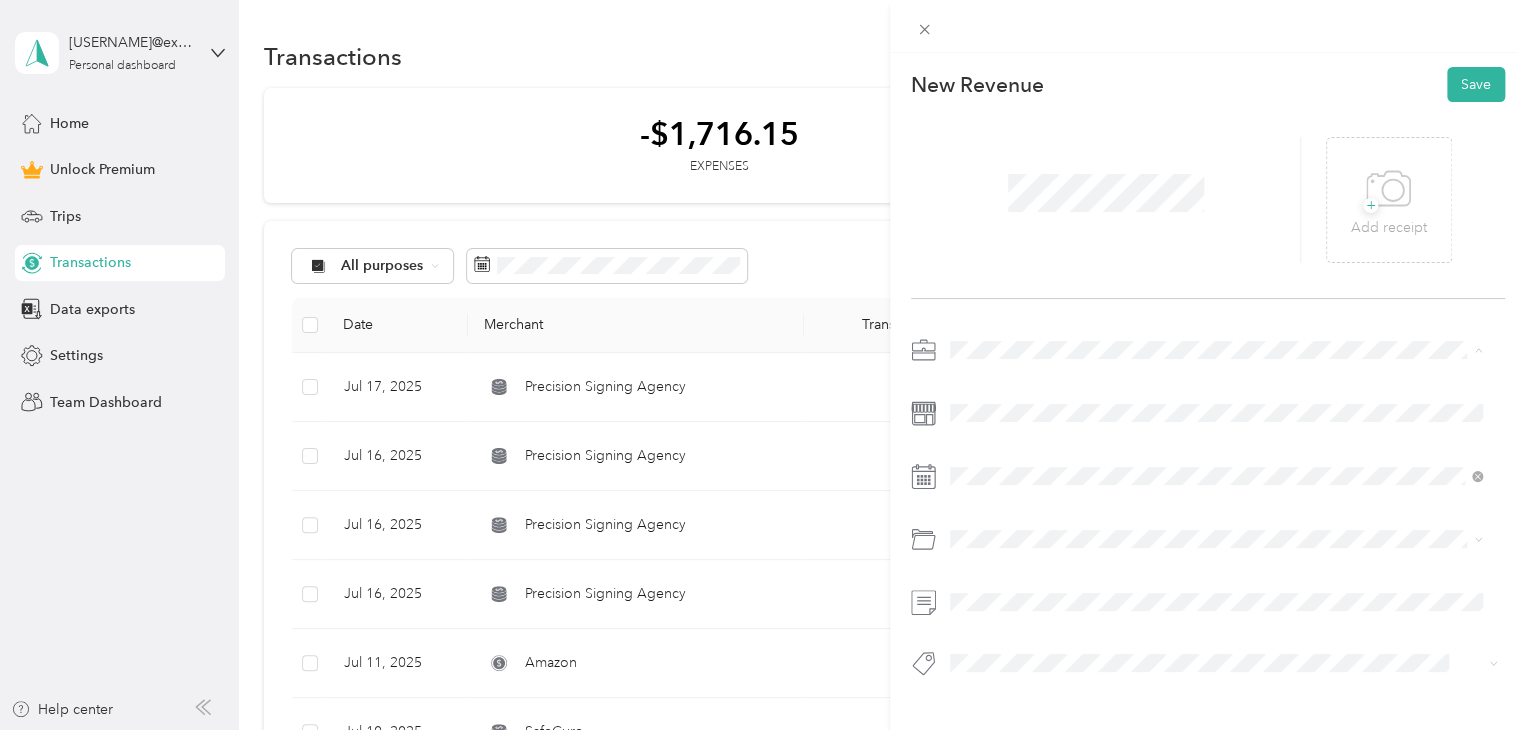 click on "Loan Signing" at bounding box center (998, 489) 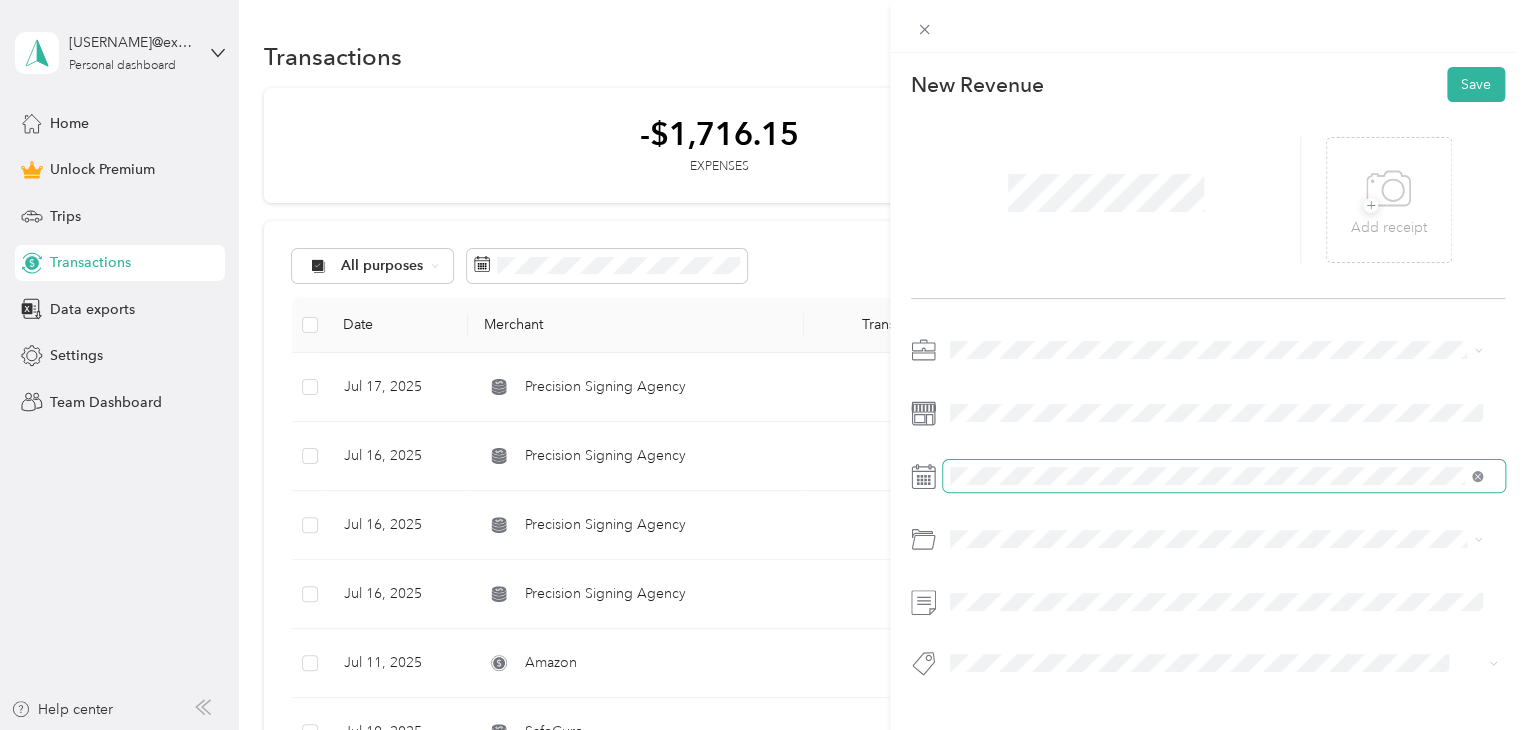 click 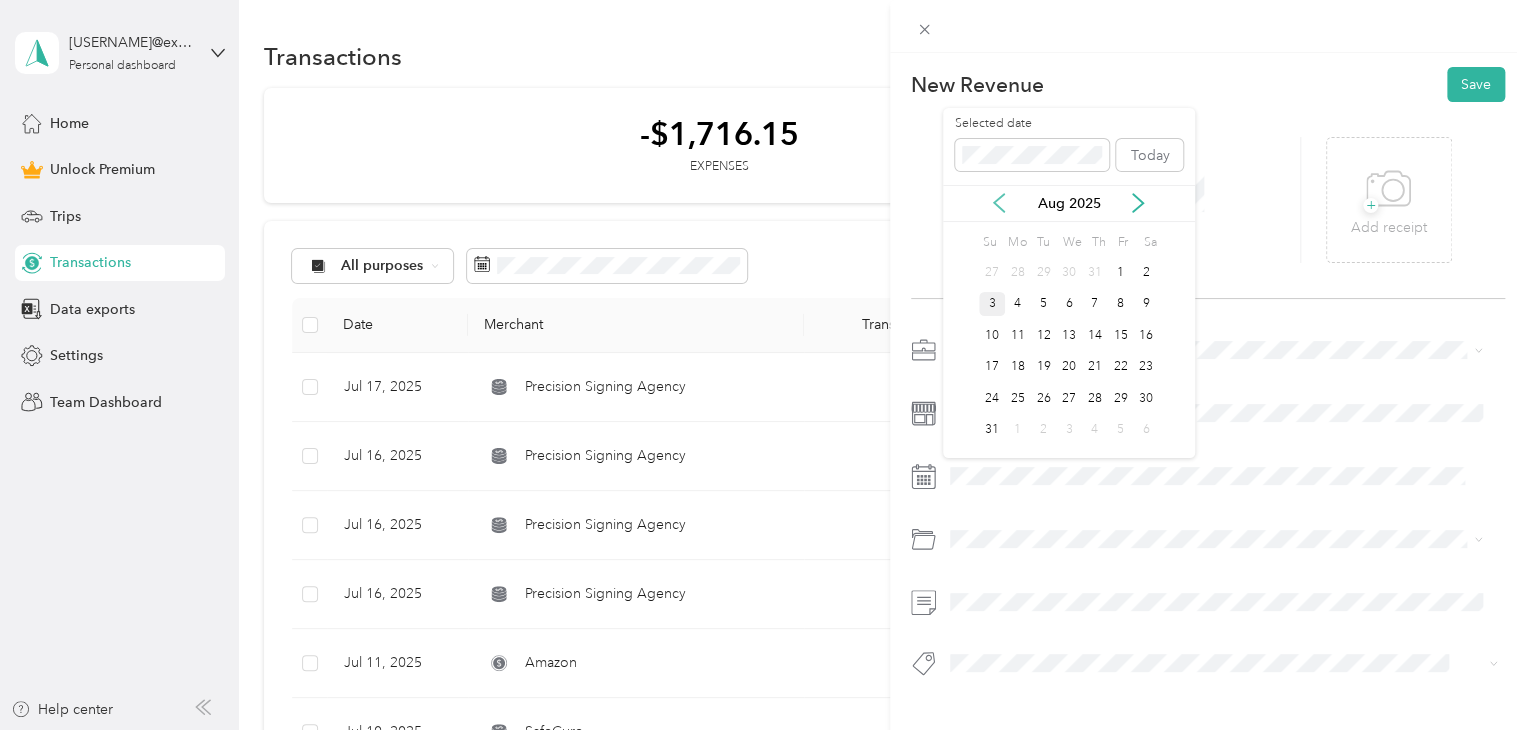 click 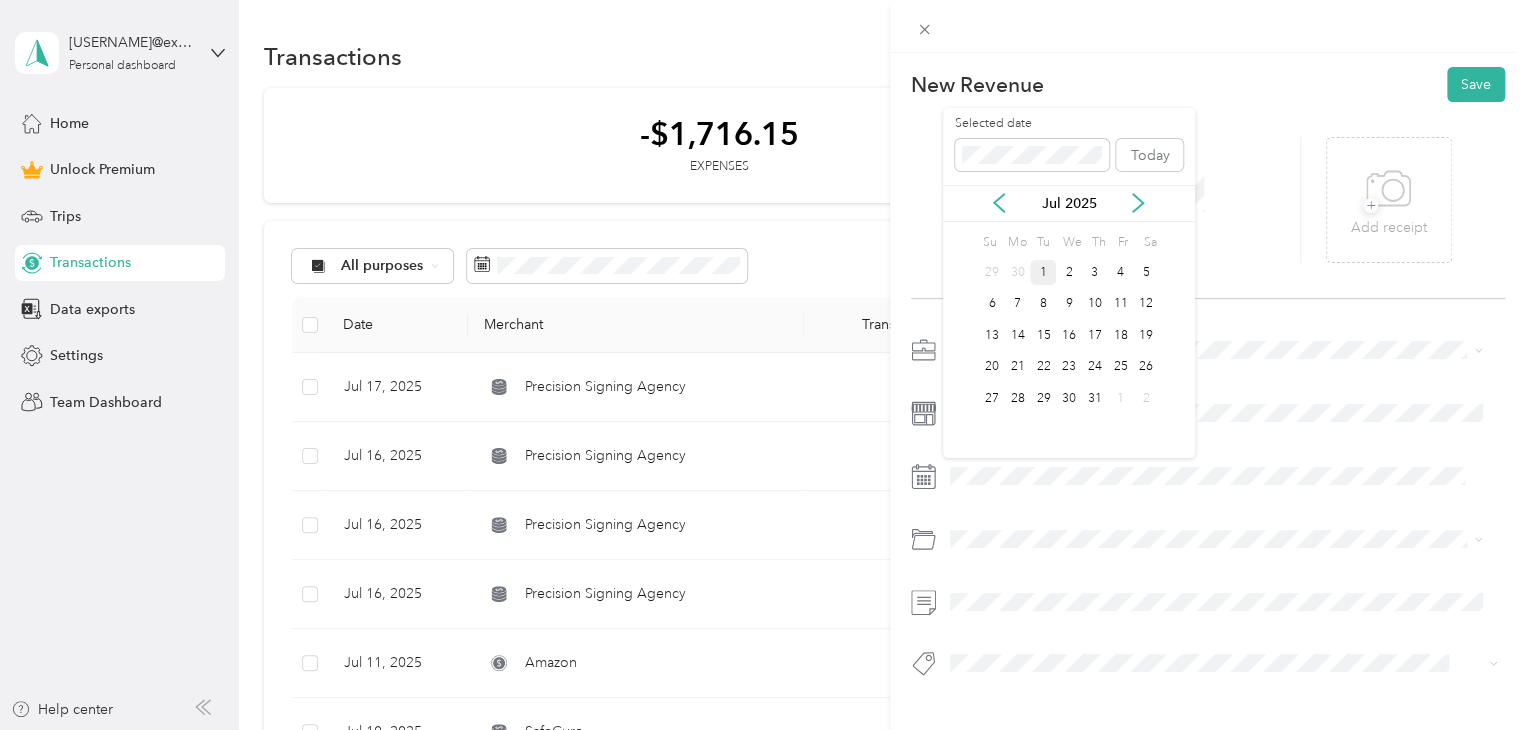 click on "1" at bounding box center [1043, 272] 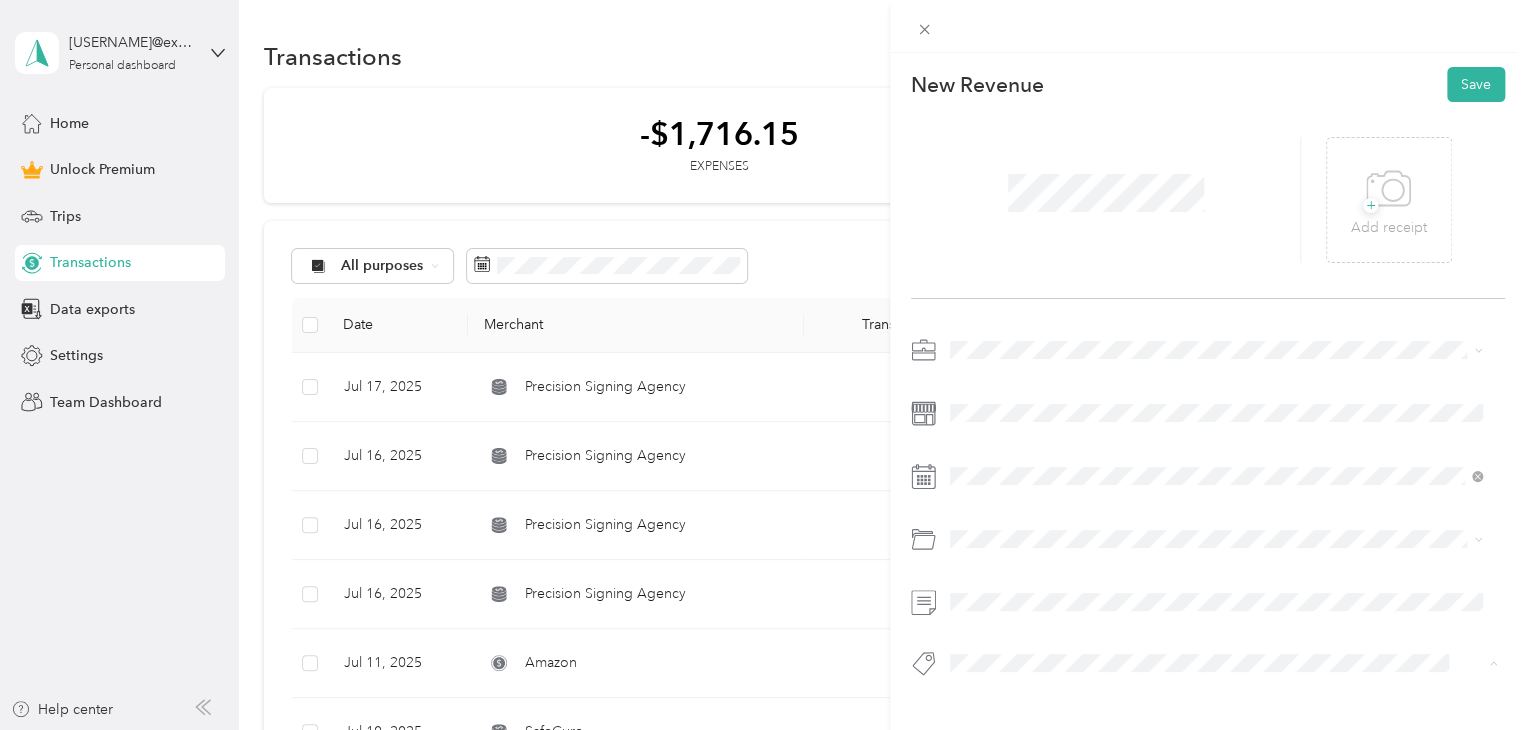 click on "Signing" at bounding box center (992, 589) 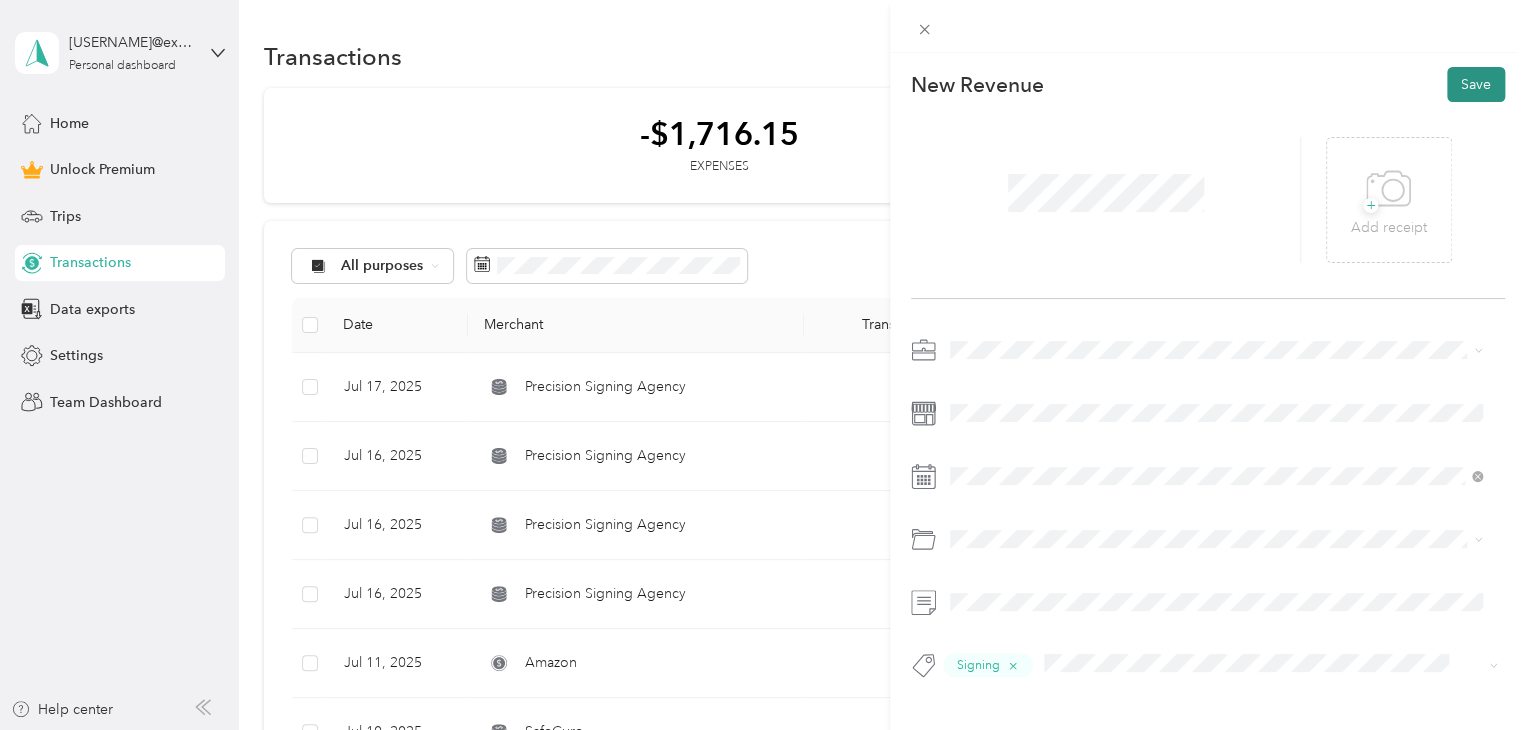 click on "Save" at bounding box center (1476, 84) 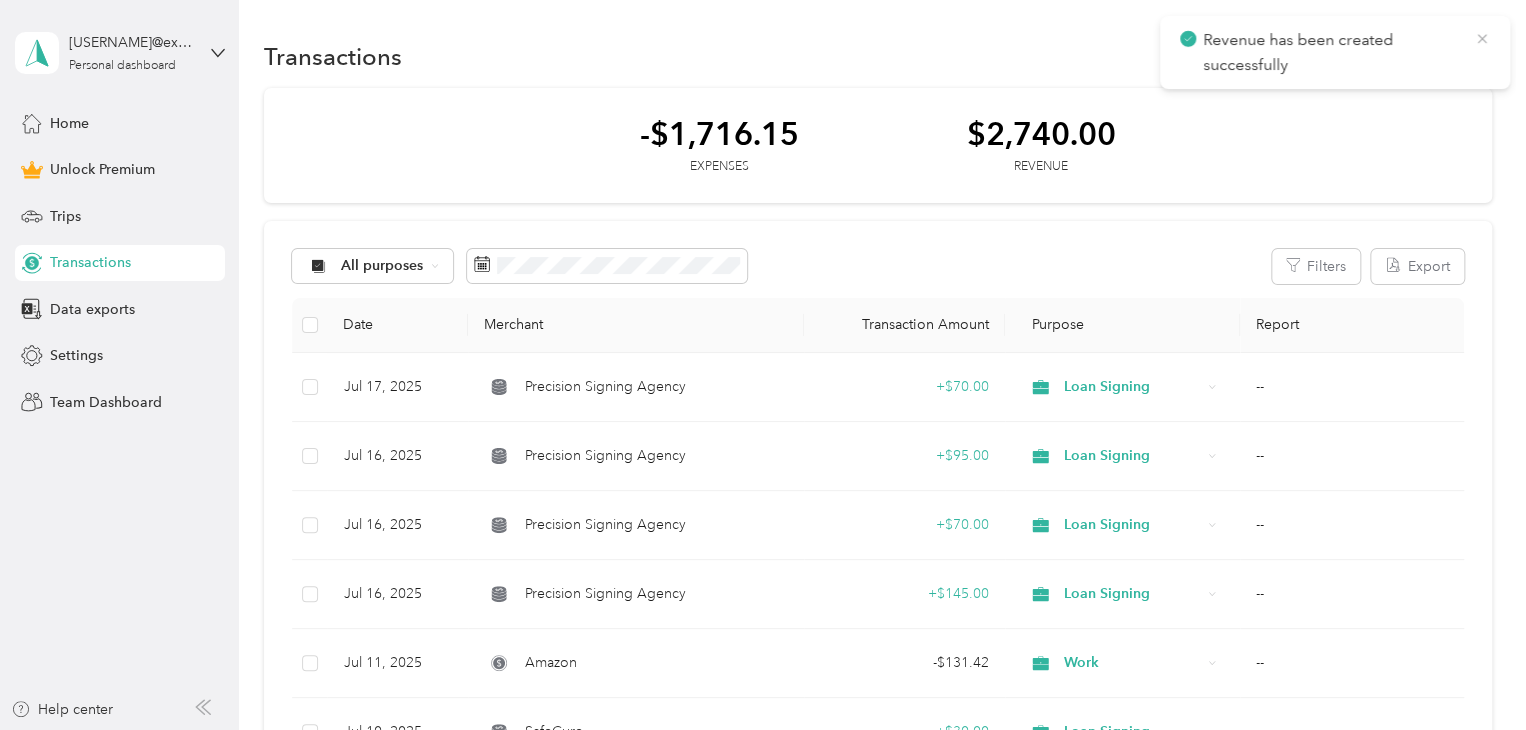 click 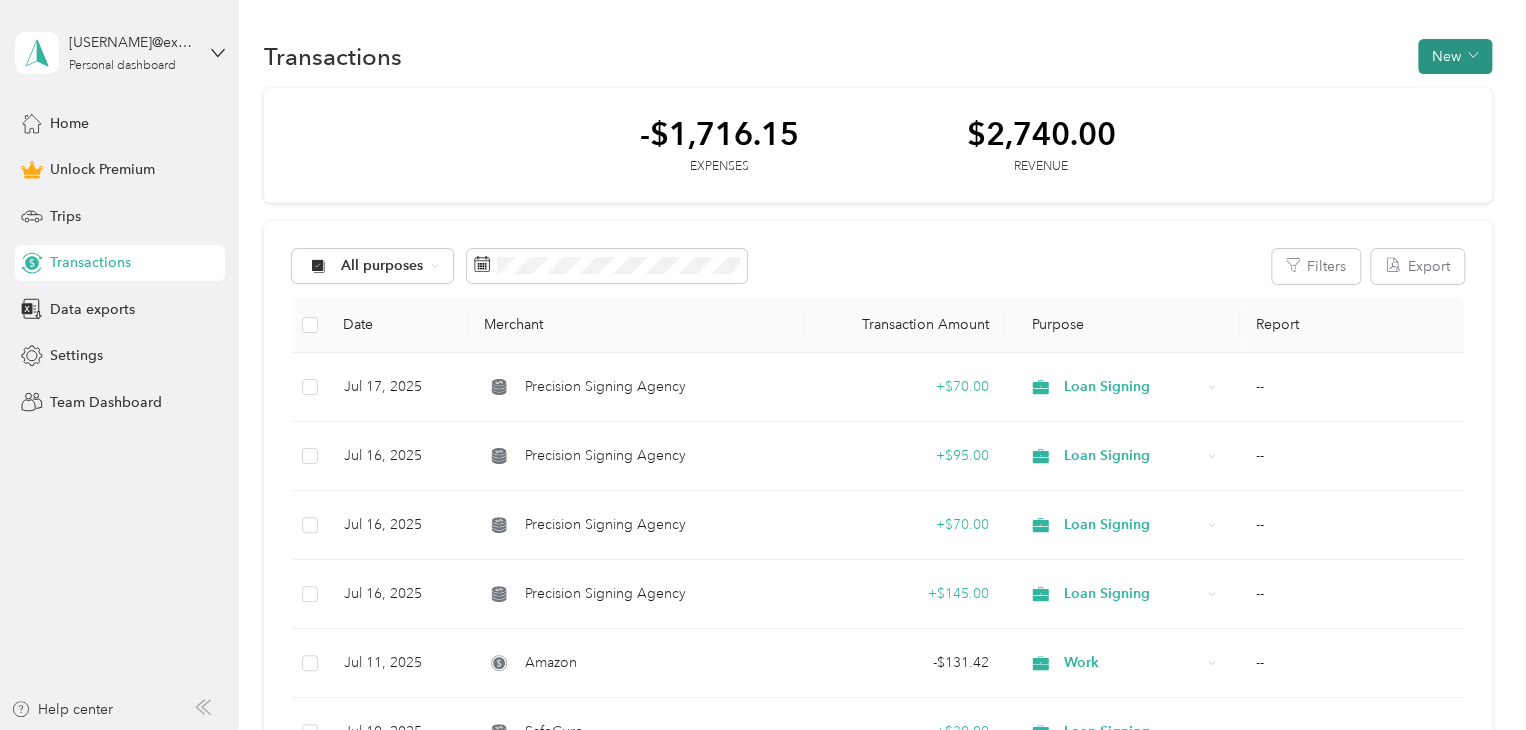 click on "New" at bounding box center (1455, 56) 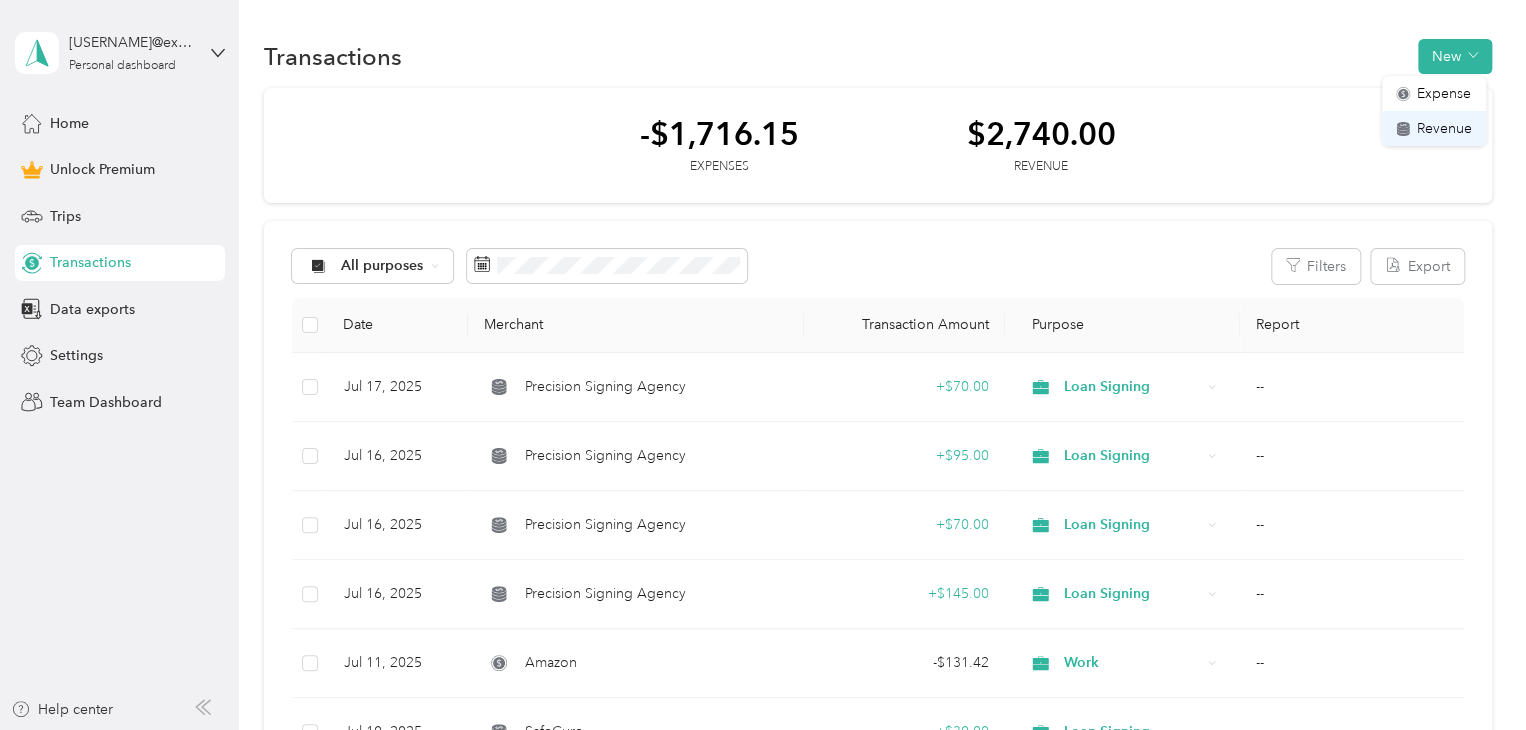 click on "Revenue" at bounding box center (1444, 128) 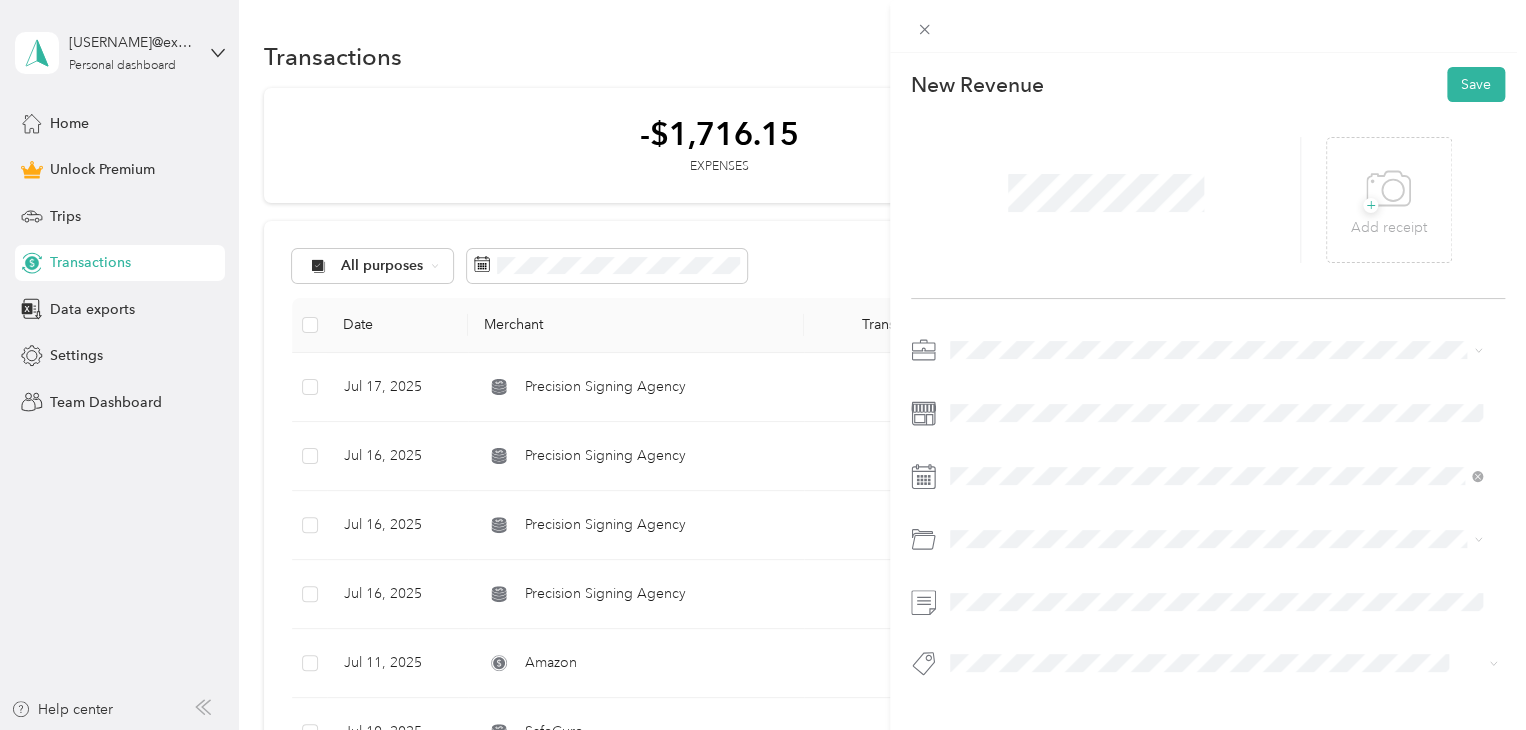 click on "Notary Public" at bounding box center (999, 454) 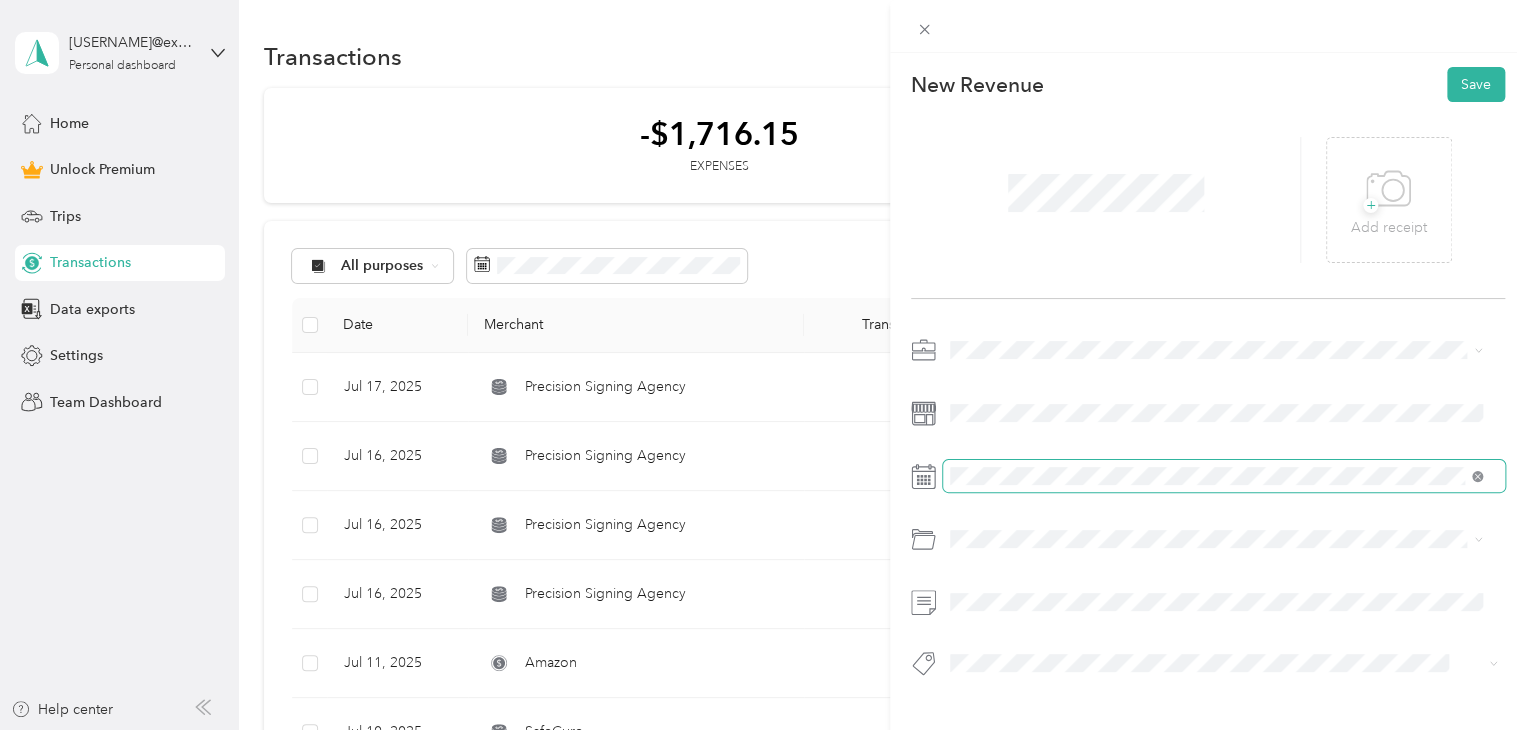 click 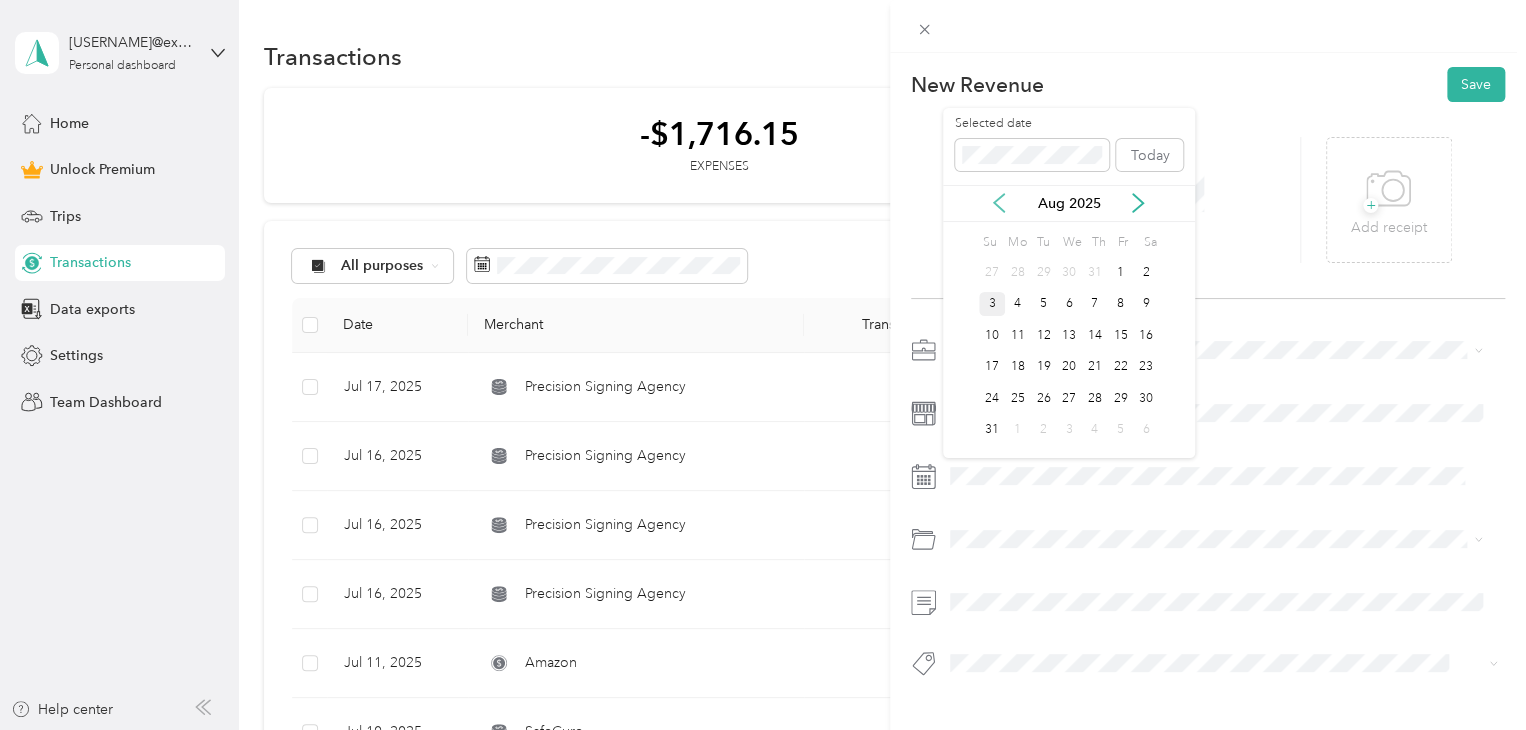 click 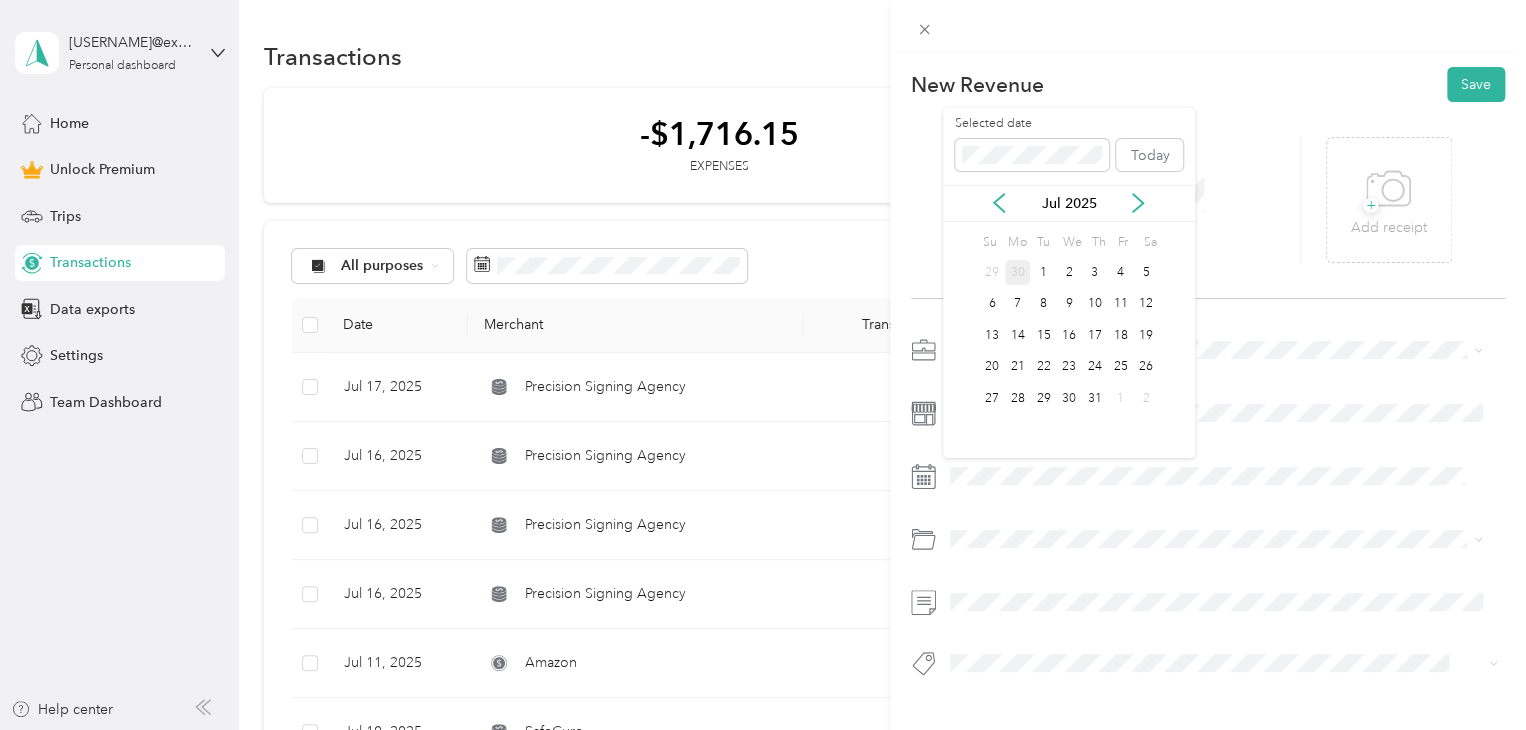 click on "30" at bounding box center (1018, 272) 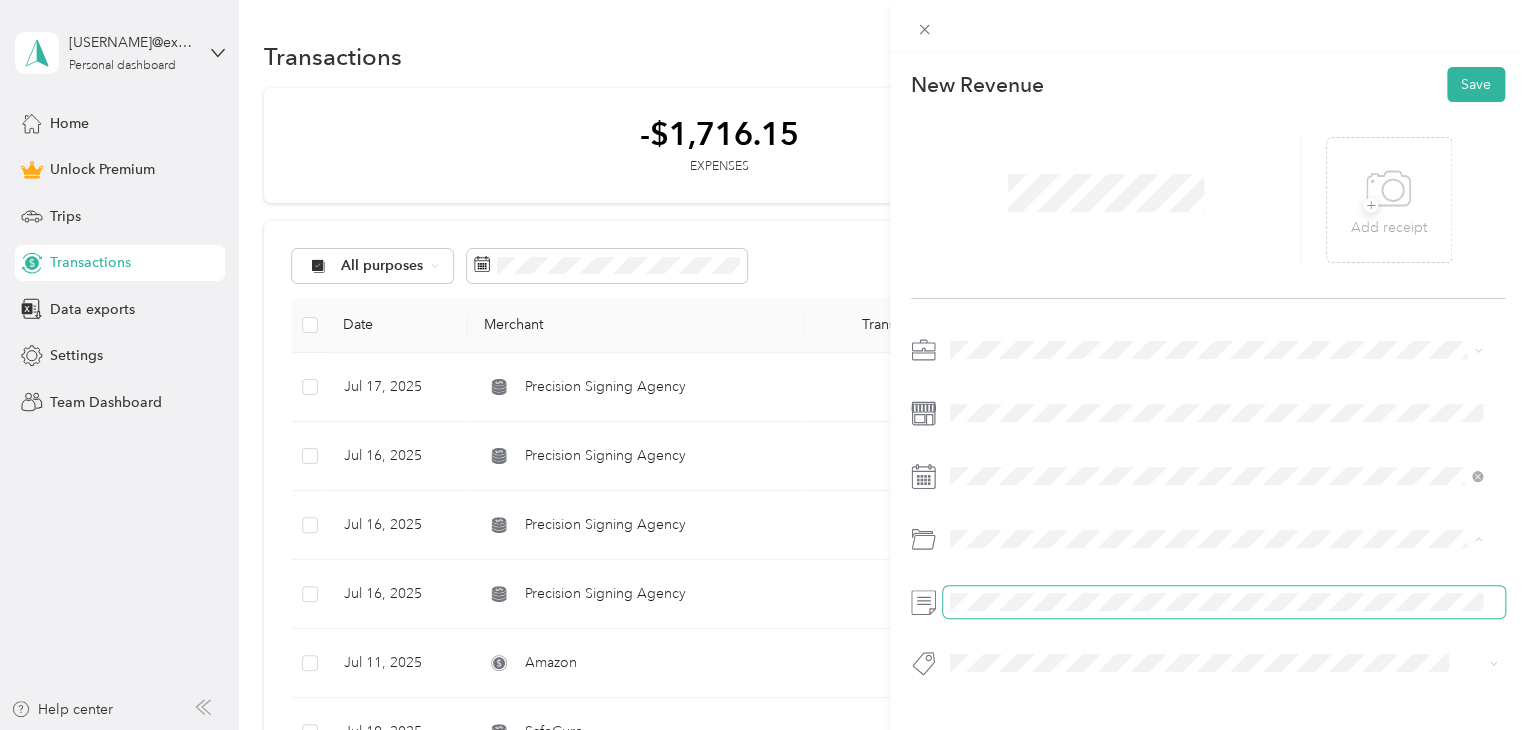 click at bounding box center [1208, 512] 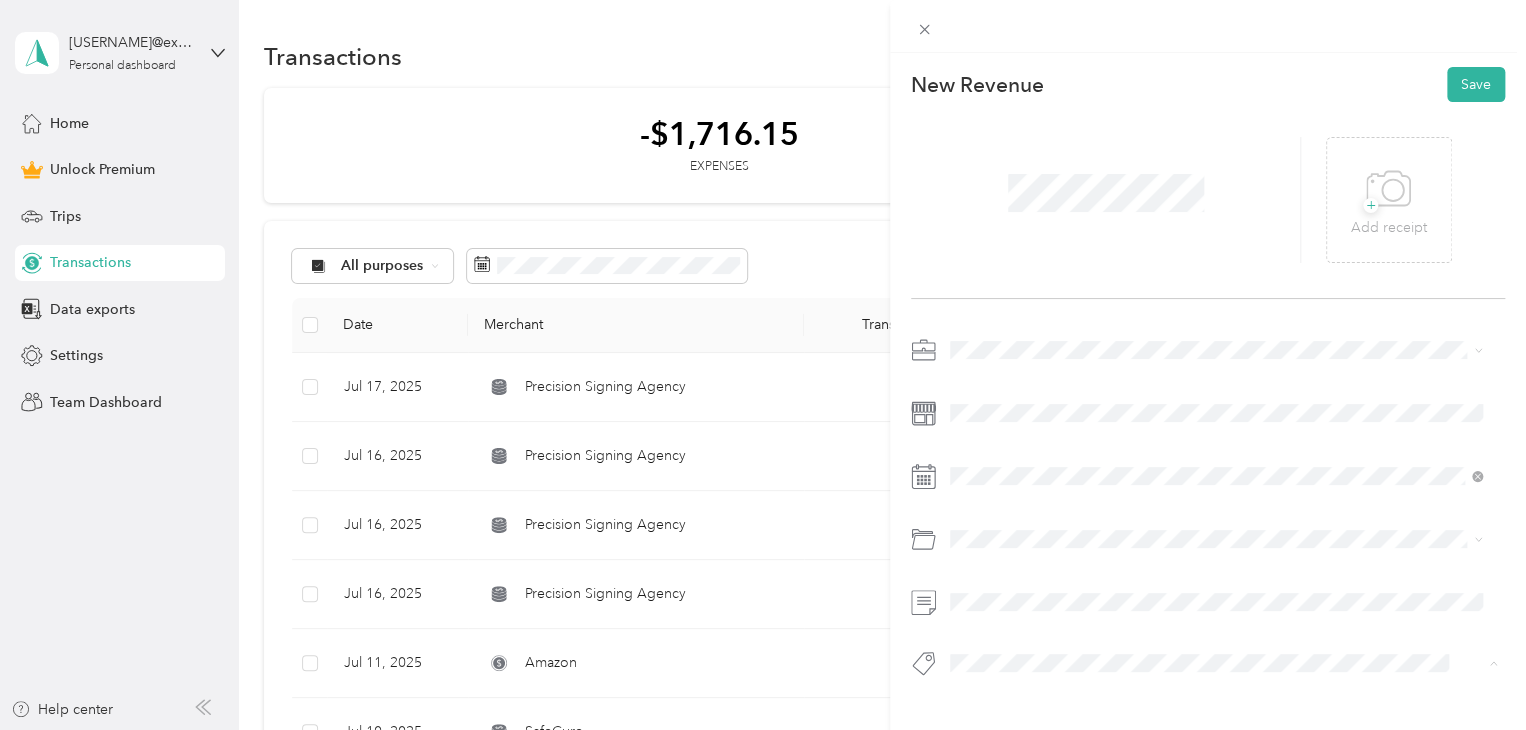 click on "General Notary Work" at bounding box center [1029, 551] 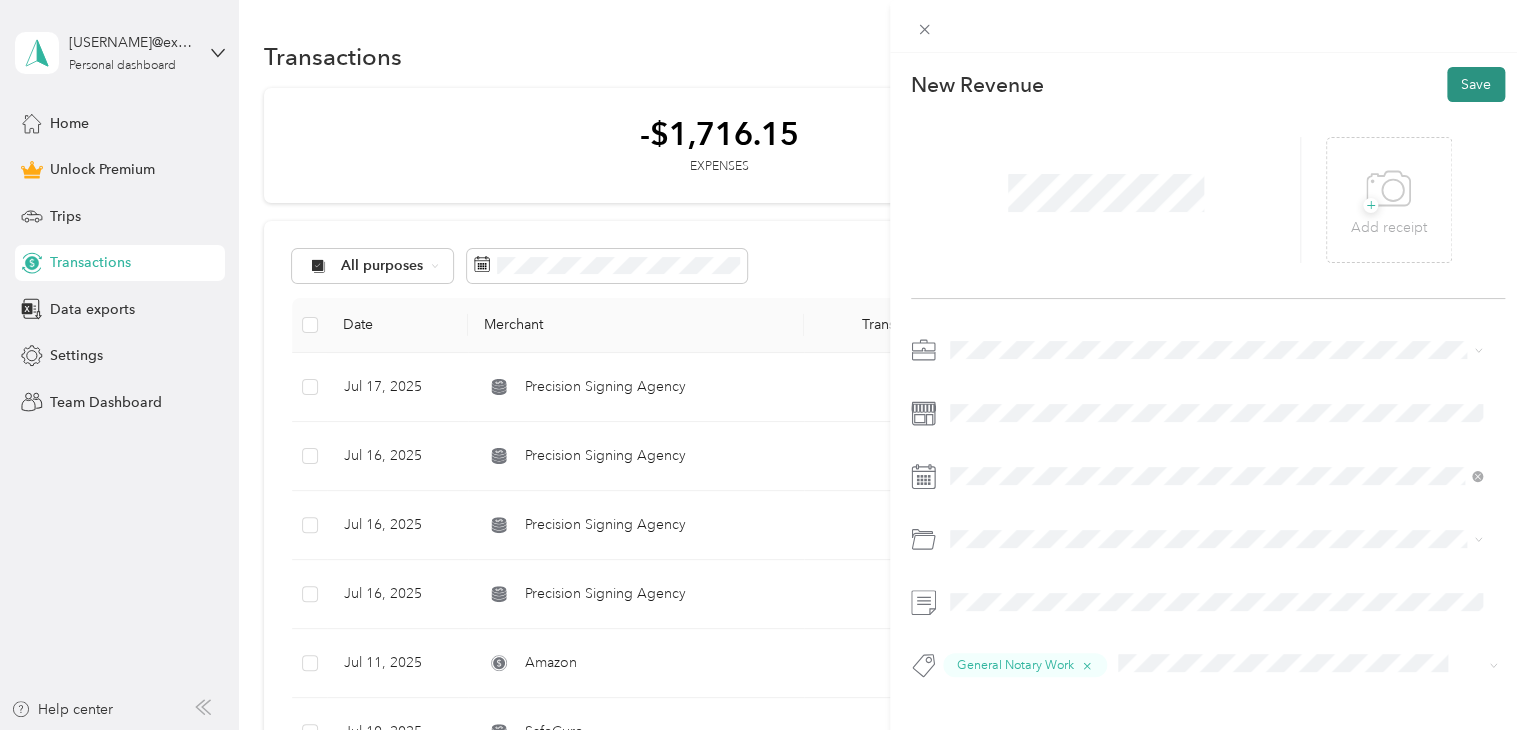 click on "Save" at bounding box center [1476, 84] 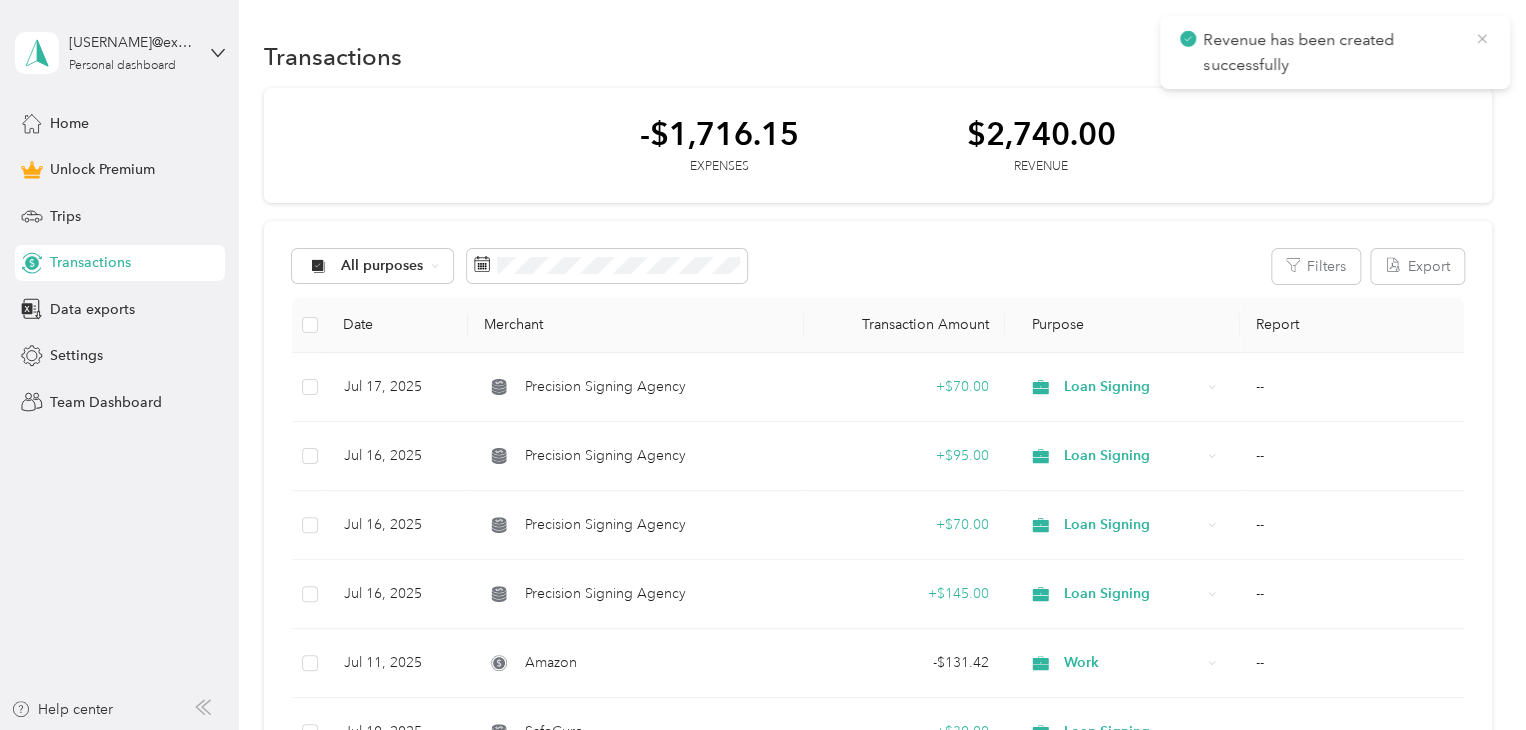 click 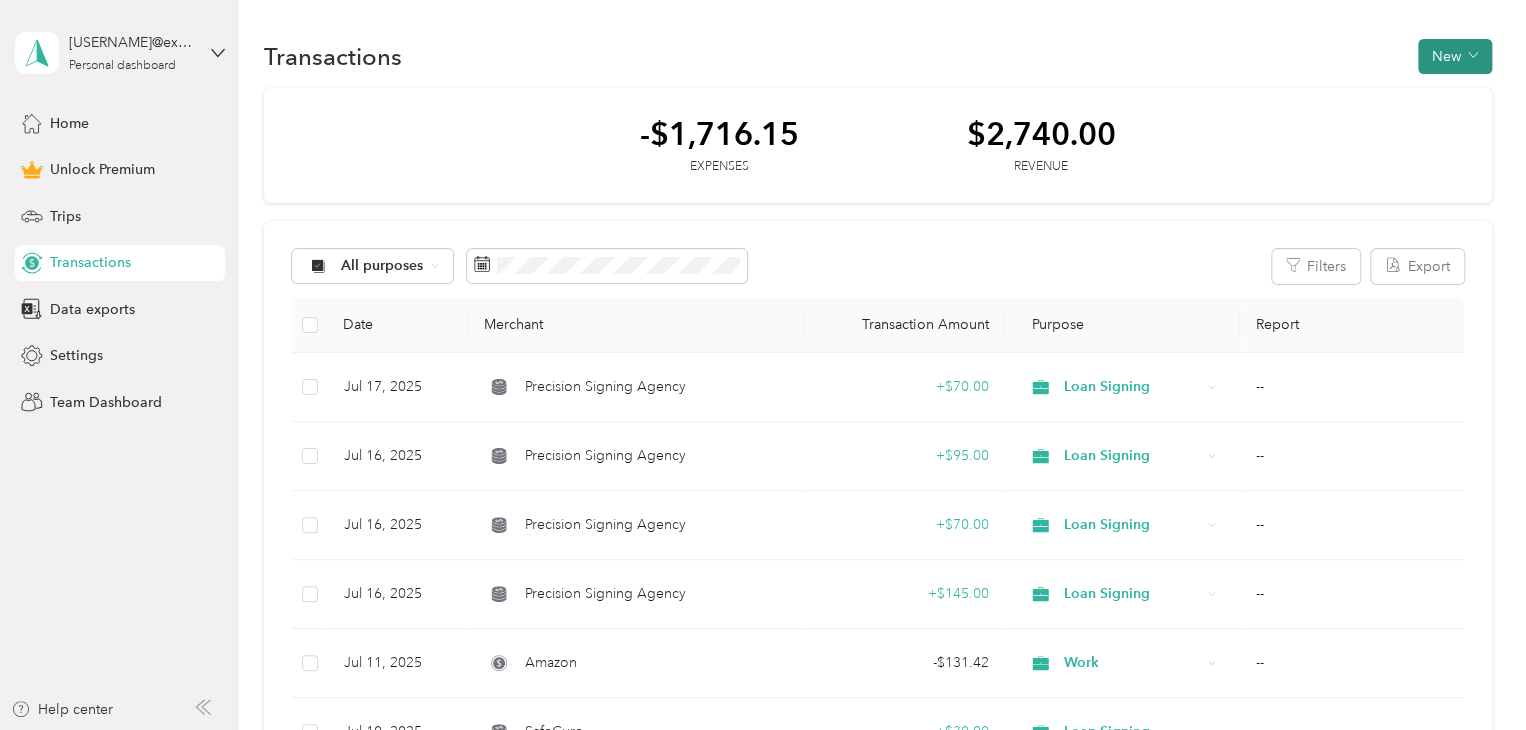 click on "New" at bounding box center [1455, 56] 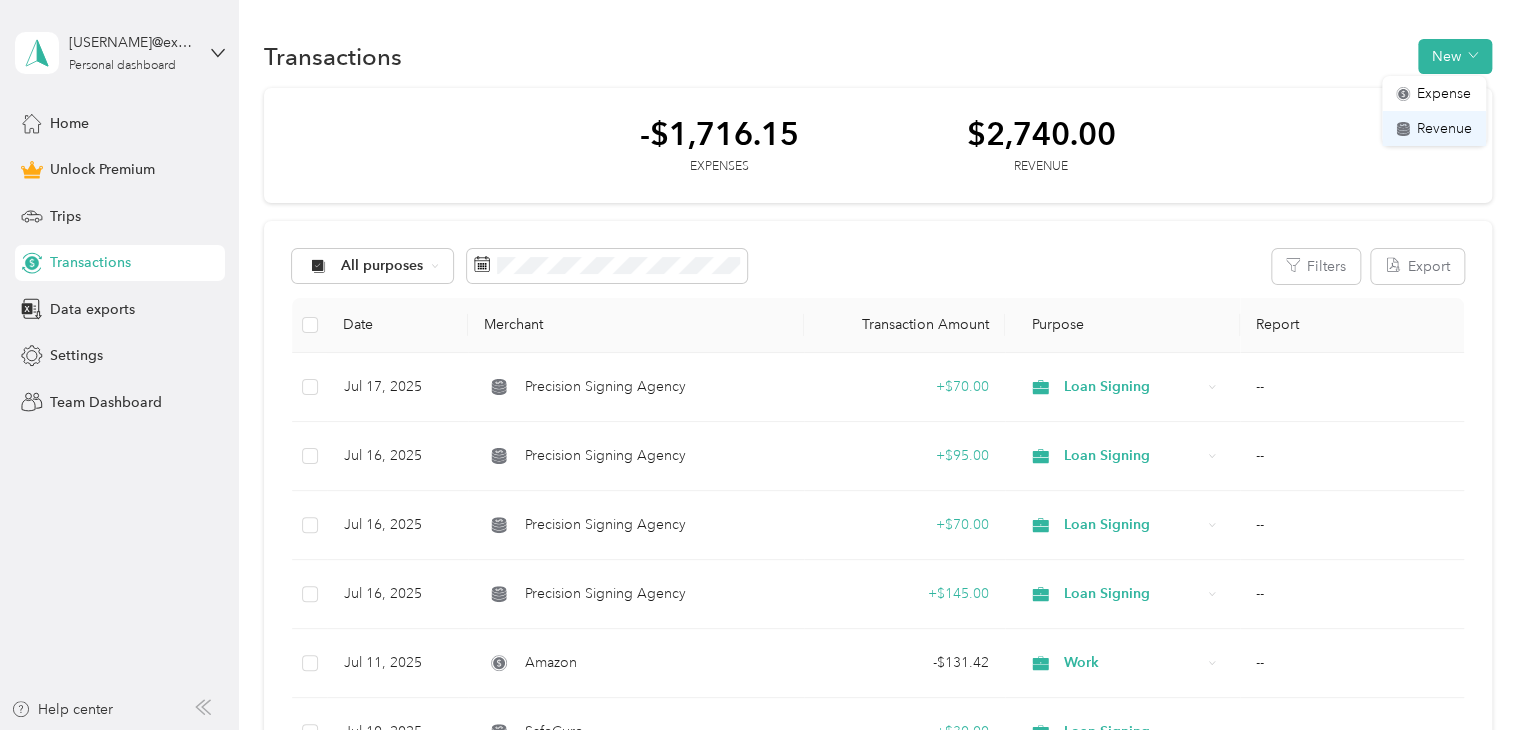 click on "Revenue" at bounding box center (1444, 128) 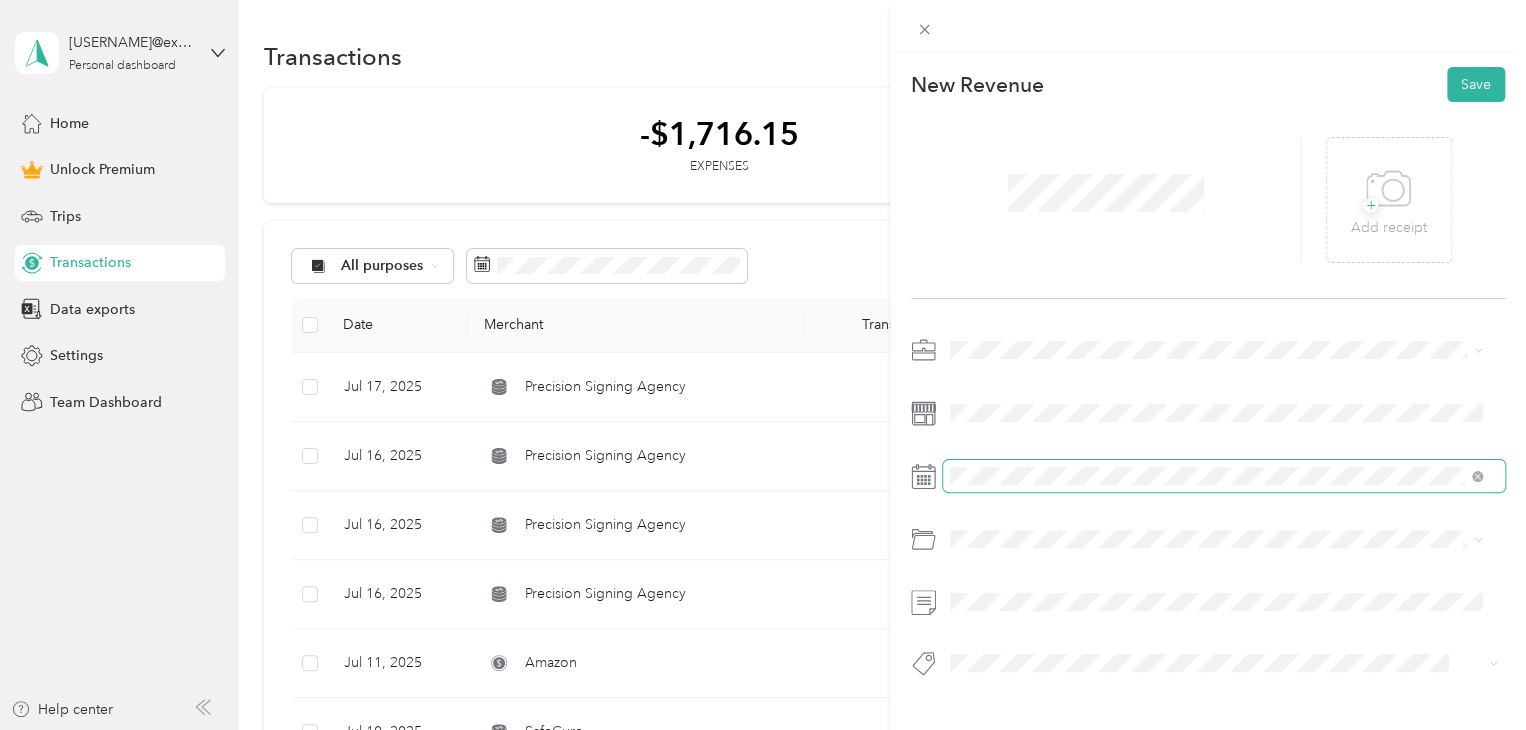 click at bounding box center [1224, 476] 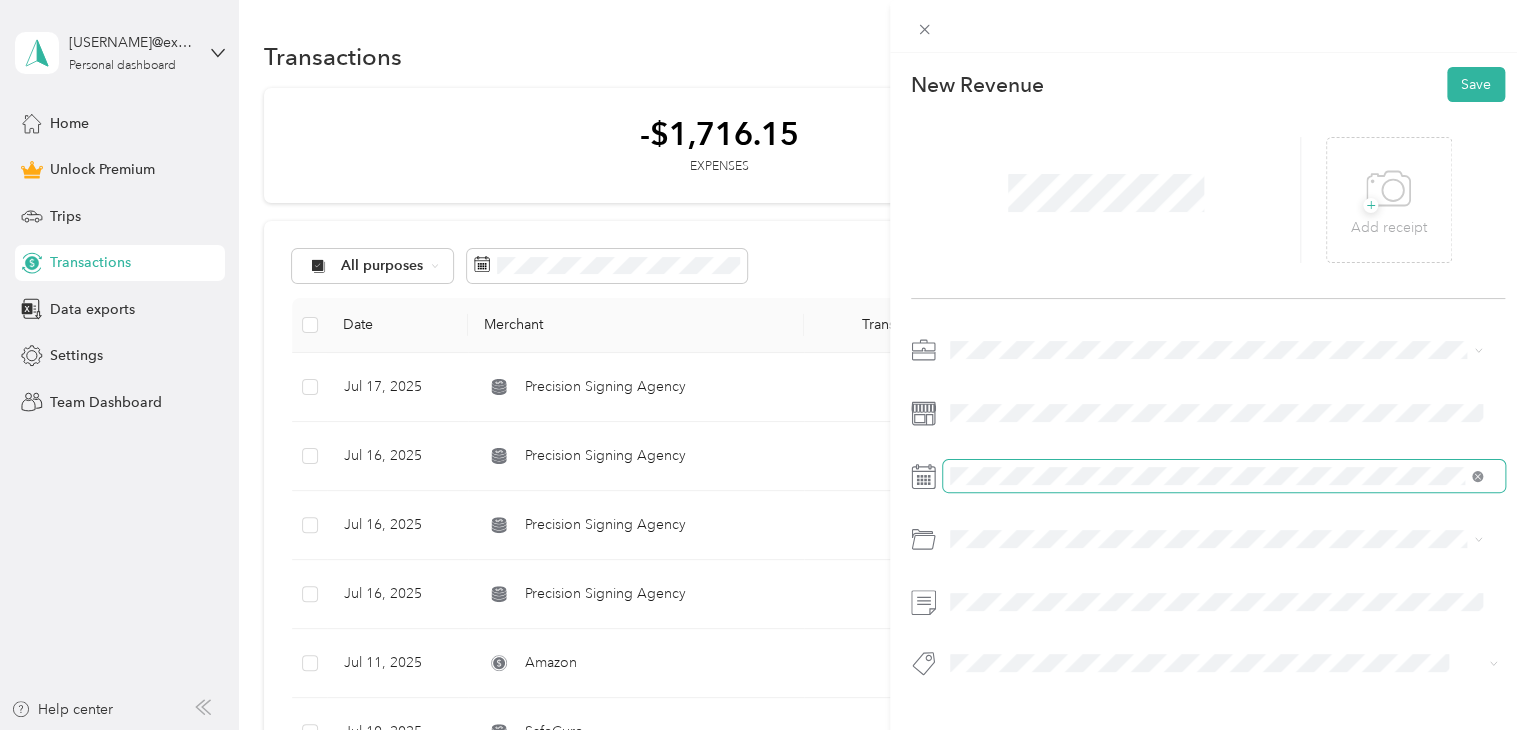 click 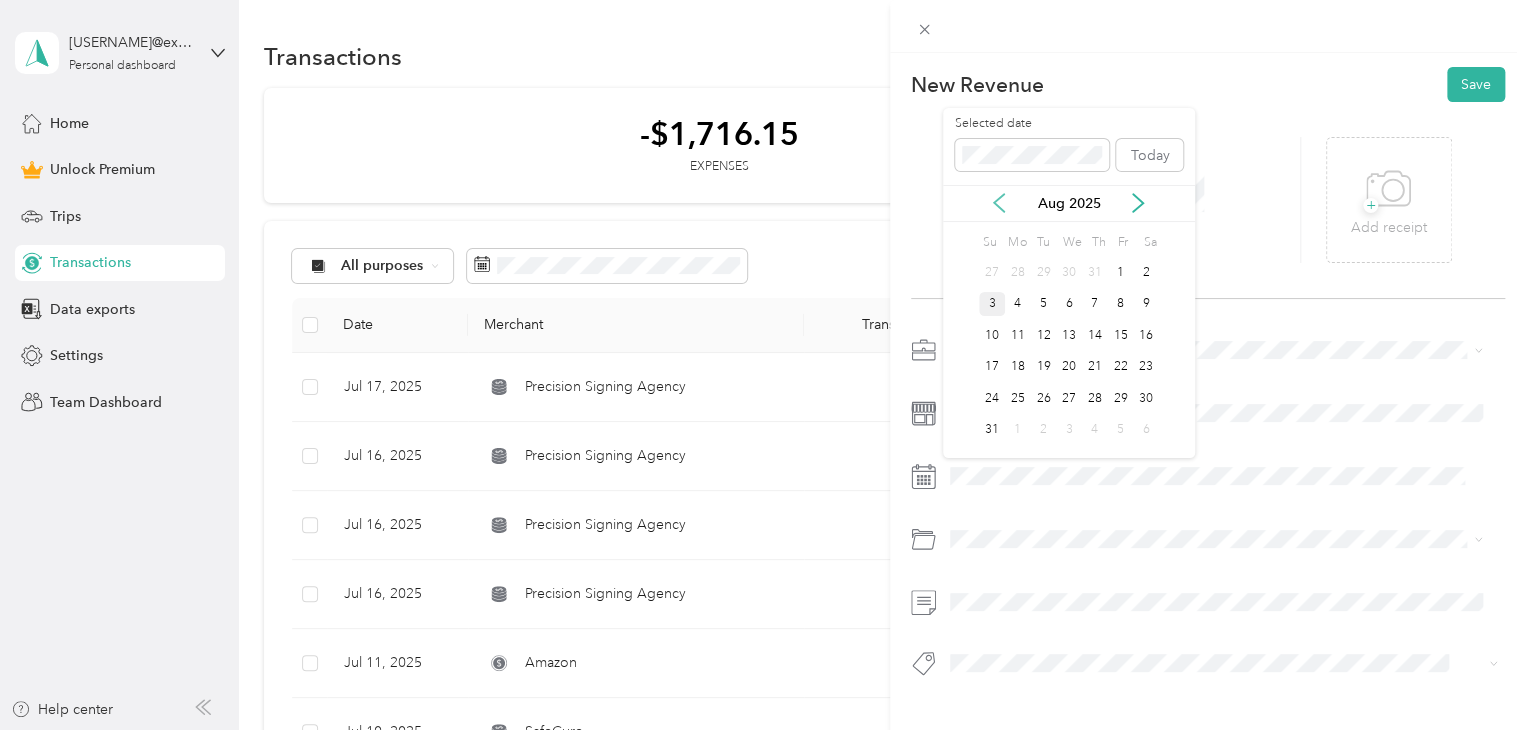 click 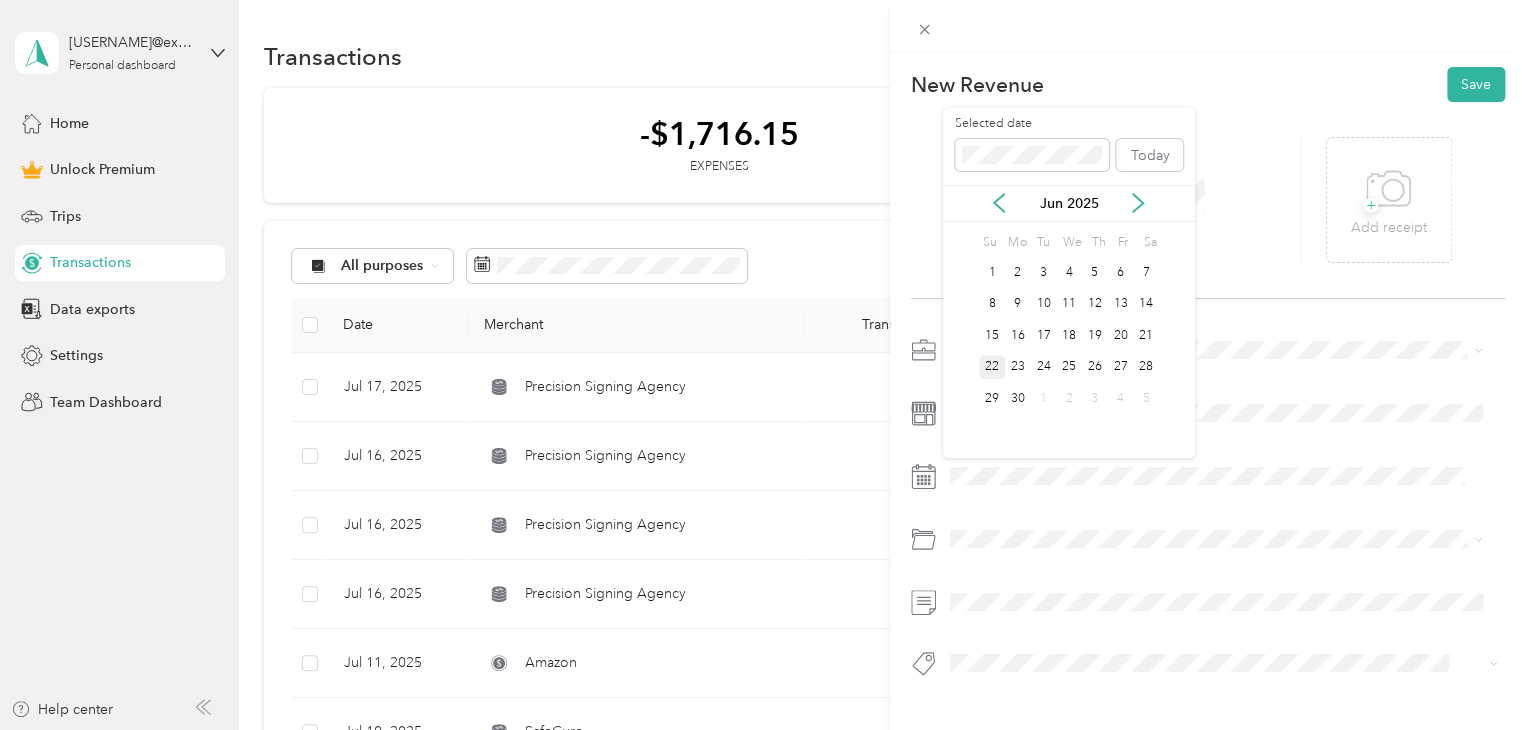 click on "22" at bounding box center (992, 367) 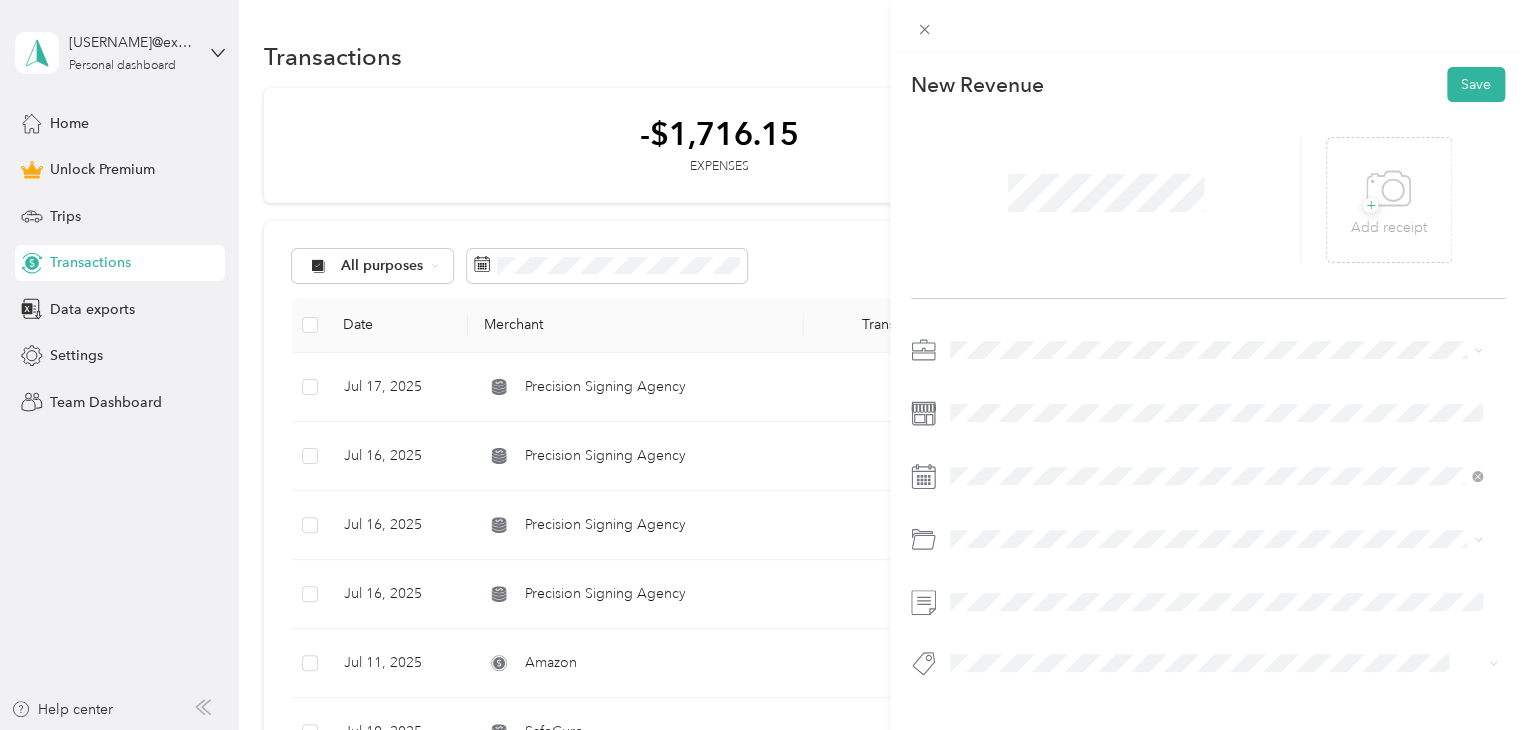 click on "Signing" at bounding box center (992, 588) 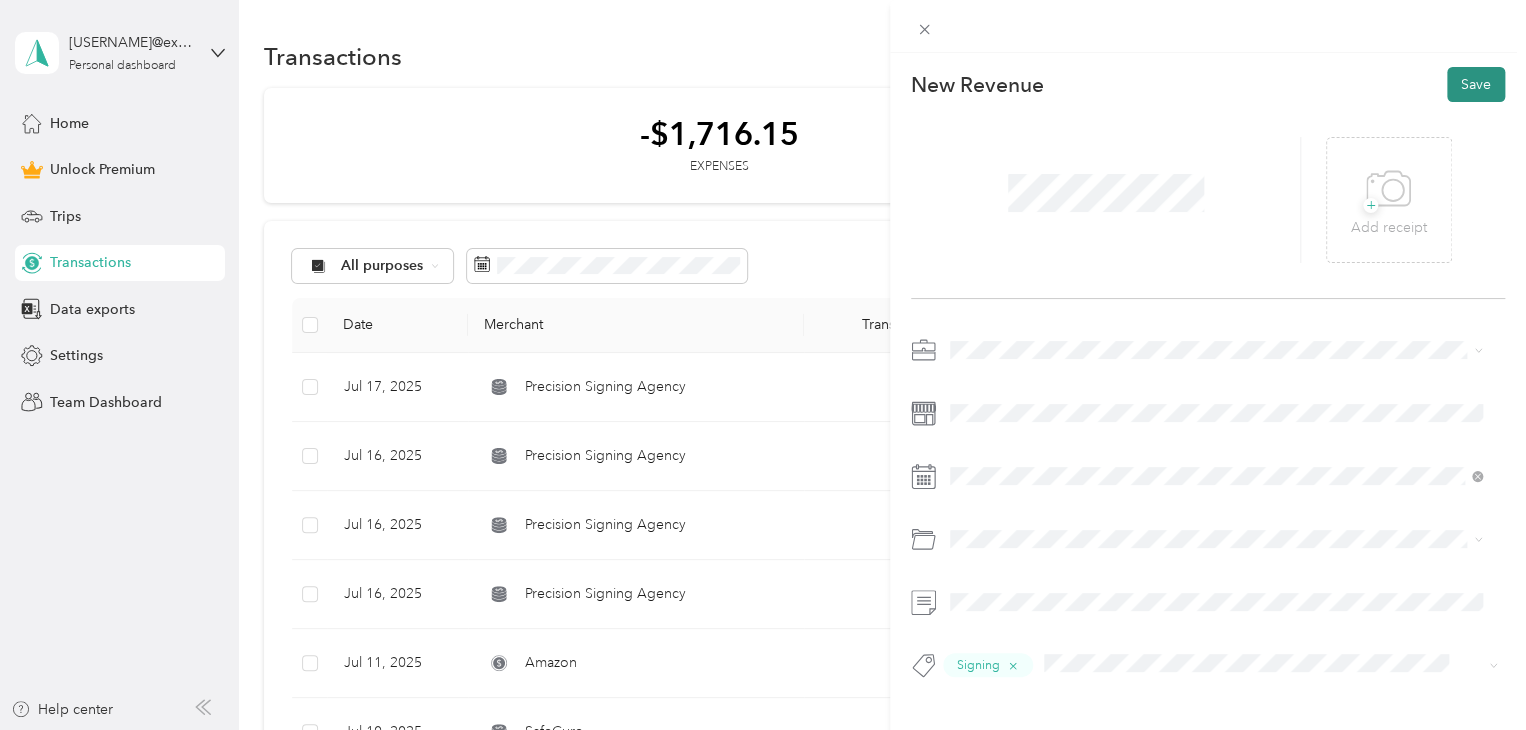 click on "Save" at bounding box center (1476, 84) 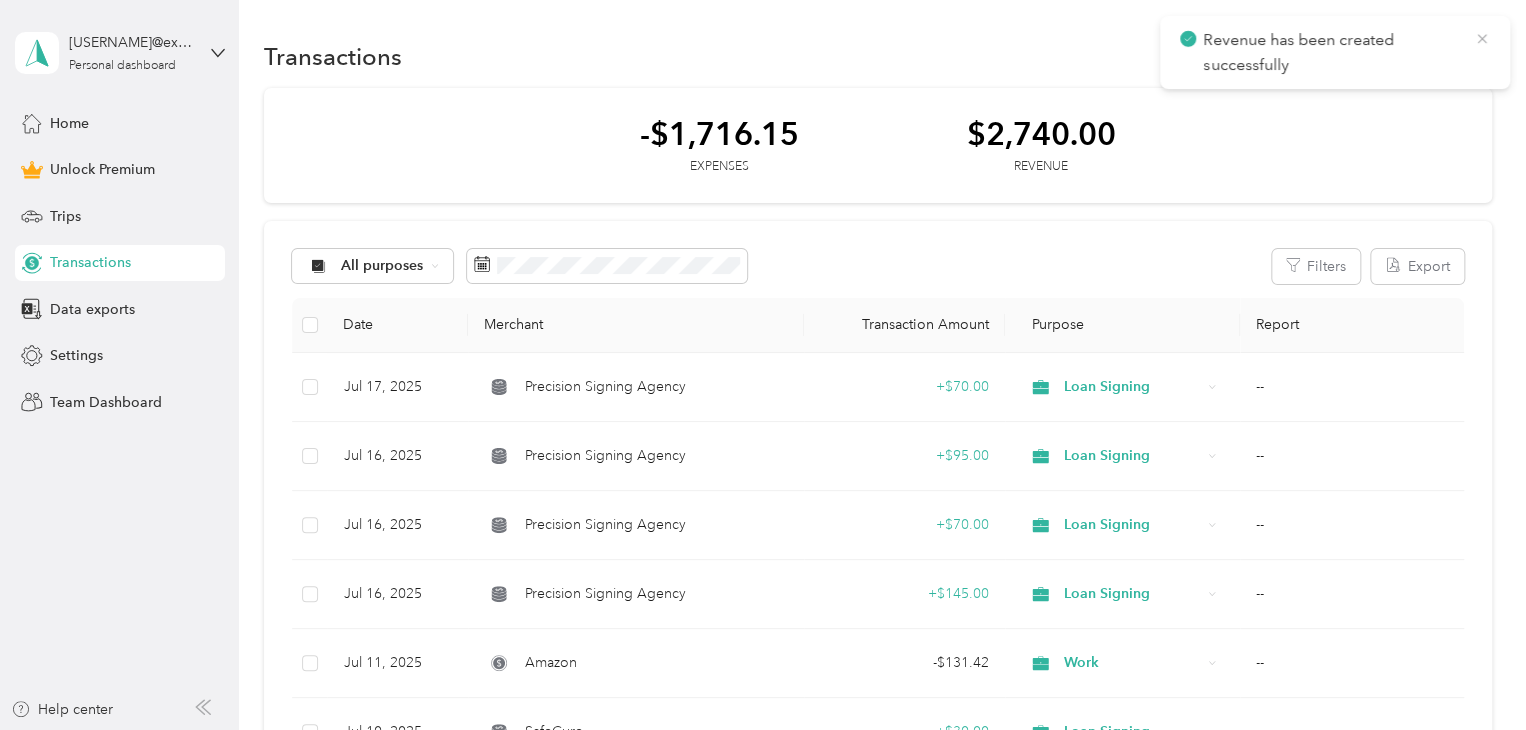 click 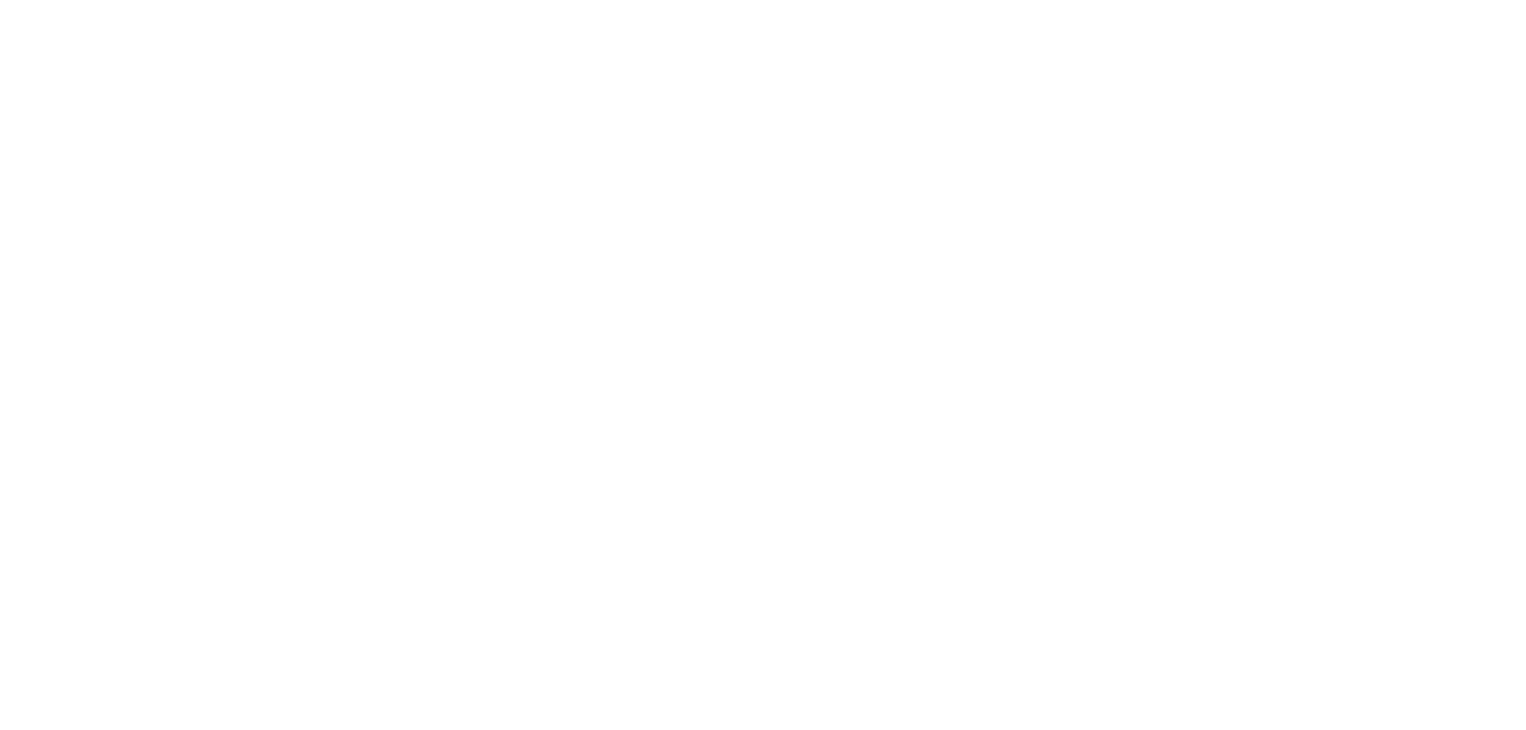 scroll, scrollTop: 0, scrollLeft: 0, axis: both 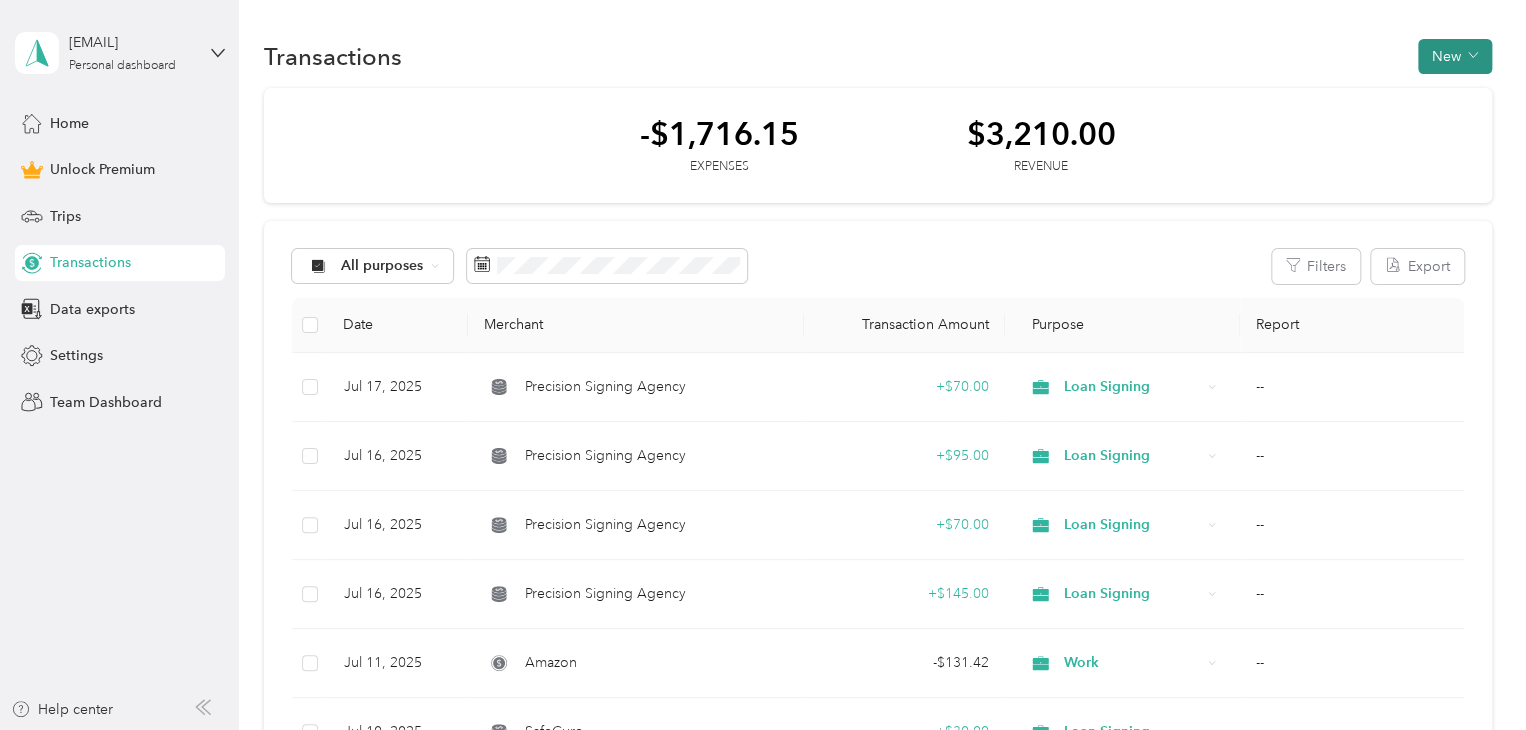click on "New" at bounding box center (1455, 56) 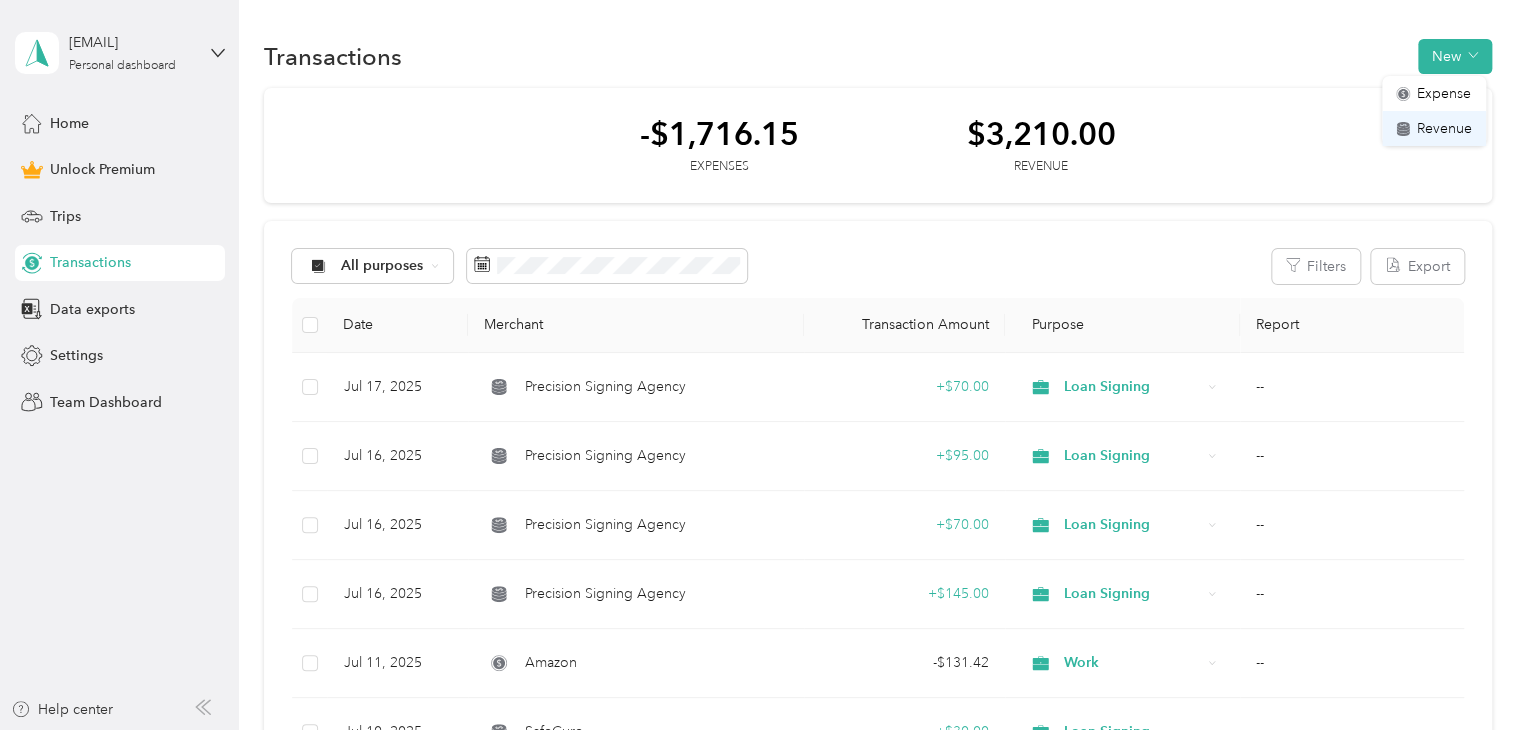 click on "Revenue" at bounding box center [1444, 128] 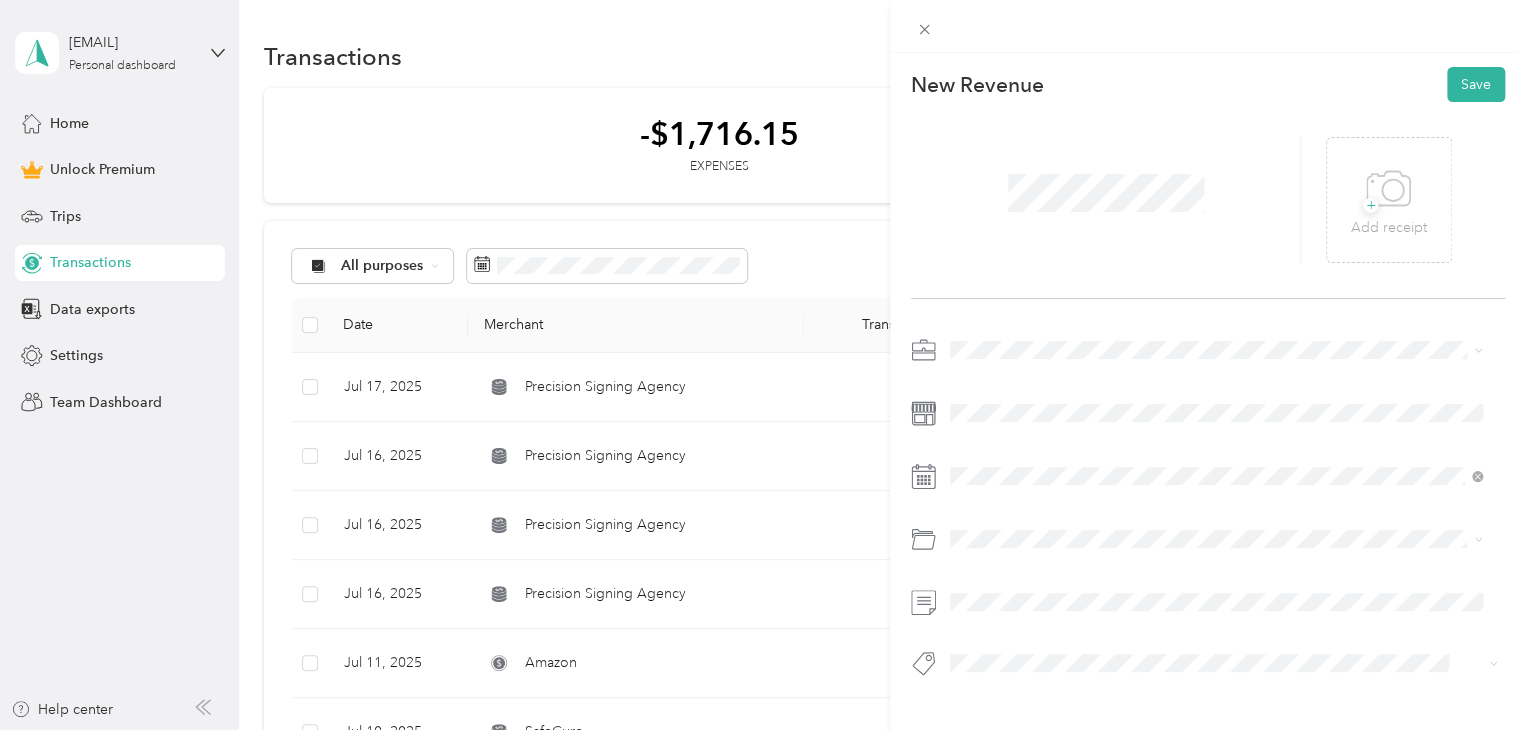 click on "Loan Signing" at bounding box center (998, 486) 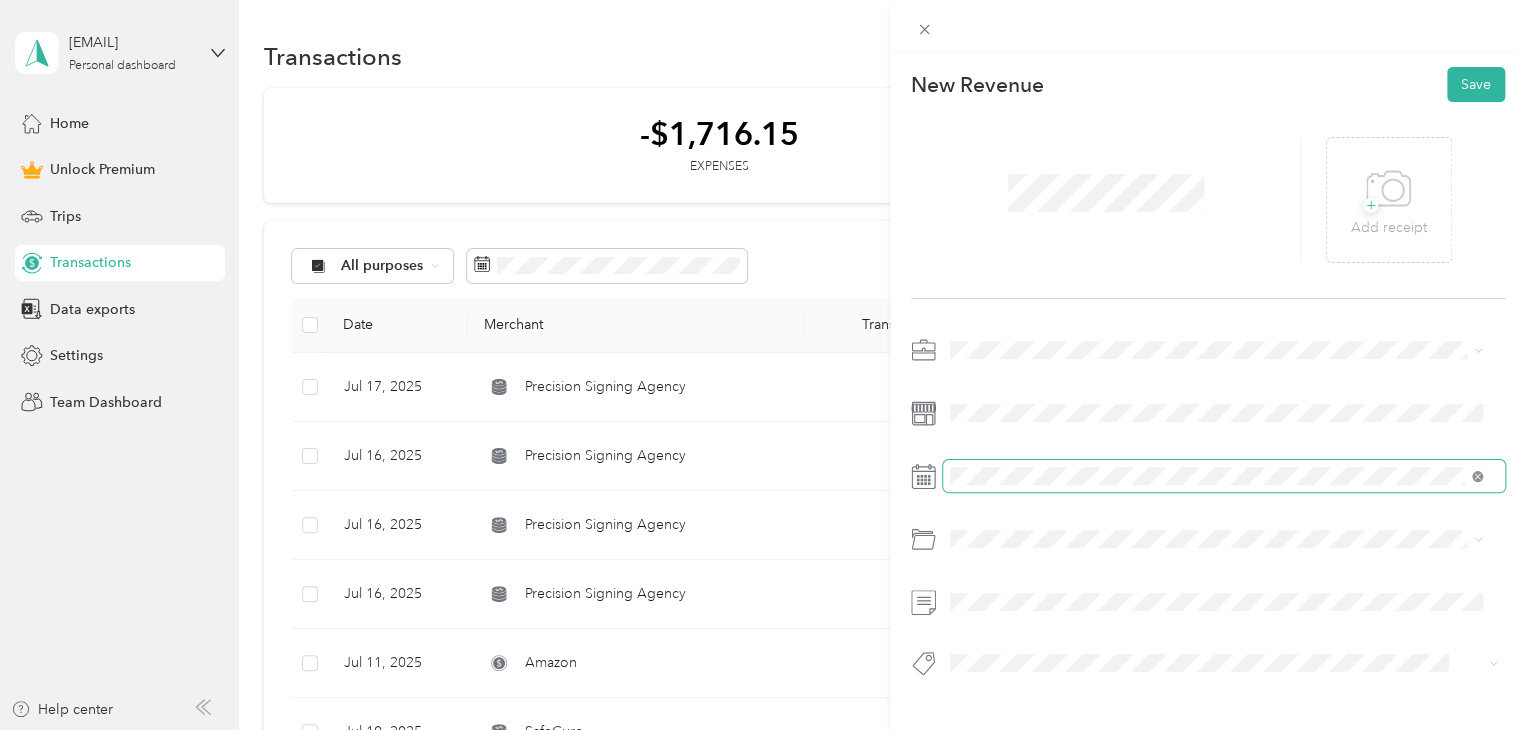 click 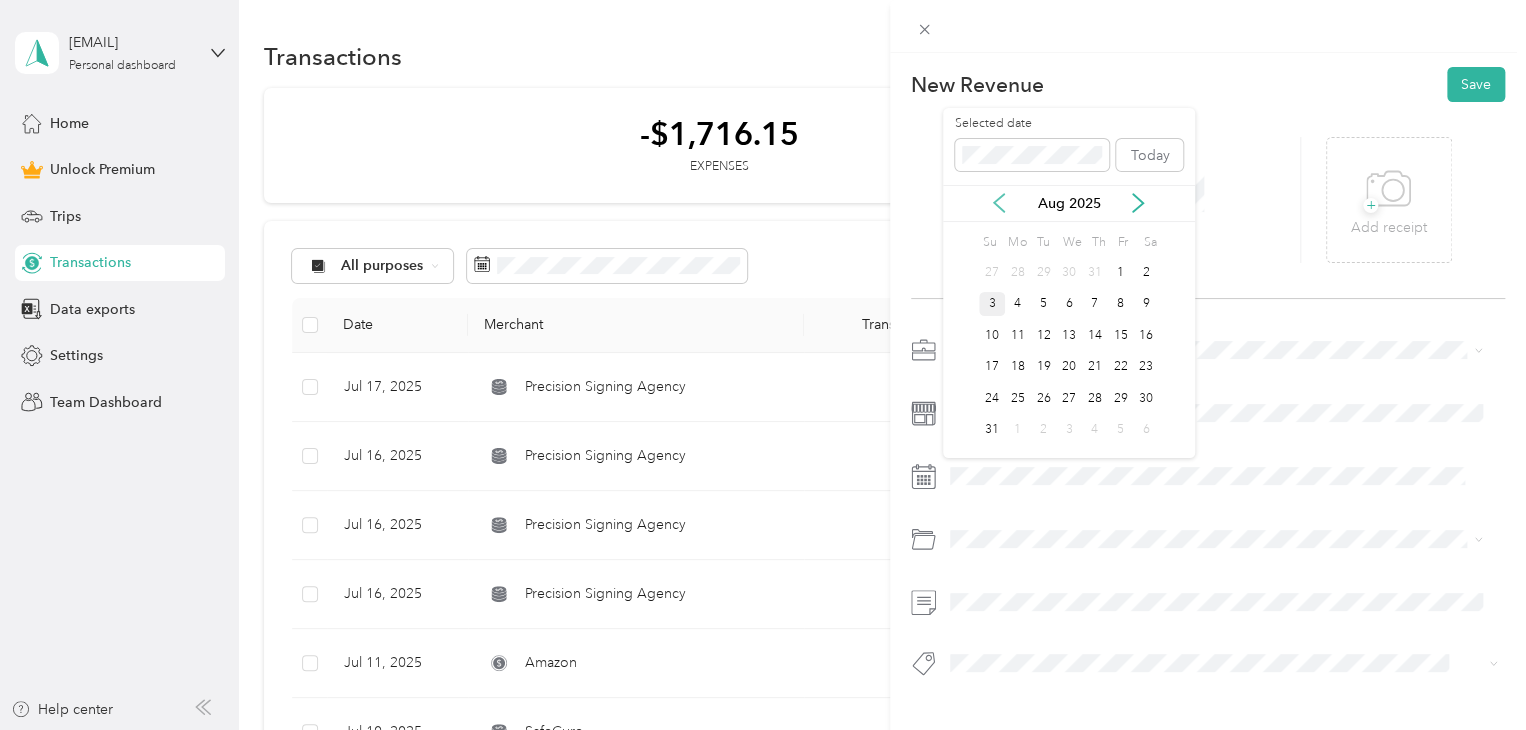 click 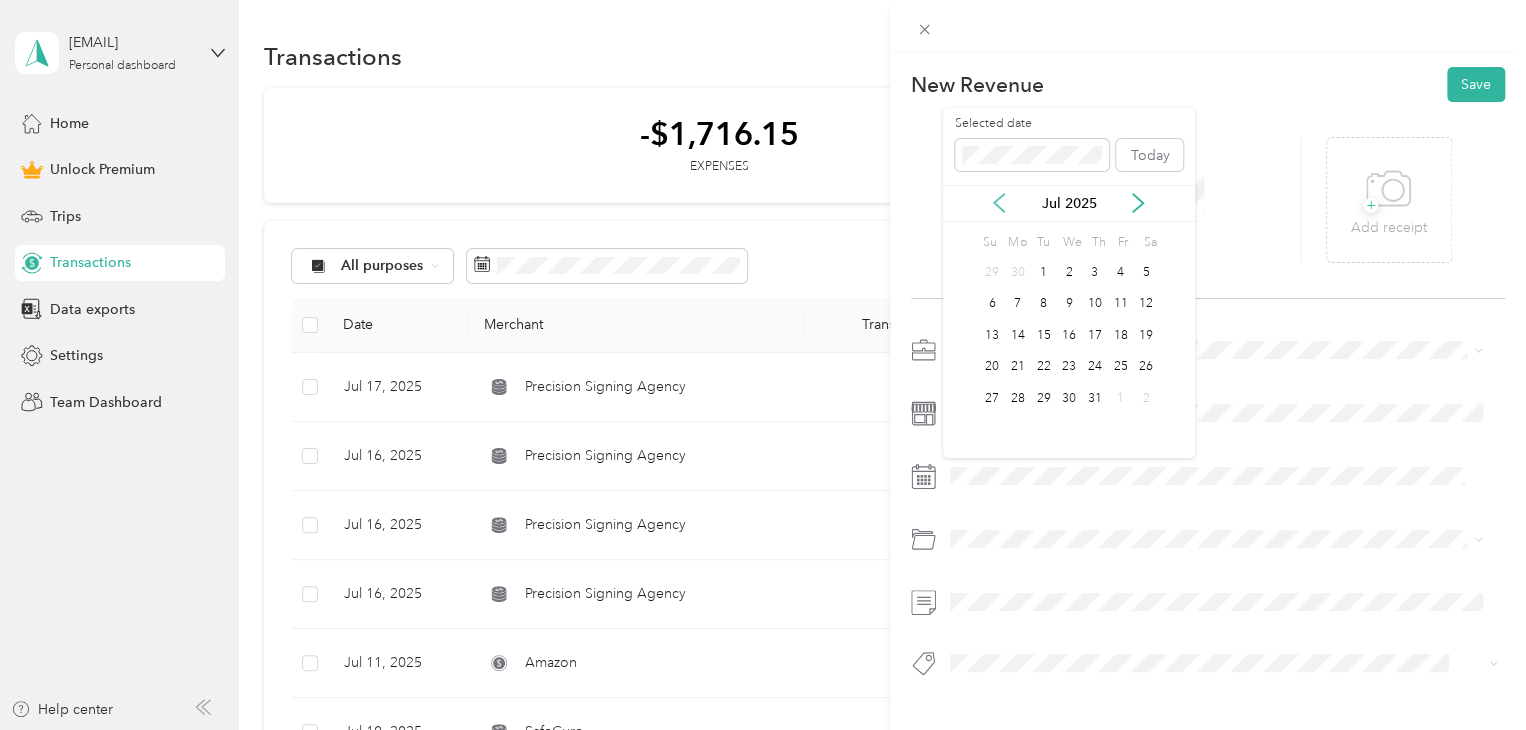 click 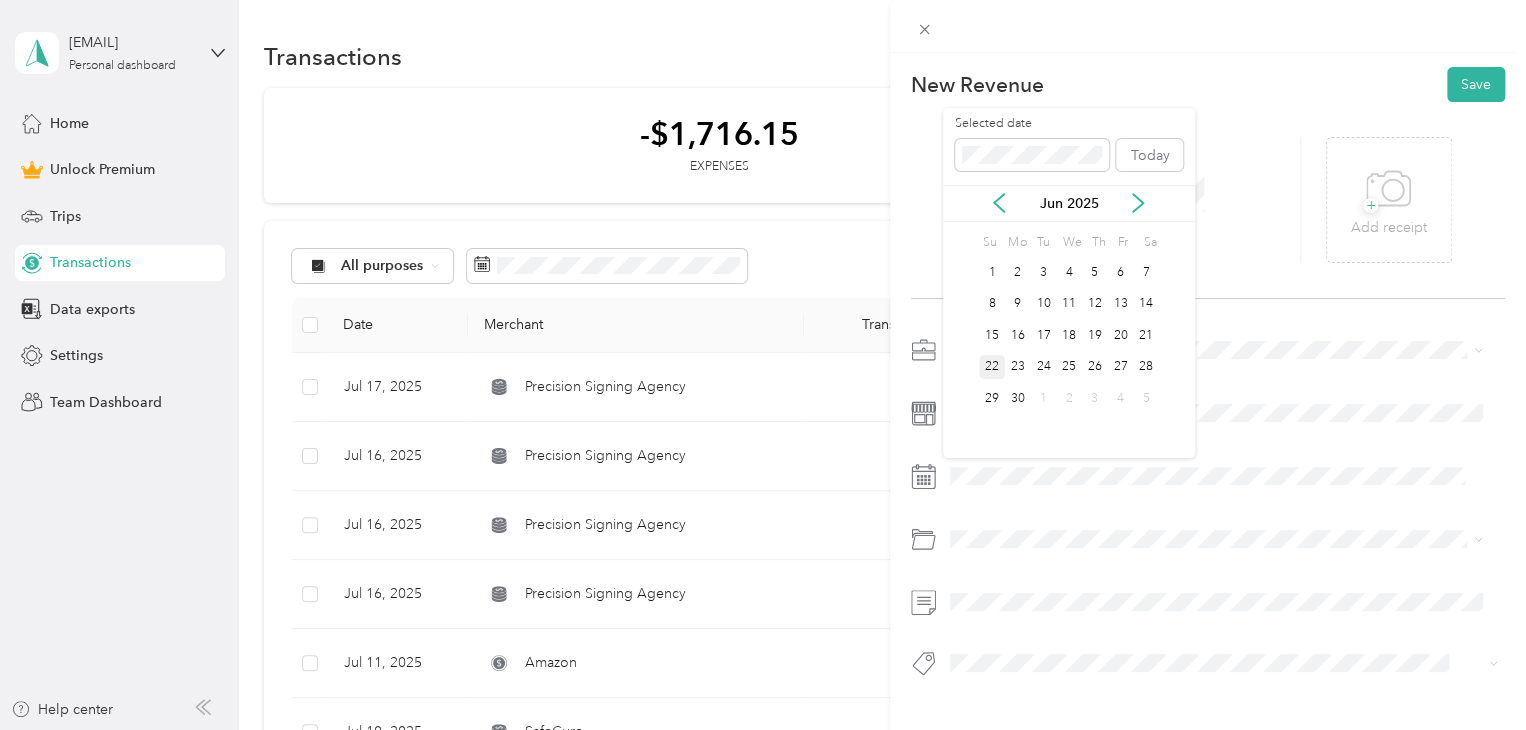 click on "22" at bounding box center [992, 367] 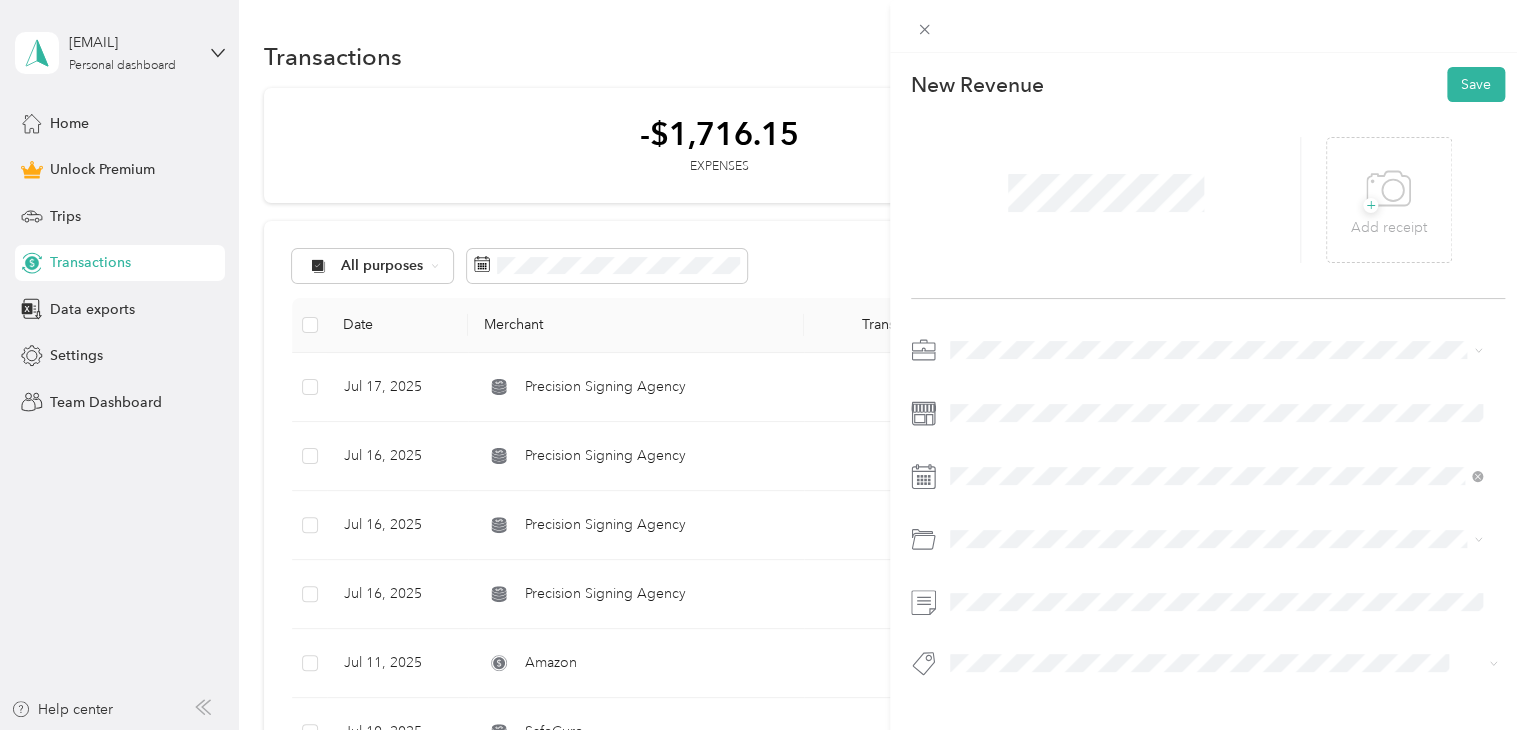 click on "Signing" at bounding box center (992, 585) 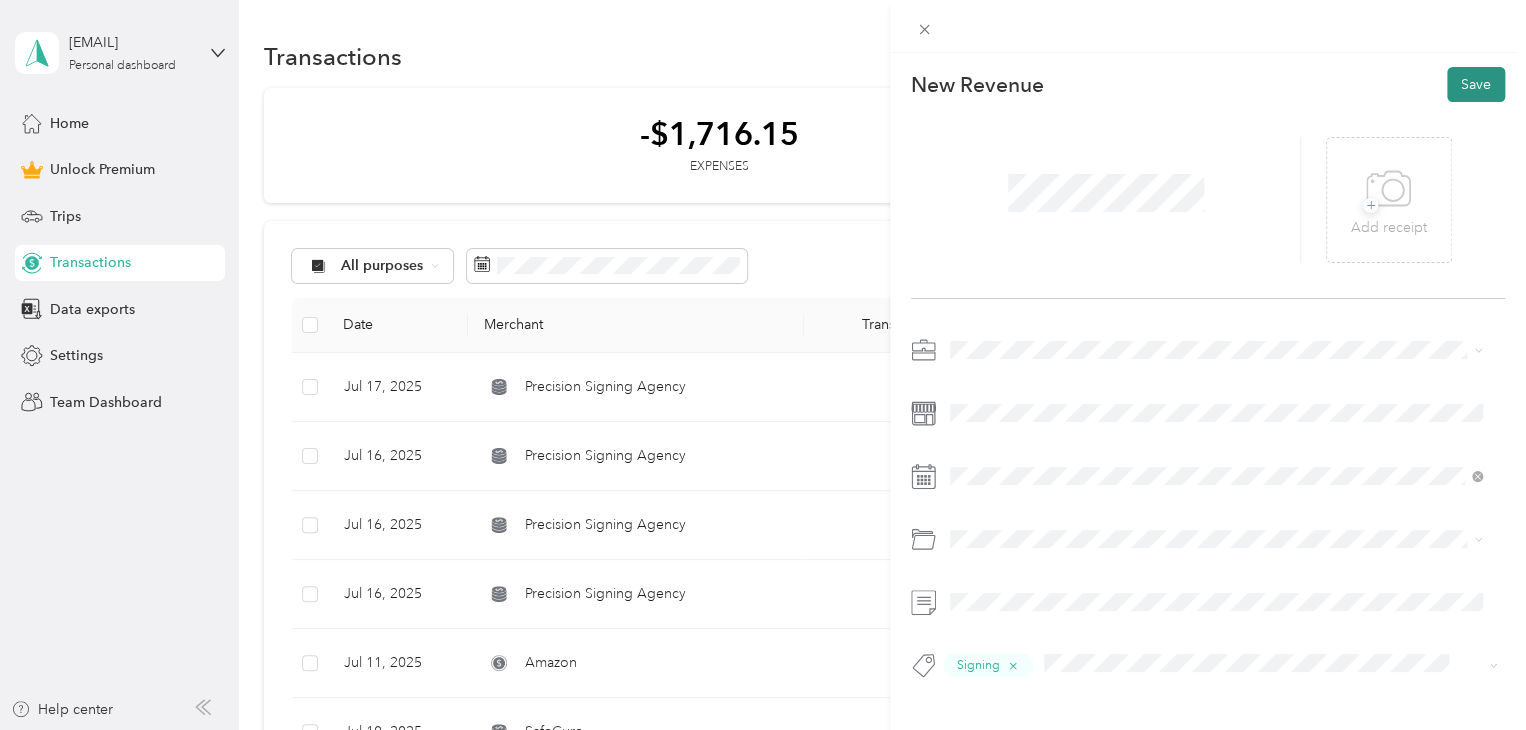 click on "Save" at bounding box center (1476, 84) 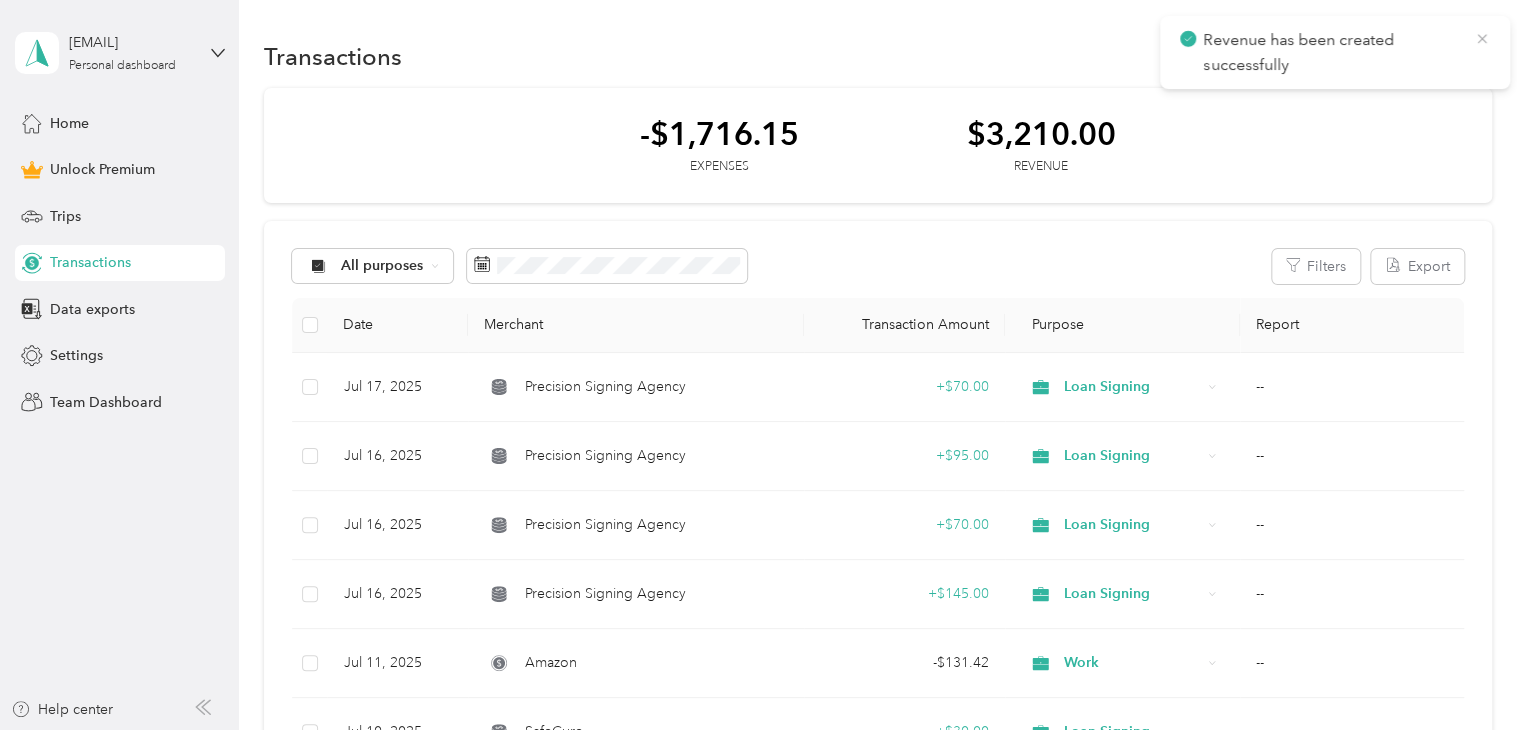 click 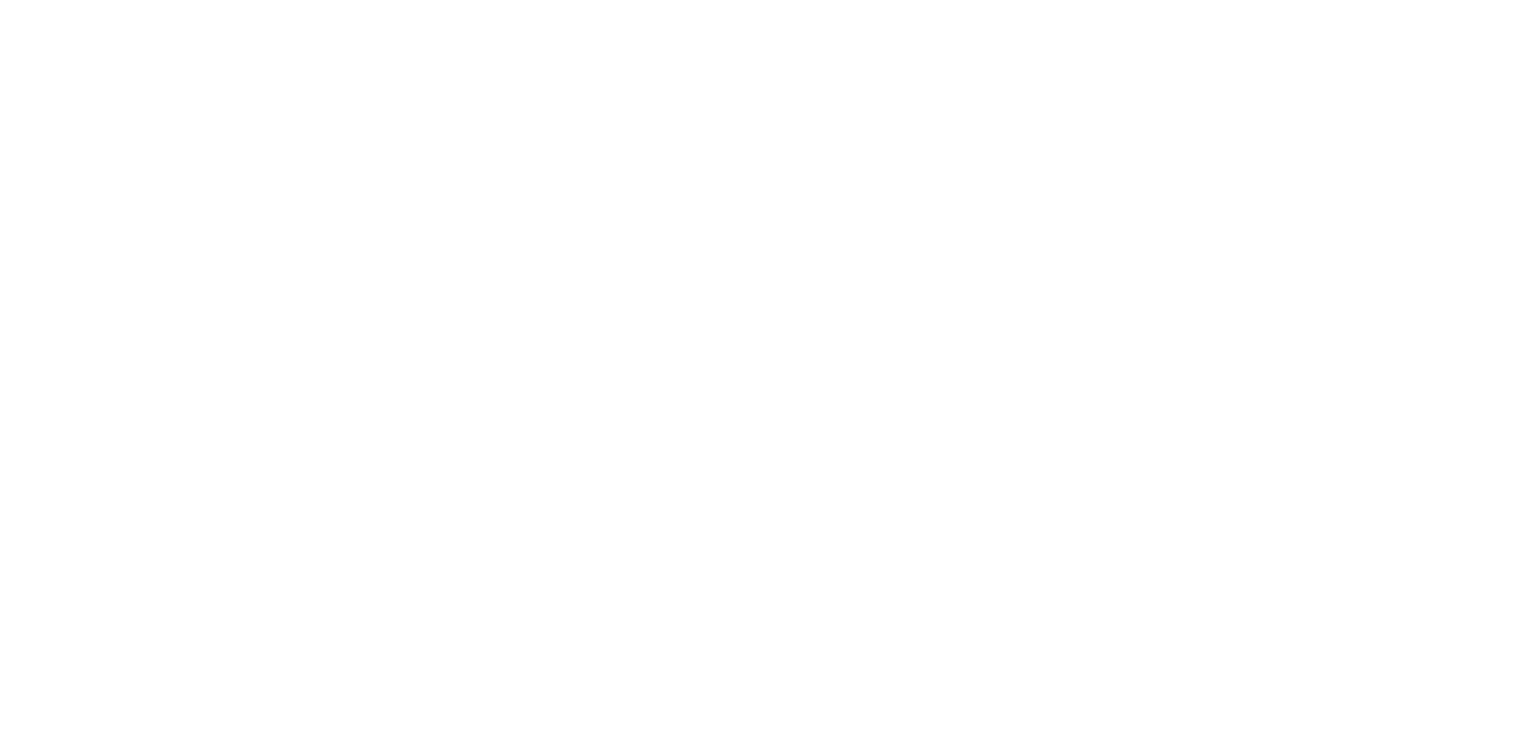 scroll, scrollTop: 0, scrollLeft: 0, axis: both 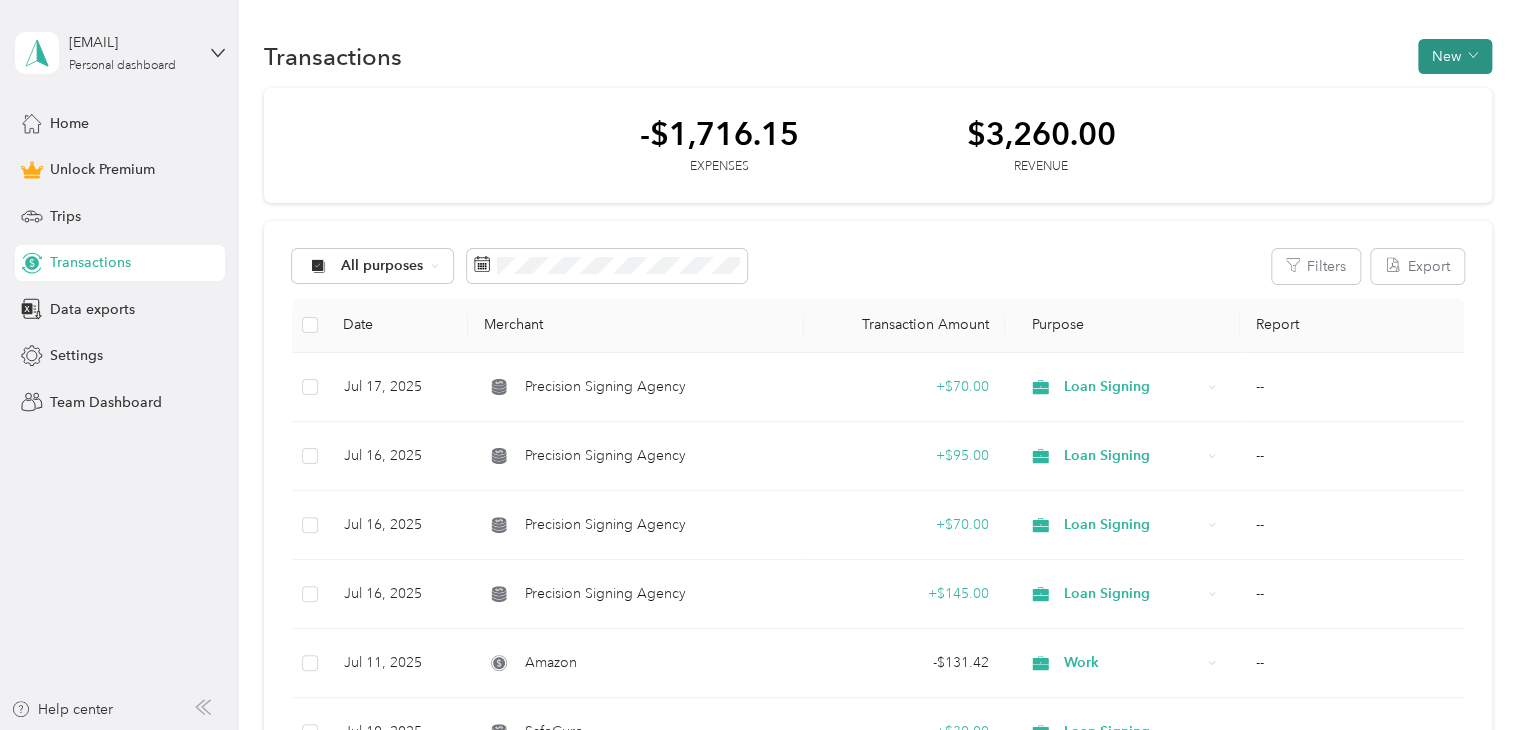 click on "New" at bounding box center (1455, 56) 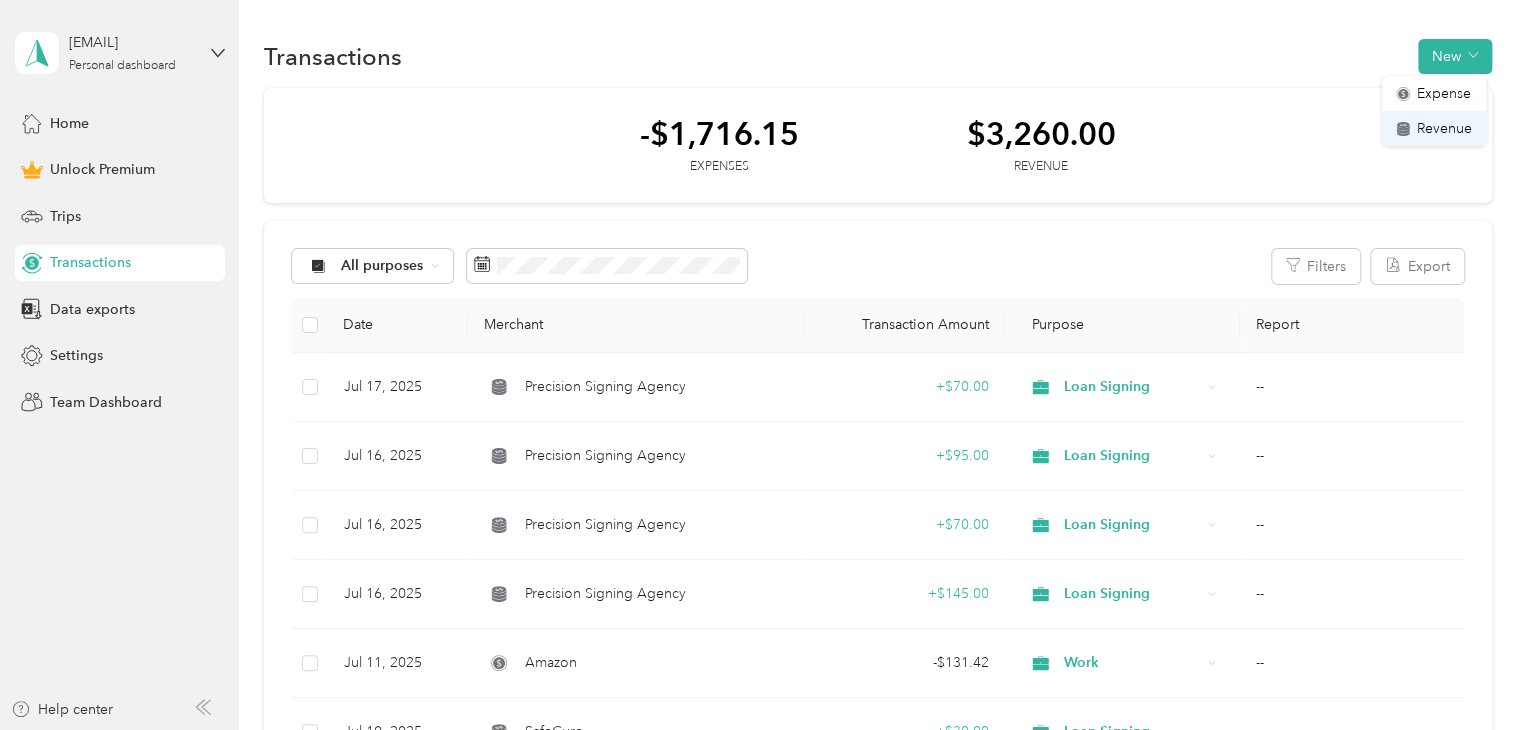 click on "Revenue" at bounding box center (1444, 128) 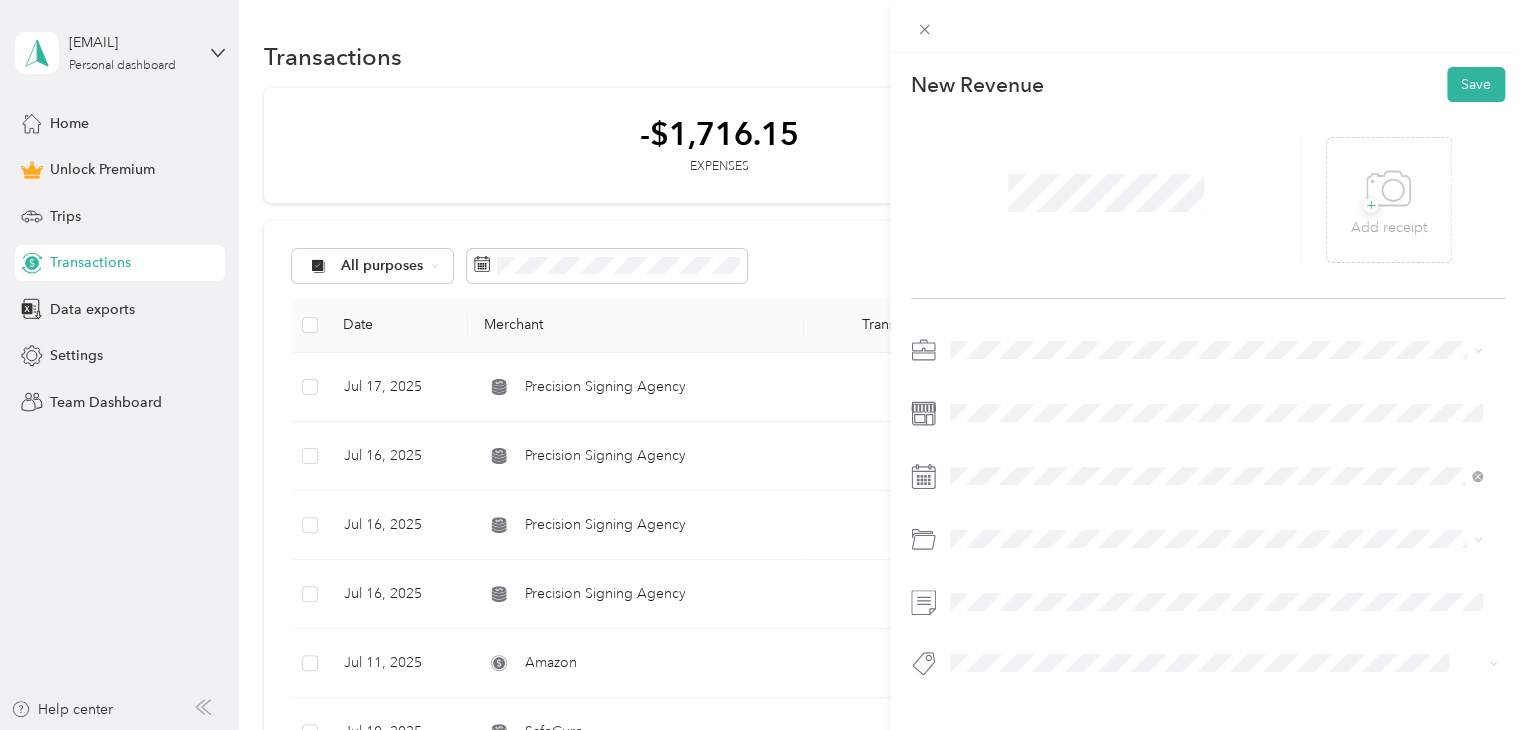 click on "Loan Signing" at bounding box center [998, 478] 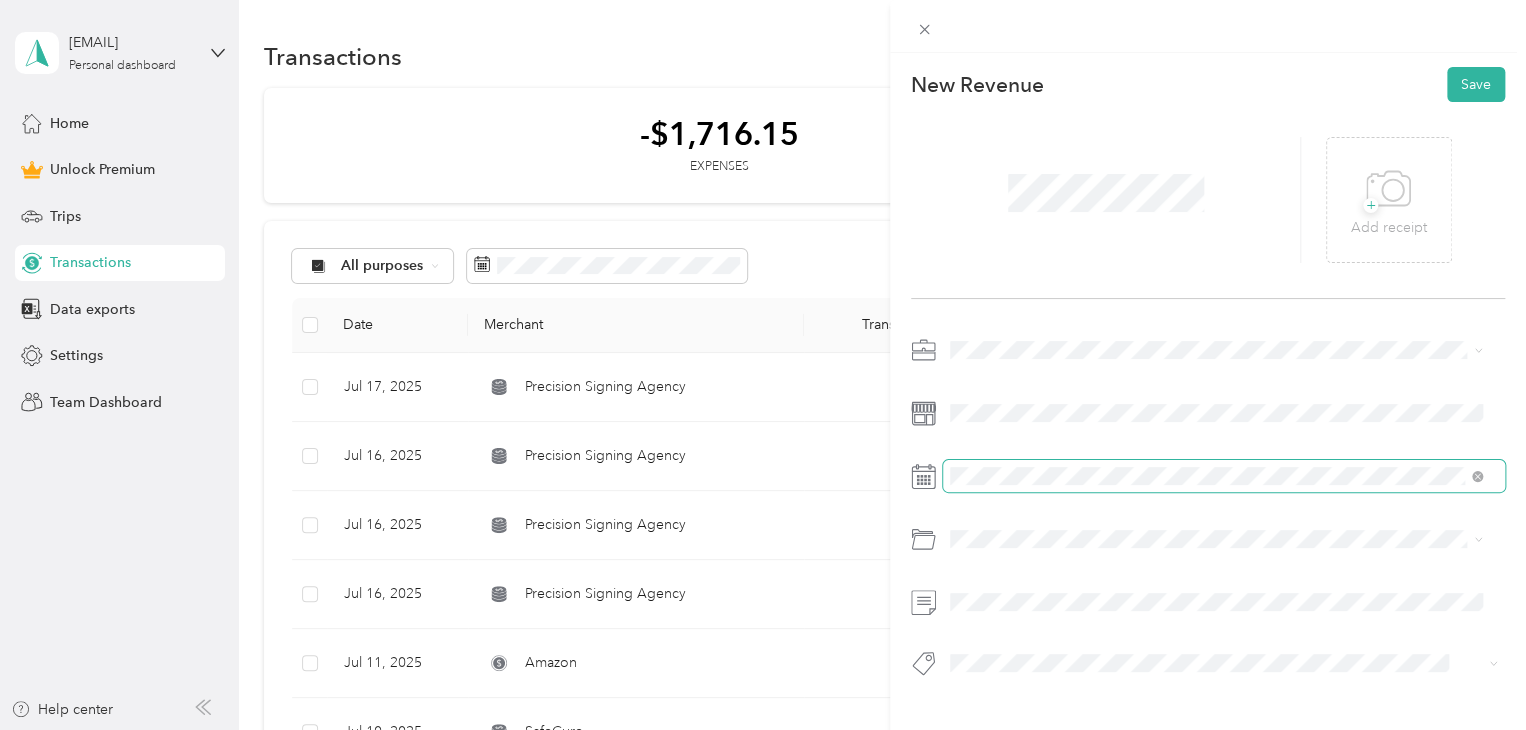 click at bounding box center (1224, 476) 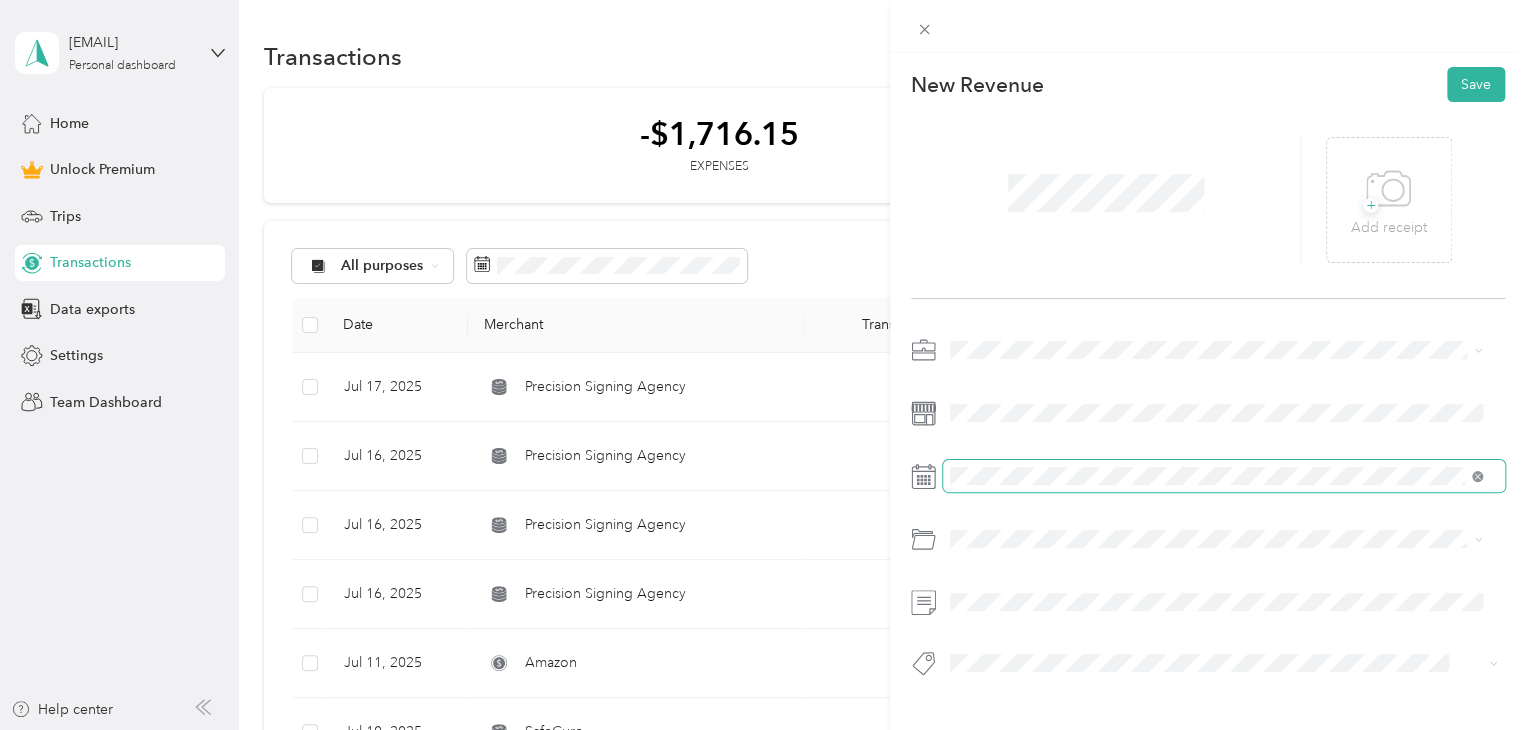 click 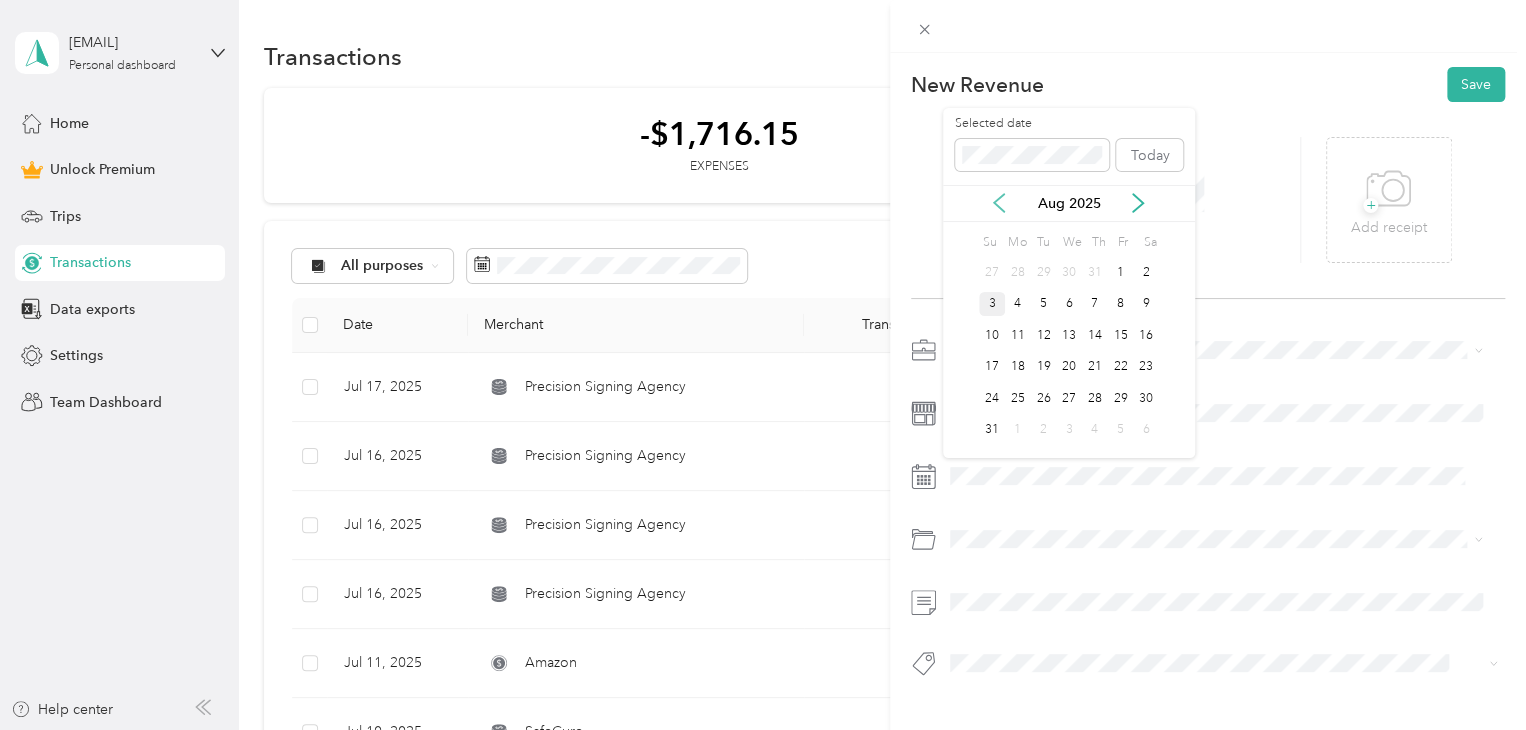drag, startPoint x: 996, startPoint y: 218, endPoint x: 1000, endPoint y: 198, distance: 20.396078 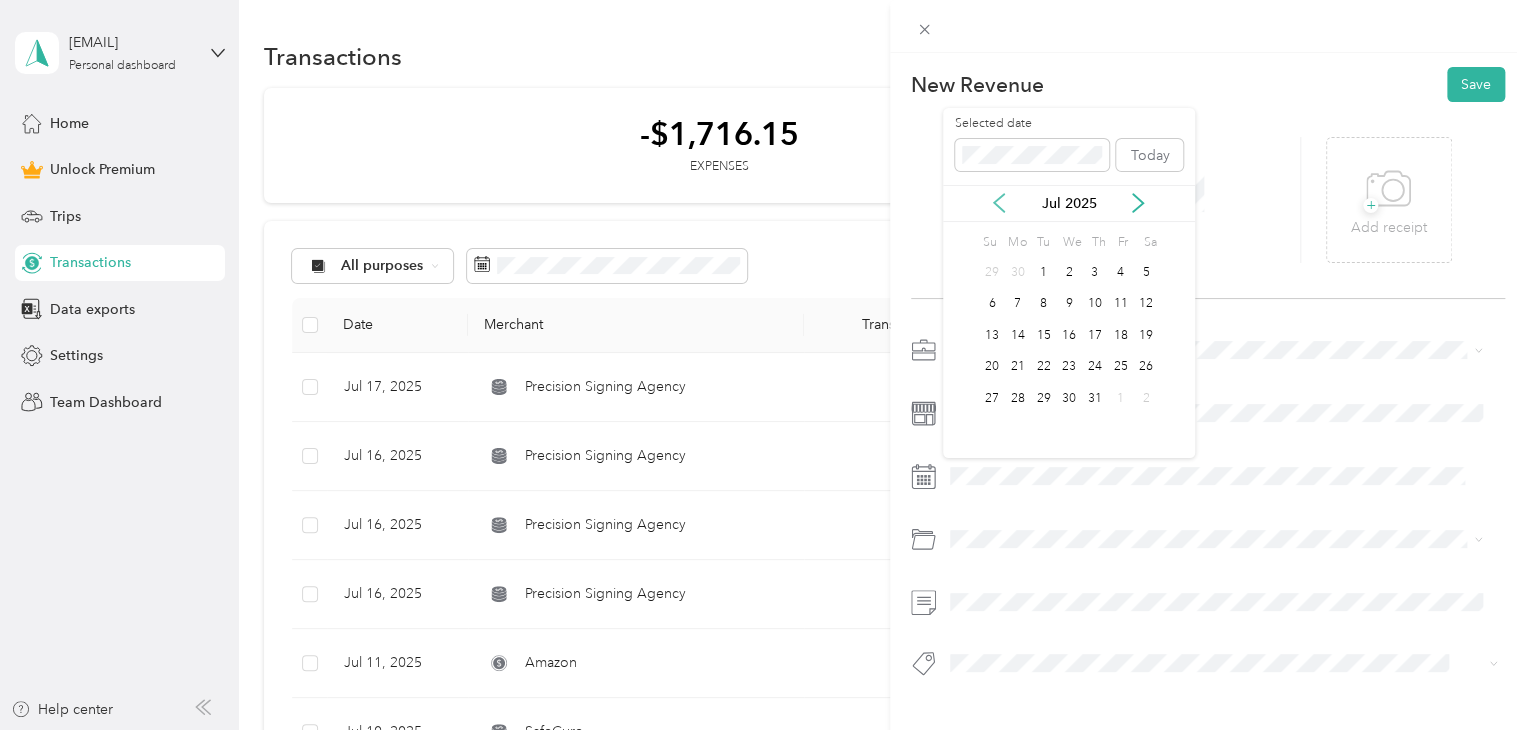 click 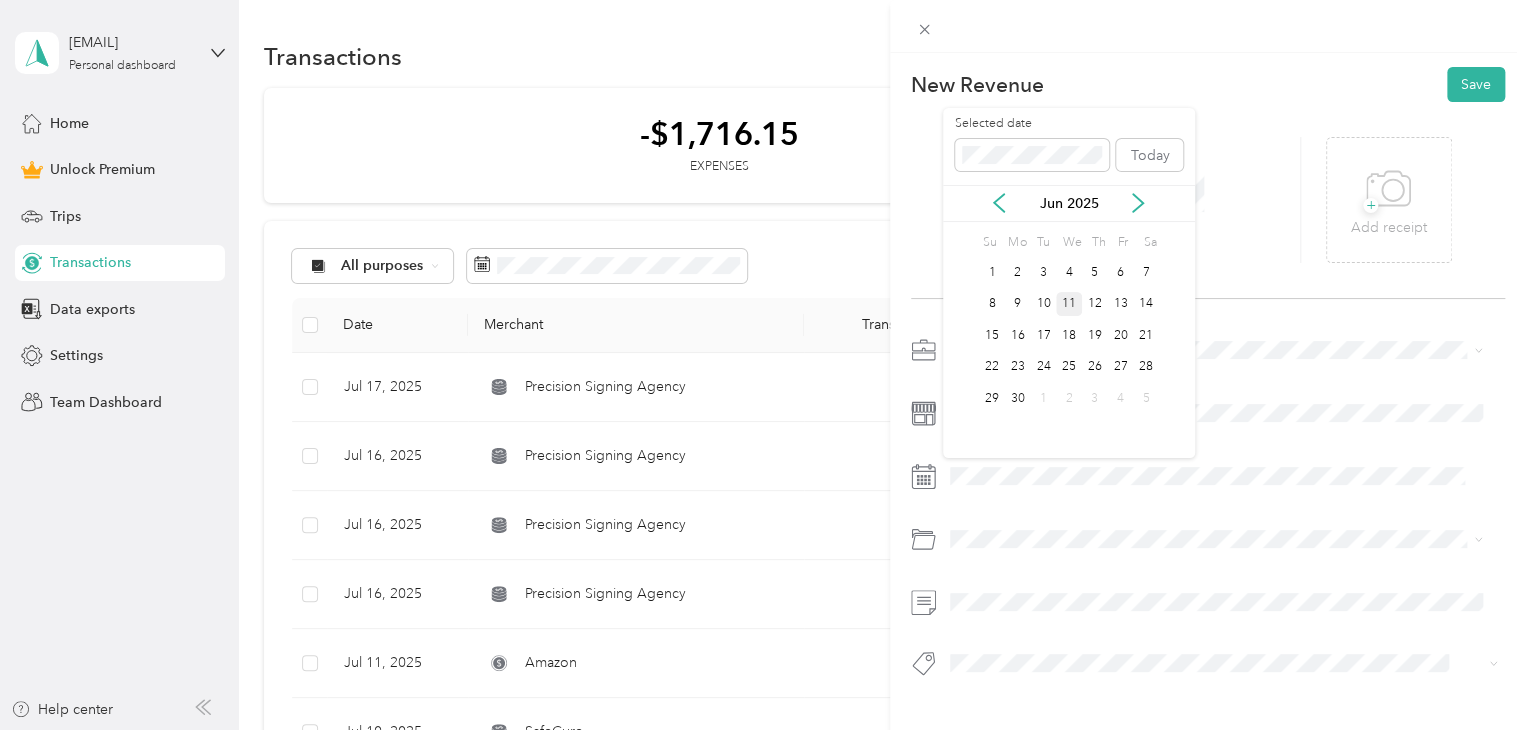 click on "11" at bounding box center (1069, 304) 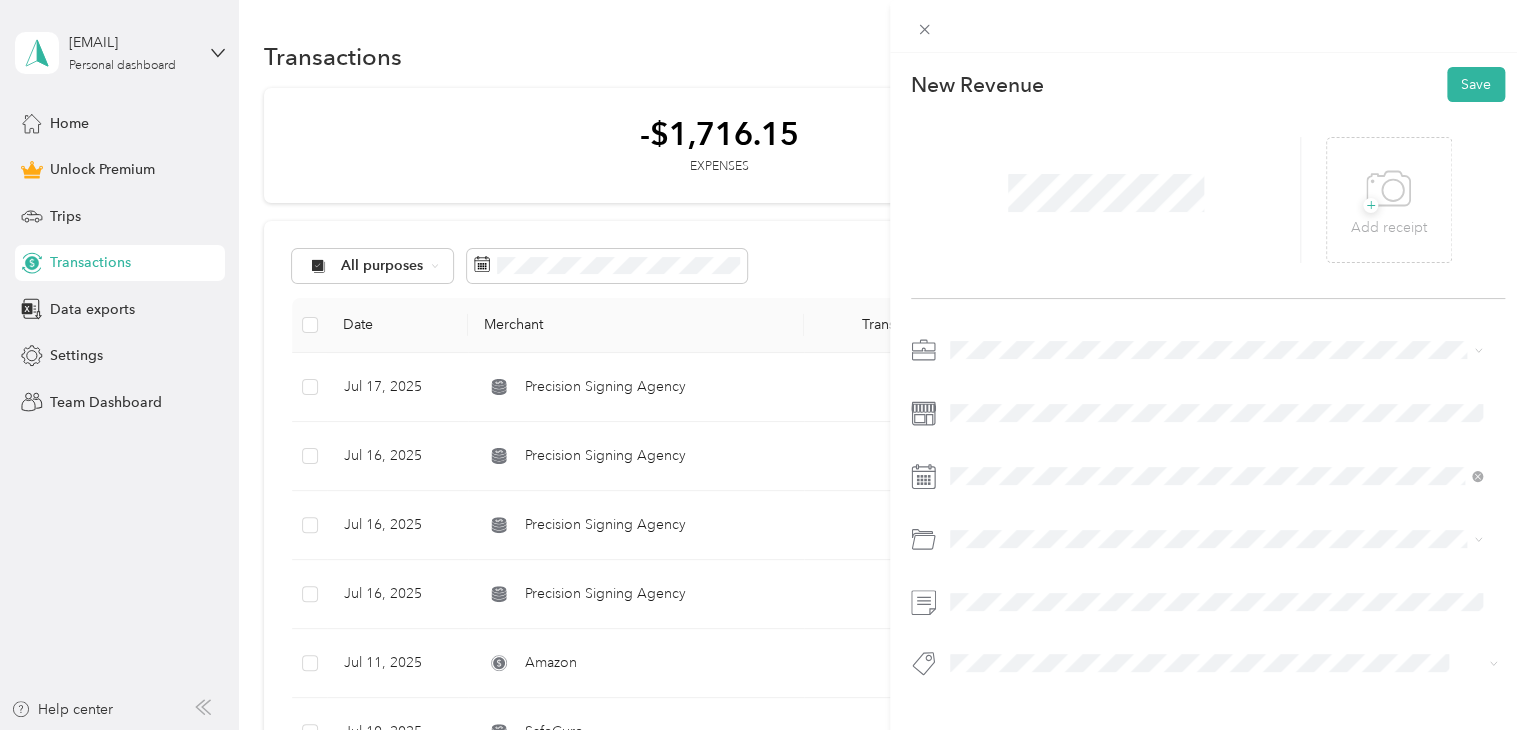 click on "Signing" at bounding box center (992, 582) 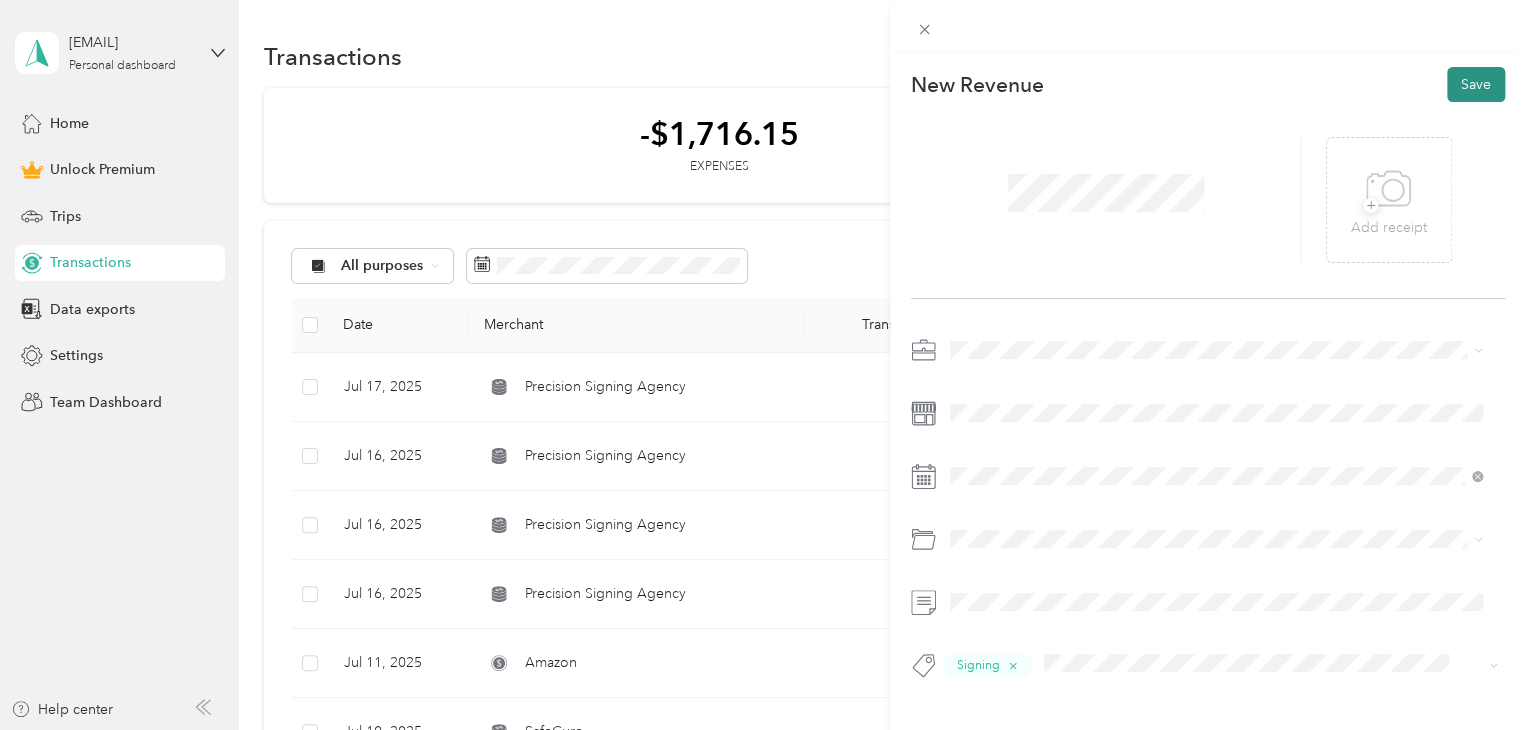 click on "Save" at bounding box center (1476, 84) 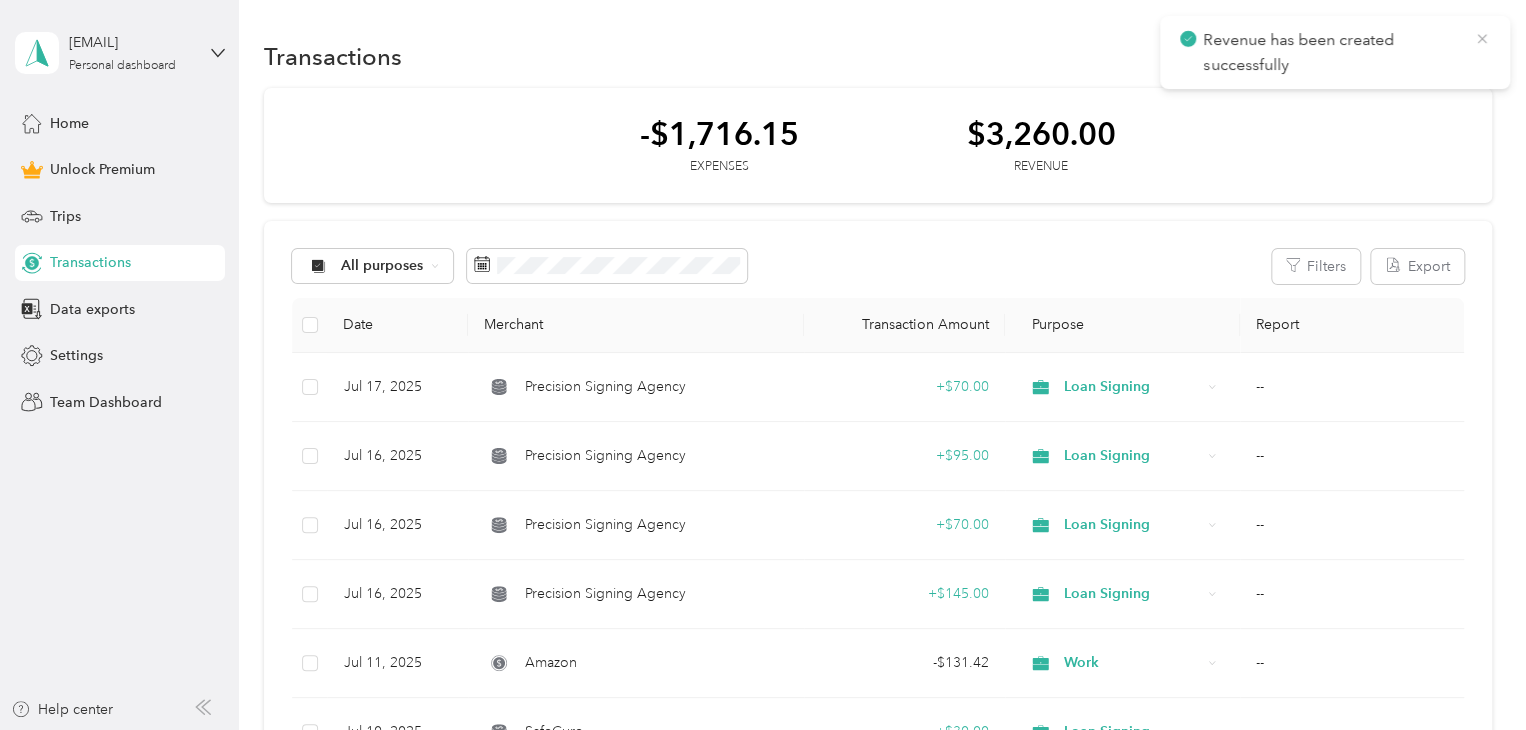 click 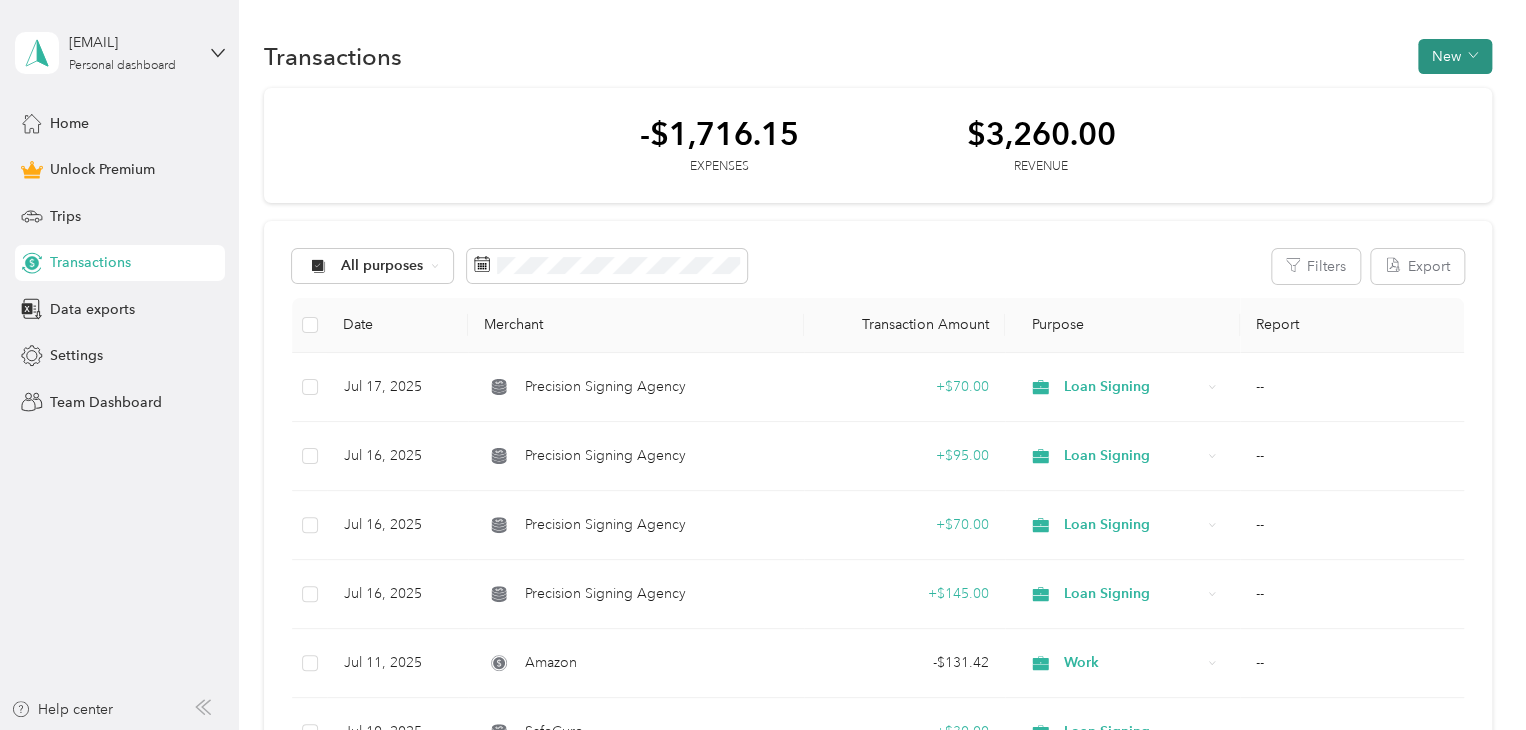 click on "New" at bounding box center (1455, 56) 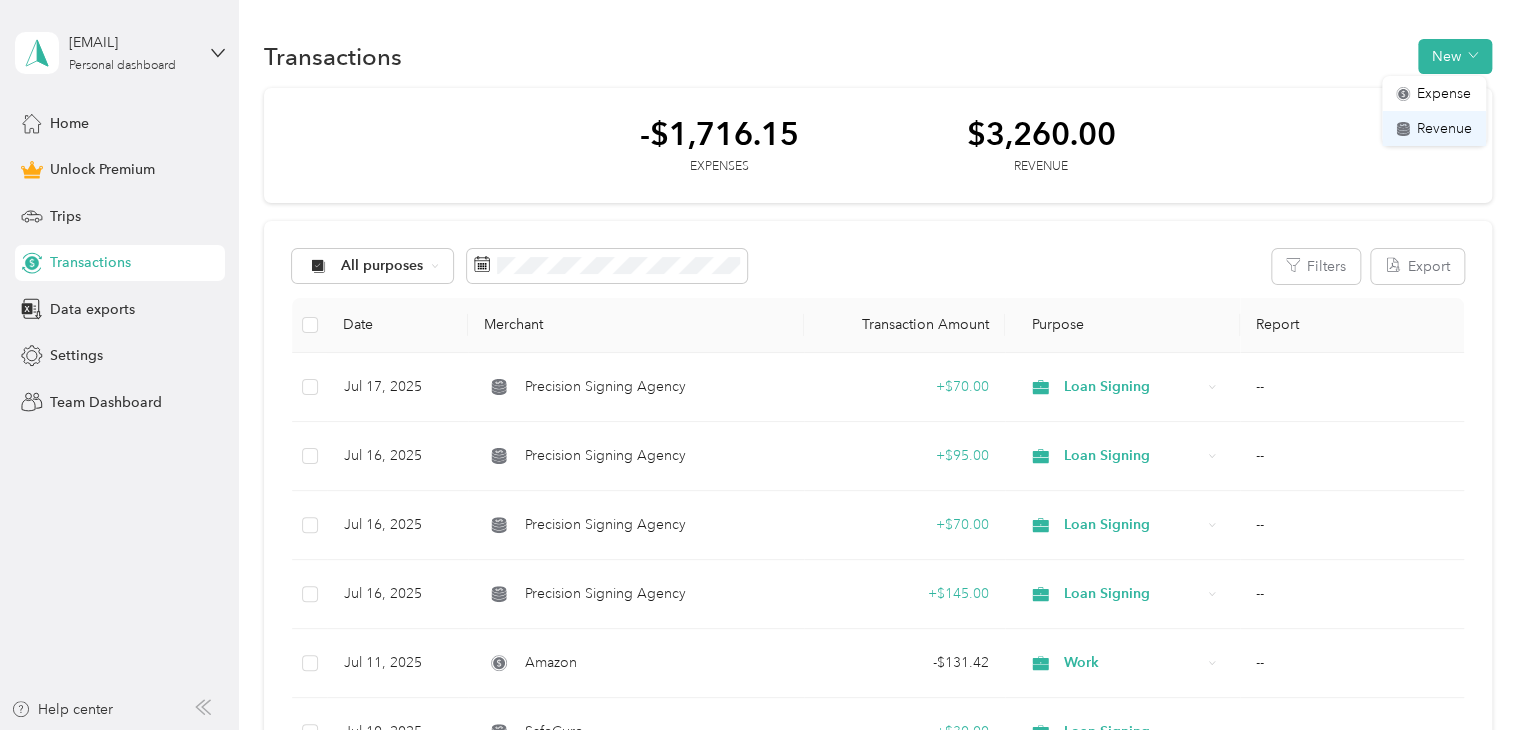 click on "Revenue" at bounding box center [1444, 128] 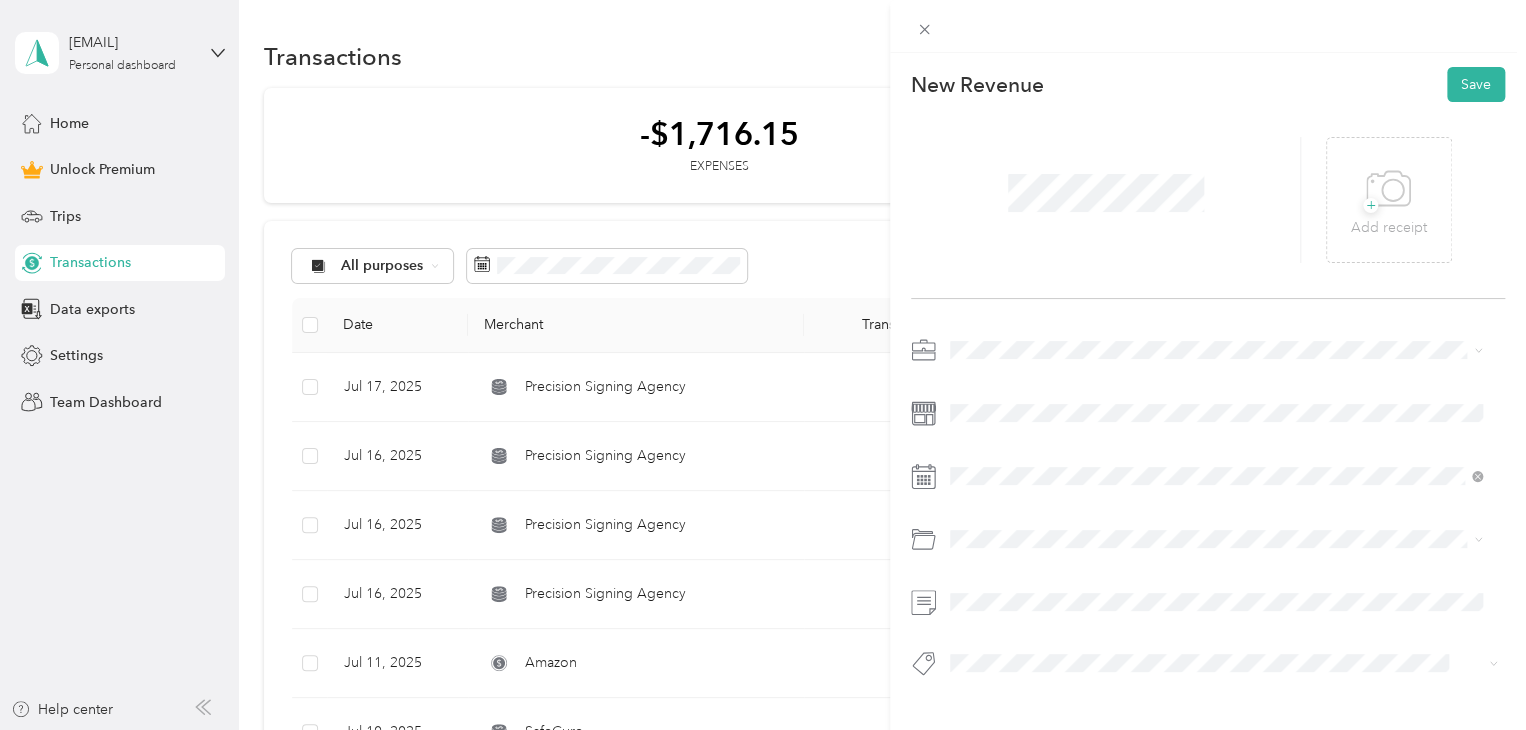 click on "Loan Signing" at bounding box center [1216, 489] 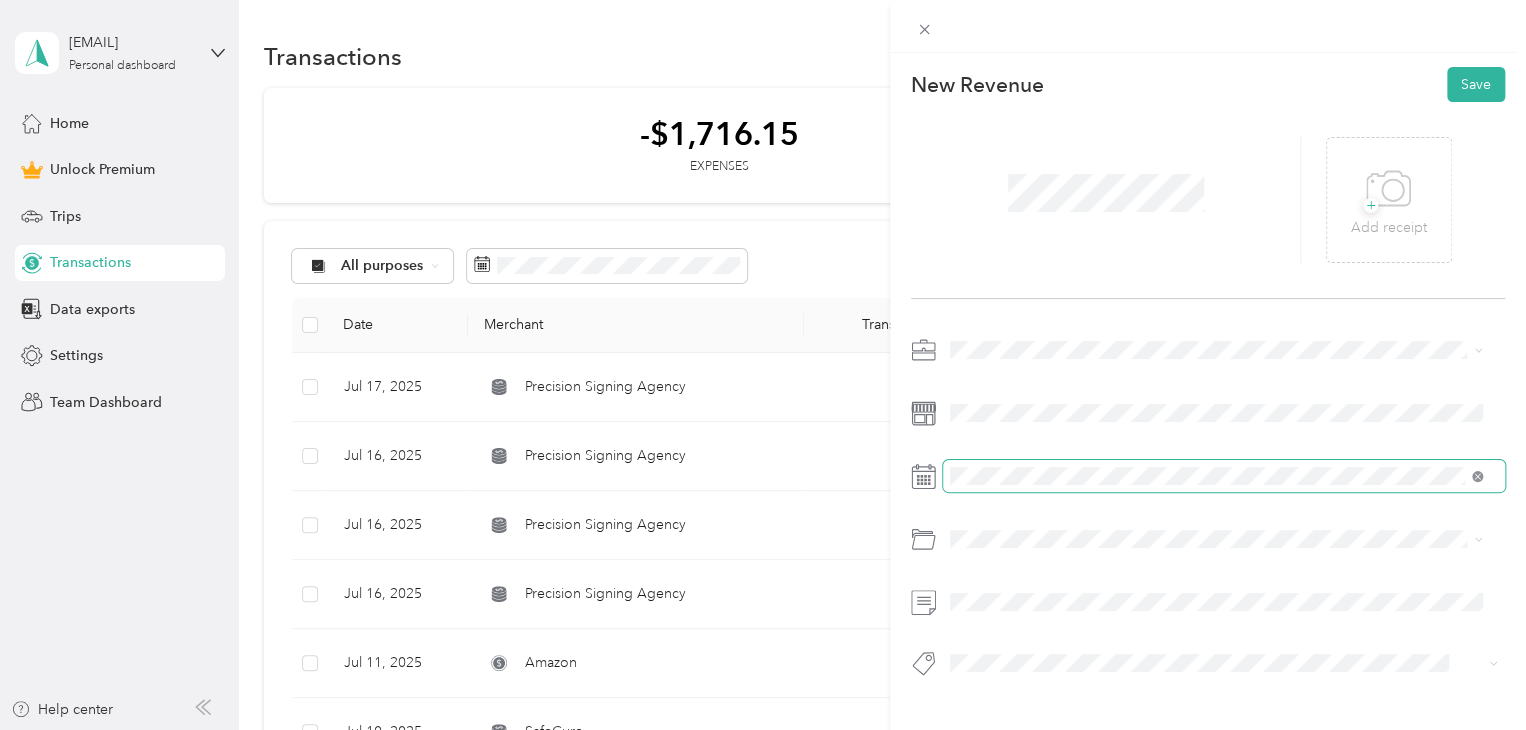 click 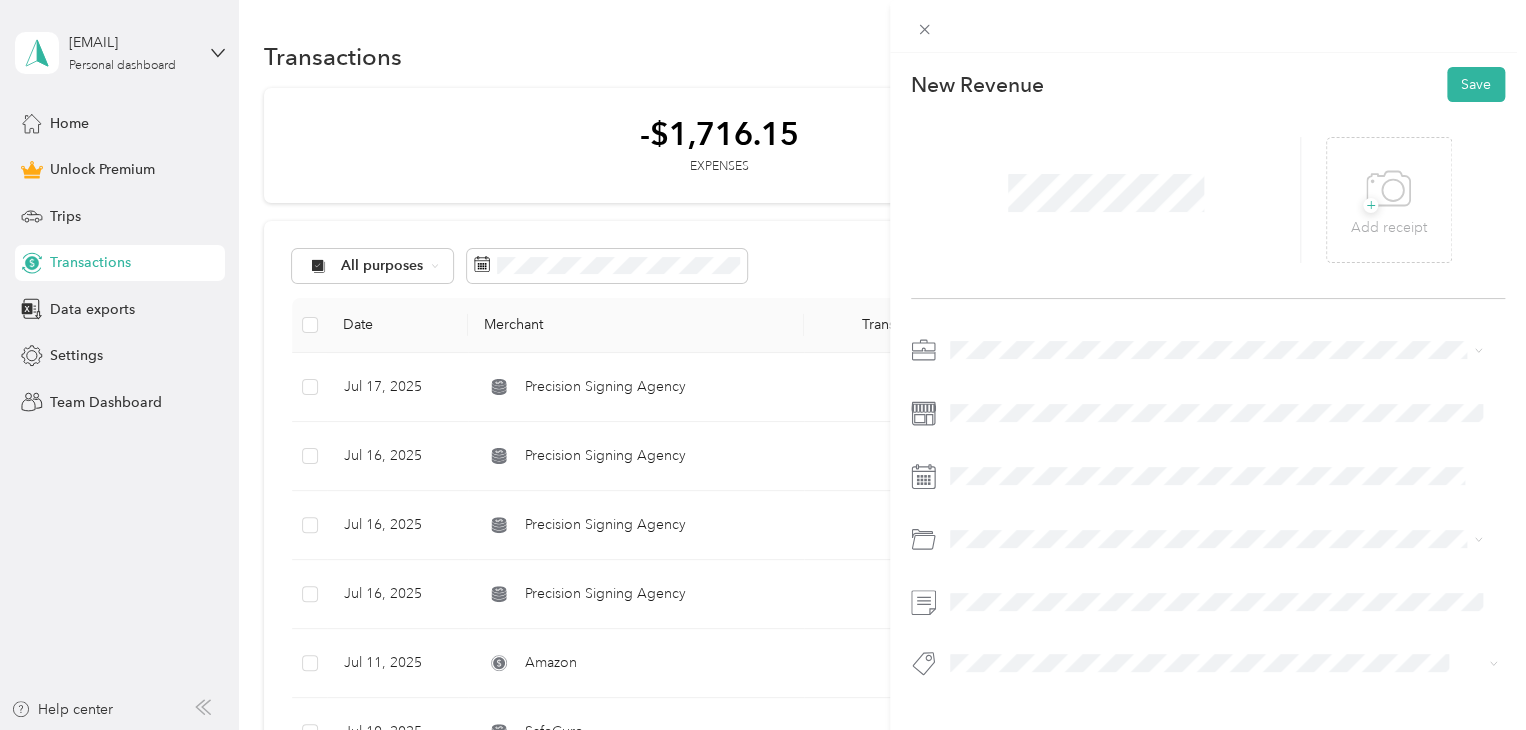 click 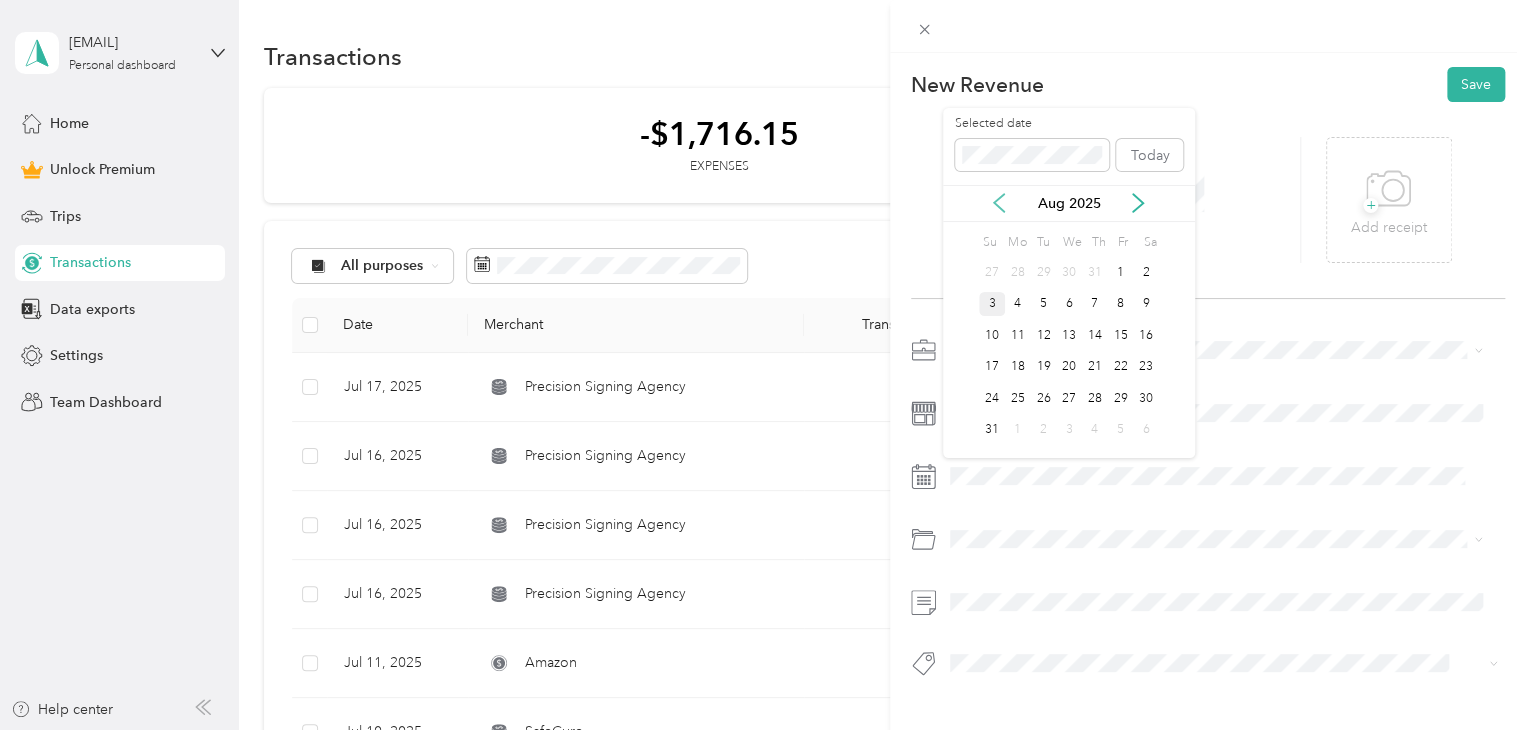 click 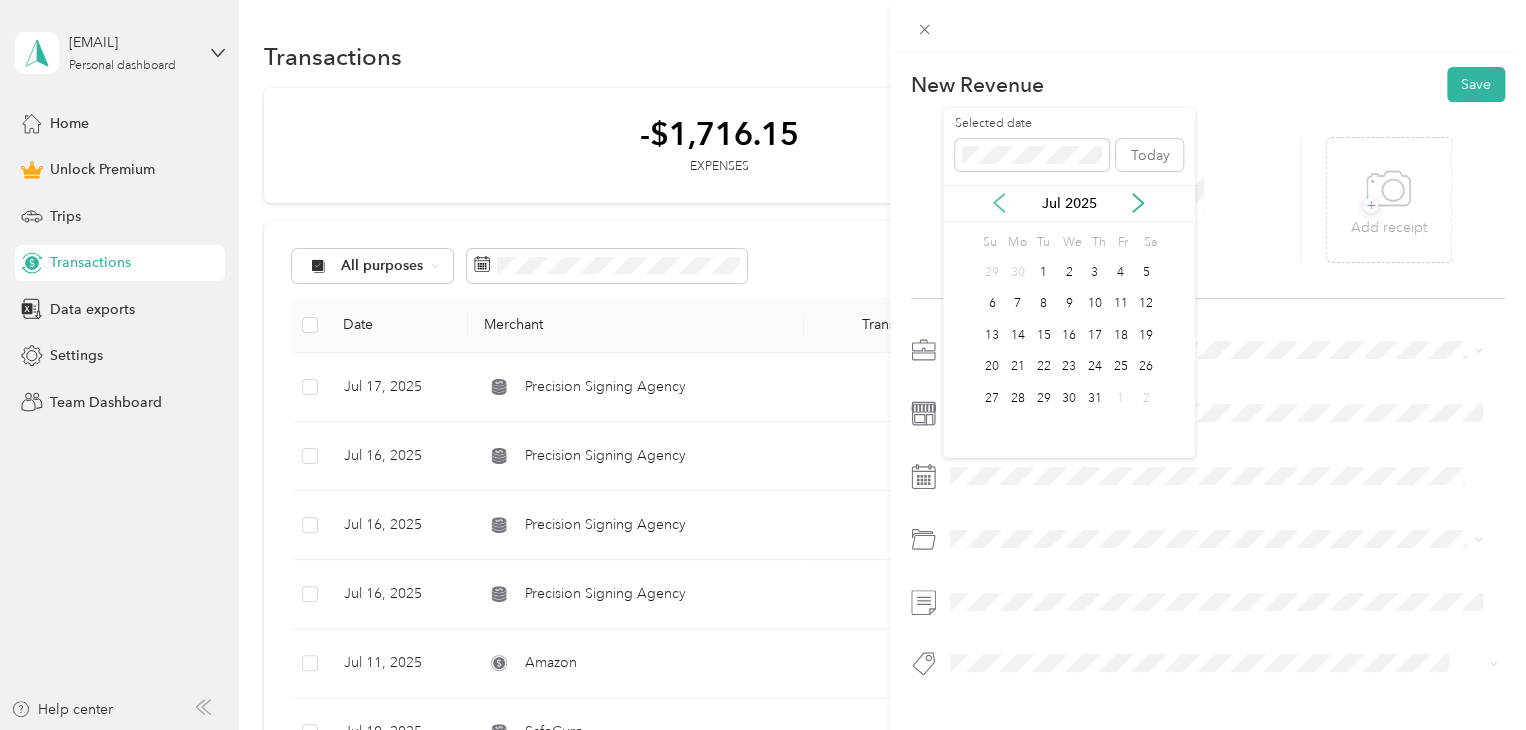 click 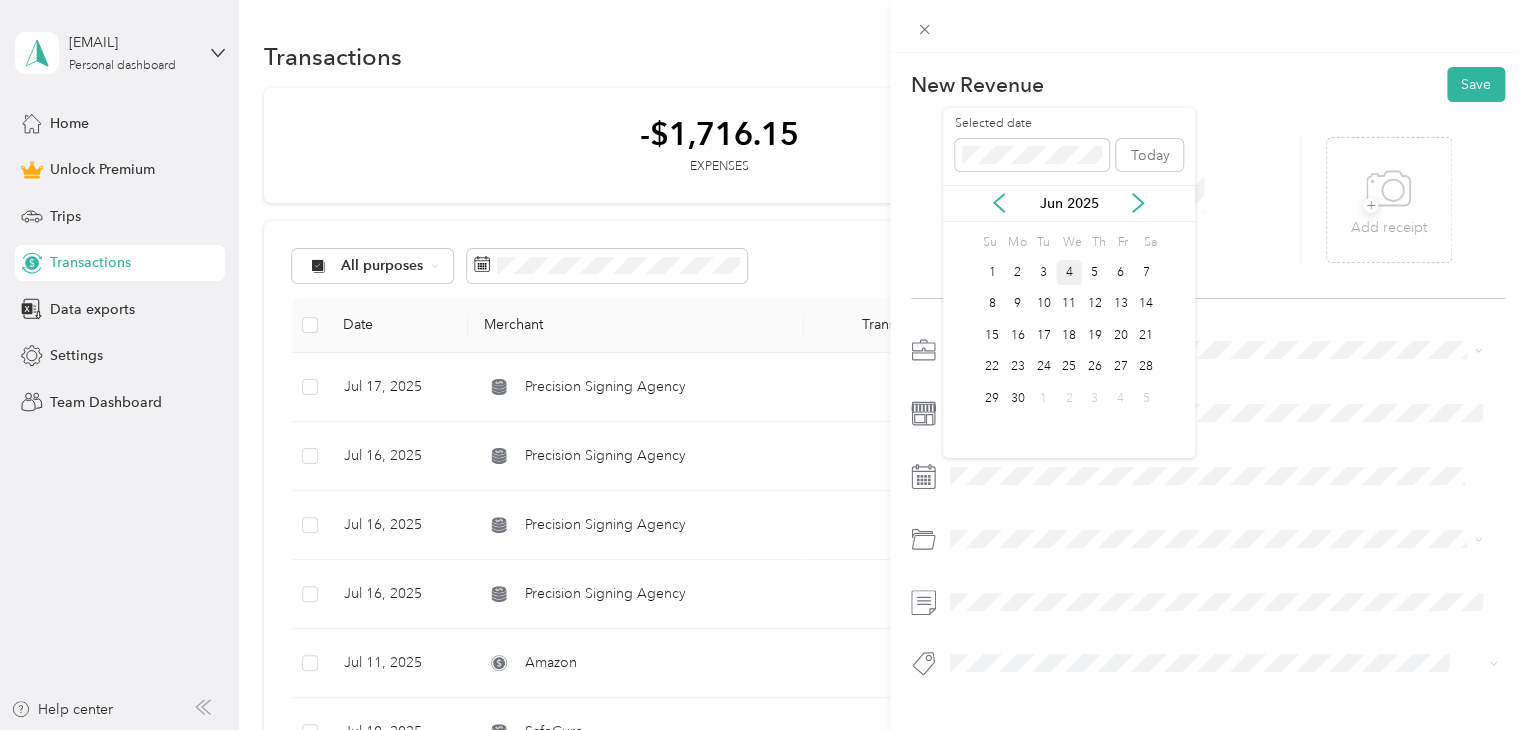 click on "4" at bounding box center (1069, 272) 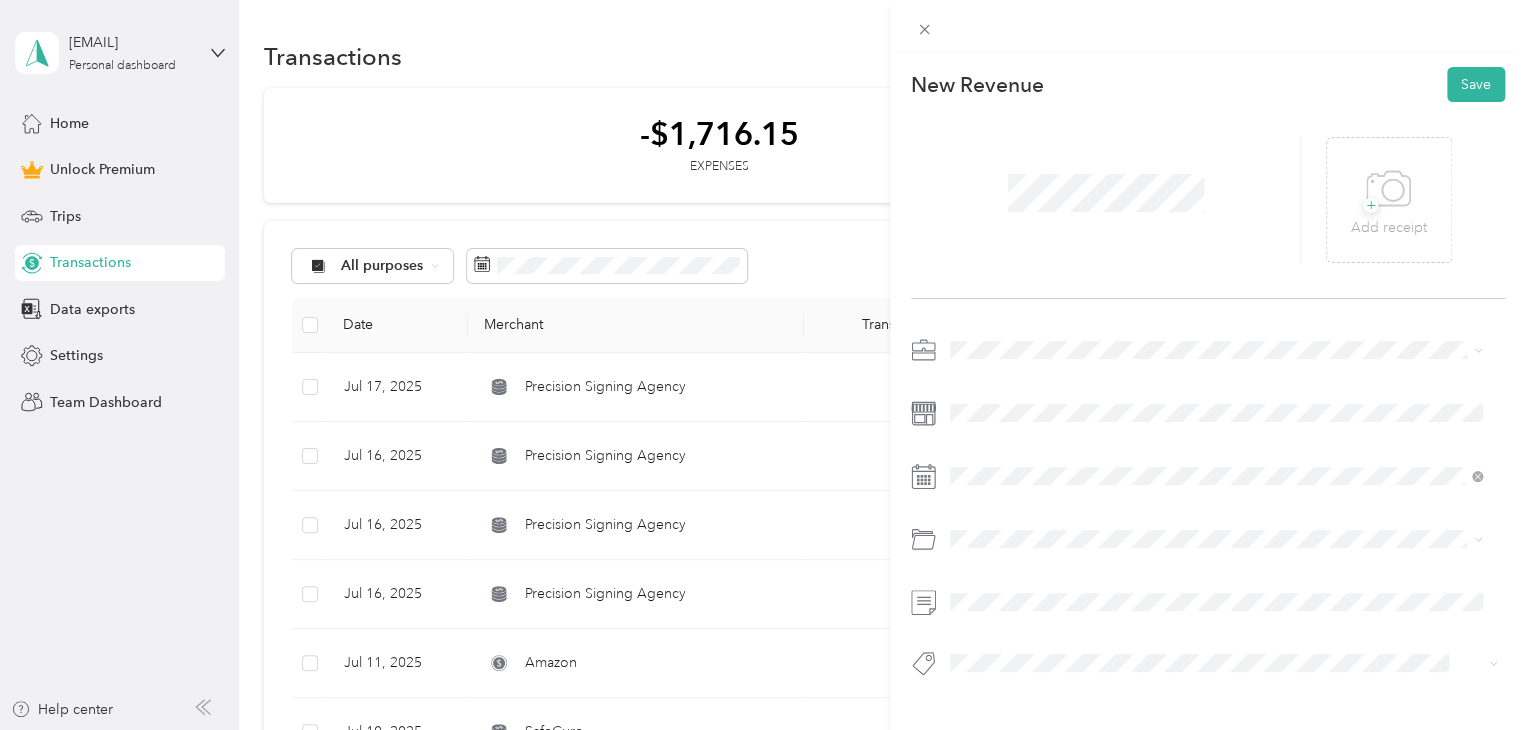 click on "Signing" at bounding box center (992, 578) 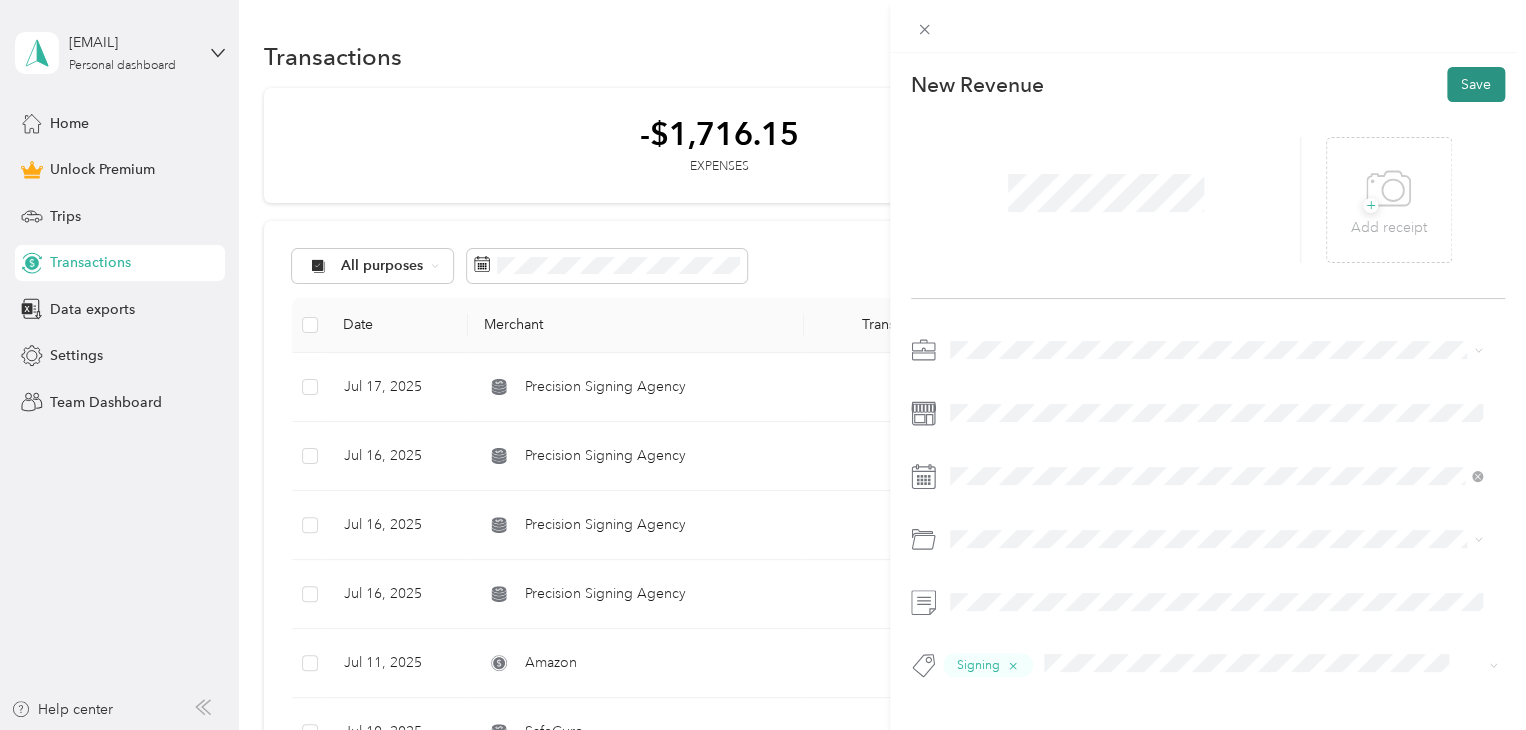 click on "Save" at bounding box center (1476, 84) 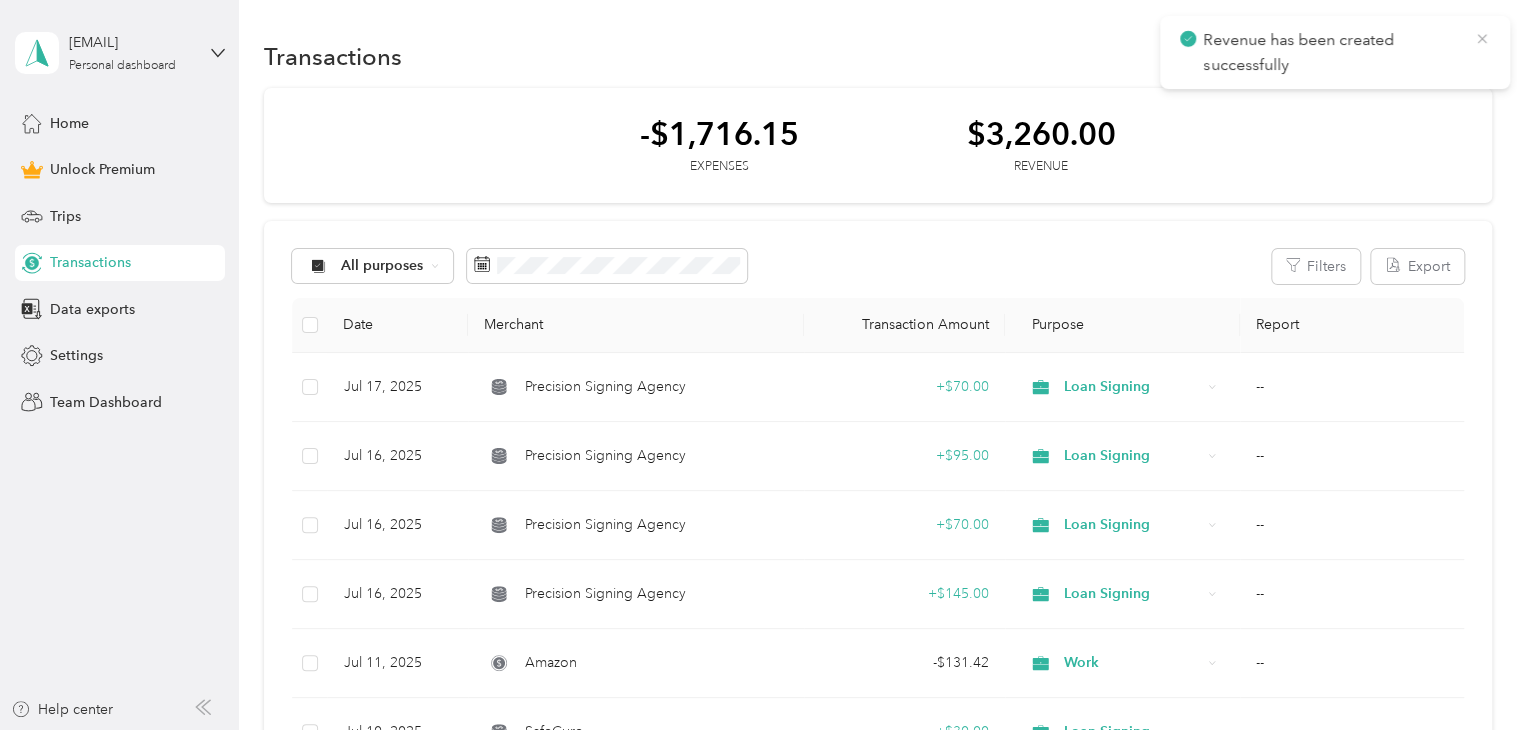 click 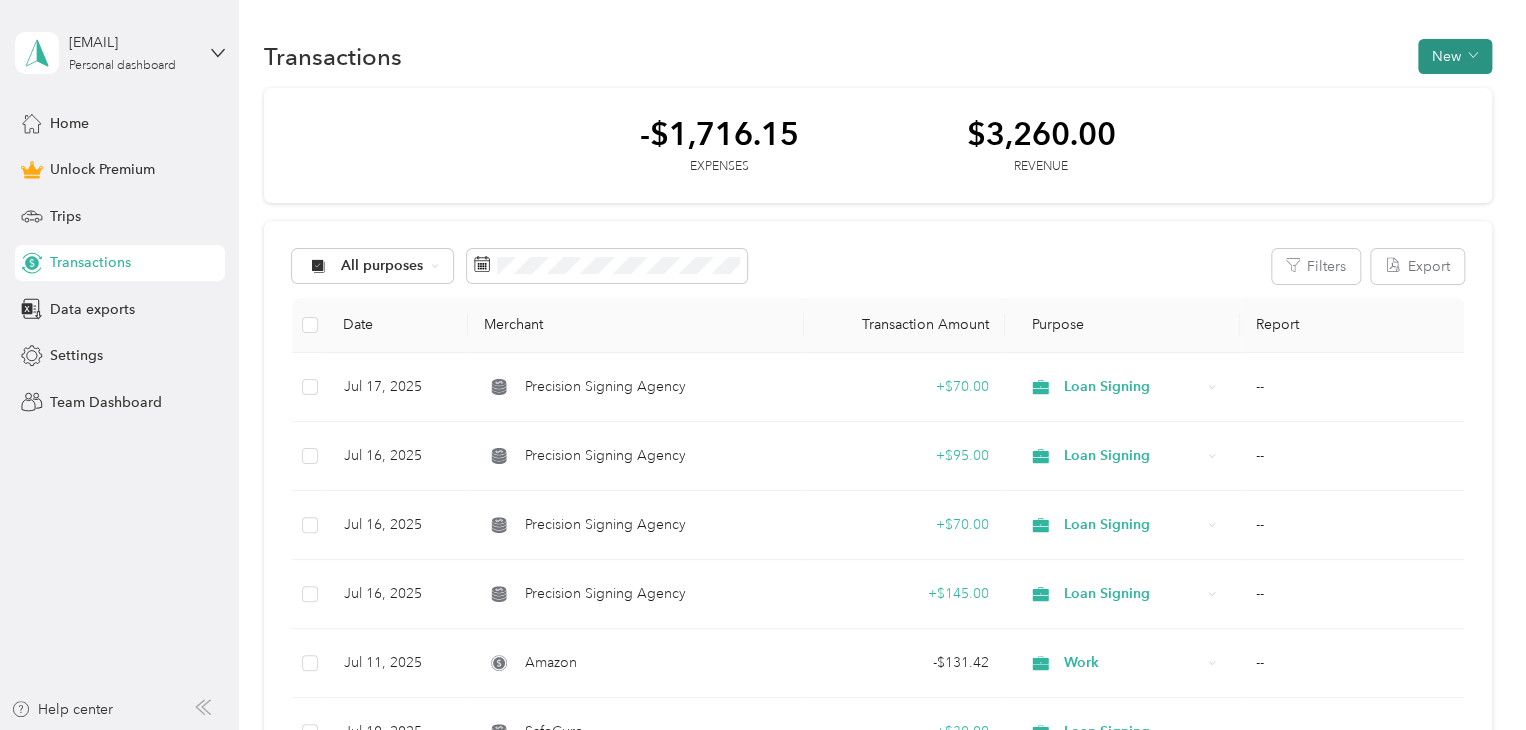 click on "New" at bounding box center (1455, 56) 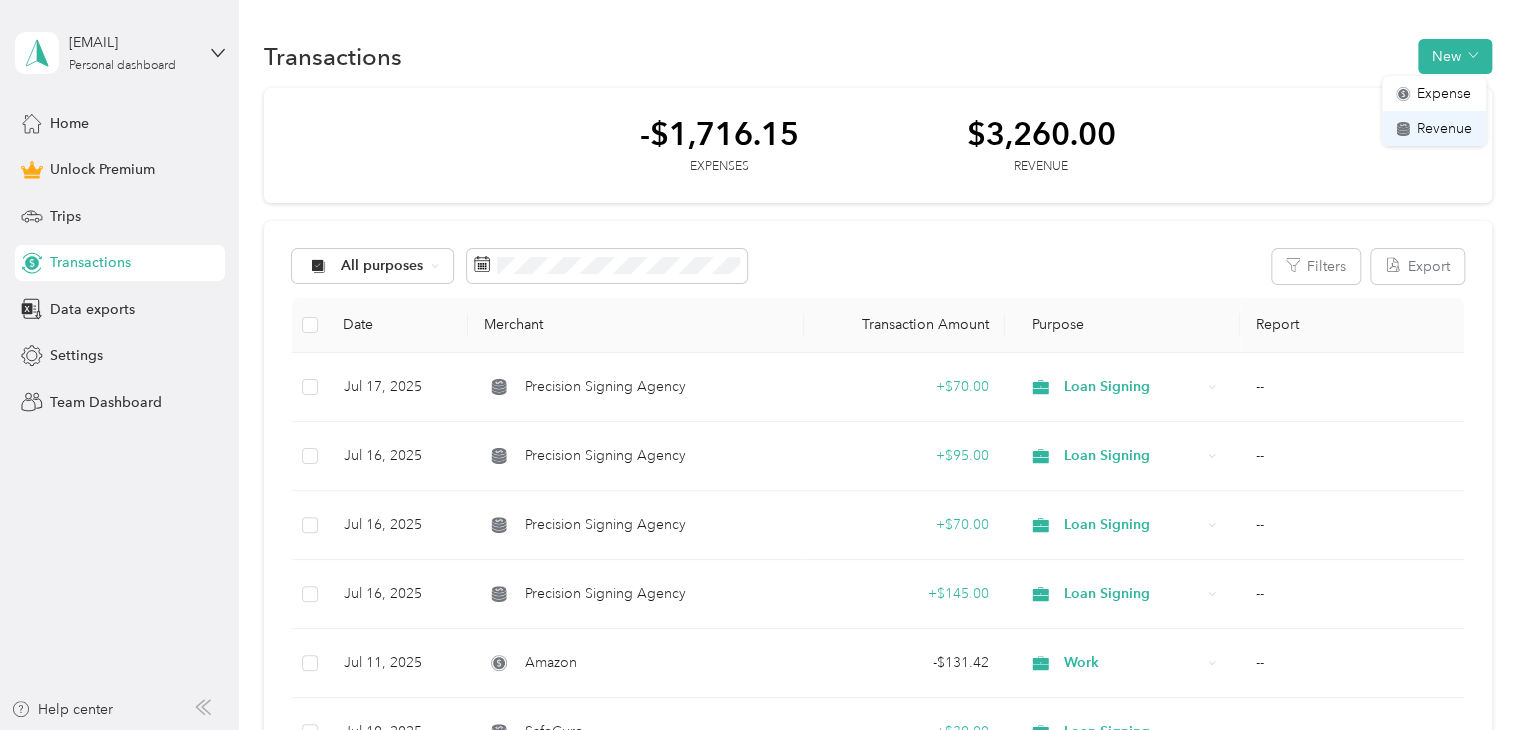 click on "Revenue" at bounding box center (1444, 128) 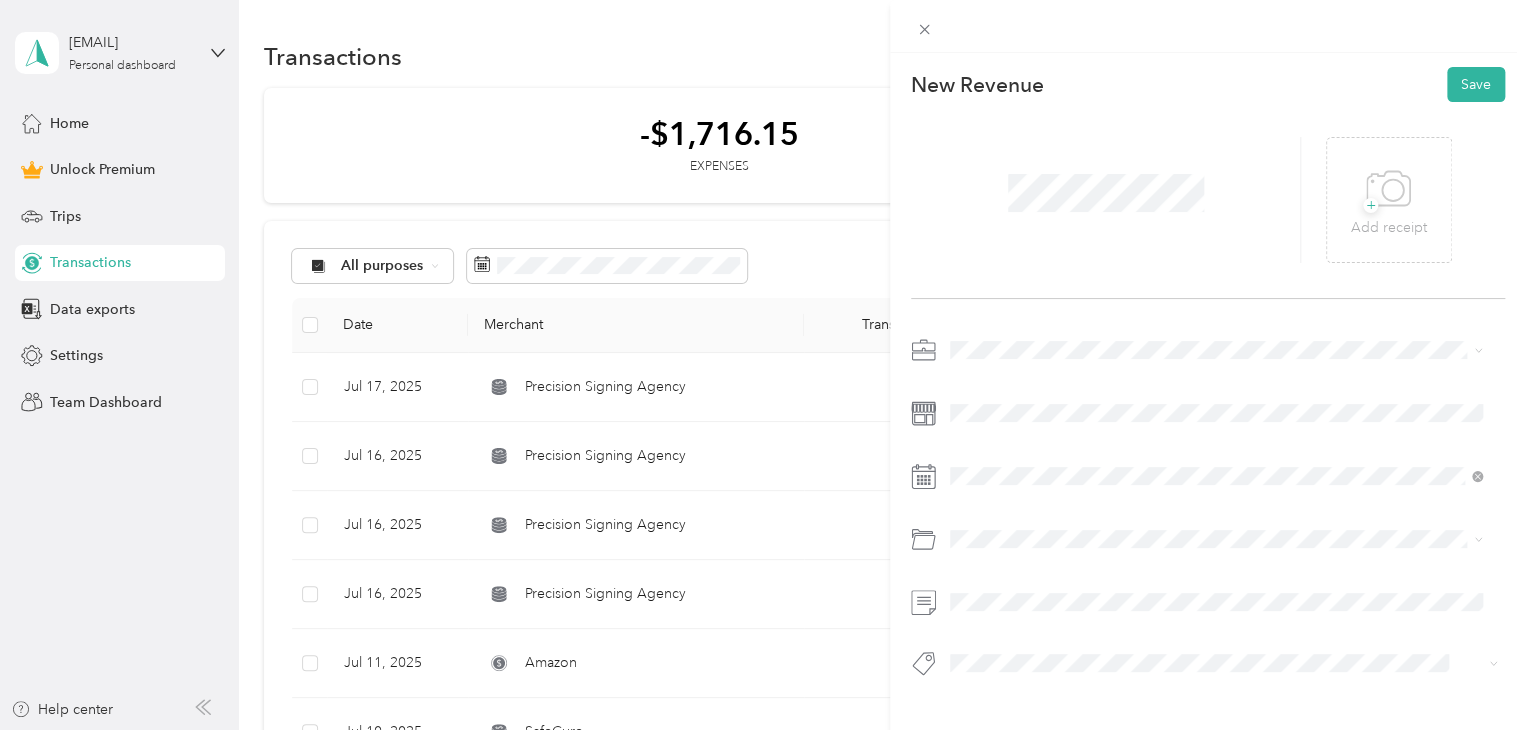 click on "Loan Signing" at bounding box center [998, 487] 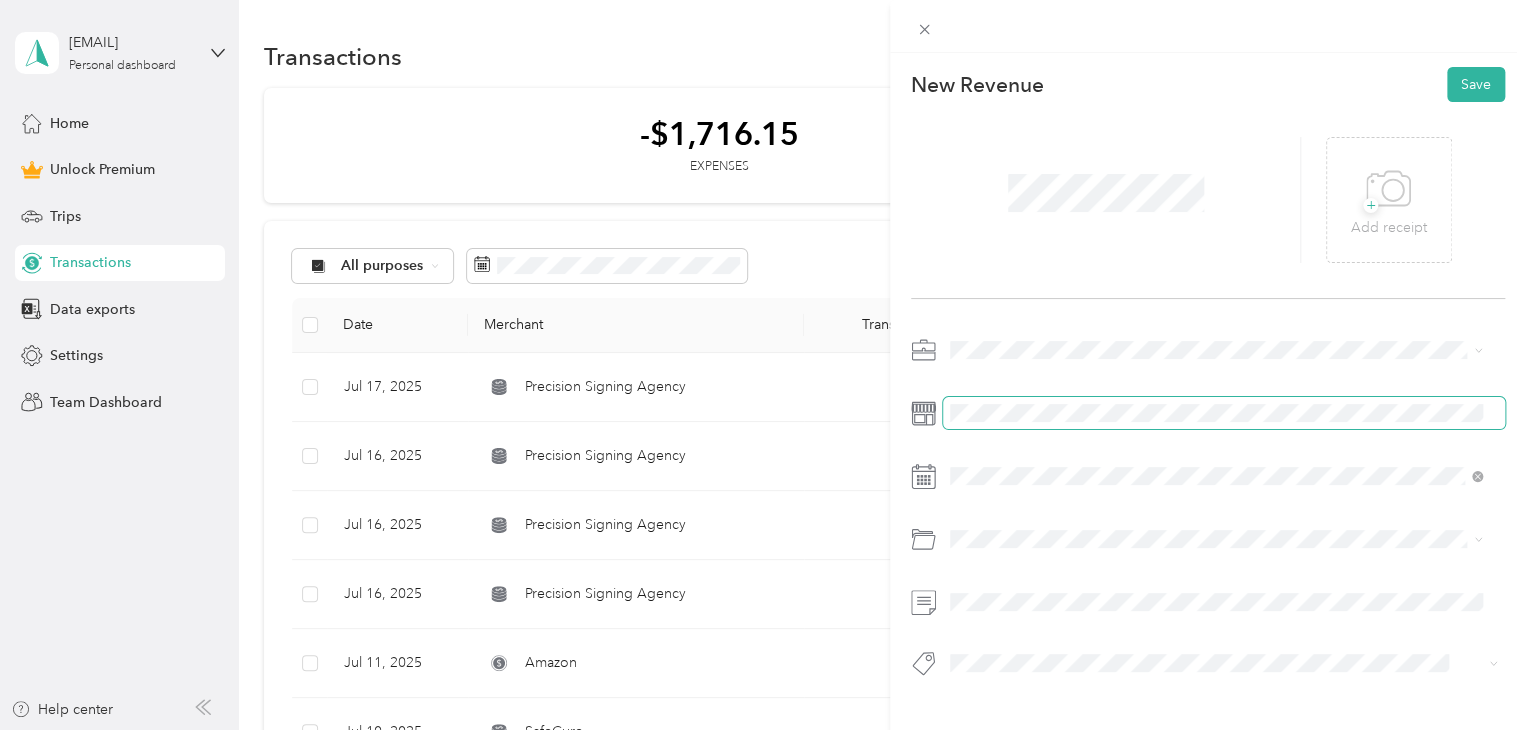click at bounding box center (1224, 413) 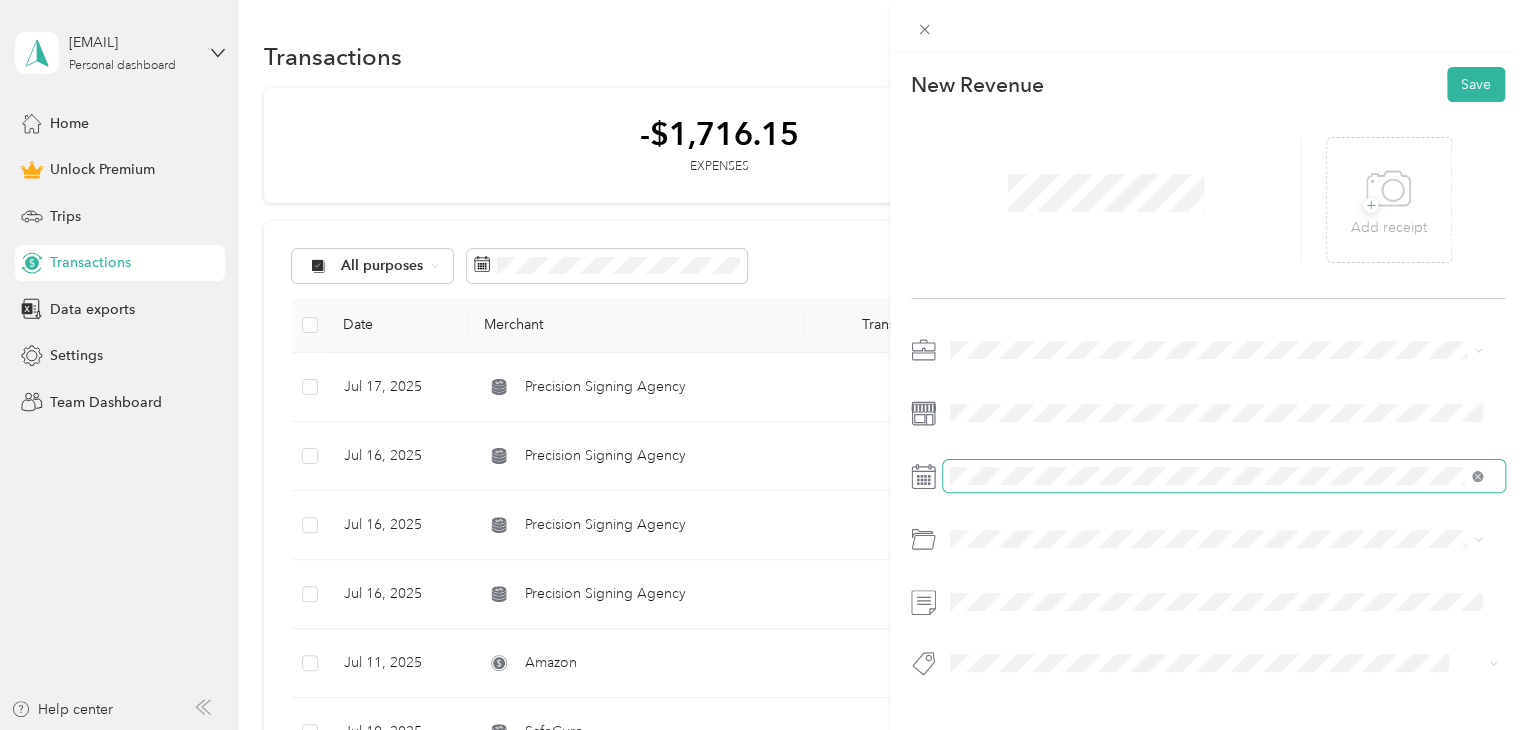 click 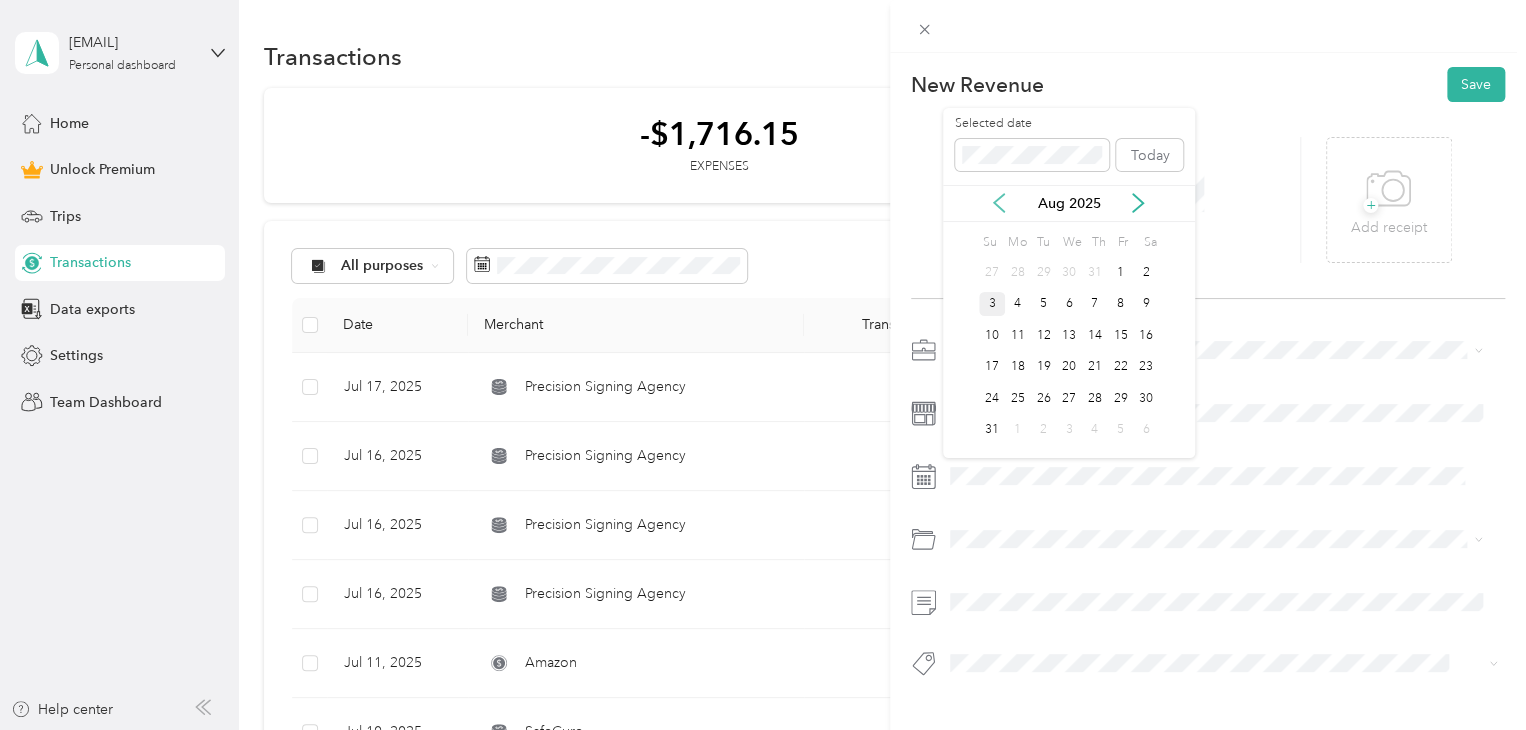 click 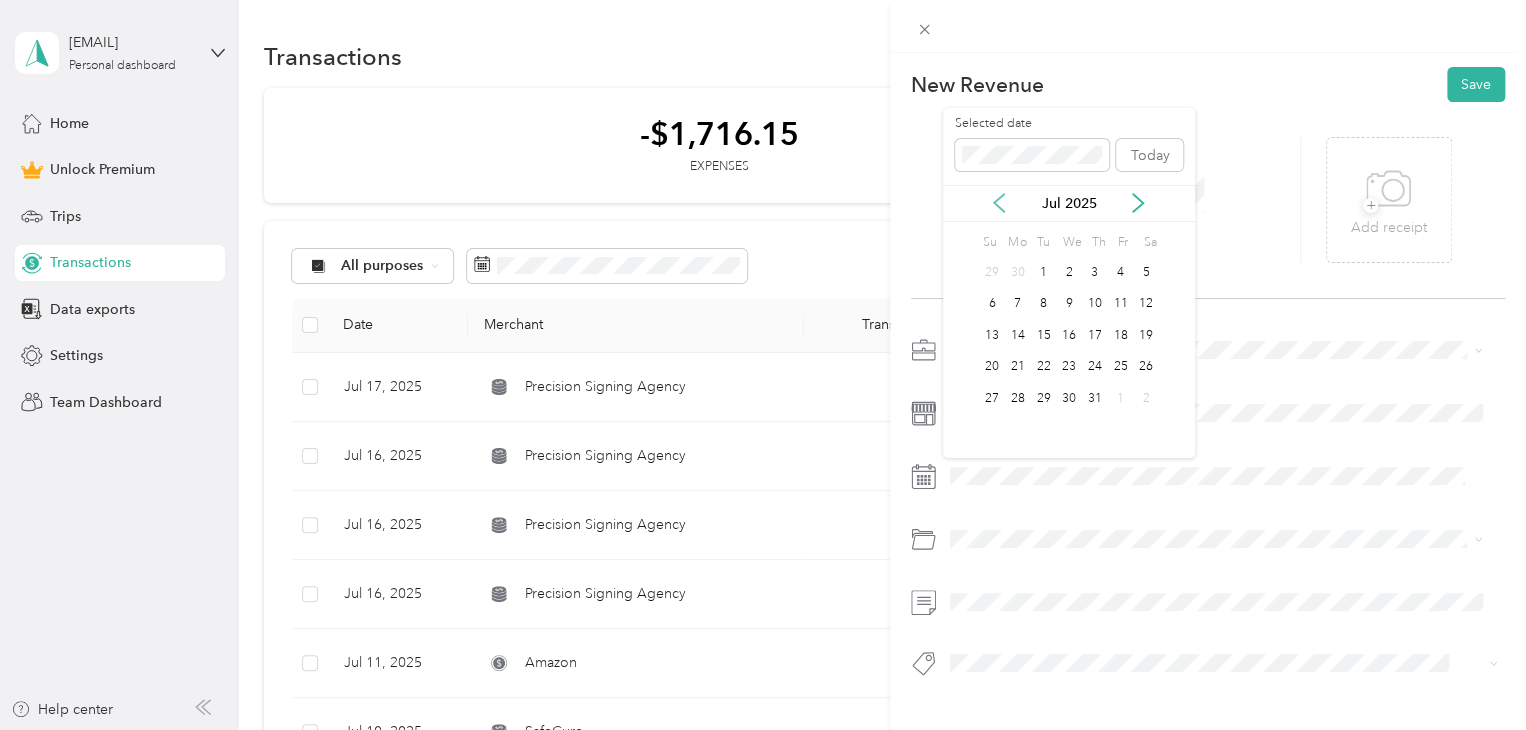 click 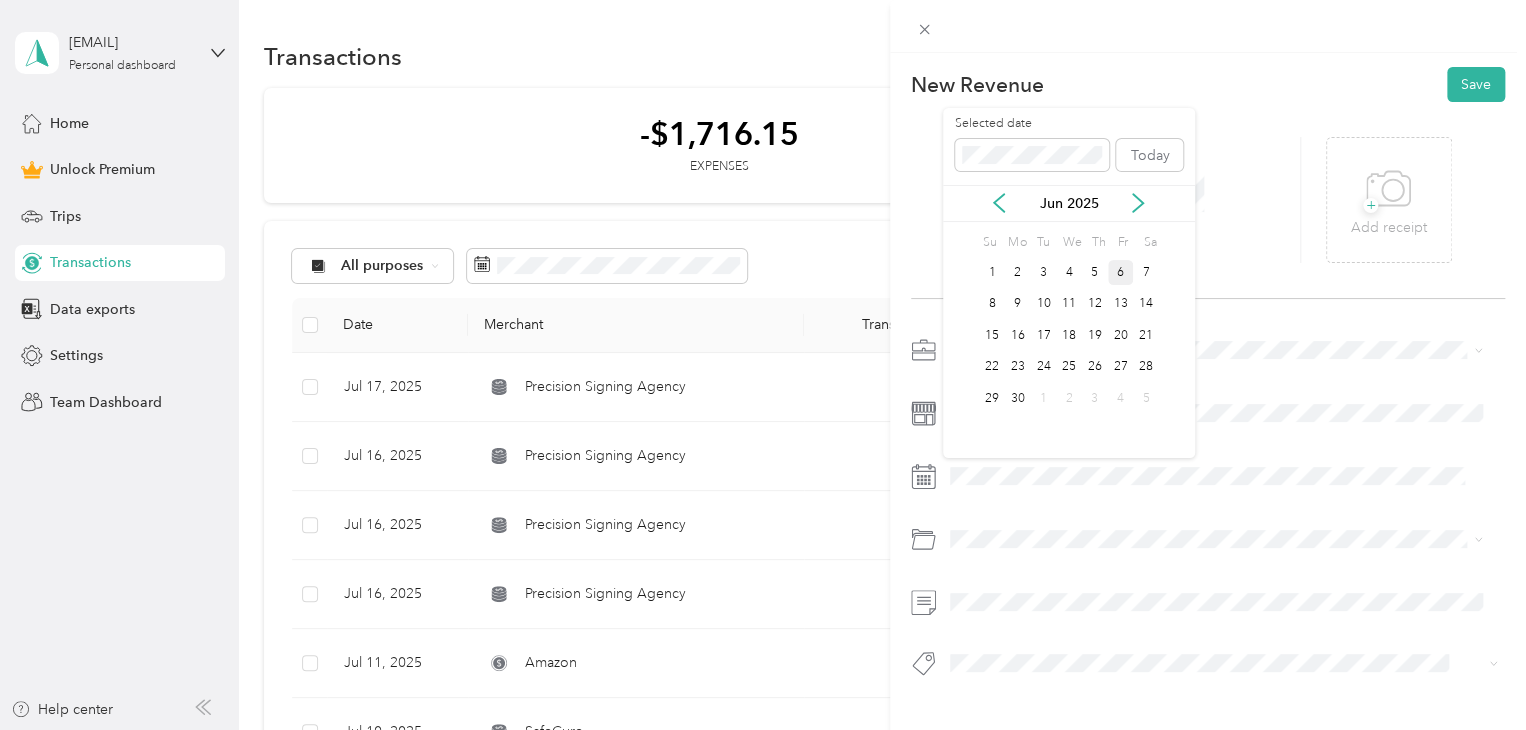 click on "6" at bounding box center (1121, 272) 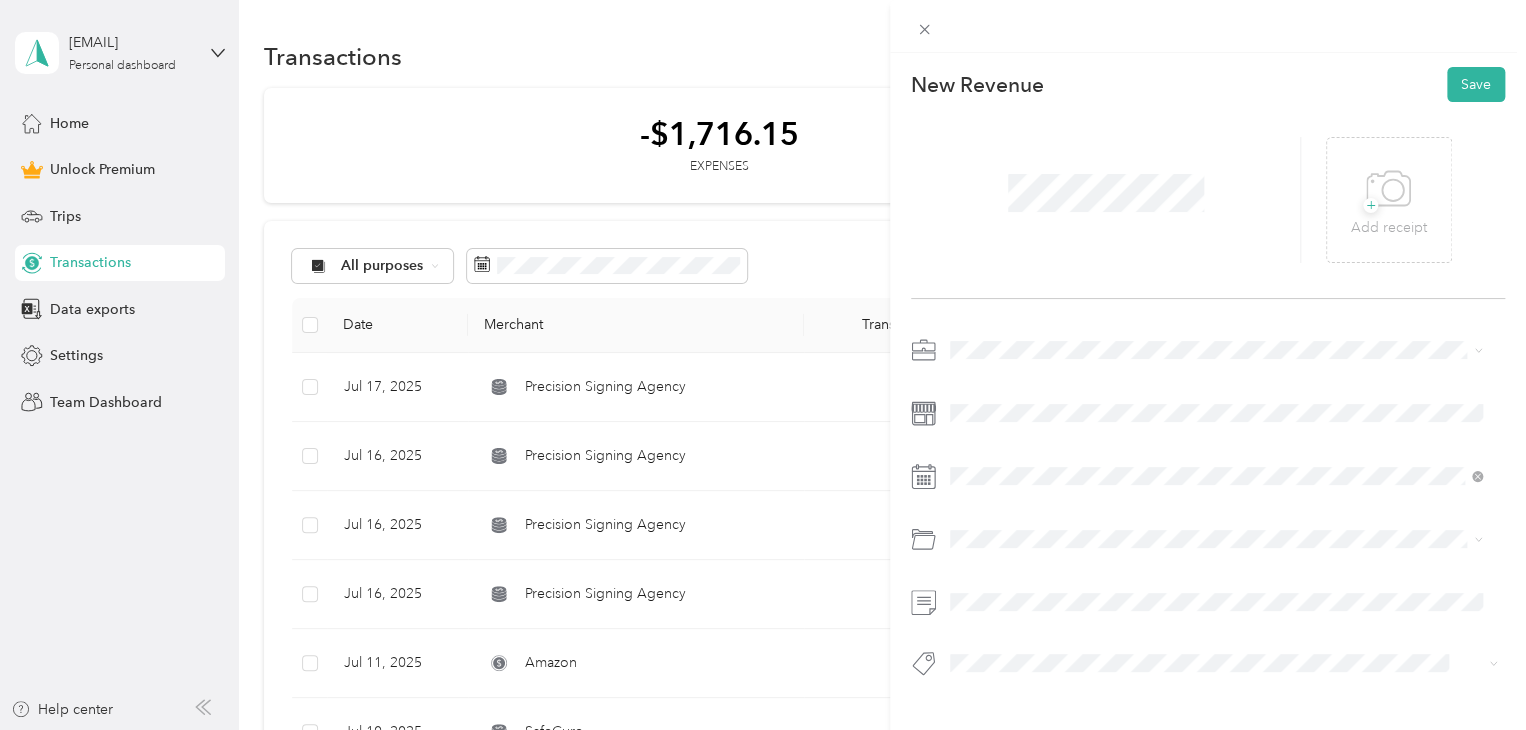 click on "Signing" at bounding box center (992, 589) 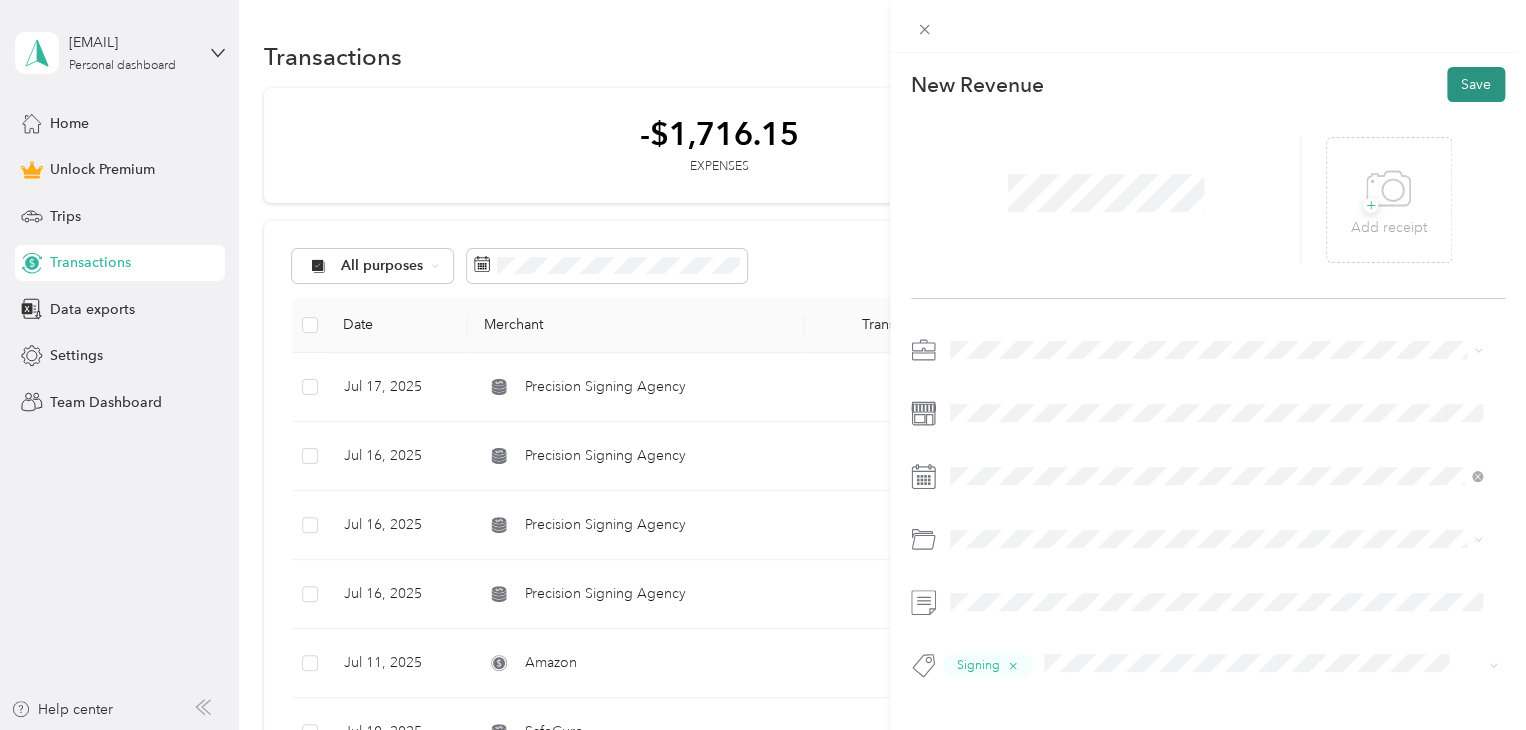 click on "Save" at bounding box center [1476, 84] 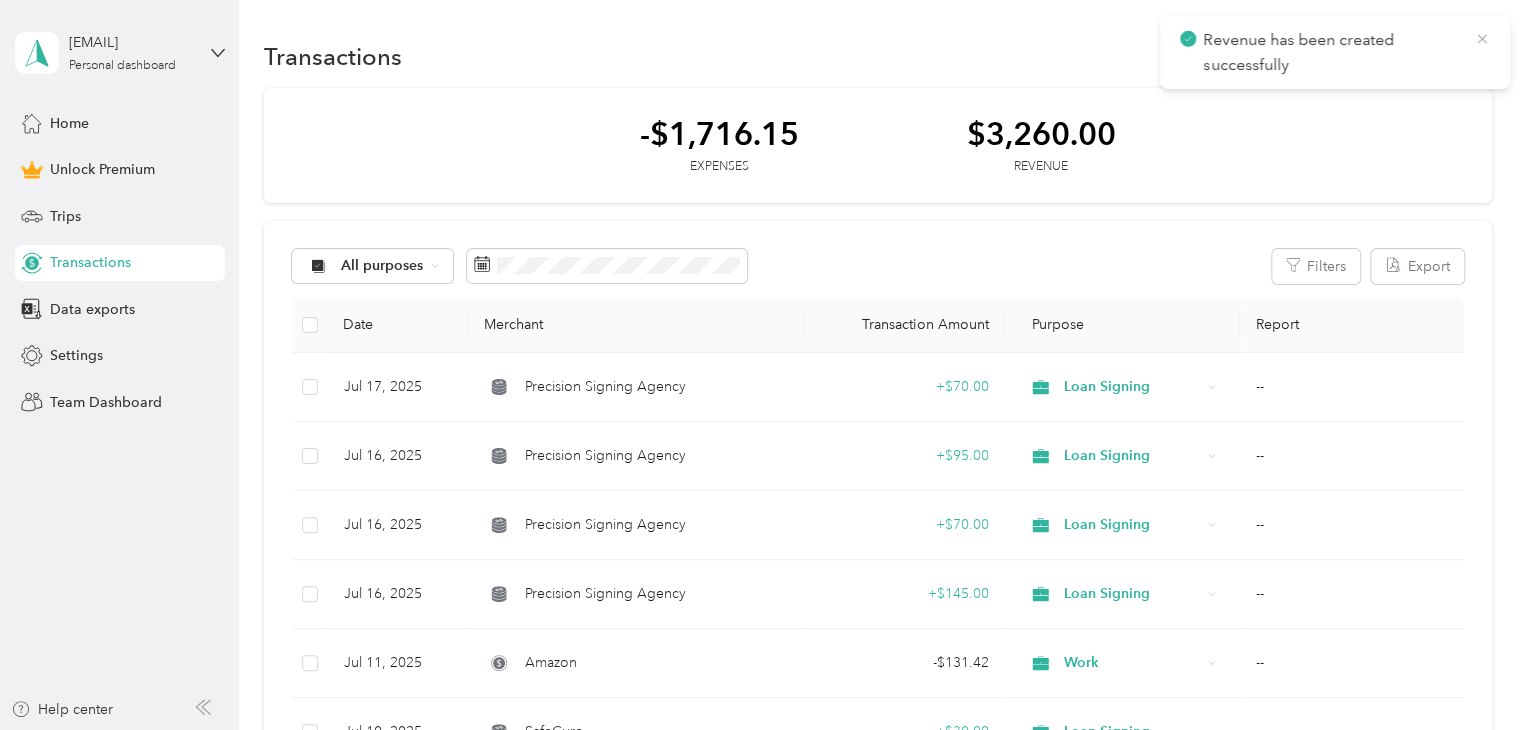 click 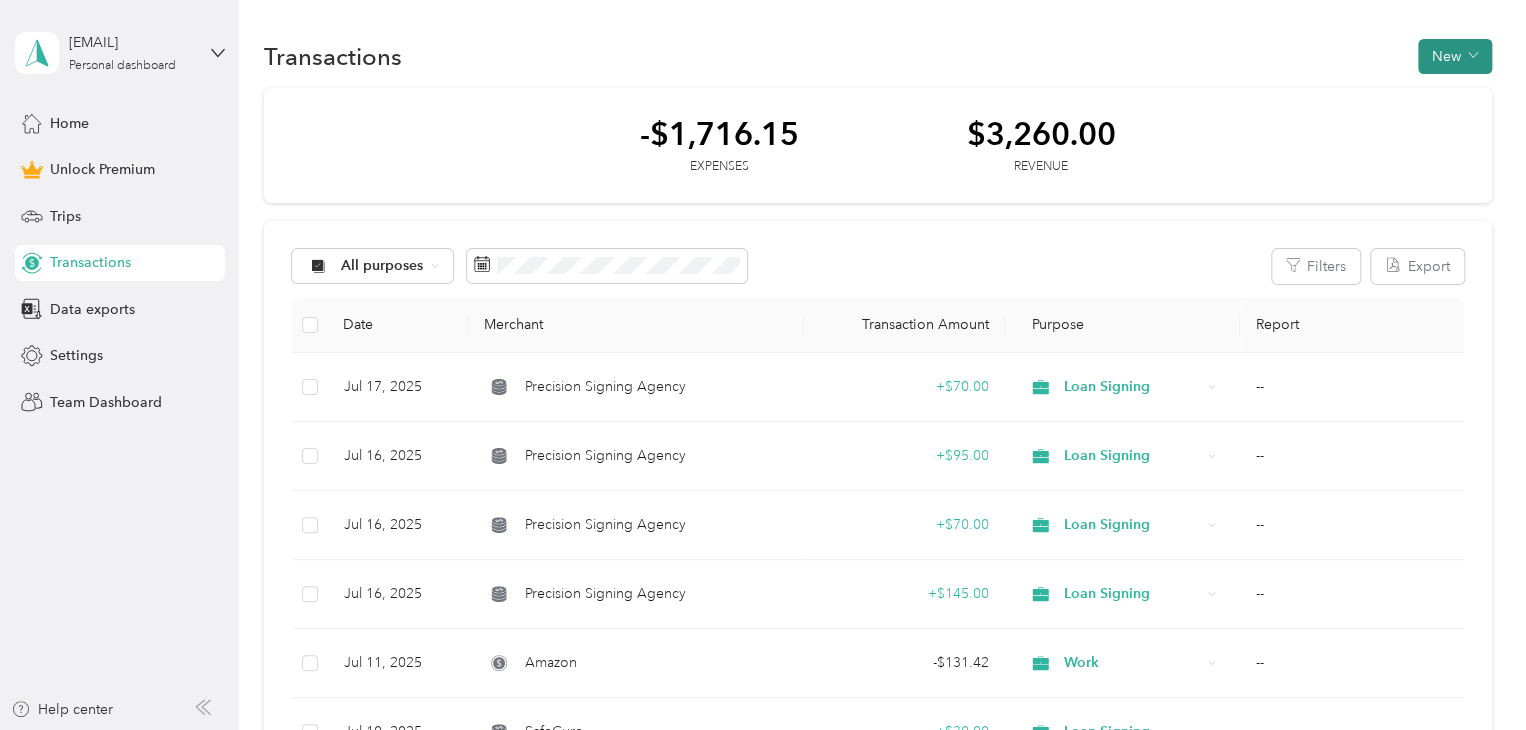 click on "New" at bounding box center (1455, 56) 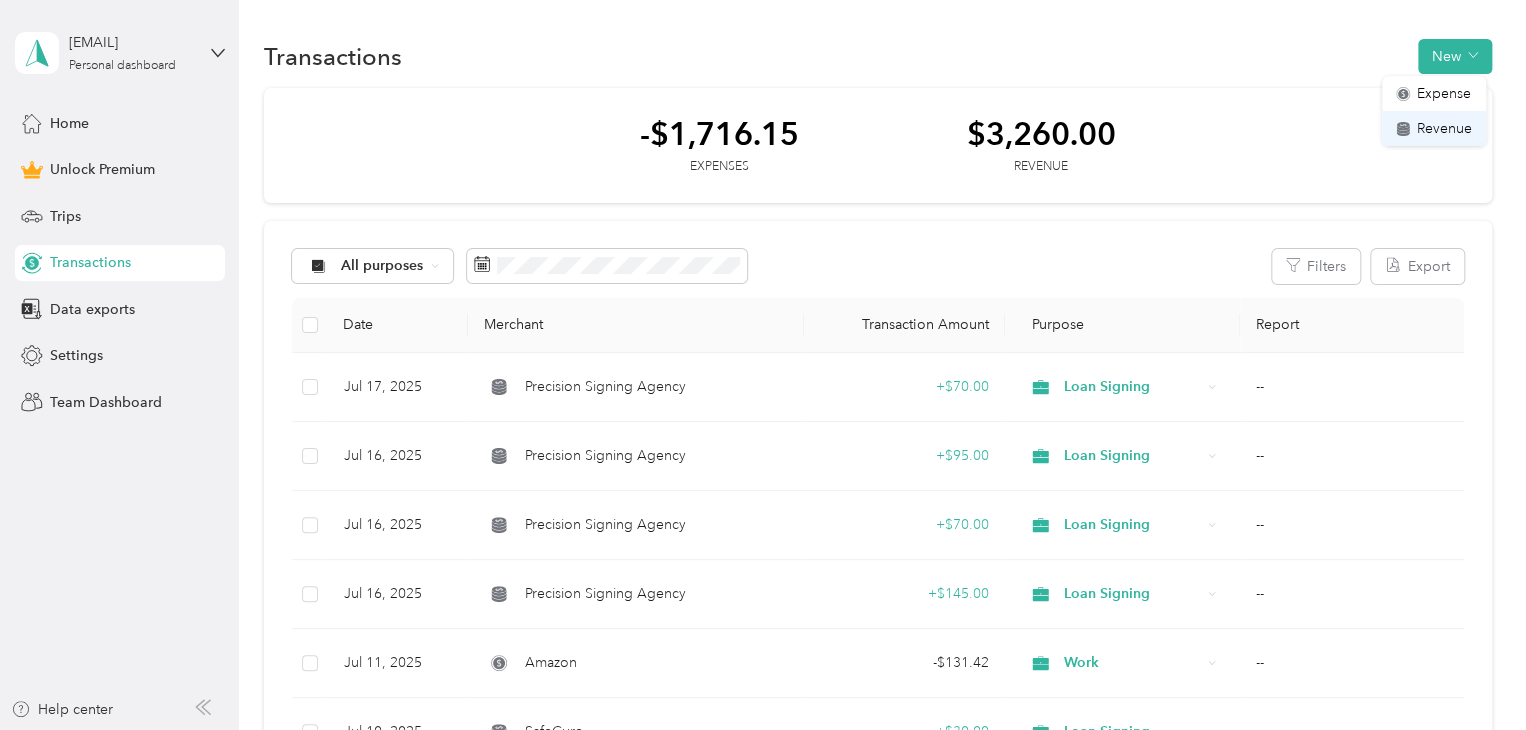 click on "Revenue" at bounding box center (1444, 128) 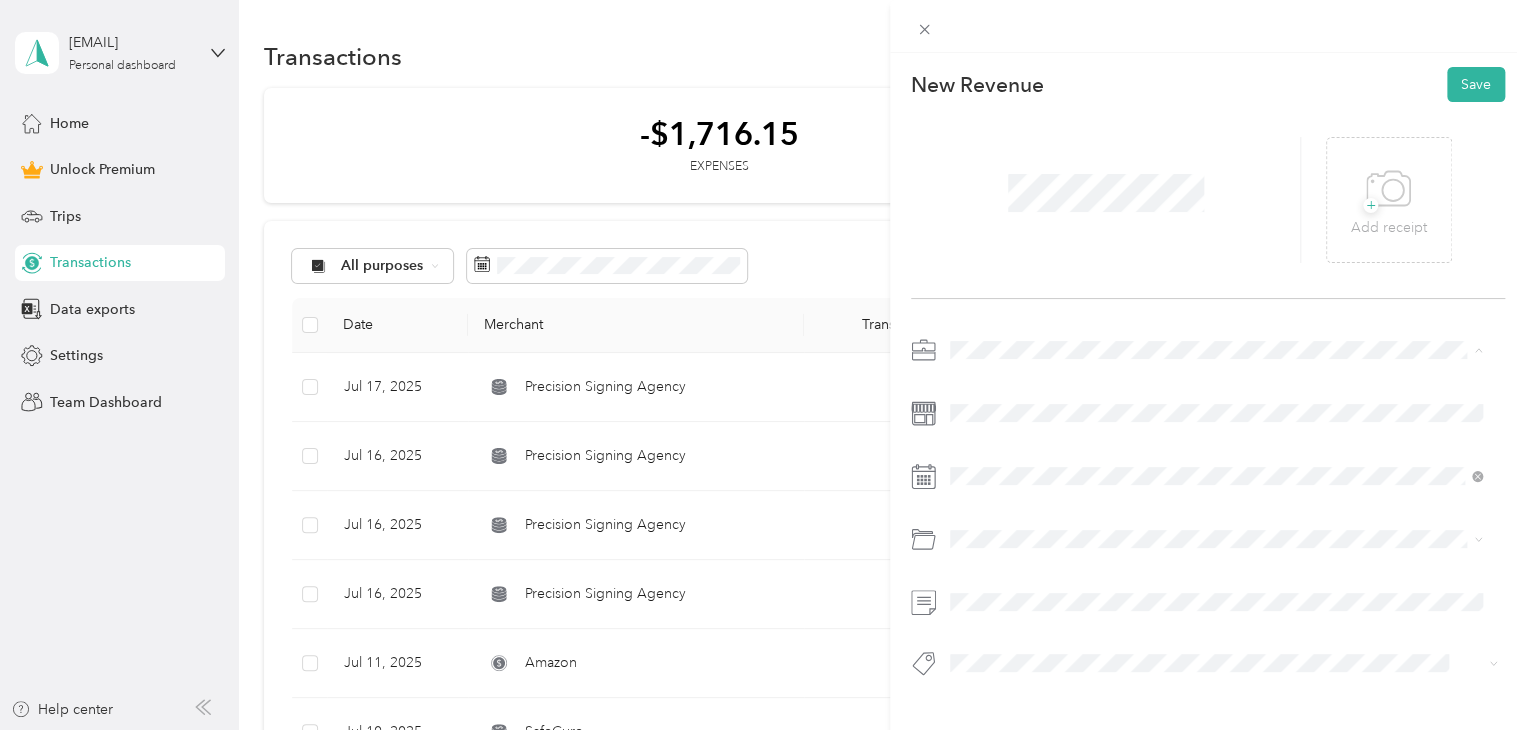 click on "Loan Signing" at bounding box center [998, 489] 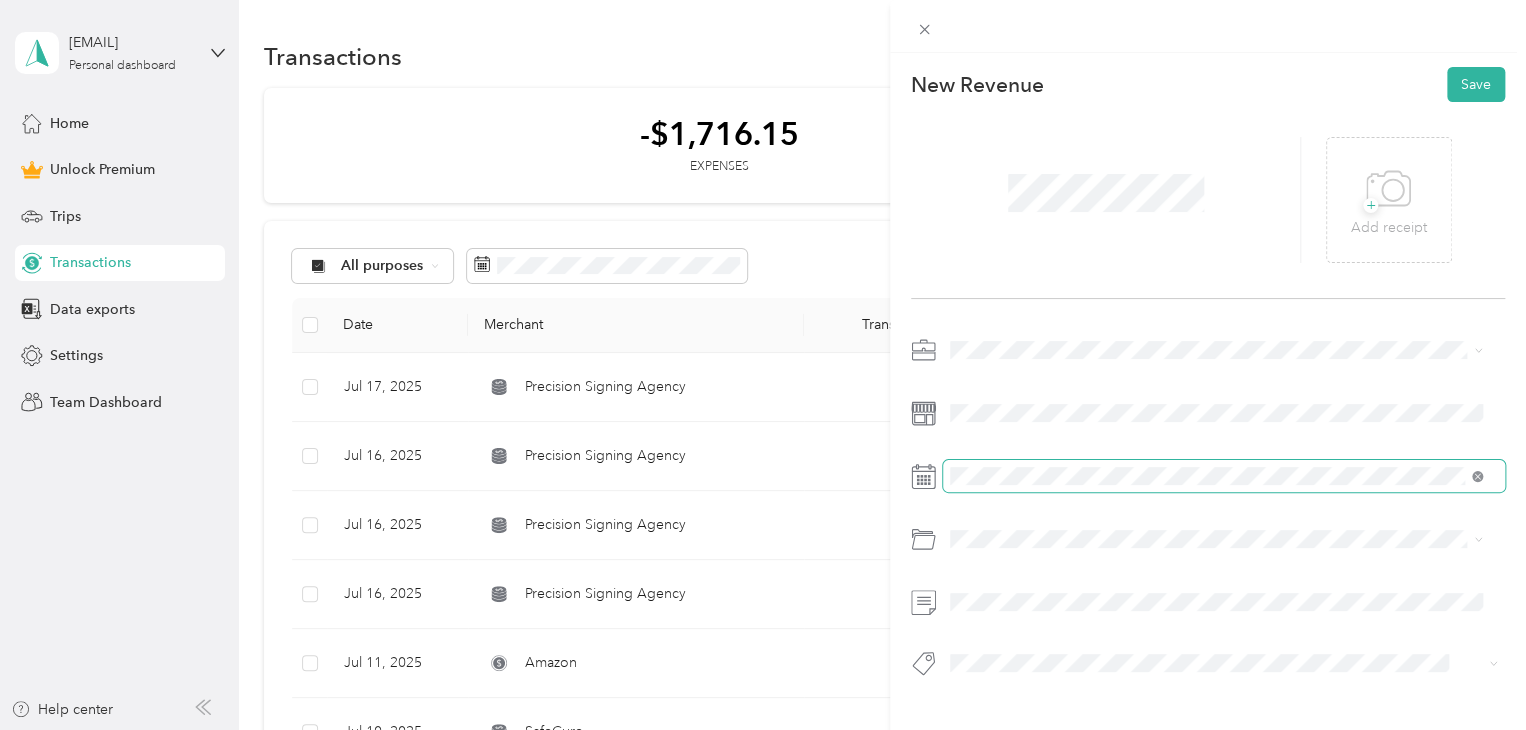 click 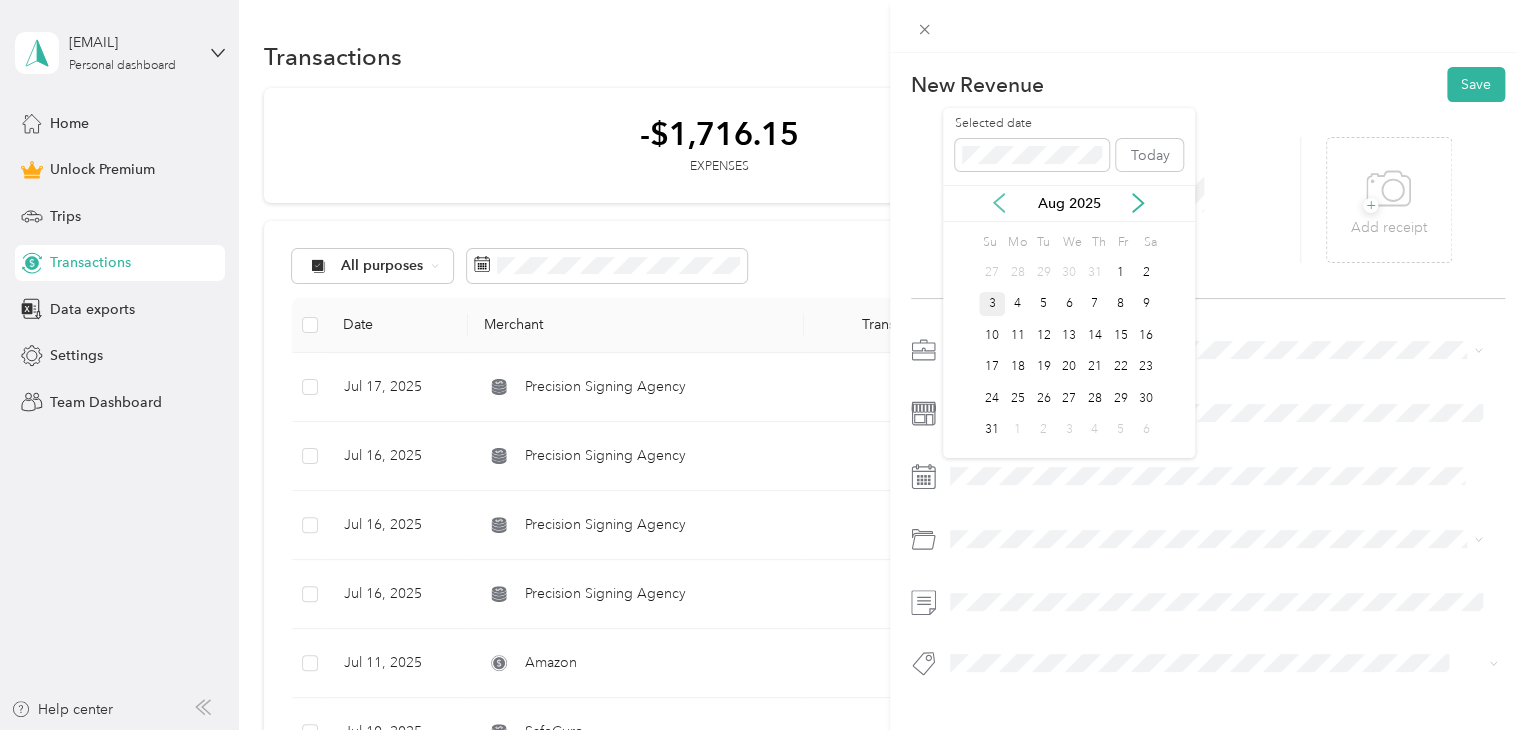 click 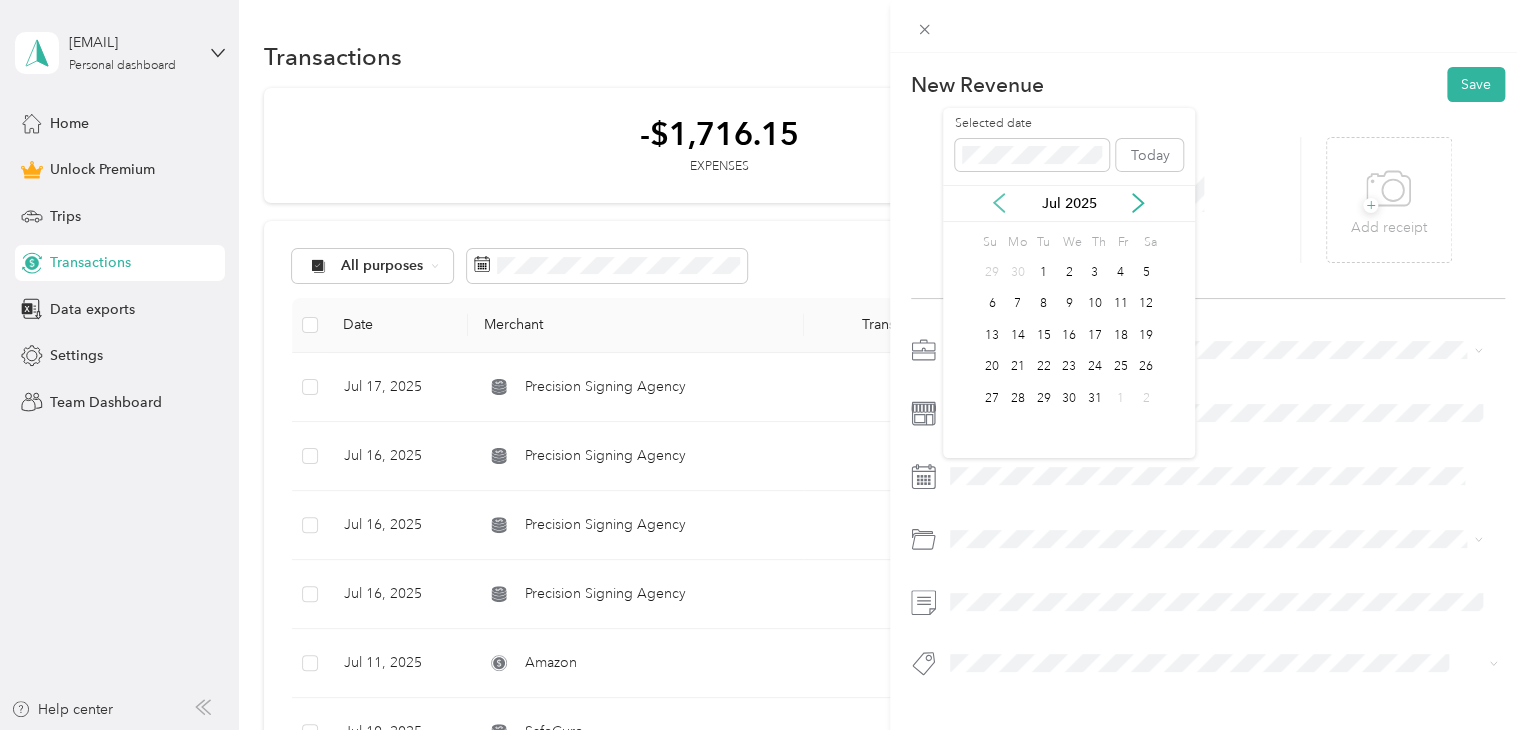 click 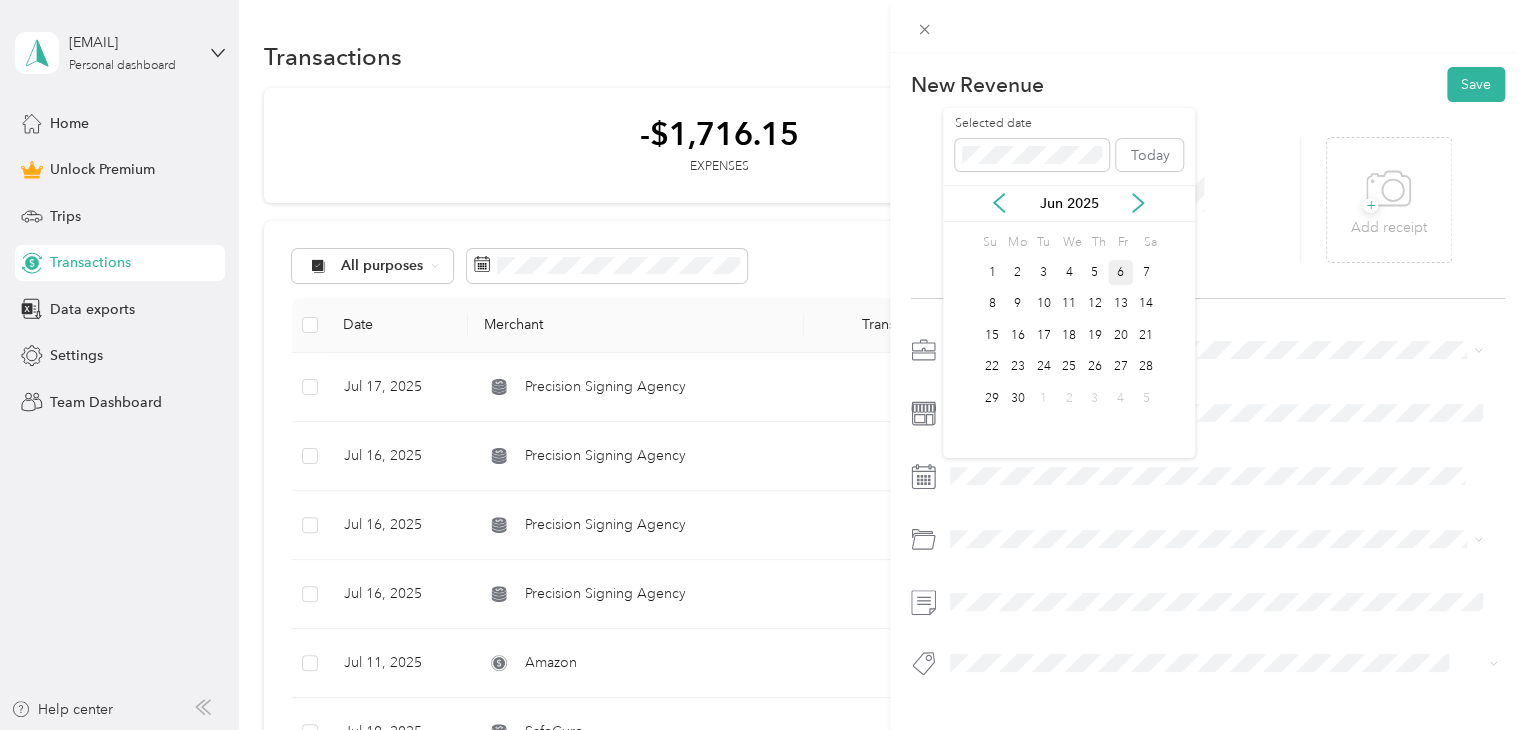 click on "6" at bounding box center [1121, 272] 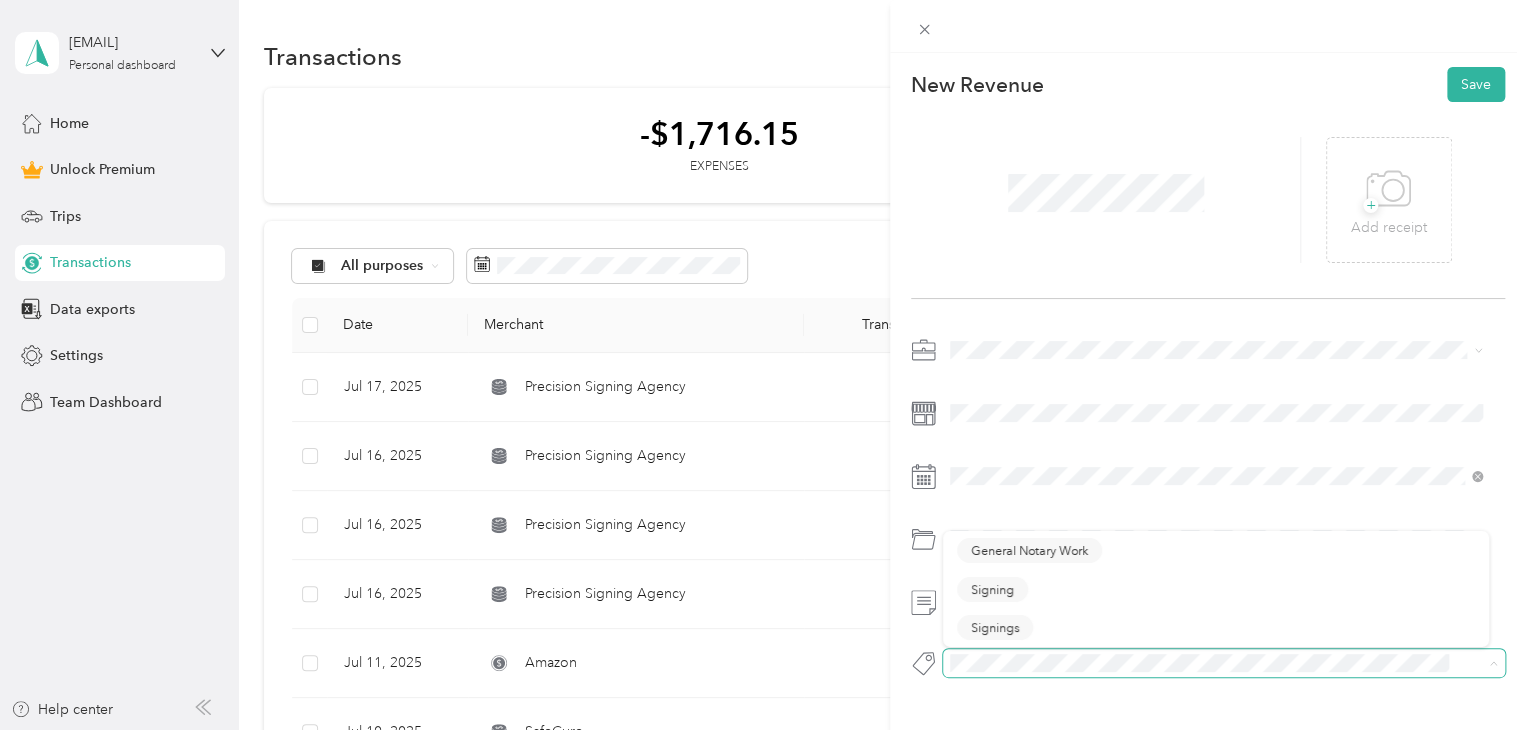 click at bounding box center (1224, 663) 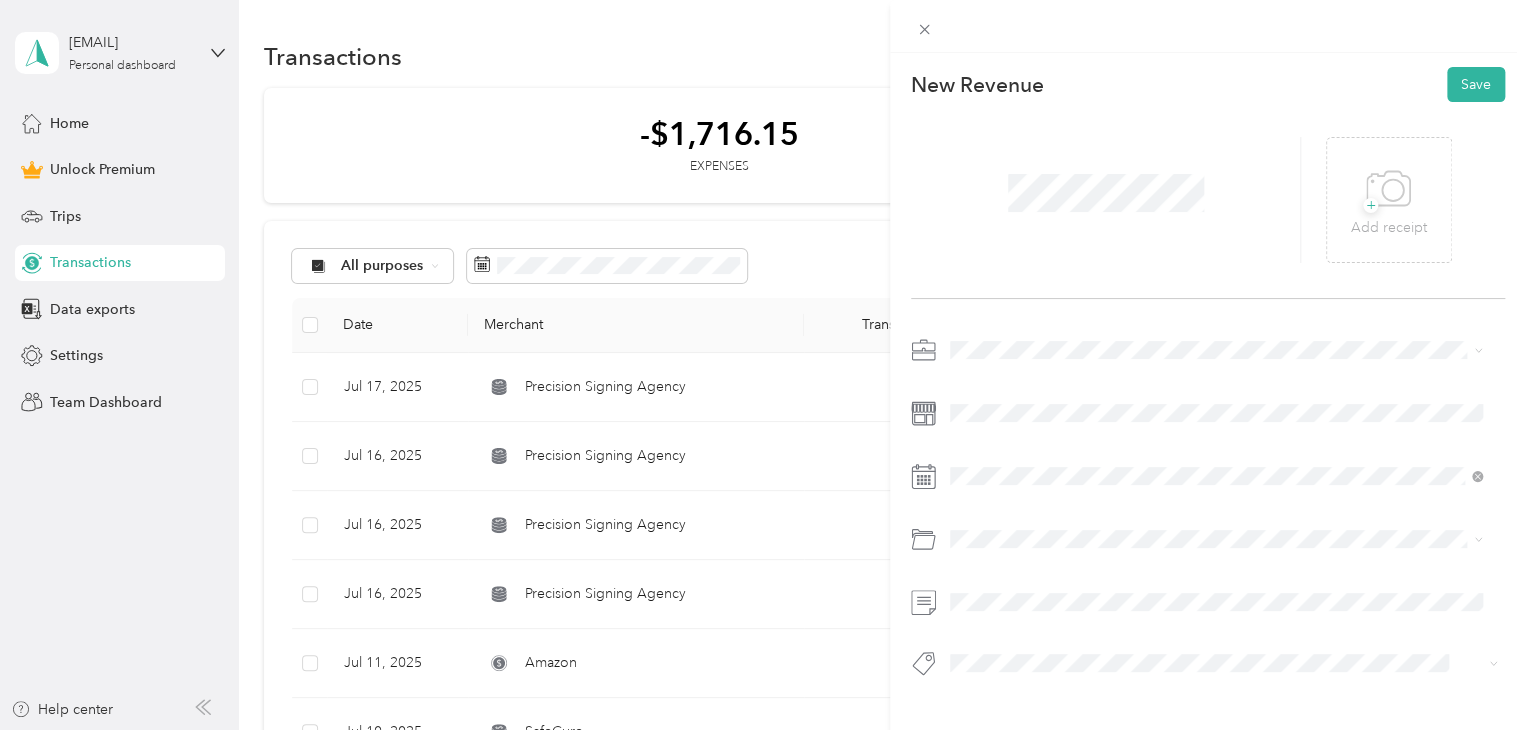 click on "Signing" at bounding box center [992, 588] 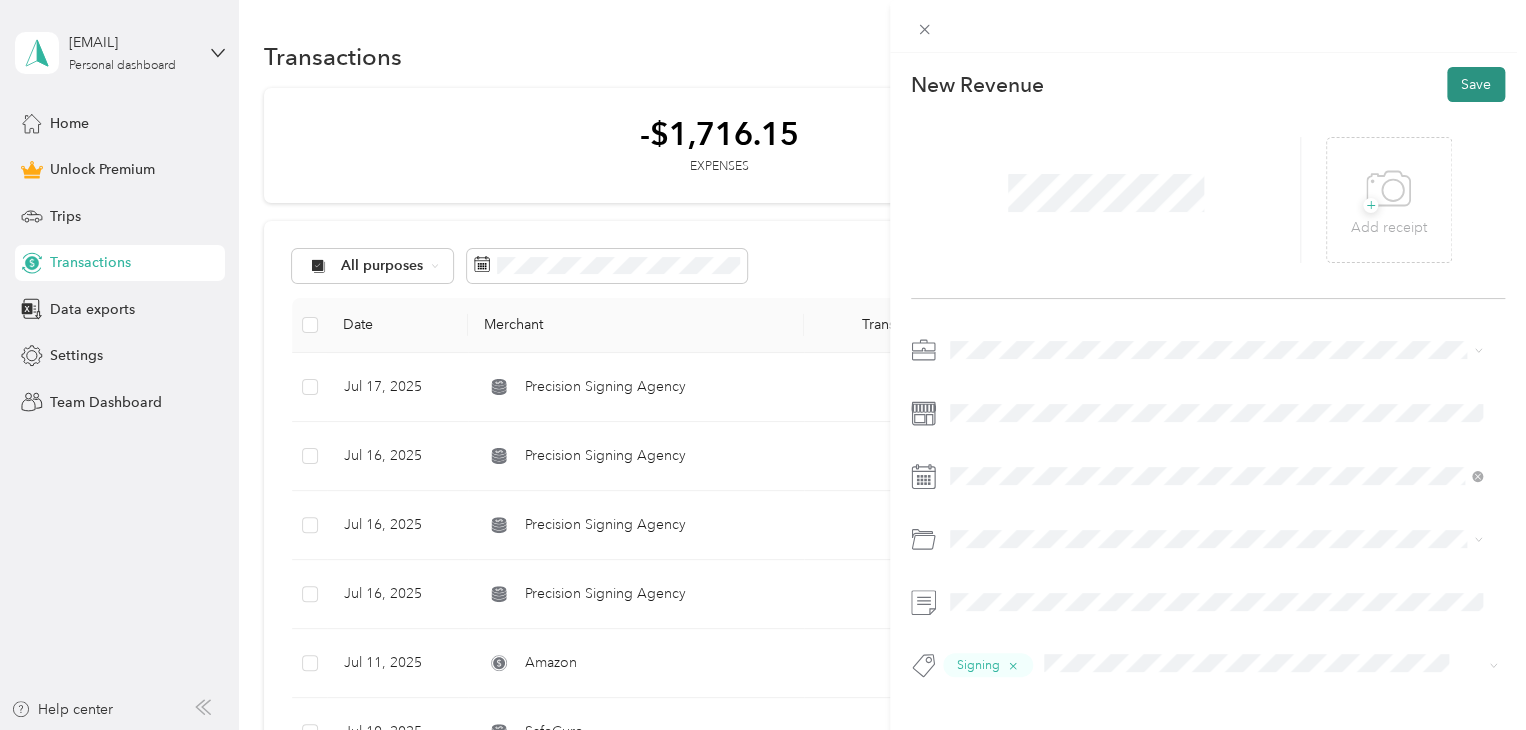 click on "Save" at bounding box center (1476, 84) 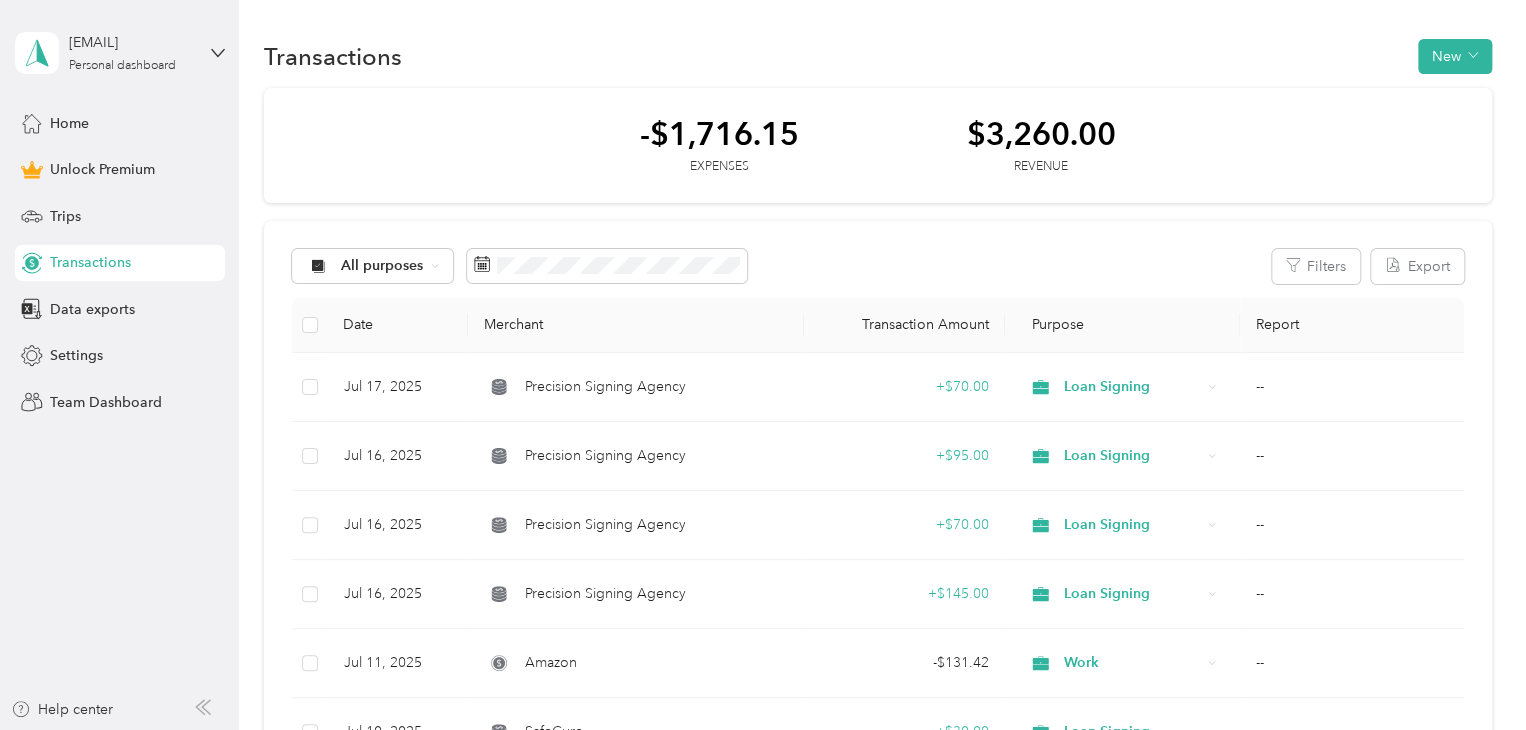click 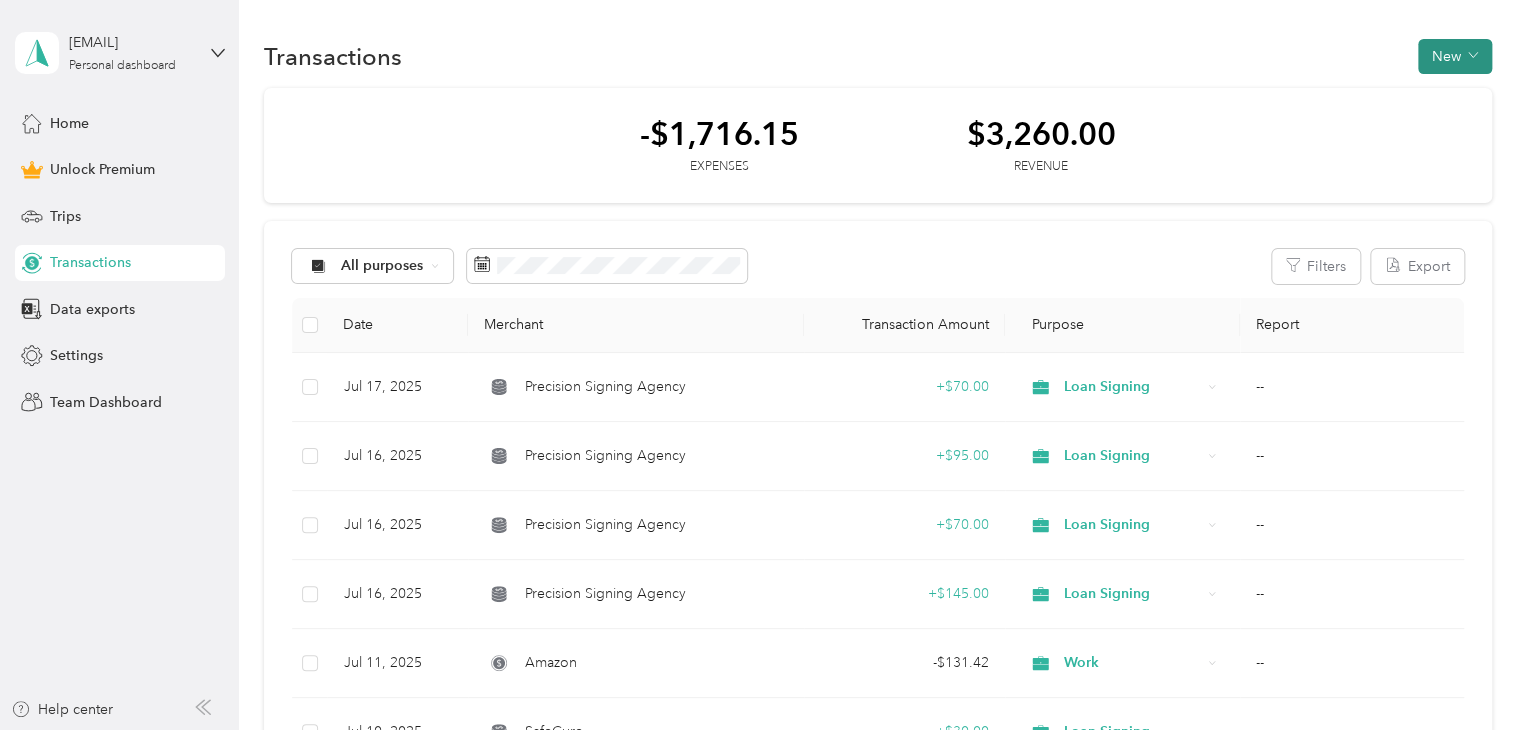 click on "New" at bounding box center (1455, 56) 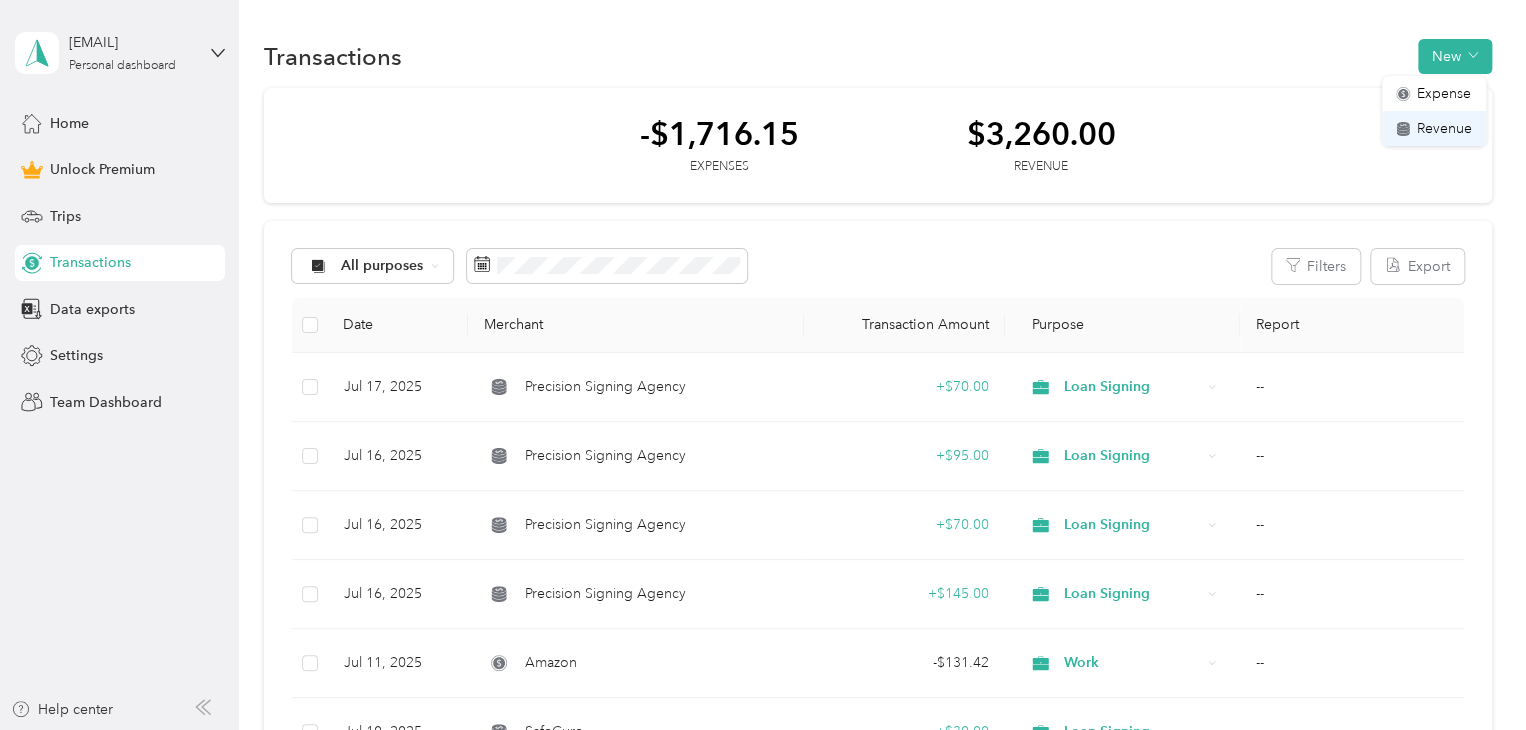 click on "Revenue" at bounding box center (1444, 128) 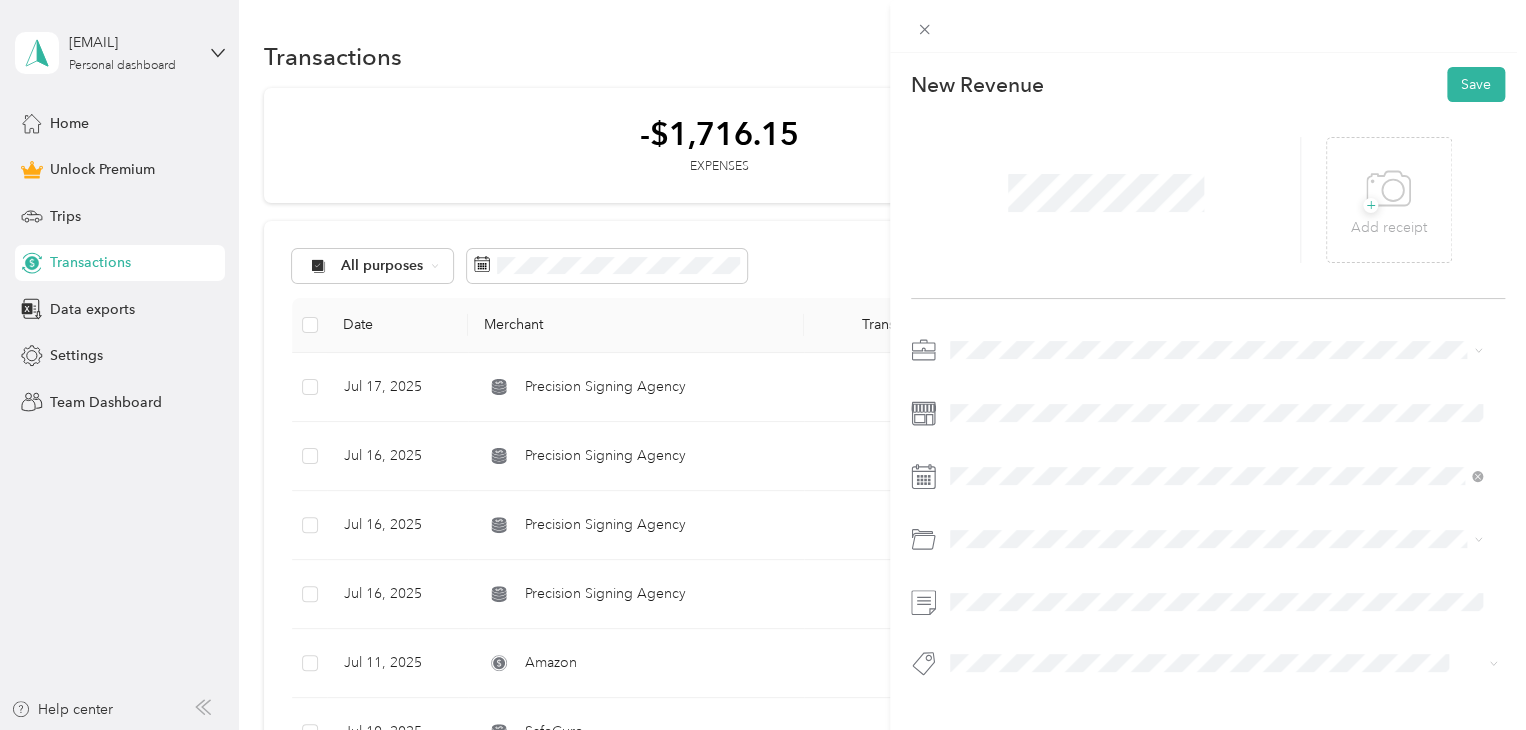 click on "Loan Signing" at bounding box center [998, 489] 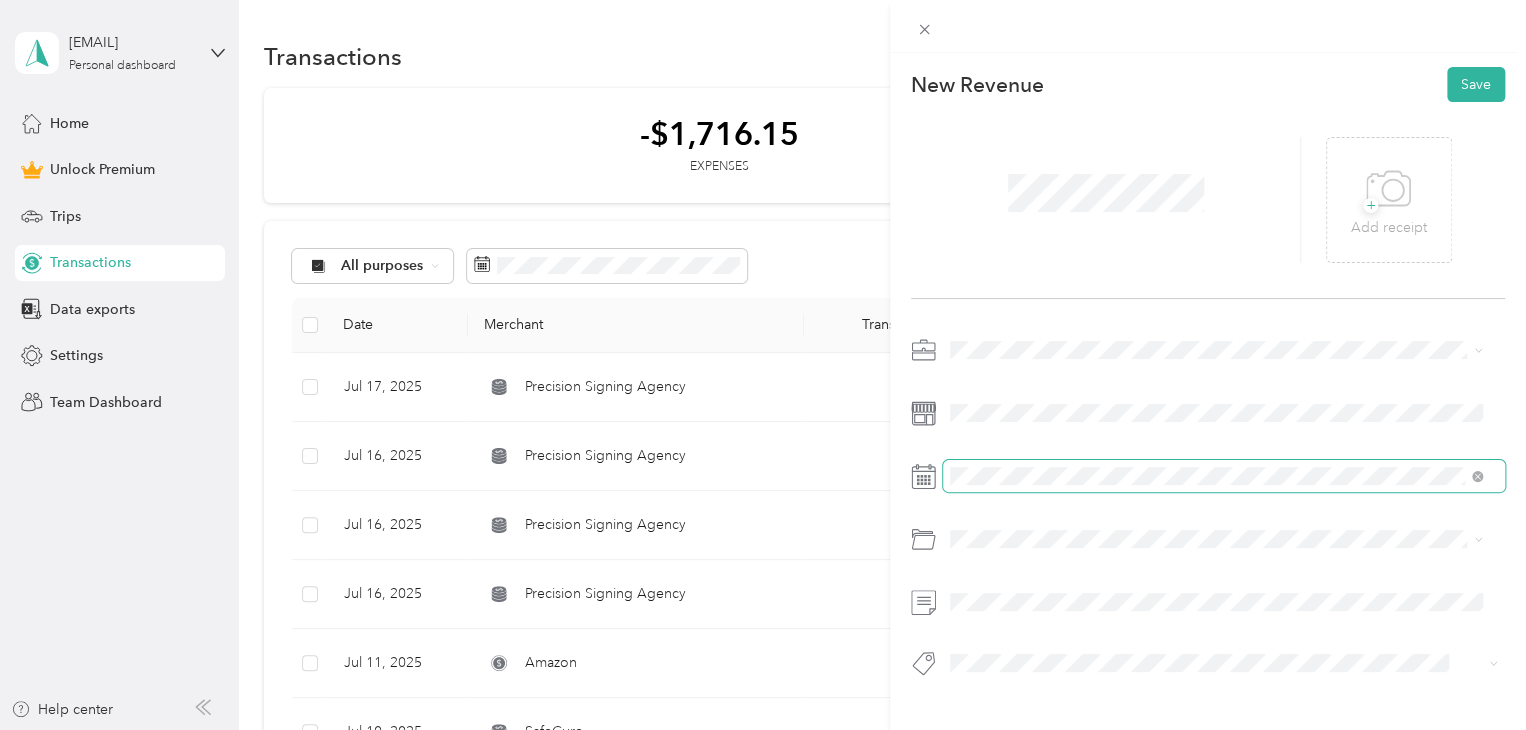 click at bounding box center [1477, 475] 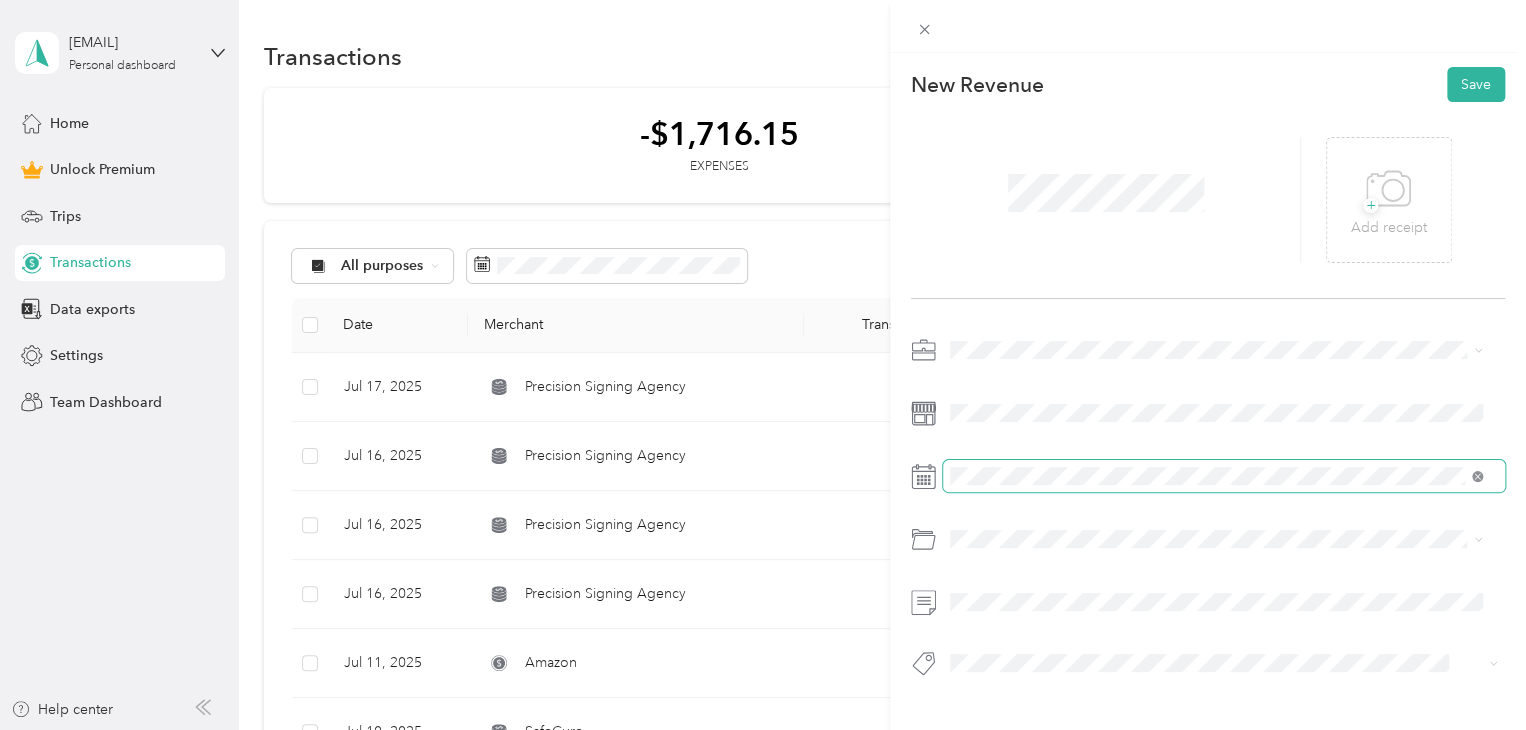 click 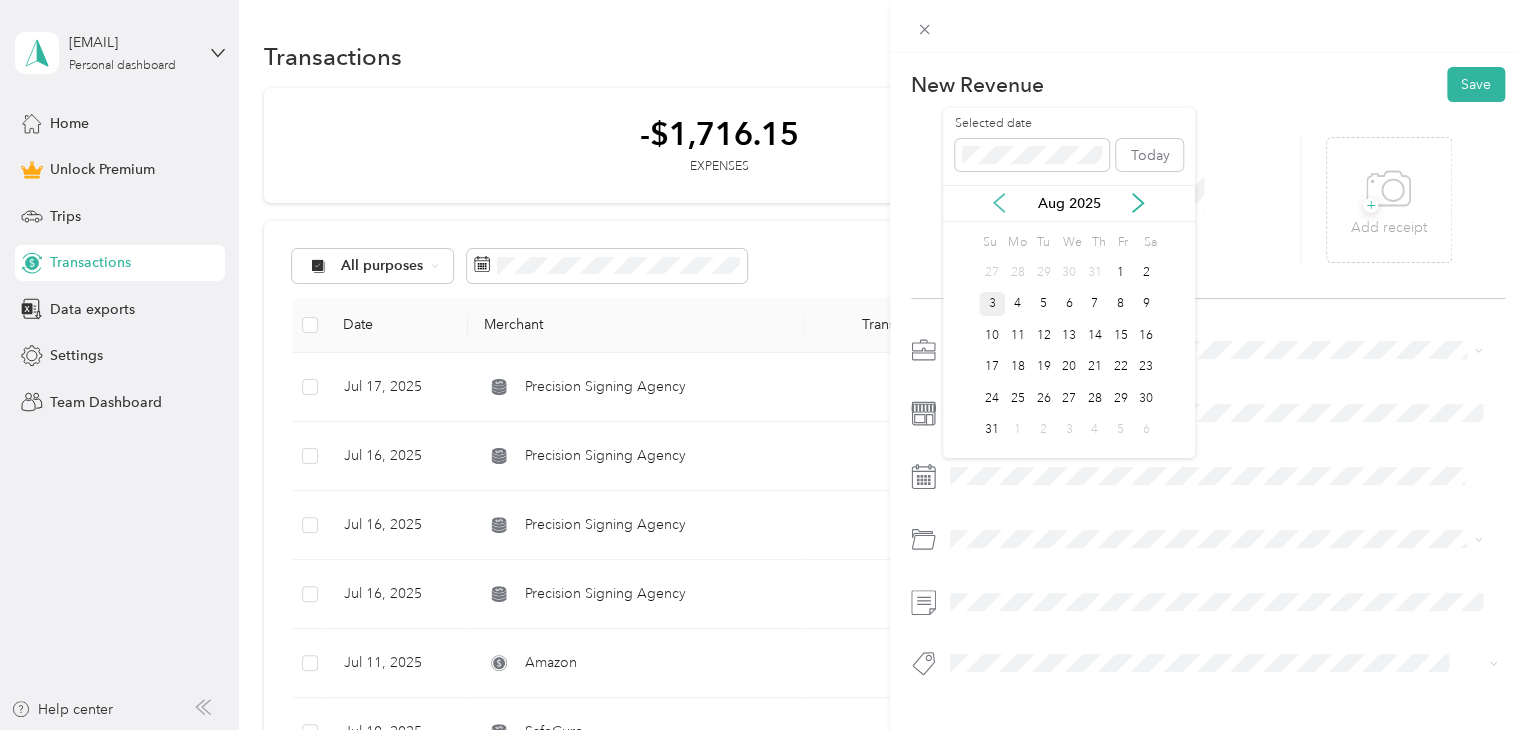 click 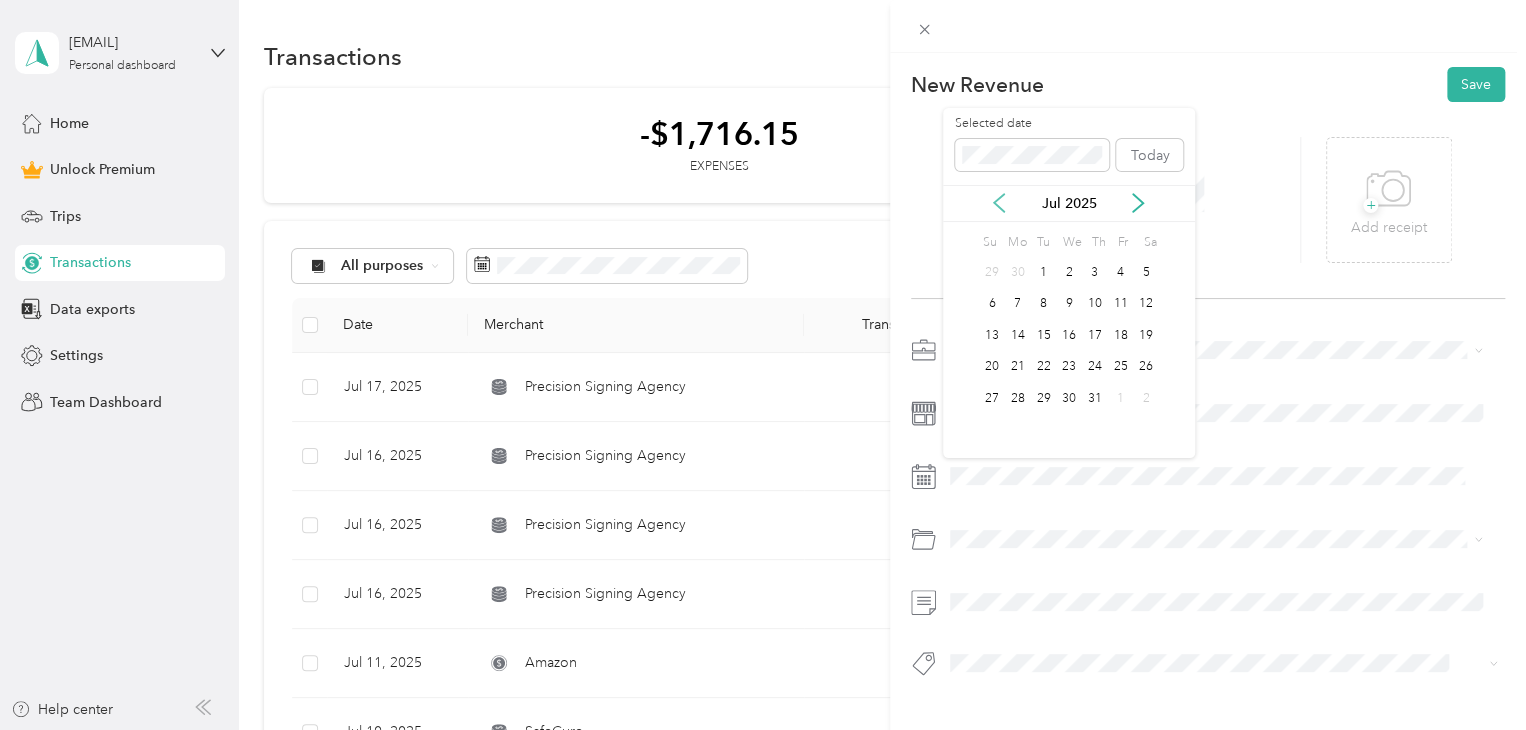 click 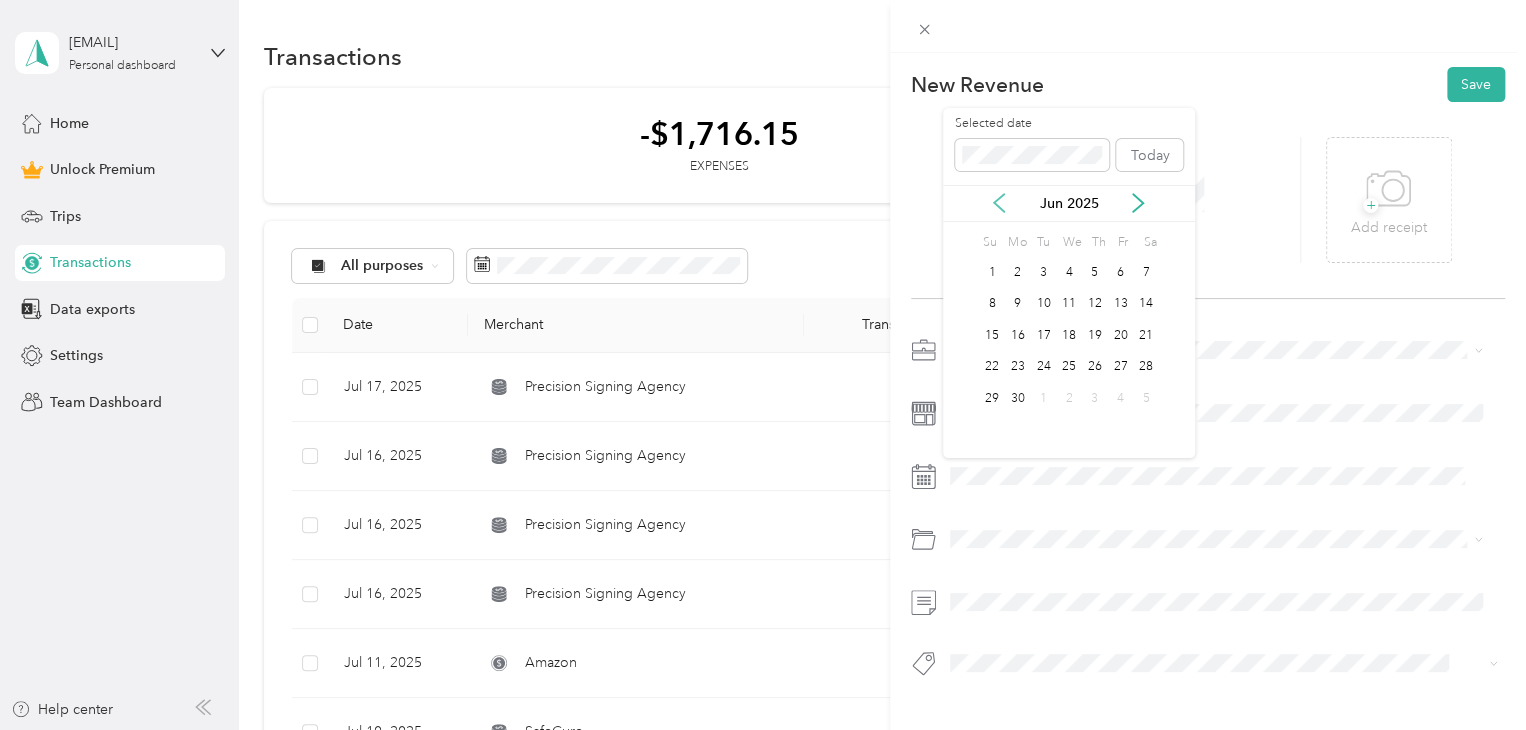 click 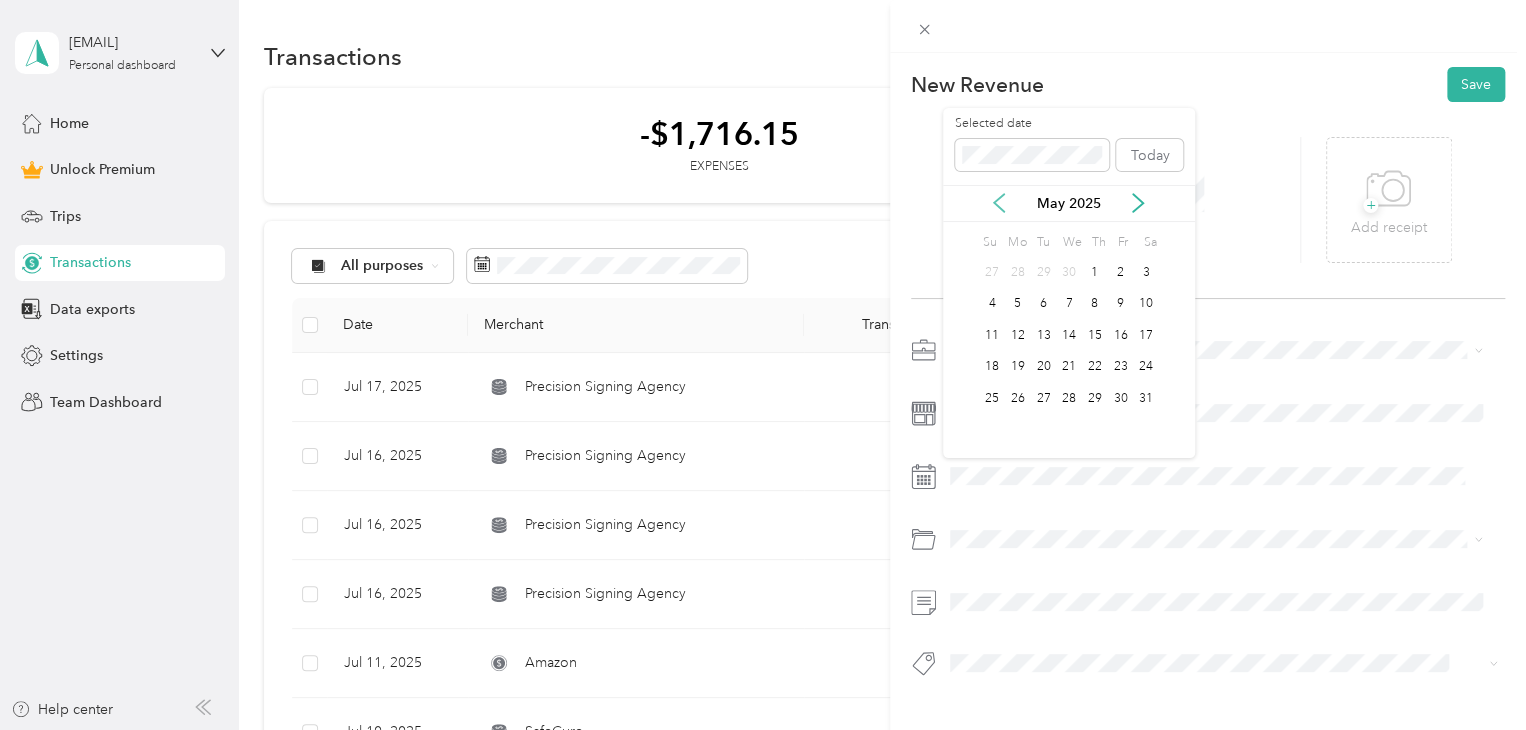 click 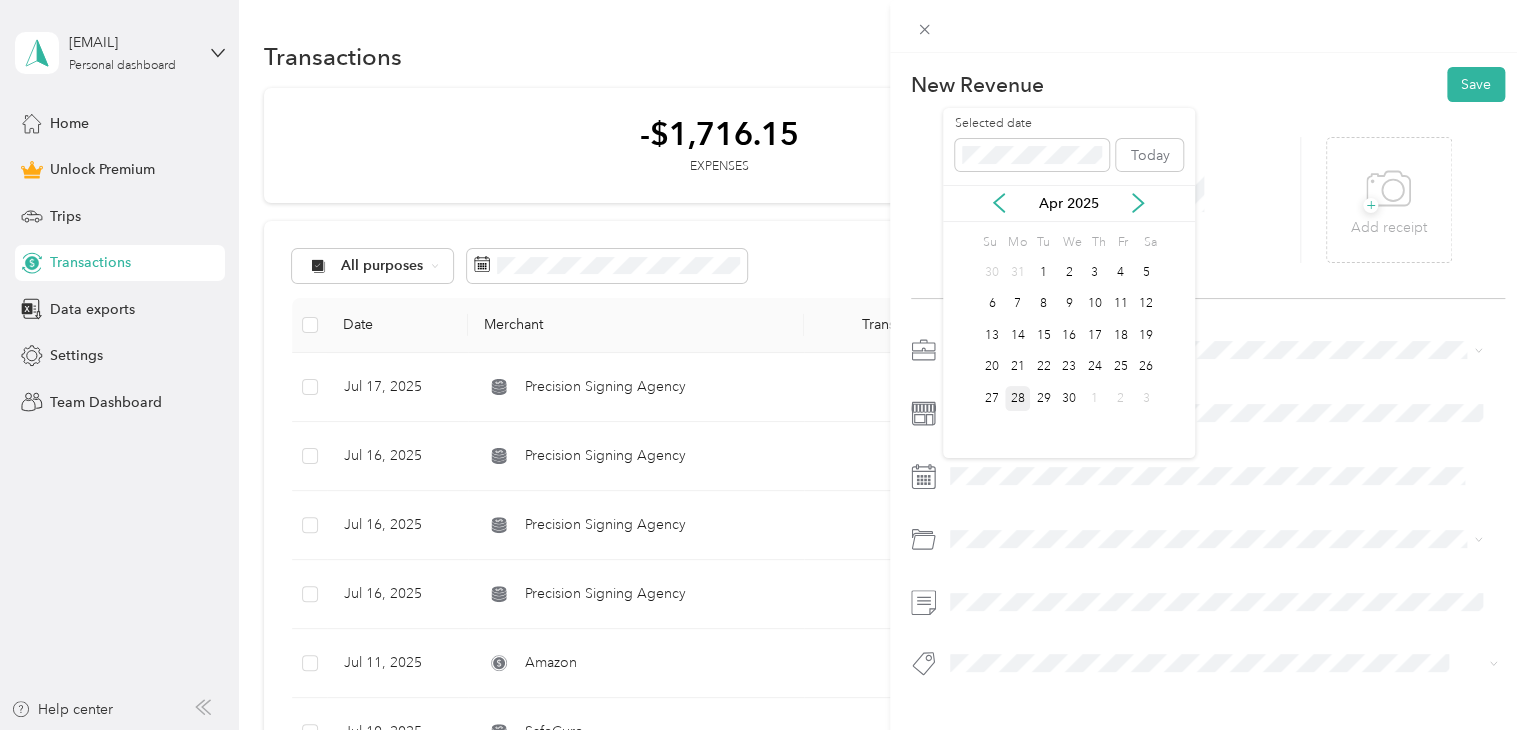 click on "28" at bounding box center (1018, 398) 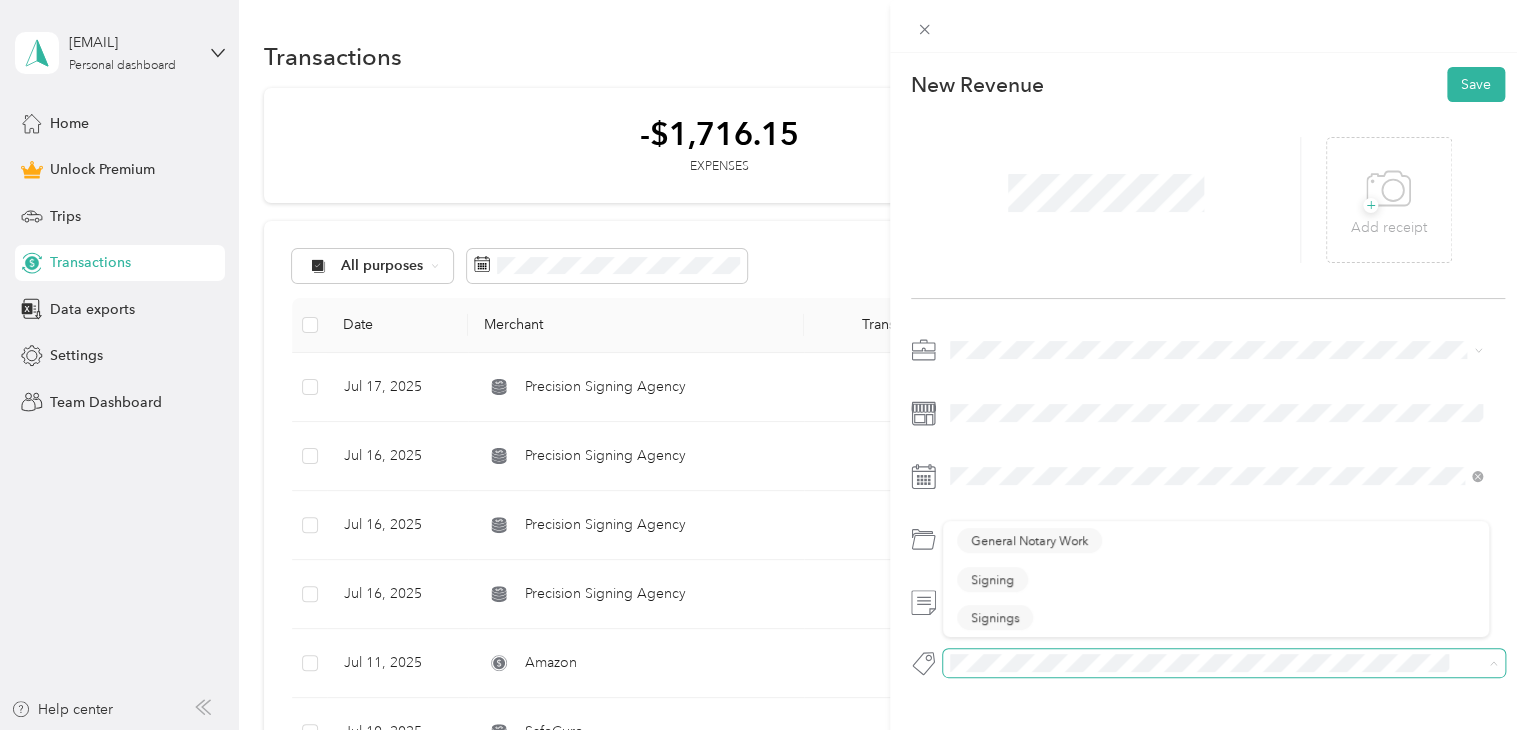 click at bounding box center (1224, 663) 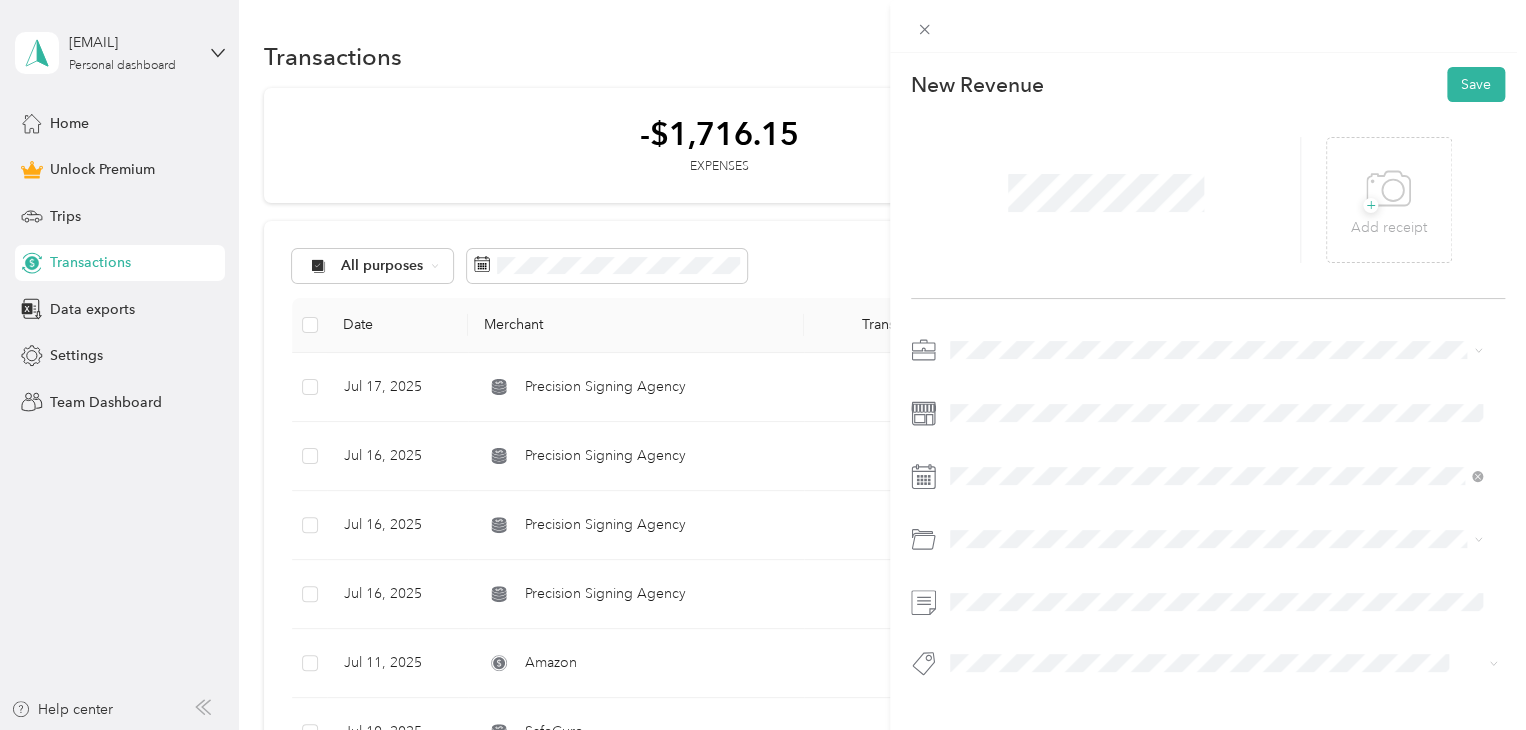 click on "Signing" at bounding box center (1216, 583) 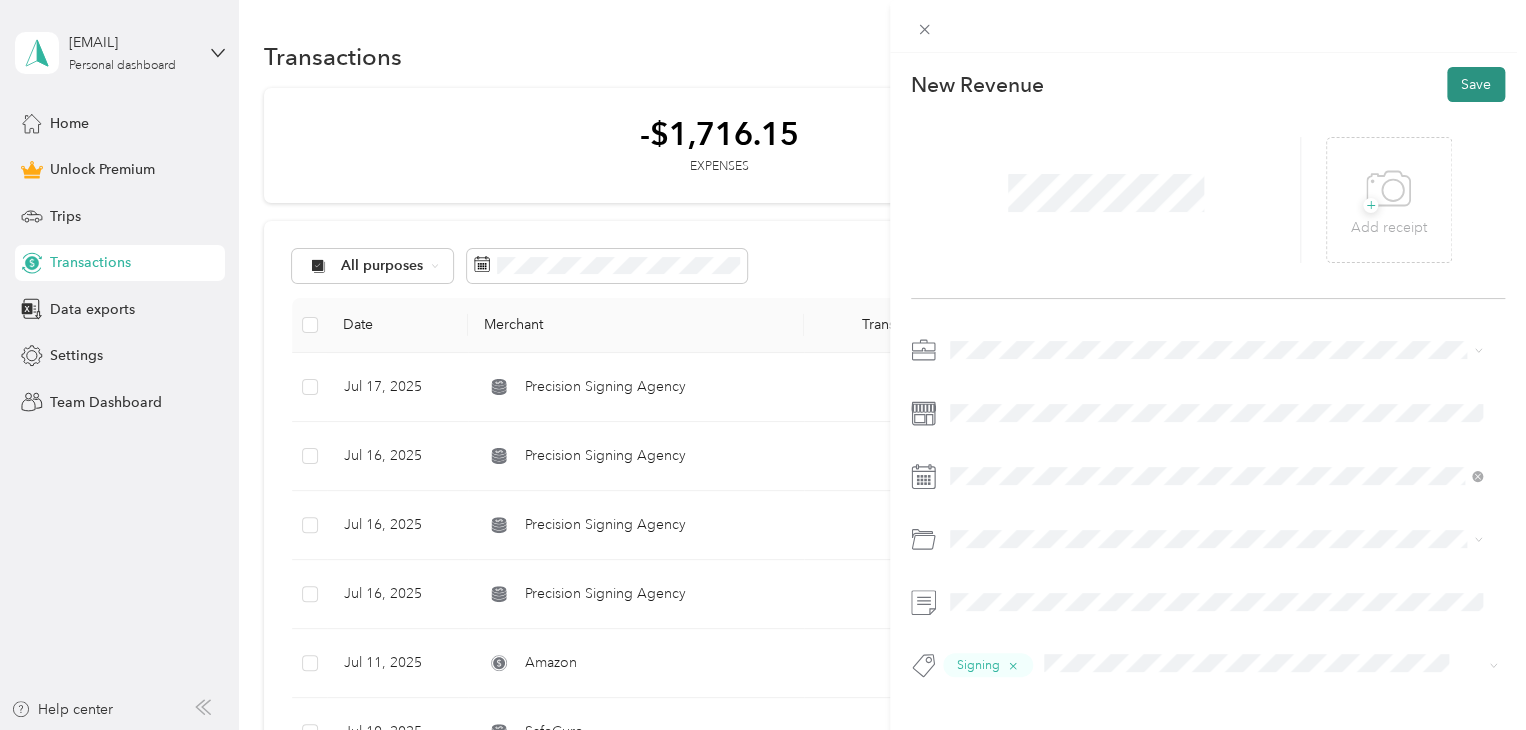 click on "Save" at bounding box center [1476, 84] 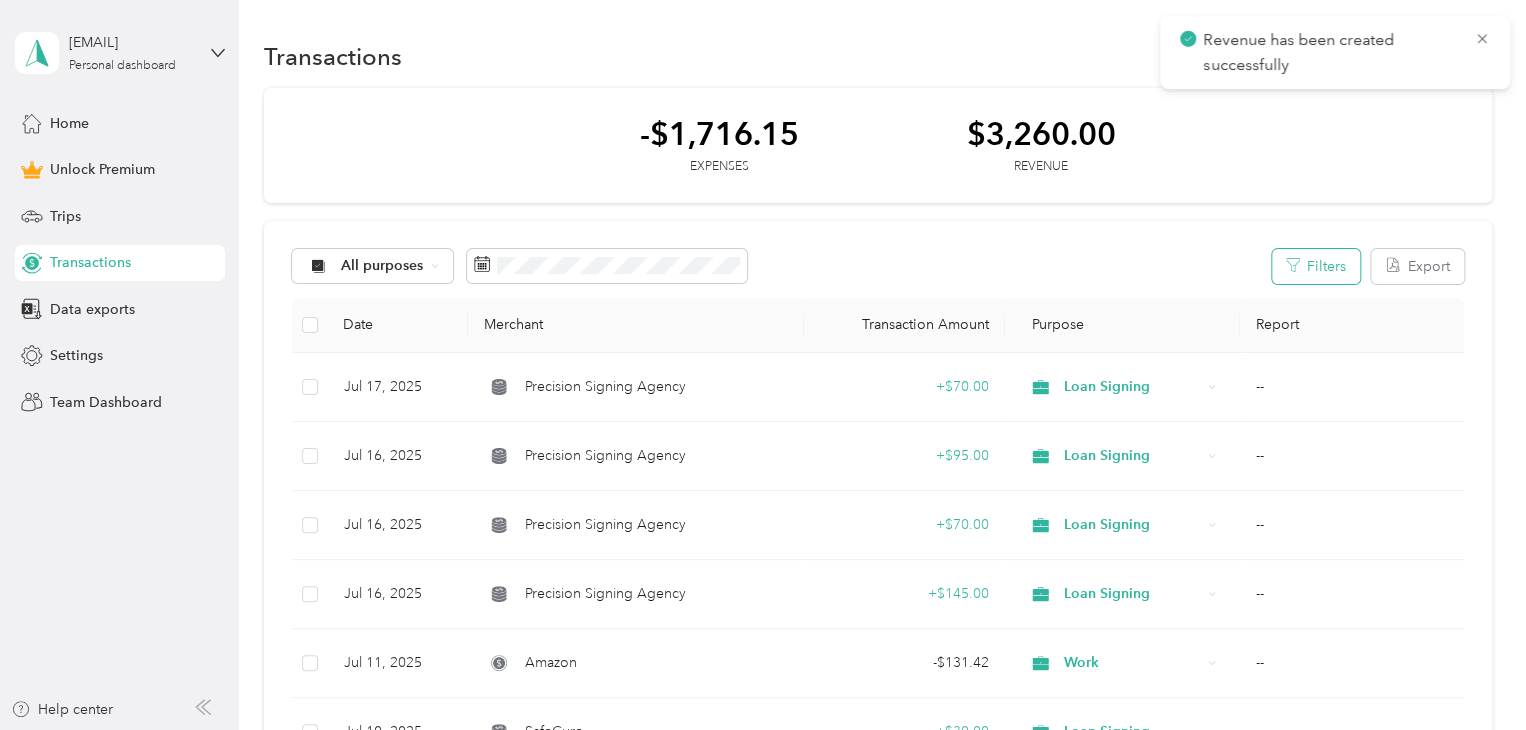 click on "Filters" at bounding box center [1316, 266] 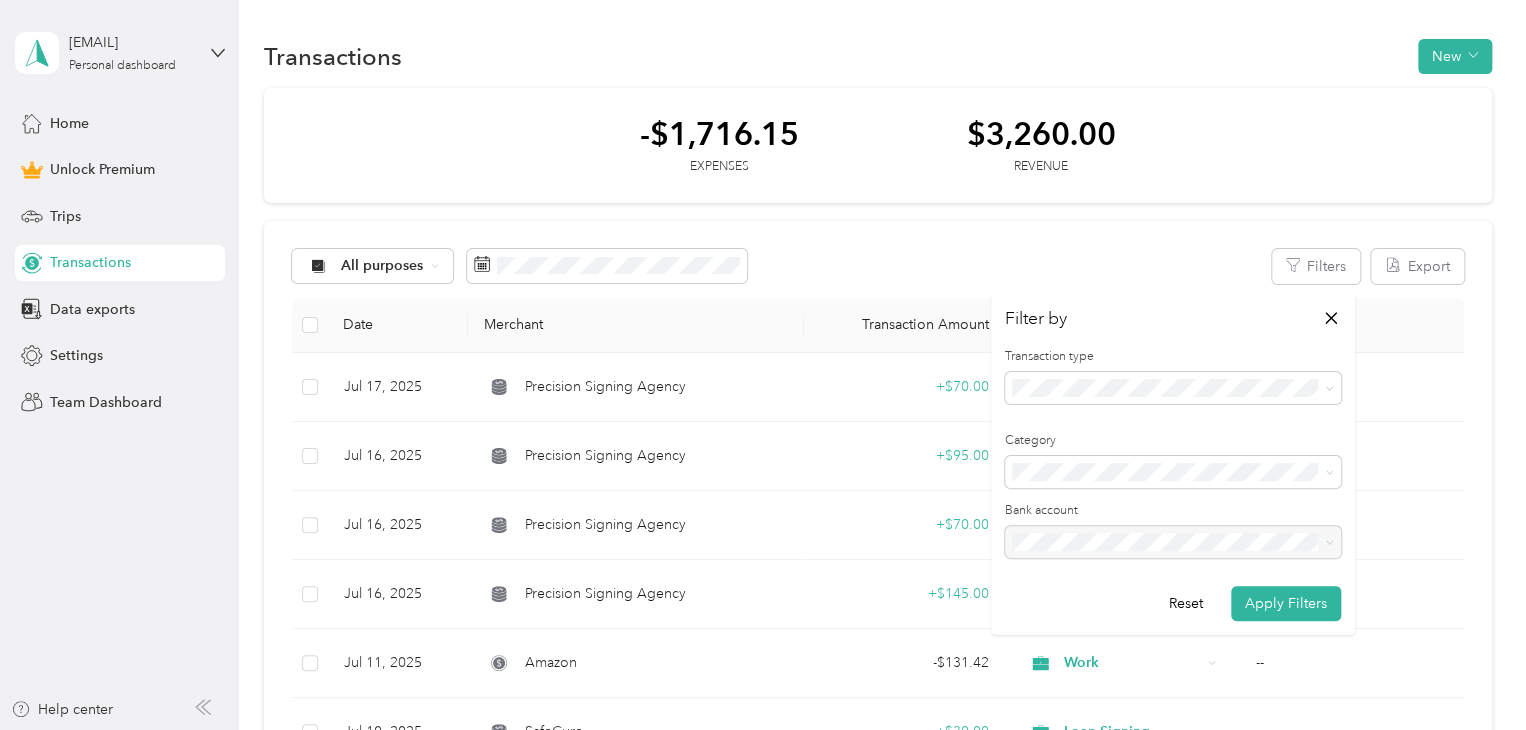 click on "Expense" at bounding box center [1173, 447] 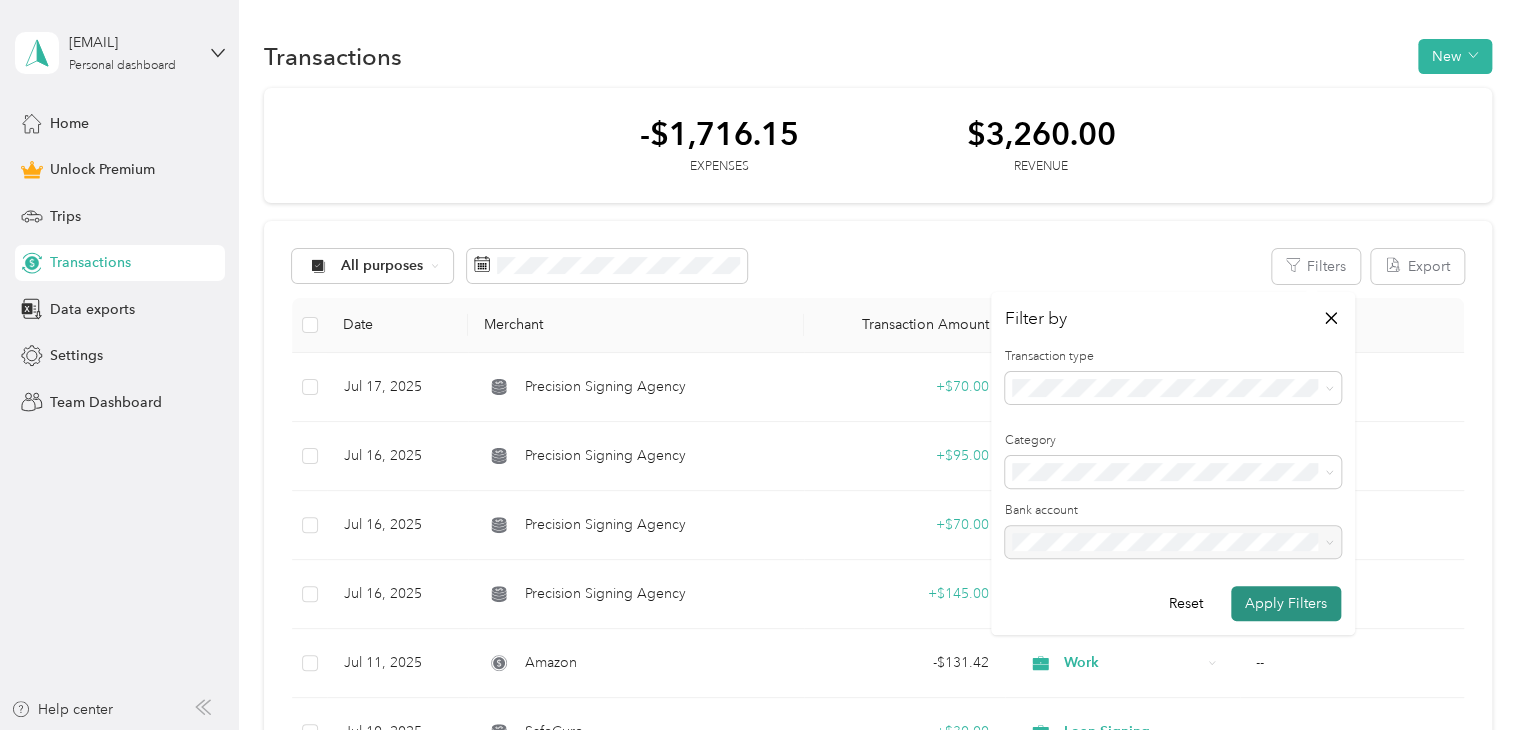 click on "Apply Filters" at bounding box center [1286, 603] 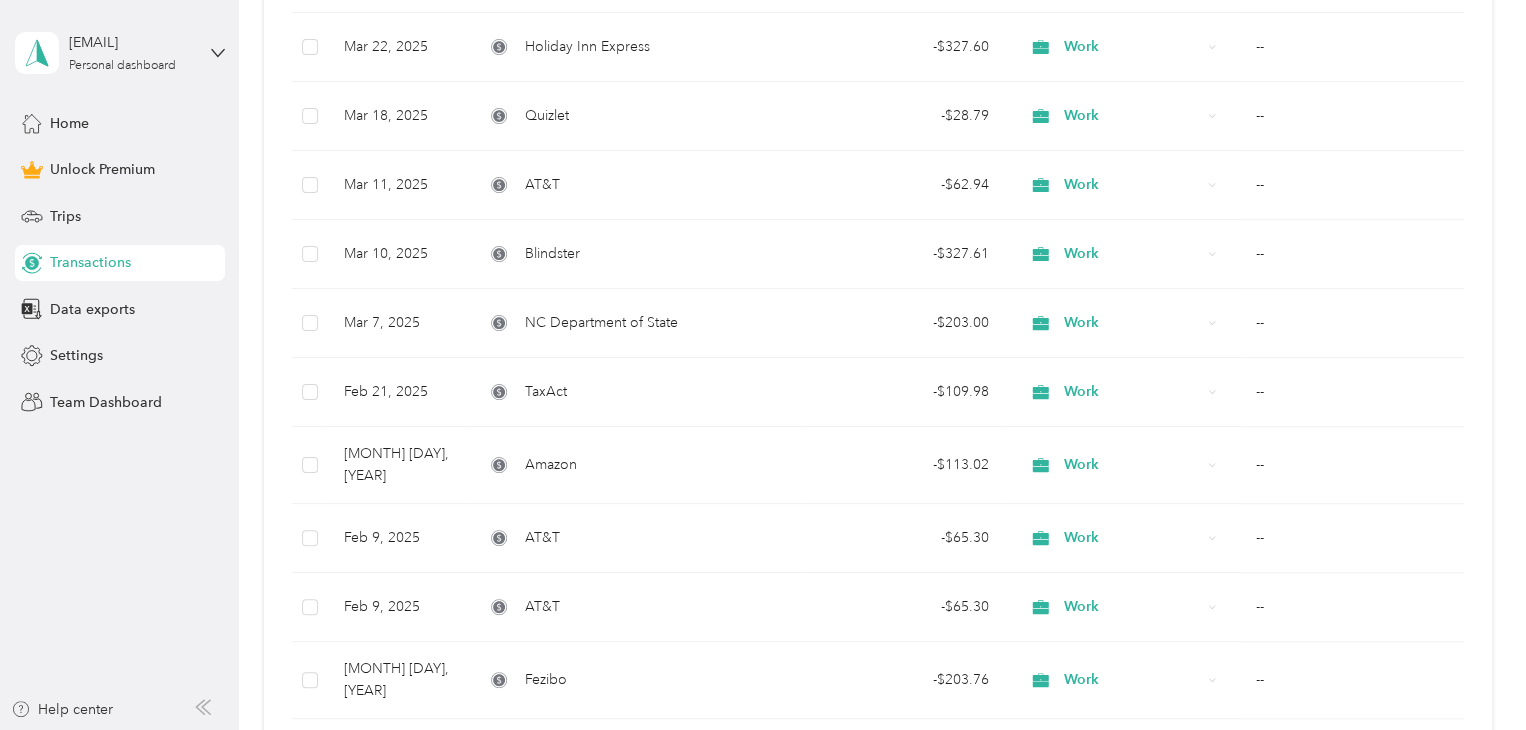 scroll, scrollTop: 0, scrollLeft: 0, axis: both 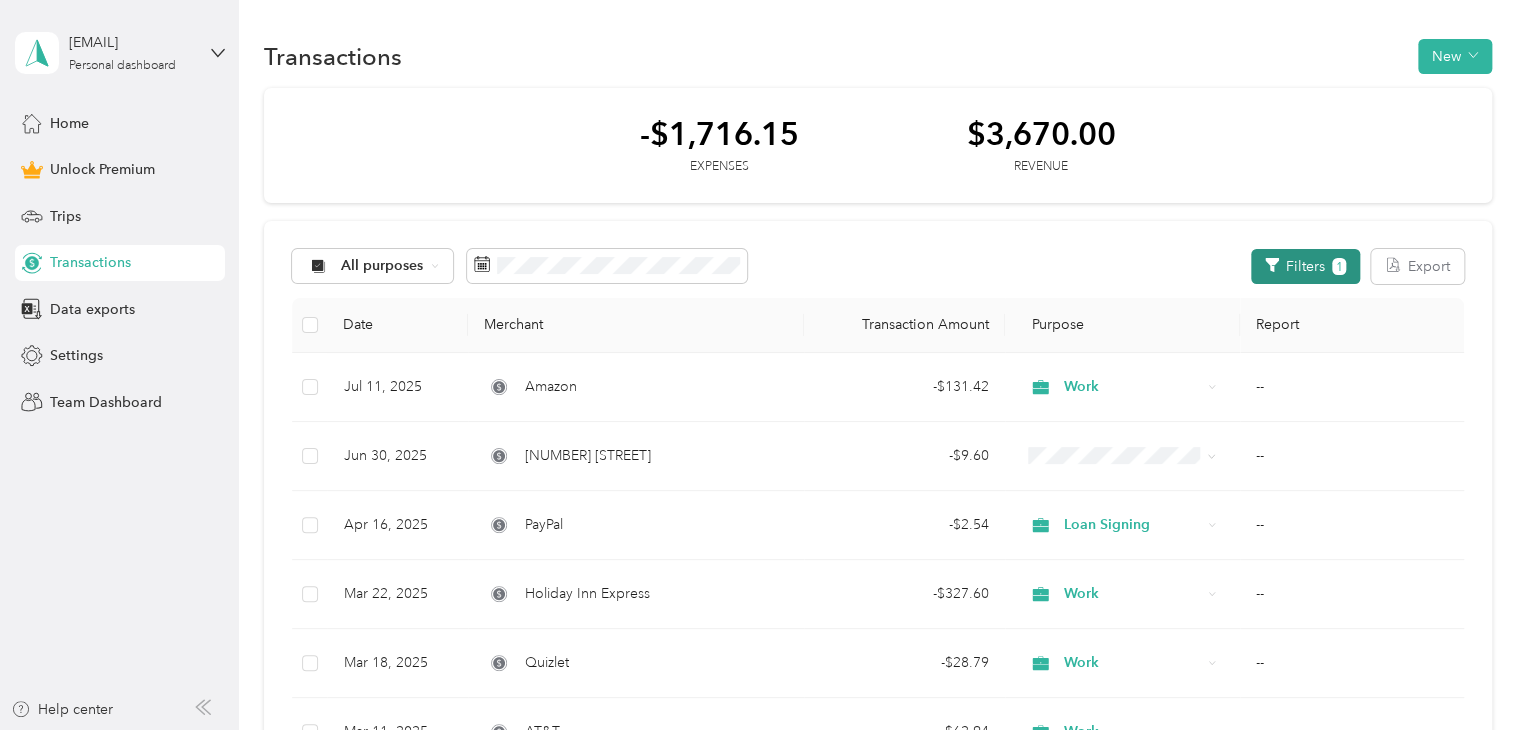 click on "Filters 1" at bounding box center (1305, 266) 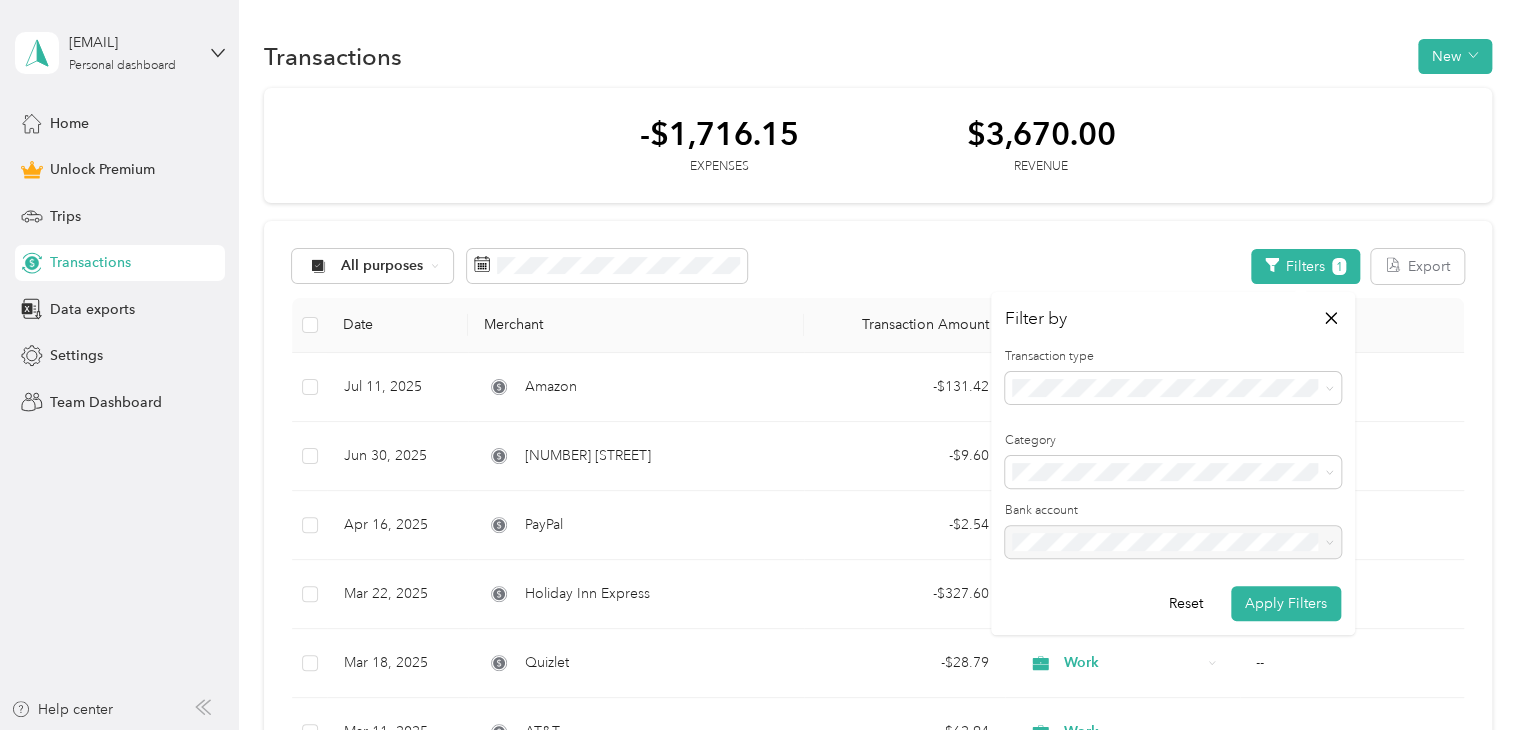 click on "Revenue" at bounding box center (1173, 481) 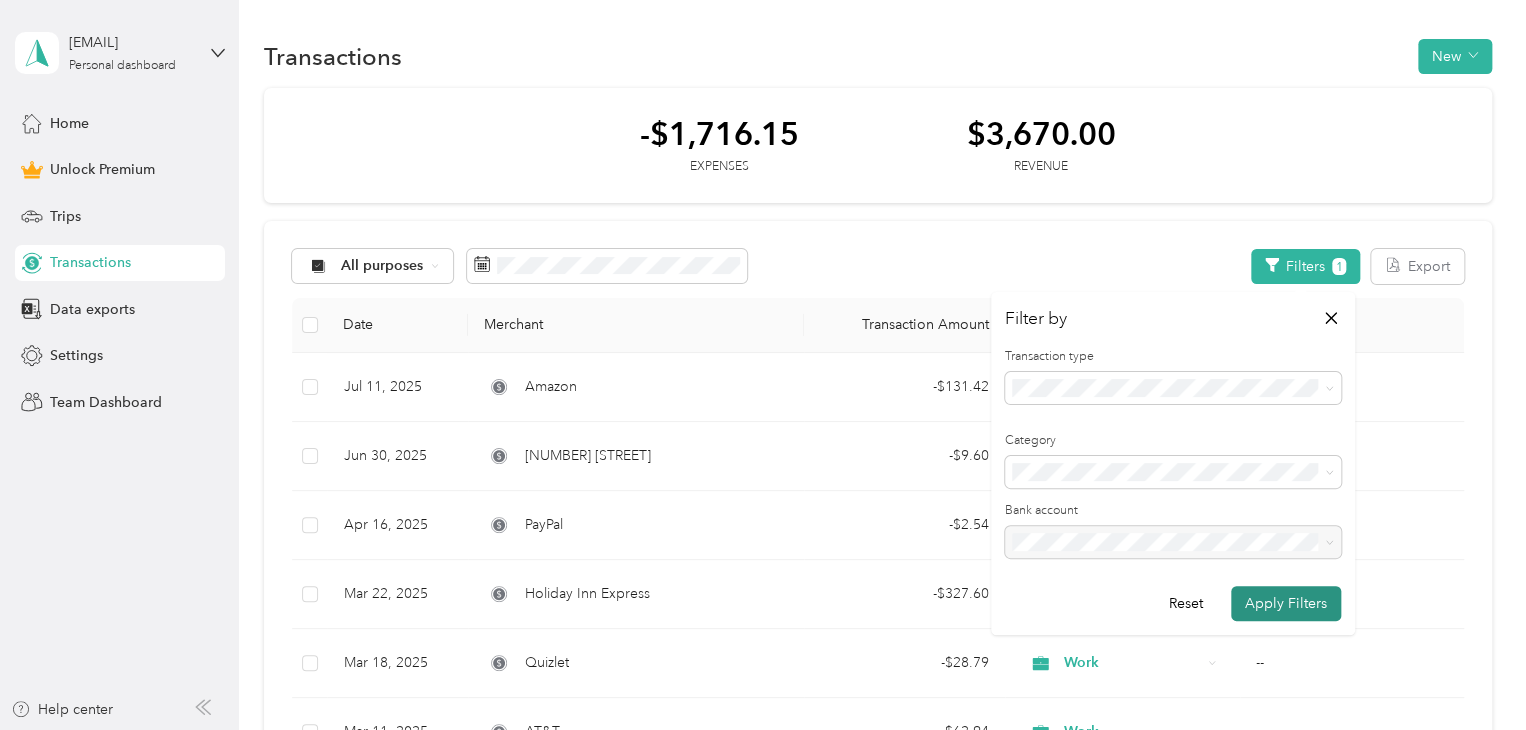 click on "Apply Filters" at bounding box center [1286, 603] 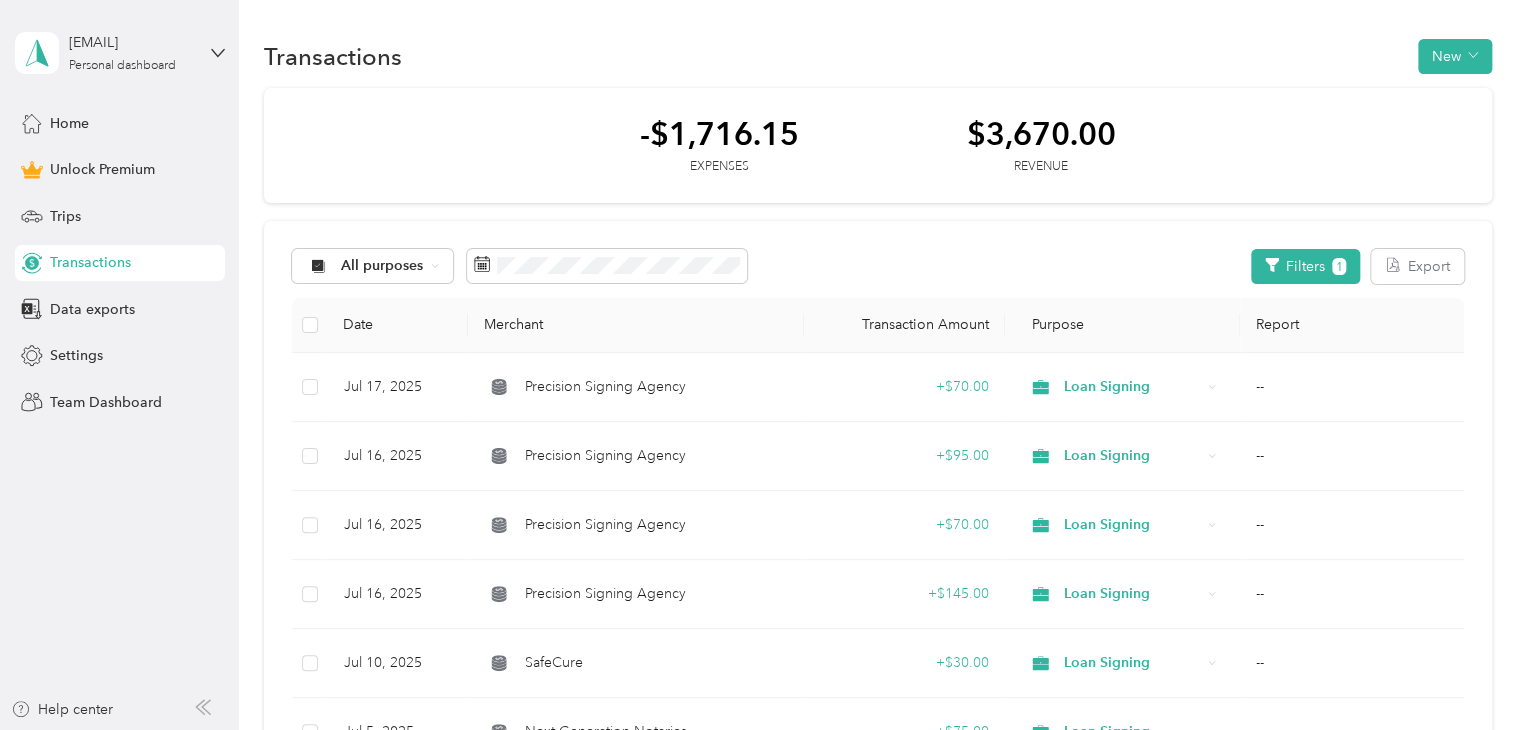 scroll, scrollTop: 1630, scrollLeft: 0, axis: vertical 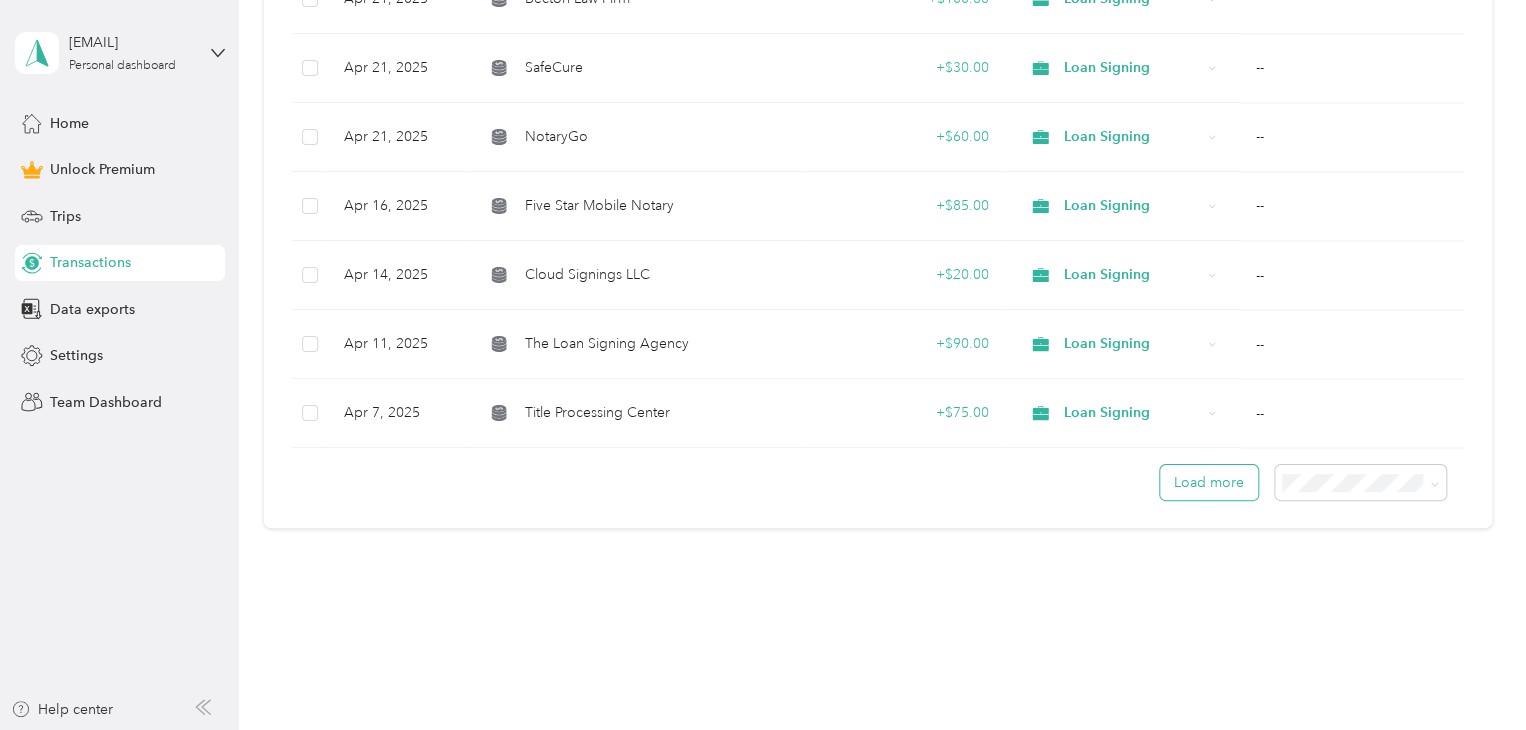 click on "Load more" at bounding box center [1209, 482] 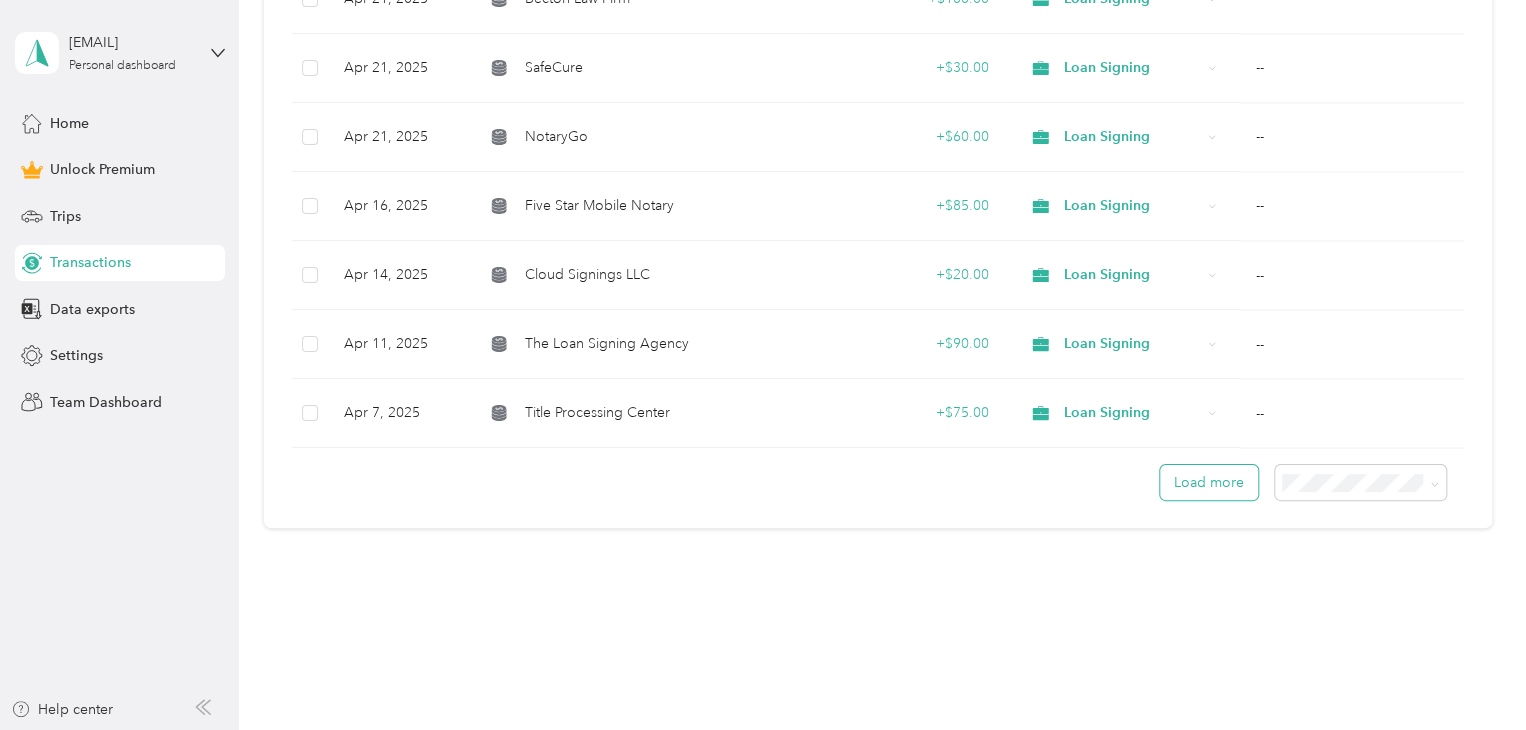 click on "Load more" at bounding box center (1209, 482) 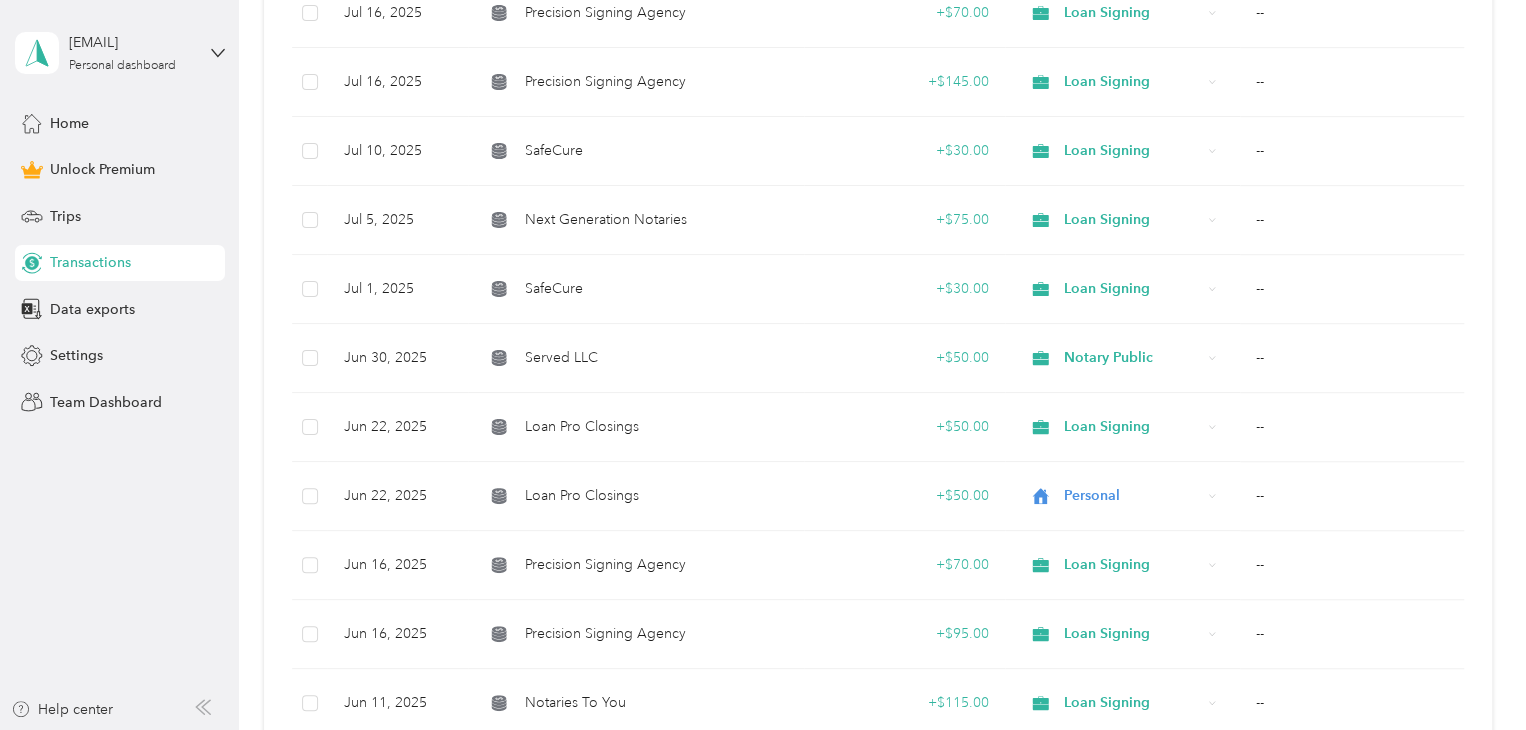 scroll, scrollTop: 0, scrollLeft: 0, axis: both 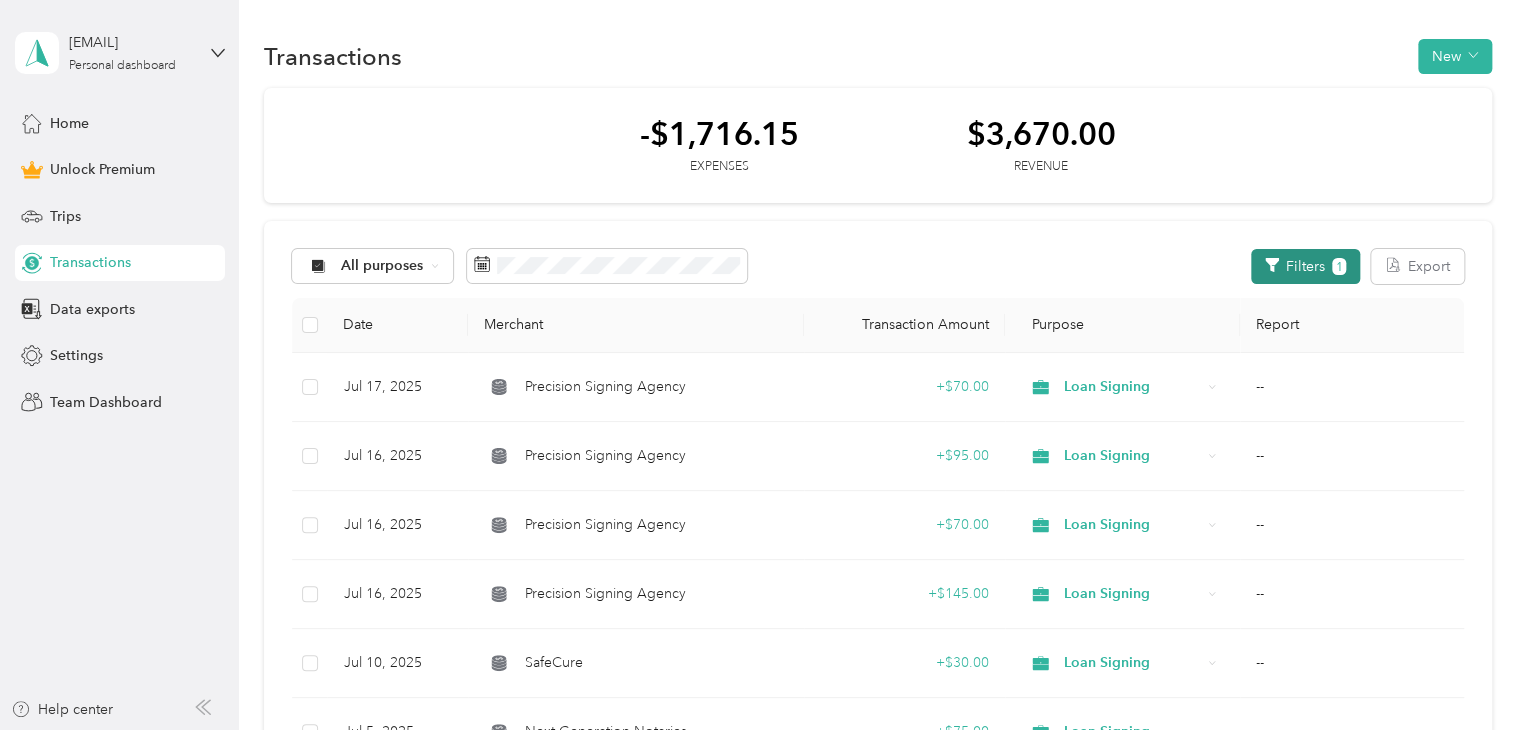 click on "Filters 1" at bounding box center [1305, 266] 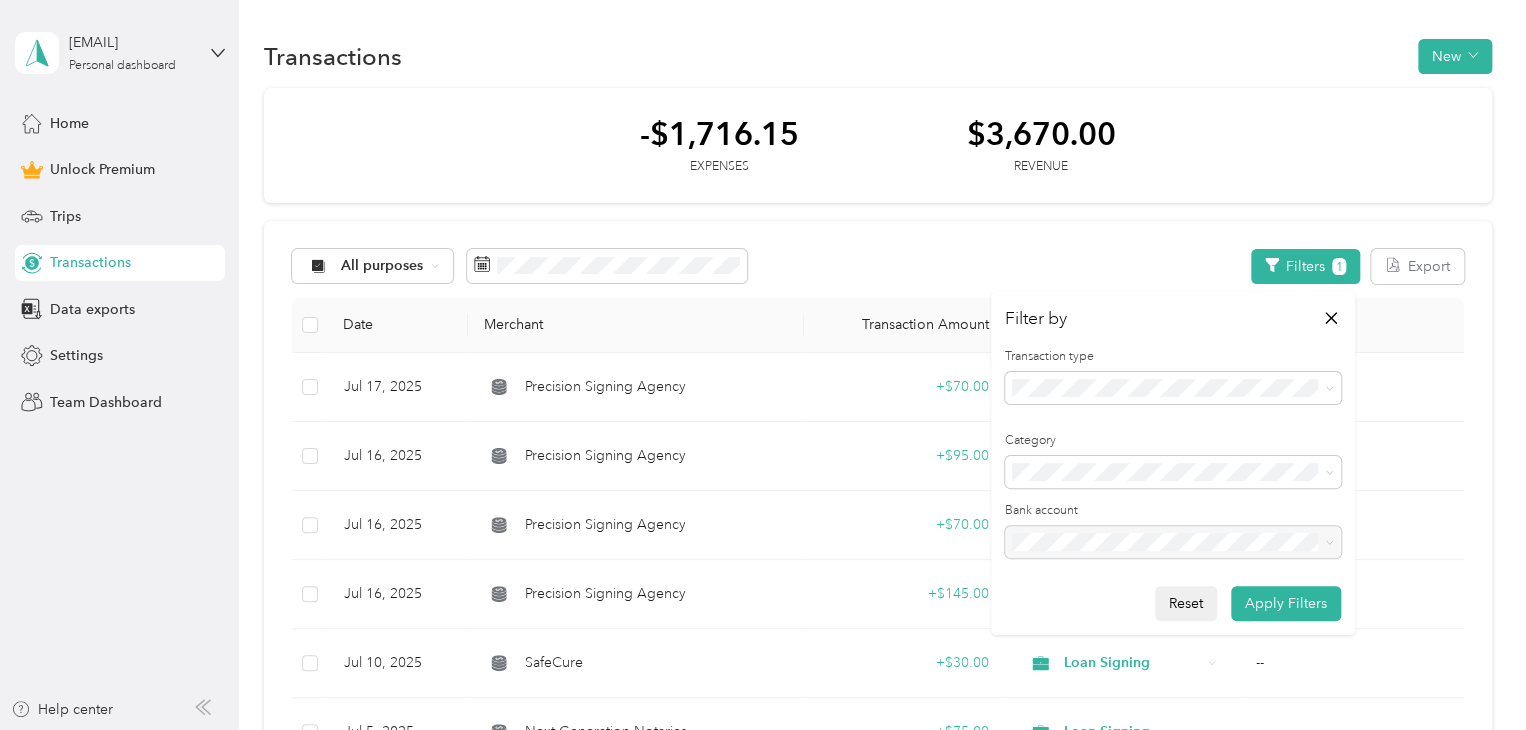 click on "Reset" at bounding box center (1186, 603) 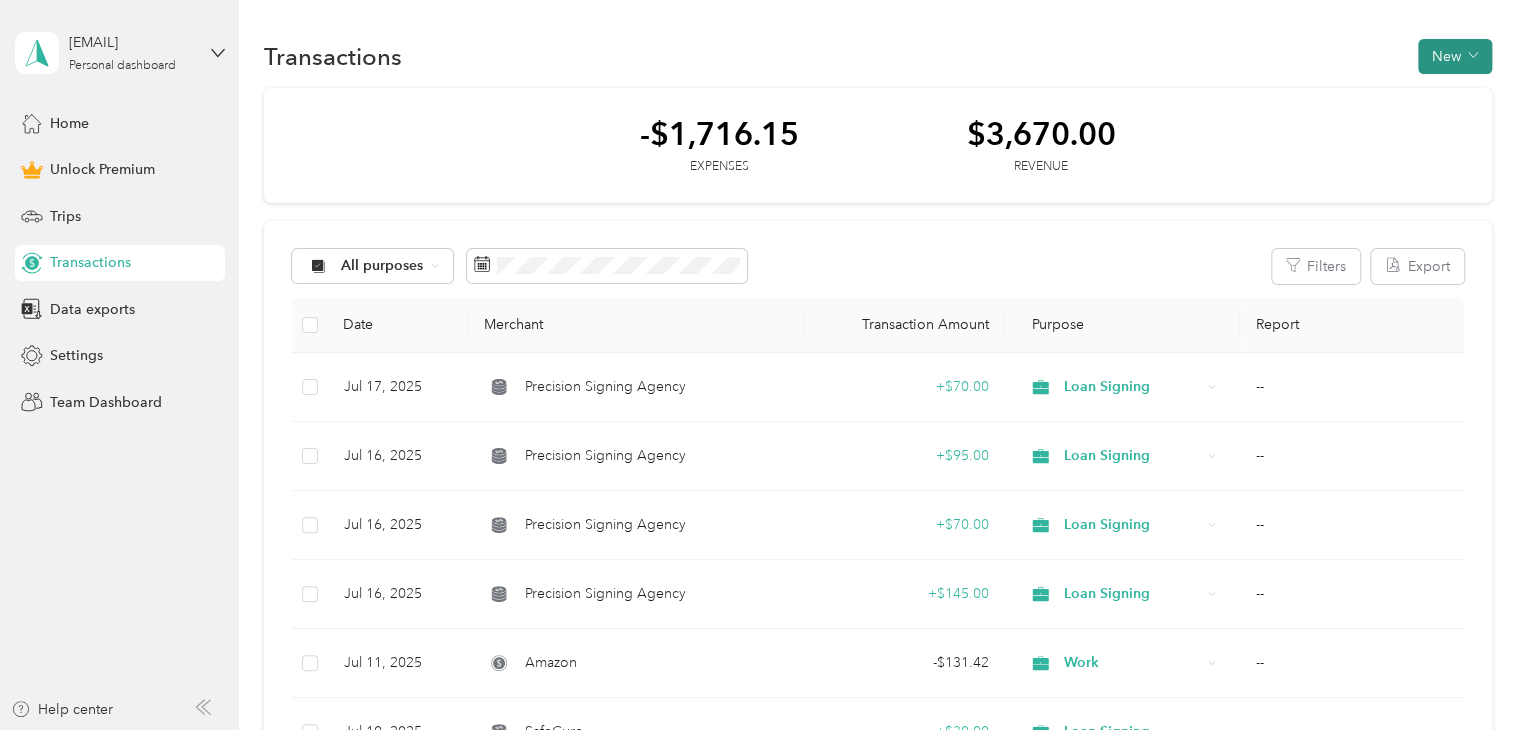 click on "New" at bounding box center [1455, 56] 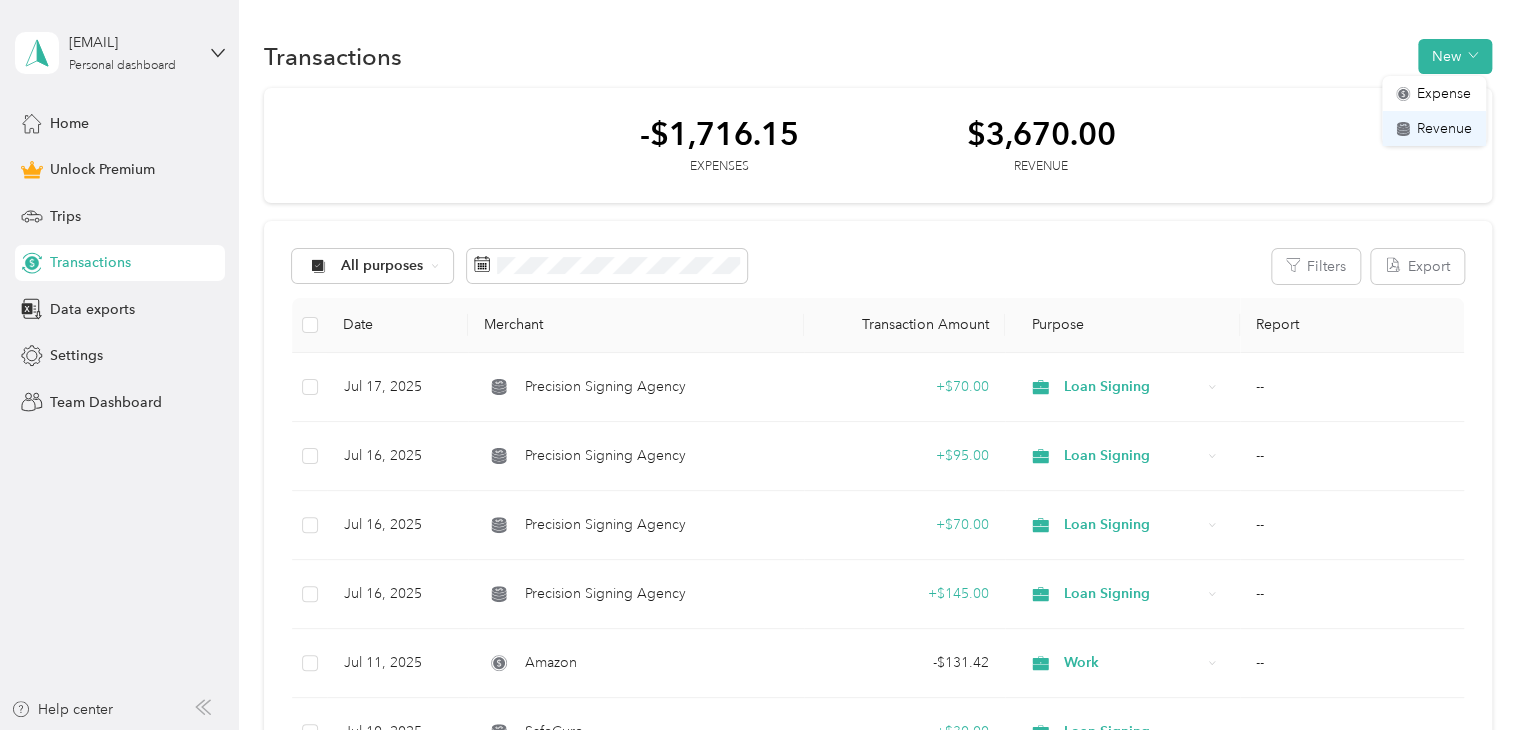click on "Revenue" at bounding box center (1444, 128) 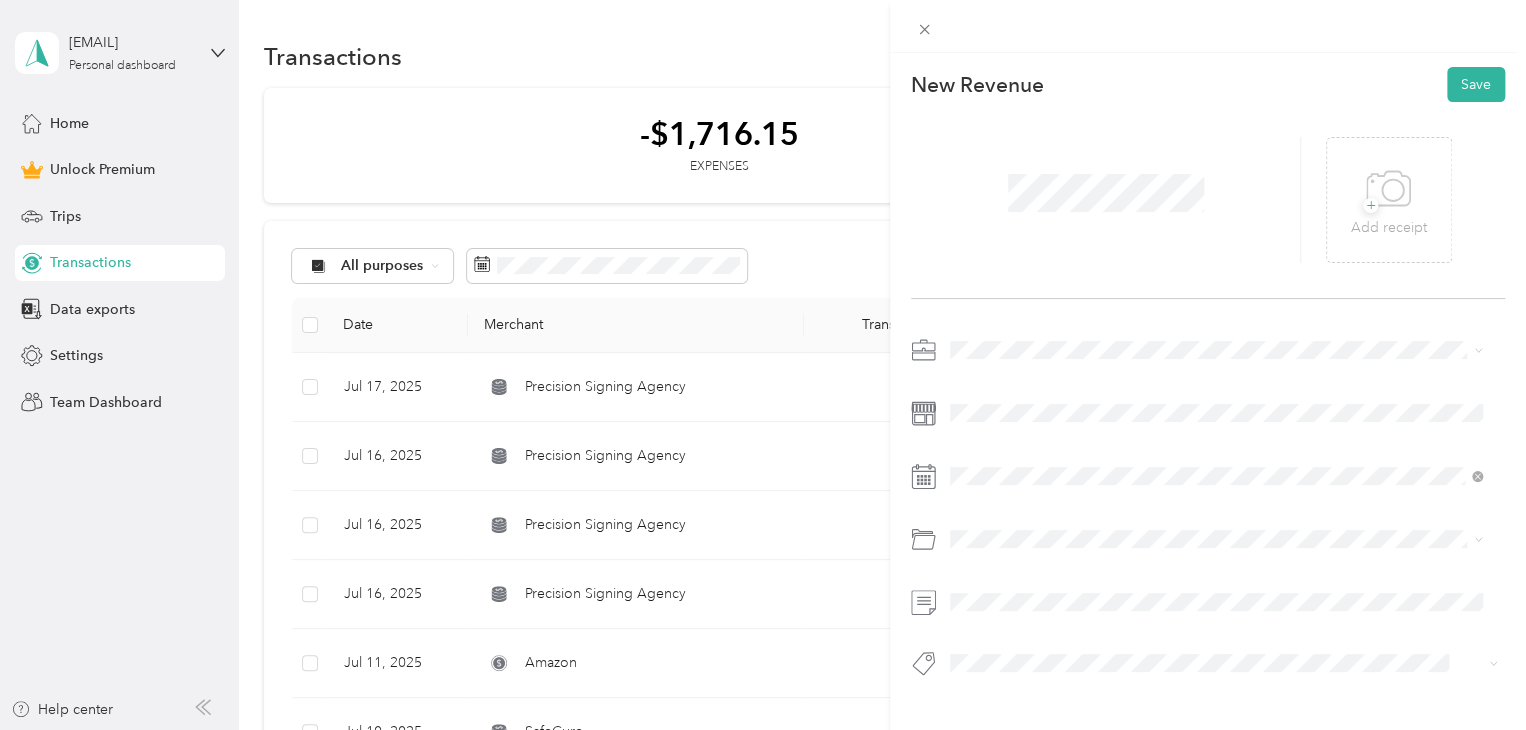 click on "Loan Signing" at bounding box center (1216, 483) 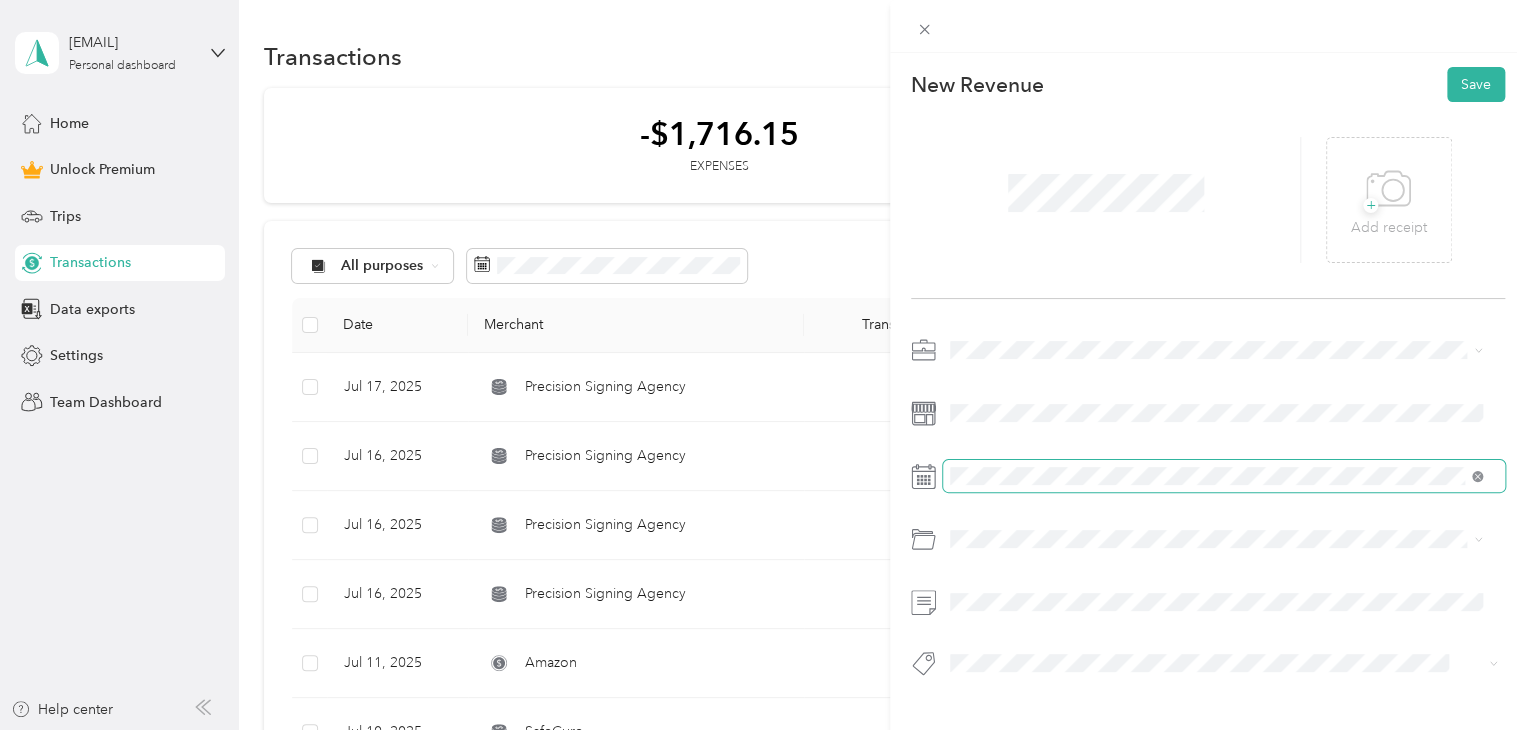 click 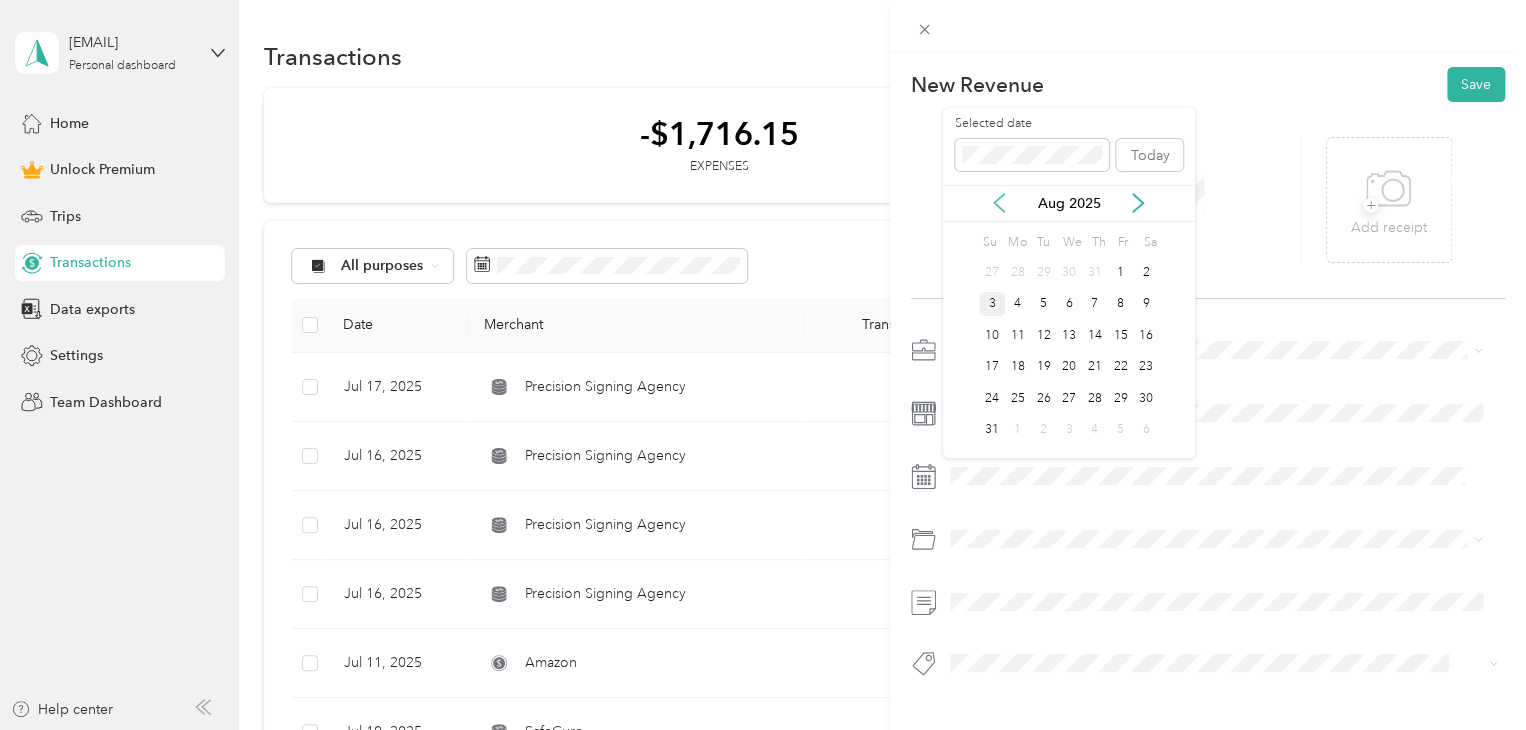 click 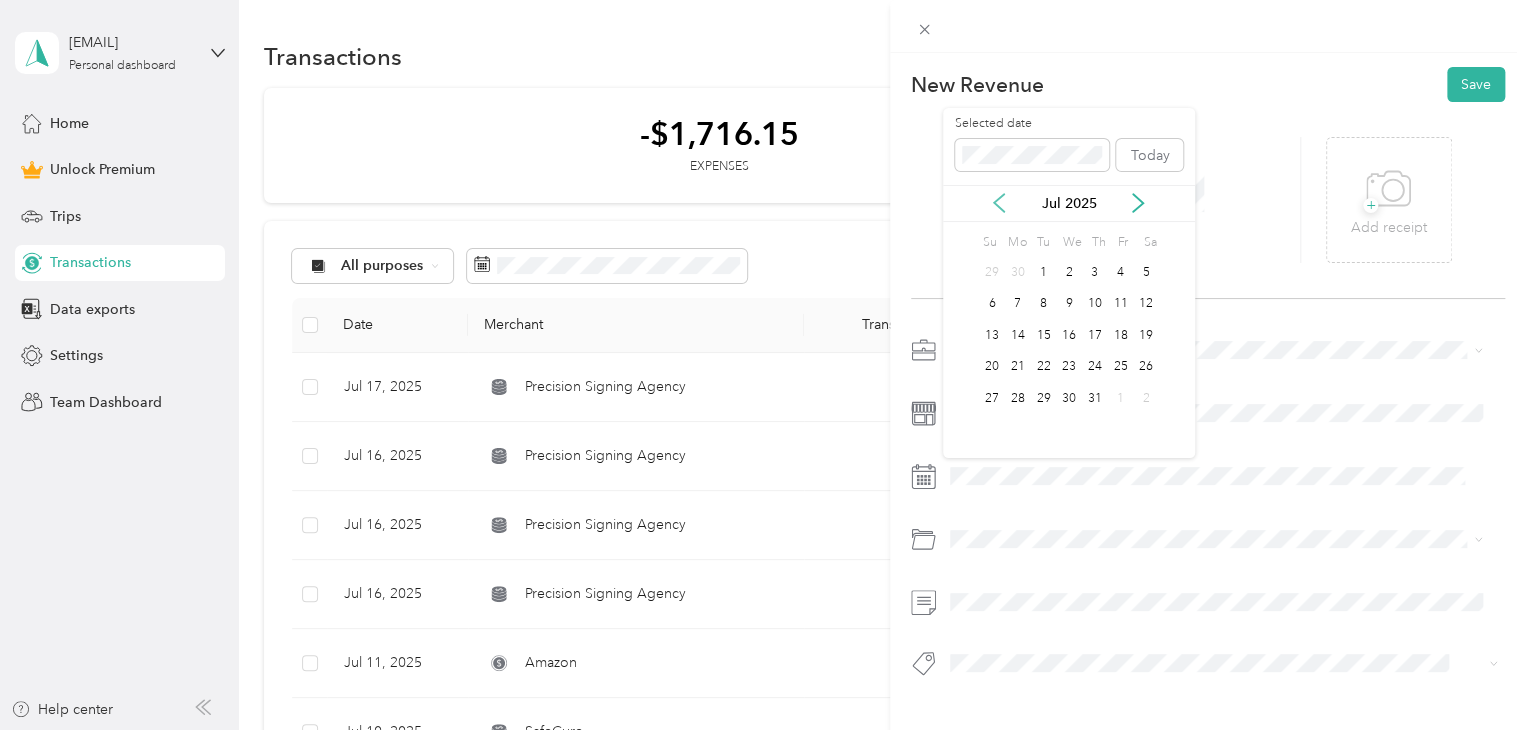 click 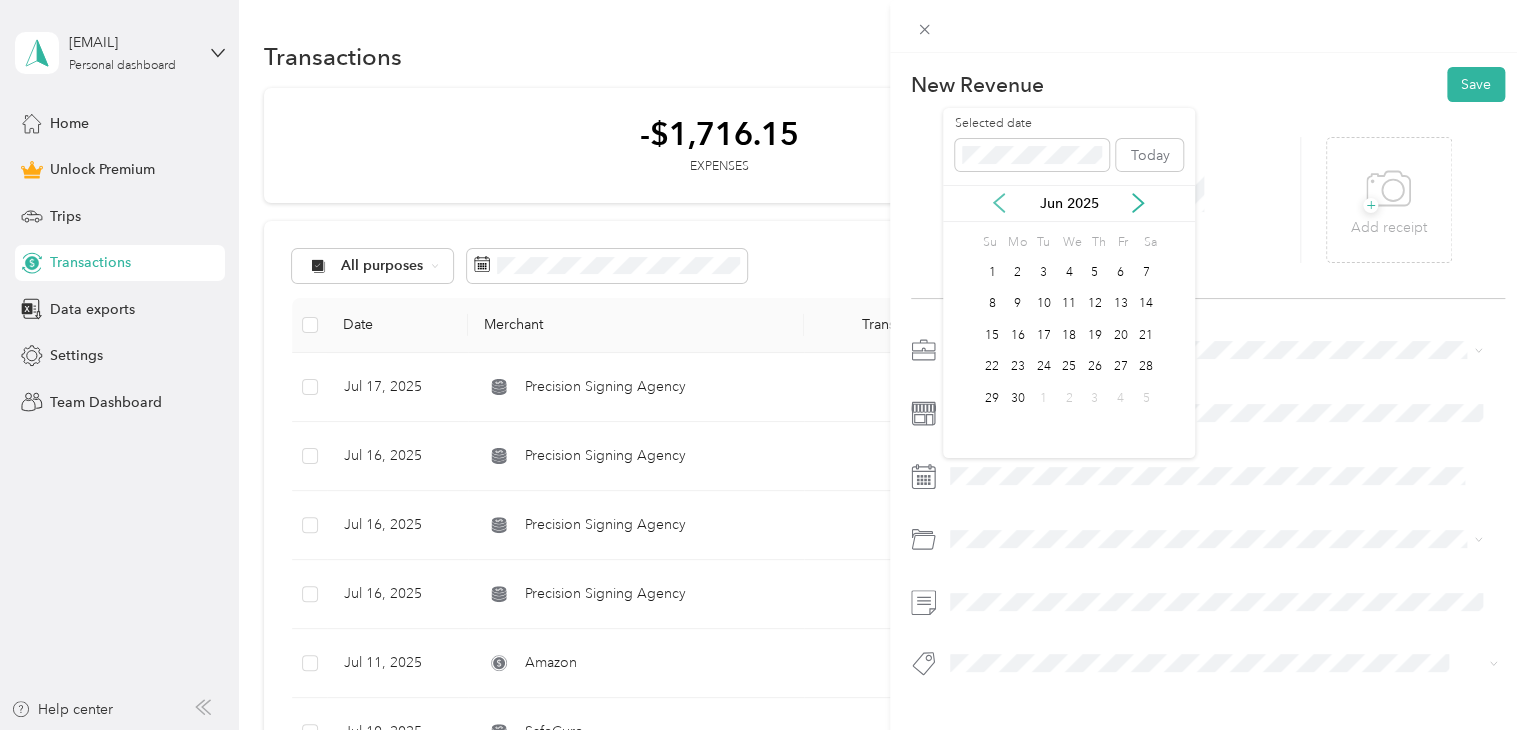click 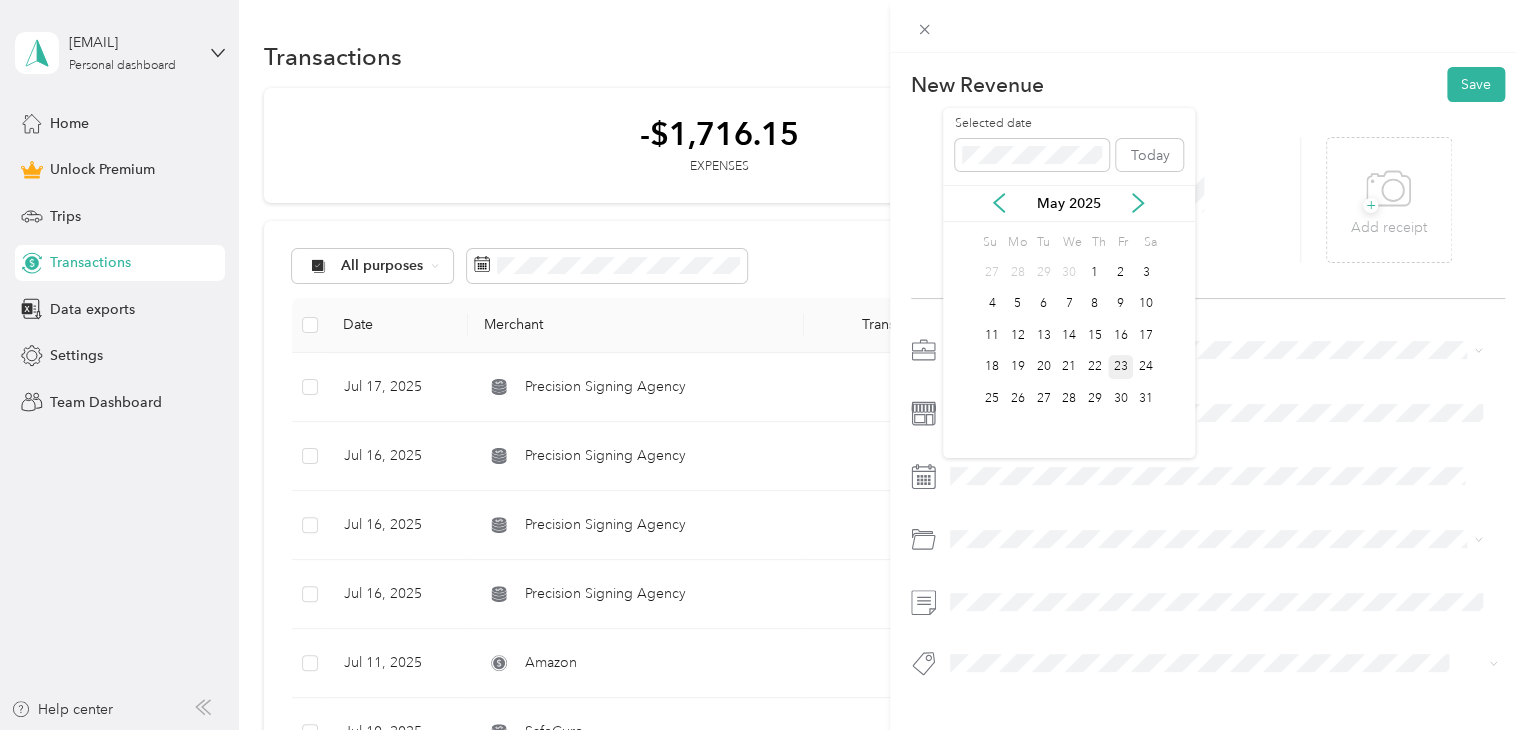 click on "23" at bounding box center [1121, 367] 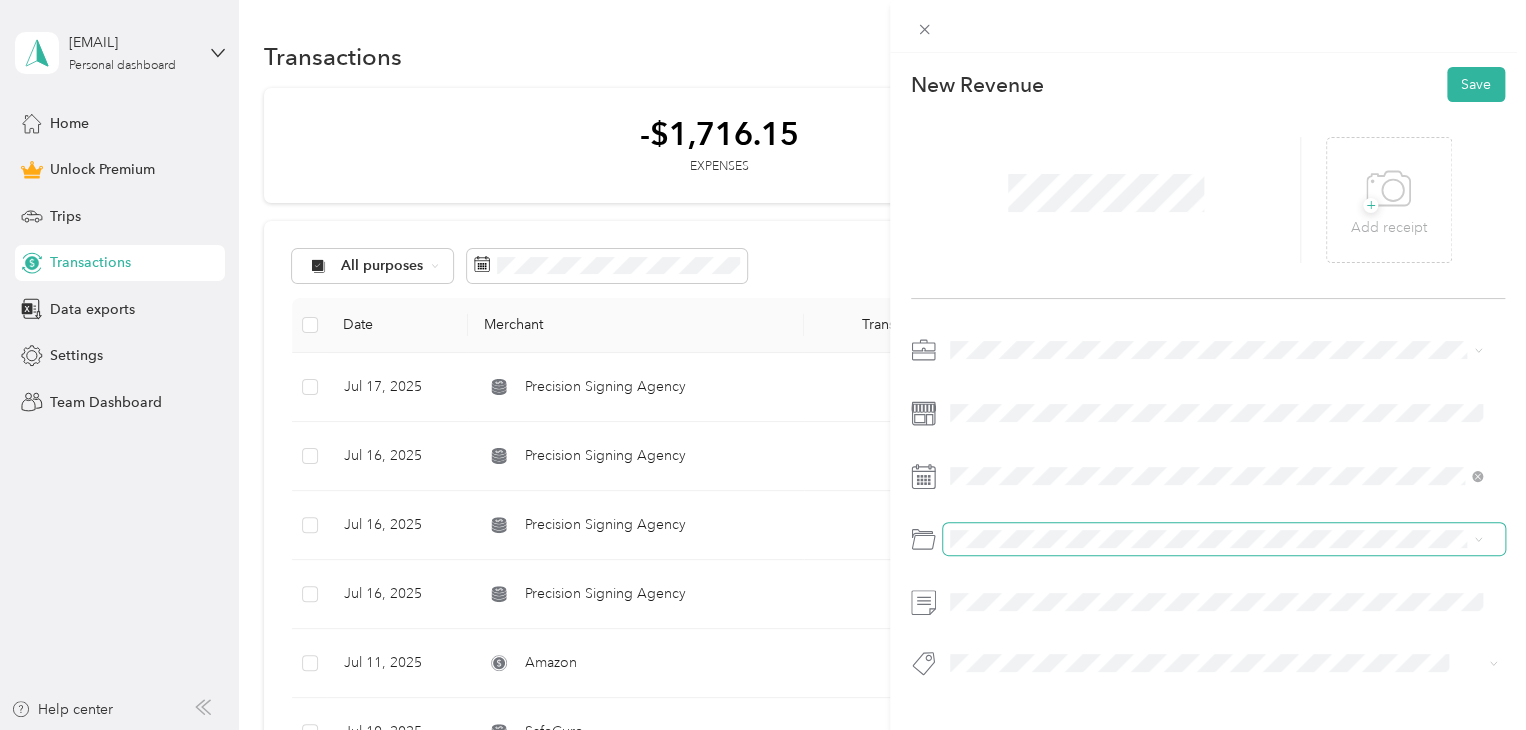 click at bounding box center (1224, 539) 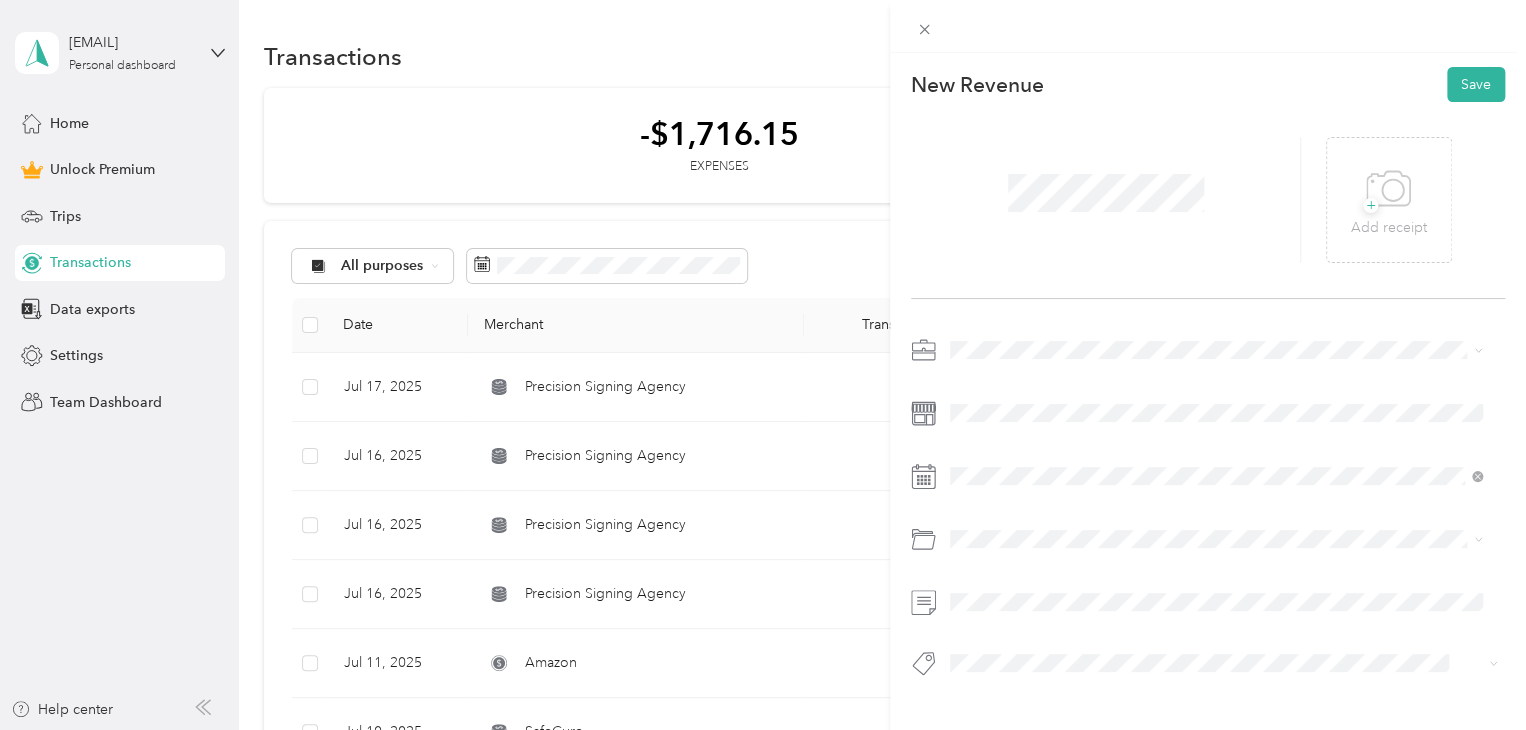 click on "Signing" at bounding box center [992, 585] 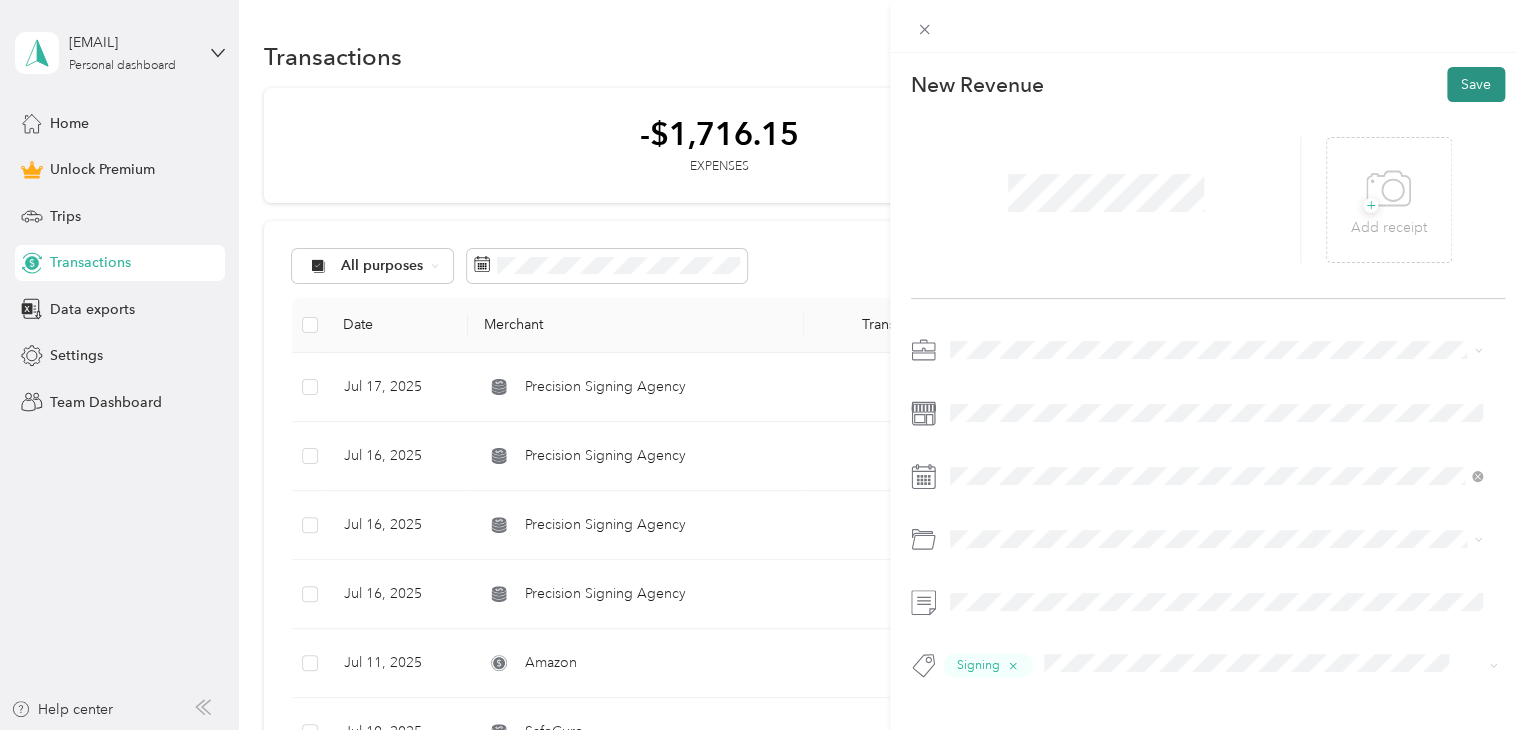 click on "Save" at bounding box center [1476, 84] 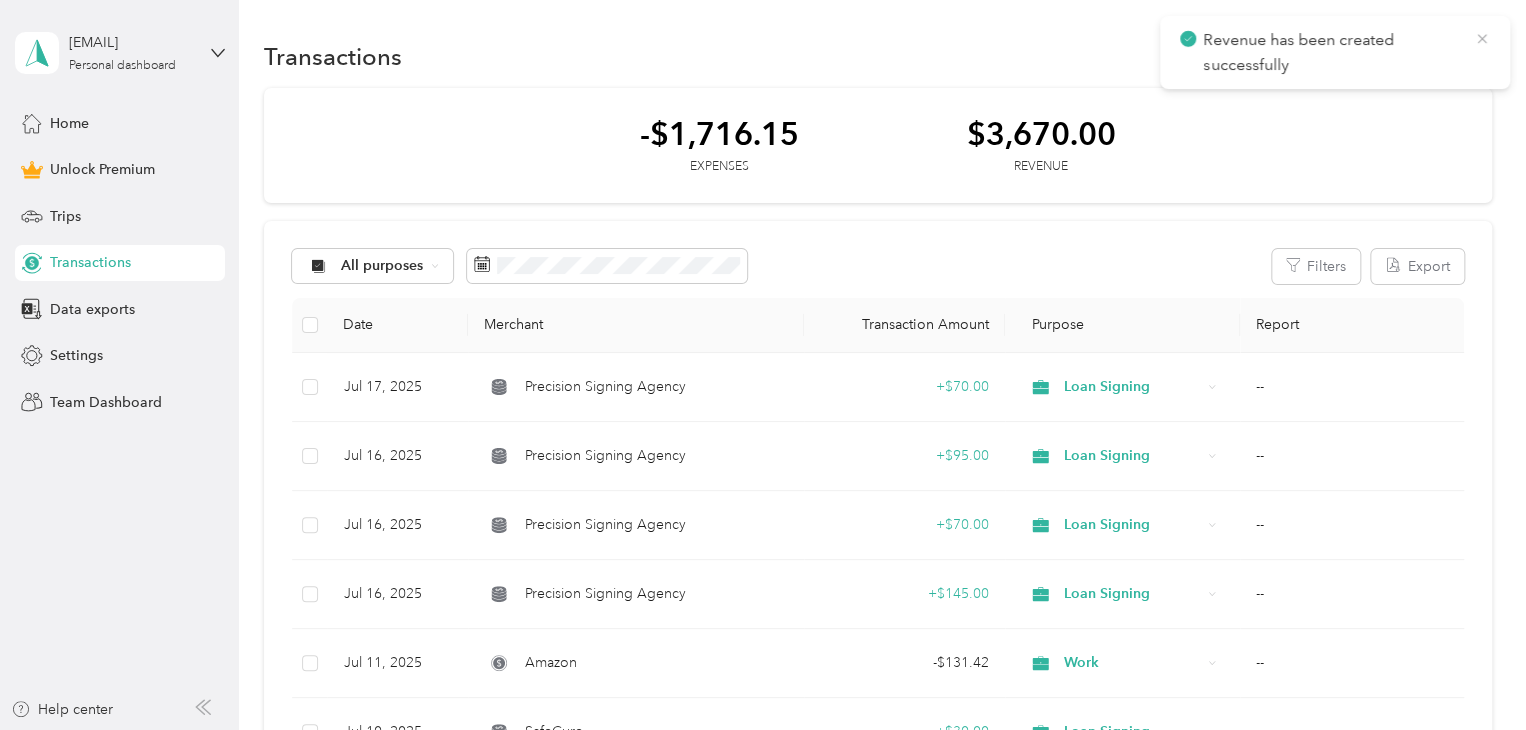 click 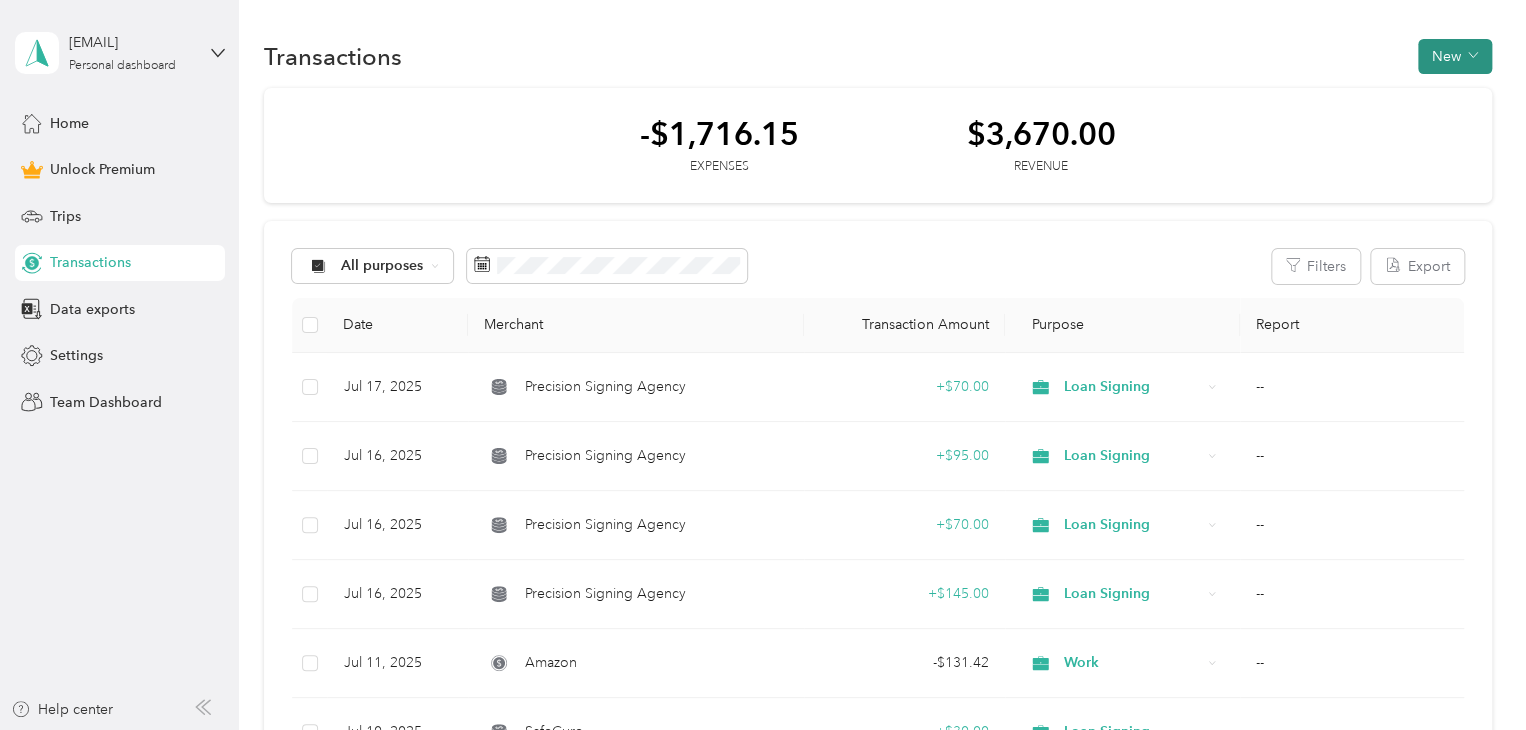 click on "New" at bounding box center [1455, 56] 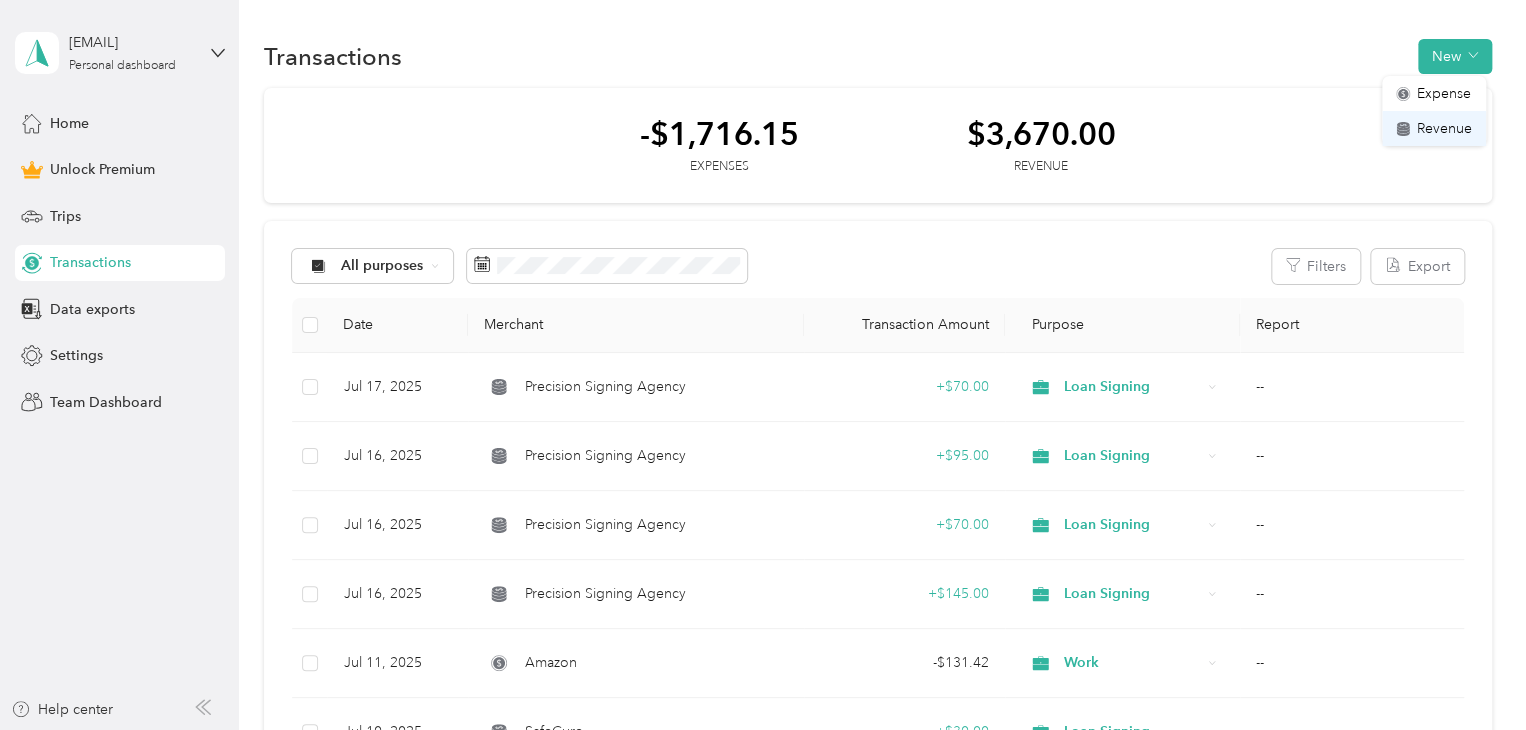 click on "Revenue" at bounding box center [1444, 128] 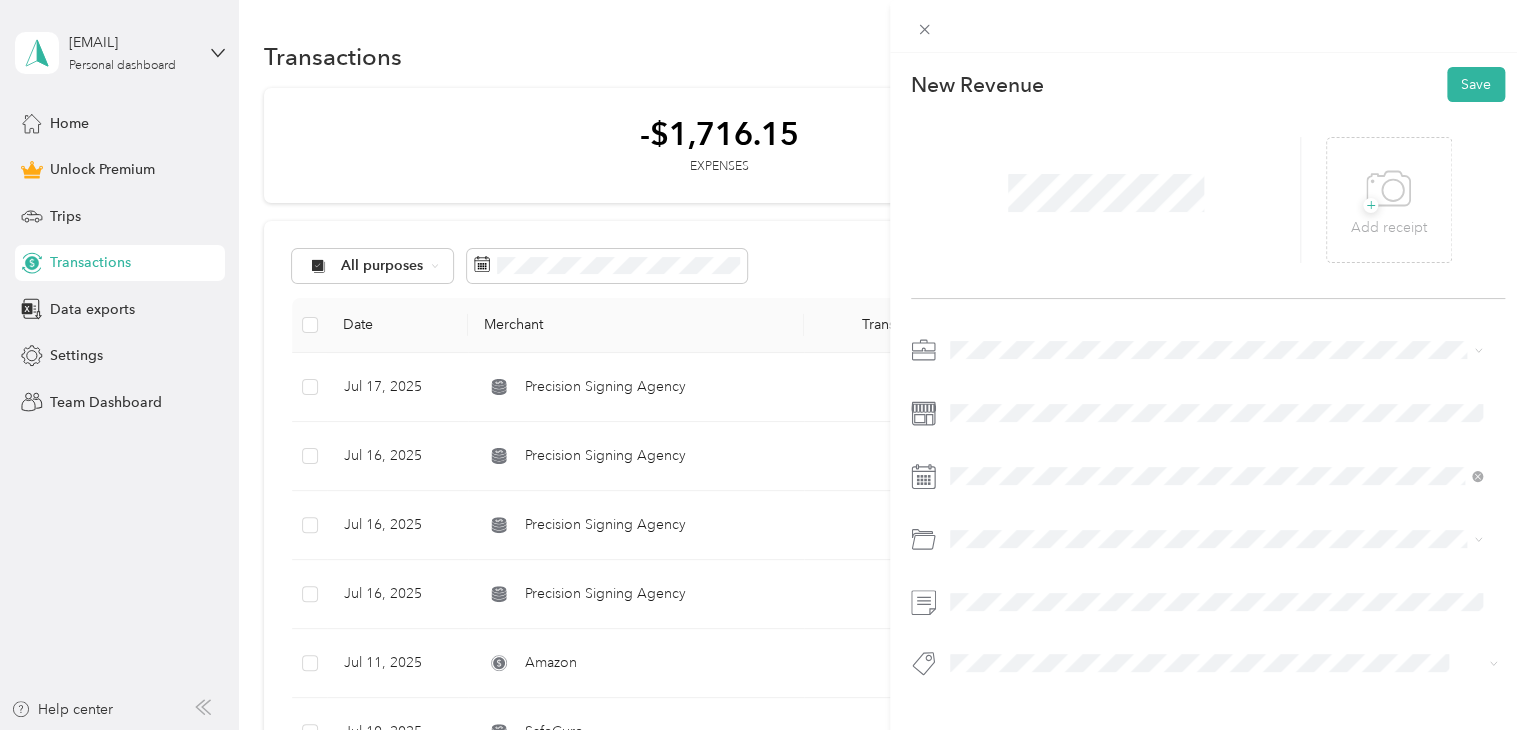 click on "Loan Signing" at bounding box center (1216, 479) 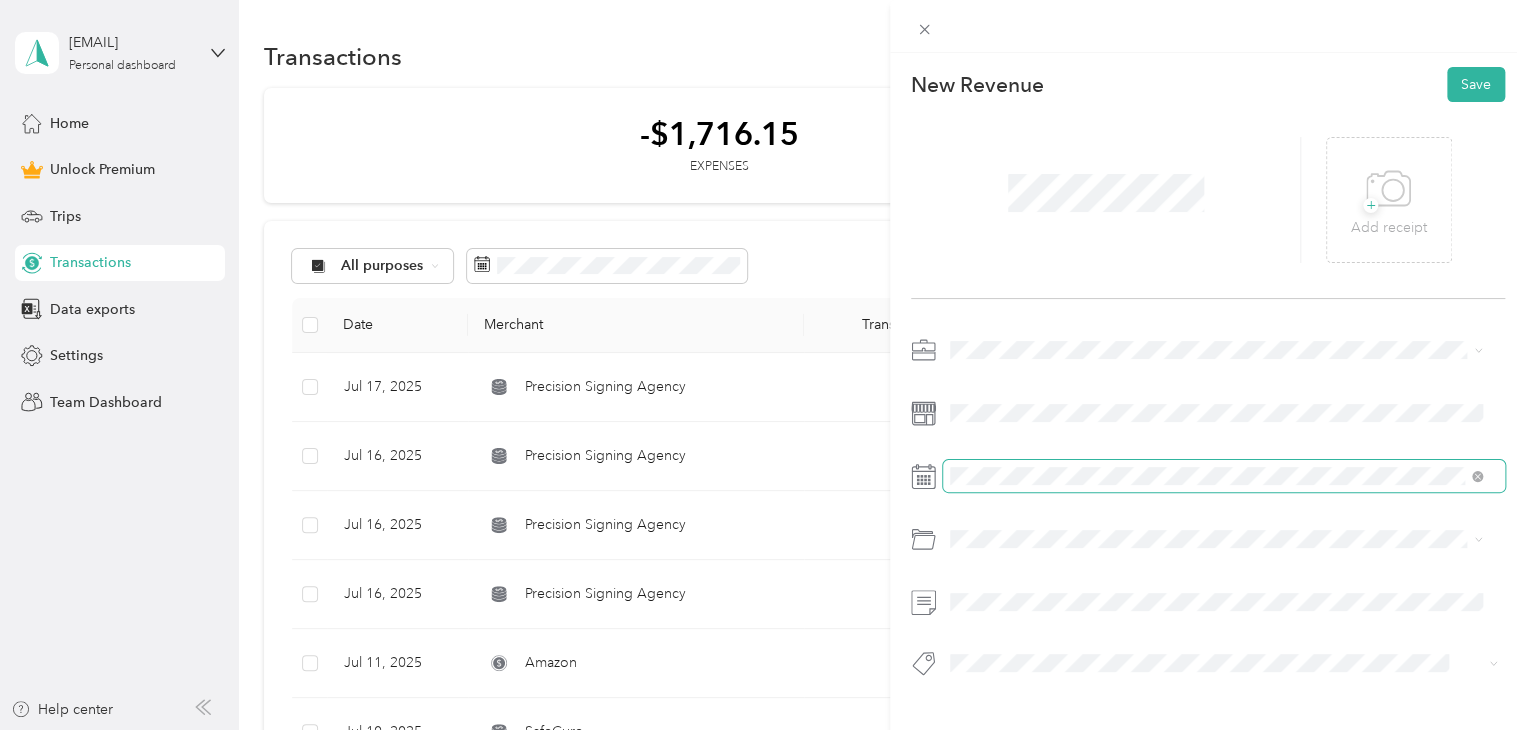 click at bounding box center [1224, 476] 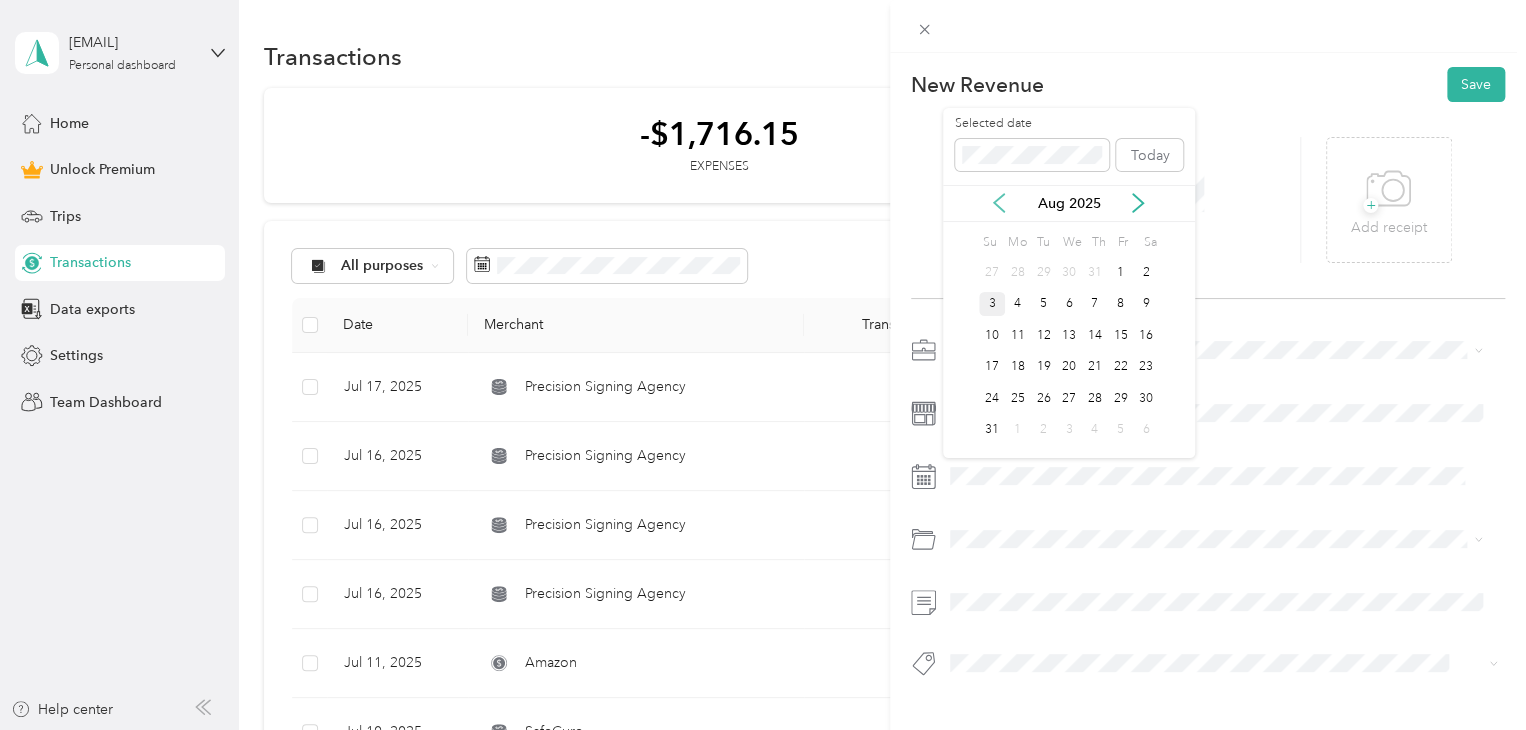 click 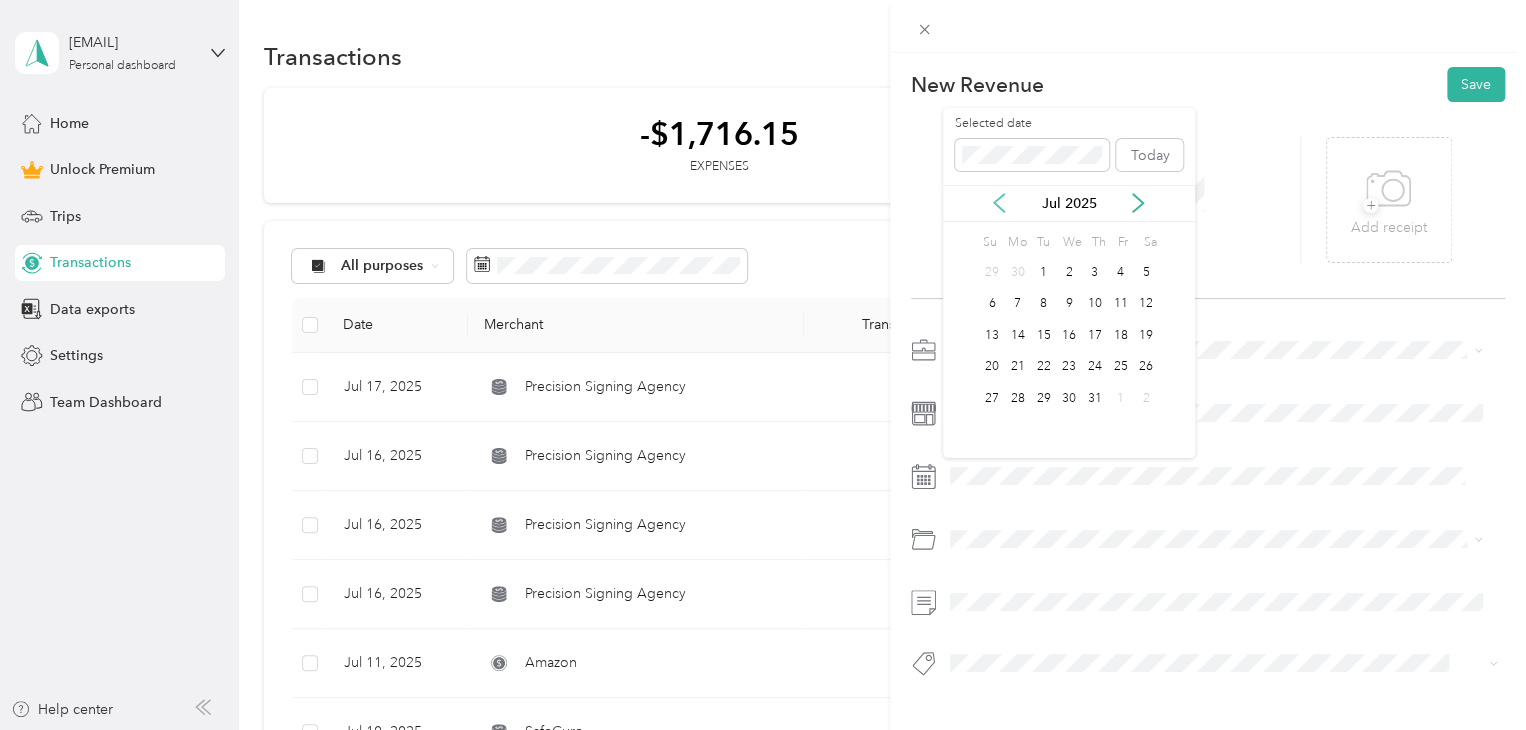 click 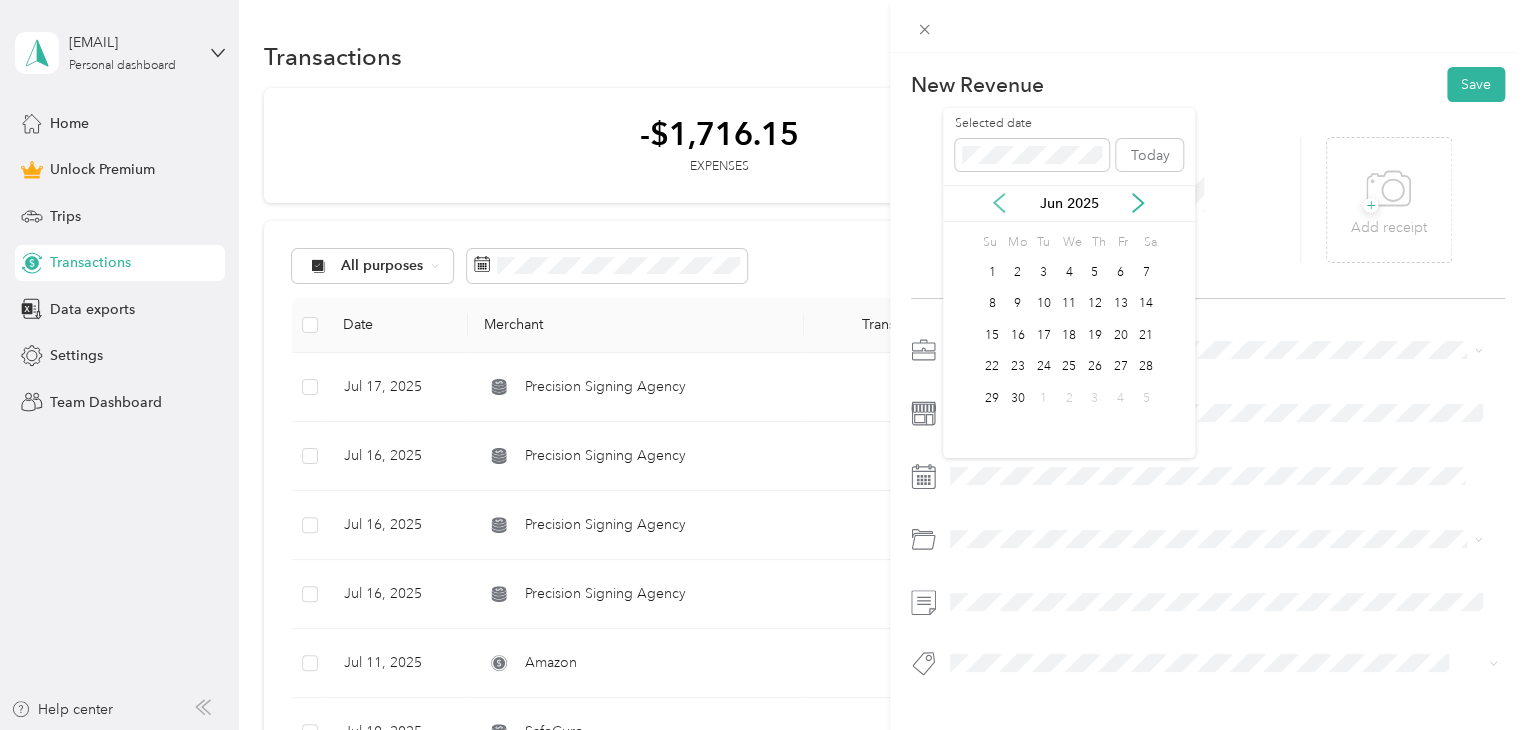 click 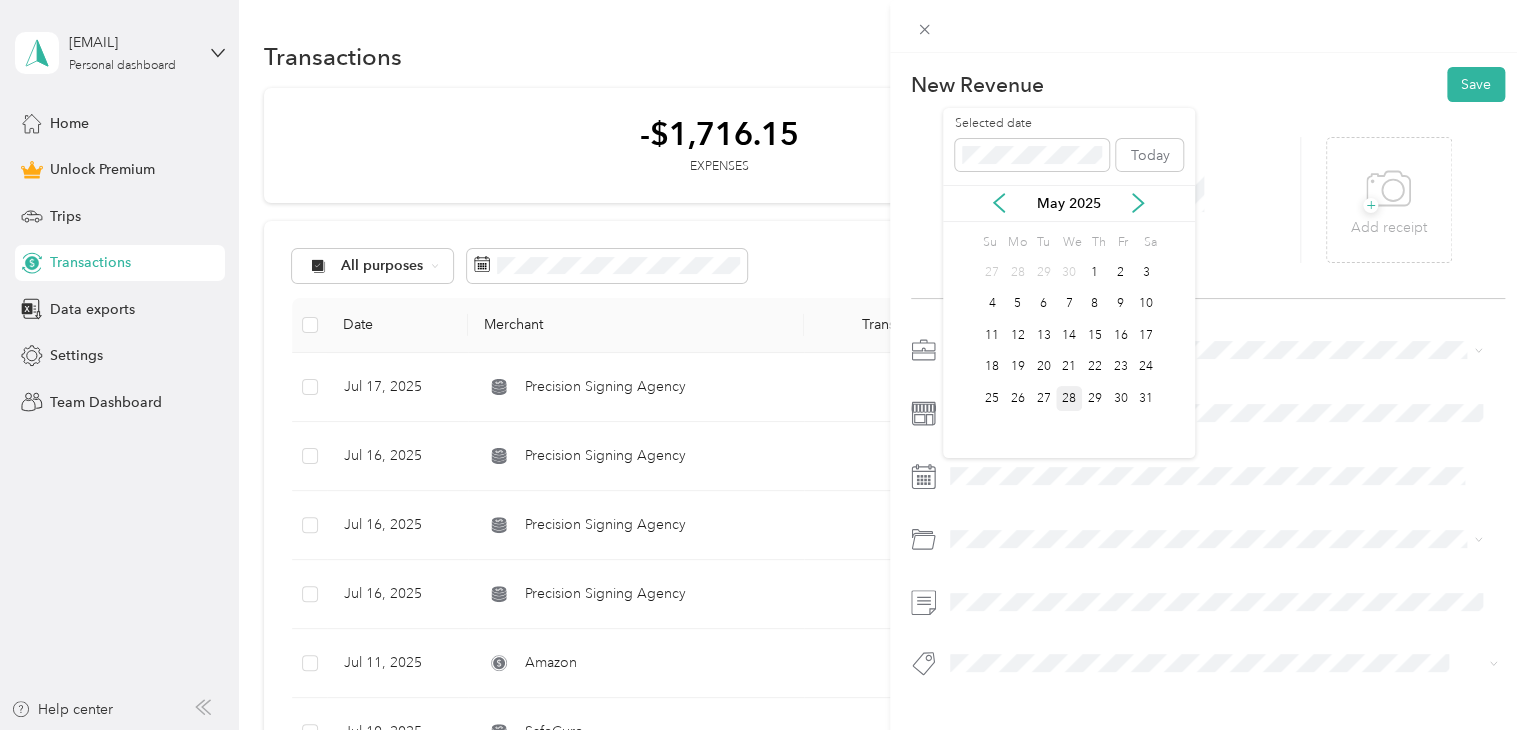 click on "28" at bounding box center [1069, 398] 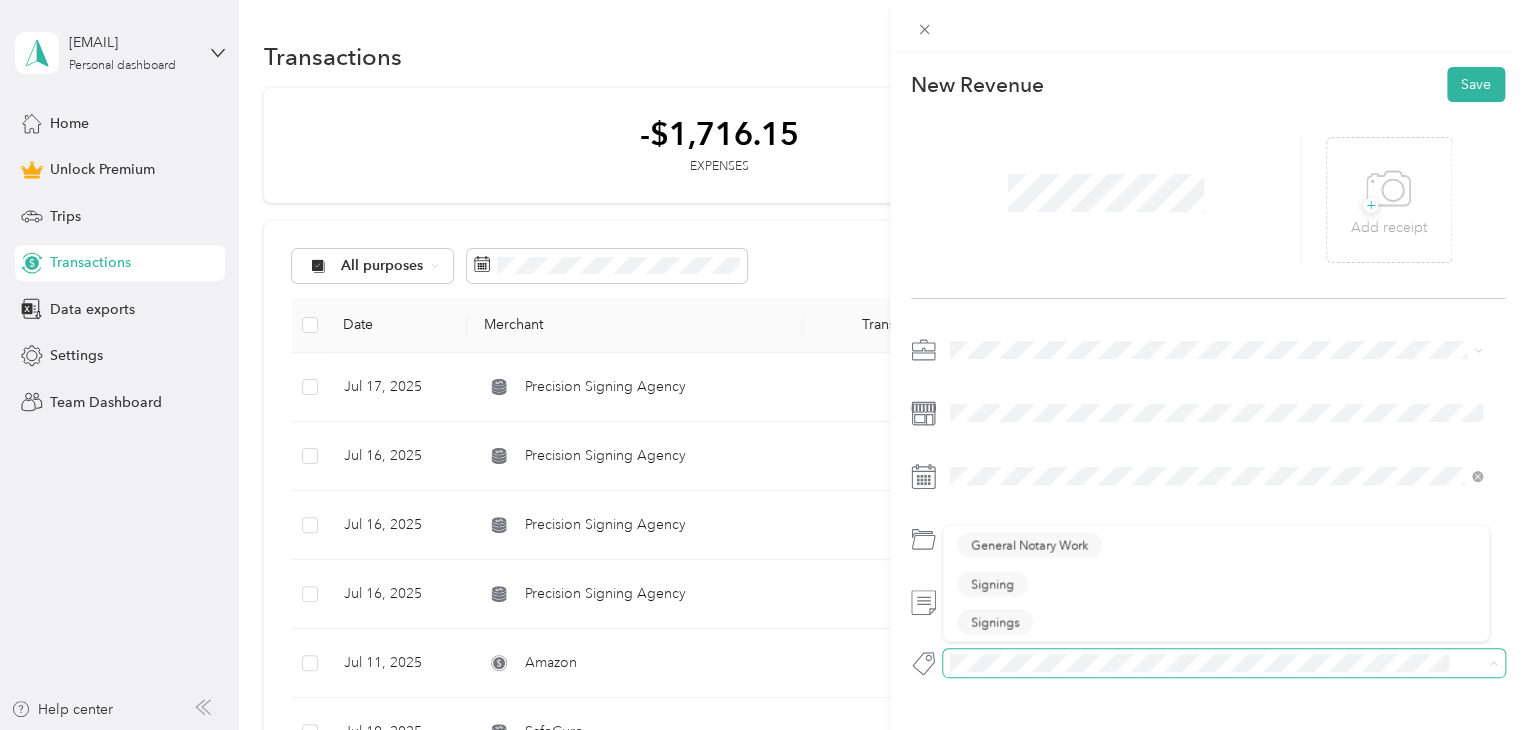 click at bounding box center (1224, 663) 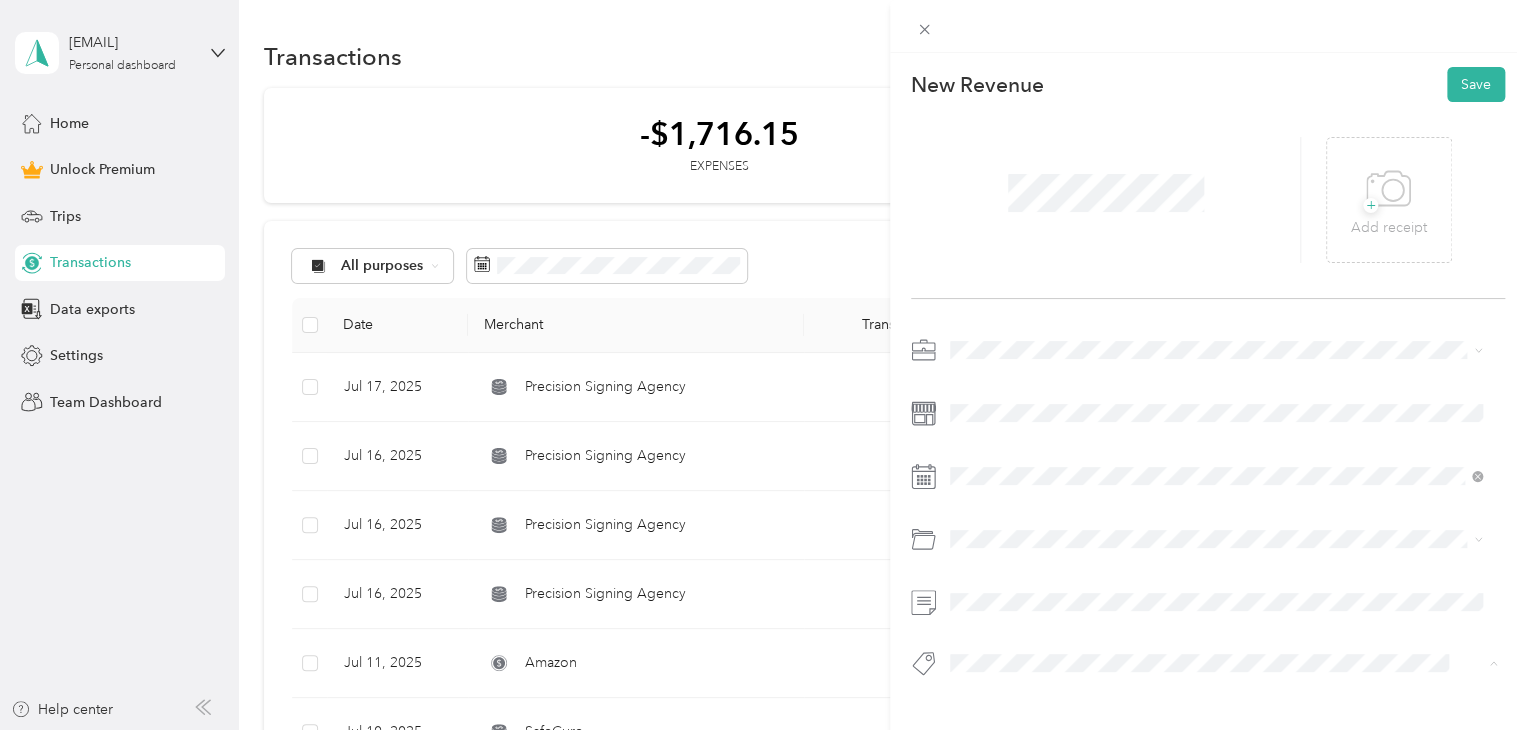 click on "Signing" at bounding box center (992, 589) 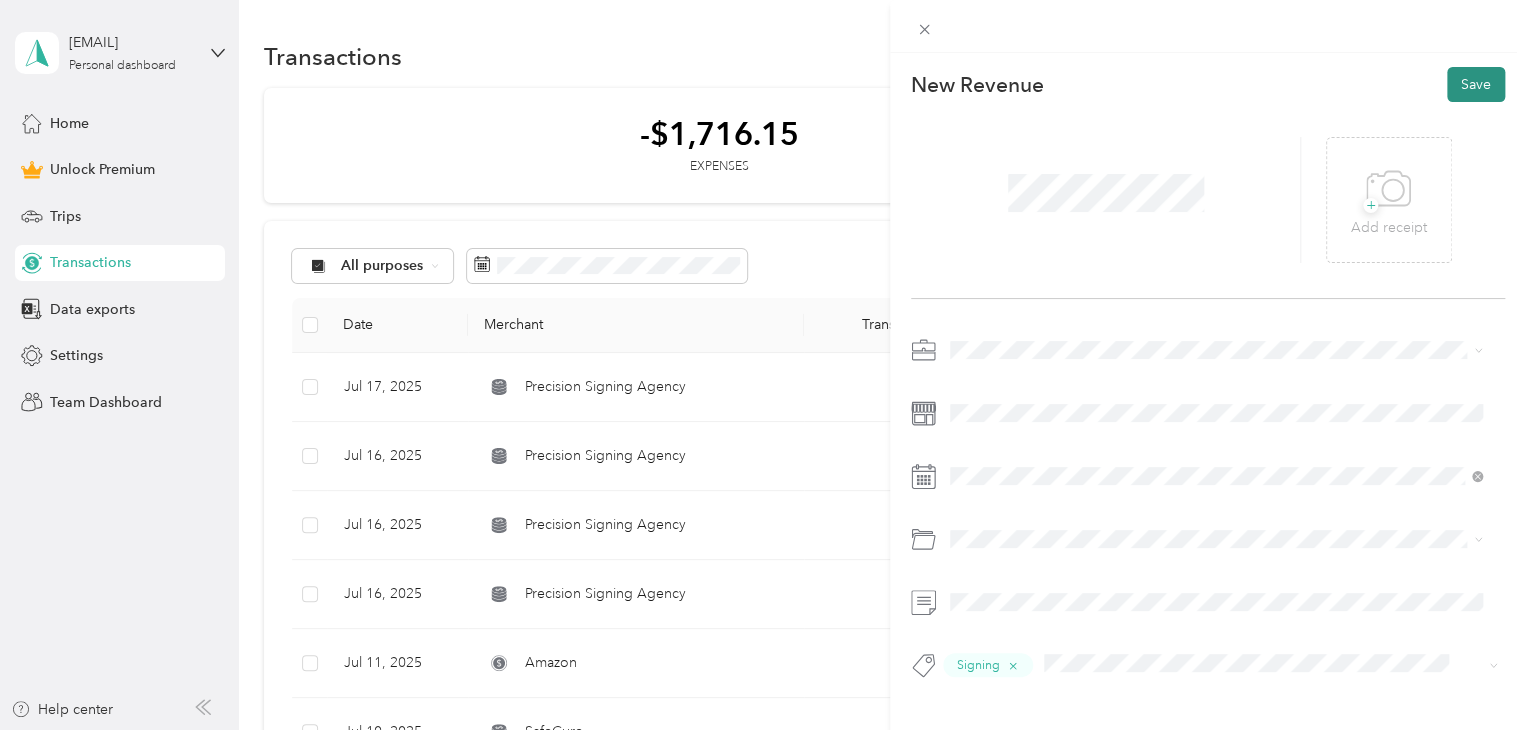 click on "Save" at bounding box center (1476, 84) 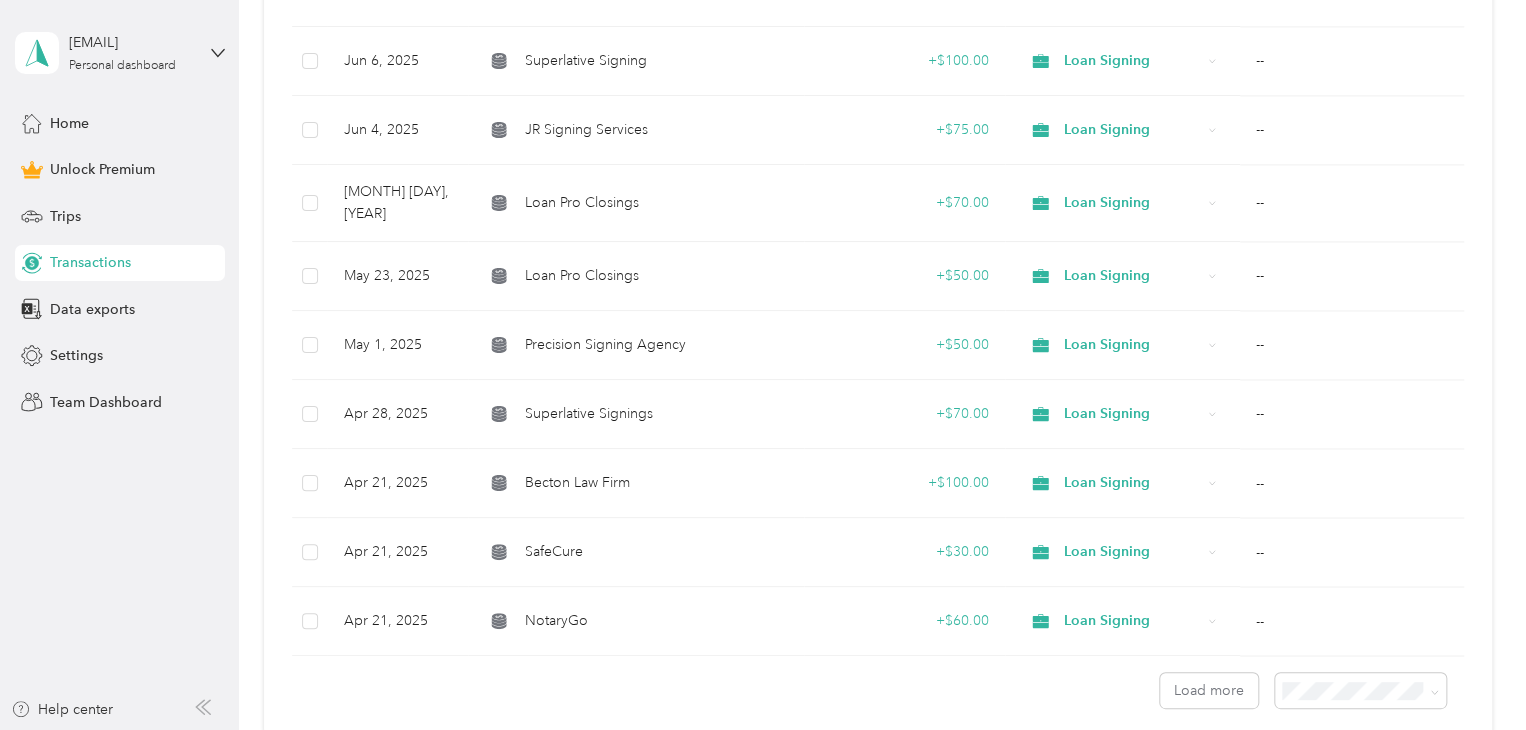scroll, scrollTop: 1447, scrollLeft: 0, axis: vertical 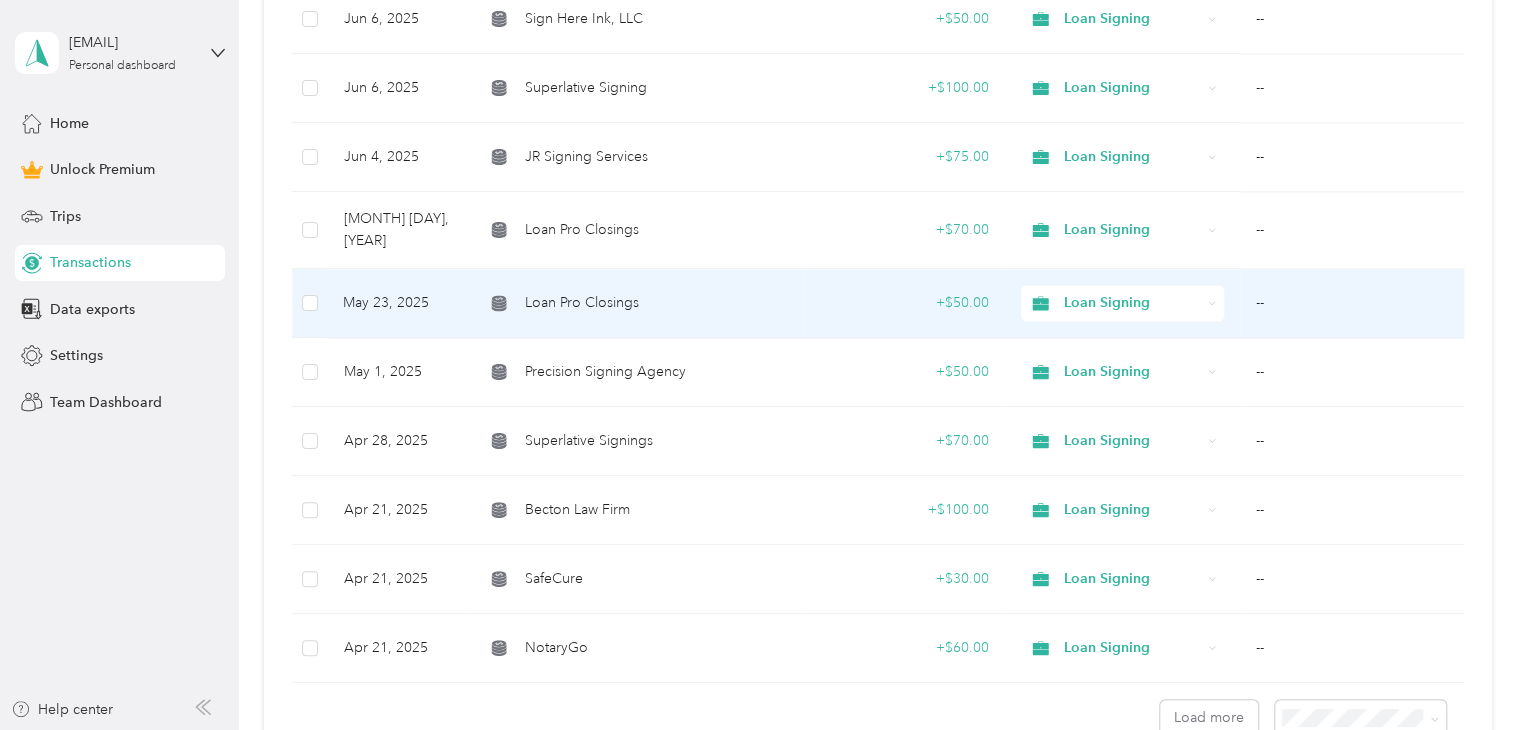 click on "Loan Pro Closings" at bounding box center [635, 303] 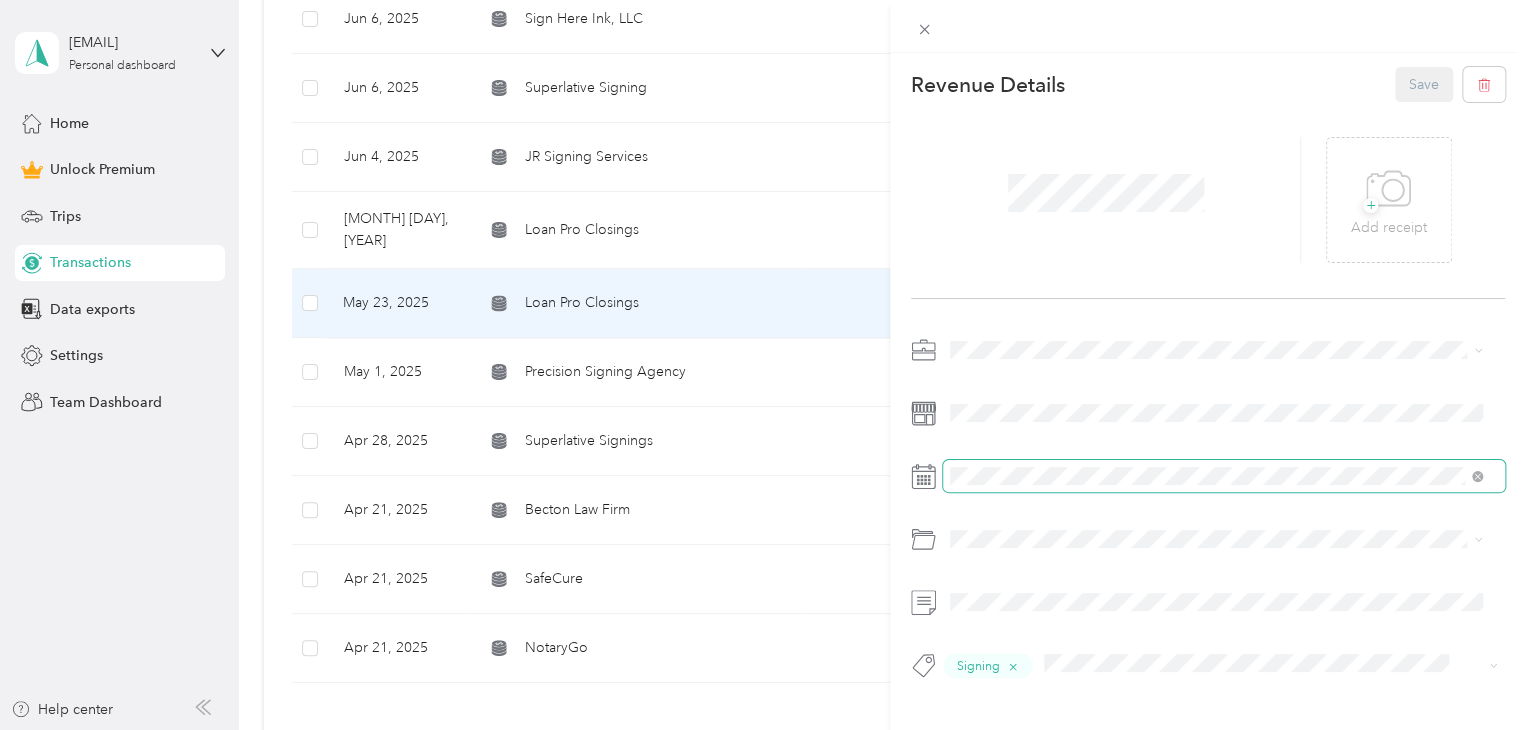 click at bounding box center [1224, 476] 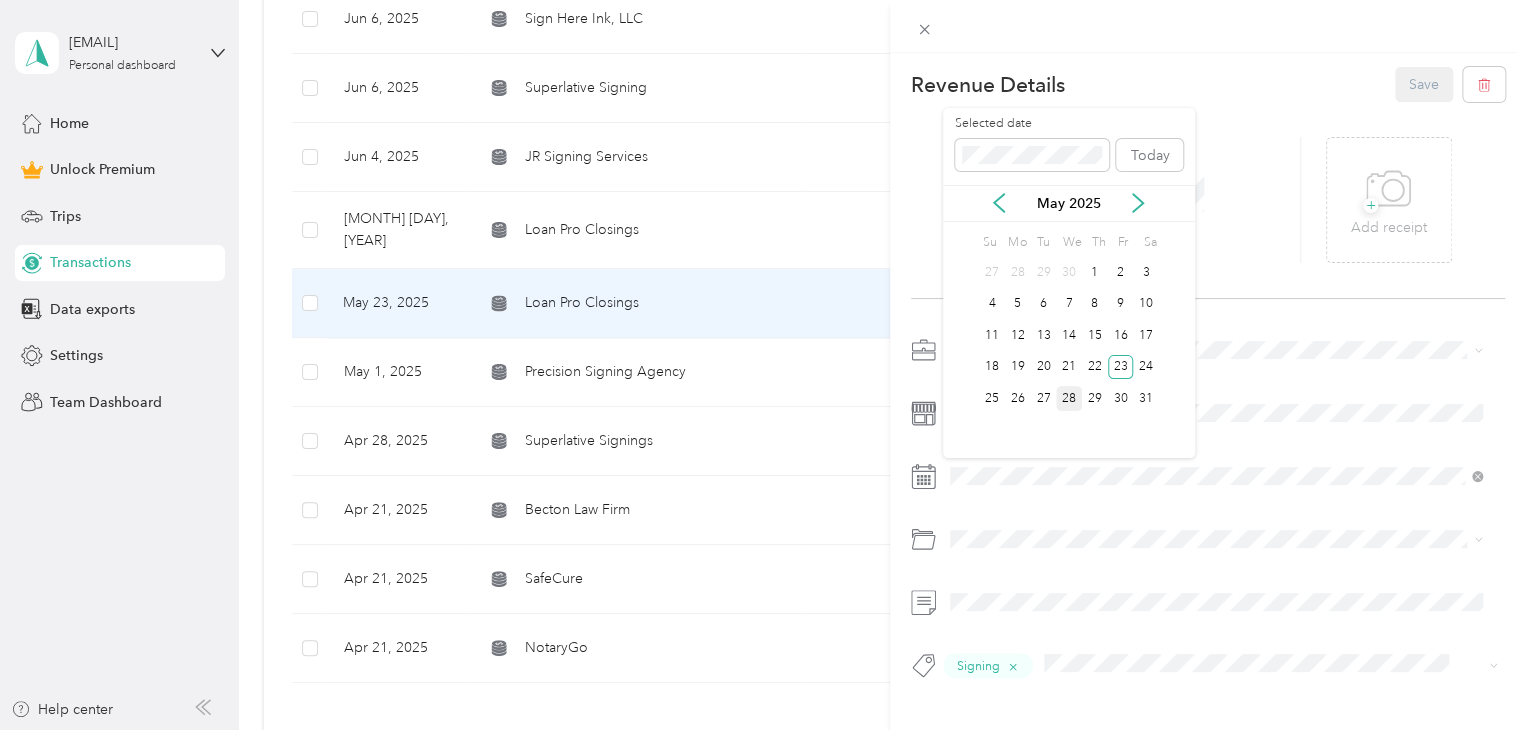click on "28" at bounding box center (1069, 398) 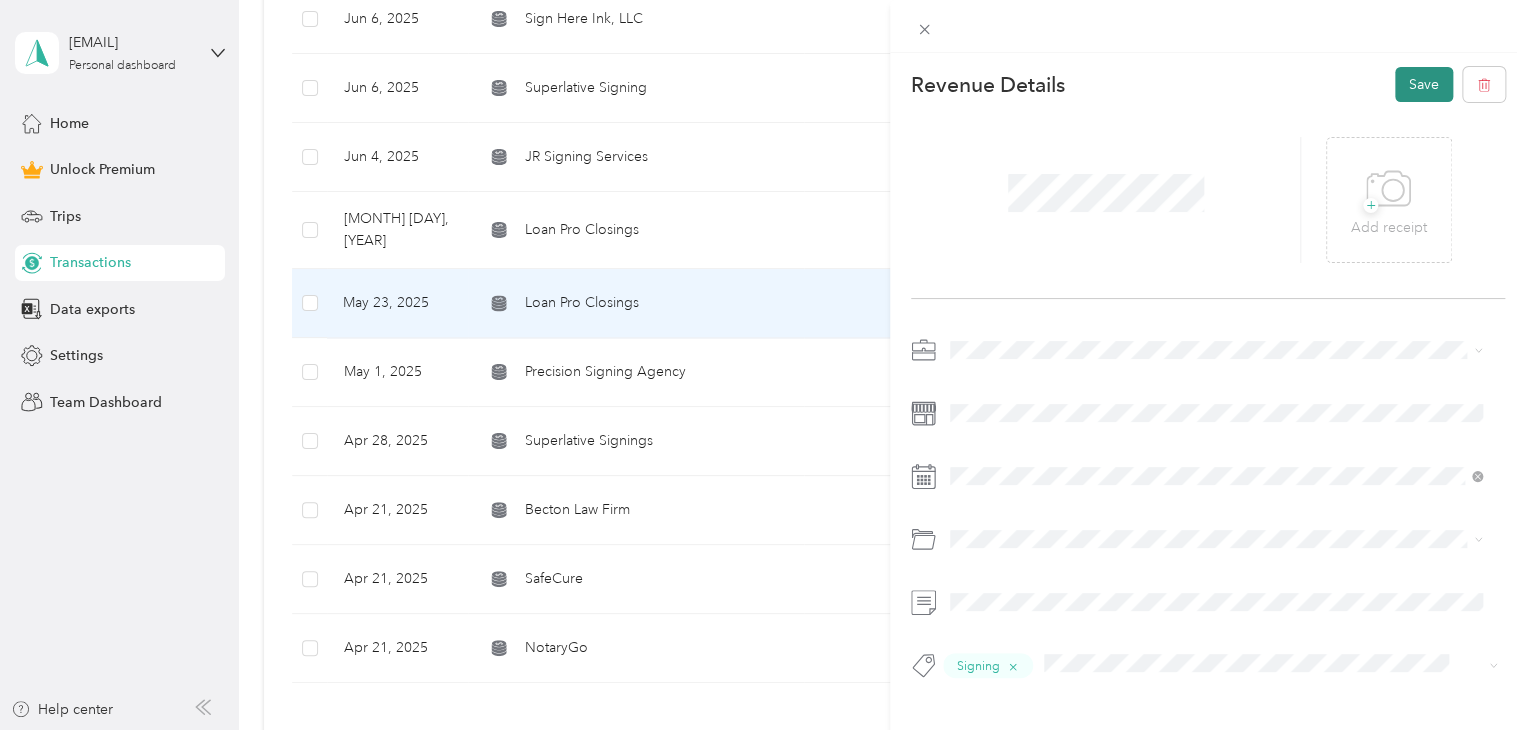 click on "Save" at bounding box center [1424, 84] 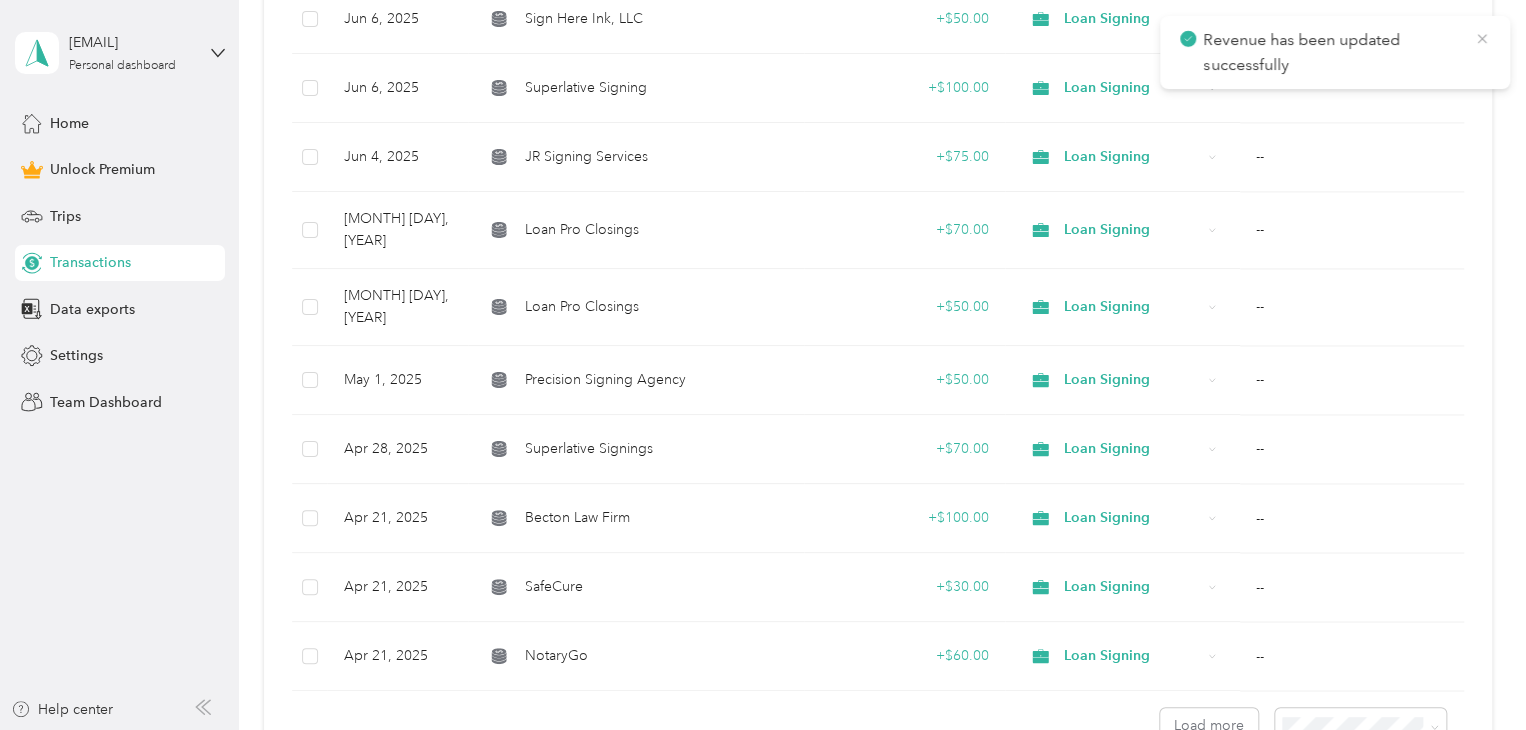 click 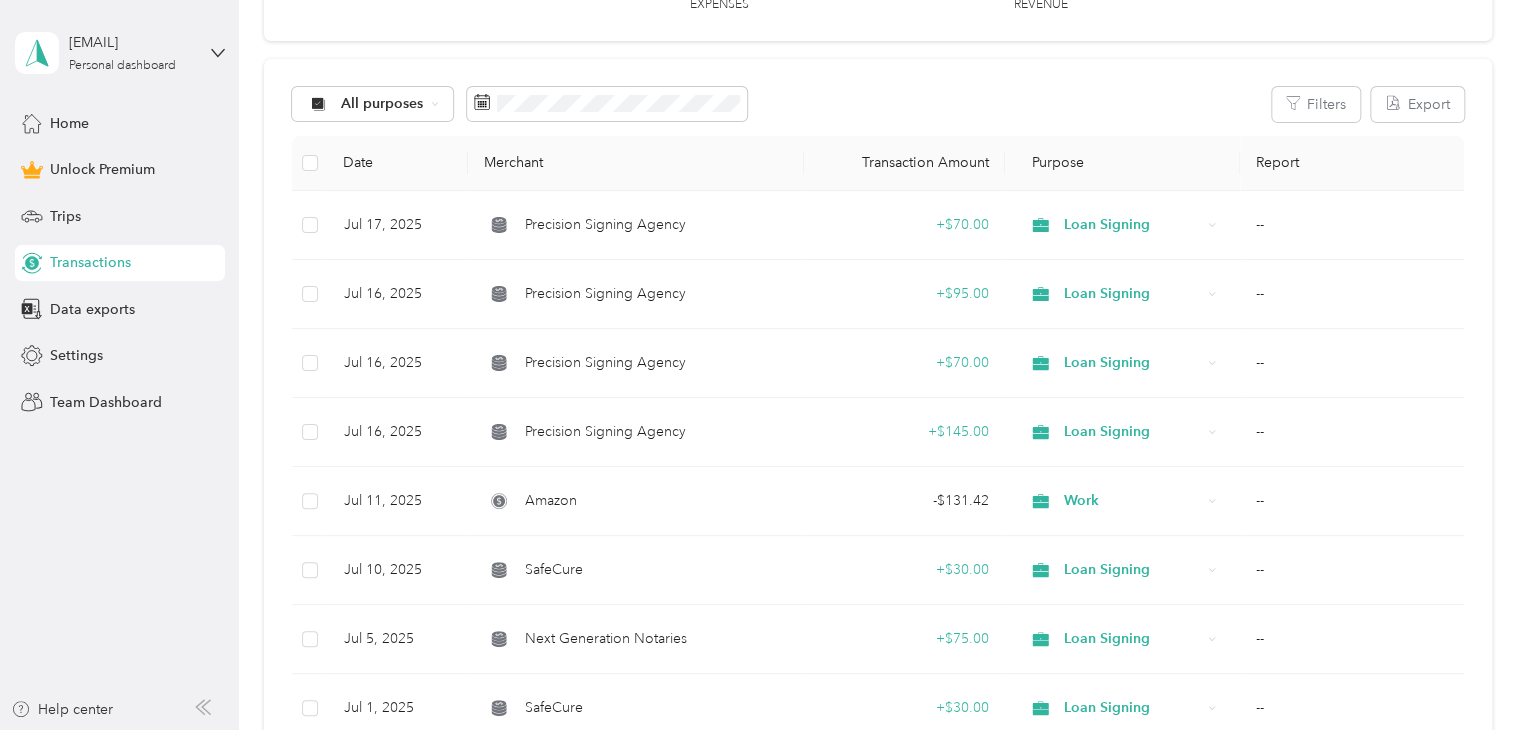 scroll, scrollTop: 0, scrollLeft: 0, axis: both 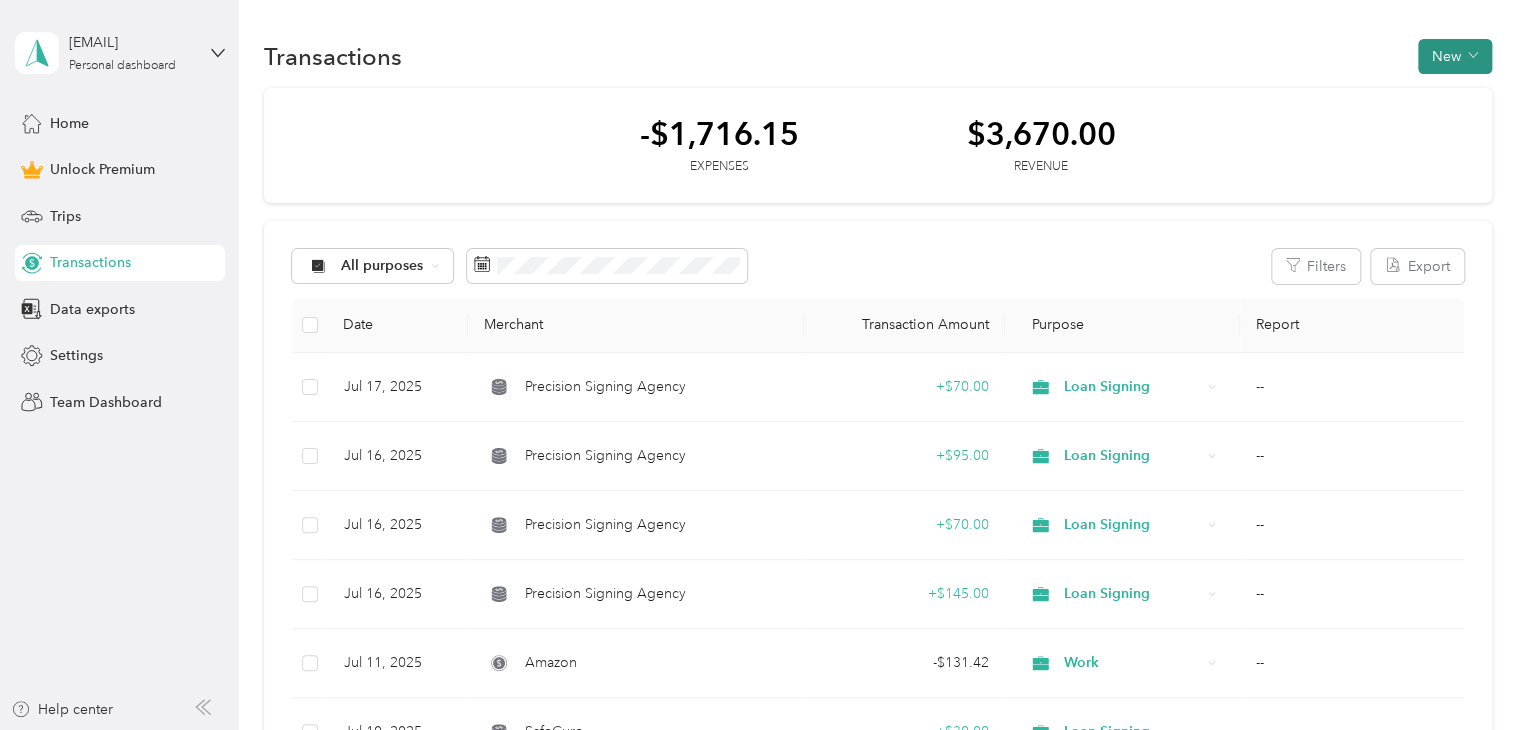 click on "New" at bounding box center [1455, 56] 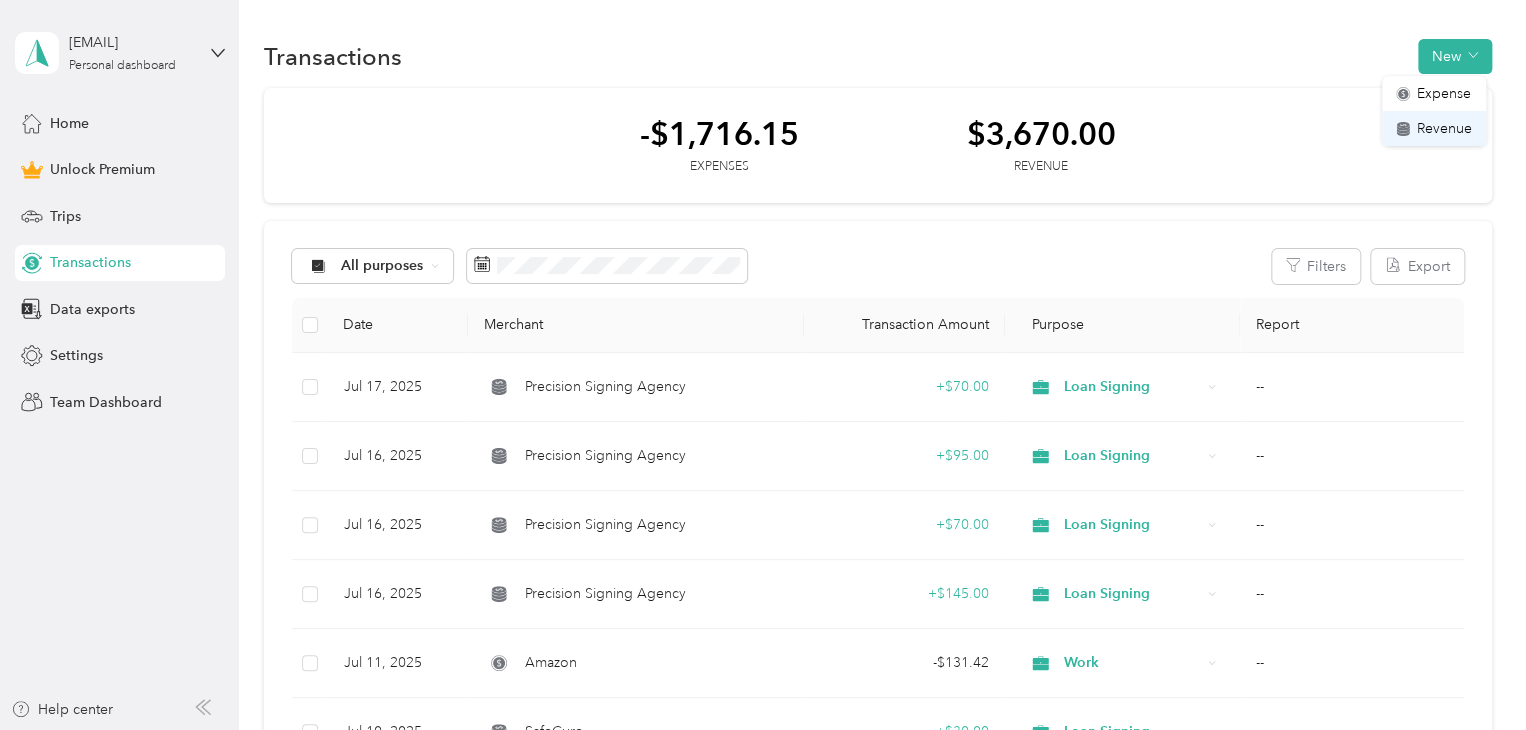 click on "Revenue" at bounding box center [1444, 128] 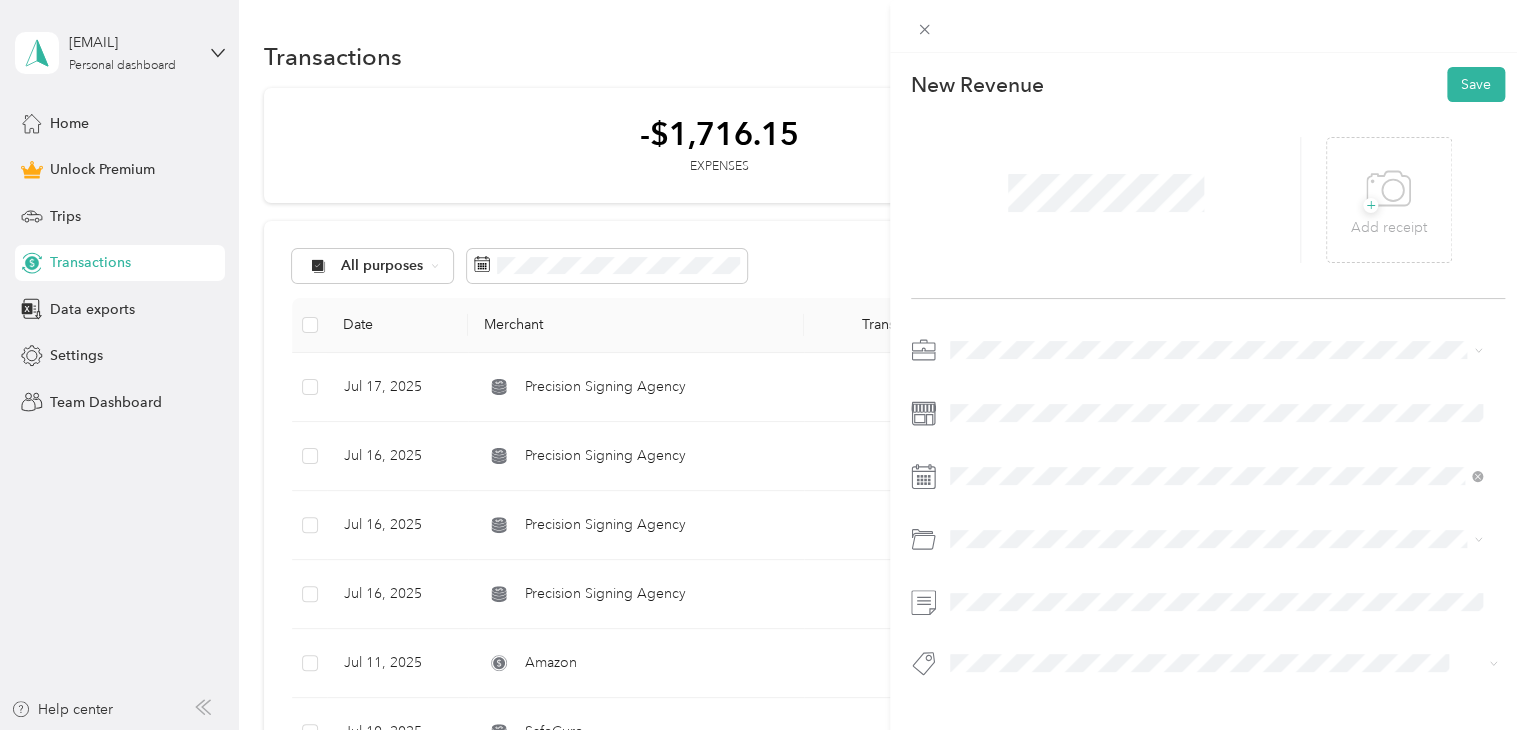 click on "Loan Signing" at bounding box center (998, 485) 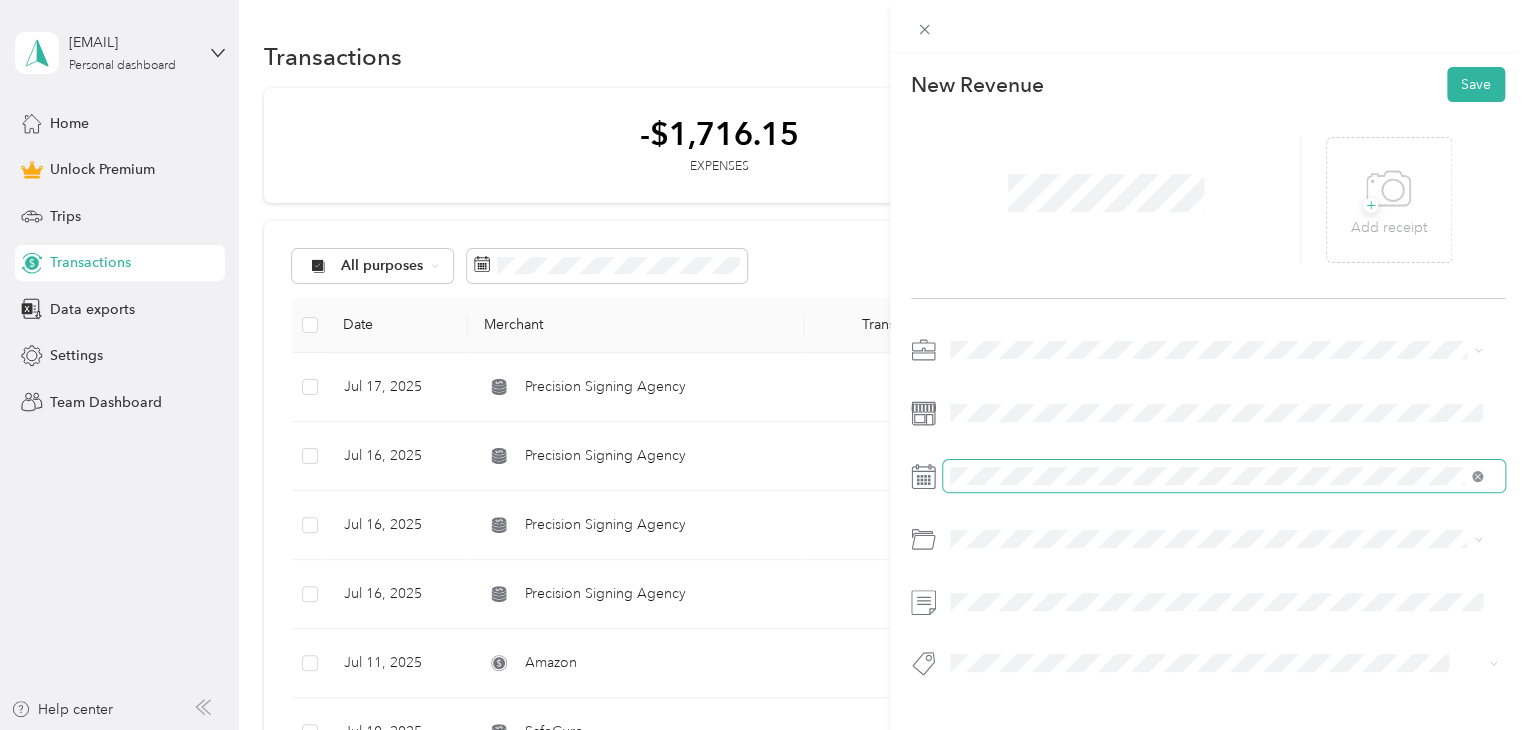 click 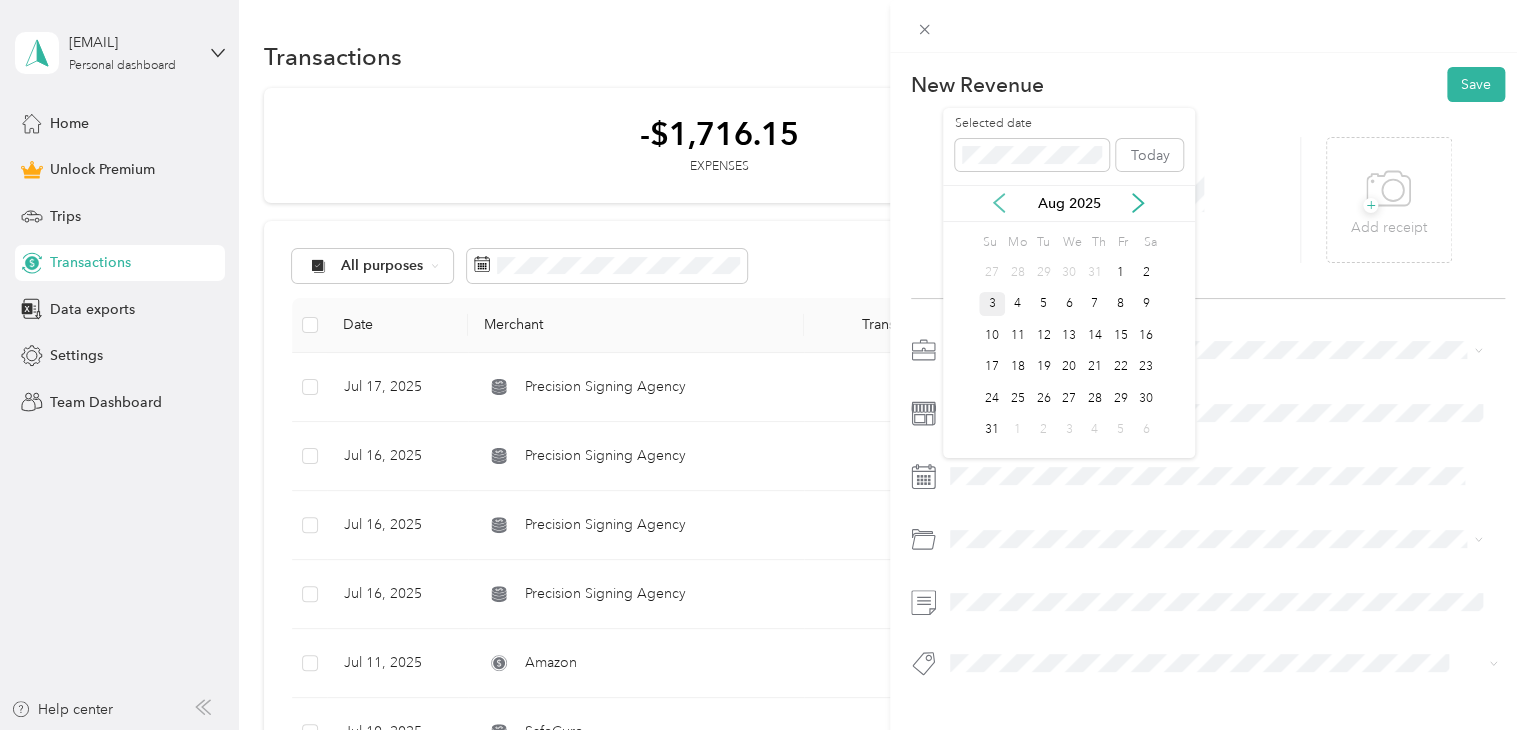 click 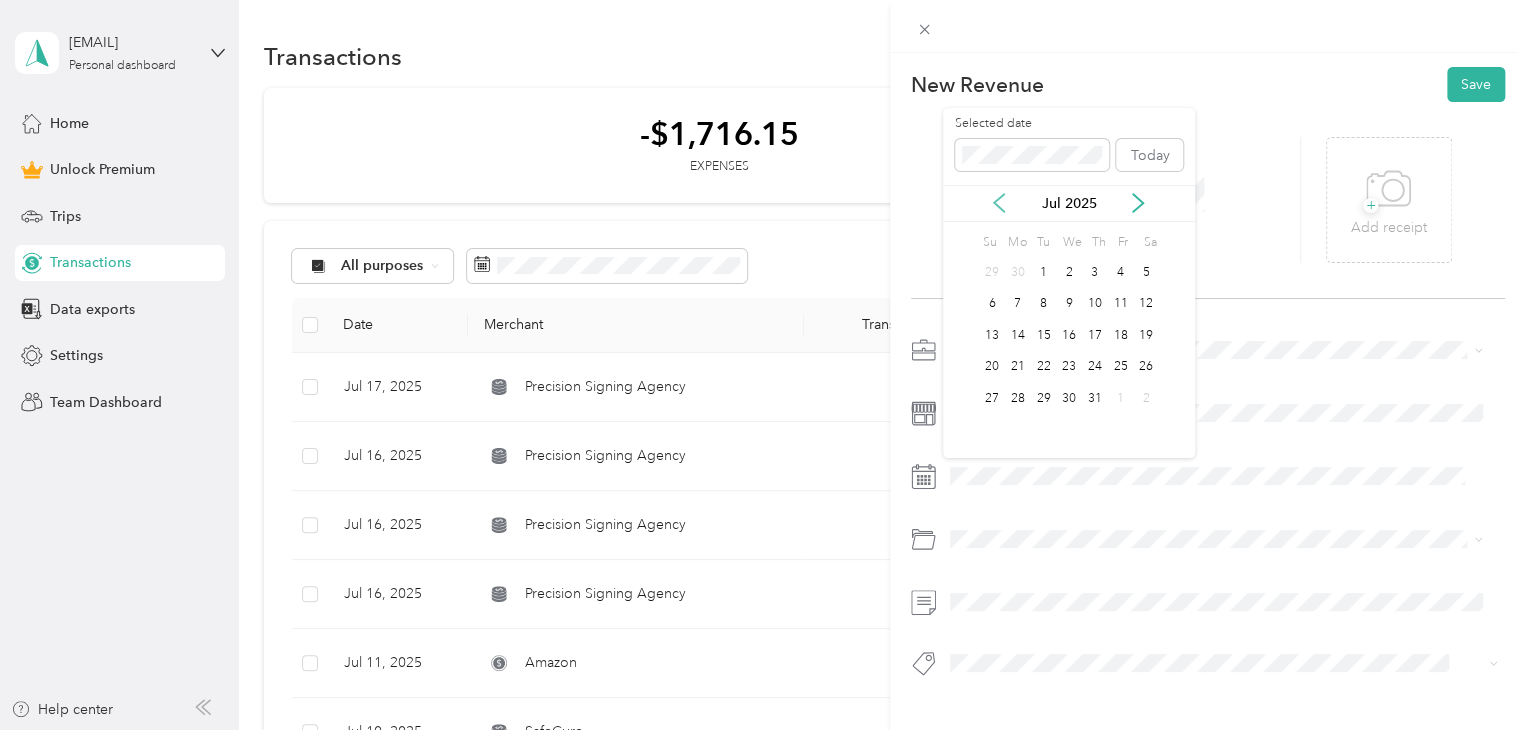 click 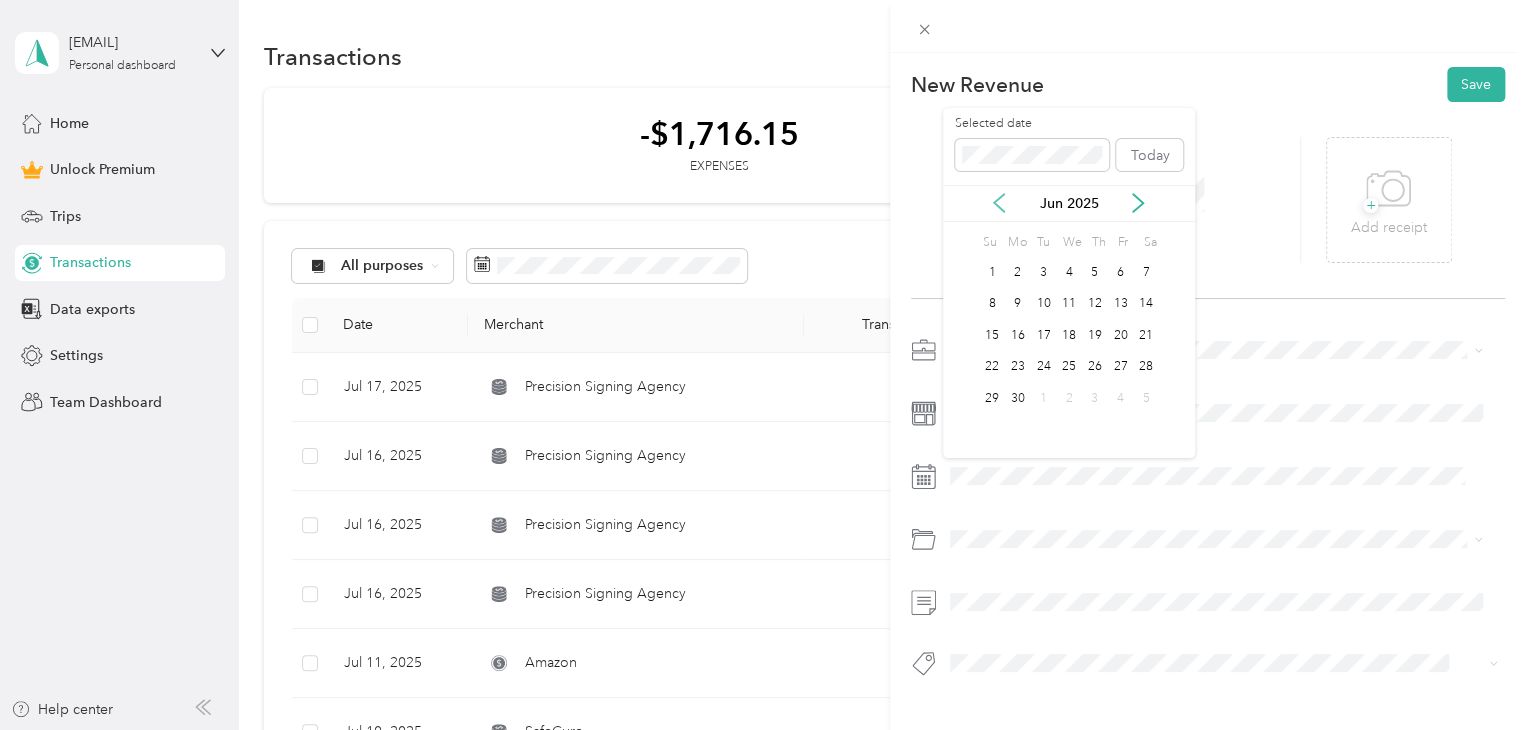 click 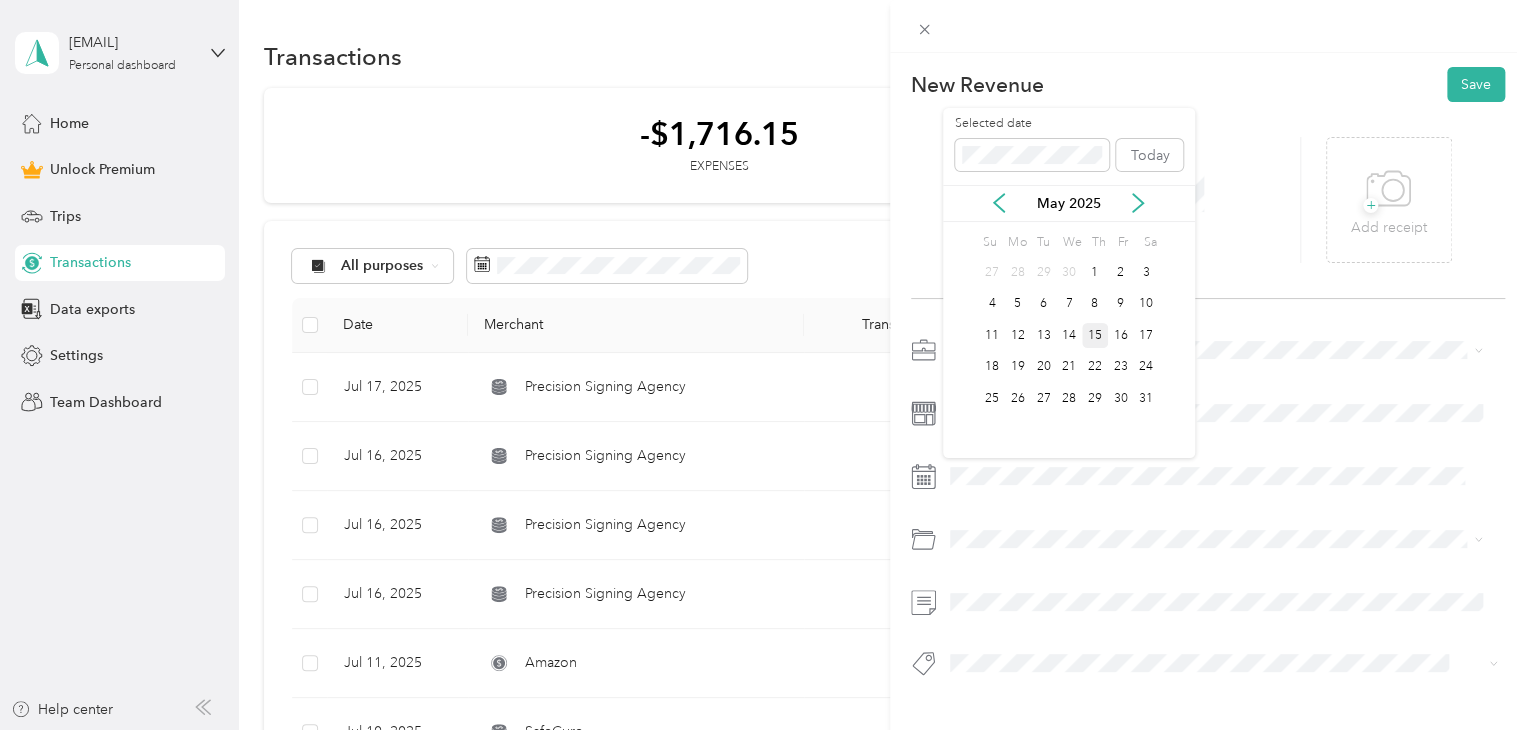 click on "15" at bounding box center [1095, 335] 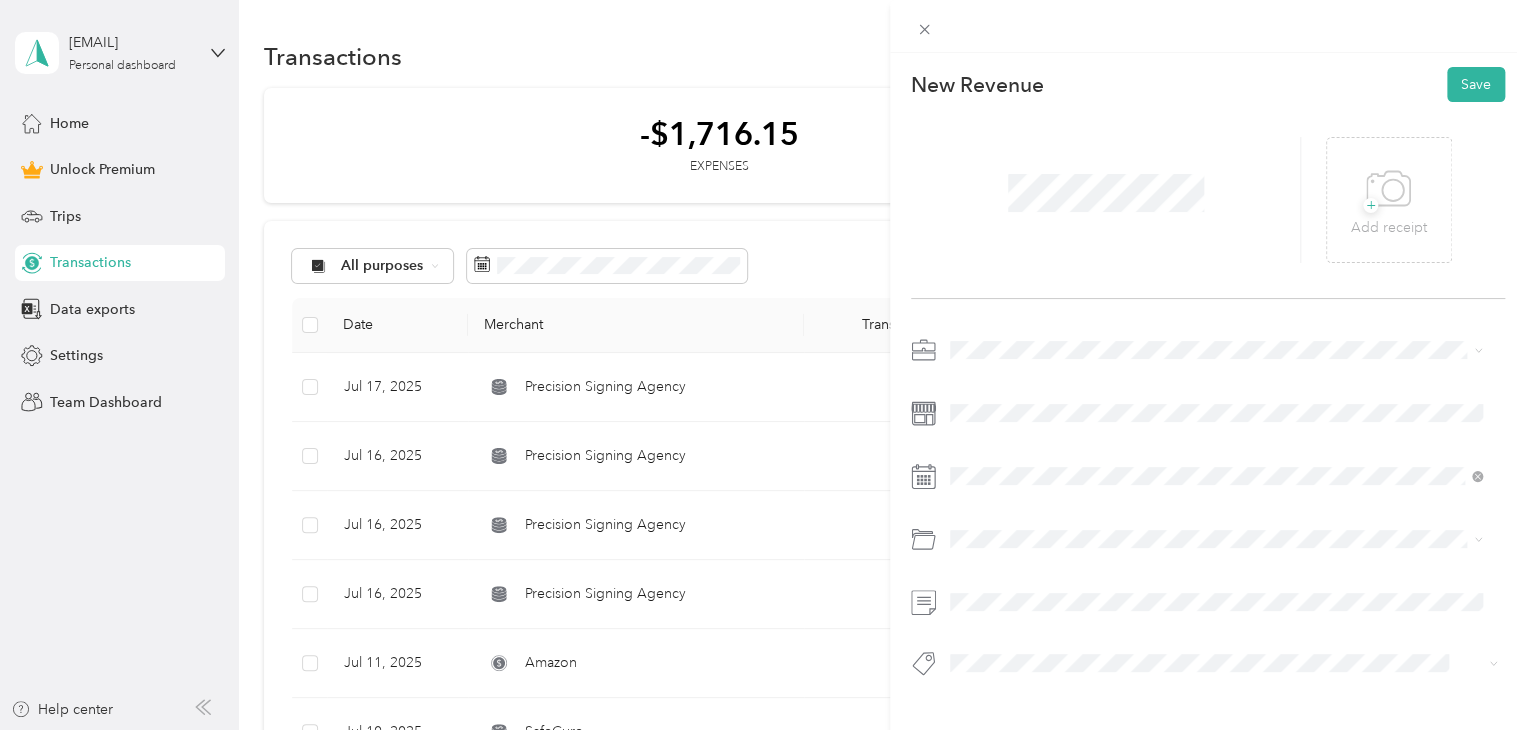 click on "Signing" at bounding box center (992, 581) 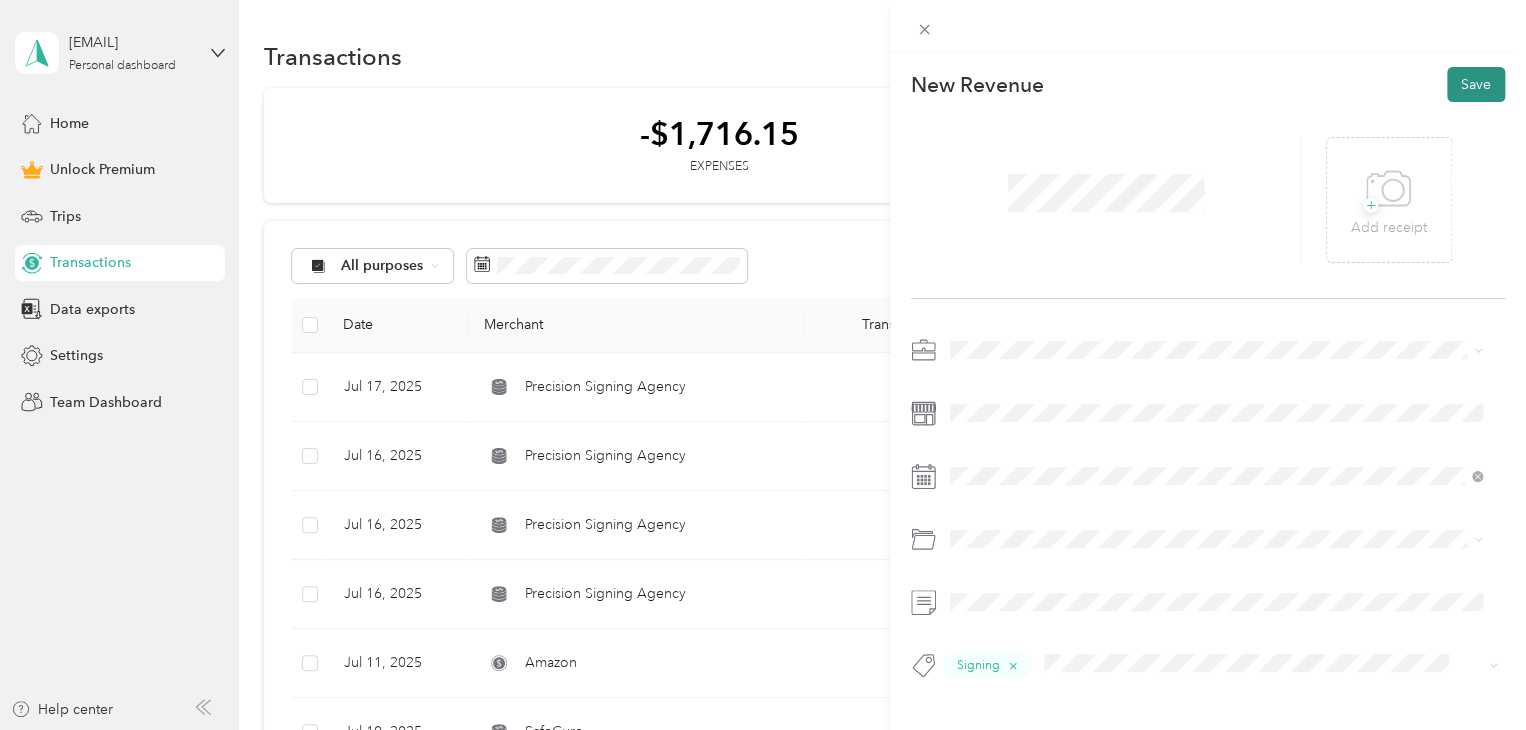 click on "Save" at bounding box center (1476, 84) 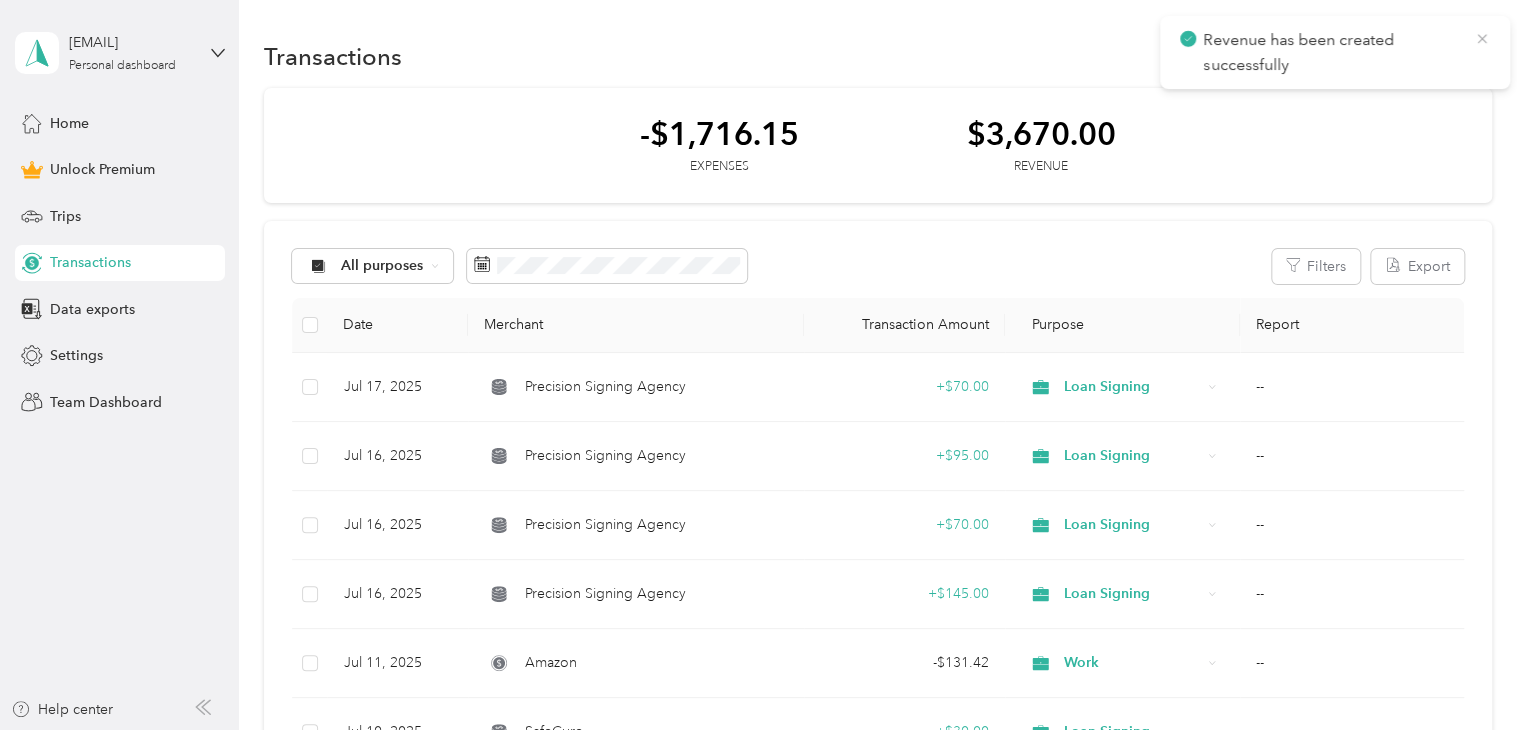 click 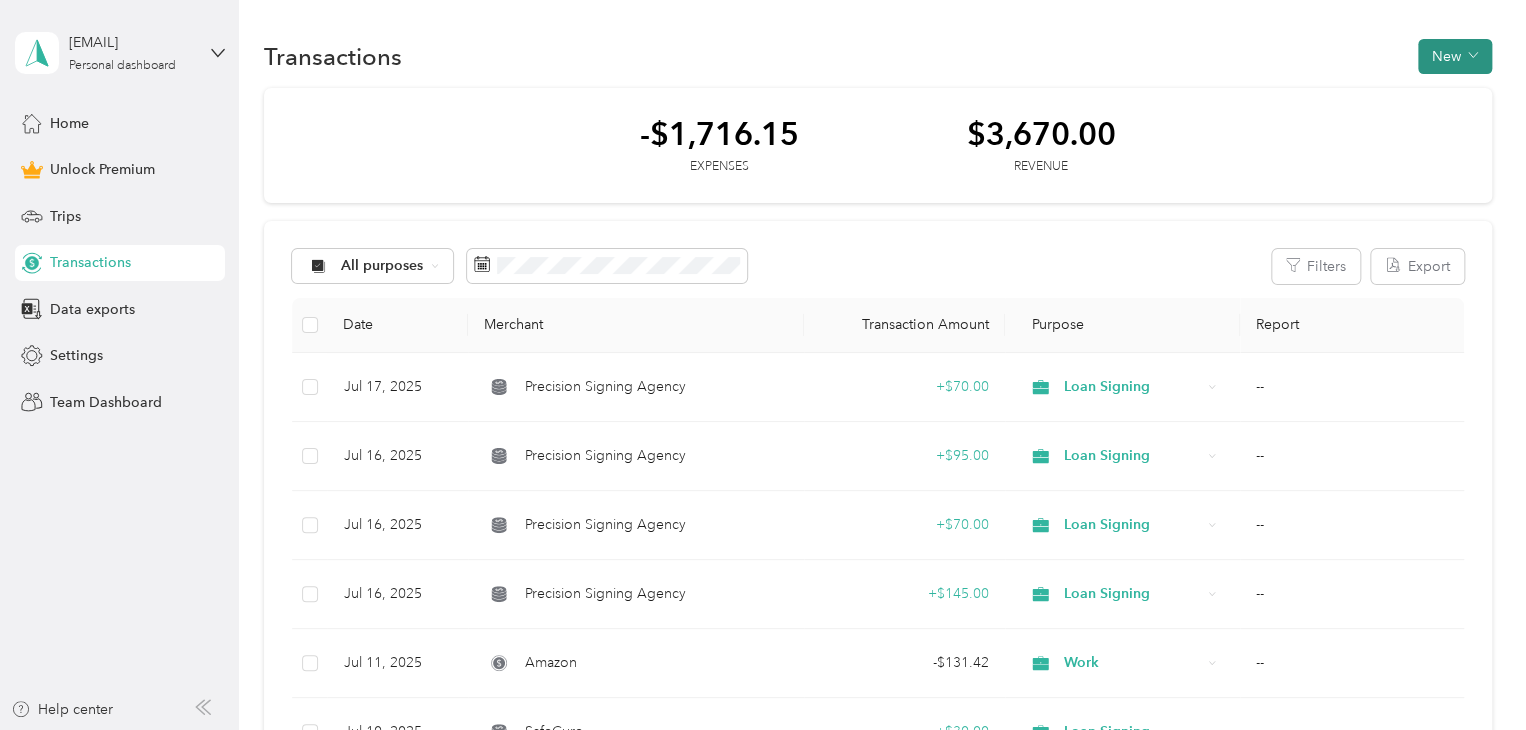 click on "New" at bounding box center (1455, 56) 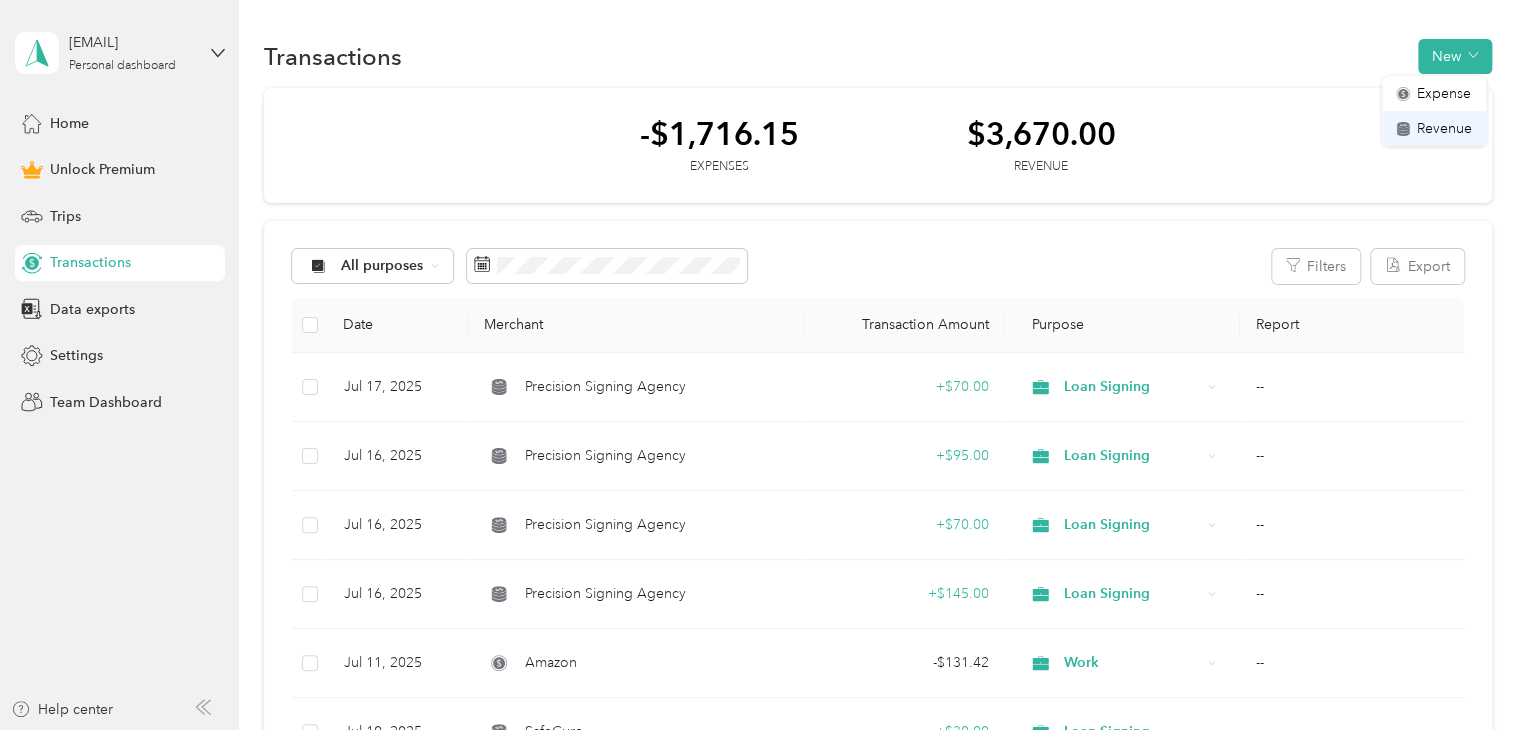 click on "Revenue" at bounding box center [1444, 128] 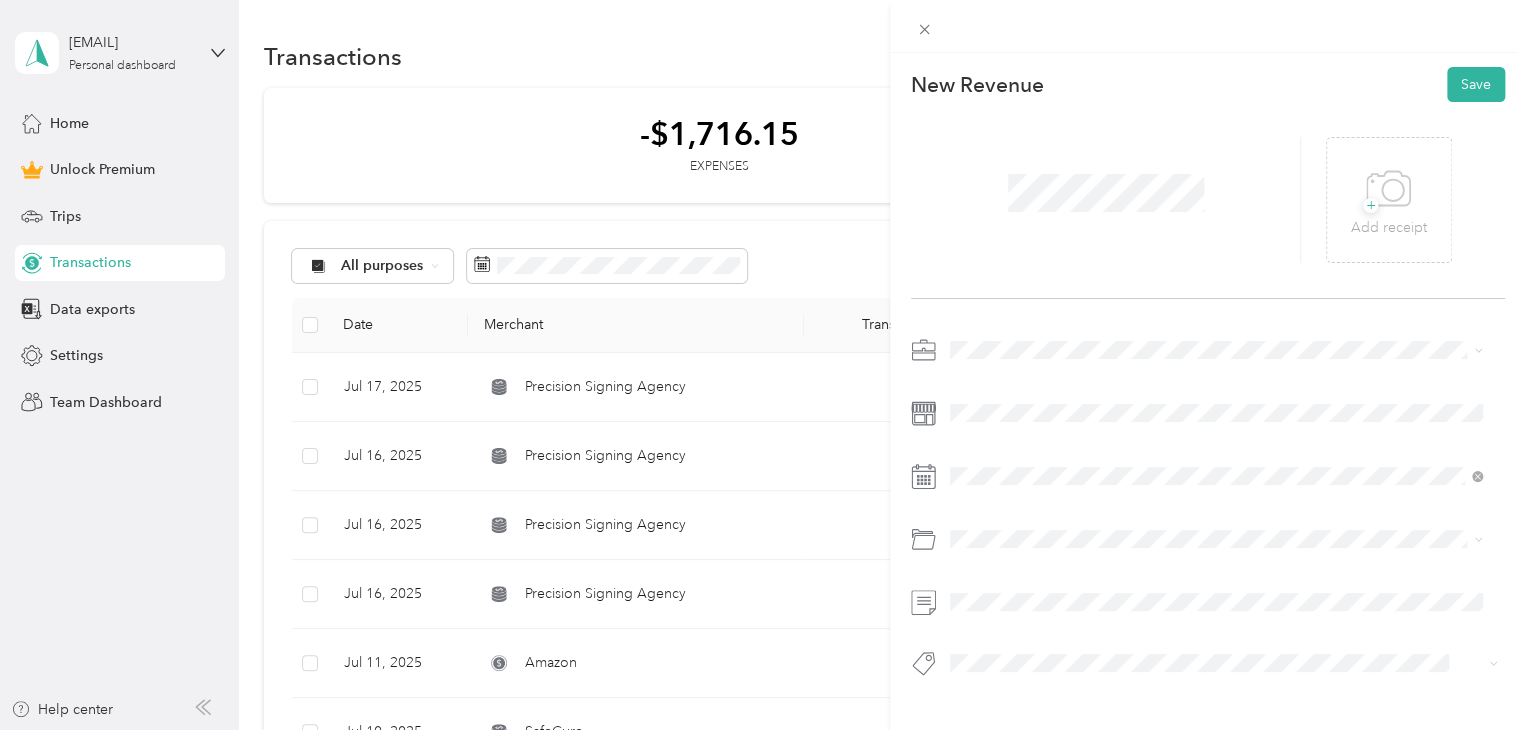 click on "Loan Signing" at bounding box center [1216, 489] 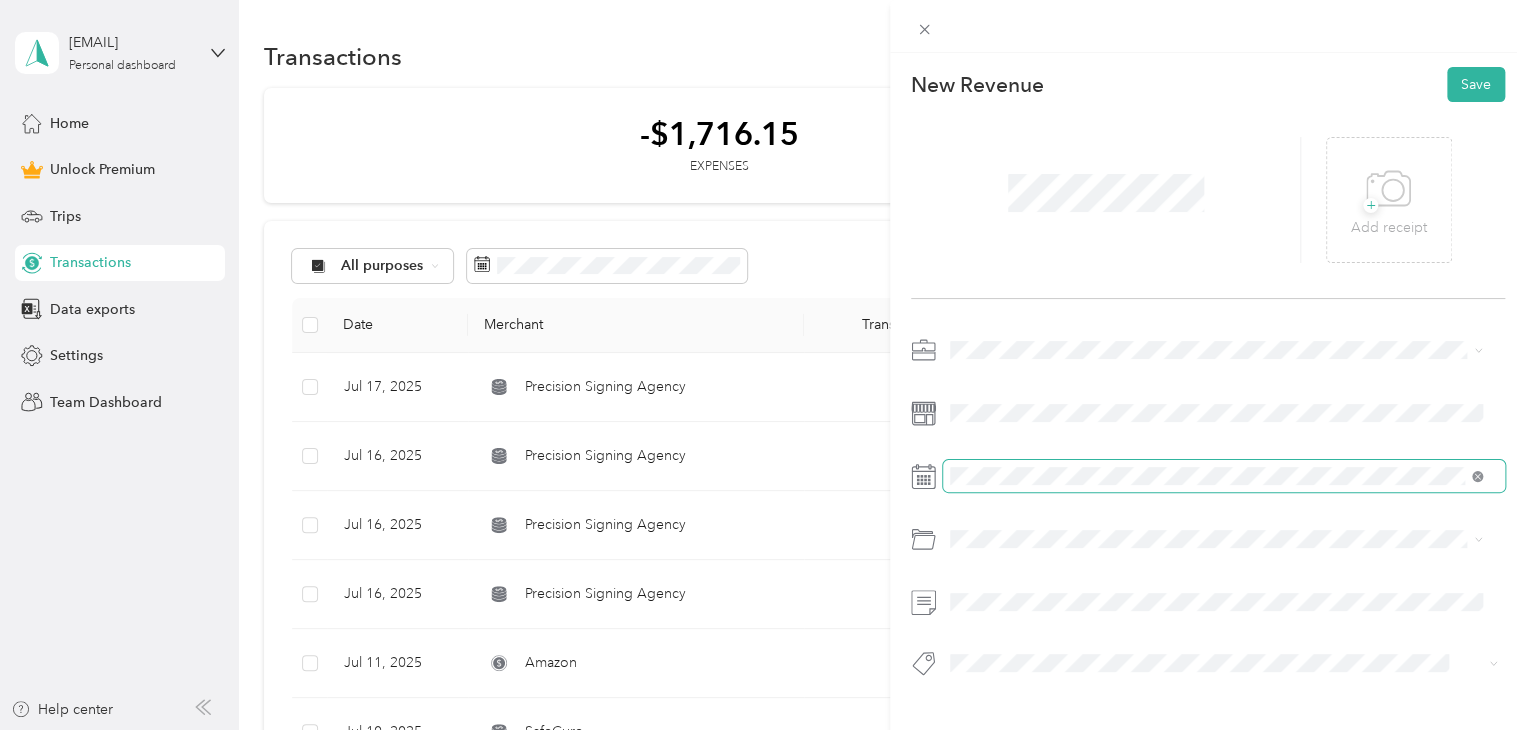 click 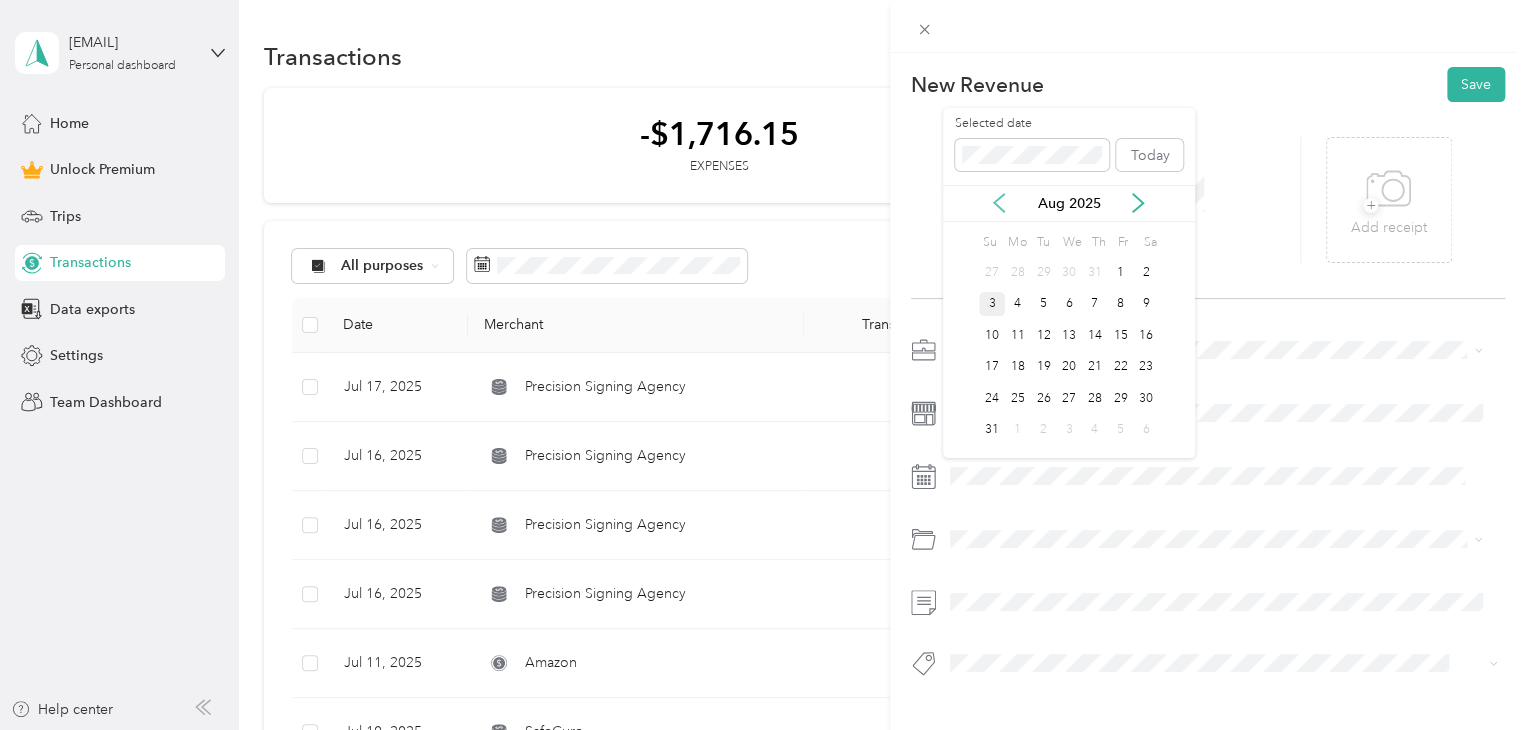 click 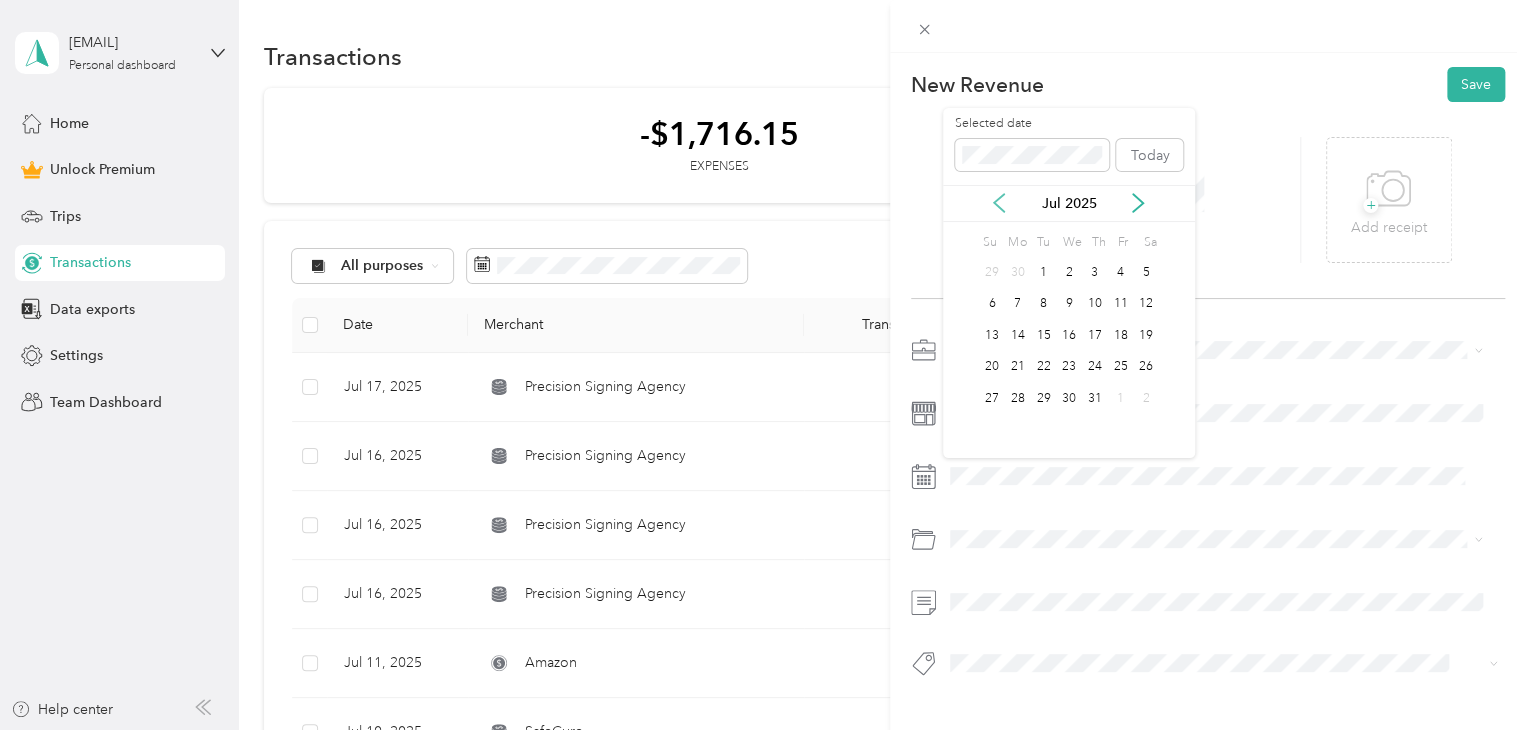 click 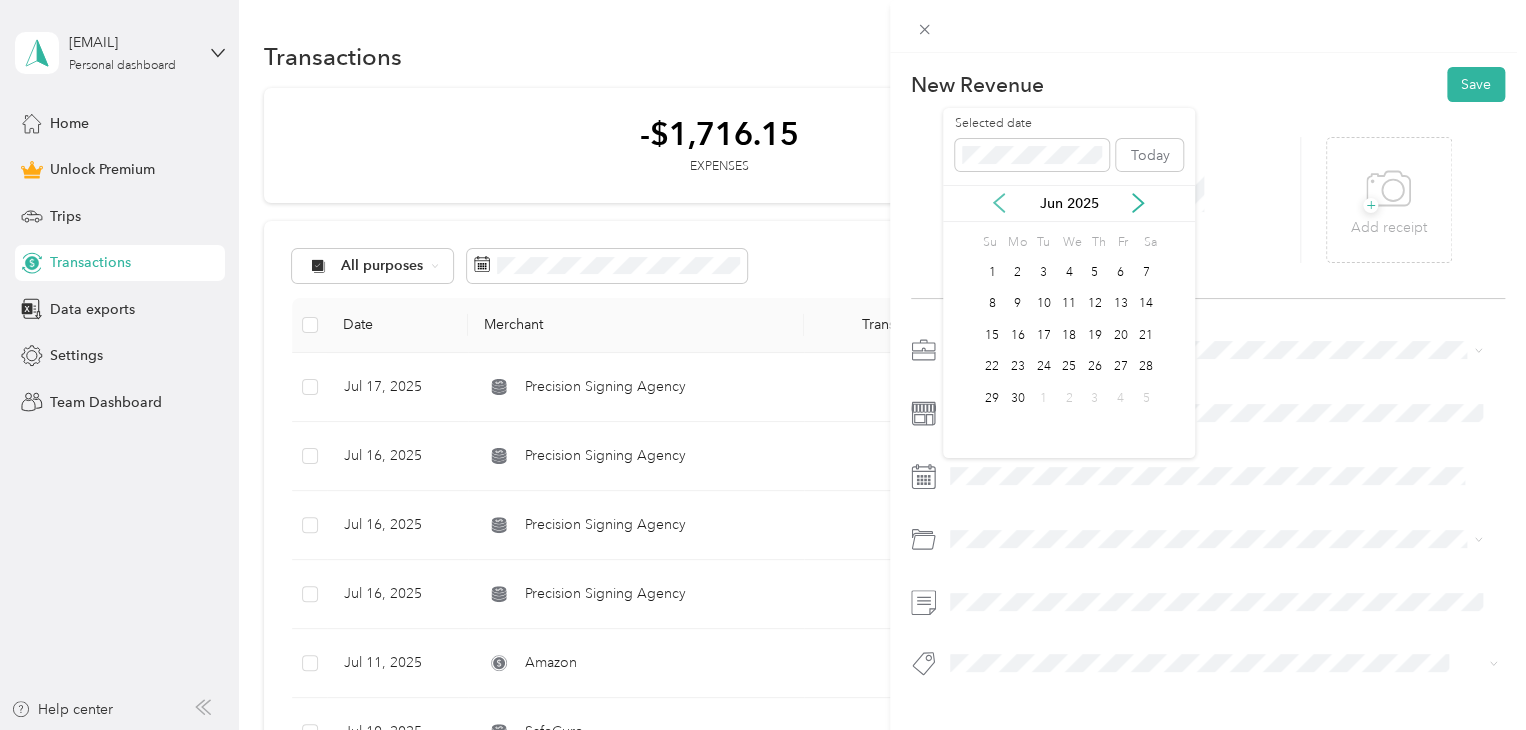 click 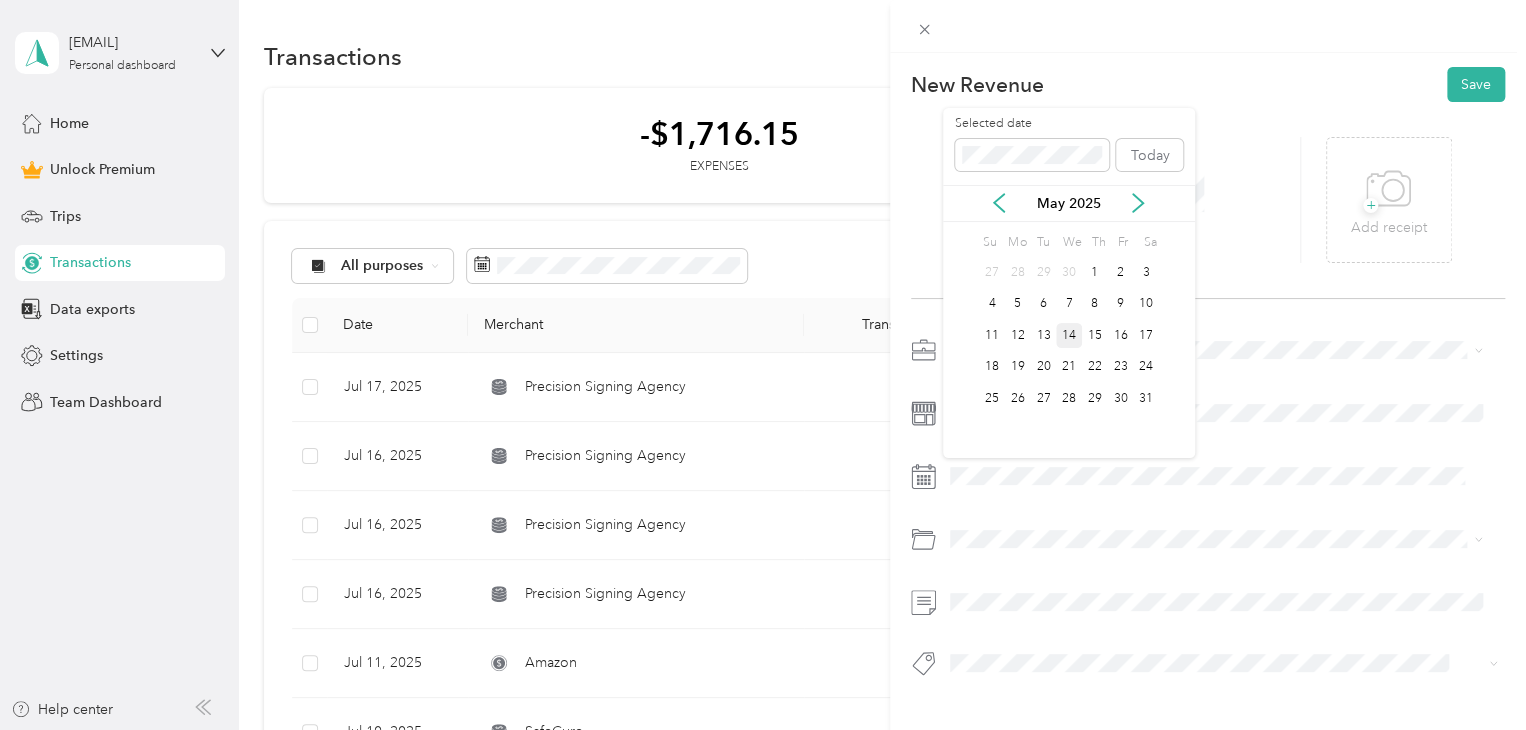 click on "14" at bounding box center (1069, 335) 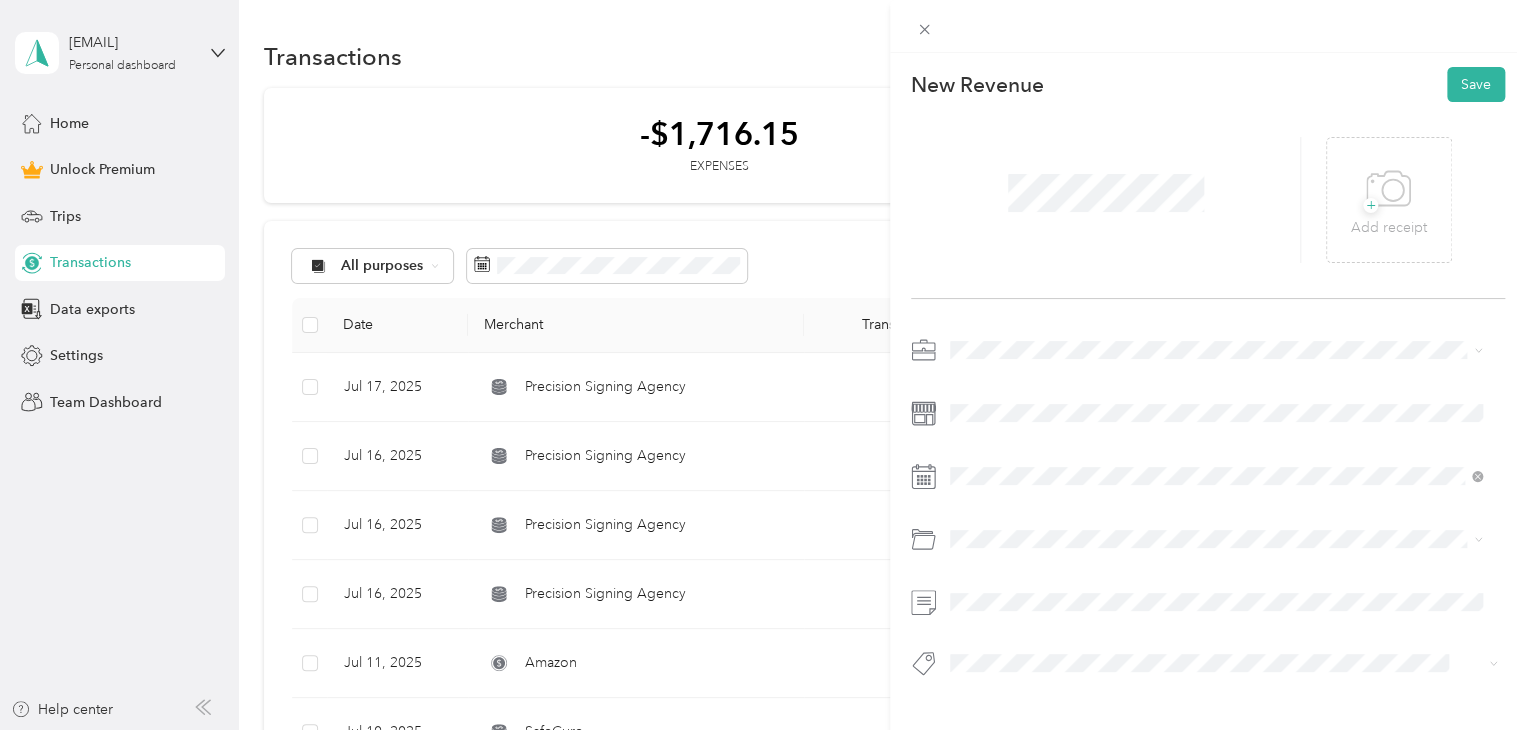 click on "Signing" at bounding box center [992, 578] 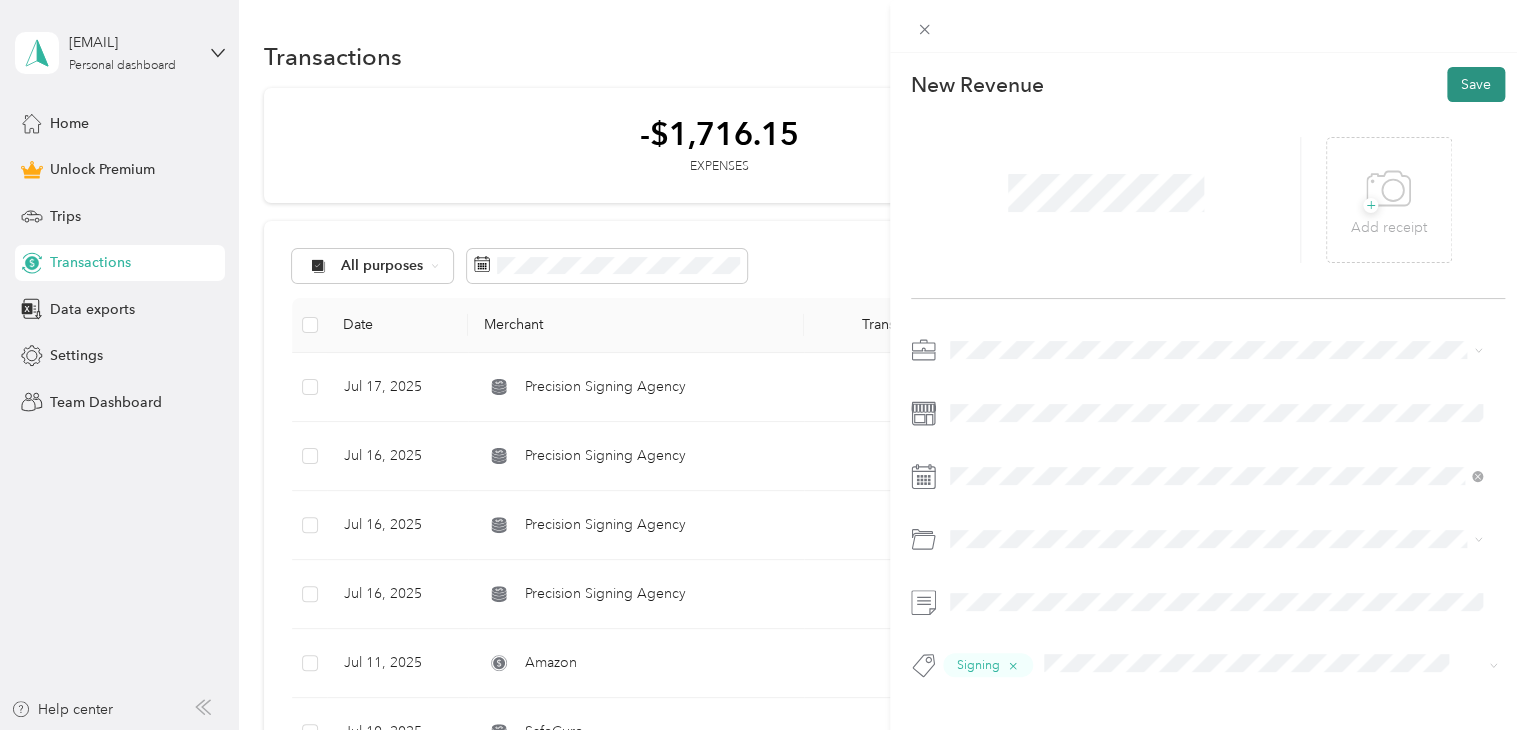 click on "Save" at bounding box center [1476, 84] 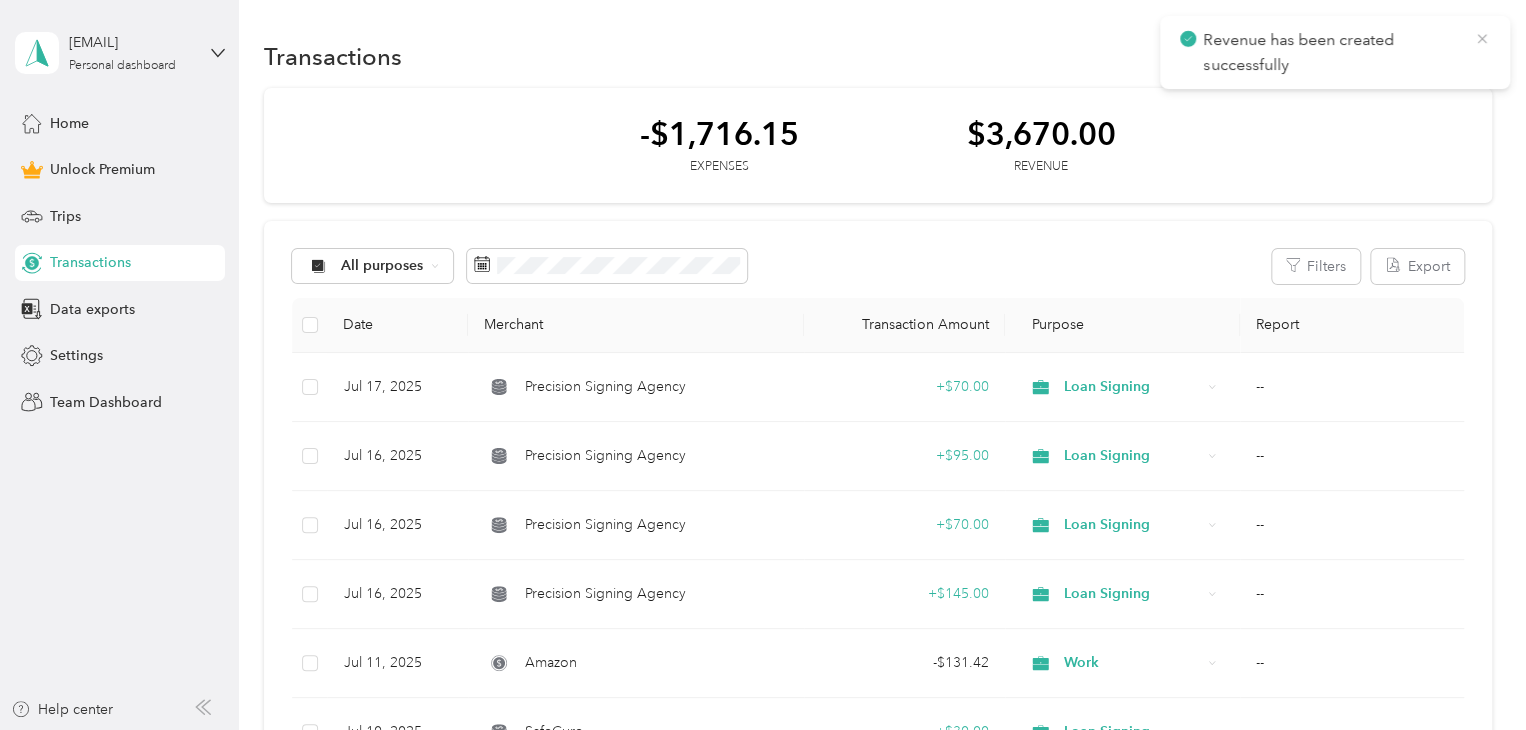 click 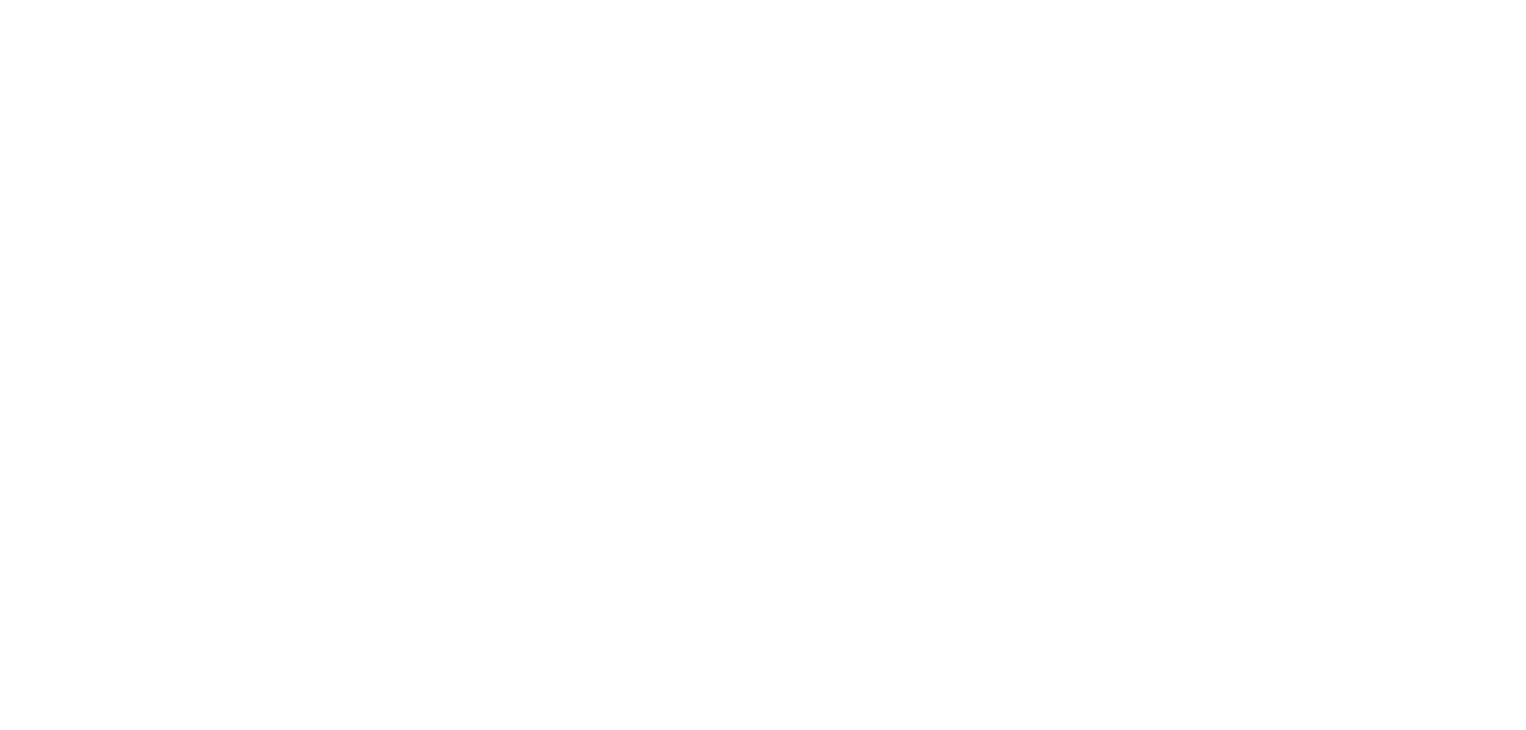 scroll, scrollTop: 0, scrollLeft: 0, axis: both 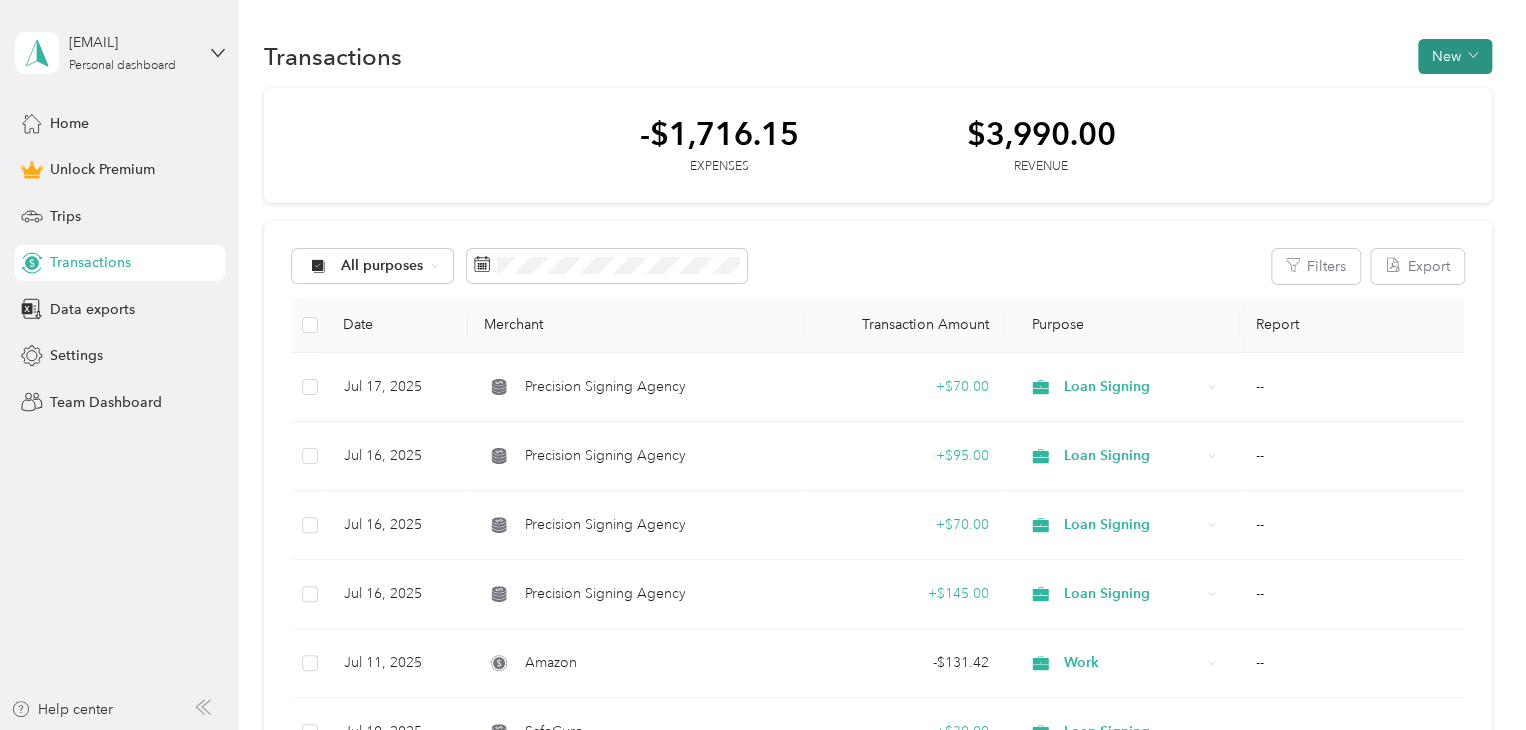 click on "New" at bounding box center (1455, 56) 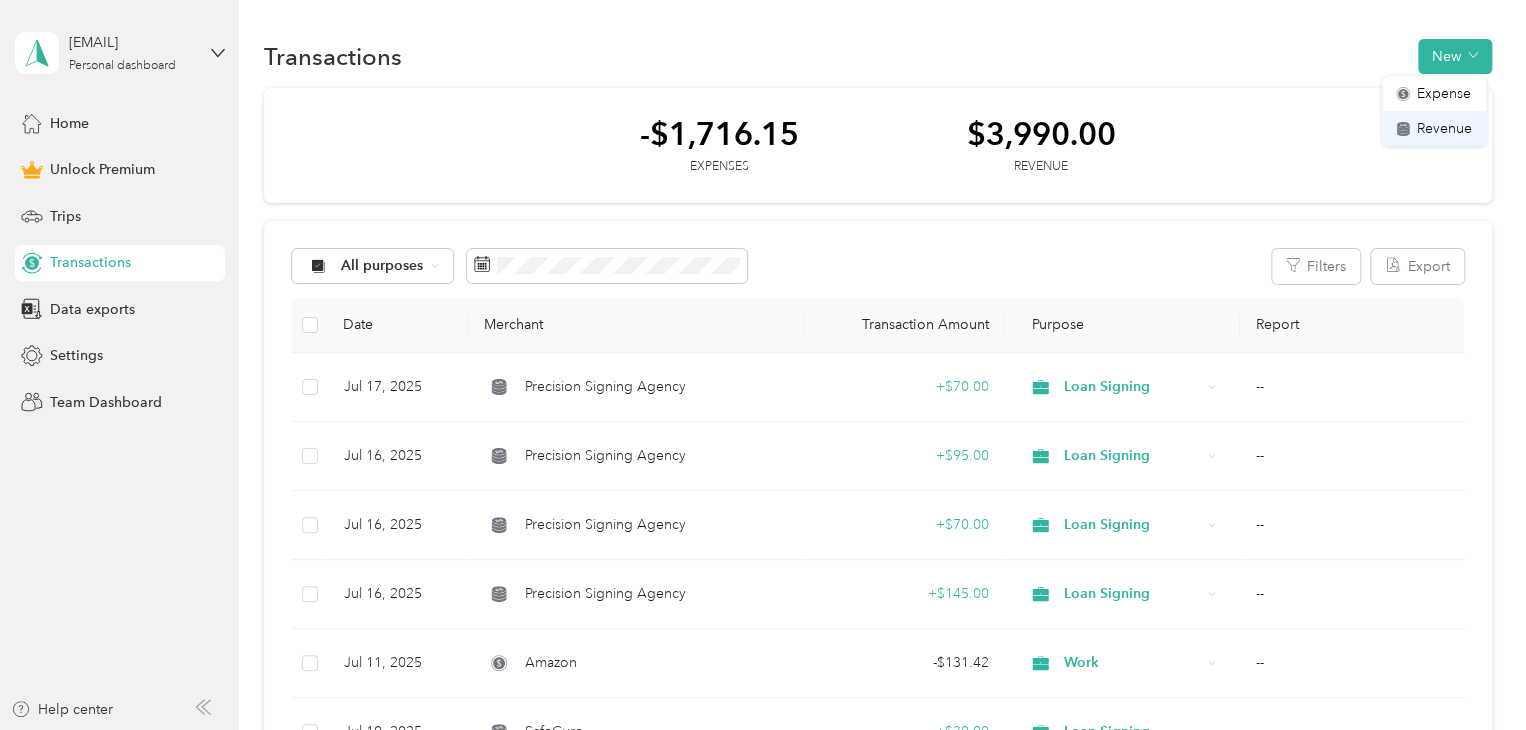 click on "Revenue" at bounding box center [1444, 128] 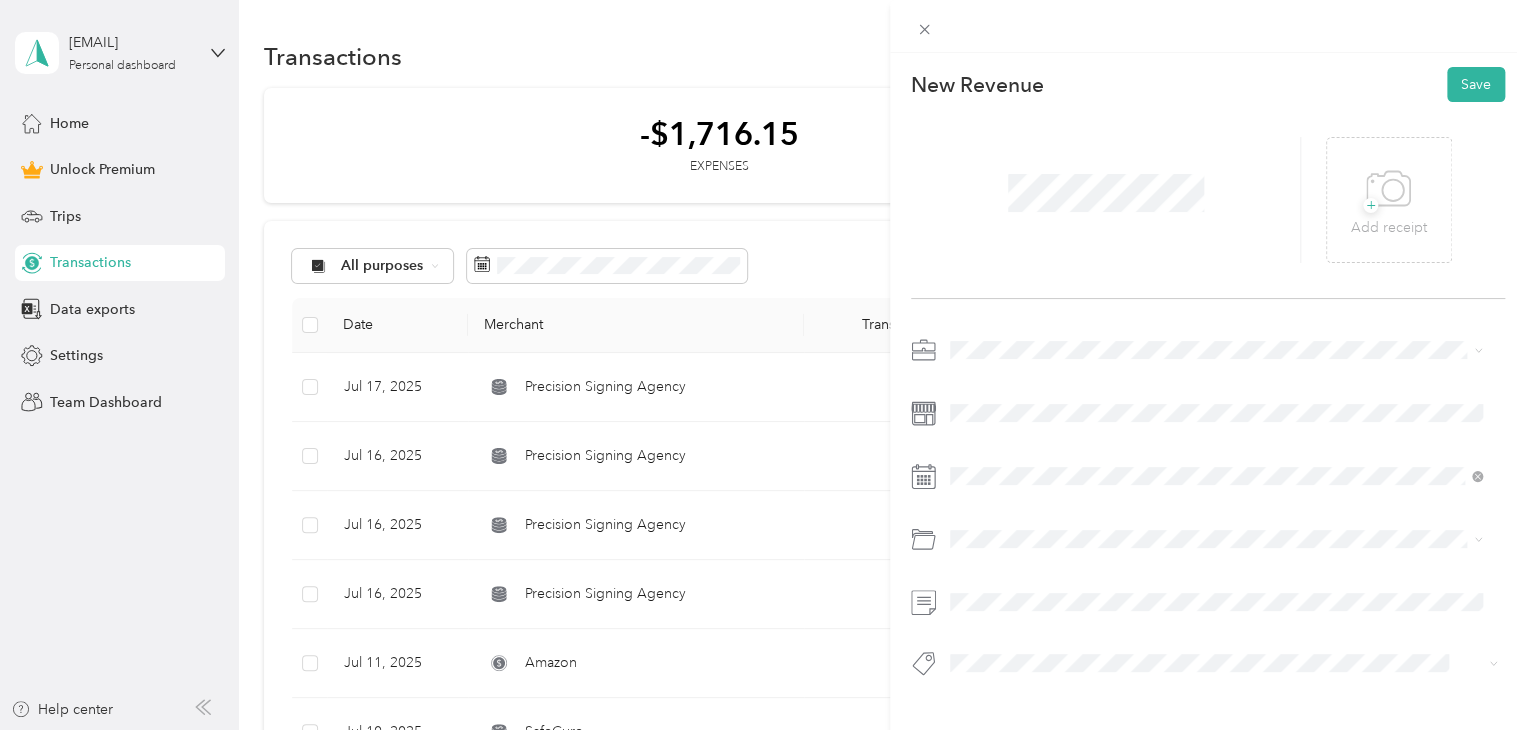 click on "Loan Signing" at bounding box center [998, 479] 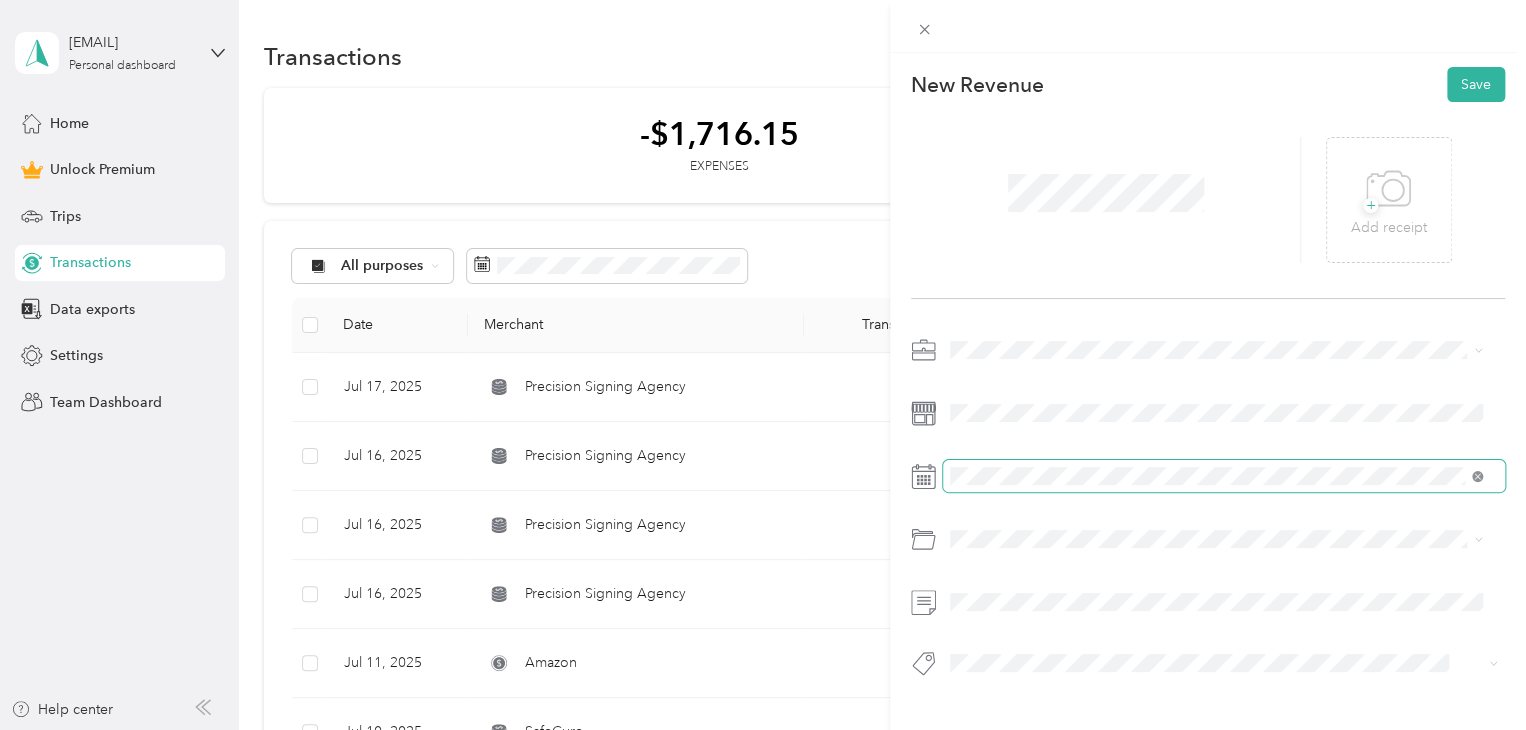click 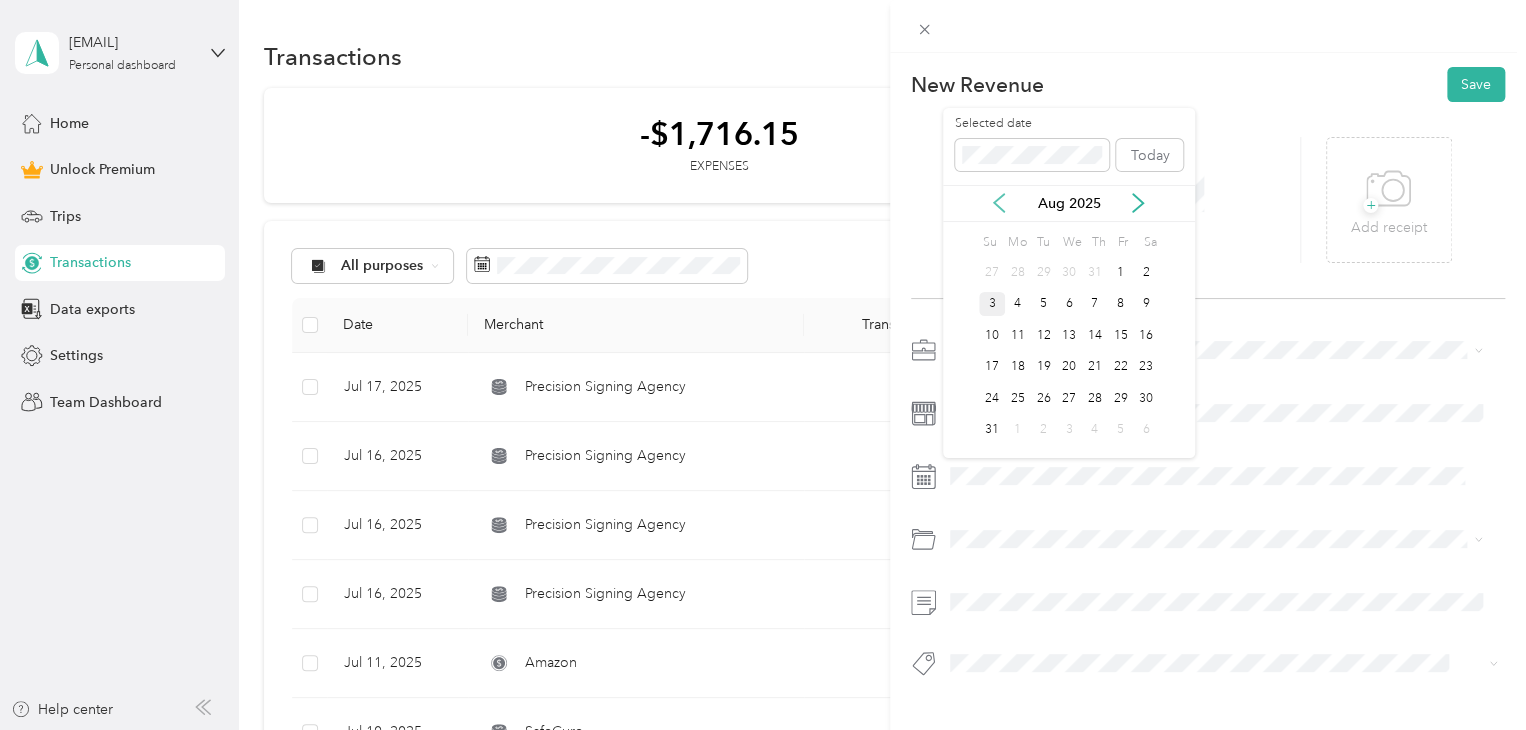 click 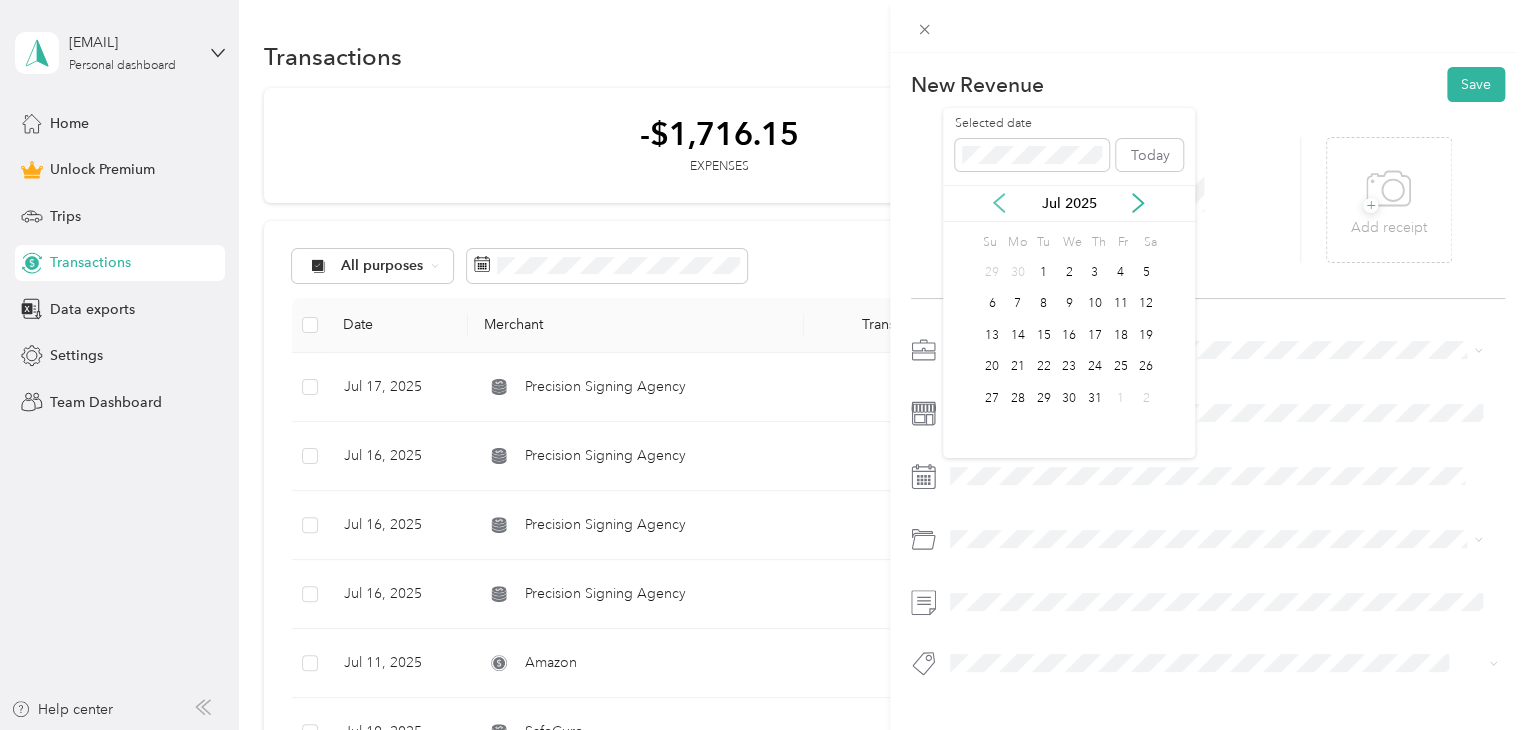 click 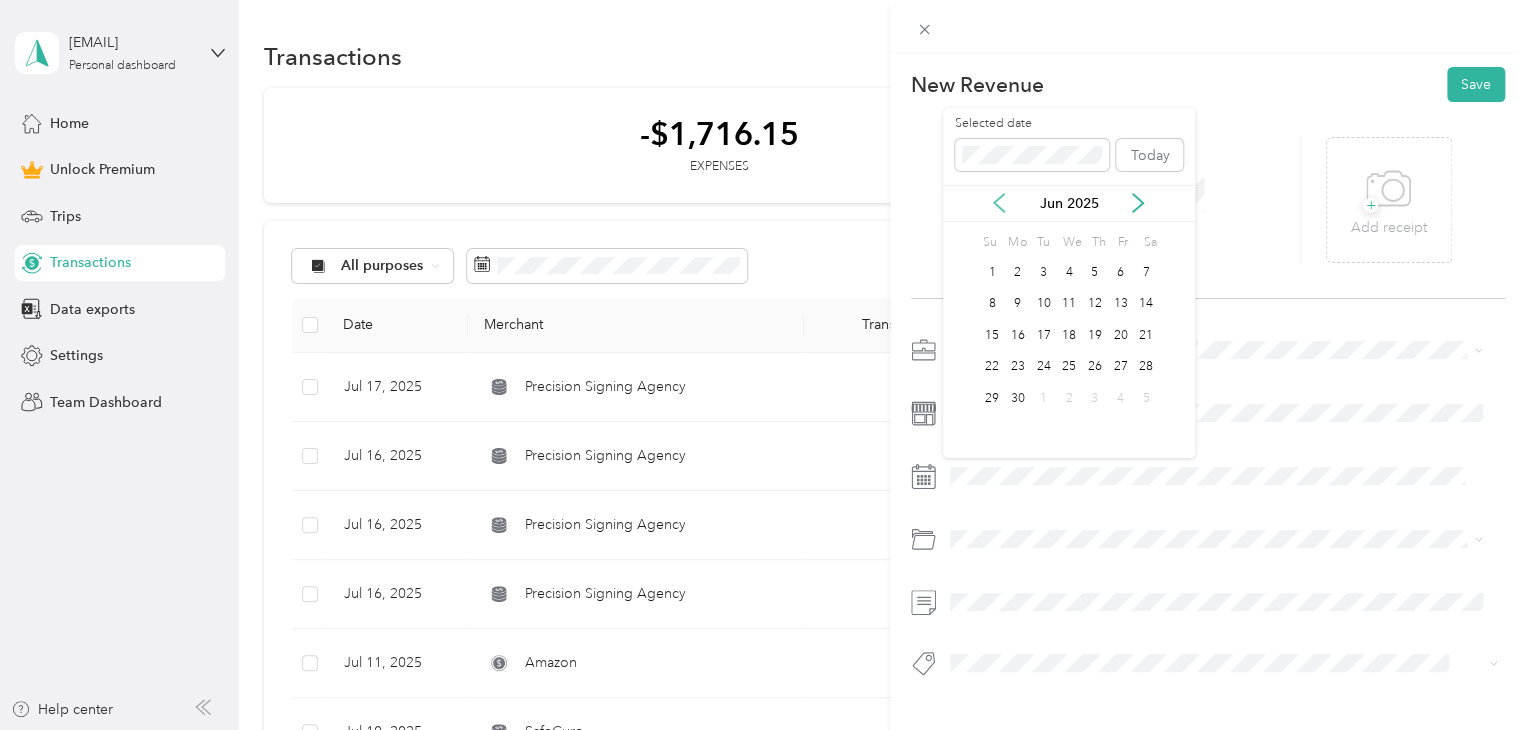 click 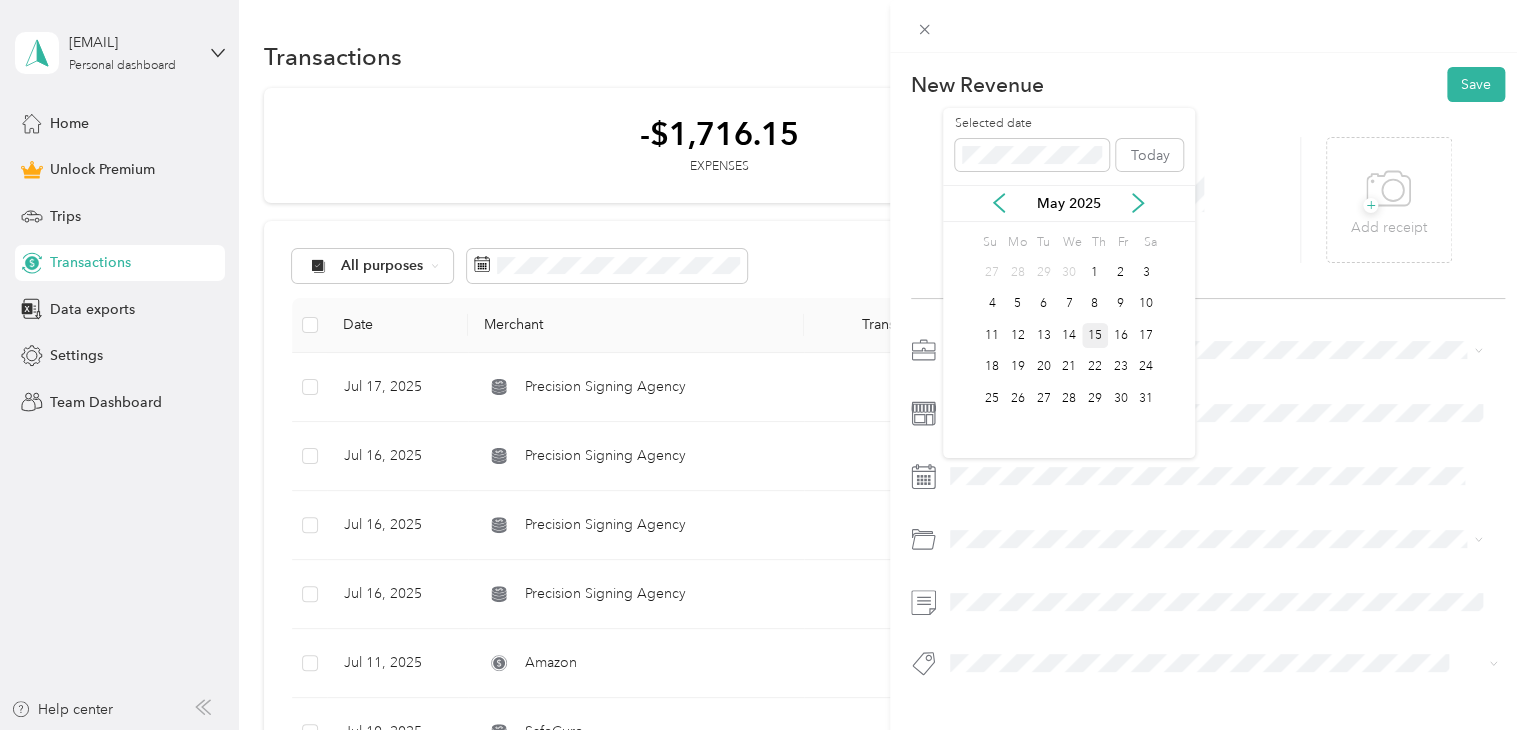 click on "15" at bounding box center (1095, 335) 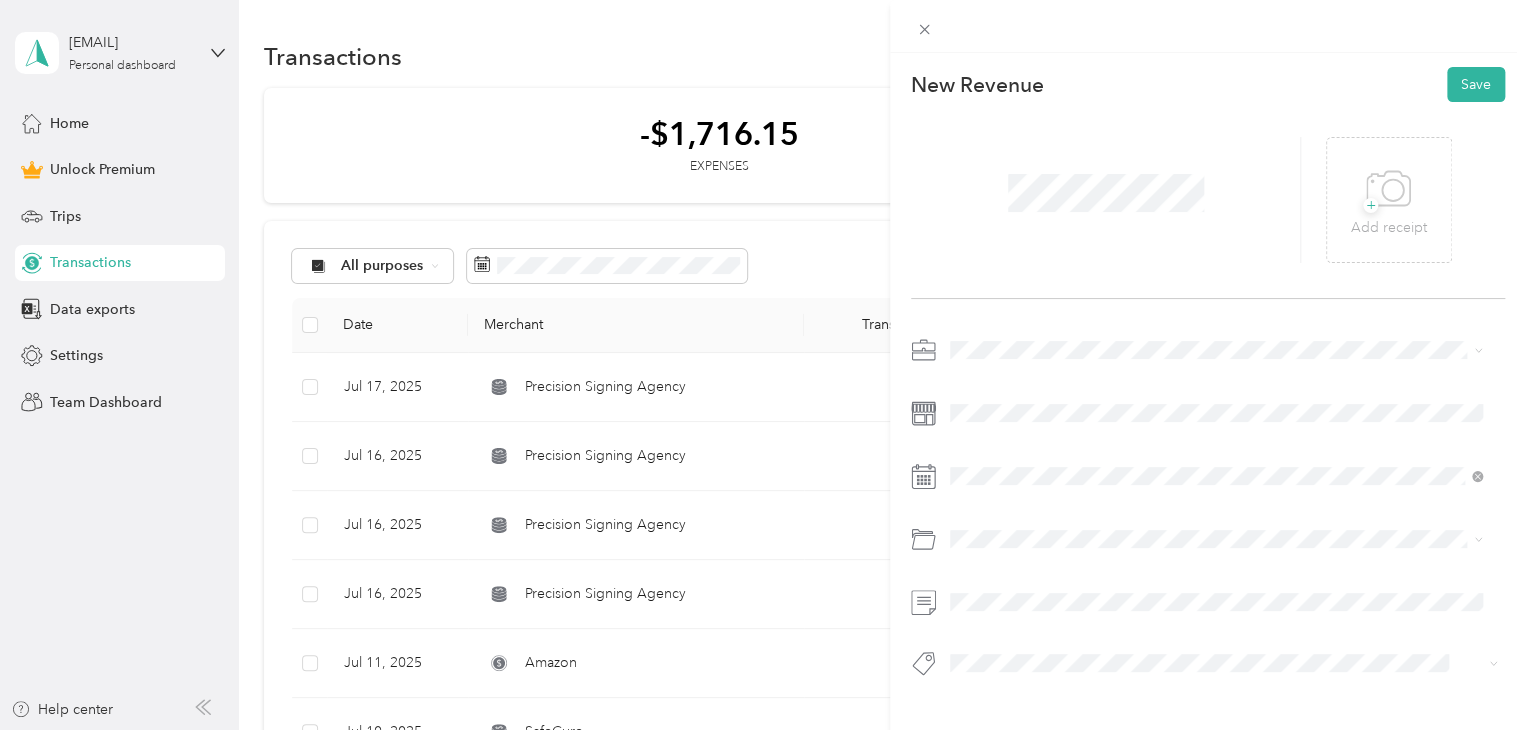 click on "Signing" at bounding box center [1216, 583] 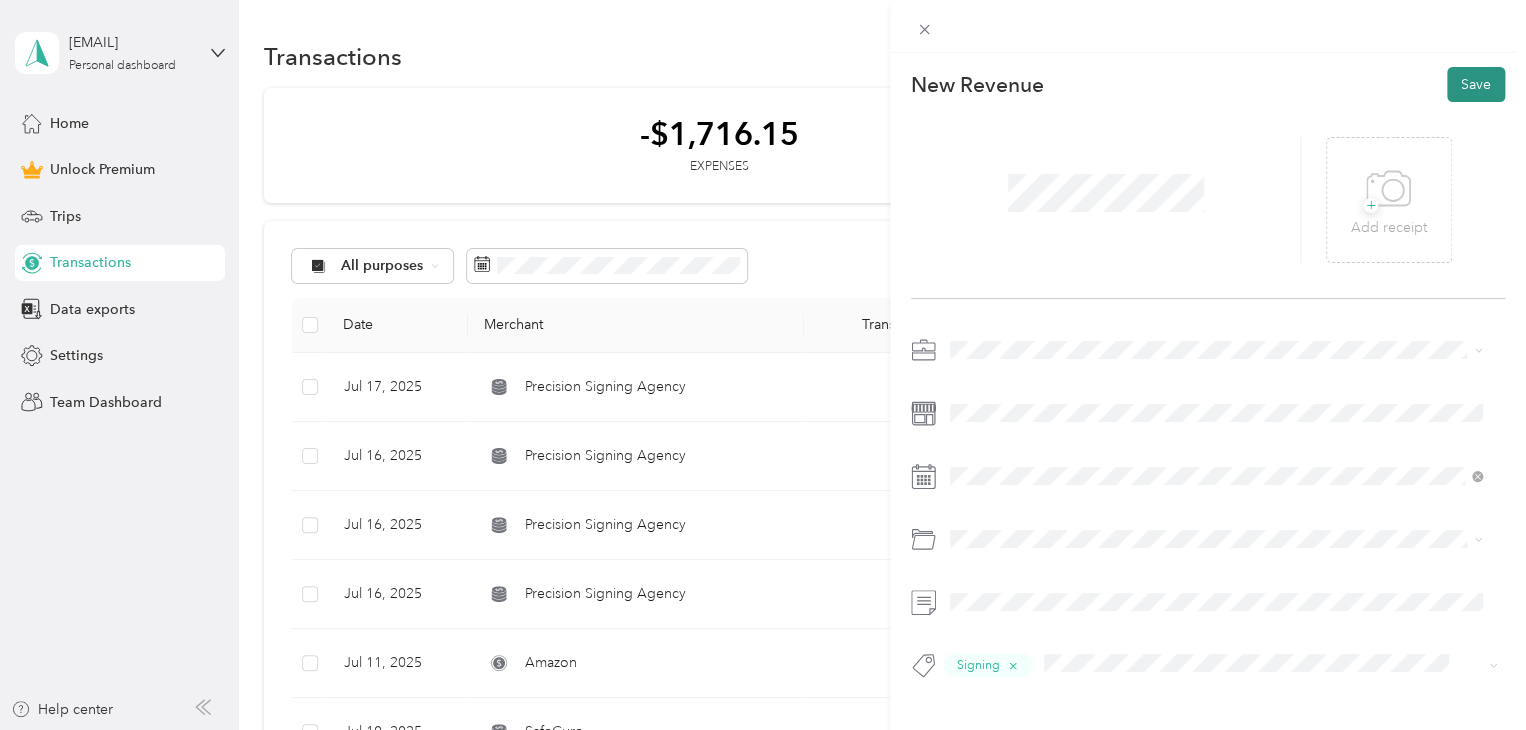 click on "Save" at bounding box center (1476, 84) 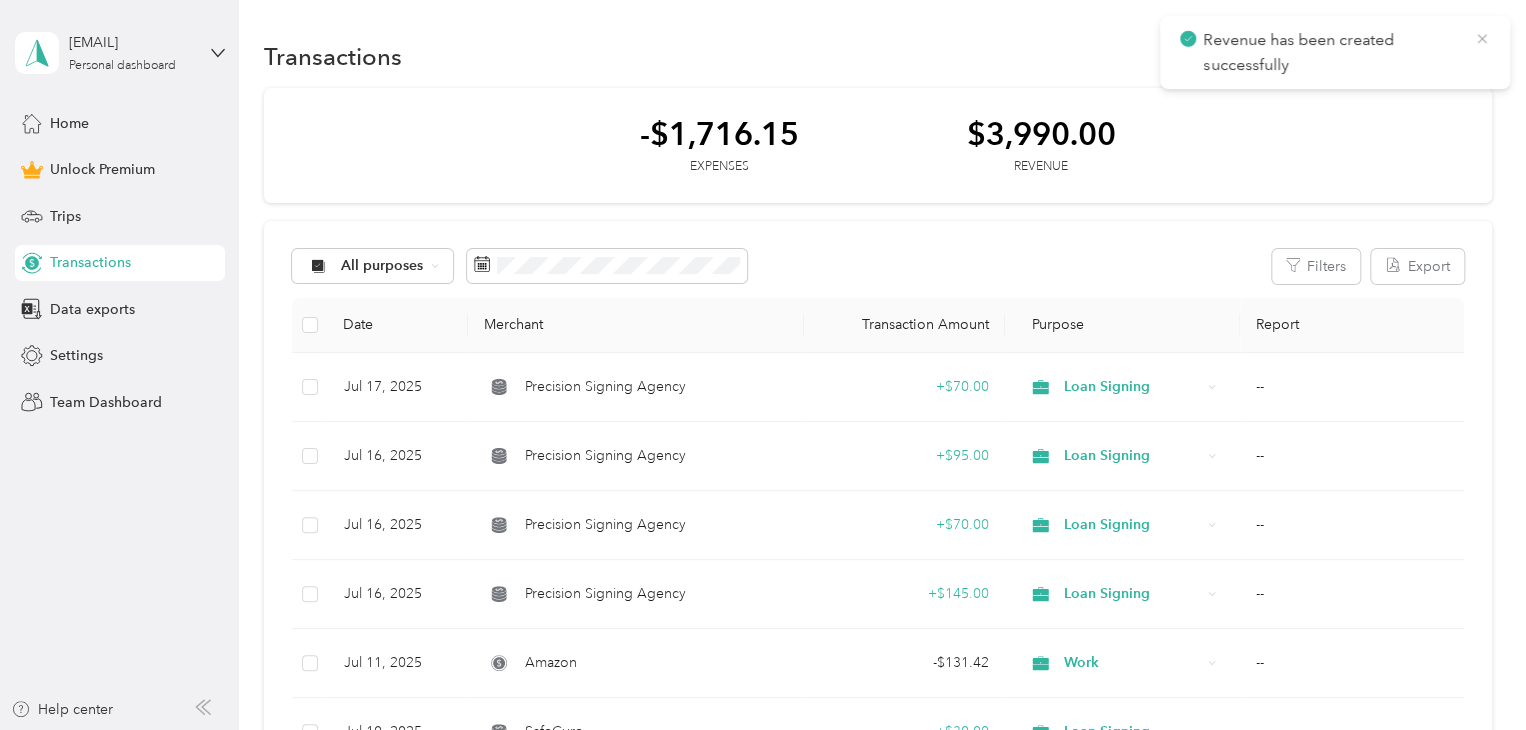 click 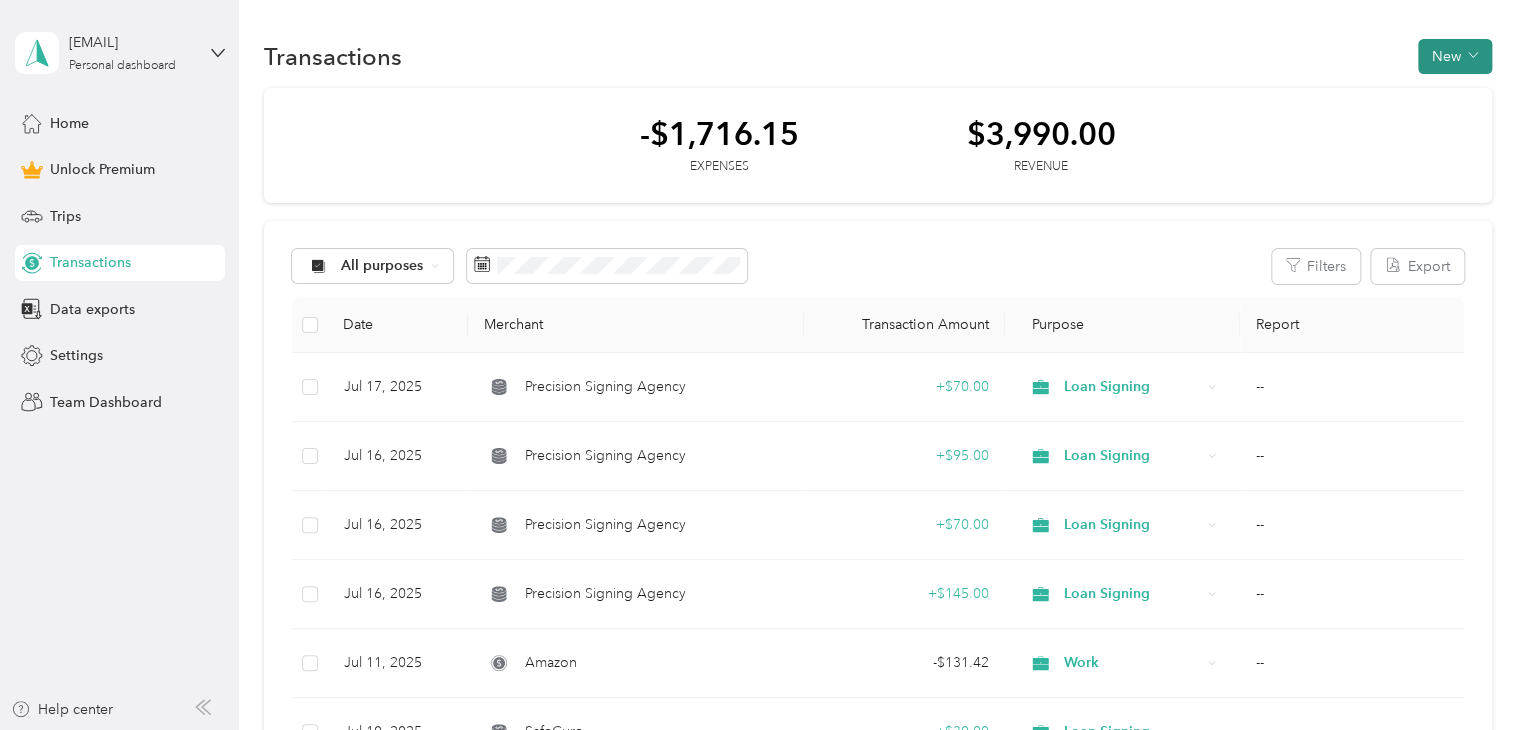 click on "New" at bounding box center [1455, 56] 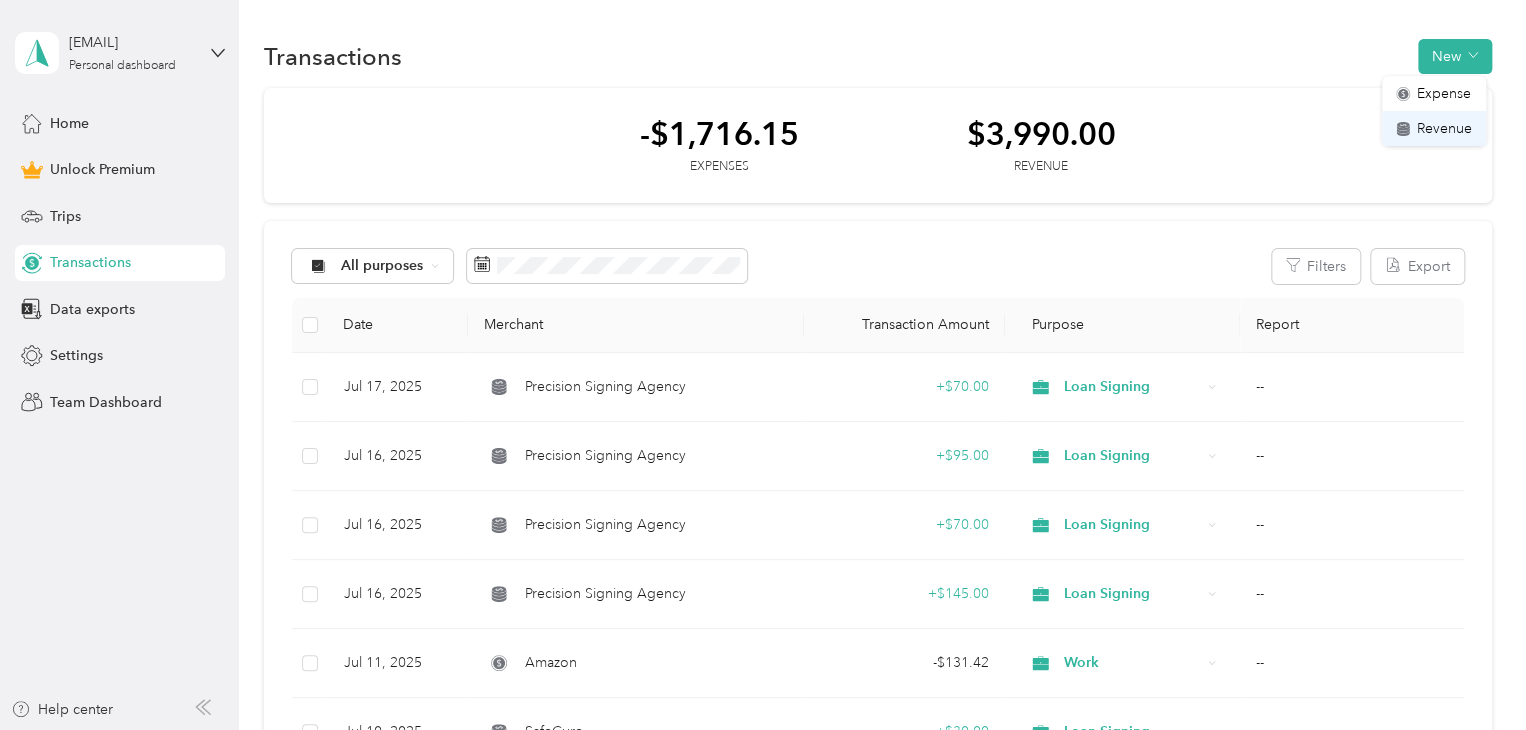 click on "Revenue" at bounding box center (1444, 128) 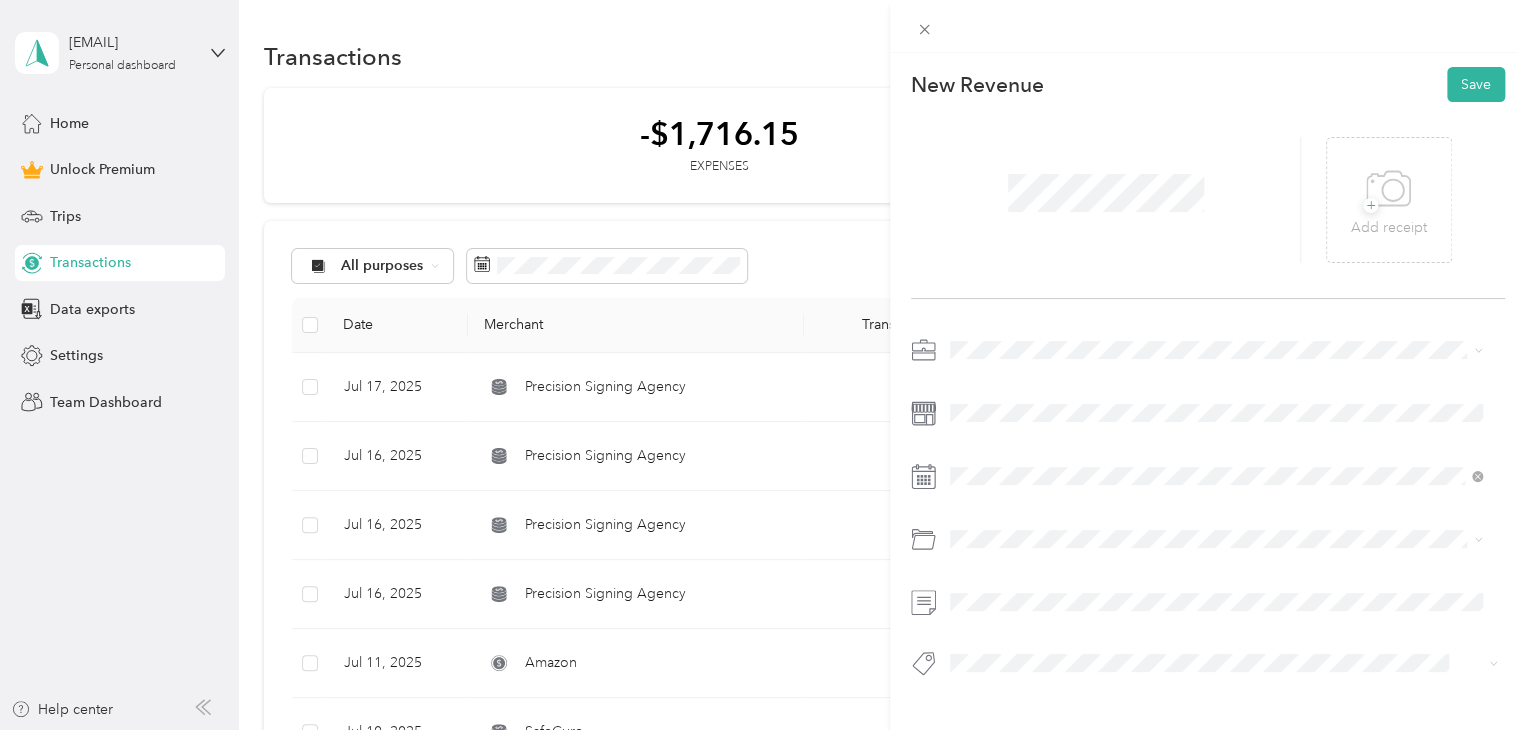 click on "Loan Signing" at bounding box center (998, 478) 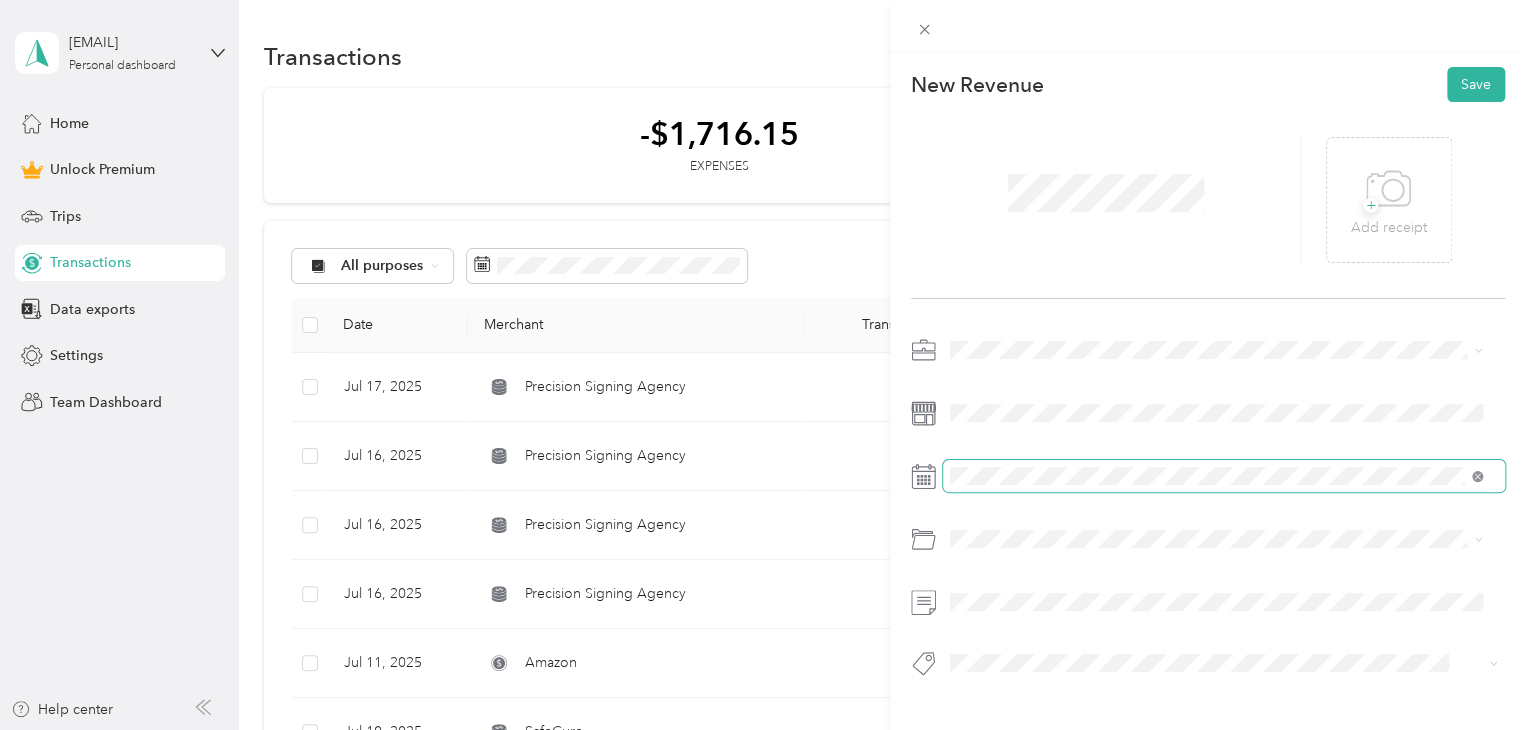 click 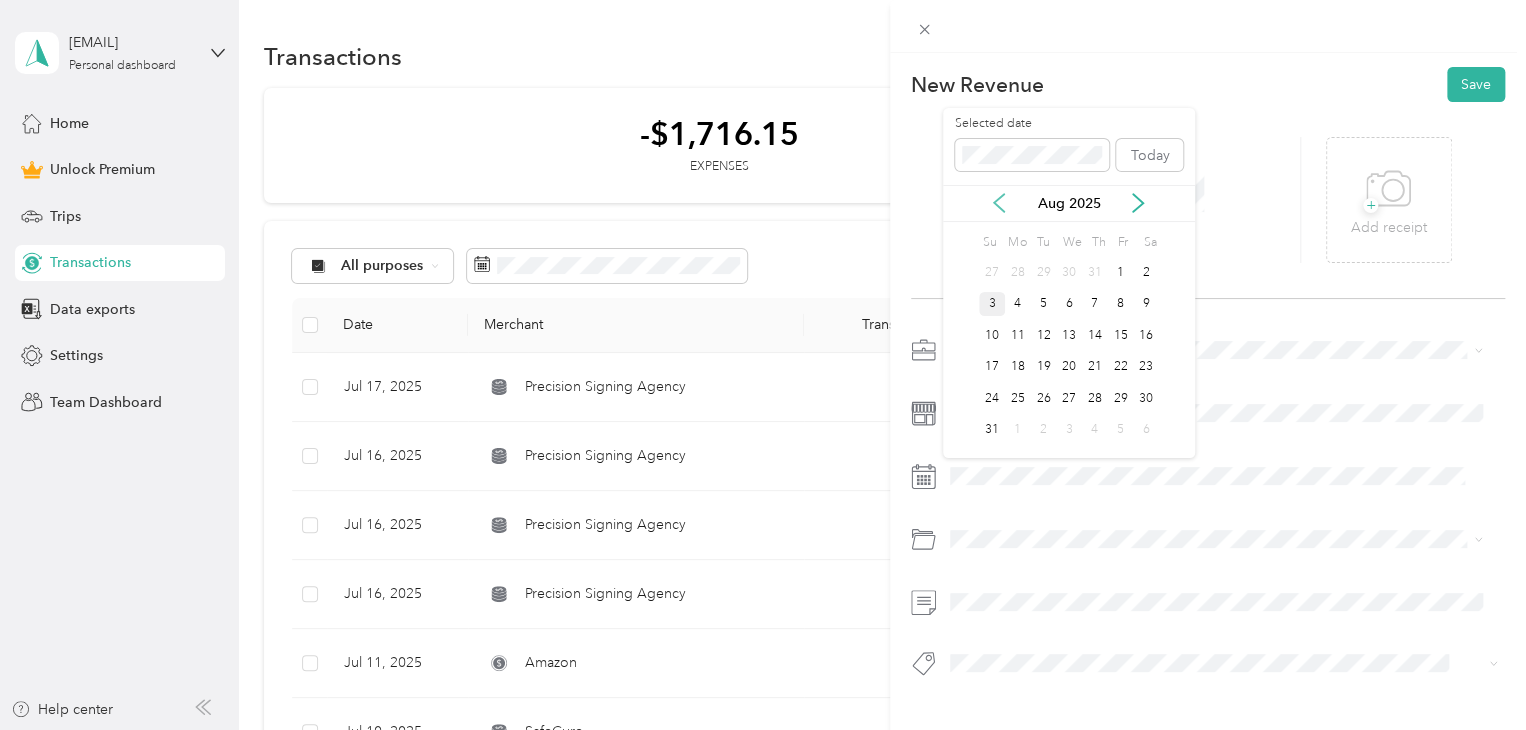 click 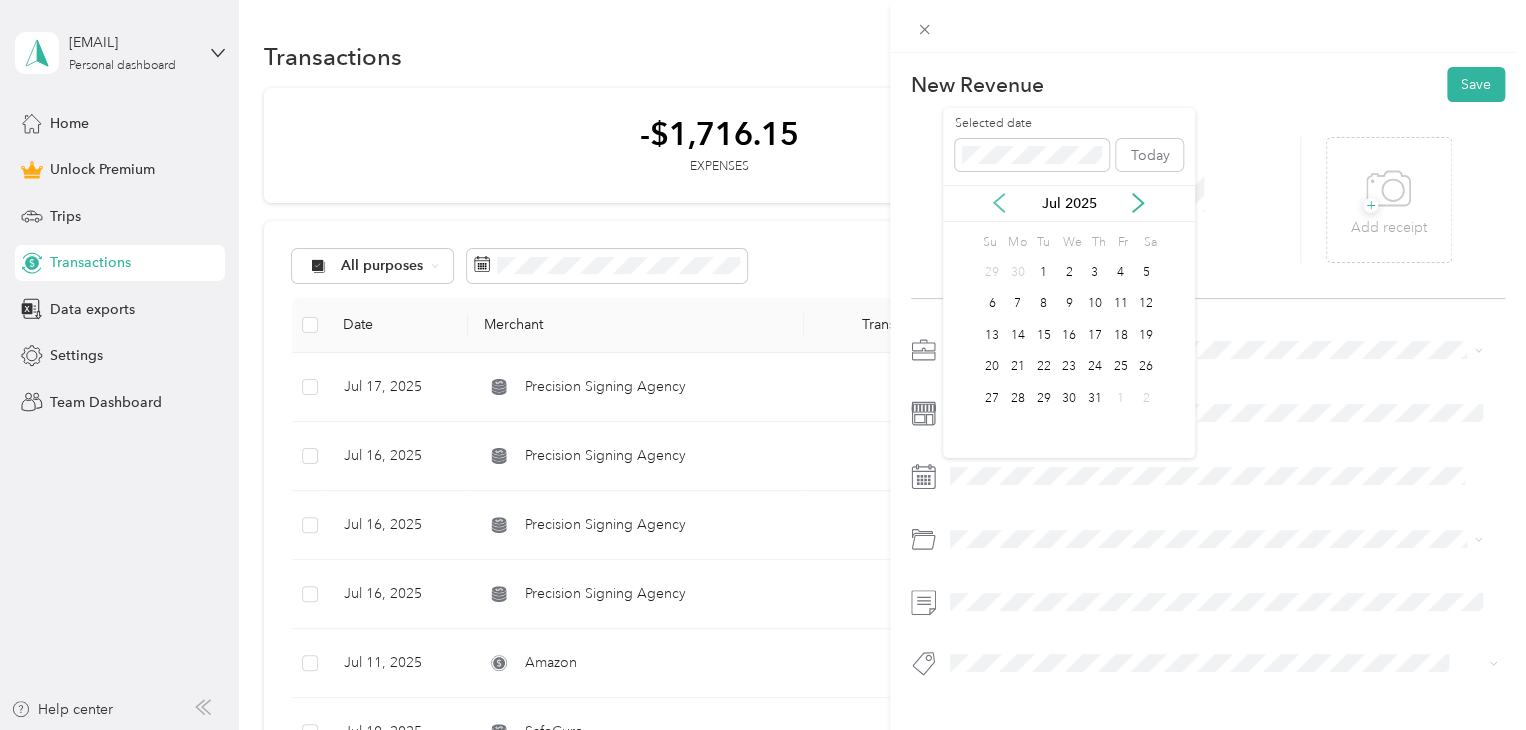 click 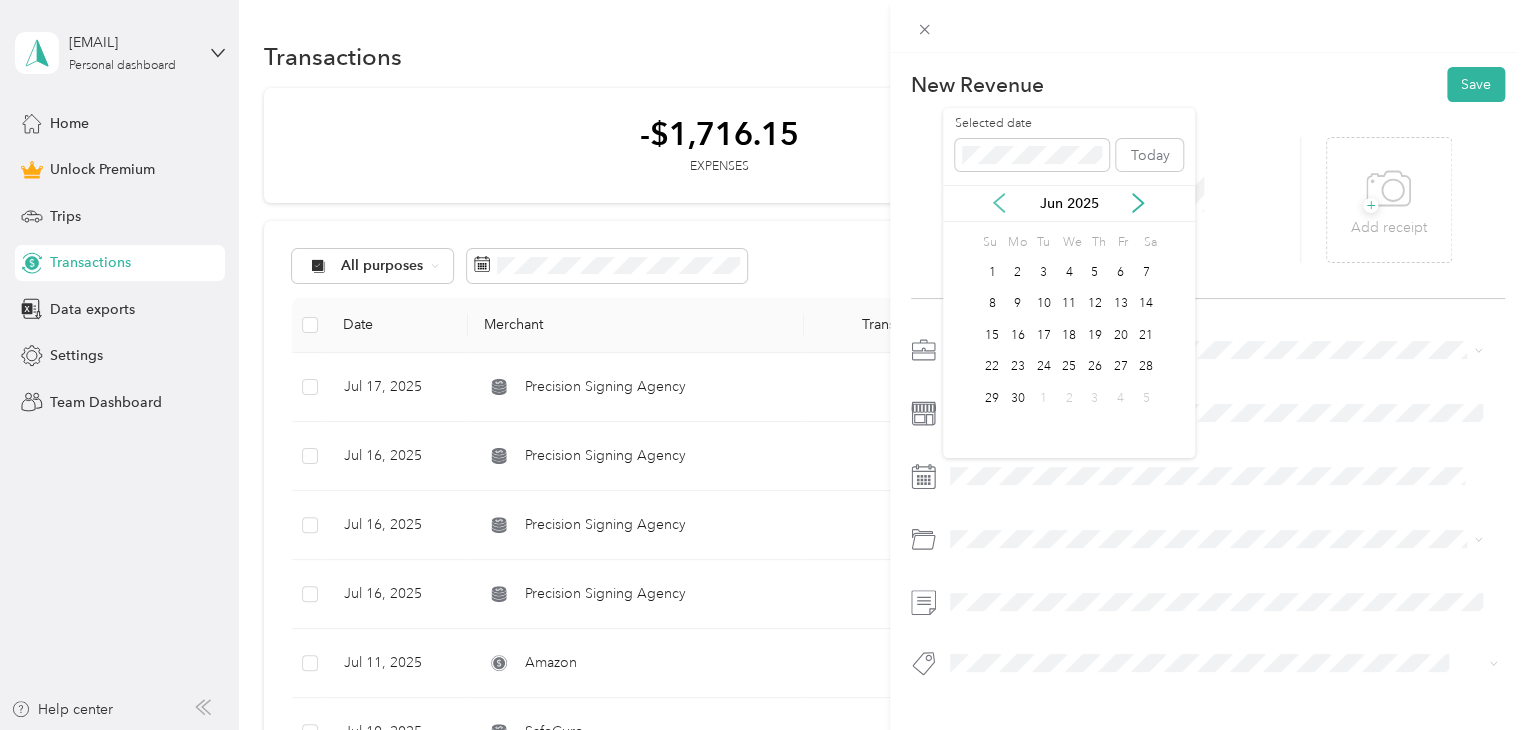 click 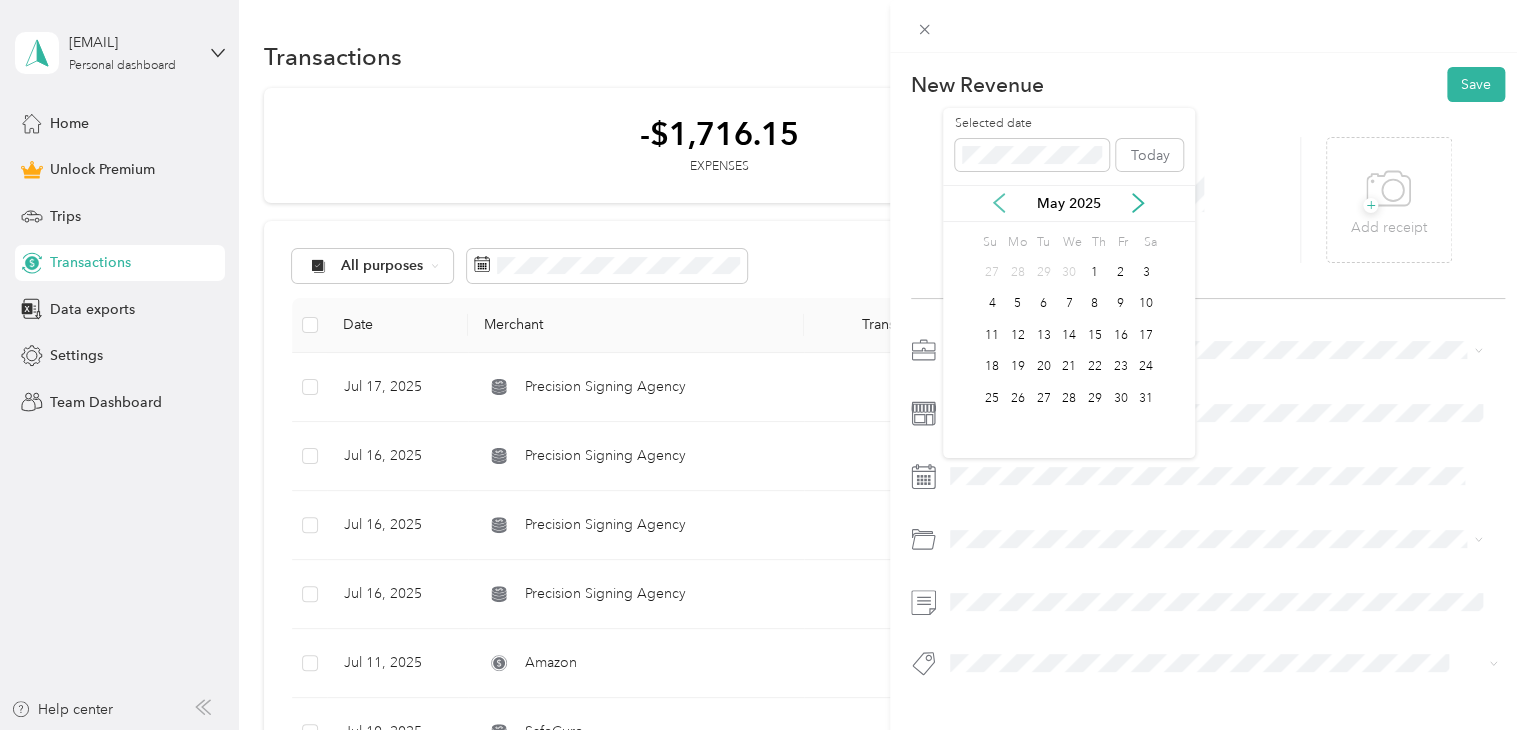 click 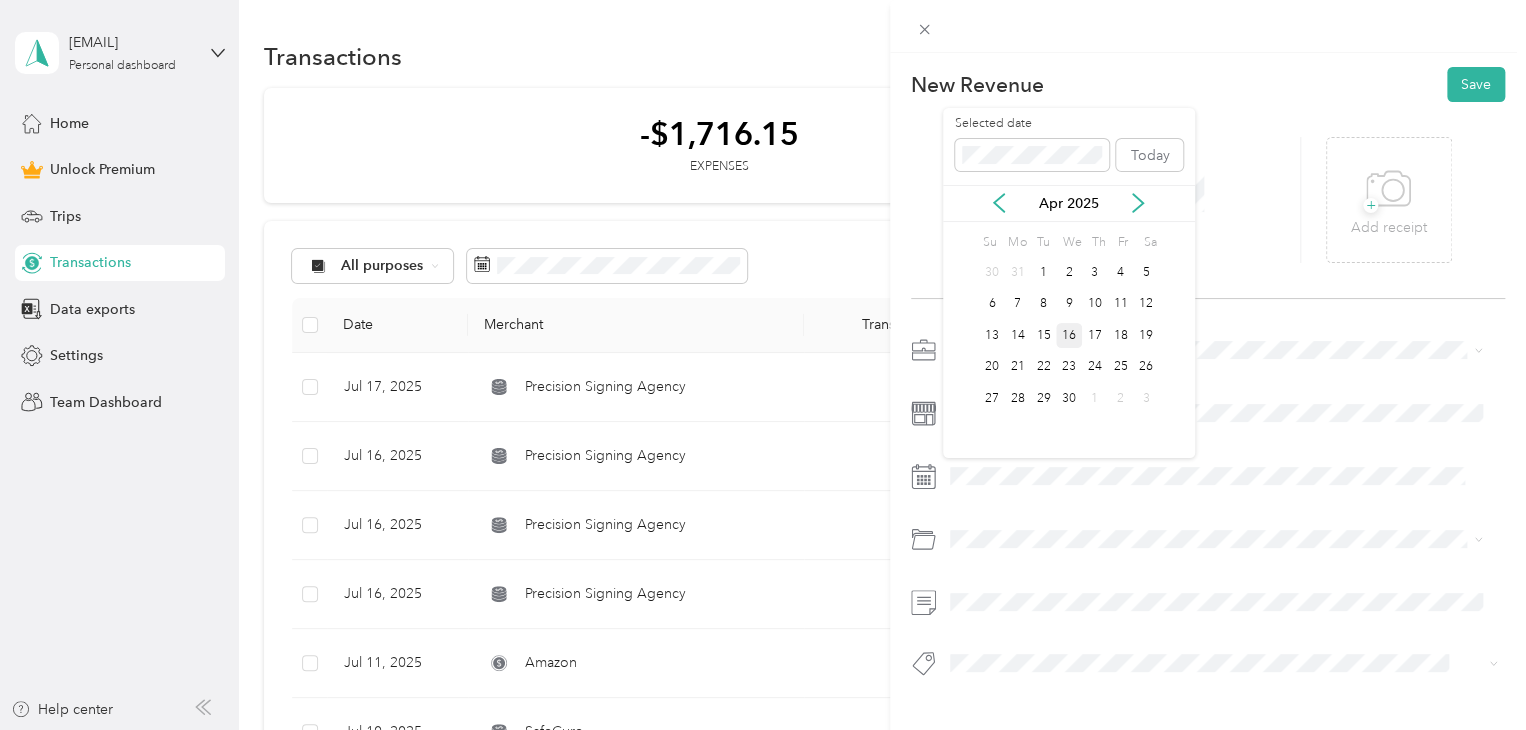 click on "16" at bounding box center (1069, 335) 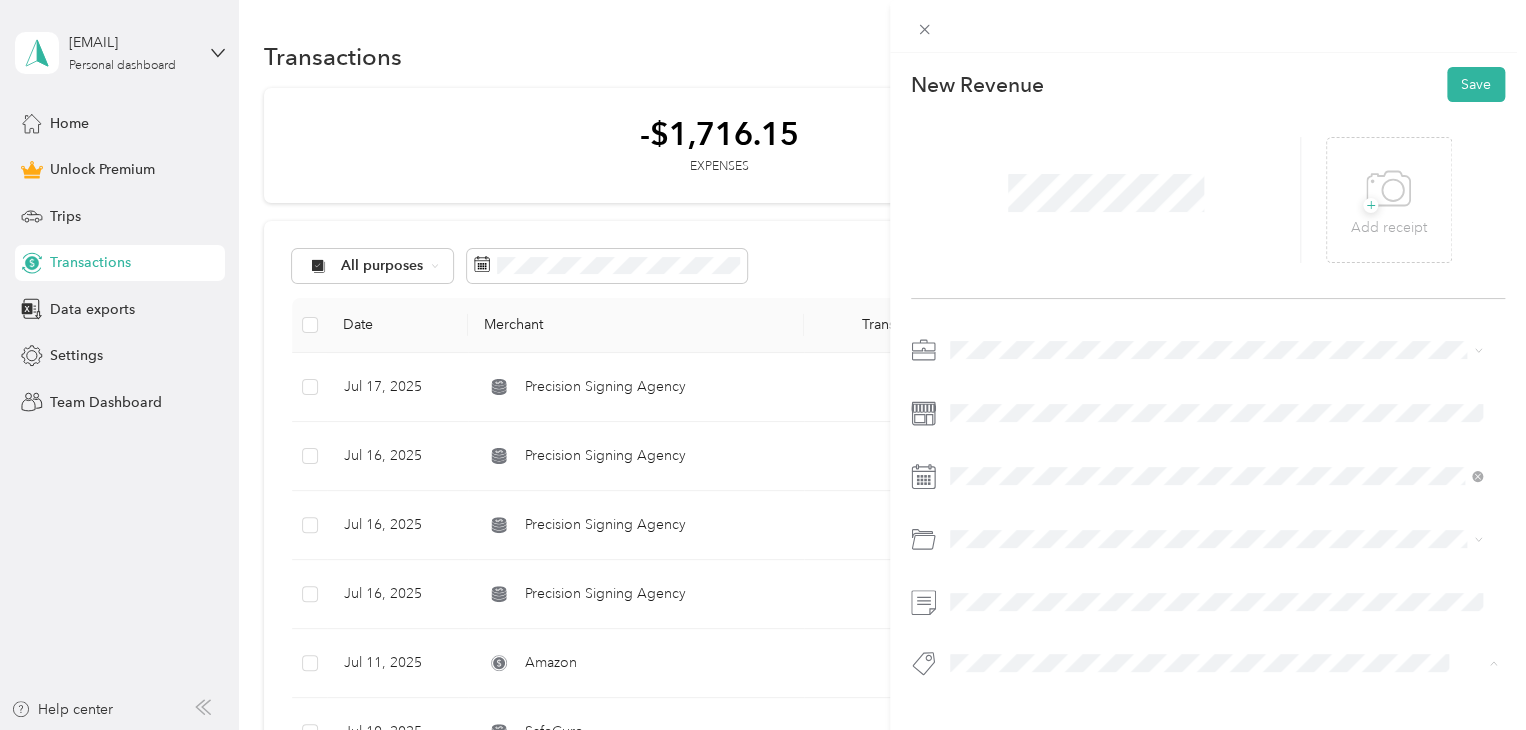 click on "Signing" at bounding box center (1216, 589) 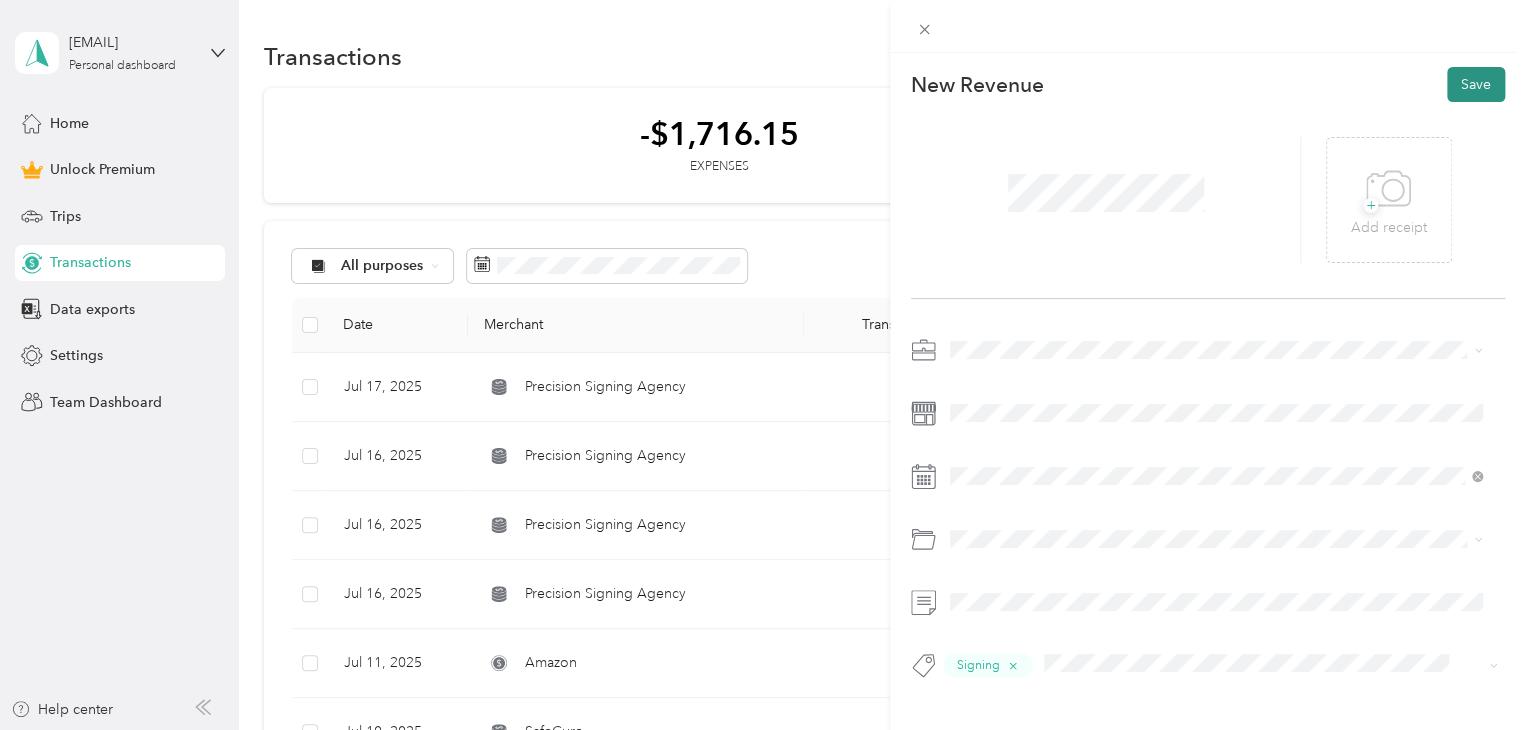 click on "Save" at bounding box center (1476, 84) 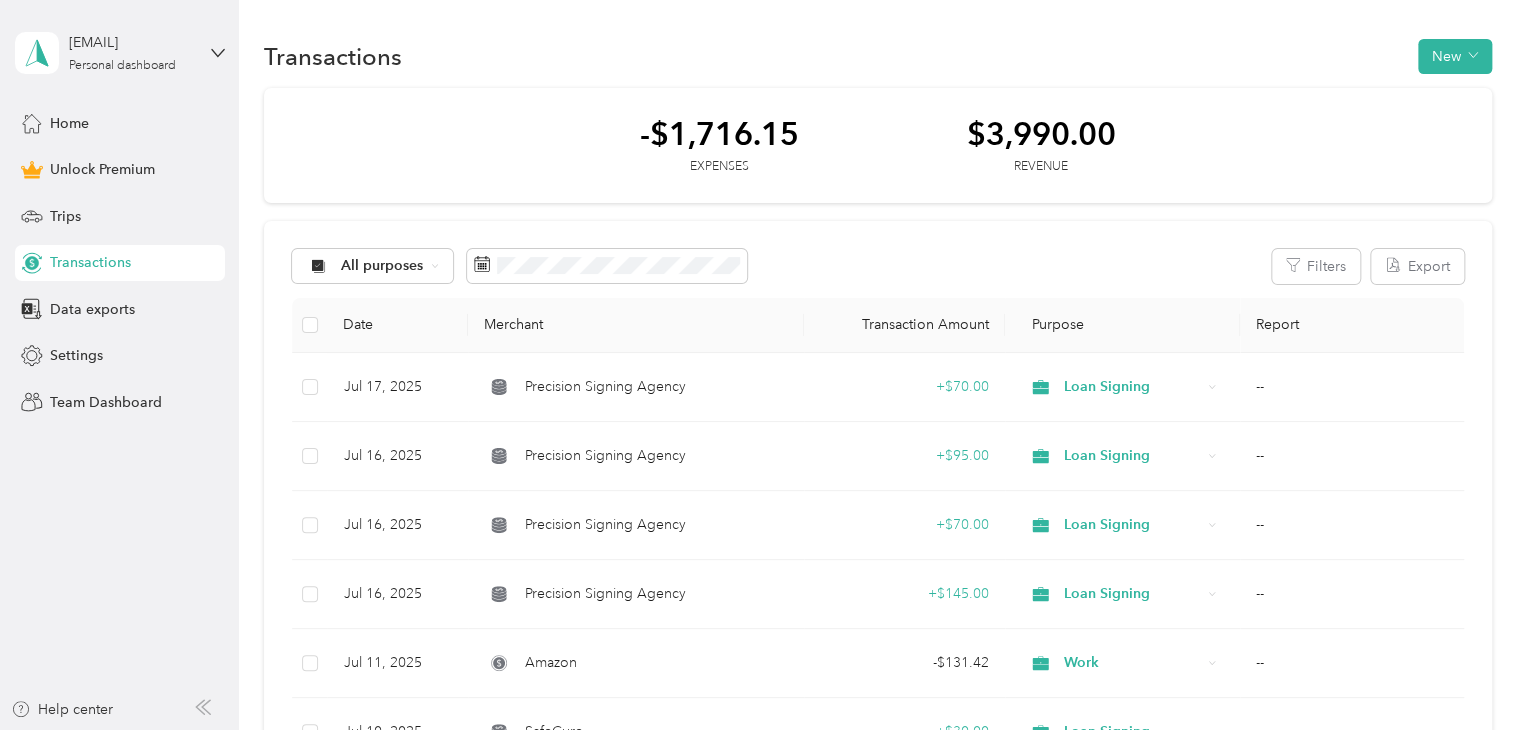 click 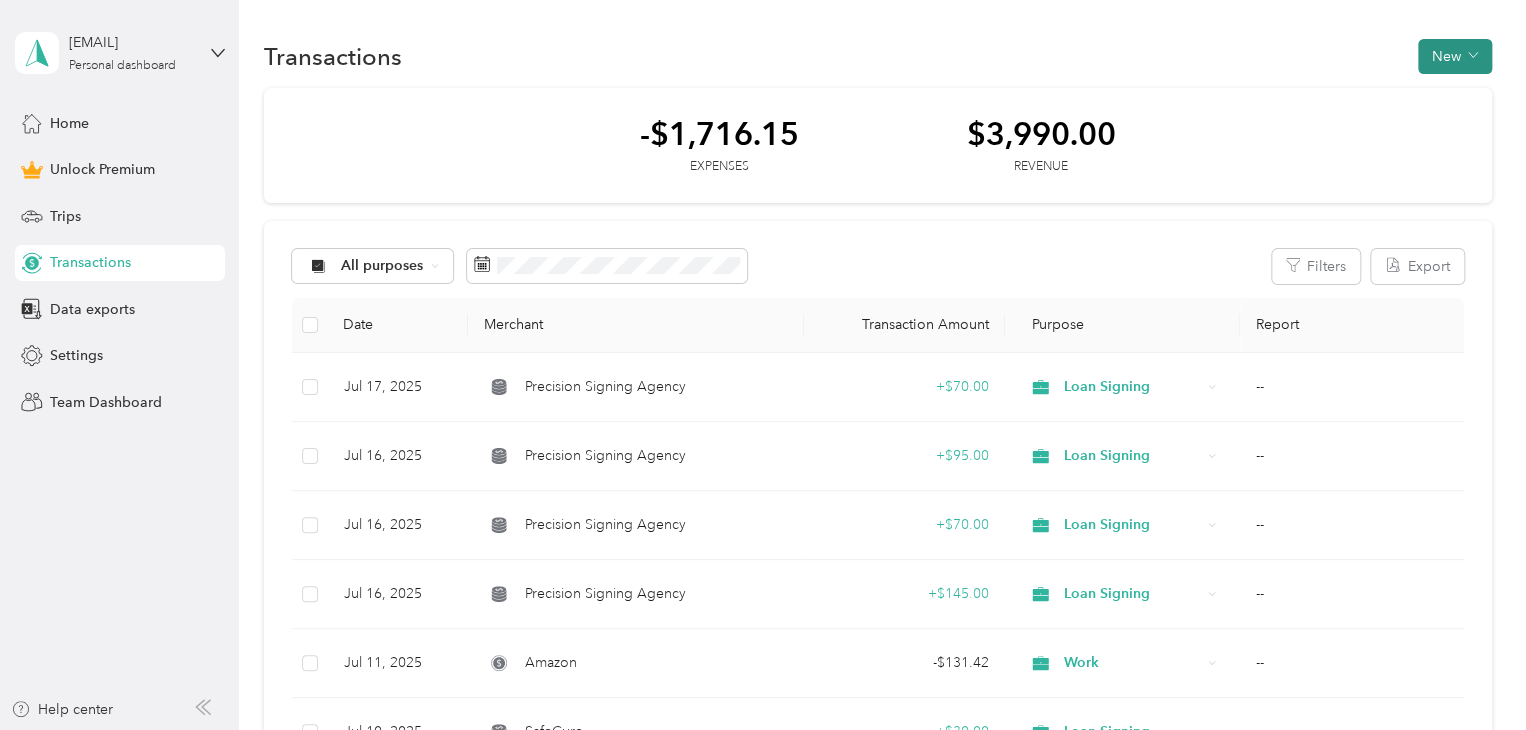 click on "New" at bounding box center [1455, 56] 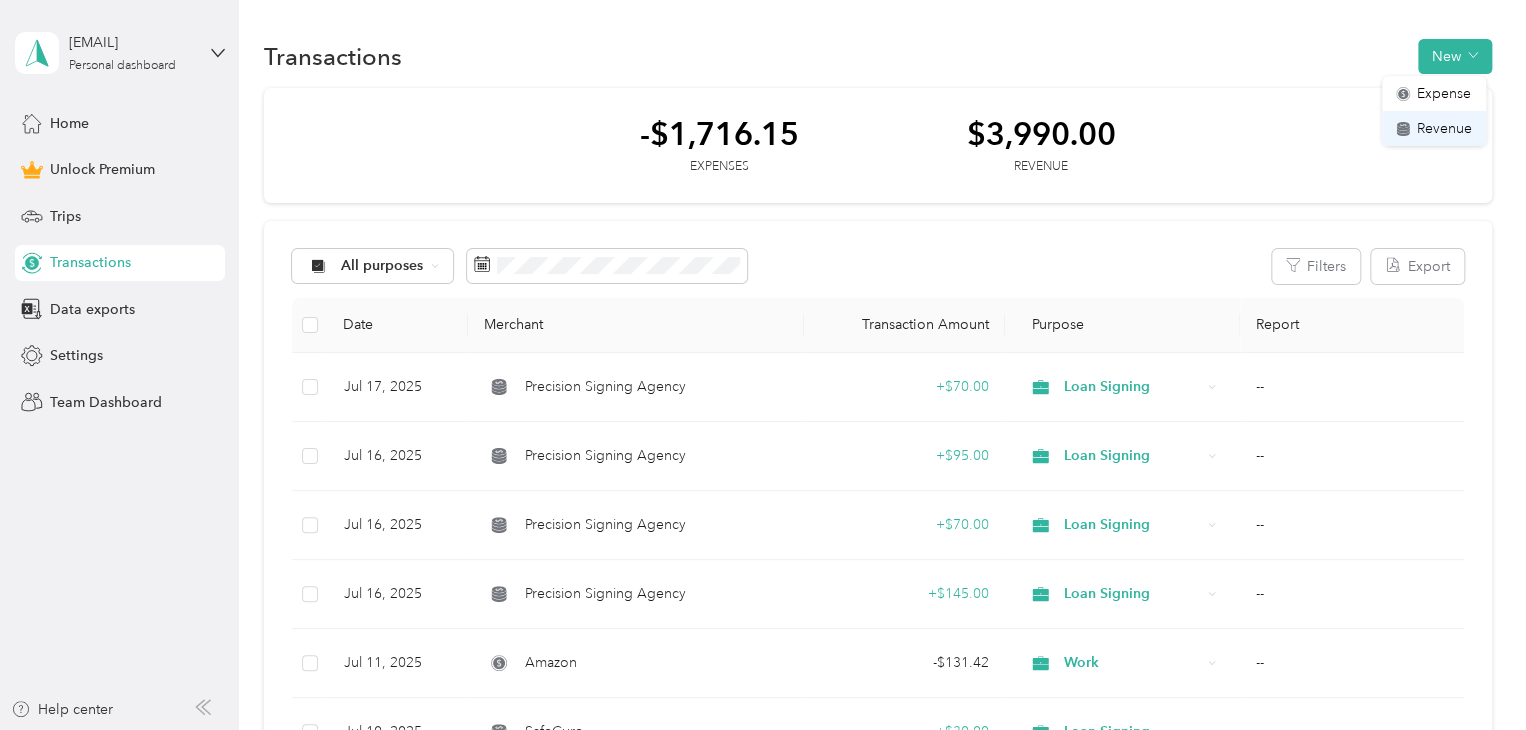 click on "Revenue" at bounding box center [1444, 128] 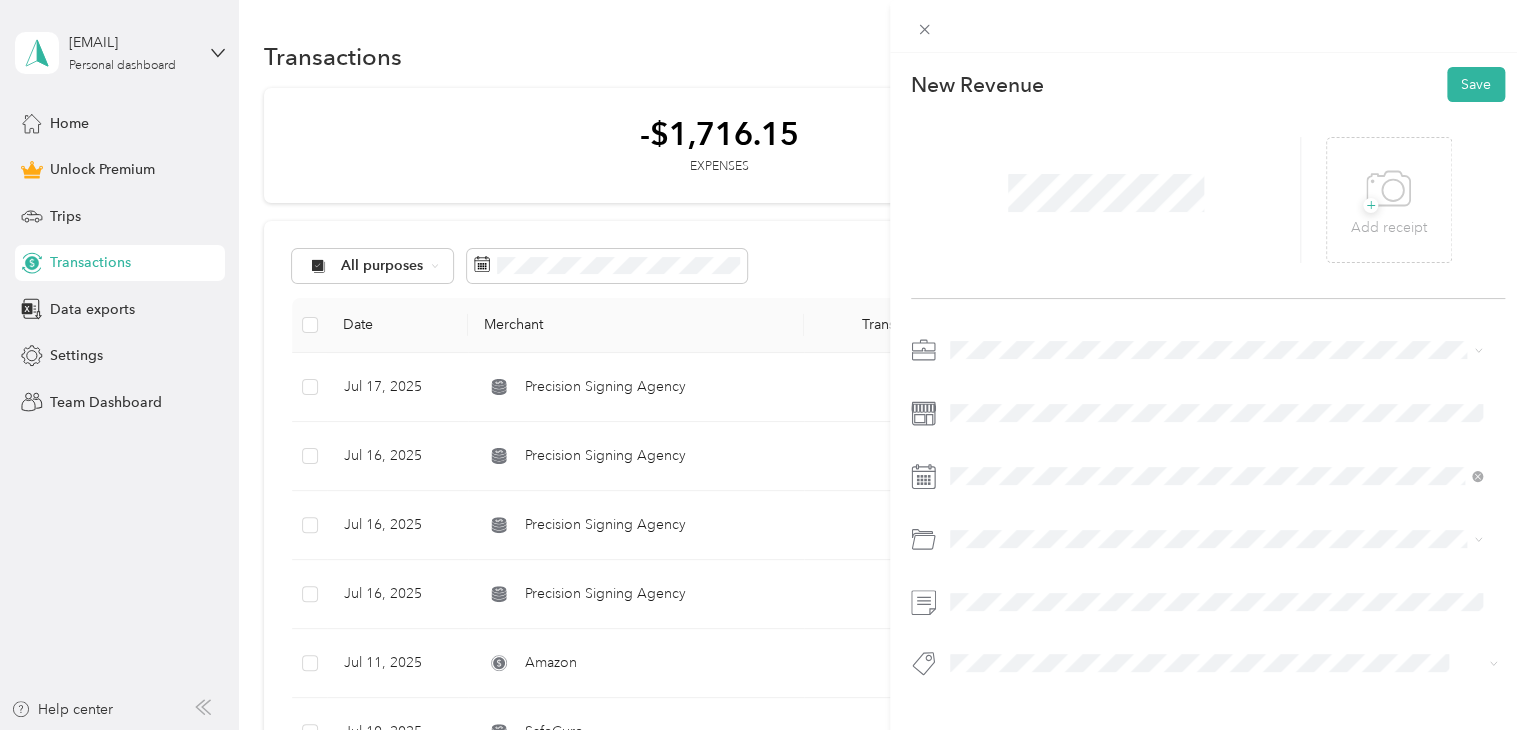 click on "Loan Signing" at bounding box center (1216, 489) 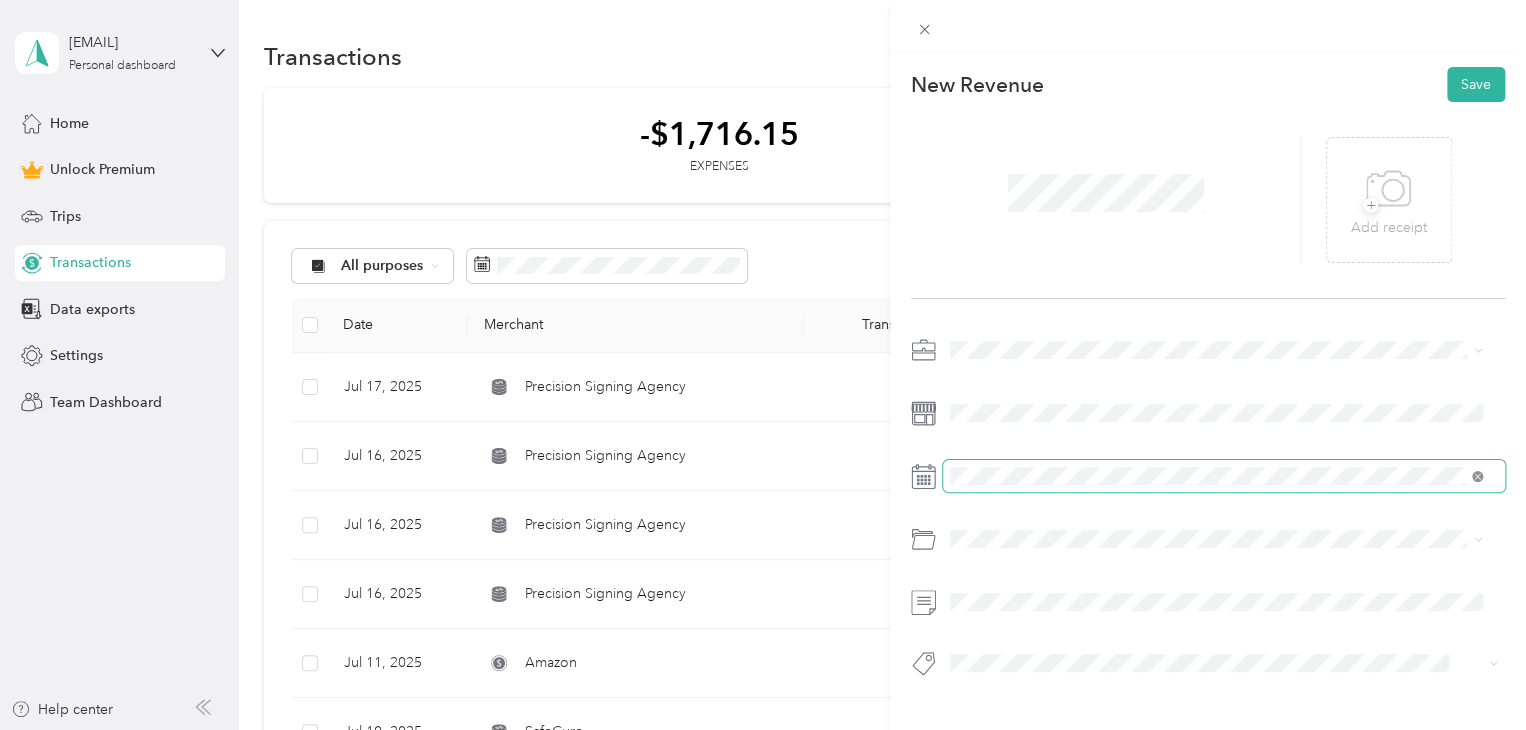 click 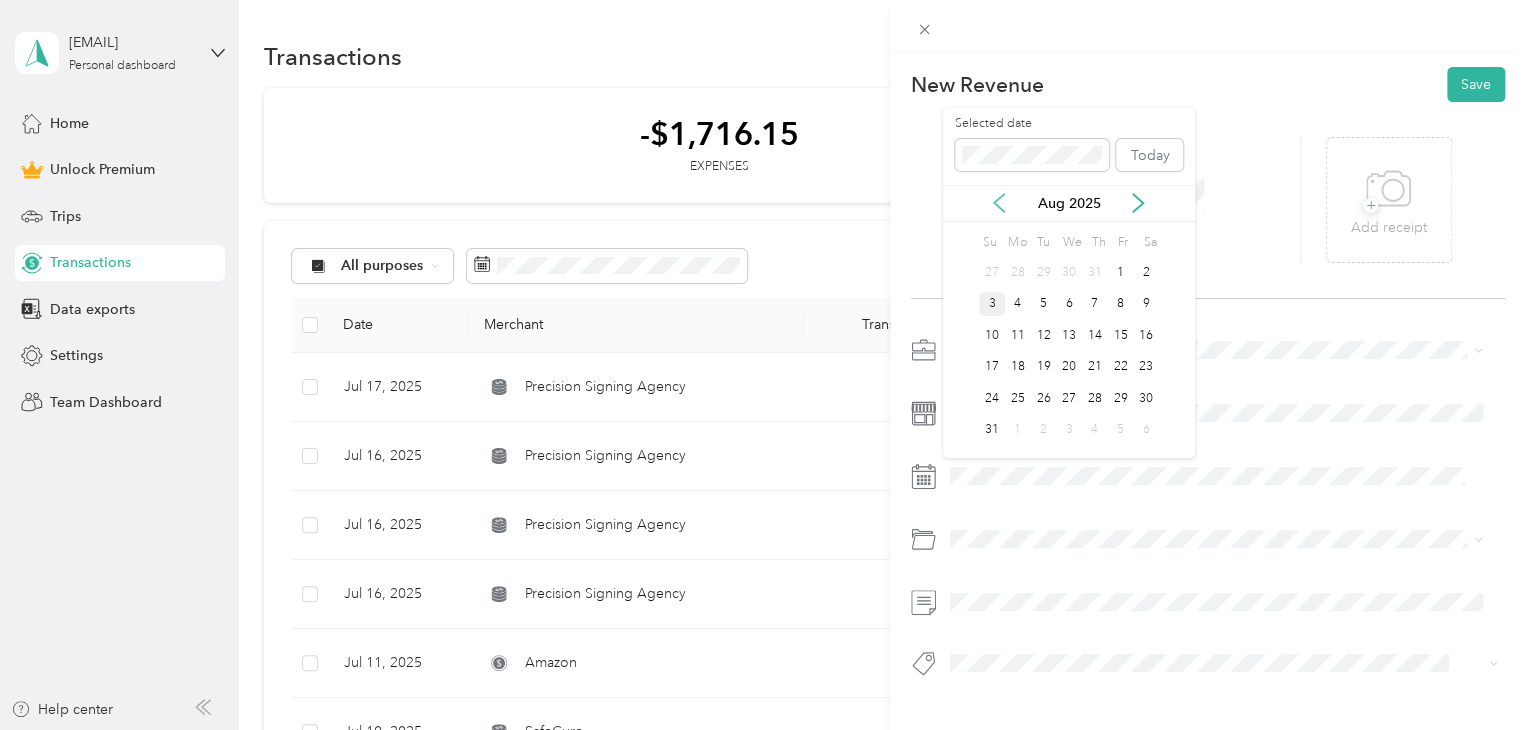 click 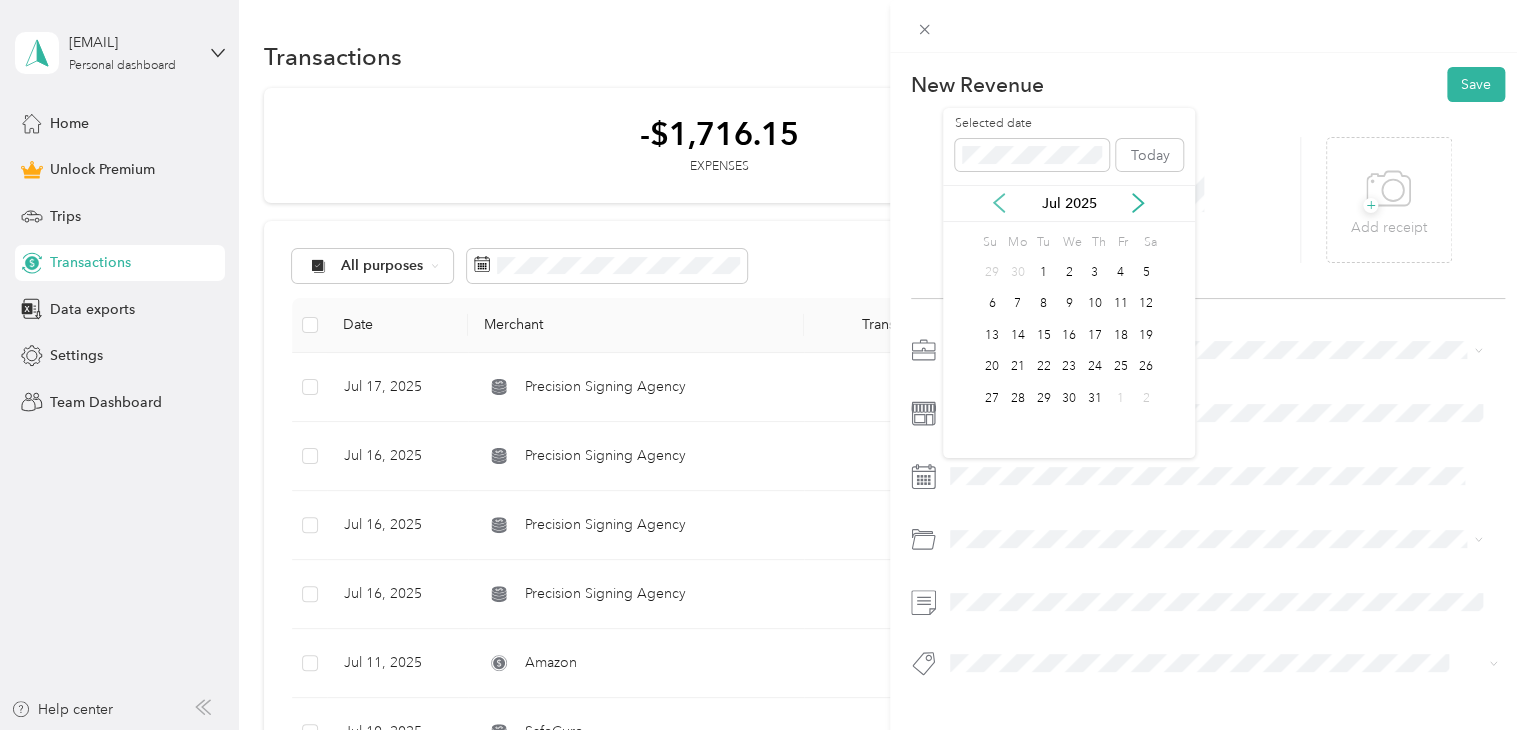click 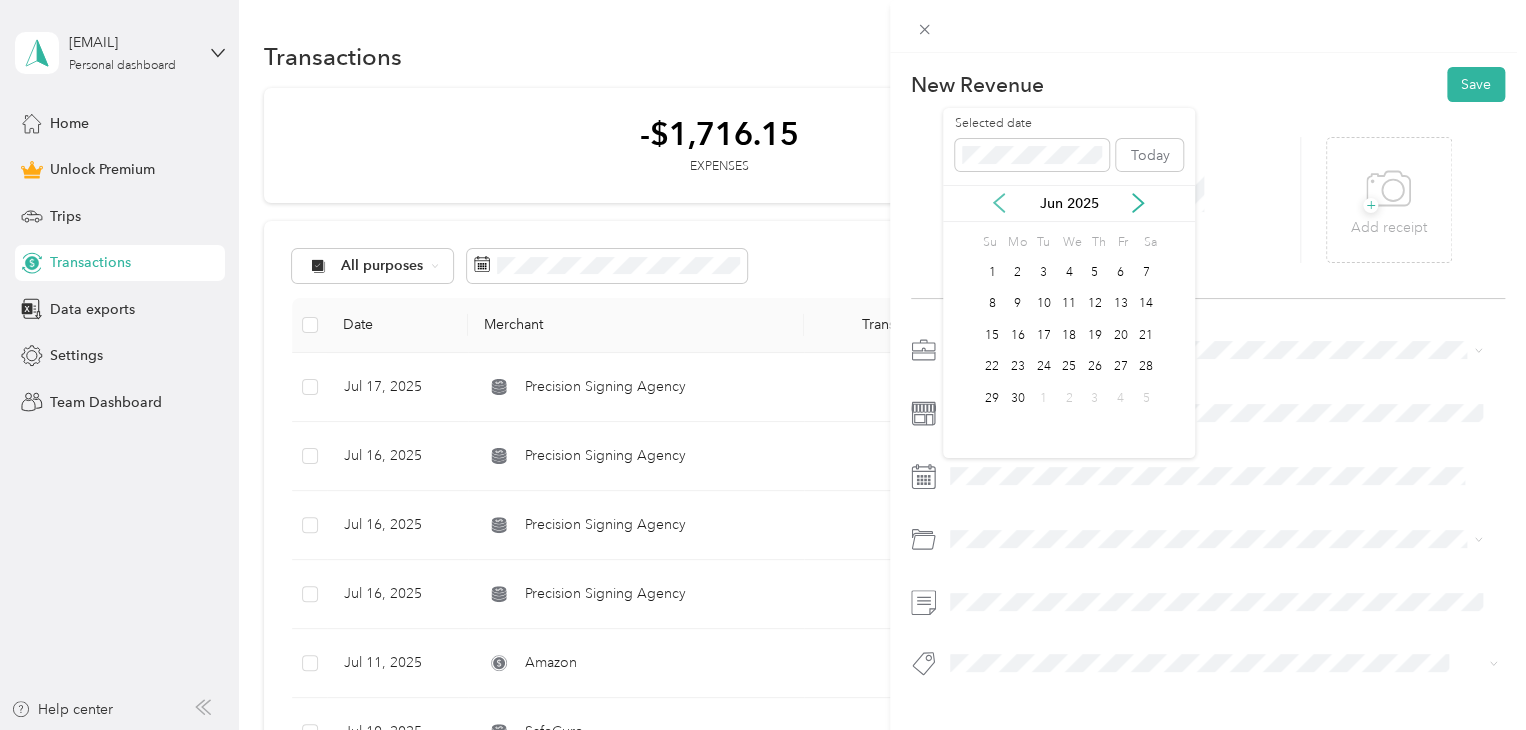 click 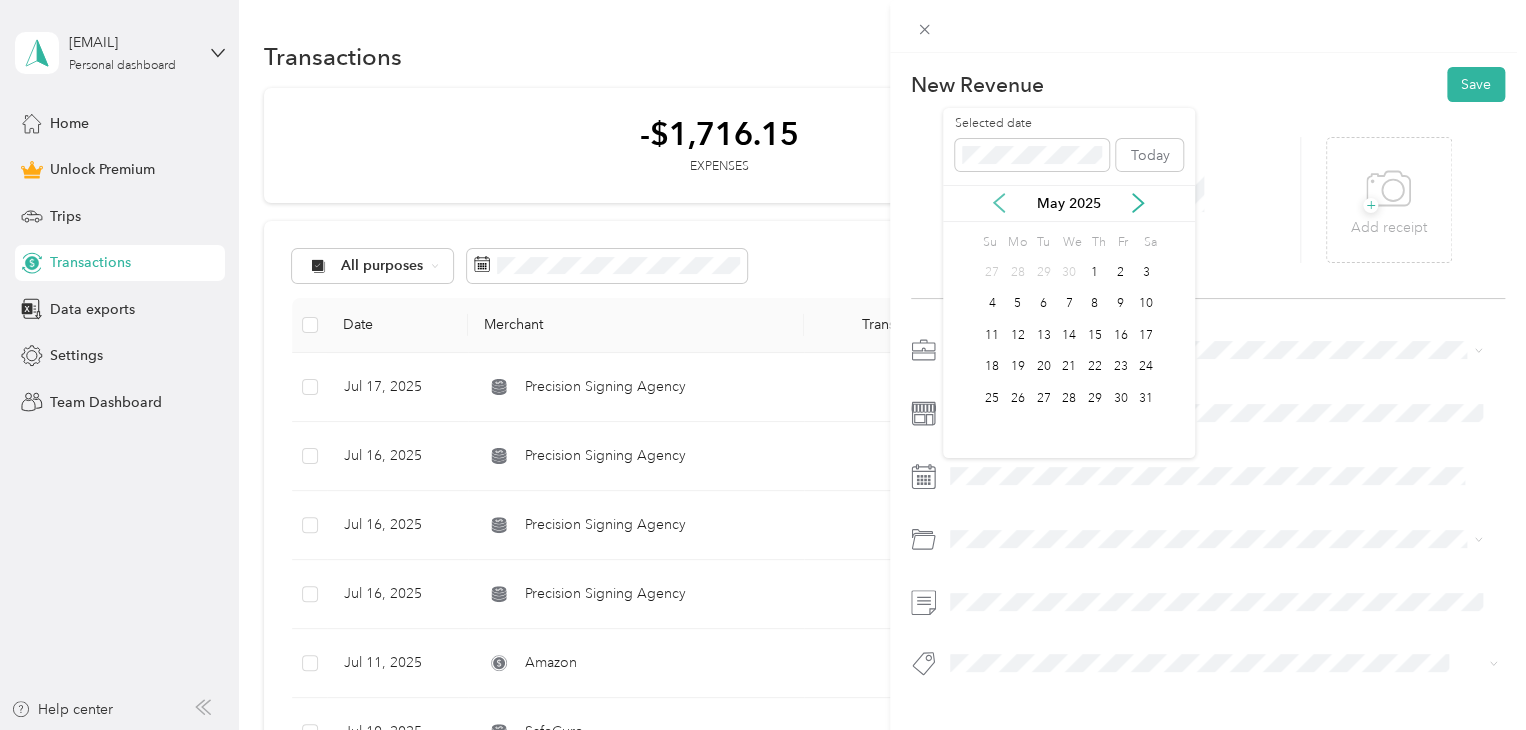 click 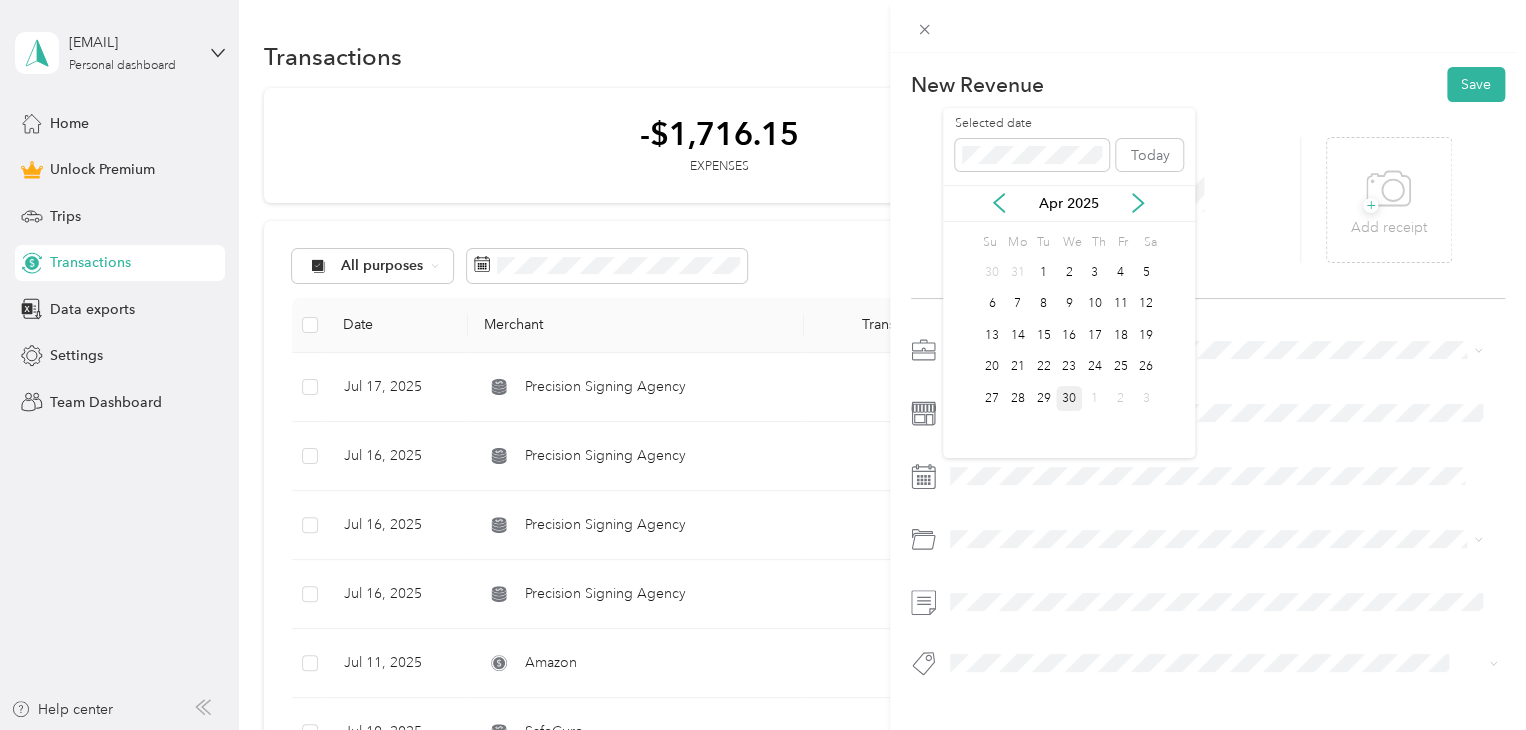click on "30" at bounding box center (1069, 398) 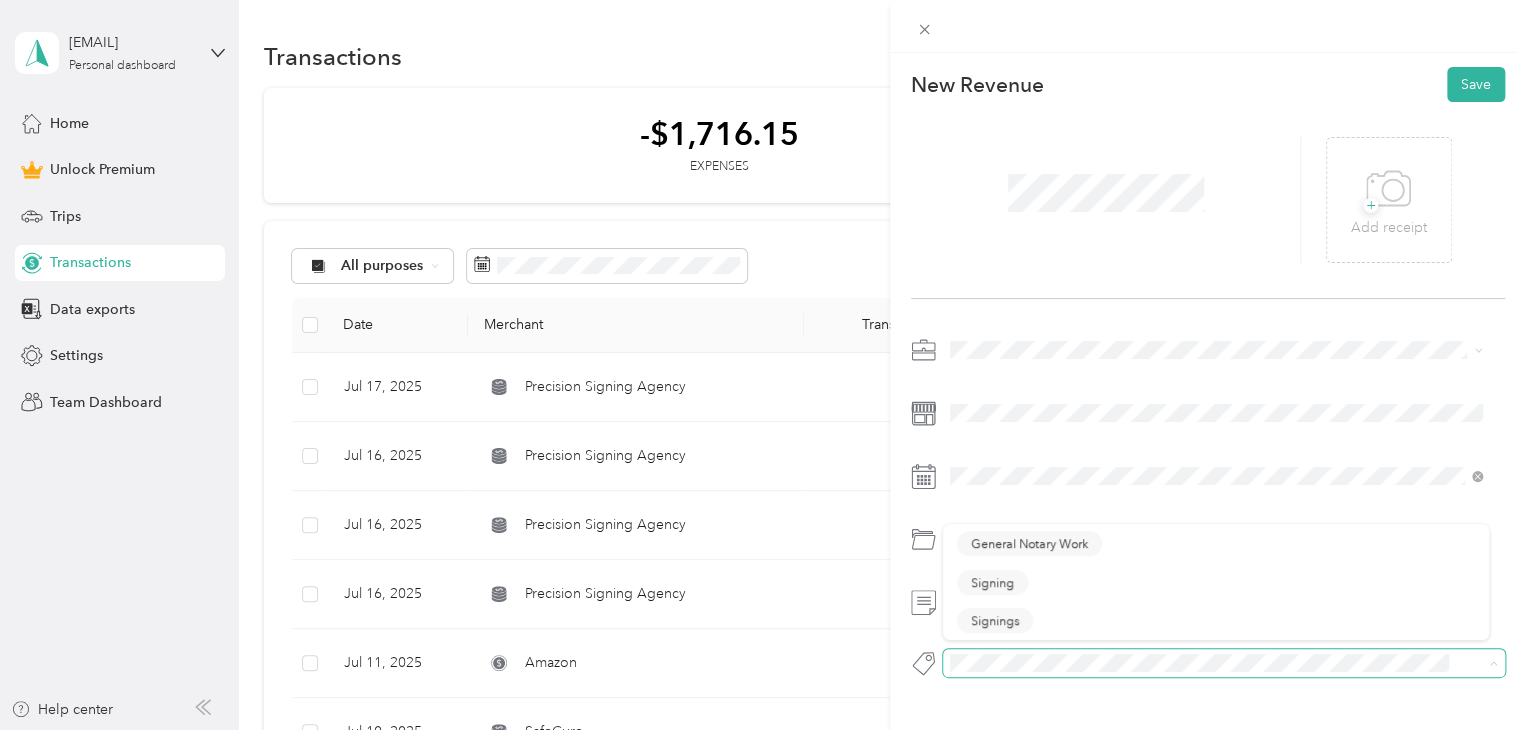 click at bounding box center [1224, 663] 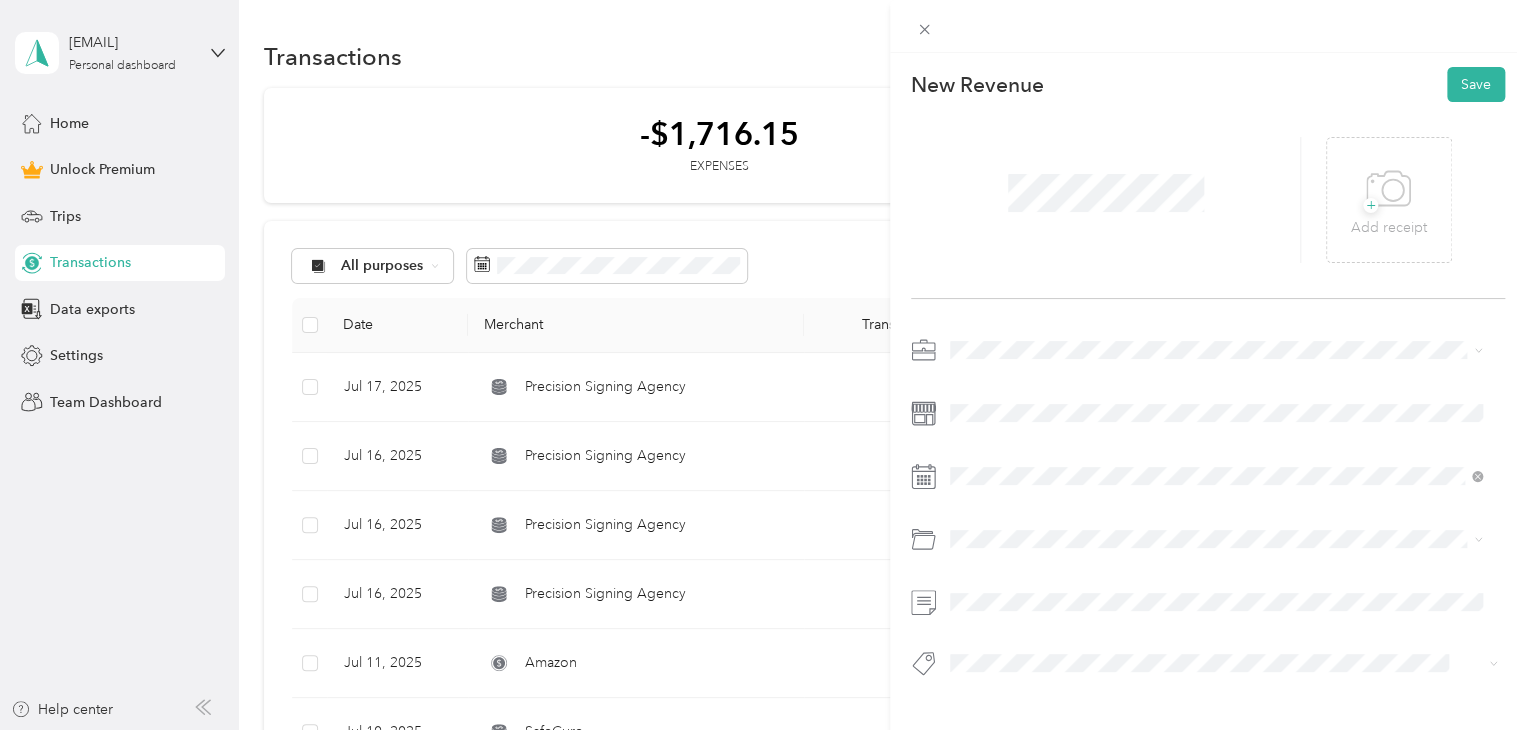 click on "Signing" at bounding box center [992, 578] 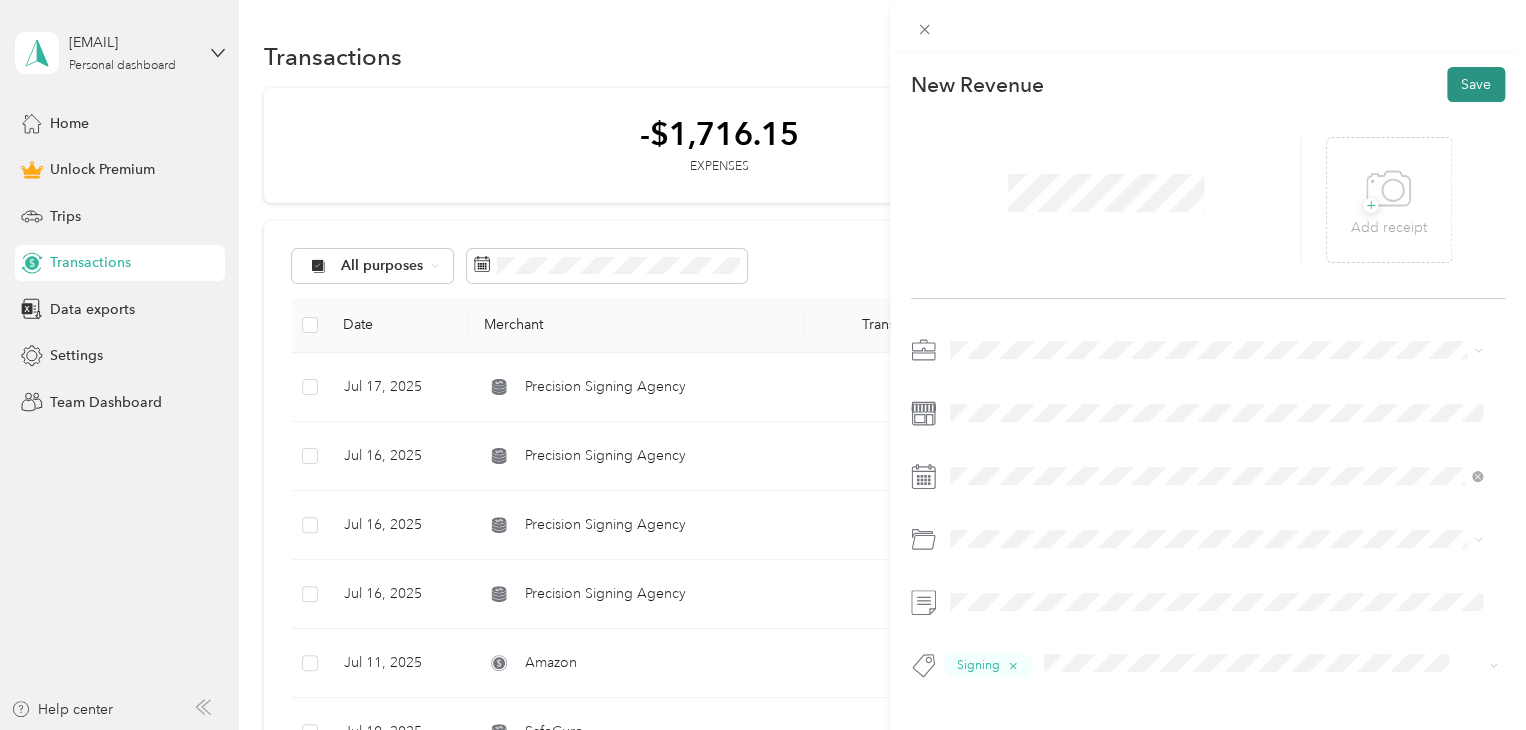 click on "Save" at bounding box center (1476, 84) 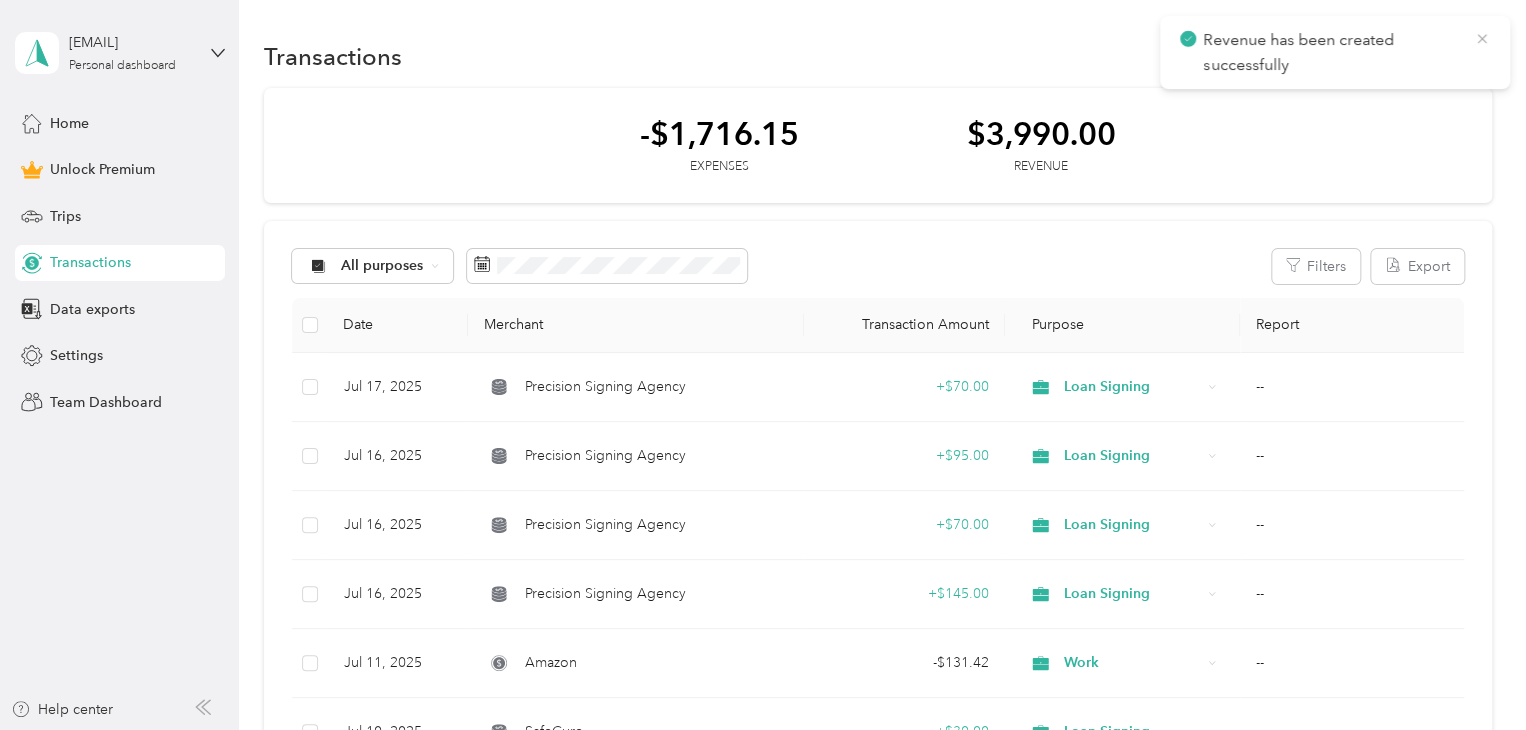 click 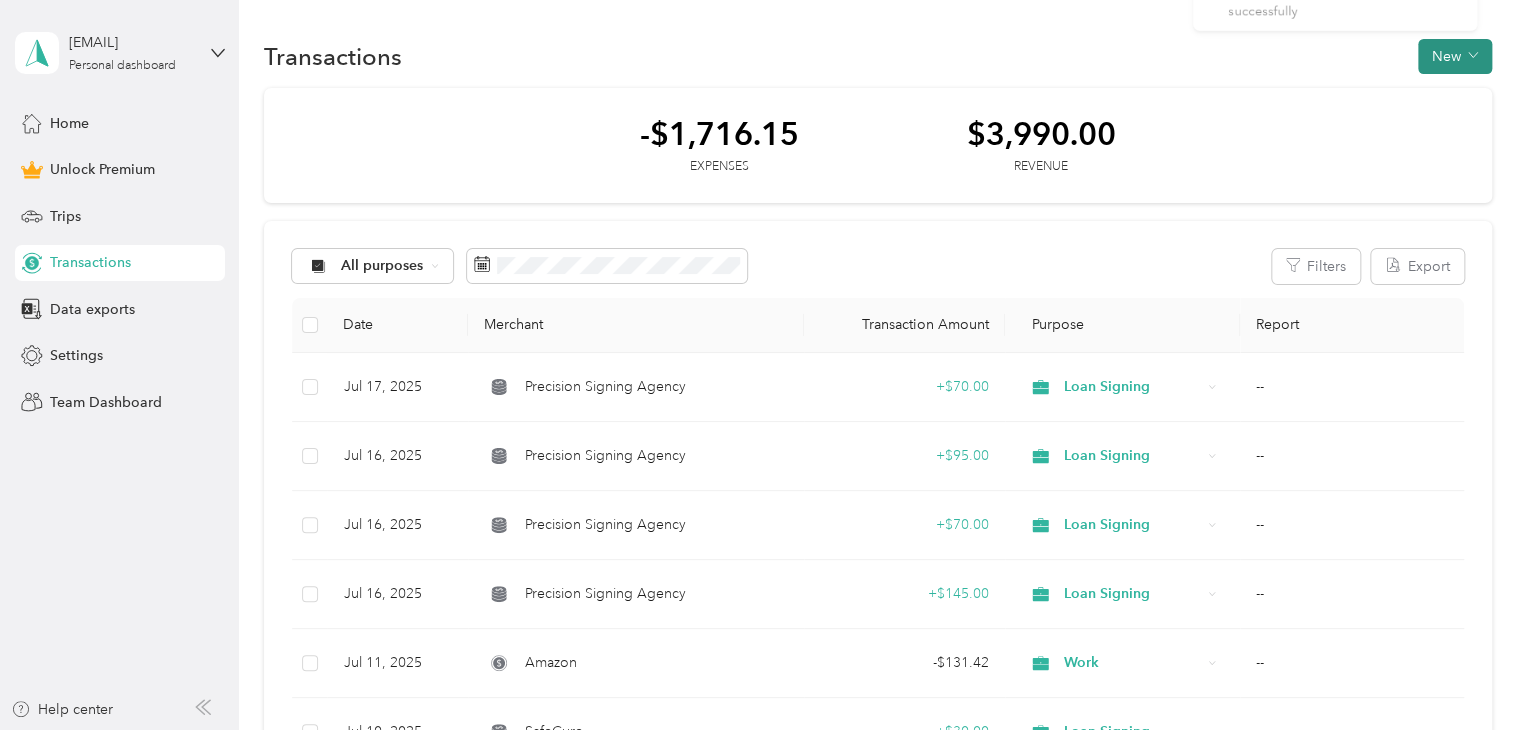 click on "New" at bounding box center [1455, 56] 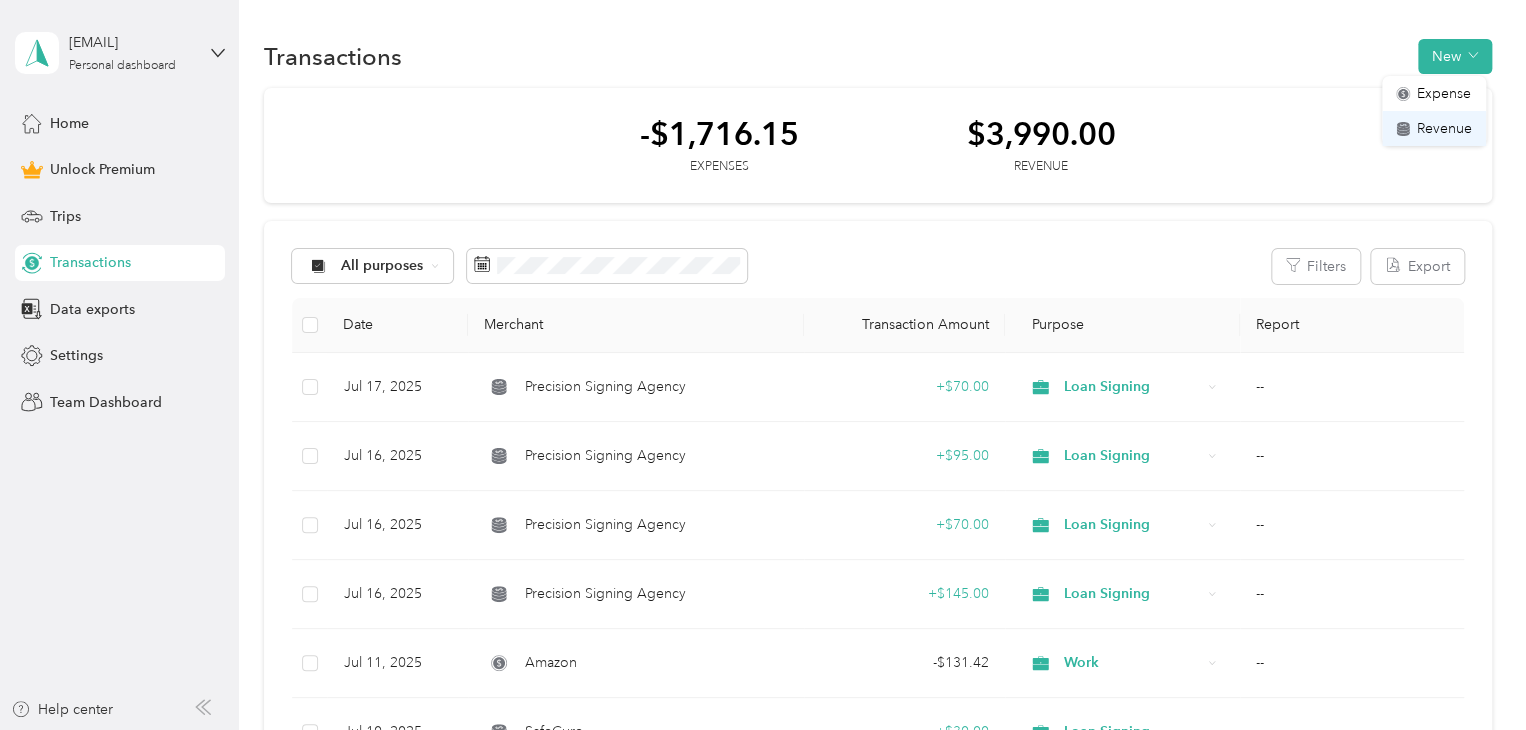 click on "Revenue" at bounding box center [1434, 128] 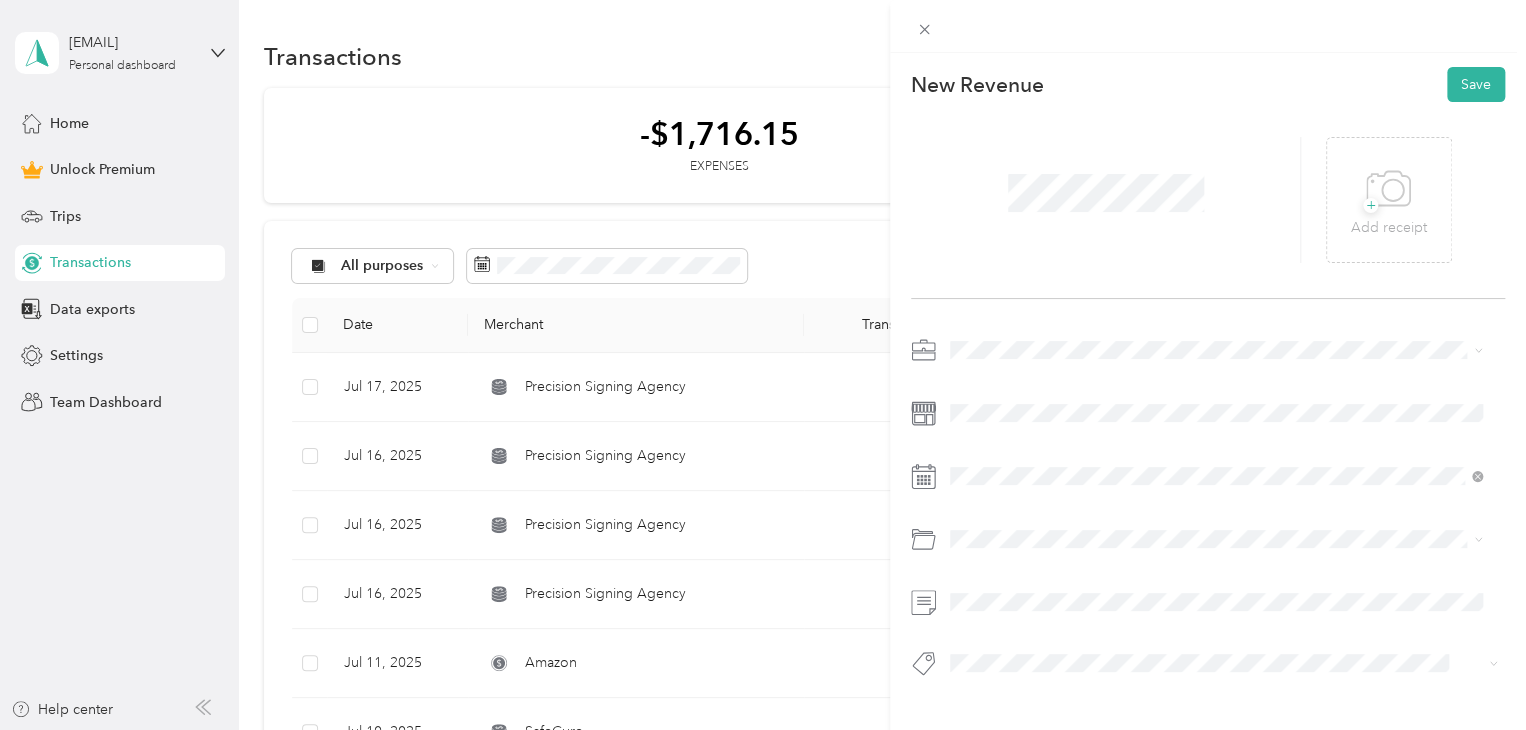 click on "Loan Signing" at bounding box center (998, 489) 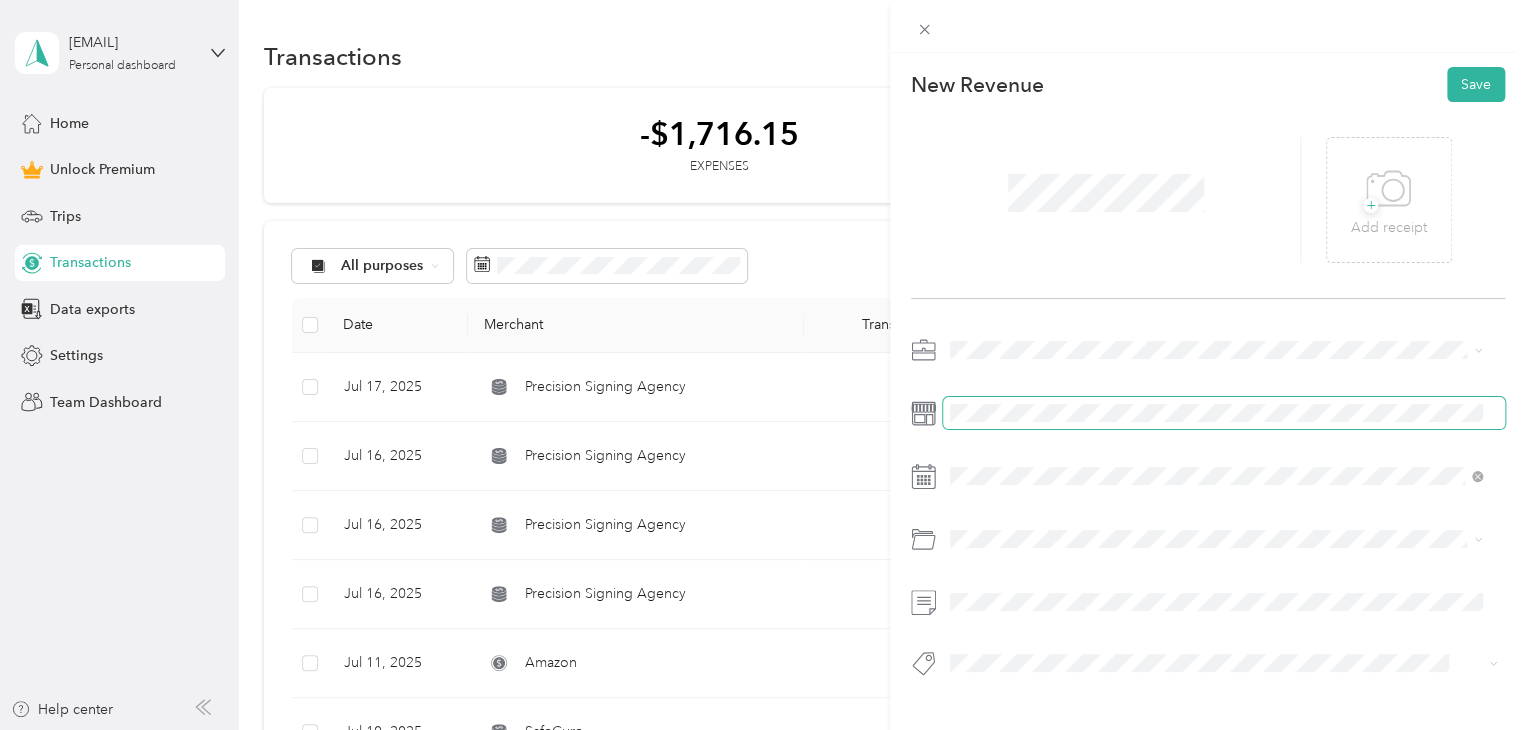 click at bounding box center (1224, 413) 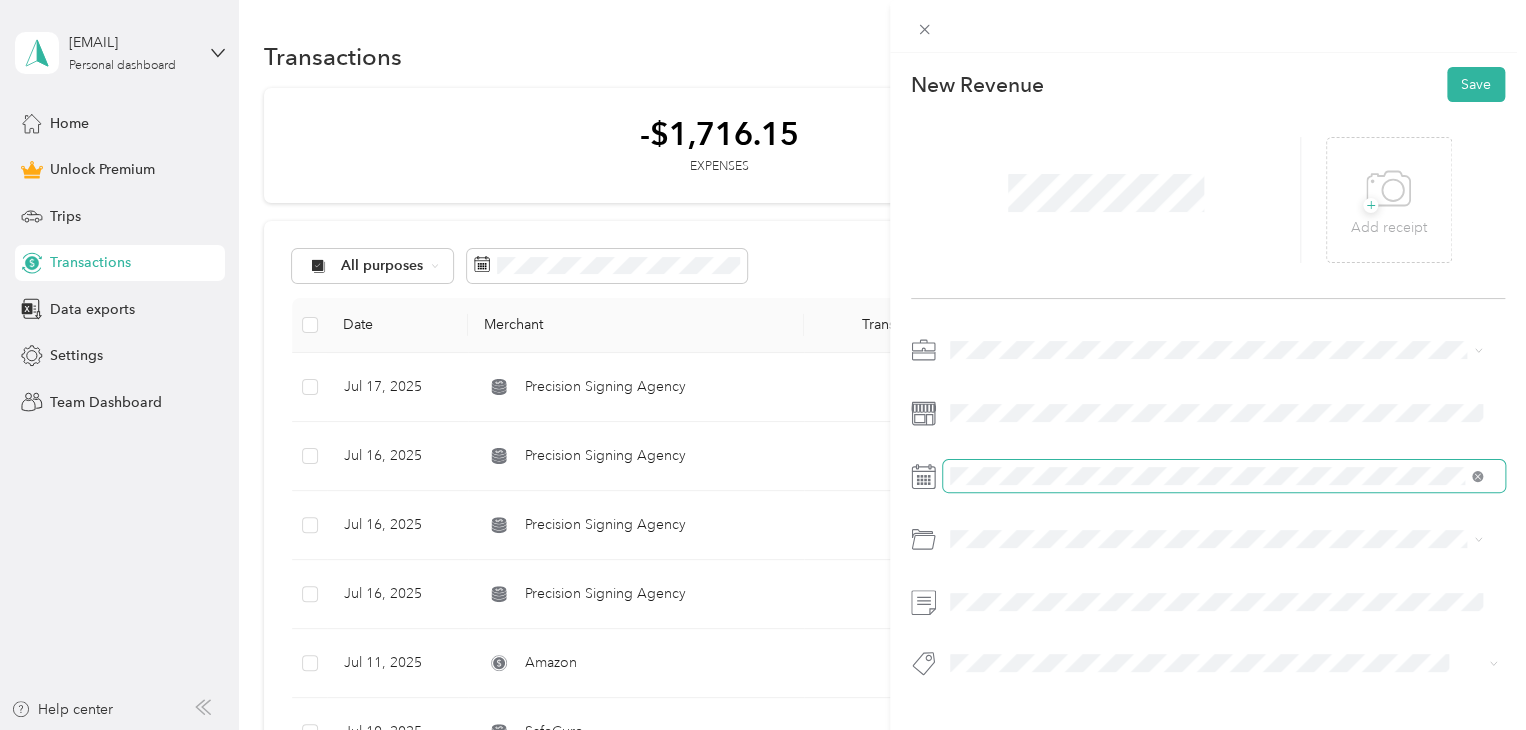 click 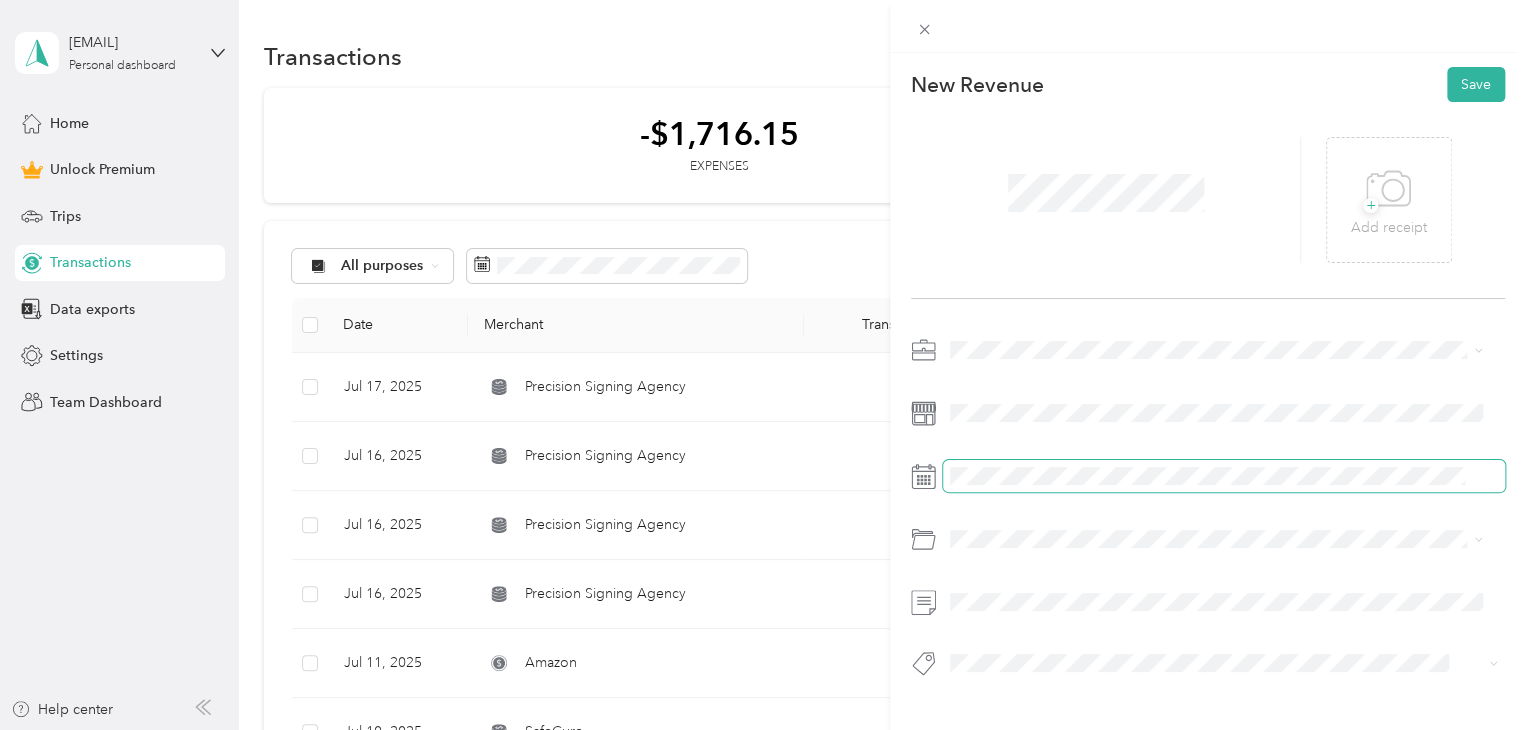 click at bounding box center [1224, 476] 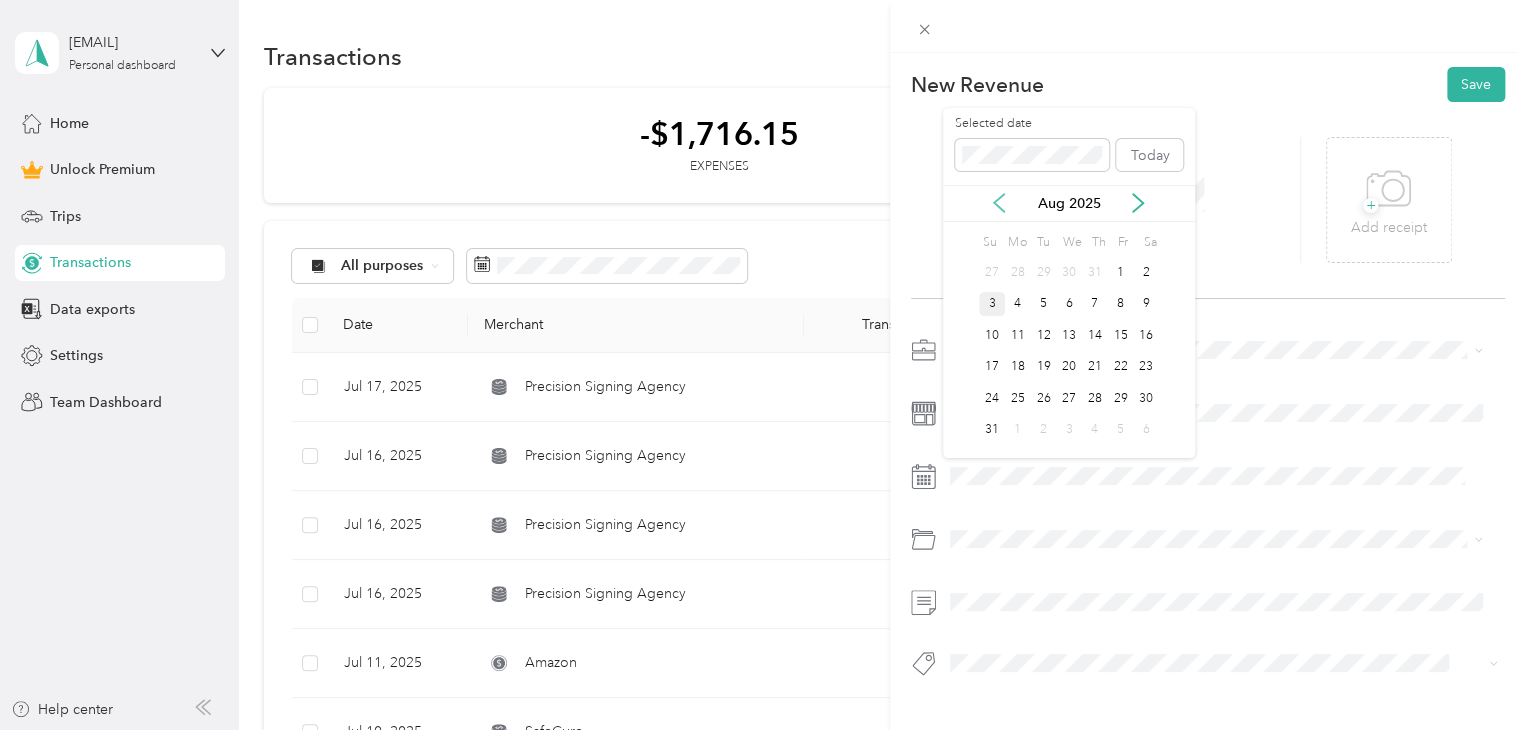 click 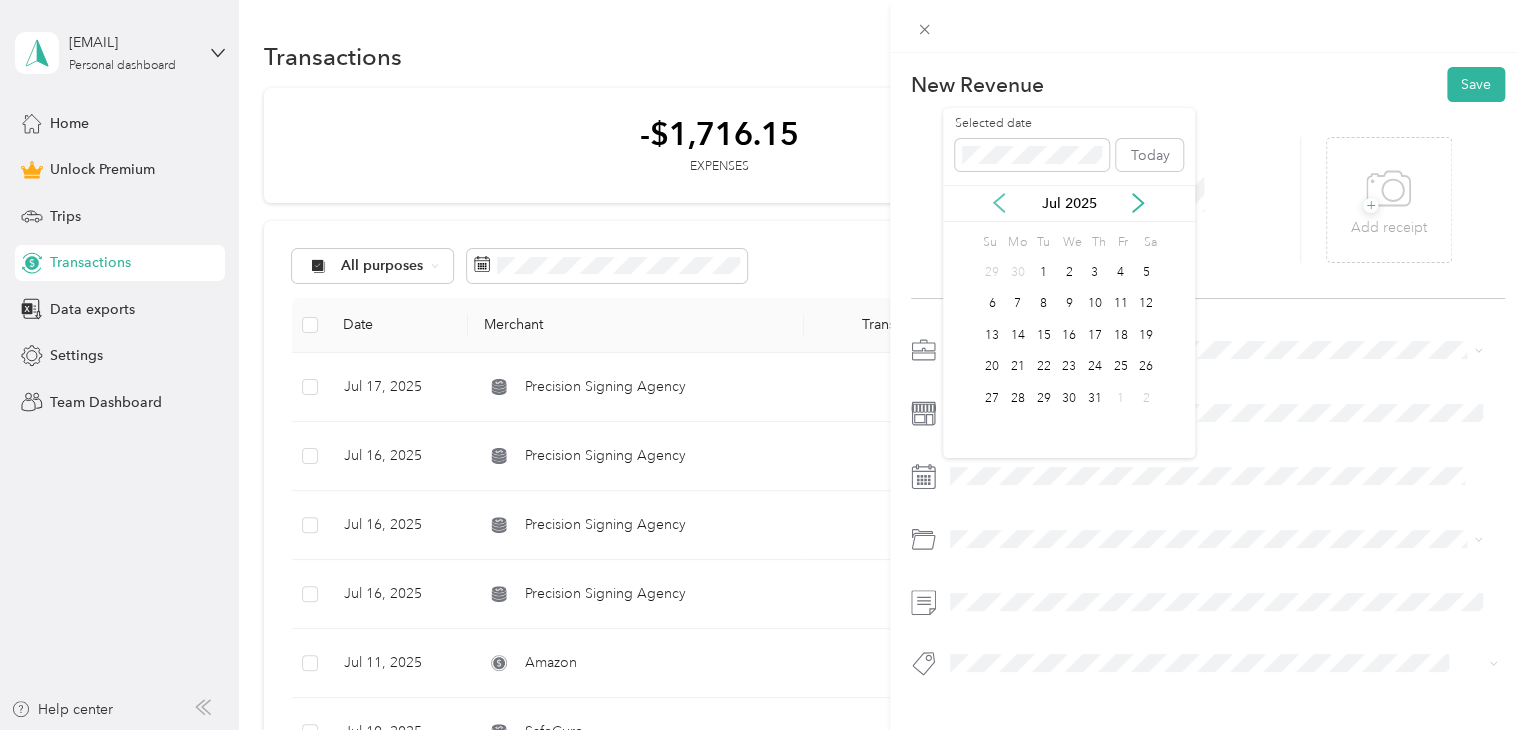 click 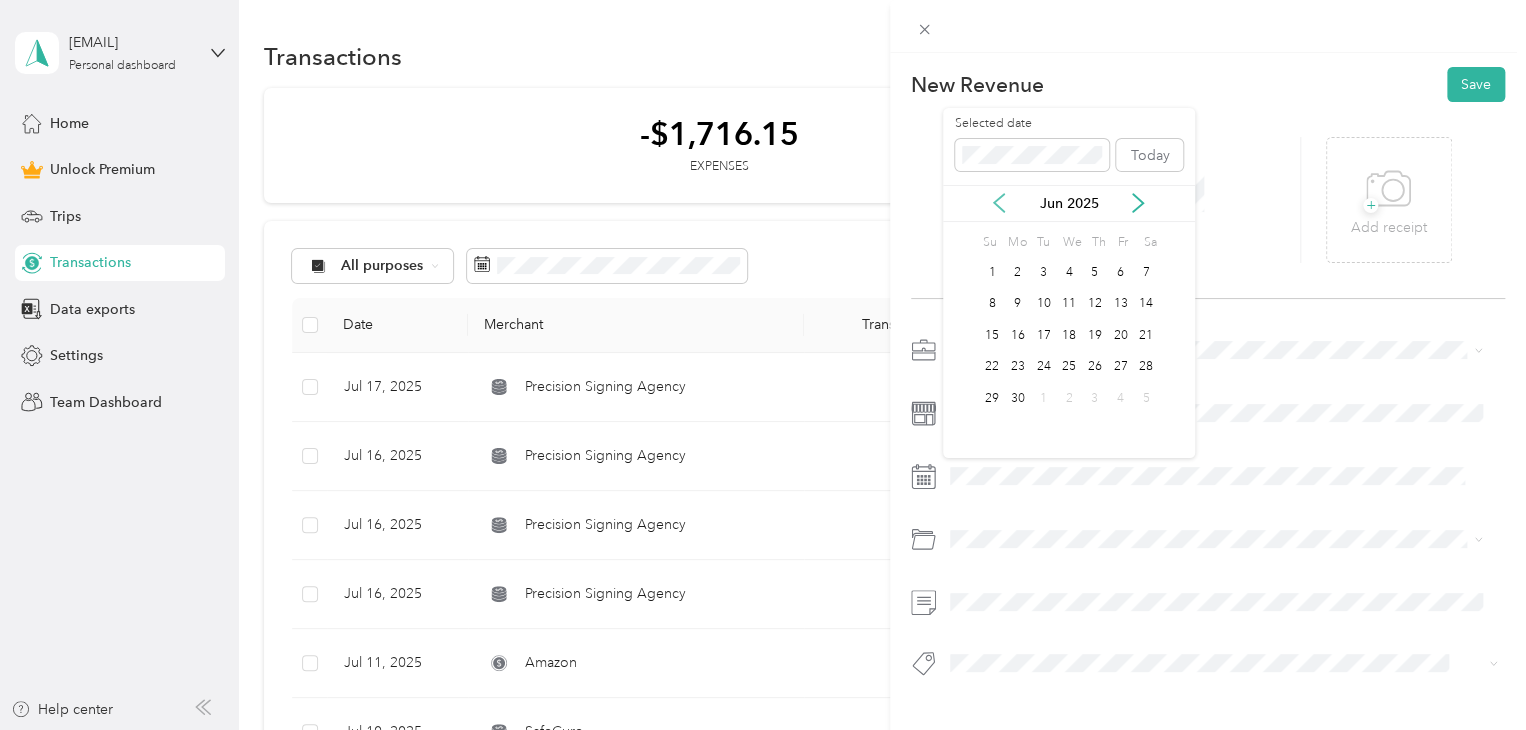click 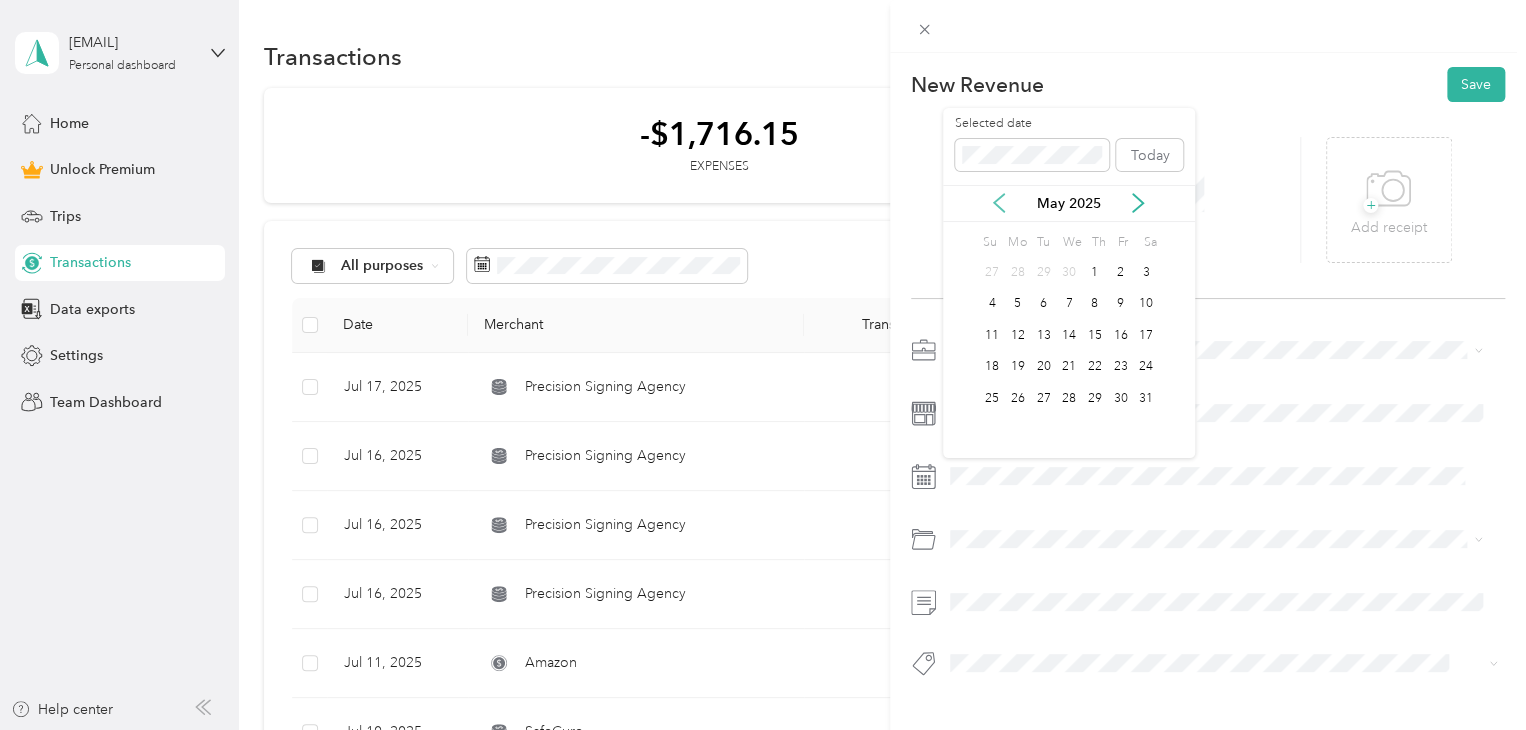 click 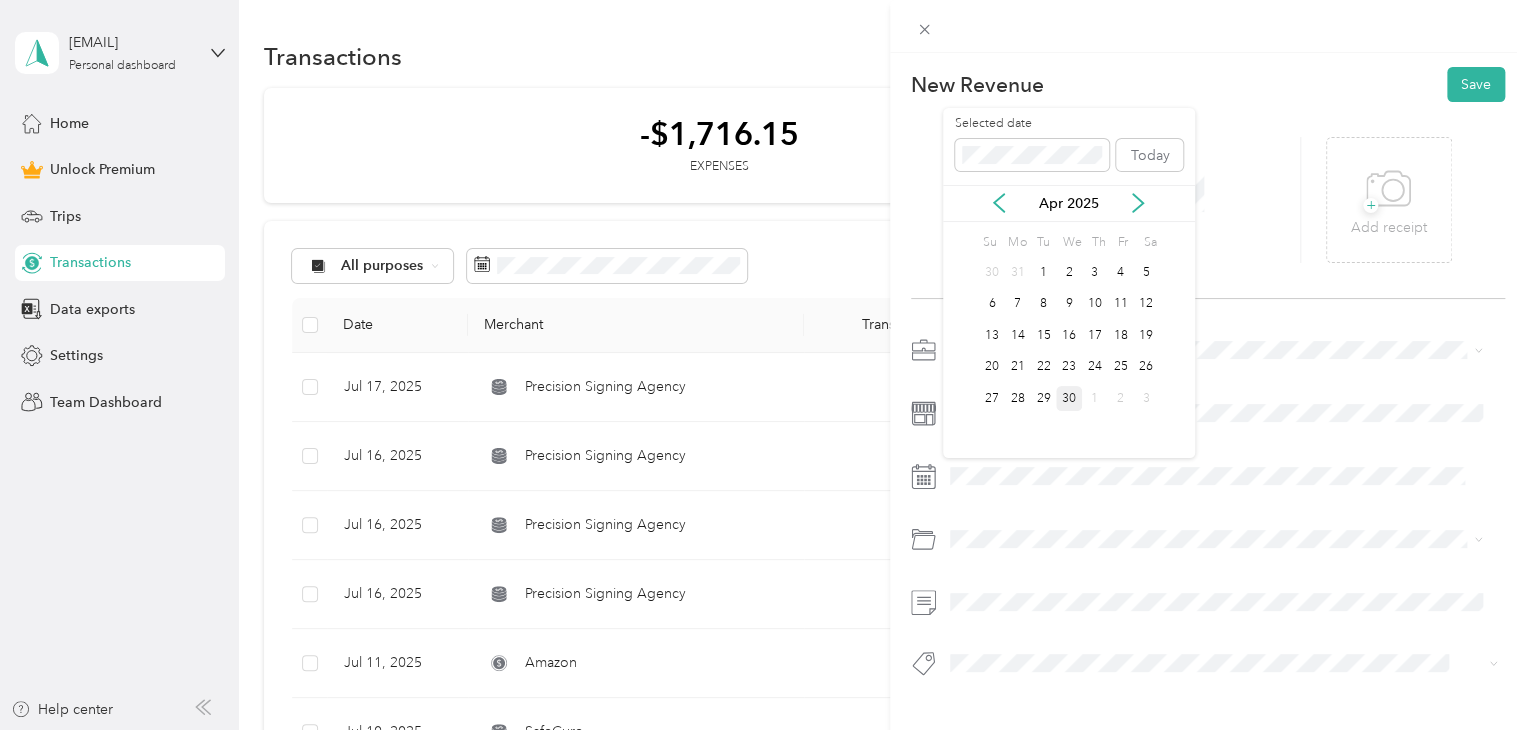 click on "30" at bounding box center (1069, 398) 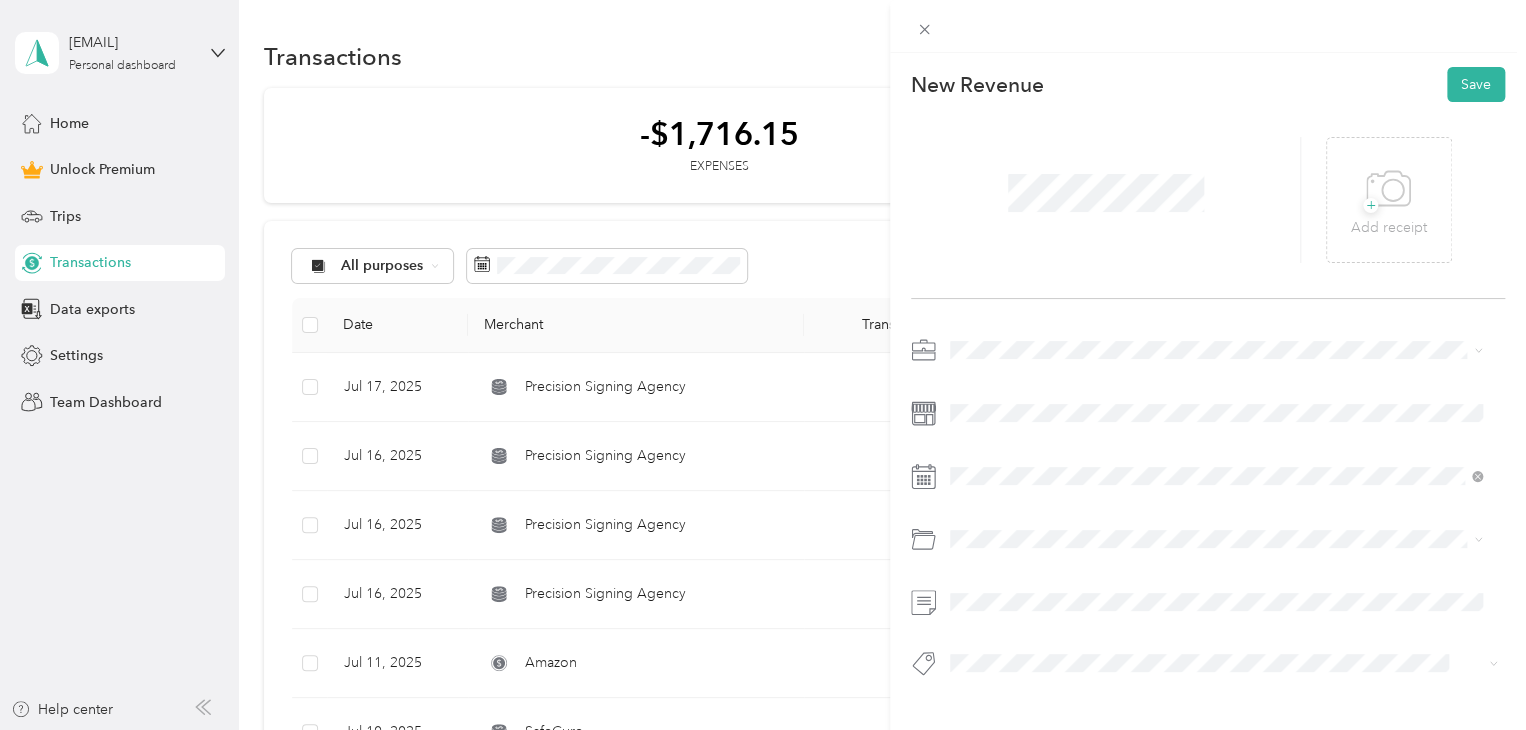 click on "Signing" at bounding box center (992, 578) 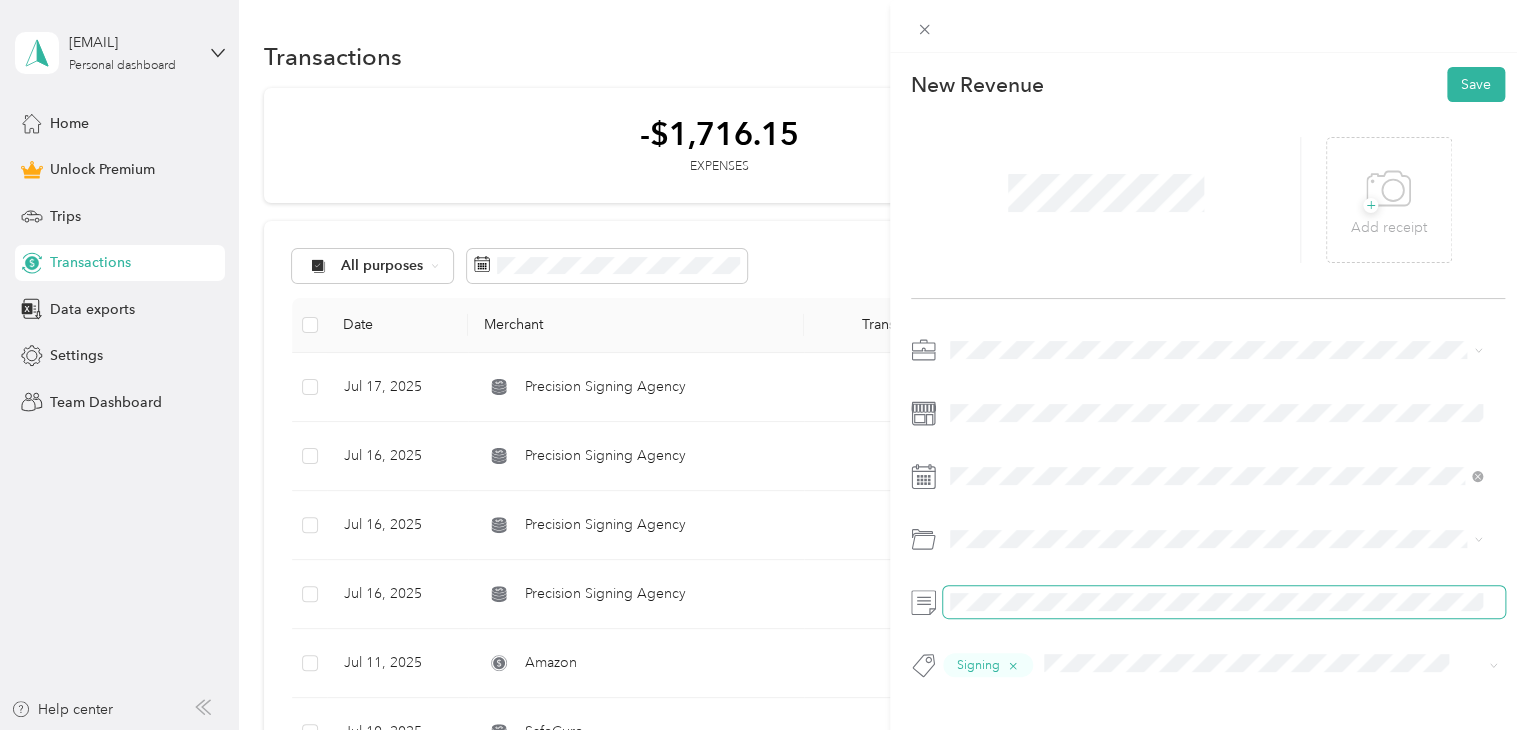 click on "This  revenue  cannot be edited because it is either under review, approved, or paid. Contact your Team Manager to edit it. New Revenue  Save + Add receipt Signing" at bounding box center [763, 365] 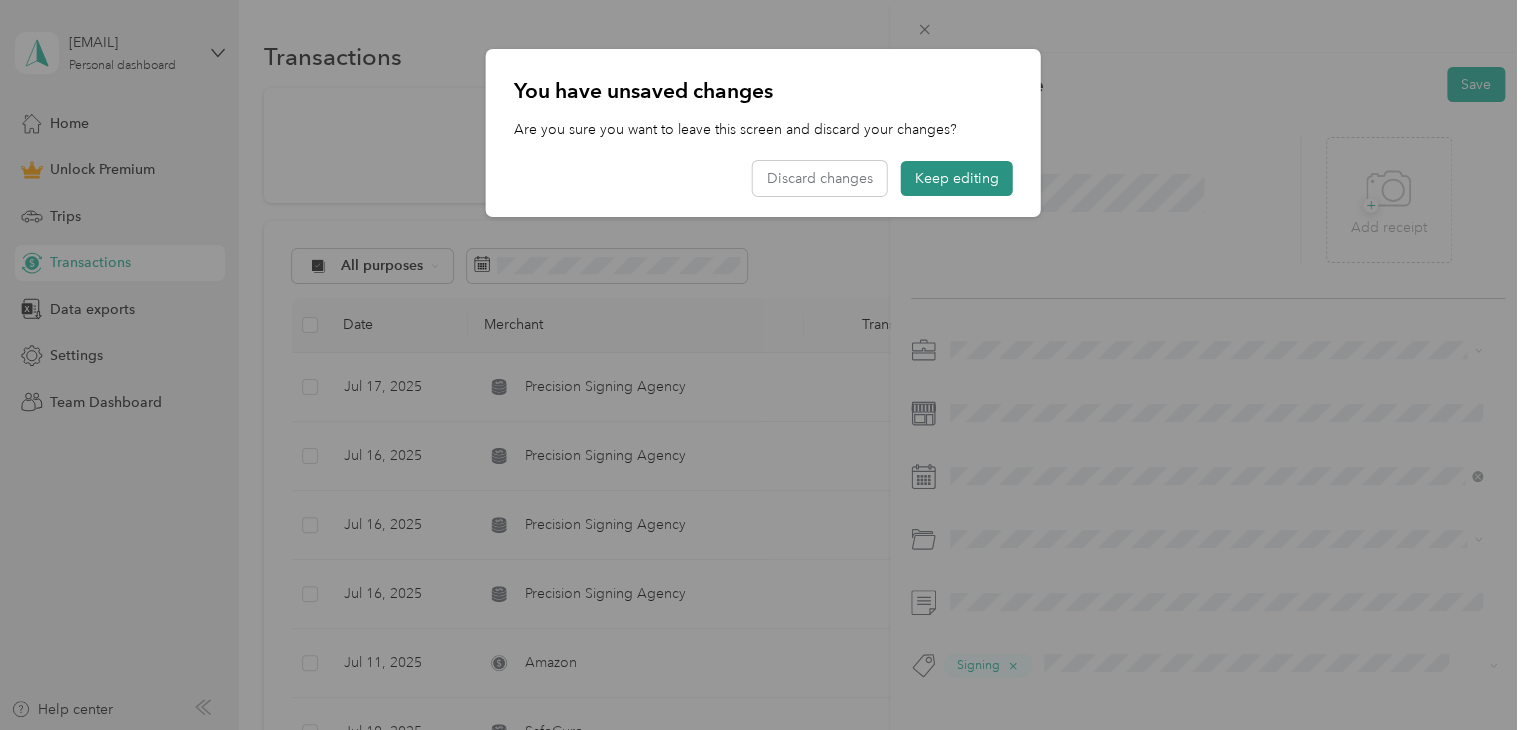 click on "Keep editing" at bounding box center (957, 178) 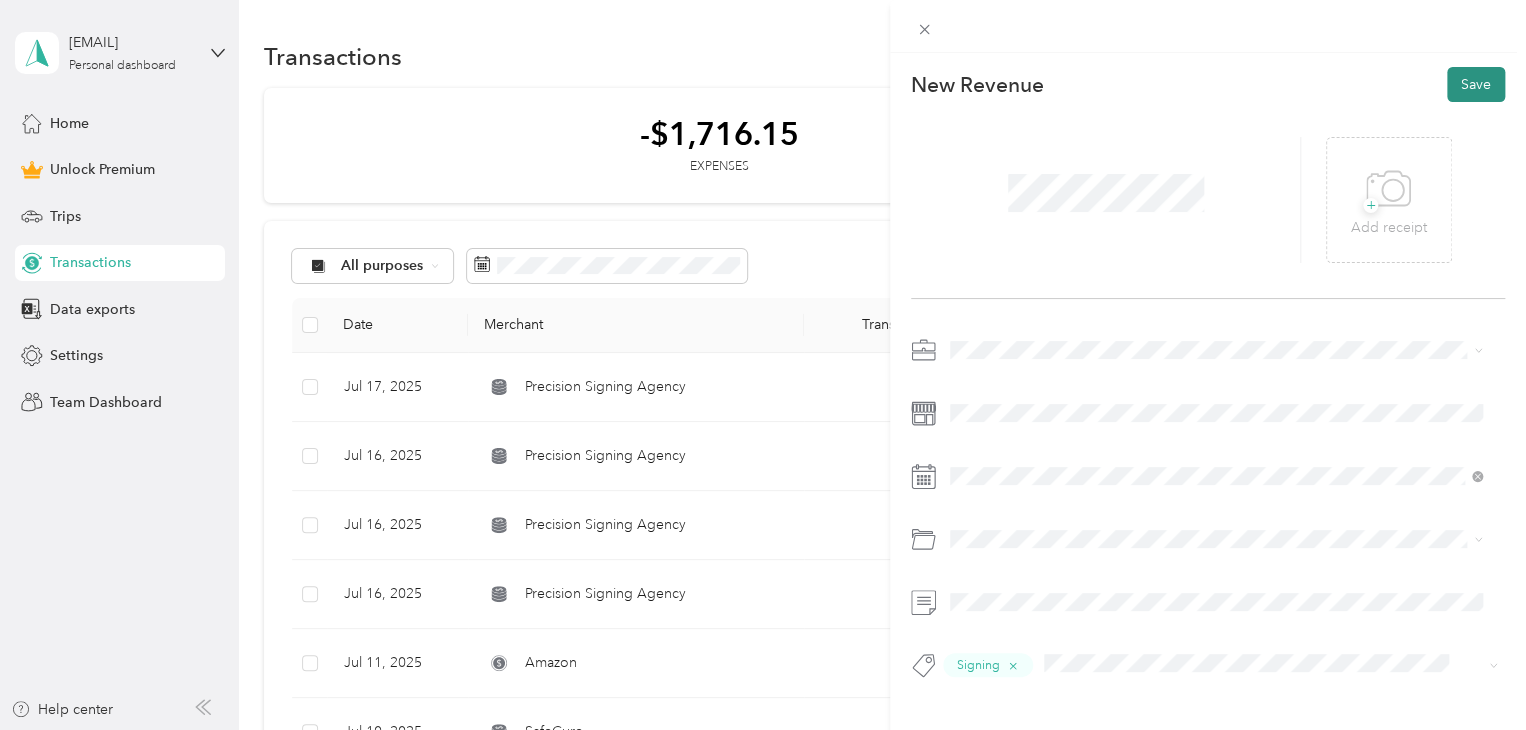 click on "Save" at bounding box center (1476, 84) 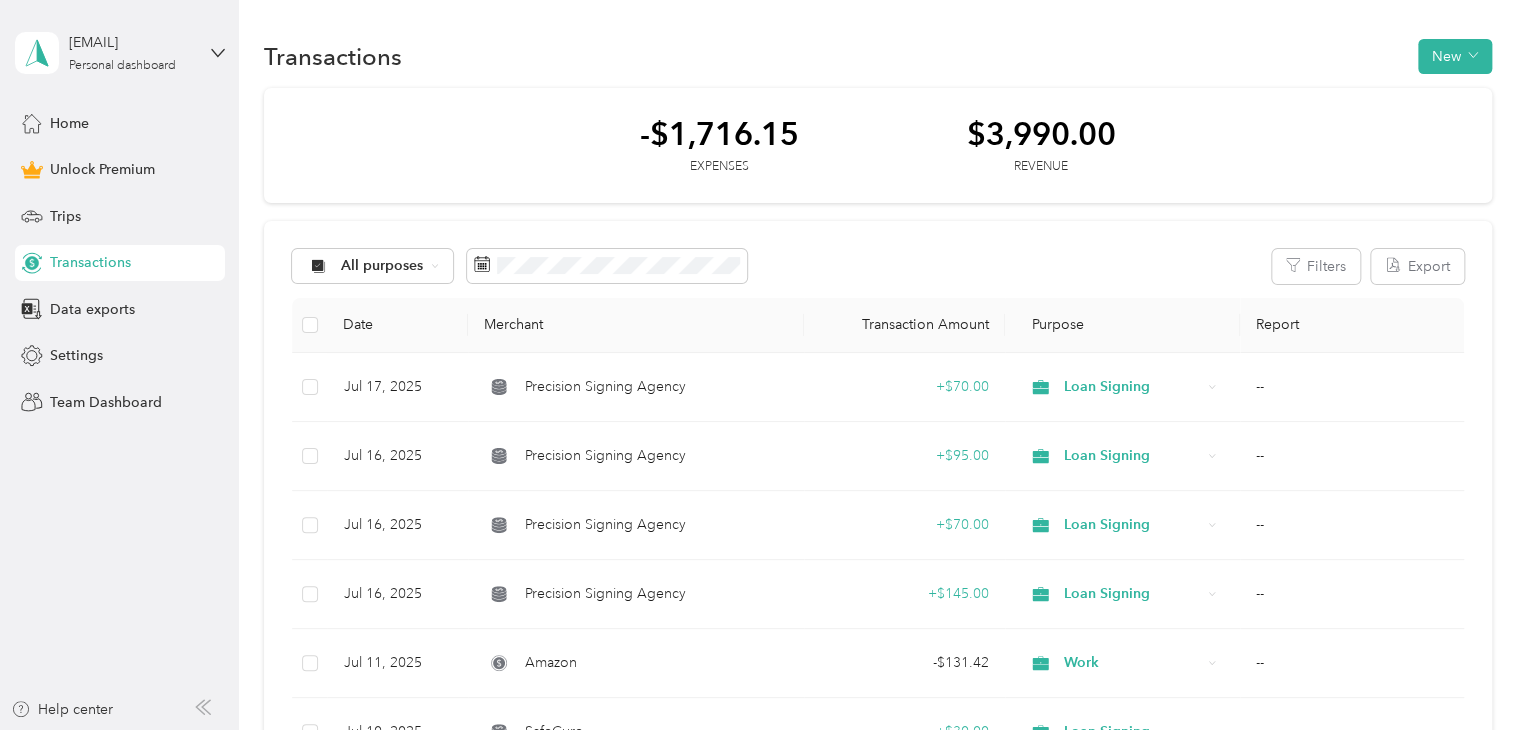 click 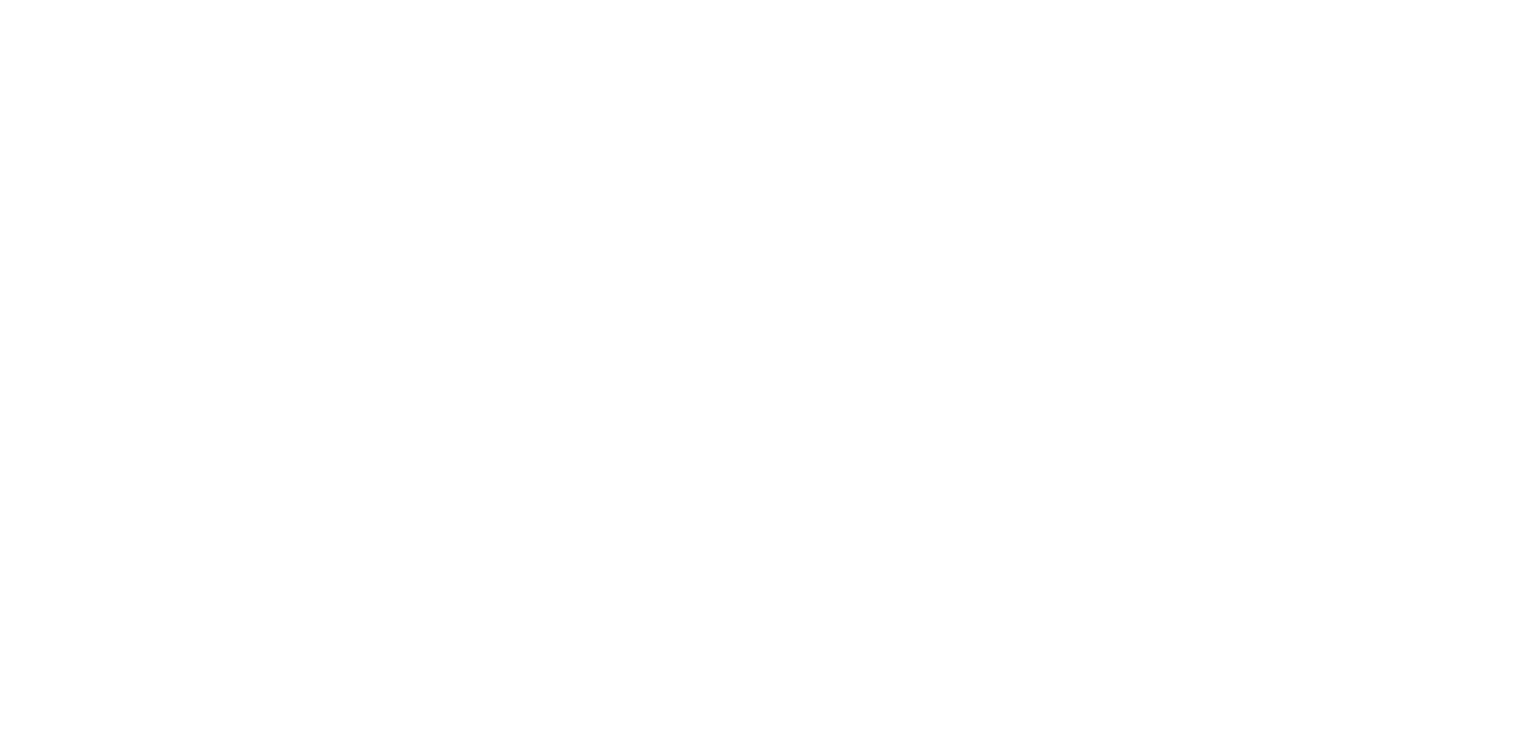 scroll, scrollTop: 0, scrollLeft: 0, axis: both 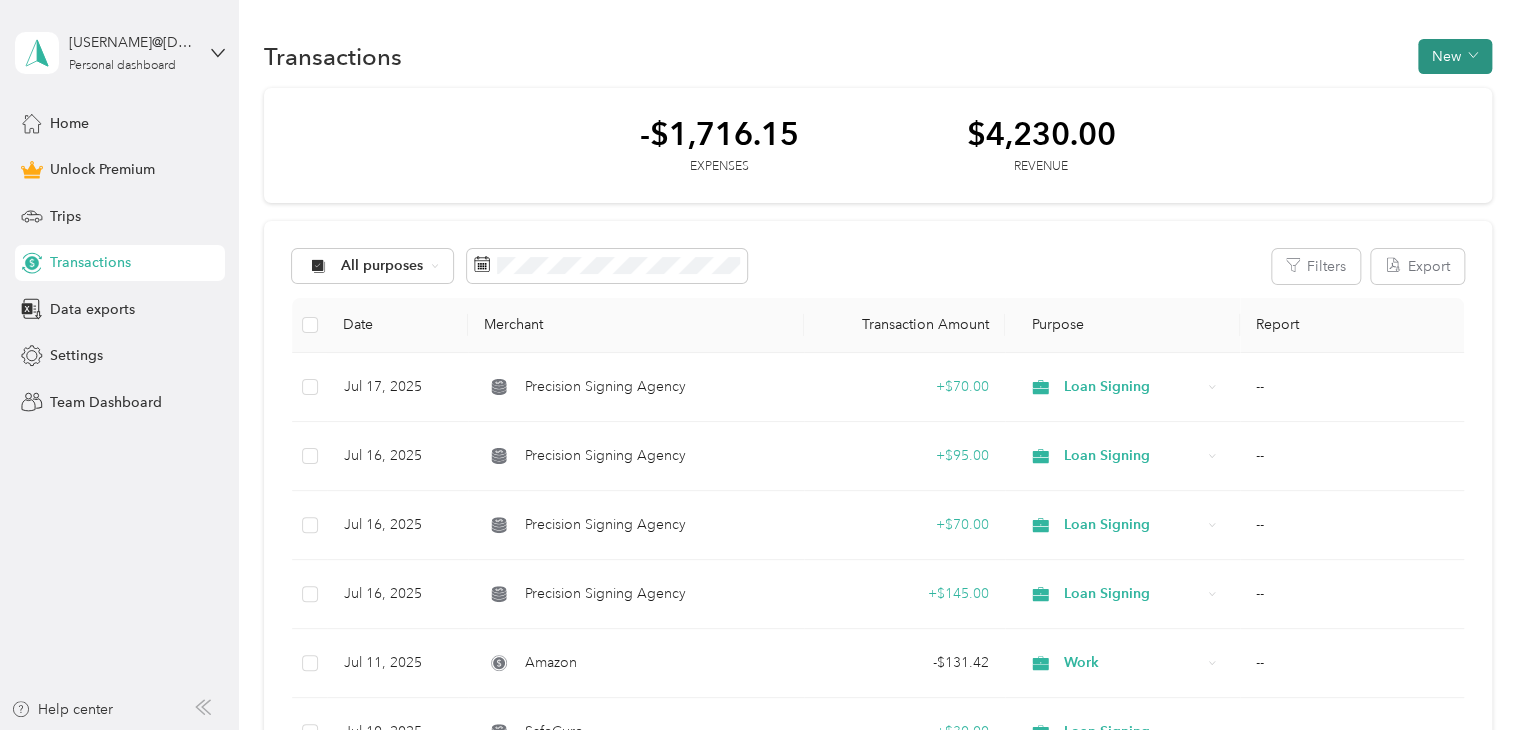 click on "New" at bounding box center (1455, 56) 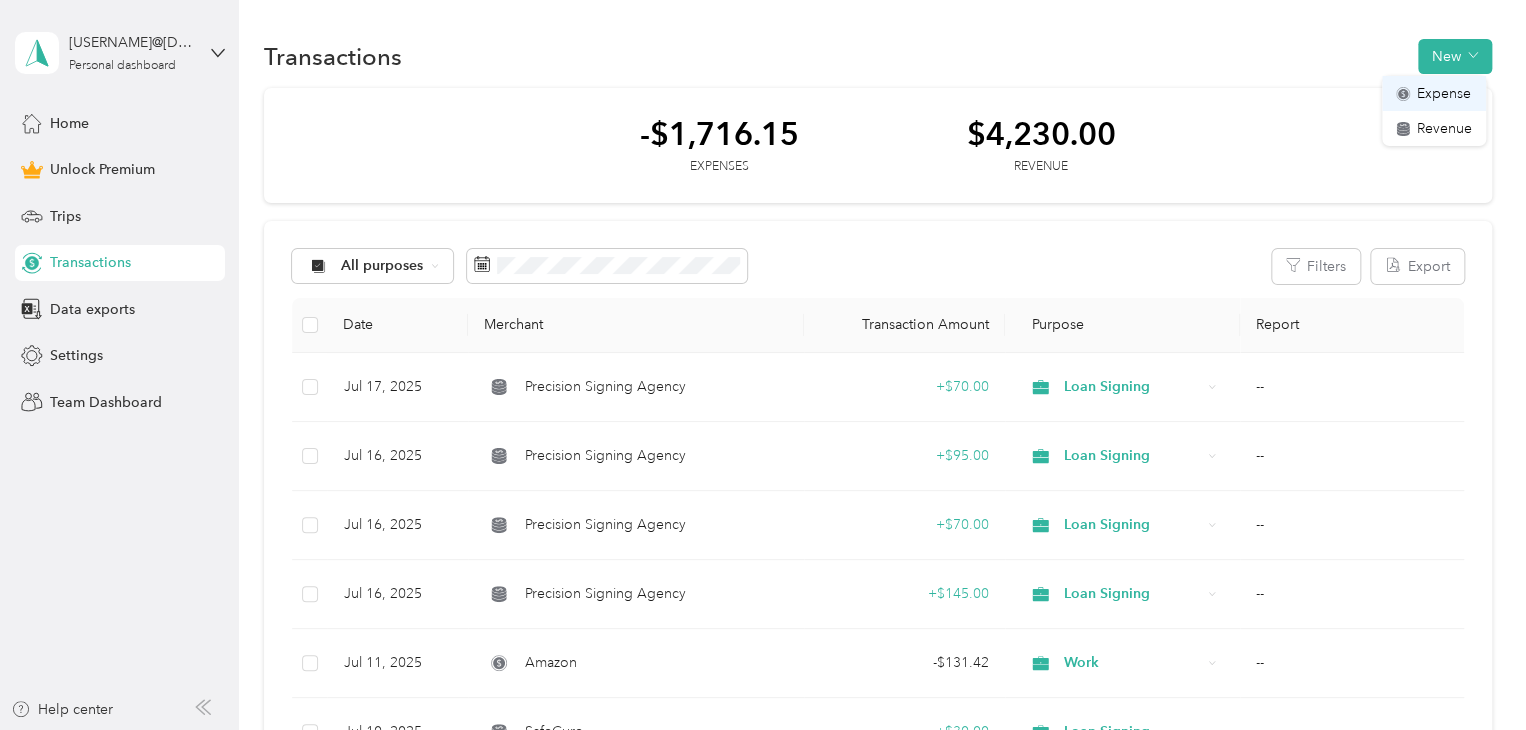 click on "Expense" at bounding box center [1444, 93] 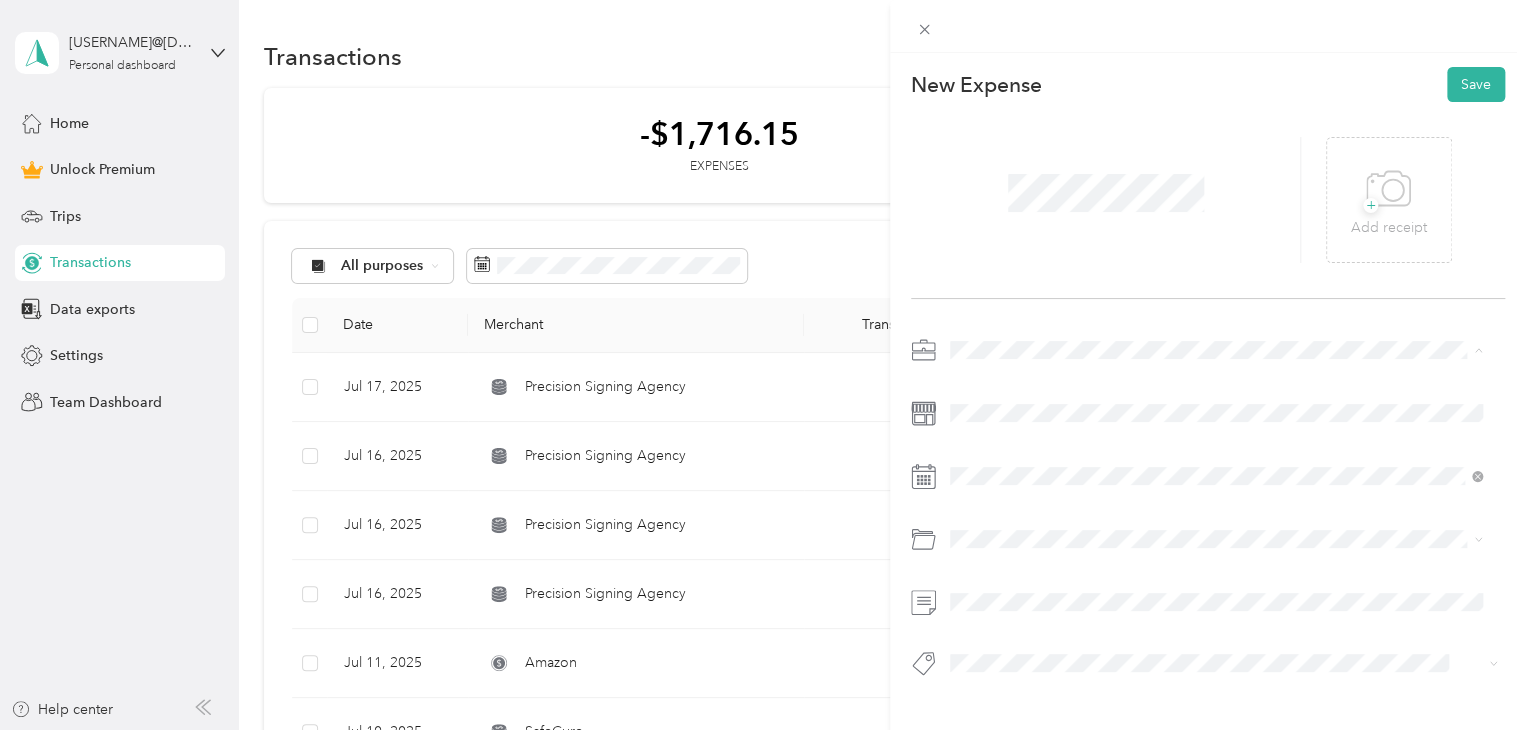 click on "Loan Signing" at bounding box center (998, 489) 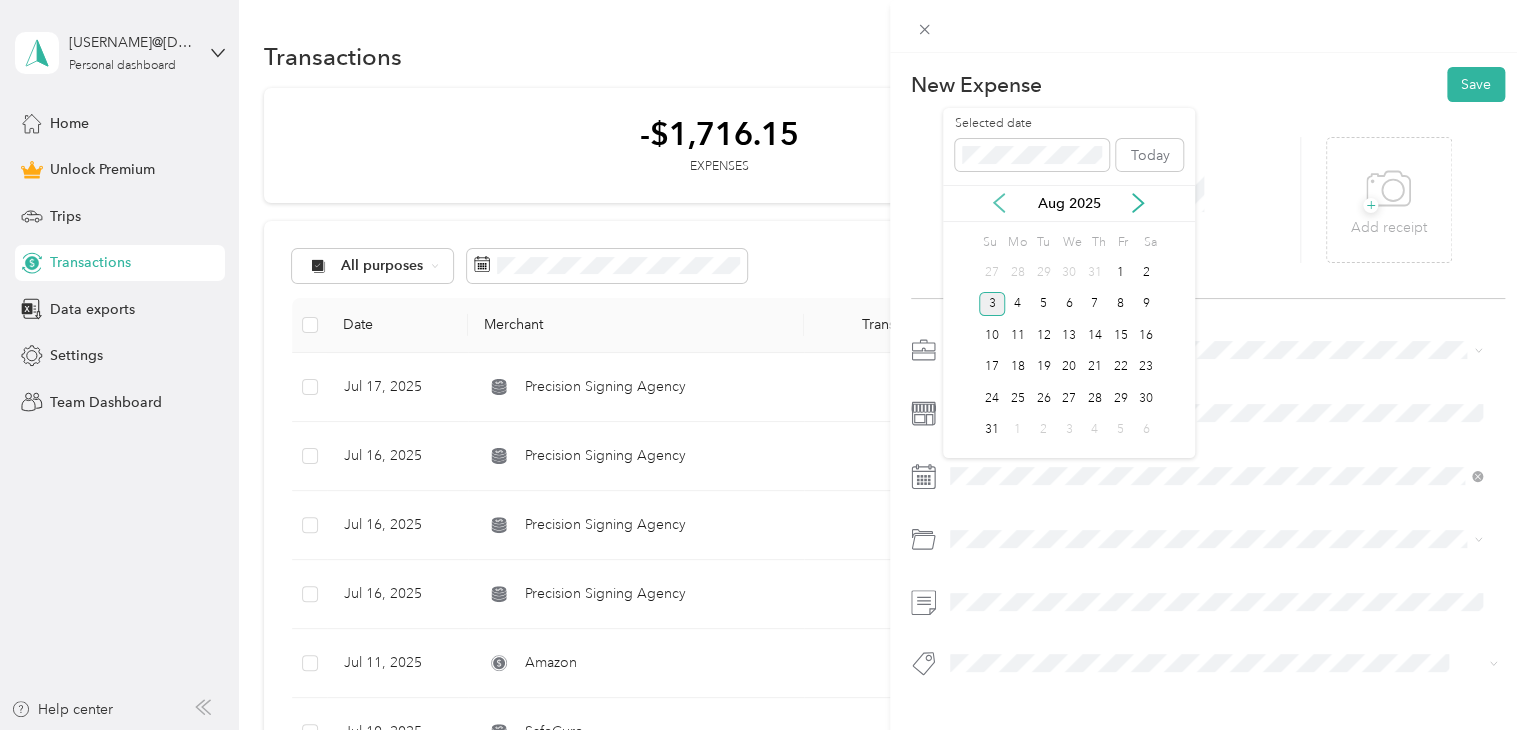 click 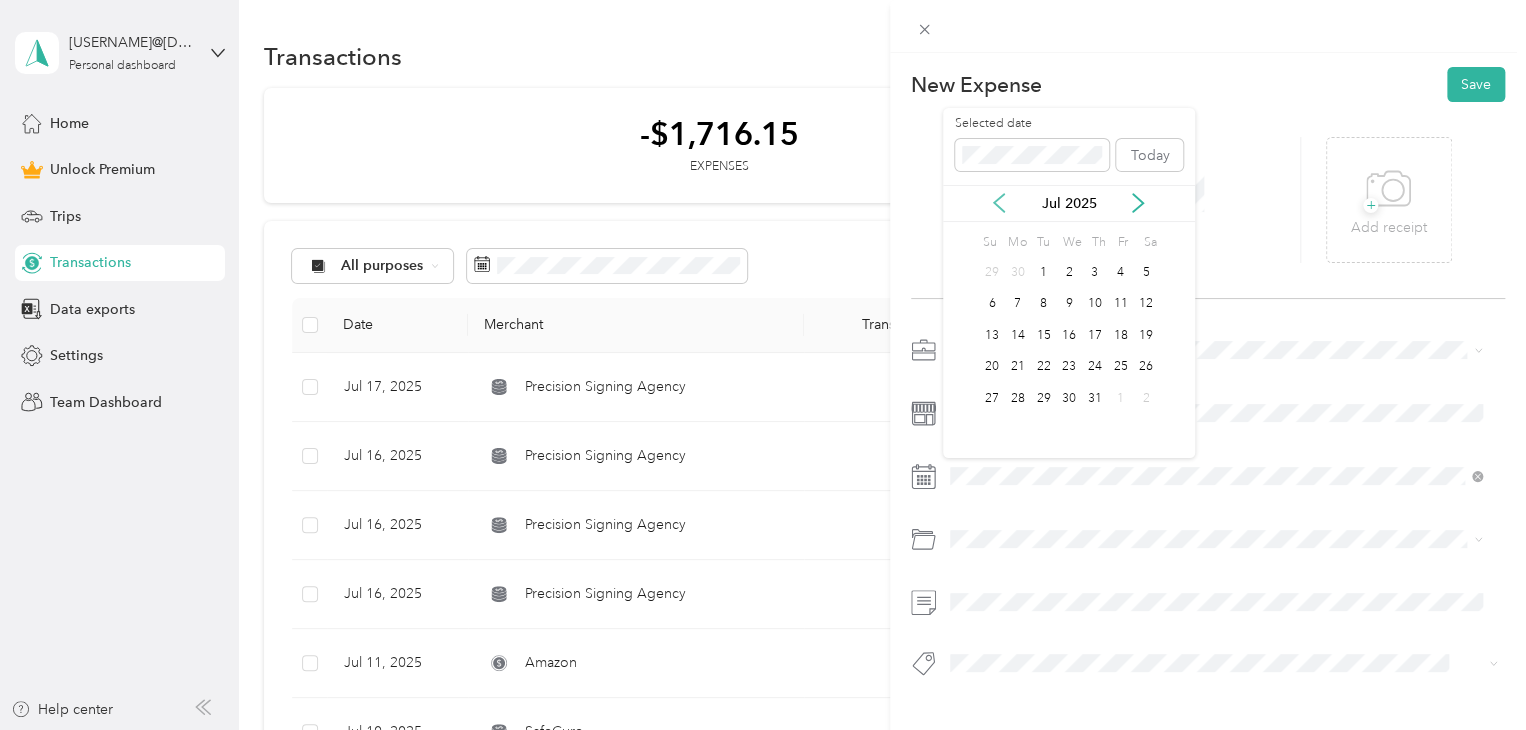 click 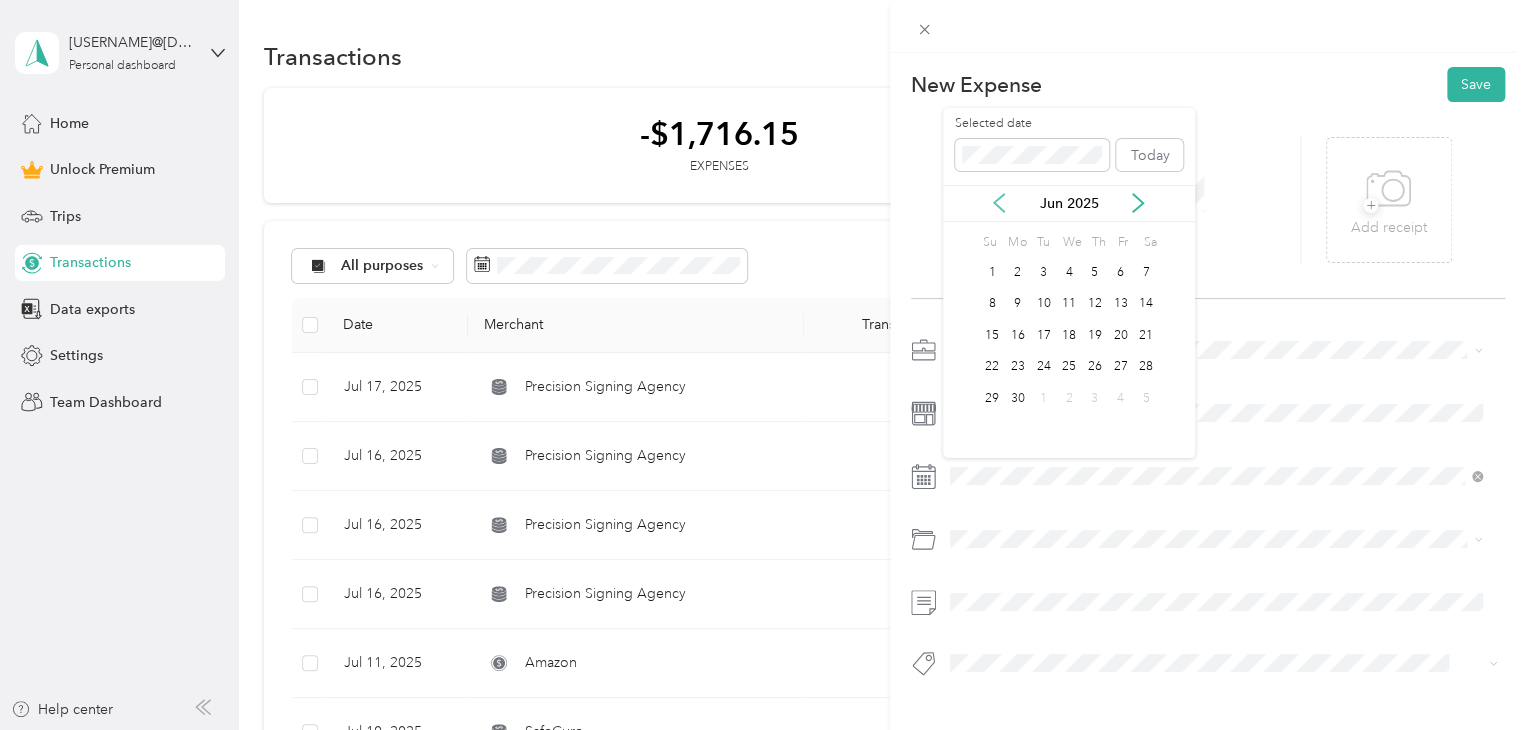 click 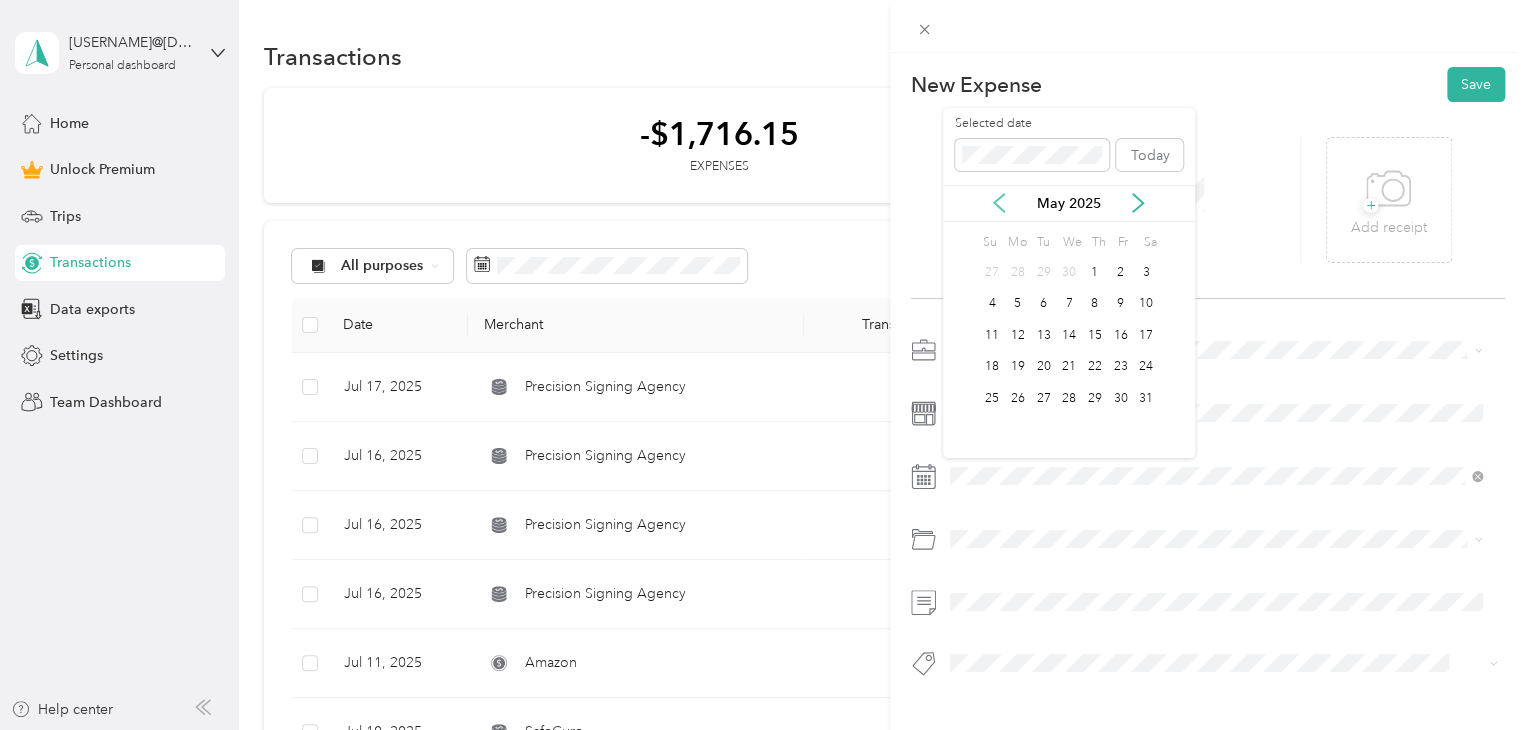 click 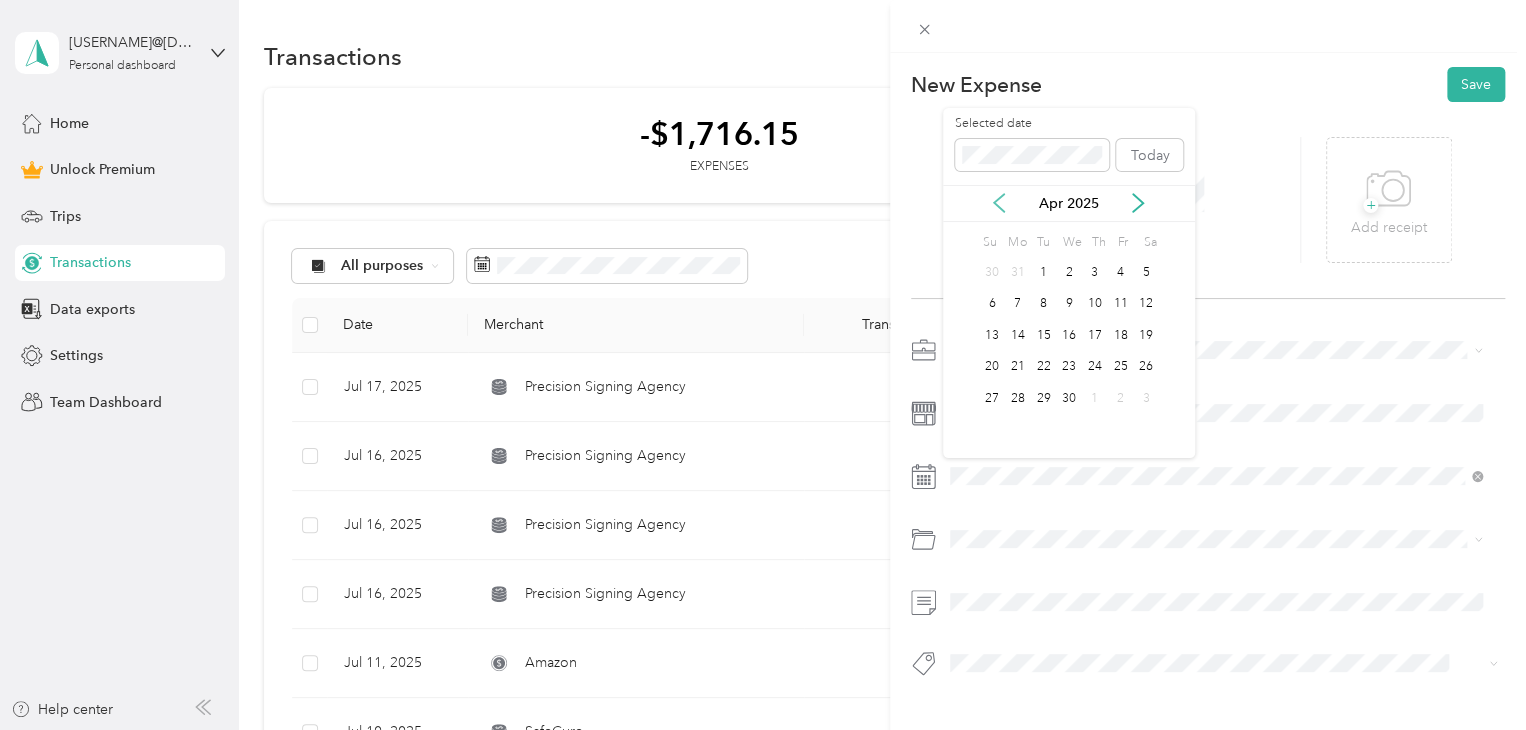click 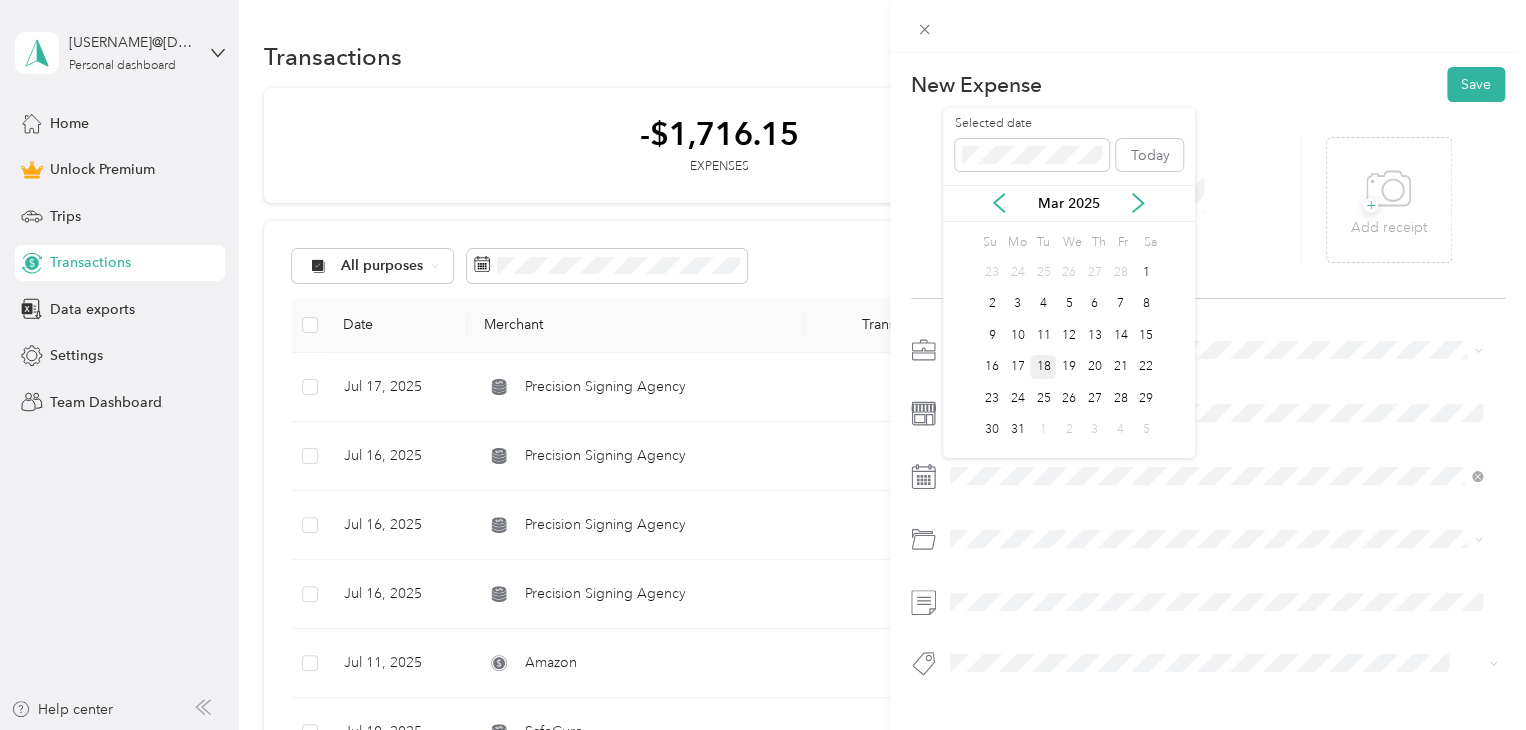 click on "18" at bounding box center [1043, 367] 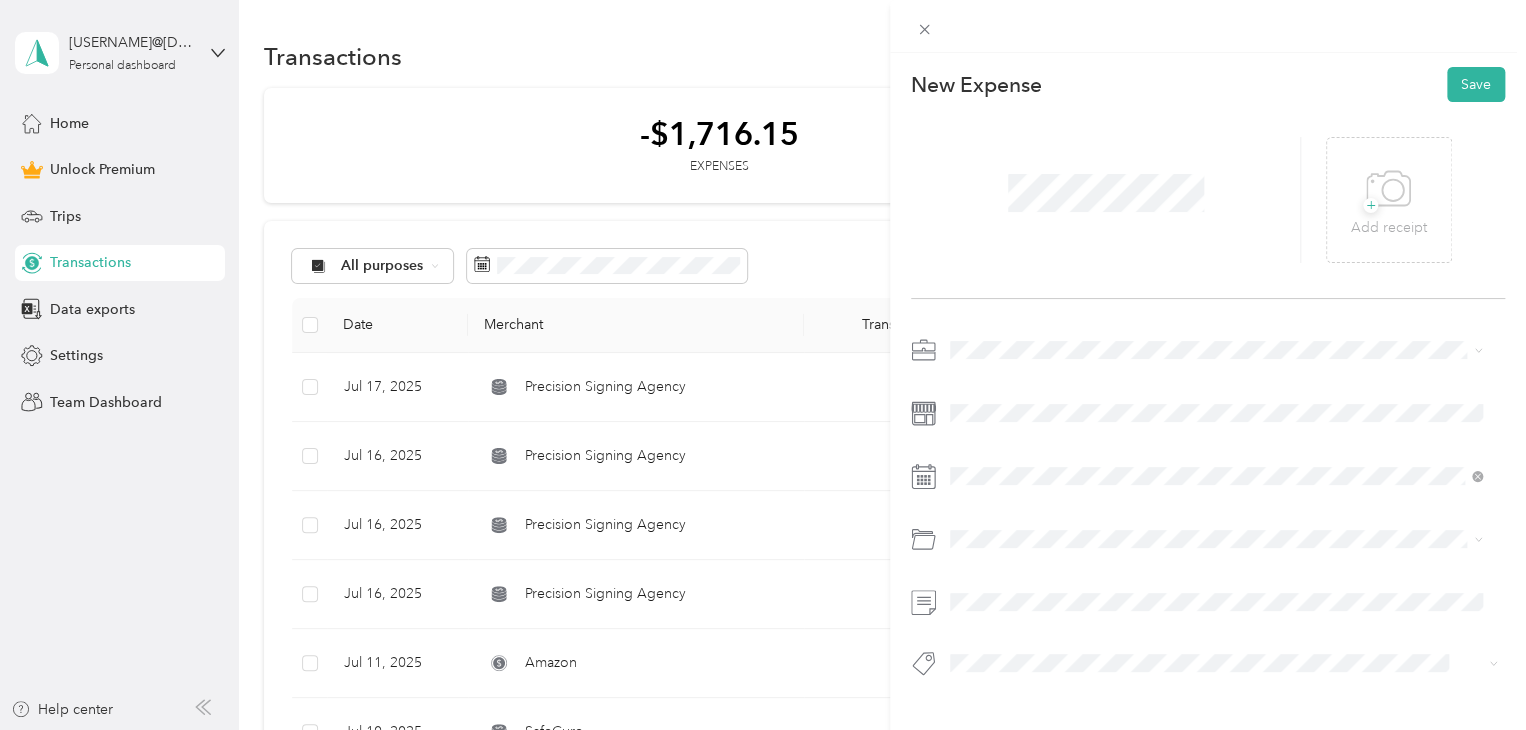 click on "Notary Public" at bounding box center [1216, 444] 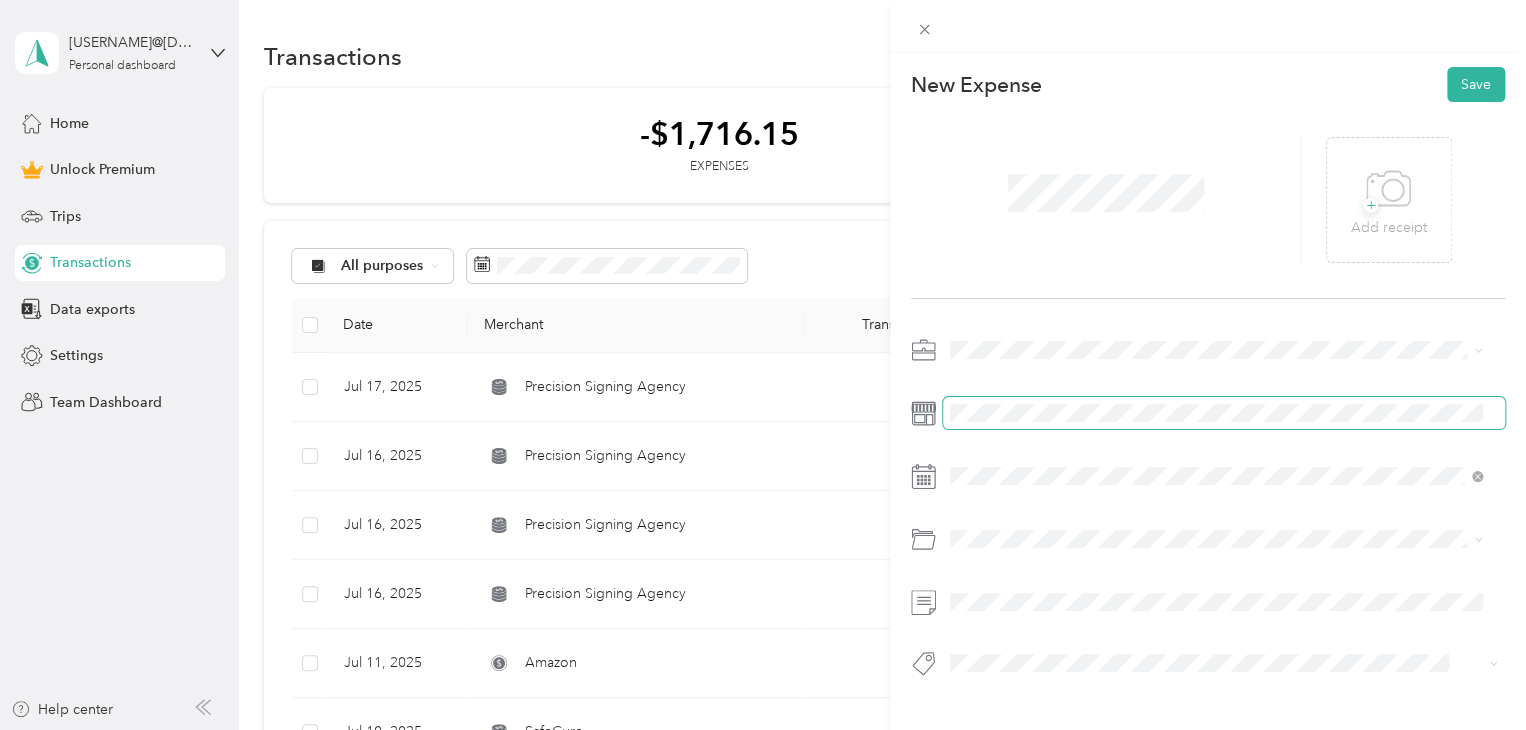 click at bounding box center [1208, 413] 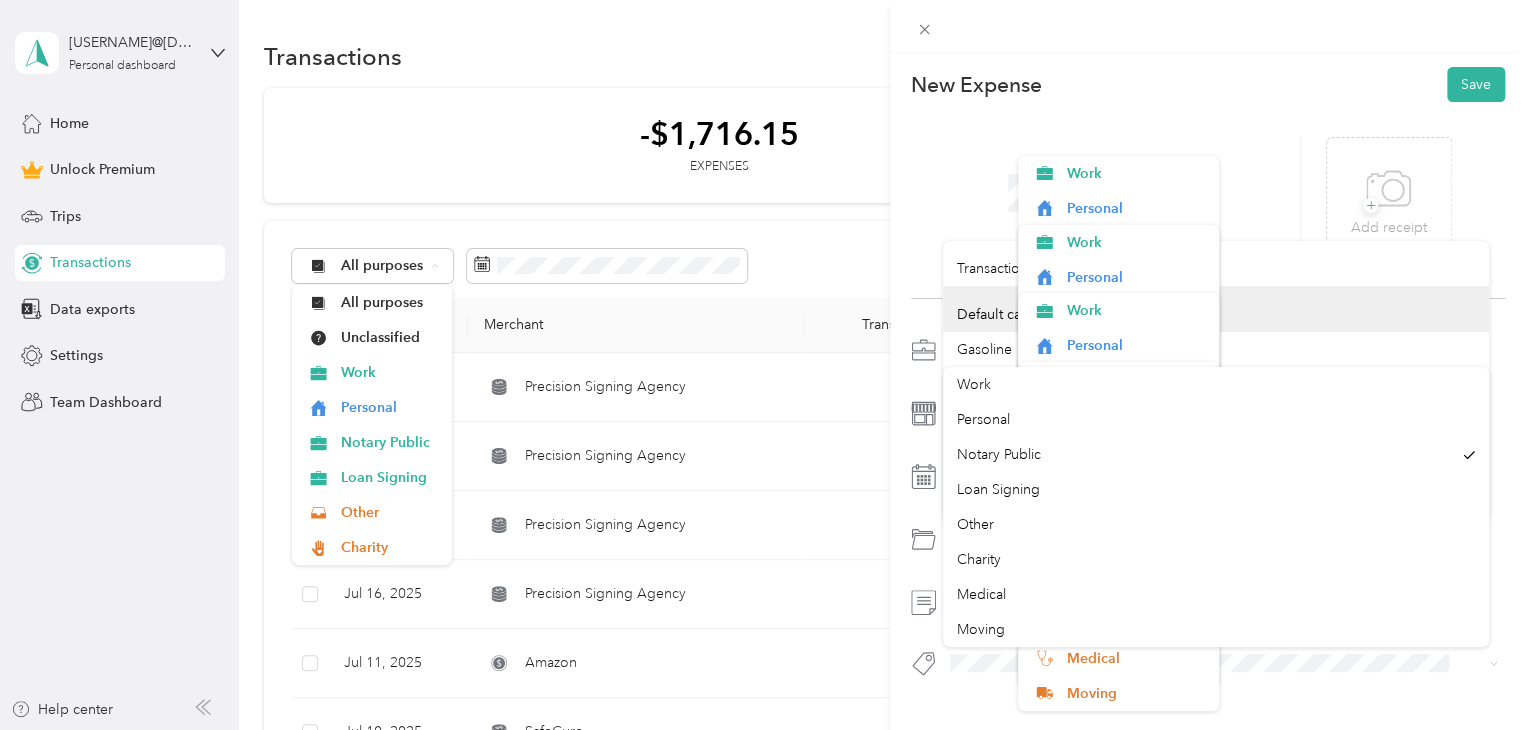 scroll, scrollTop: 75, scrollLeft: 0, axis: vertical 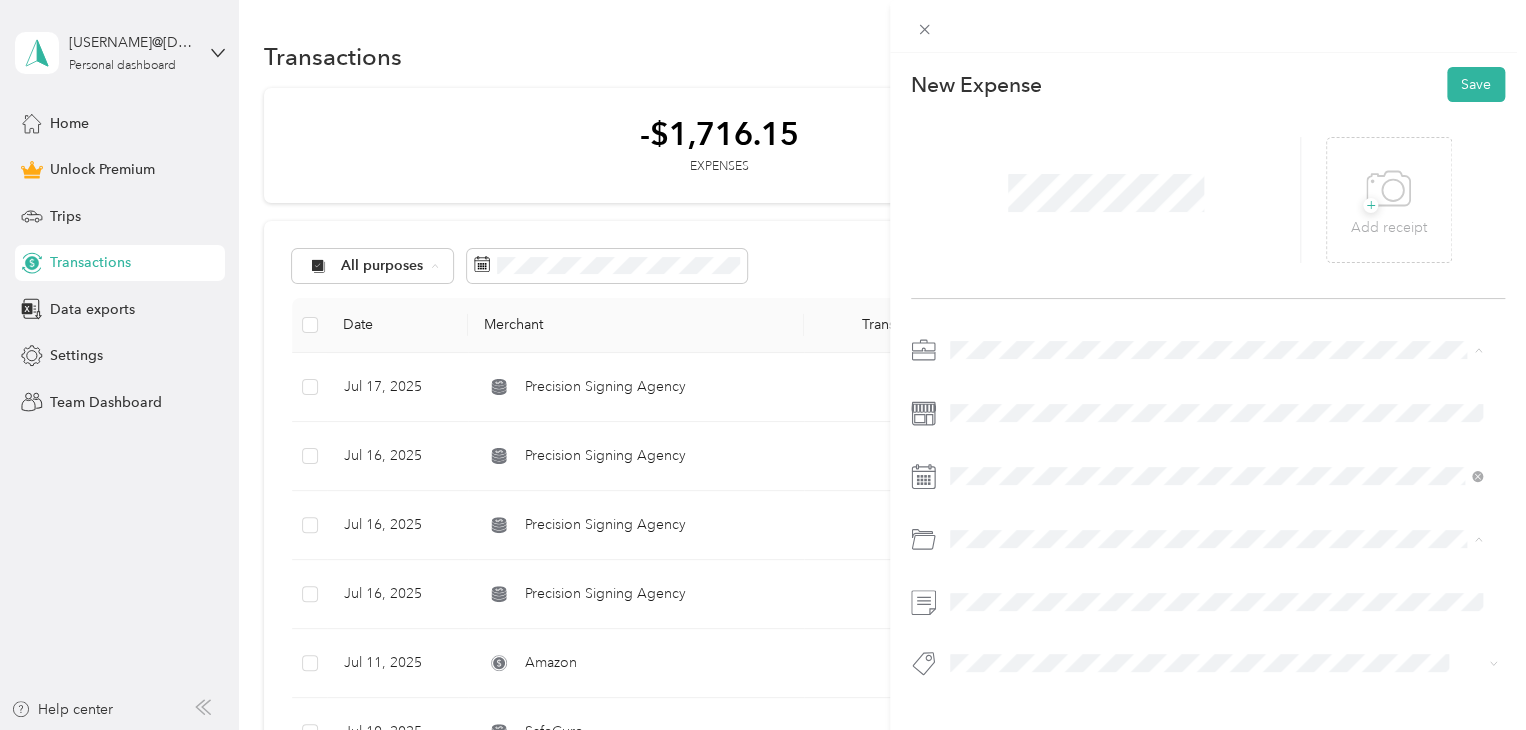 click on "Default categories" at bounding box center (1216, 309) 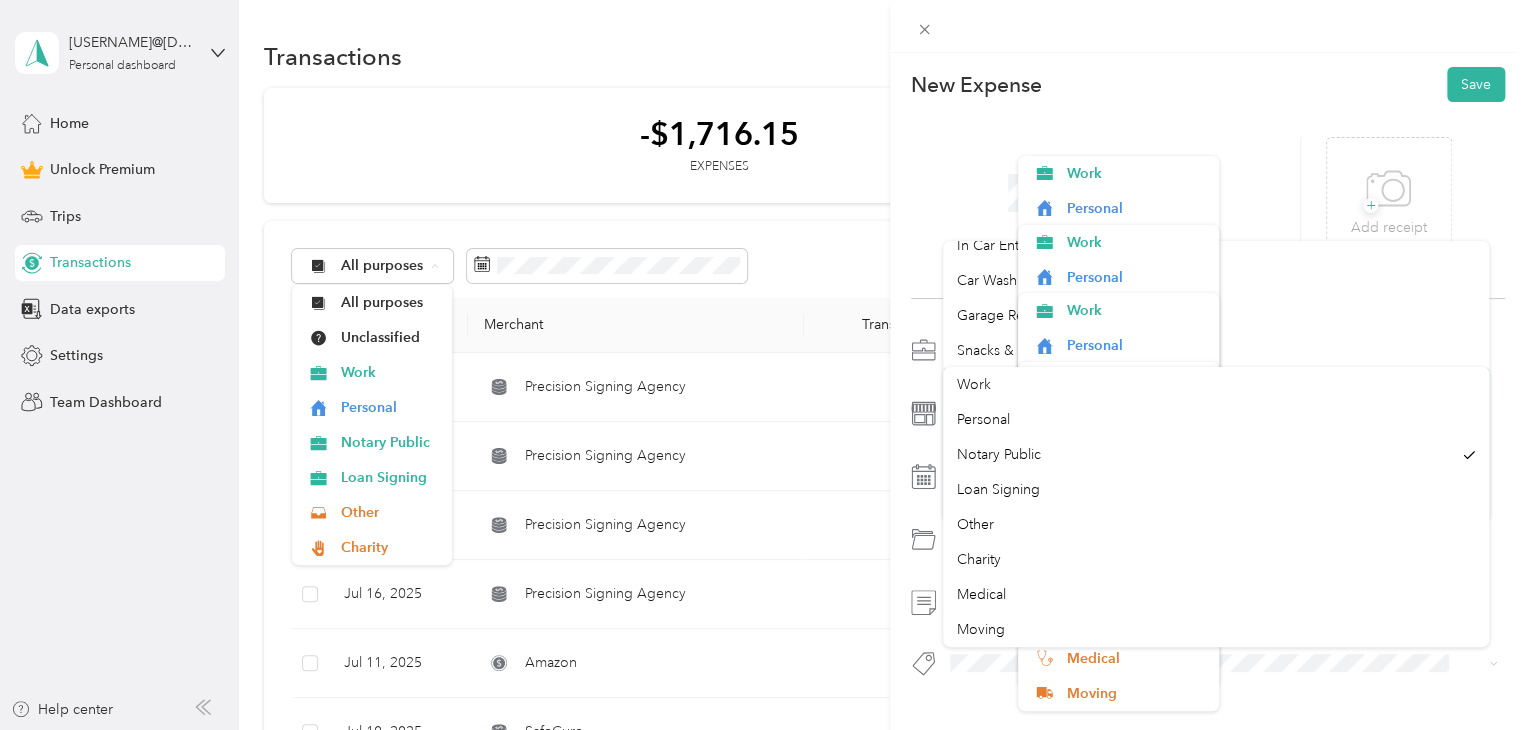 scroll, scrollTop: 338, scrollLeft: 0, axis: vertical 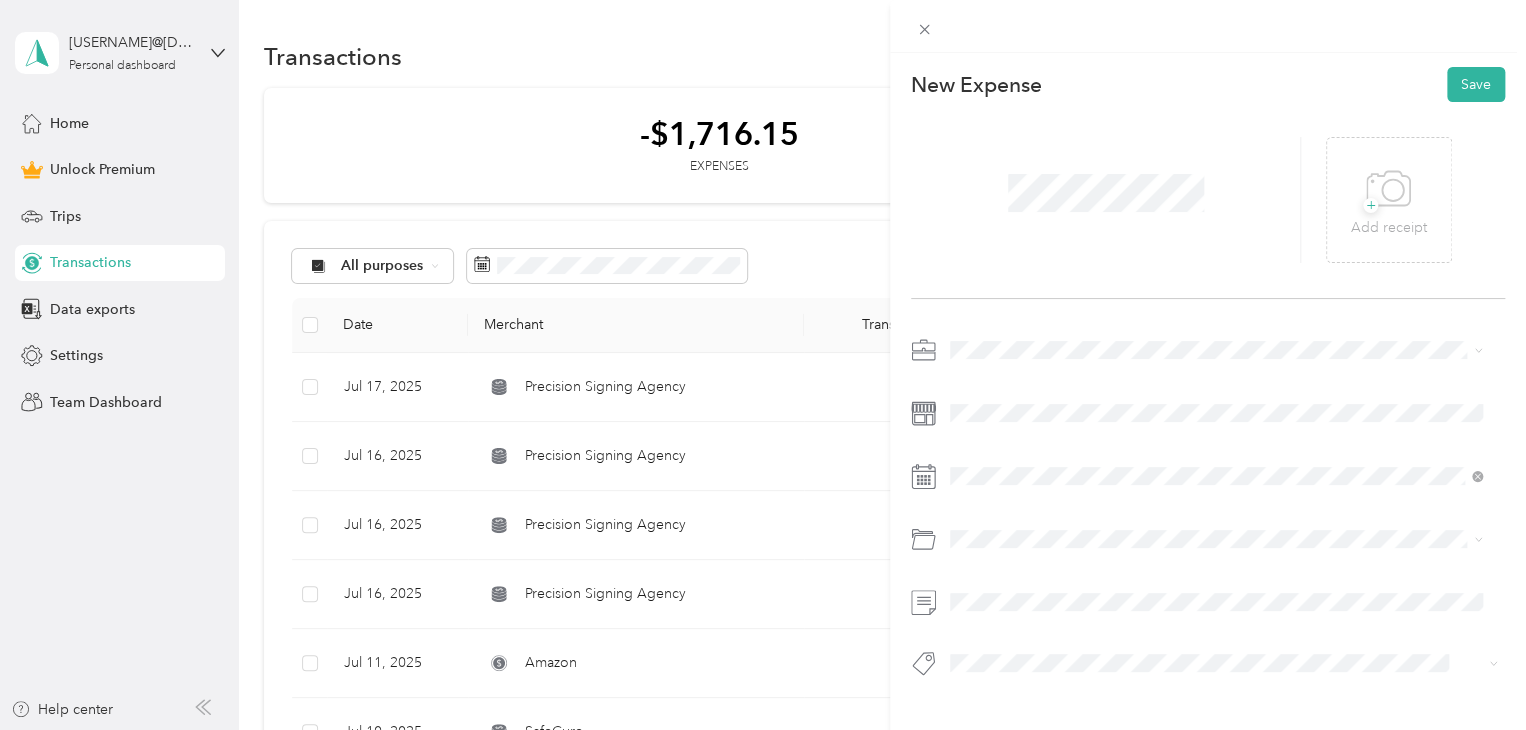 click on "Snacks & Drinks for Clients (50%)" at bounding box center [1216, 320] 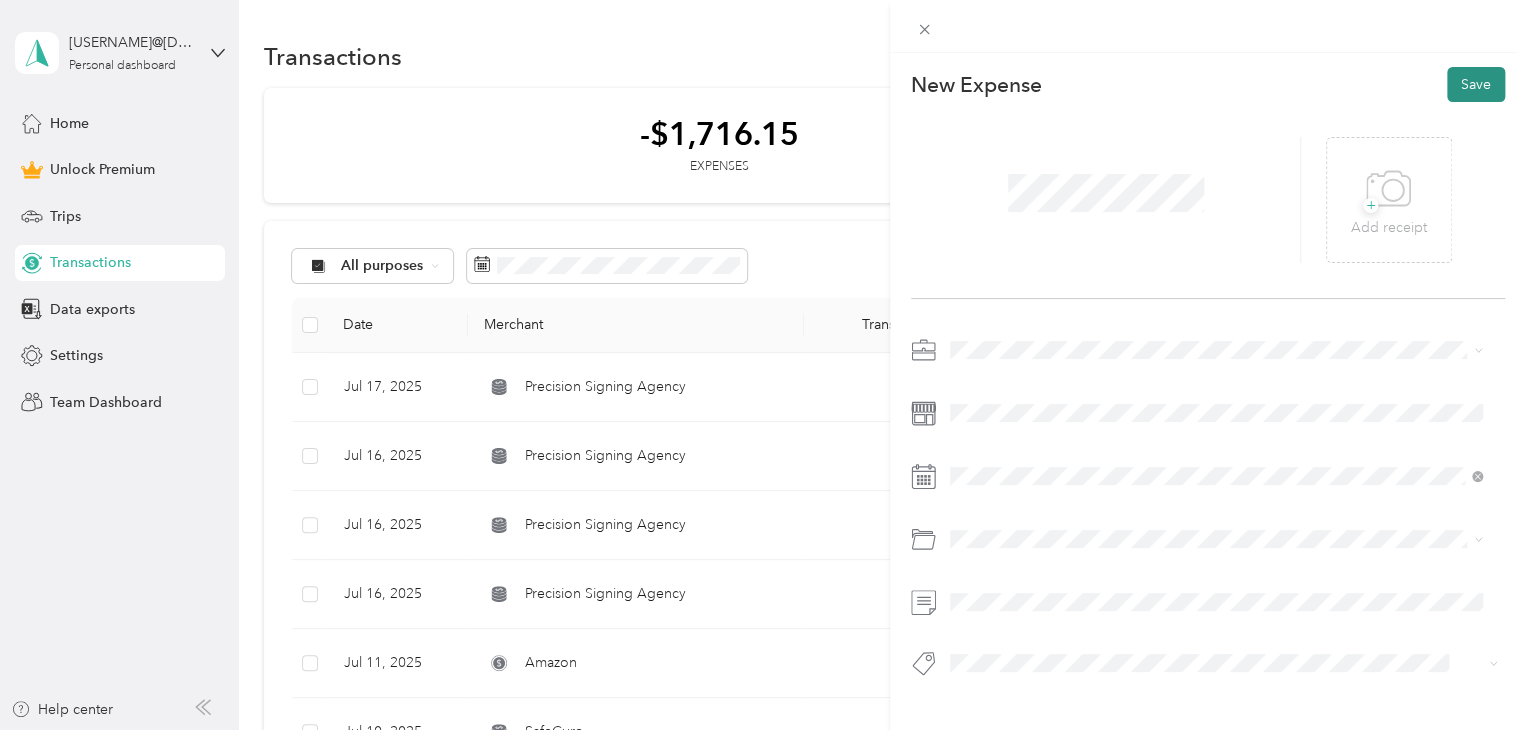 click on "Save" at bounding box center (1476, 84) 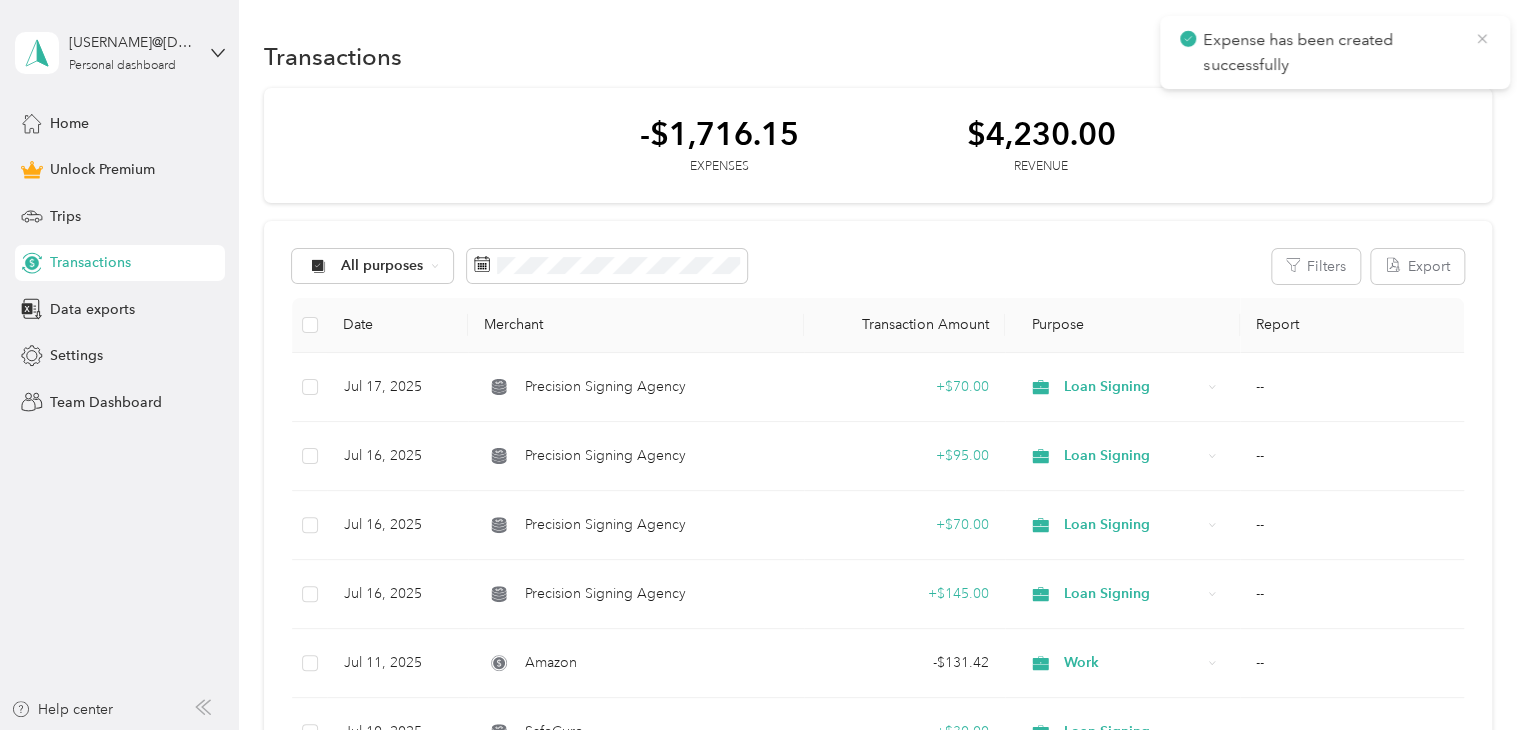 click 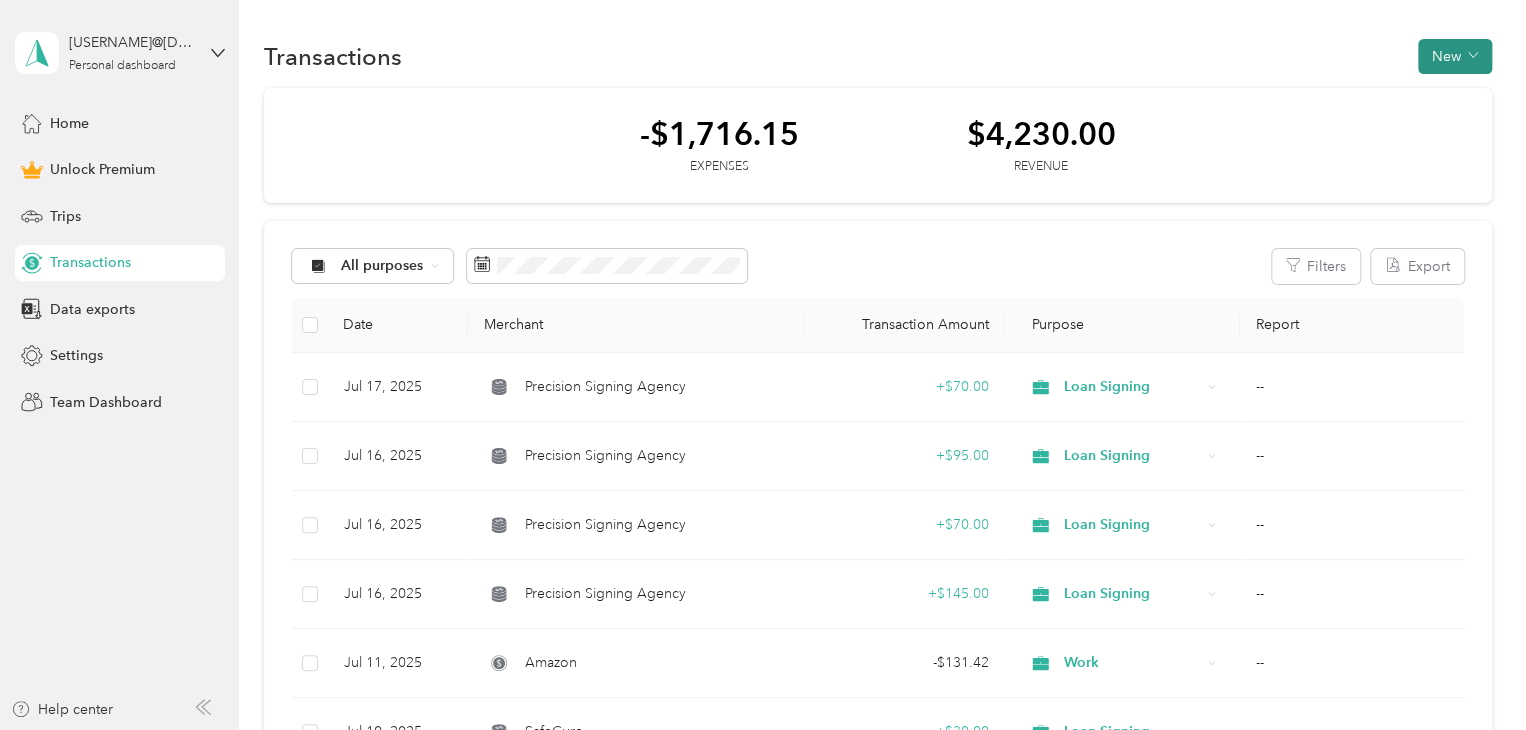 click on "New" at bounding box center (1455, 56) 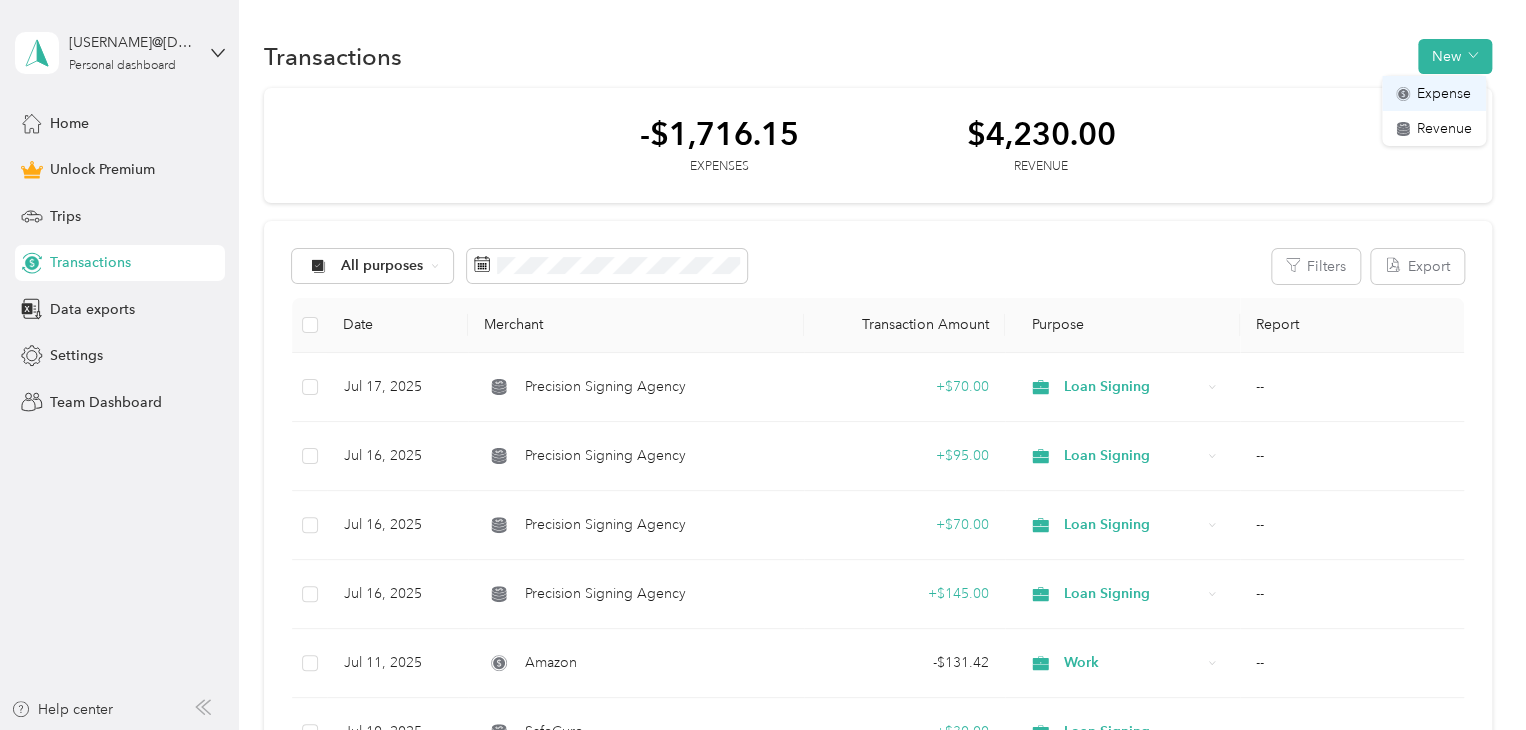 click on "Expense" at bounding box center [1444, 93] 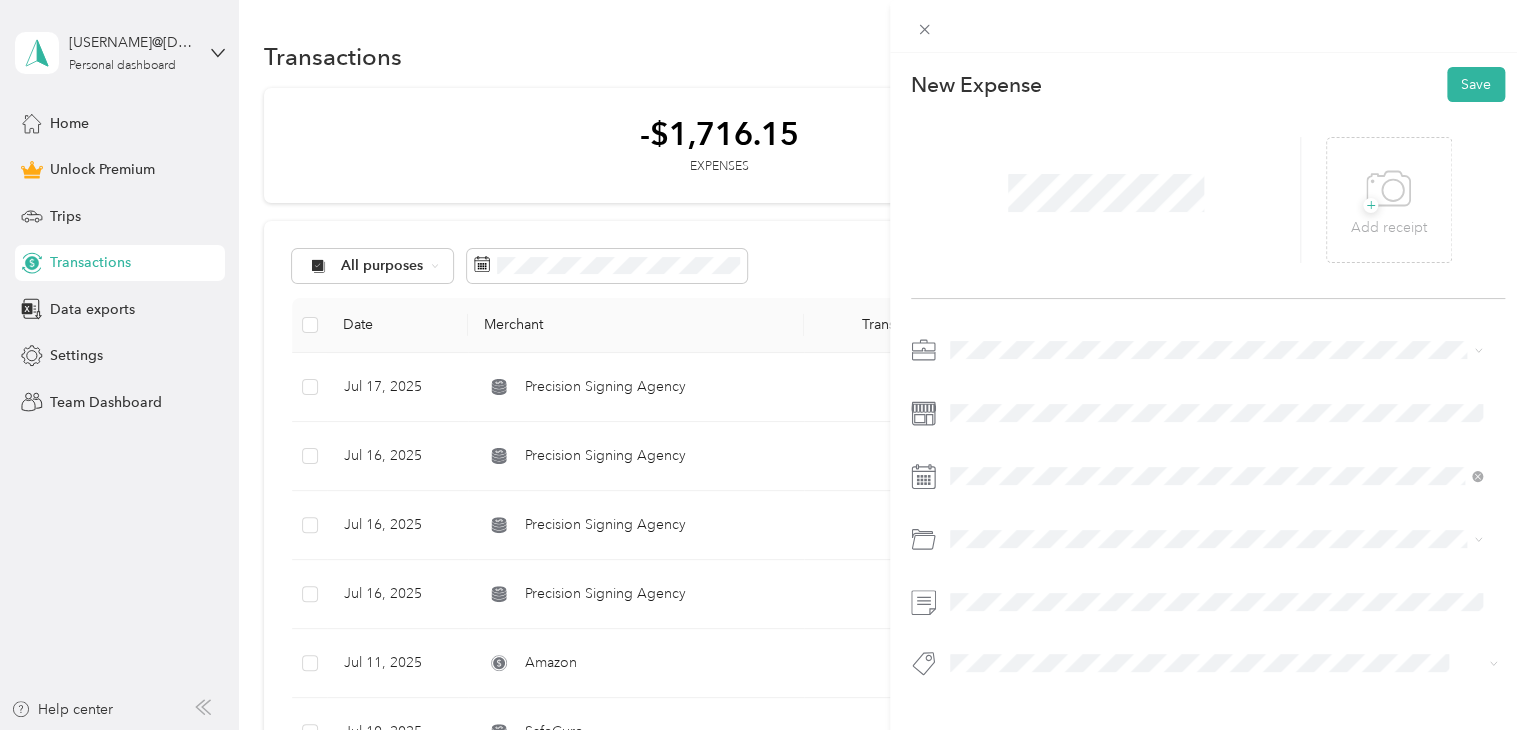 click on "Notary Public" at bounding box center [1216, 448] 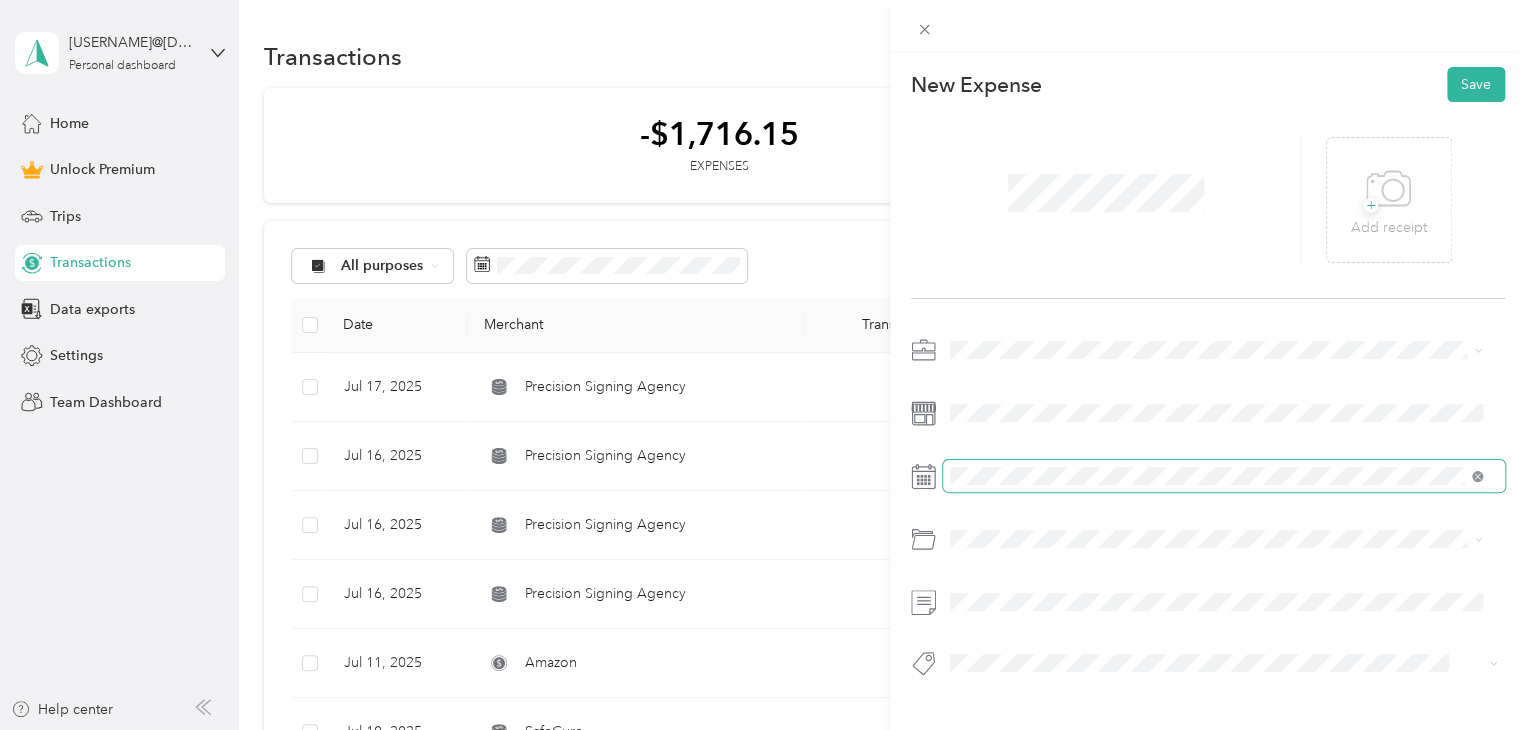 click 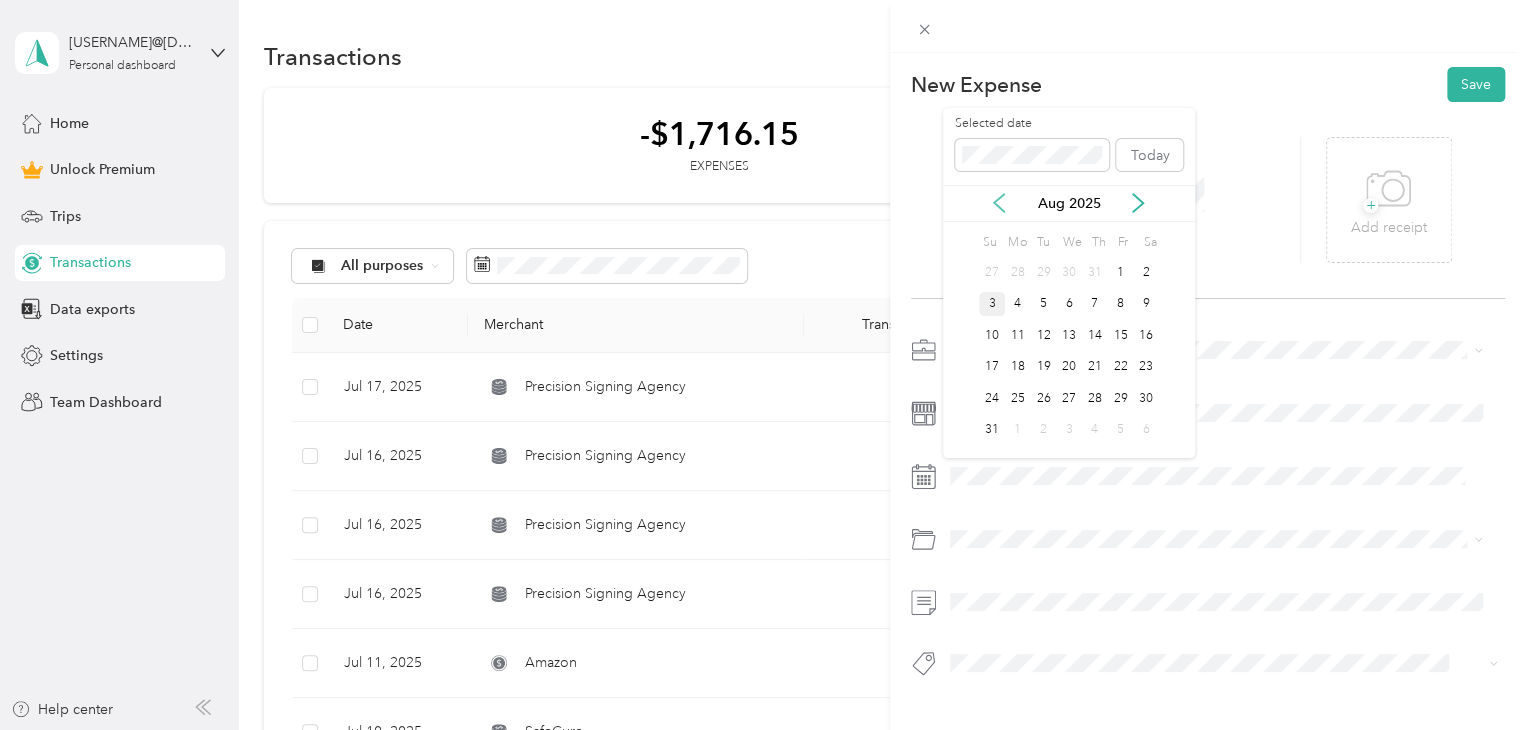 click 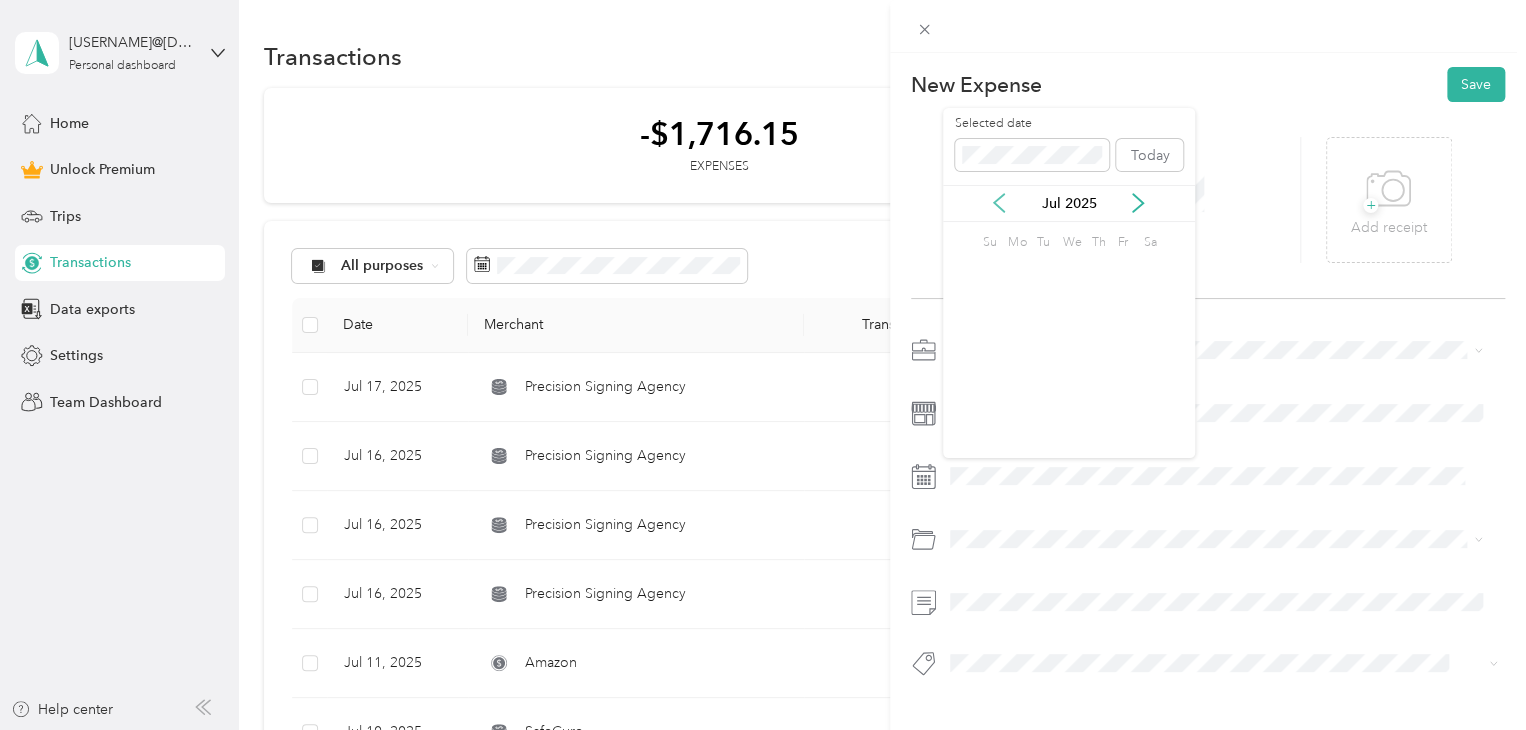 click 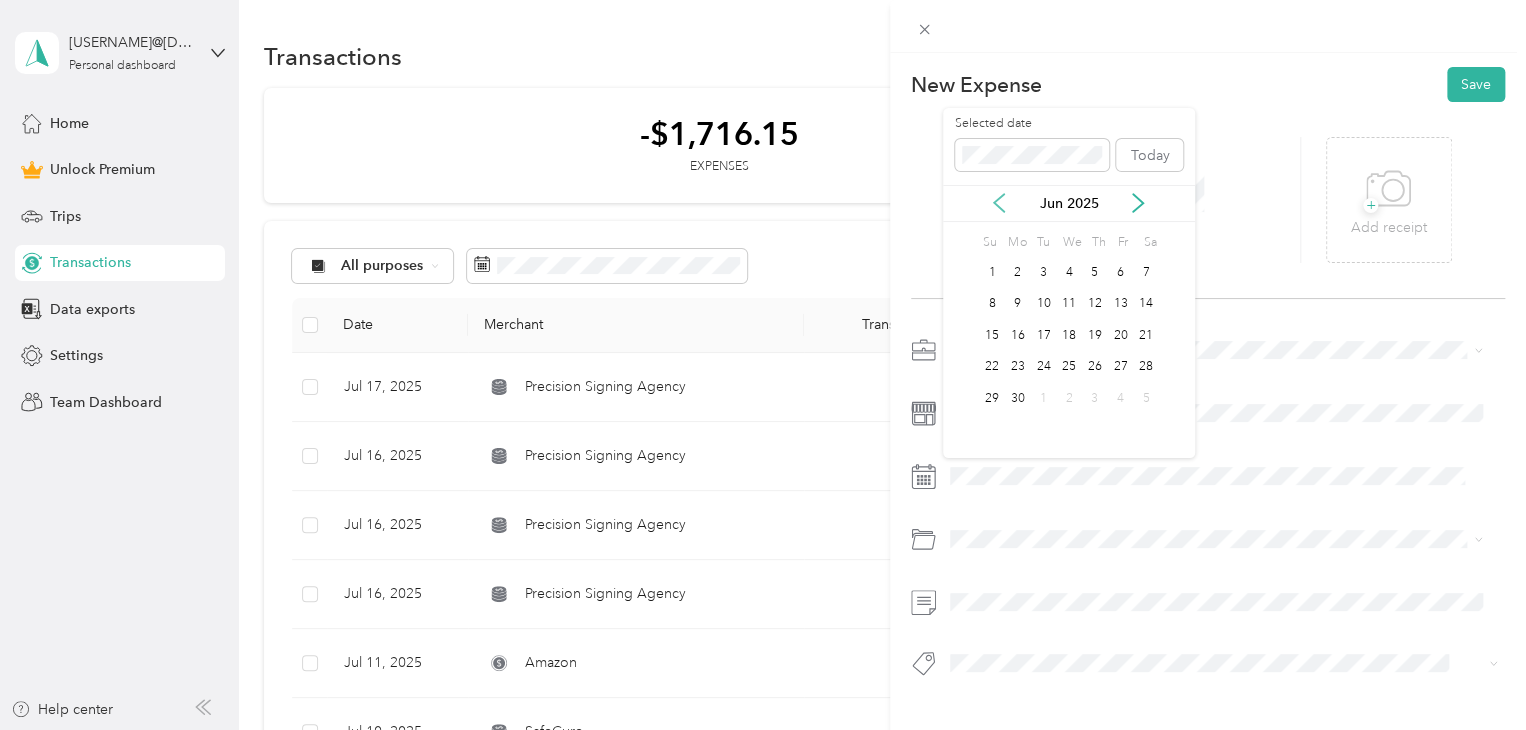 click 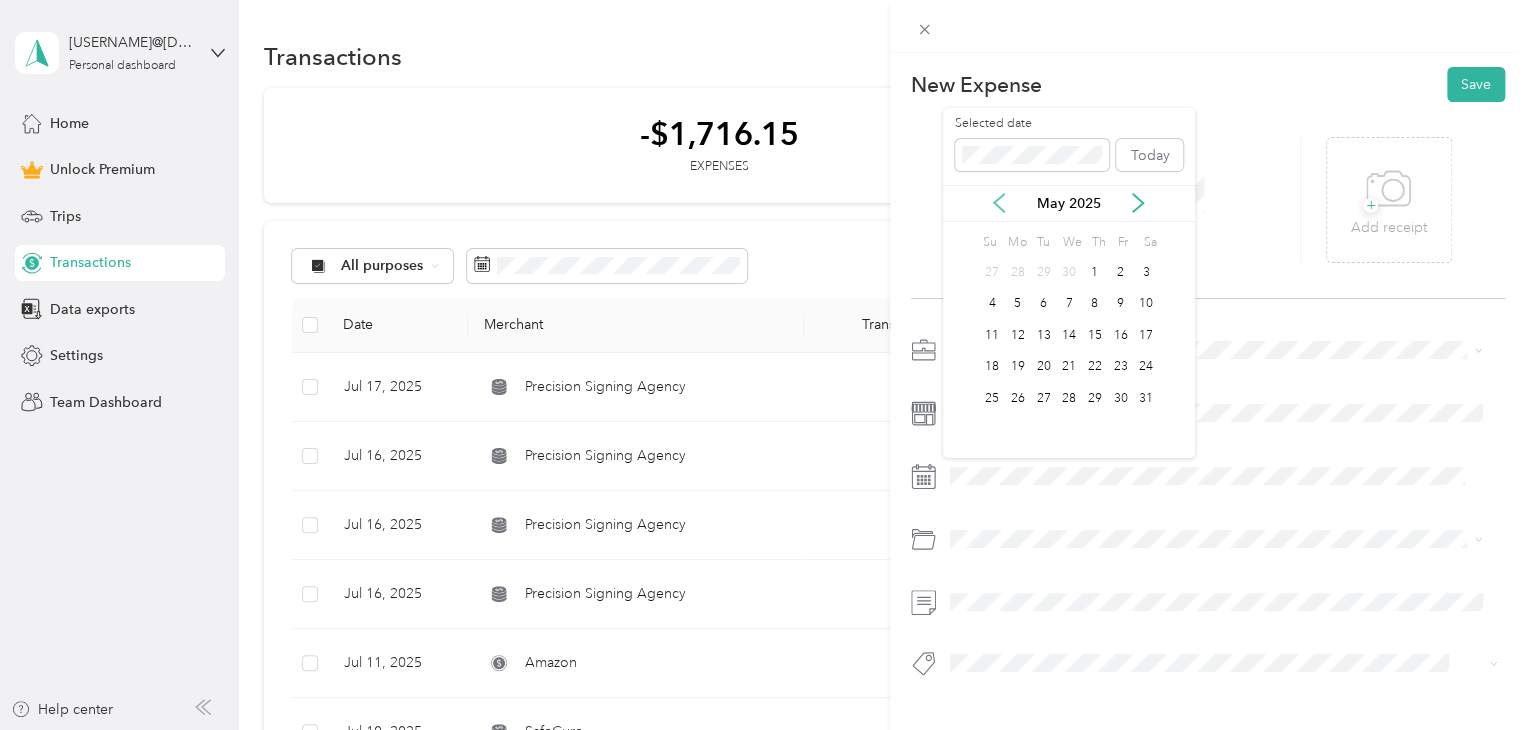 click 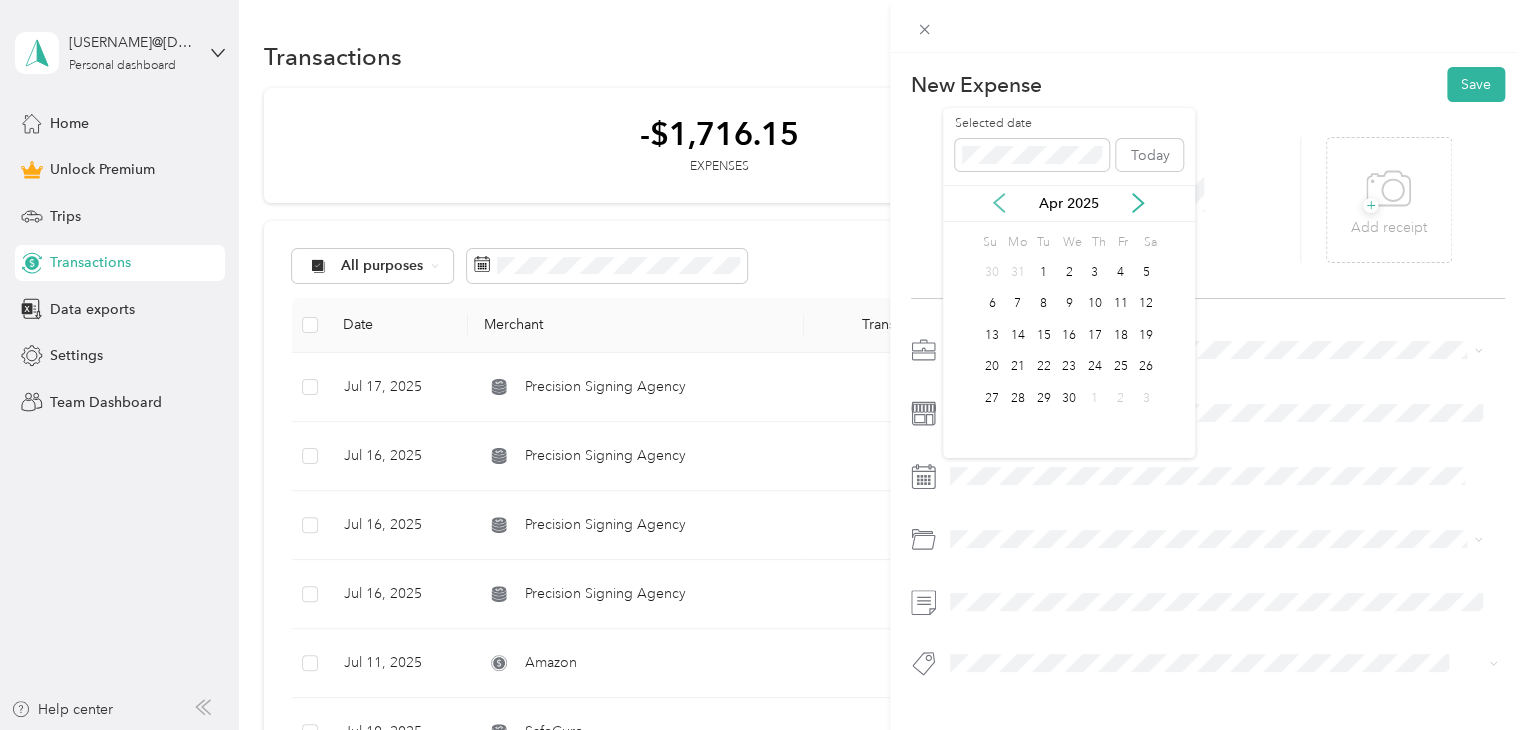 click 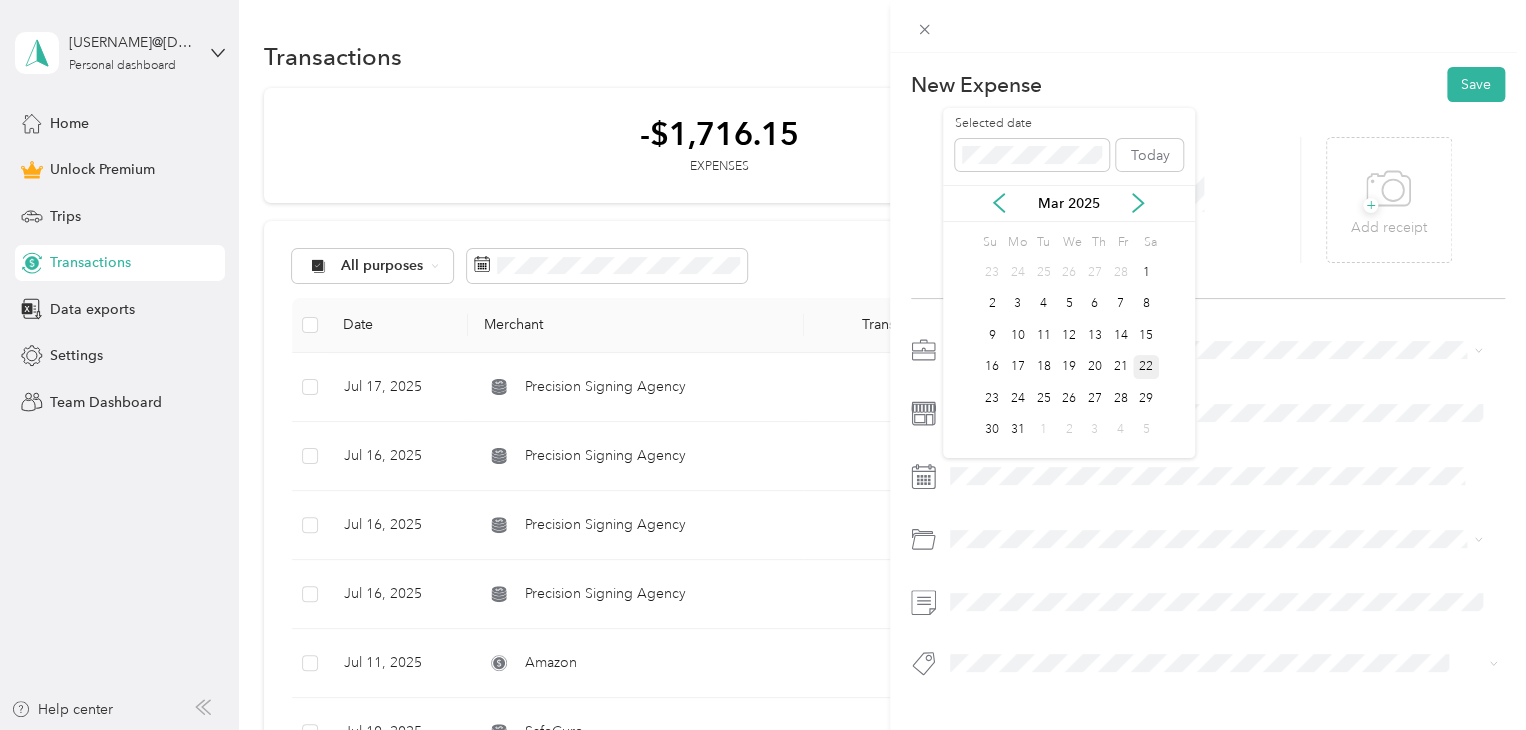 click on "22" at bounding box center (1146, 367) 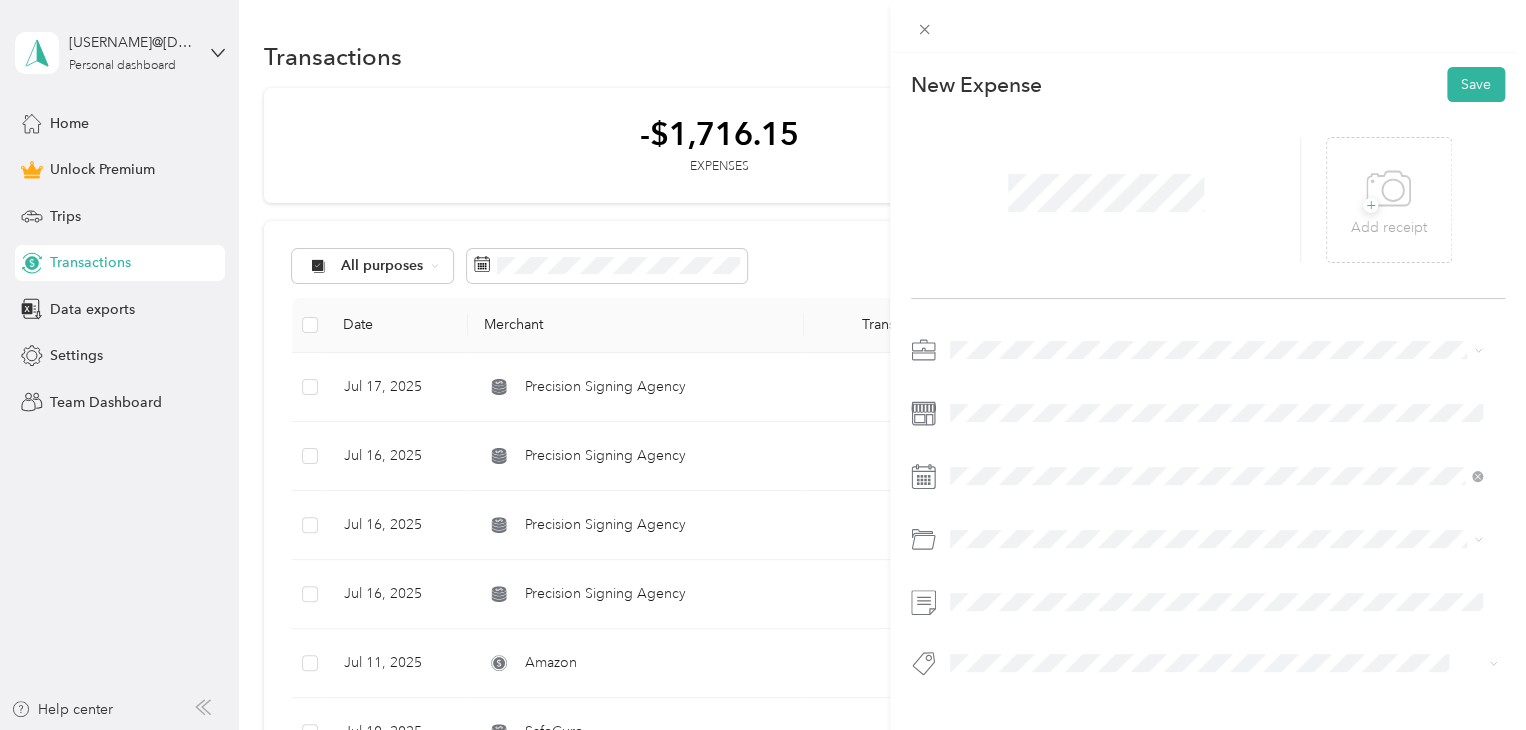 click on "Business Travel" at bounding box center [1216, 615] 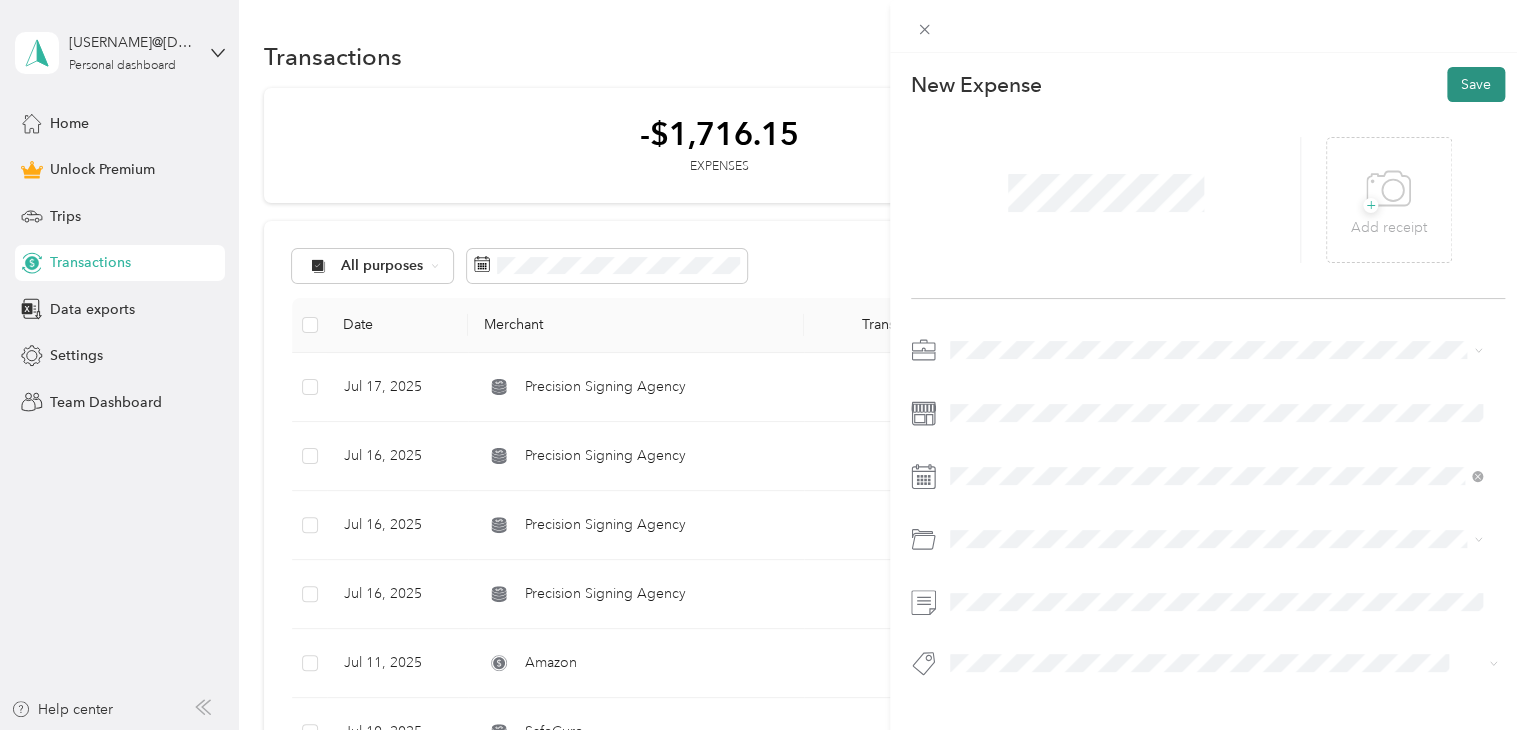 click on "Save" at bounding box center [1476, 84] 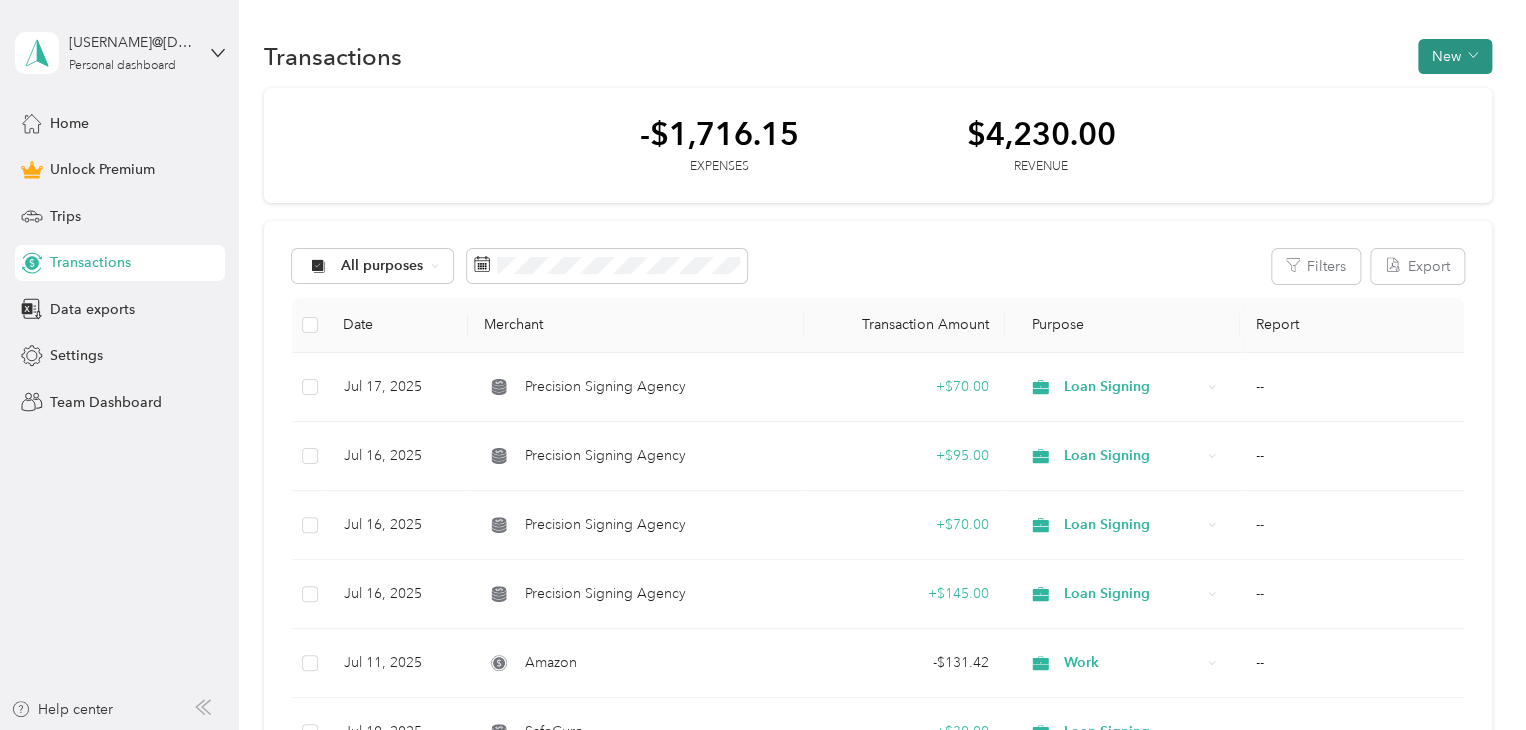 click on "New" at bounding box center (1455, 56) 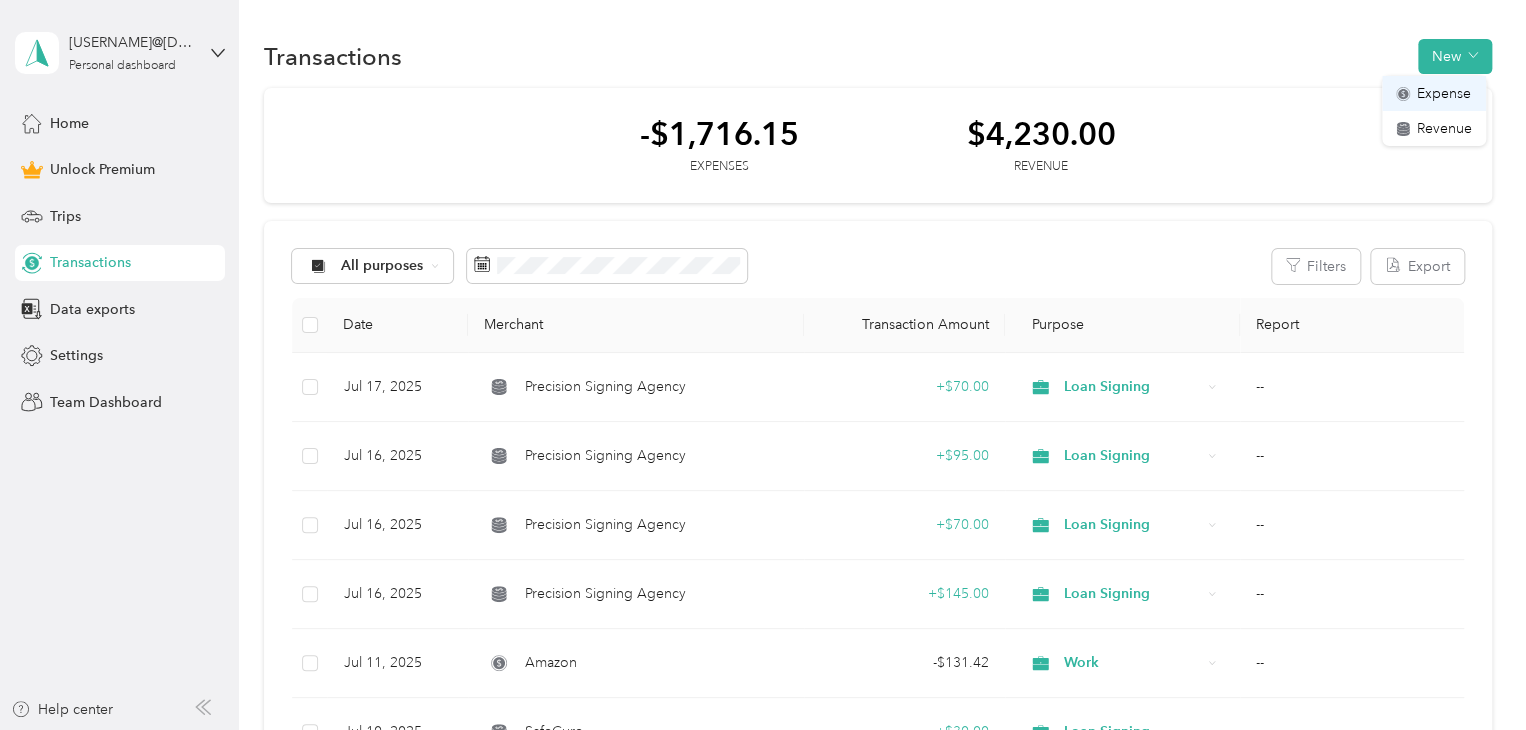 click on "Expense" at bounding box center [1444, 93] 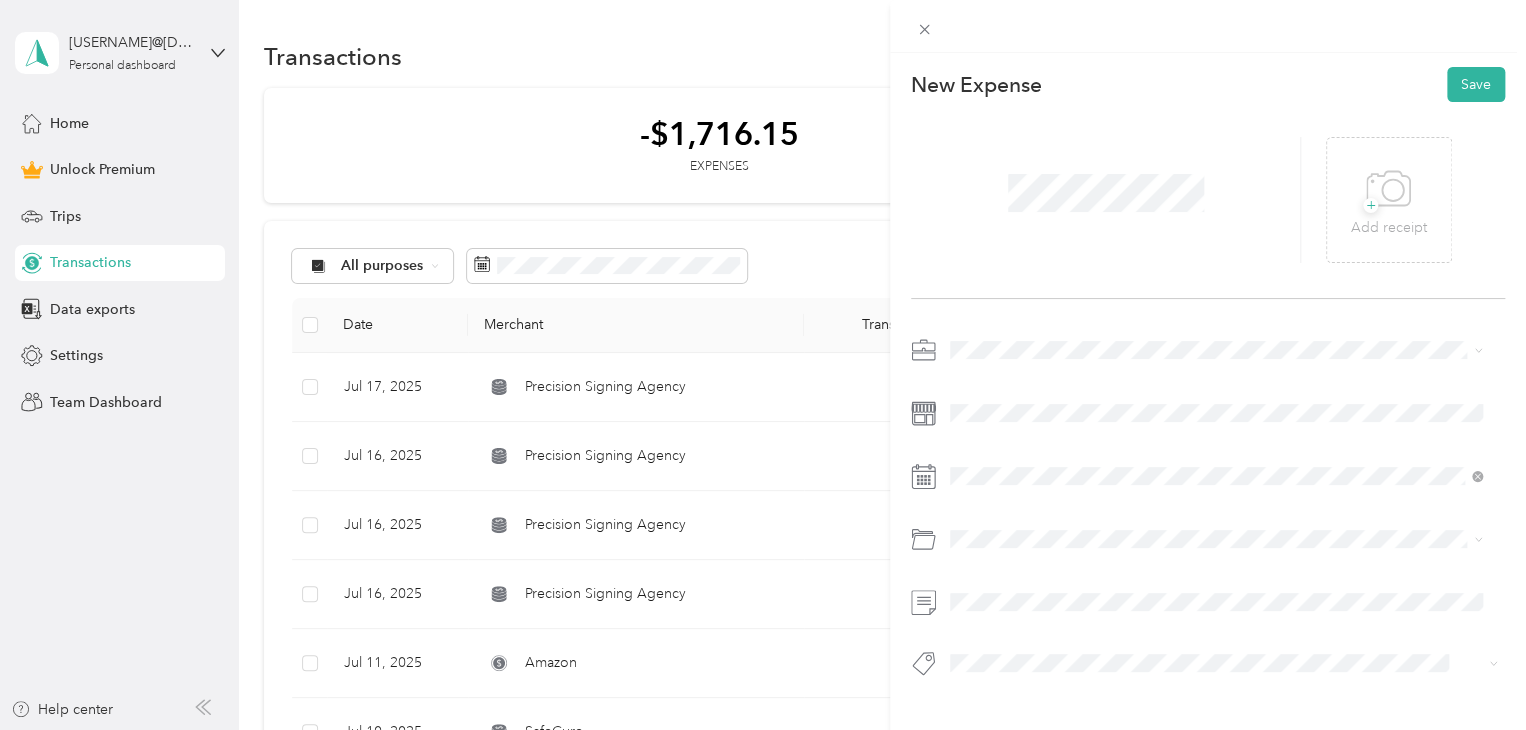 click on "Notary Public" at bounding box center [999, 454] 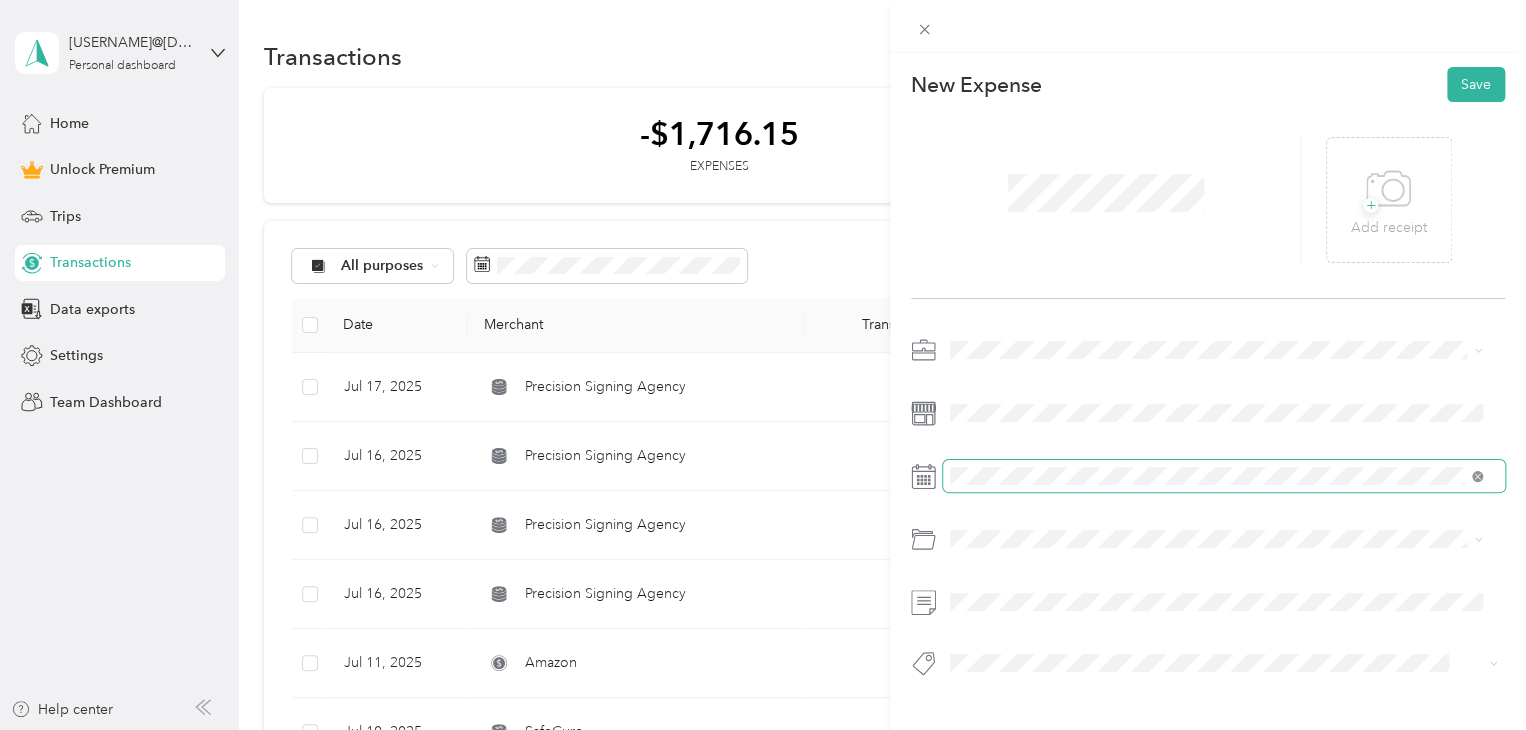 click 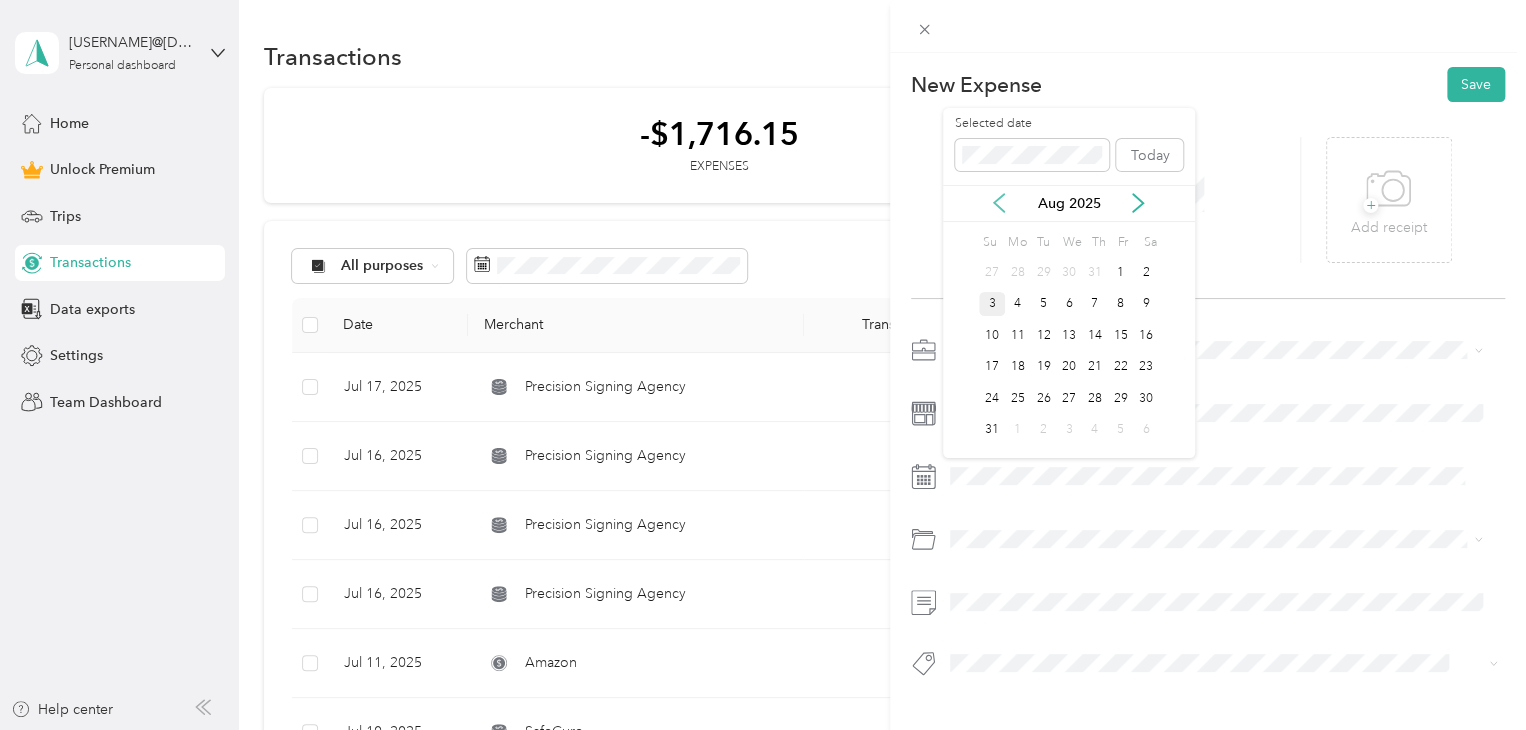 click 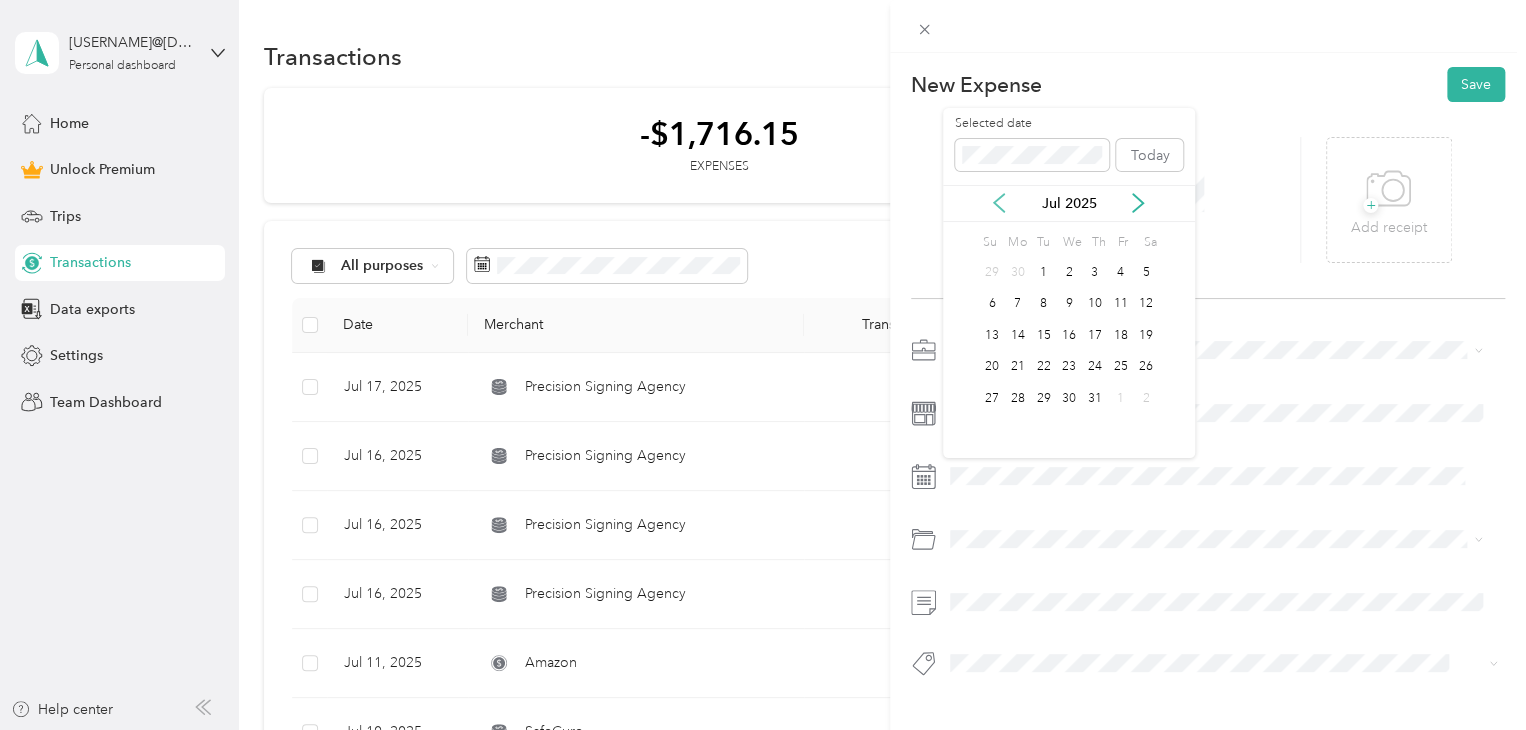click 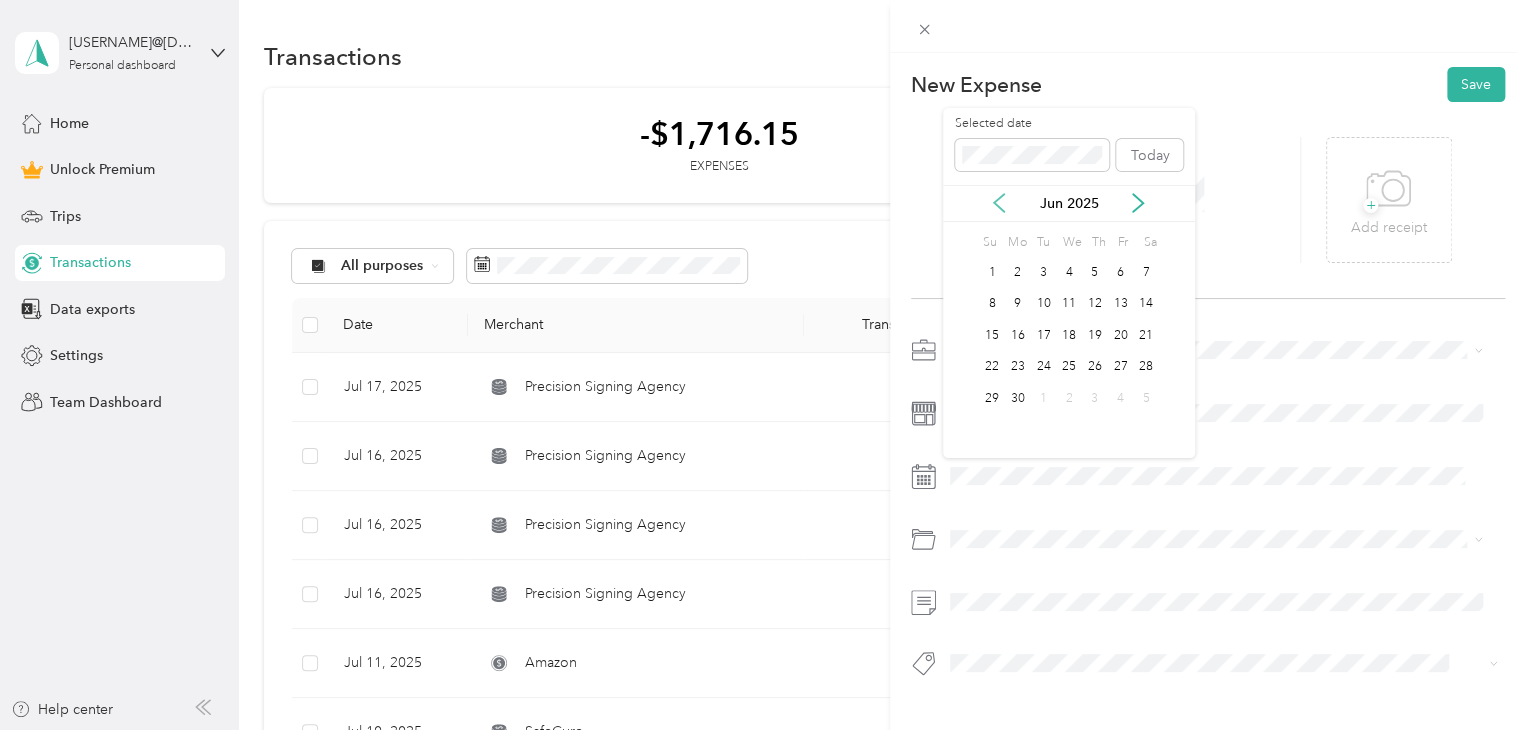 click 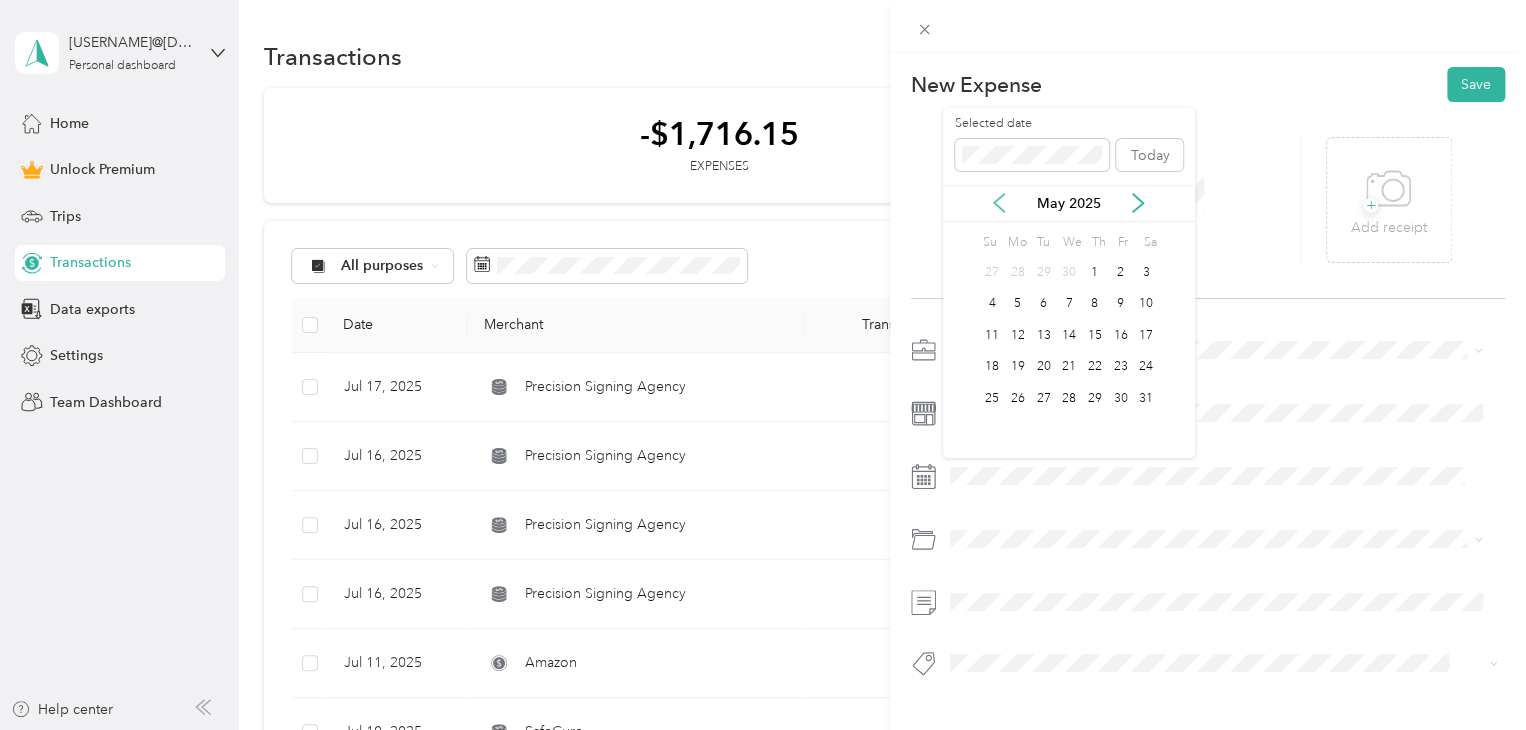 click 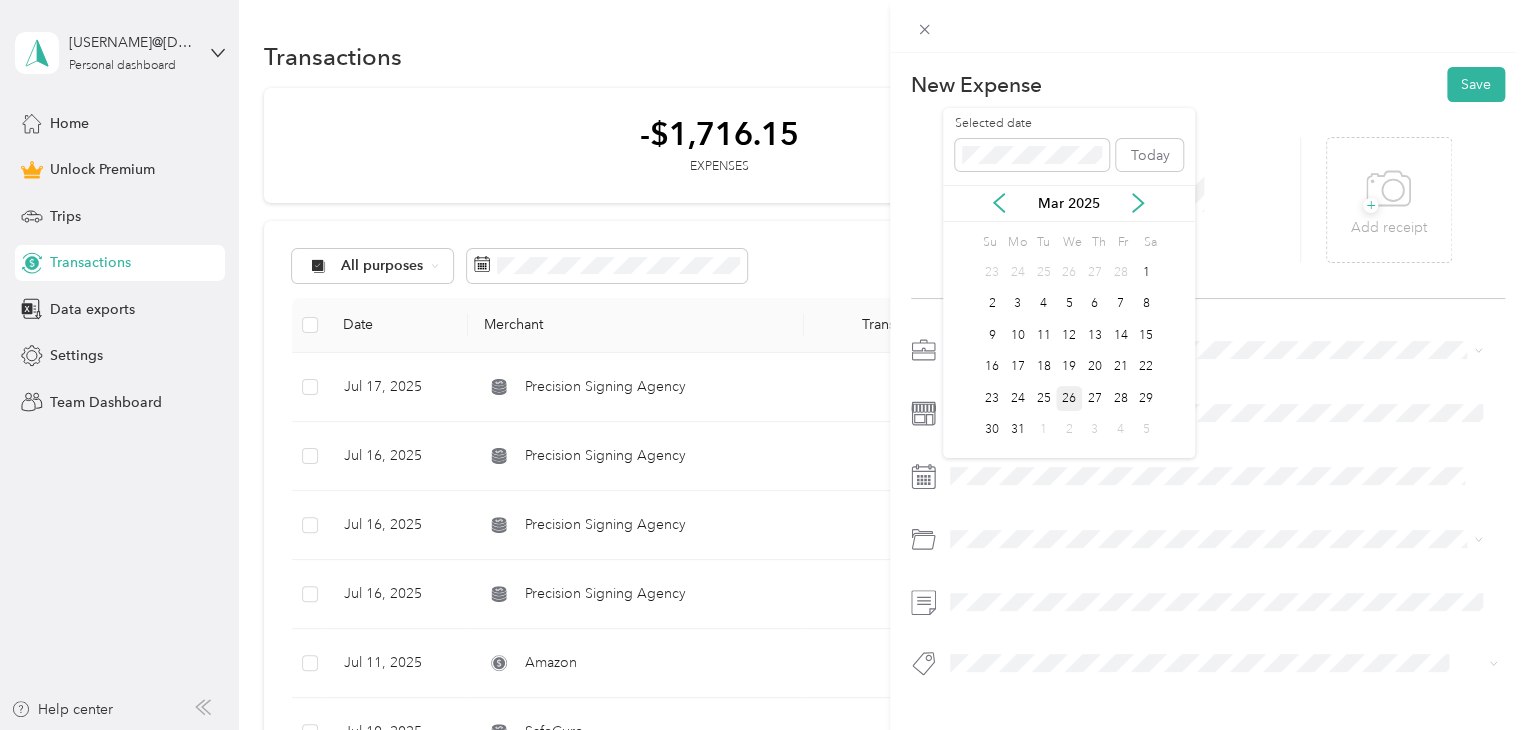 click on "26" at bounding box center (1069, 398) 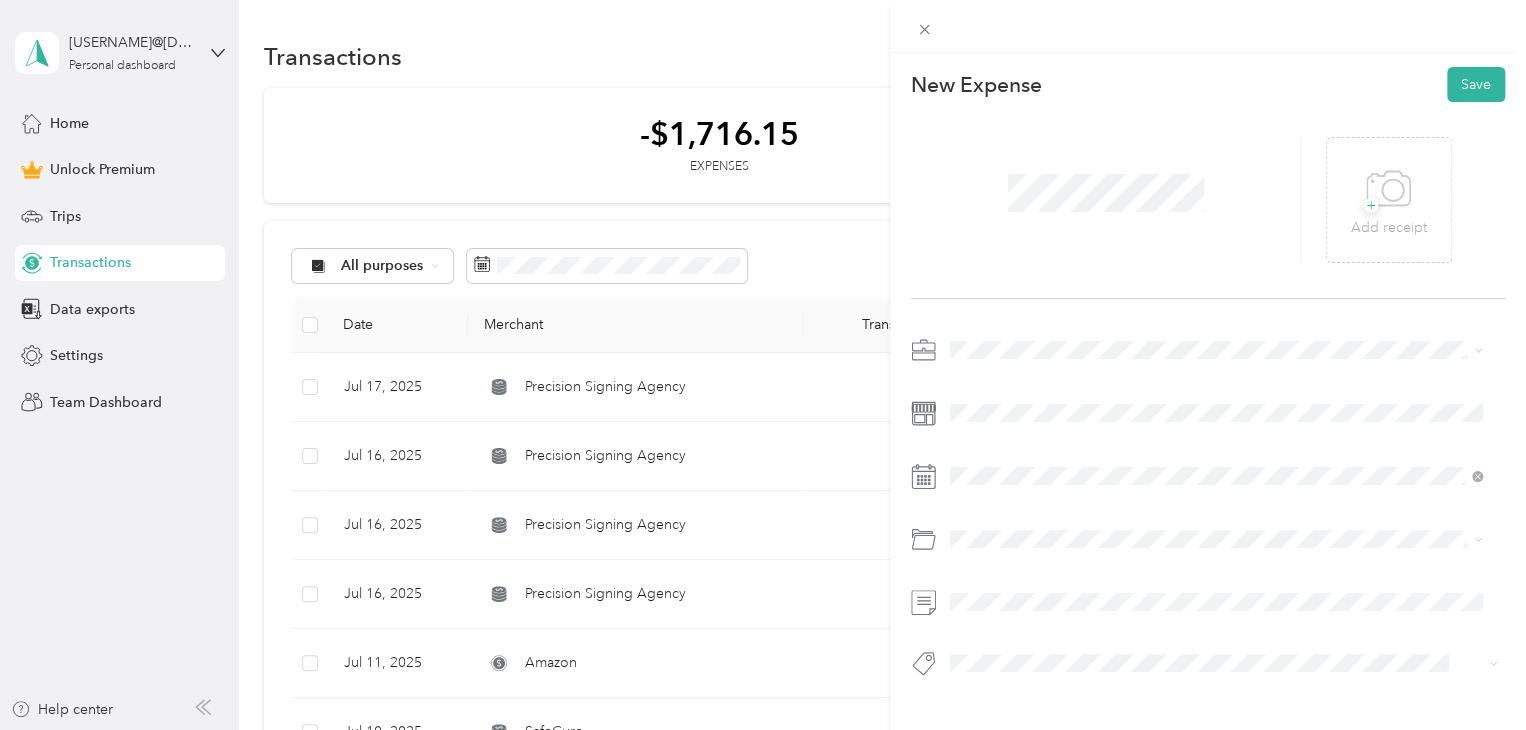 click on "Business Meals & Entertainment" at bounding box center [1216, 609] 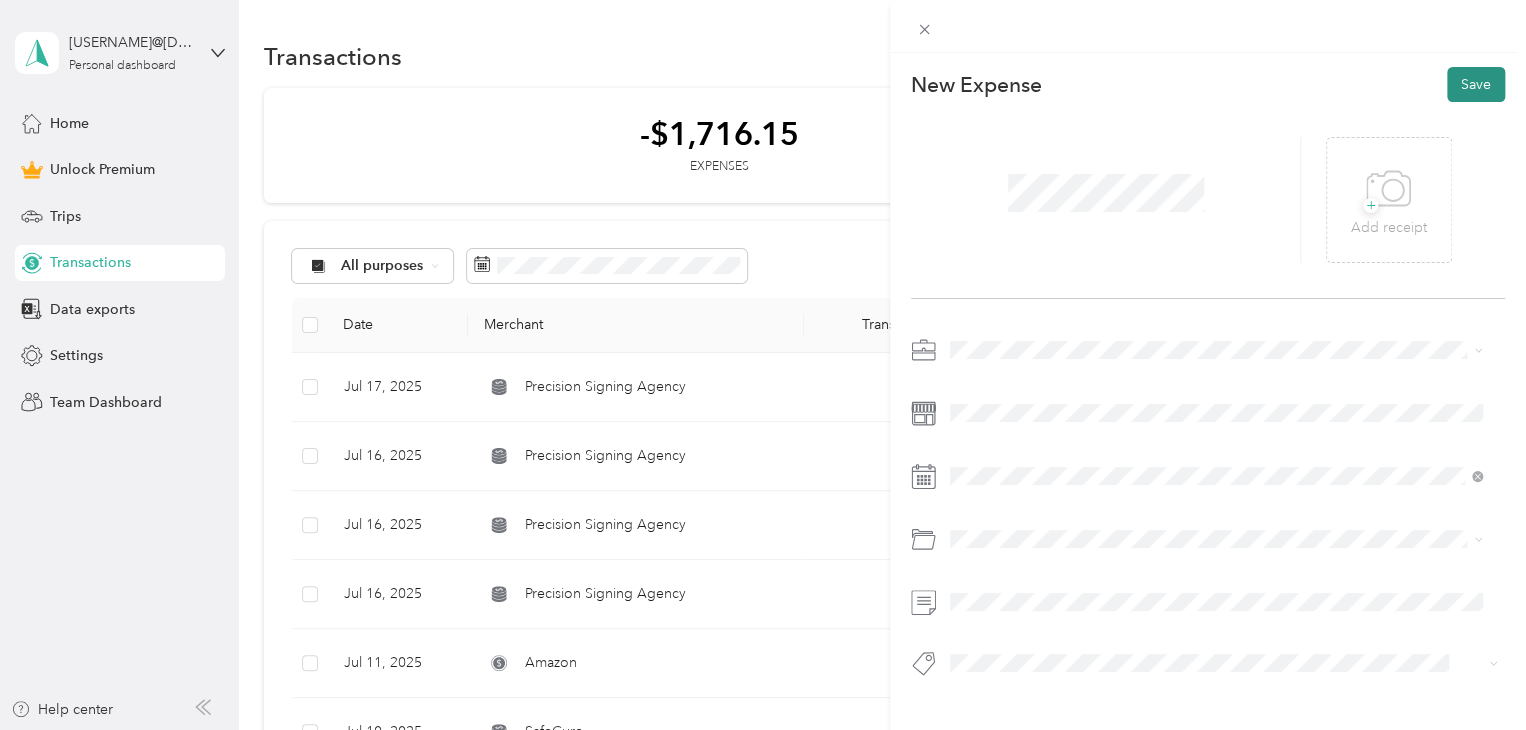 click on "Save" at bounding box center [1476, 84] 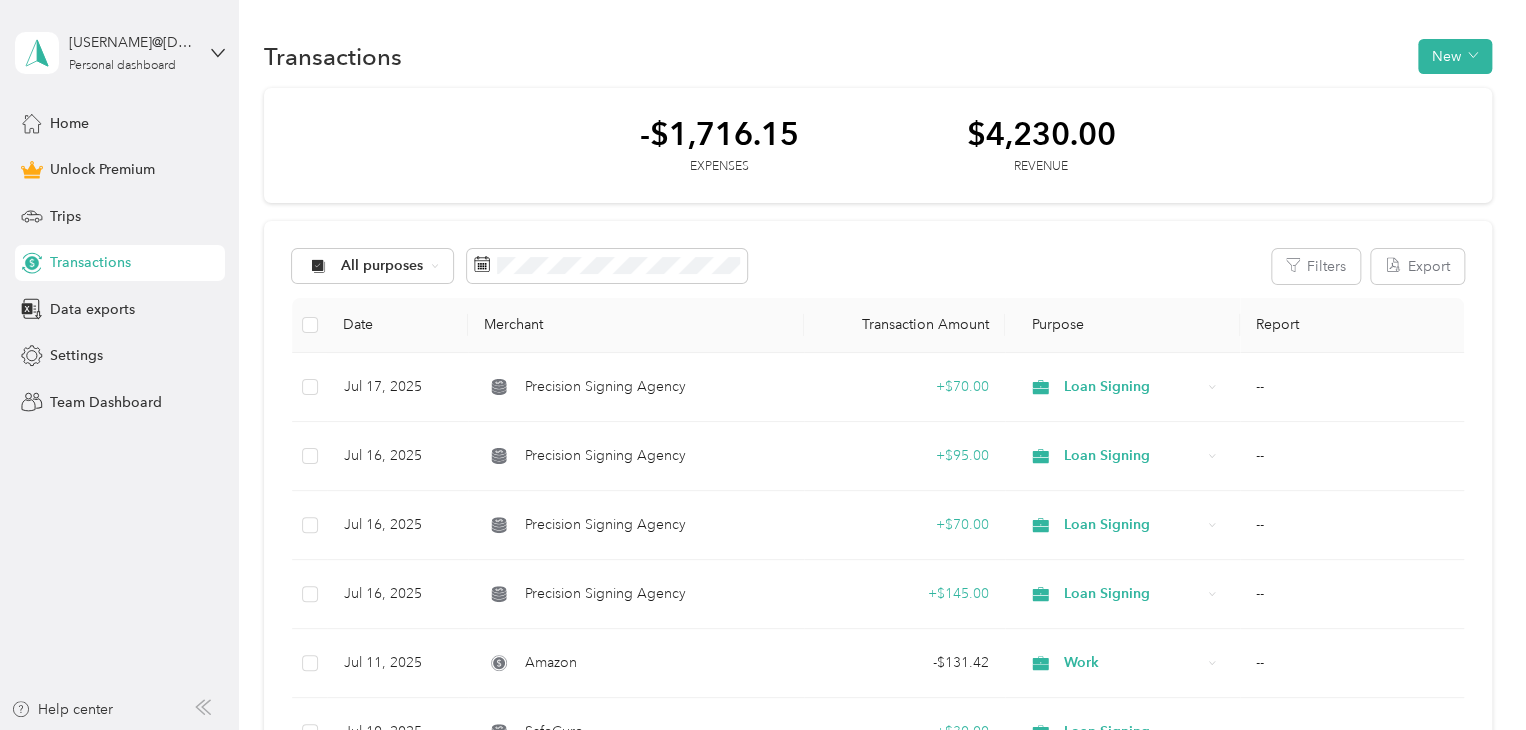 click 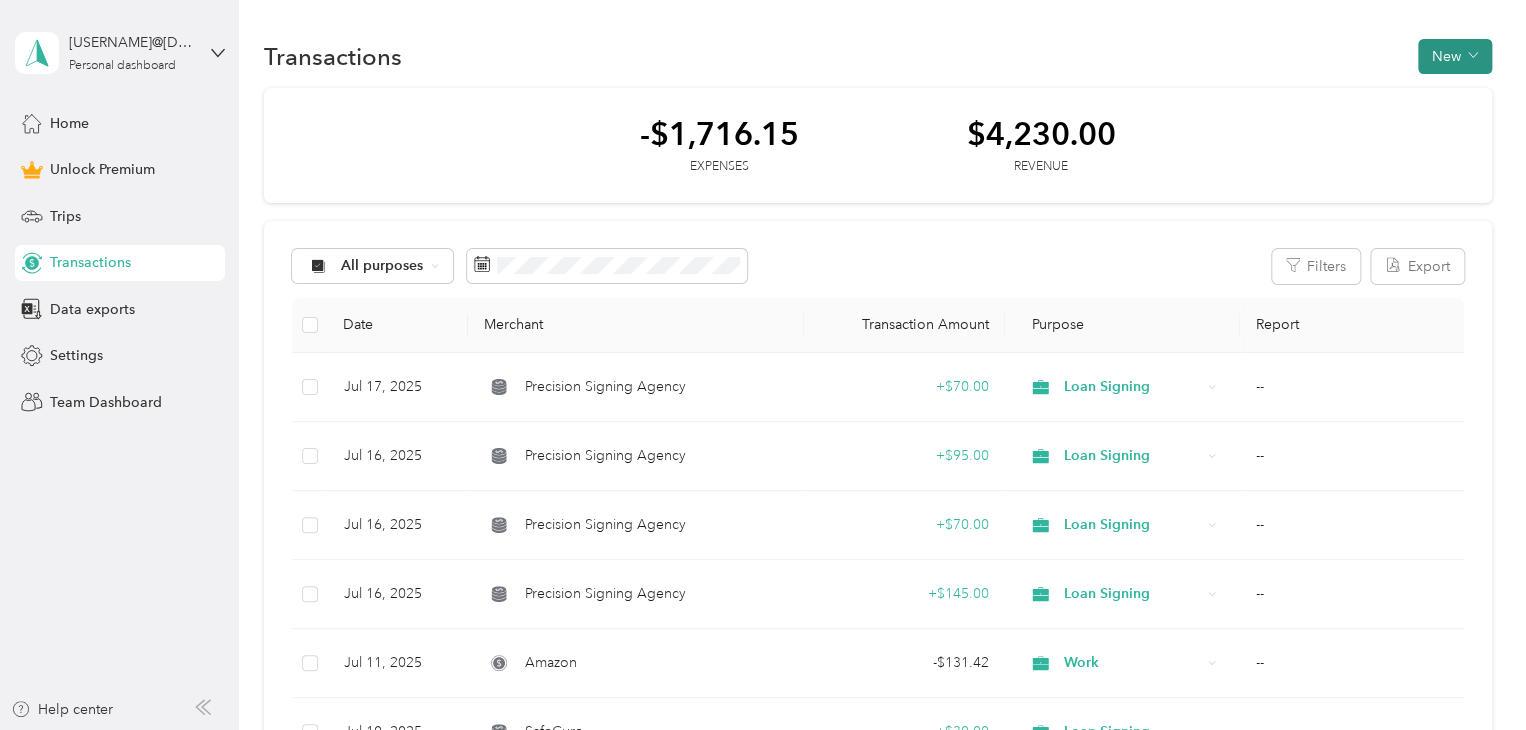 click on "New" at bounding box center [1455, 56] 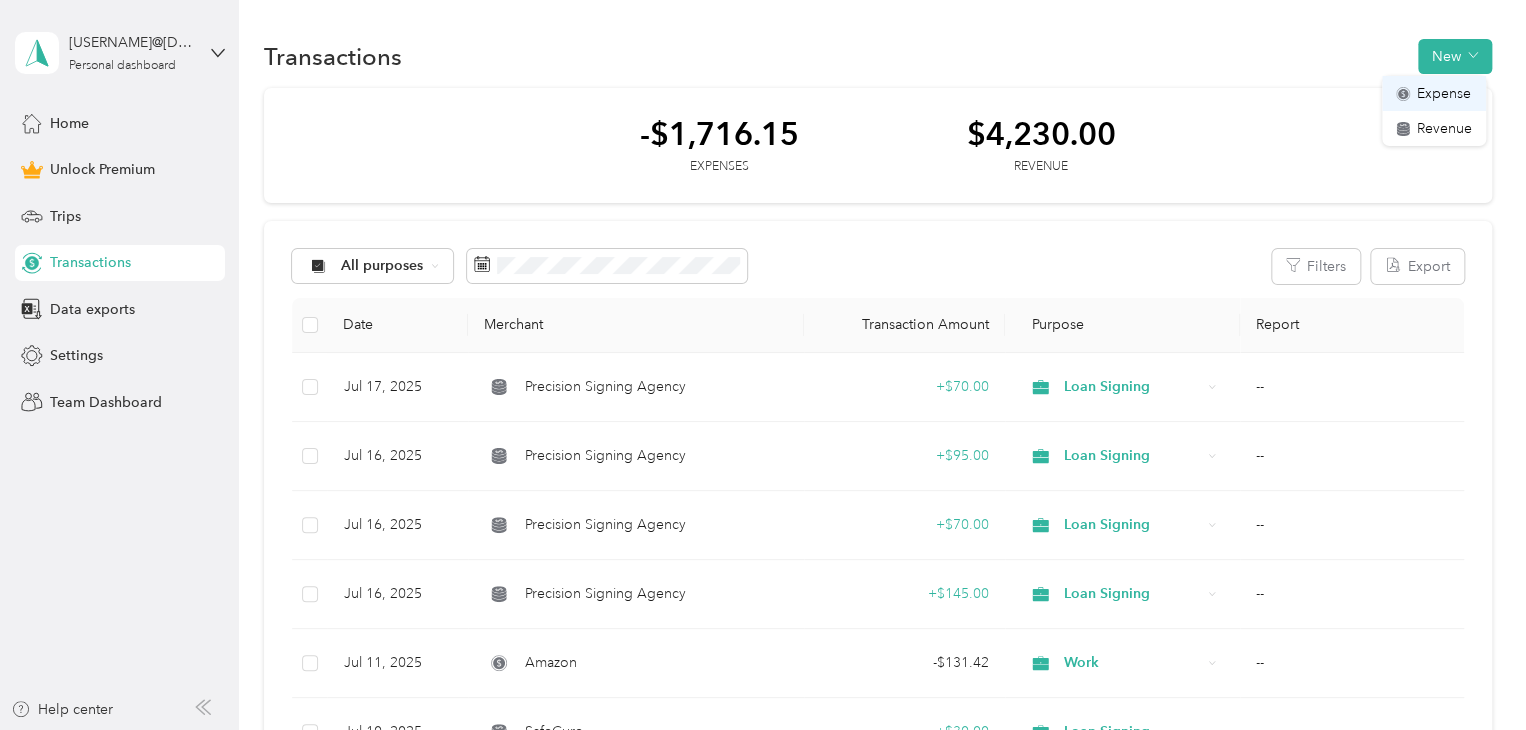 click on "Expense" at bounding box center [1434, 93] 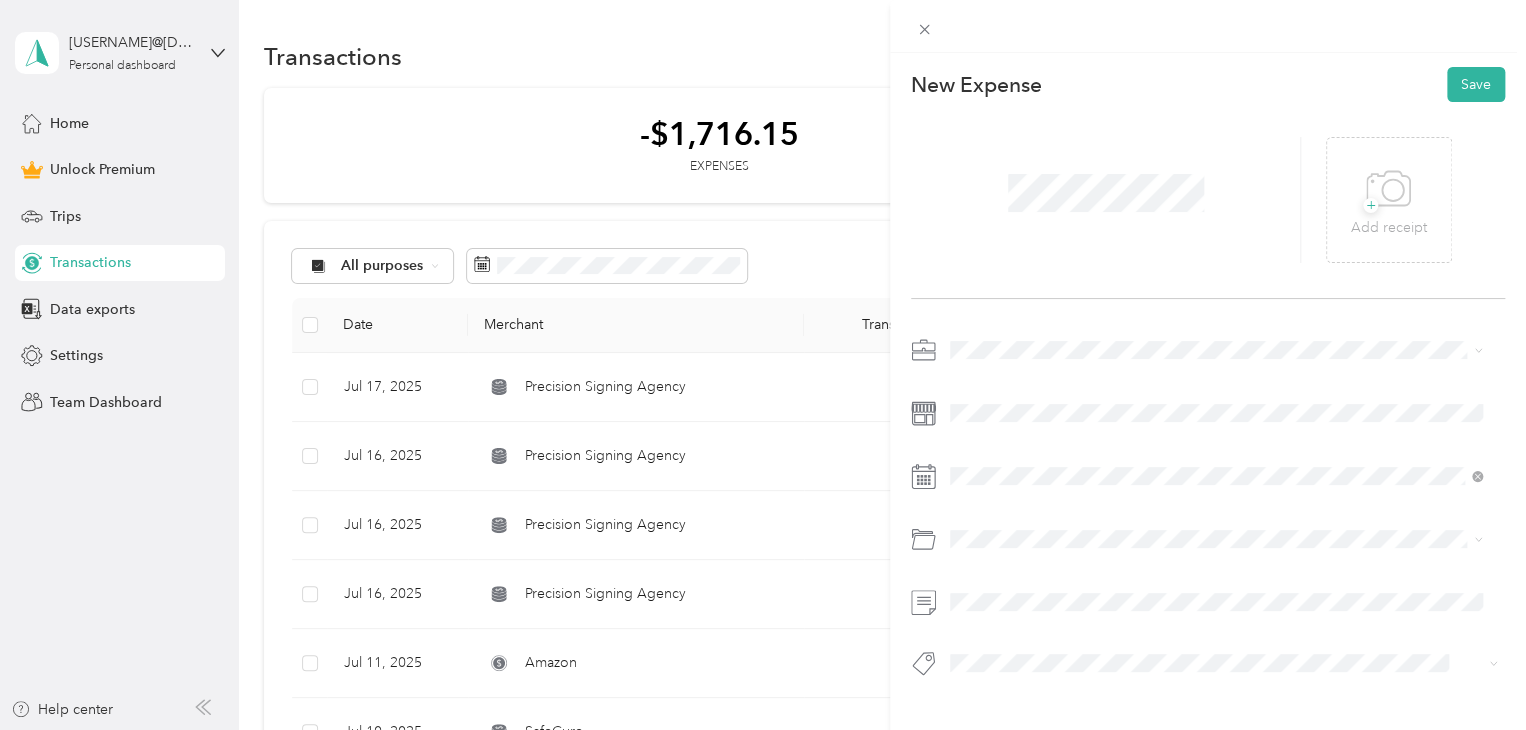 click on "Work" at bounding box center (1216, 379) 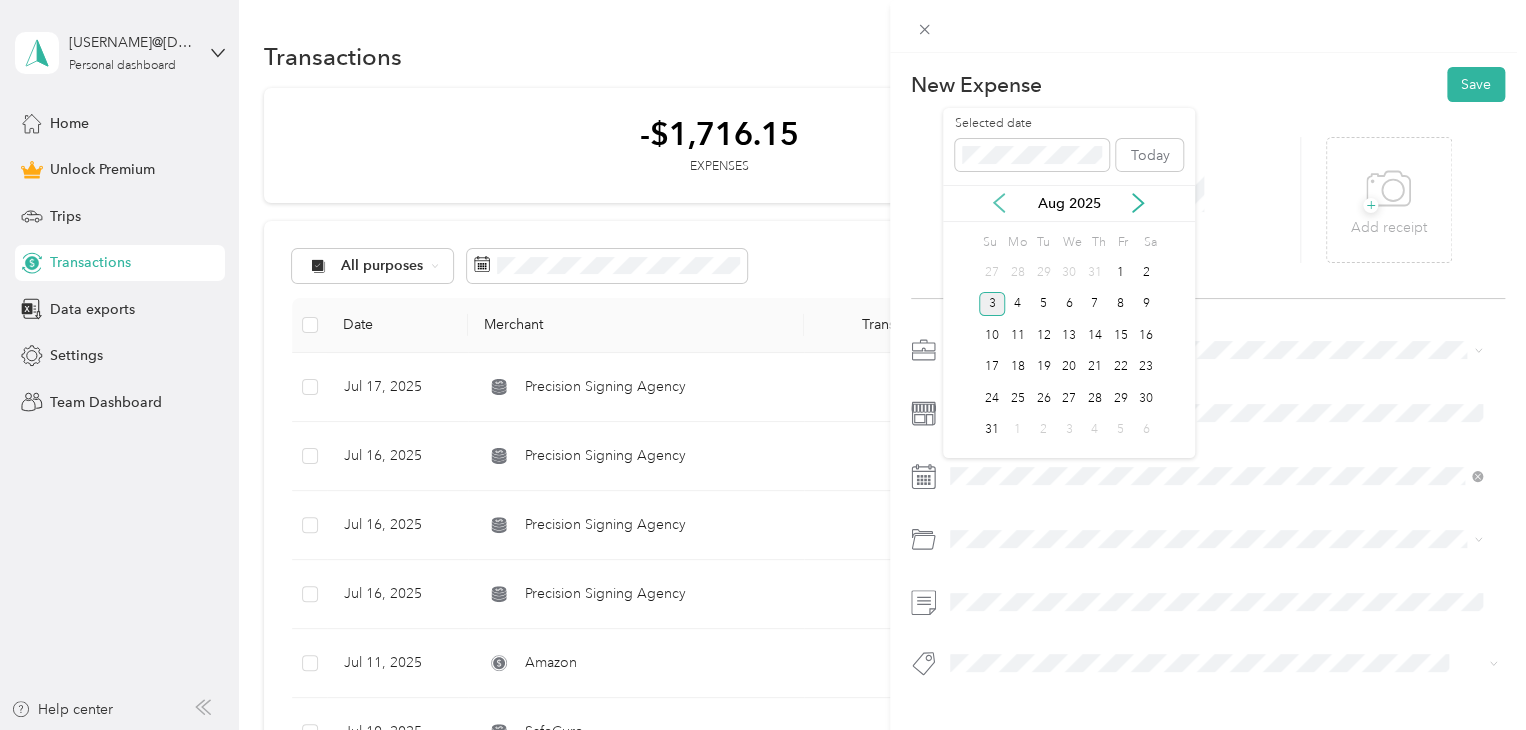 click 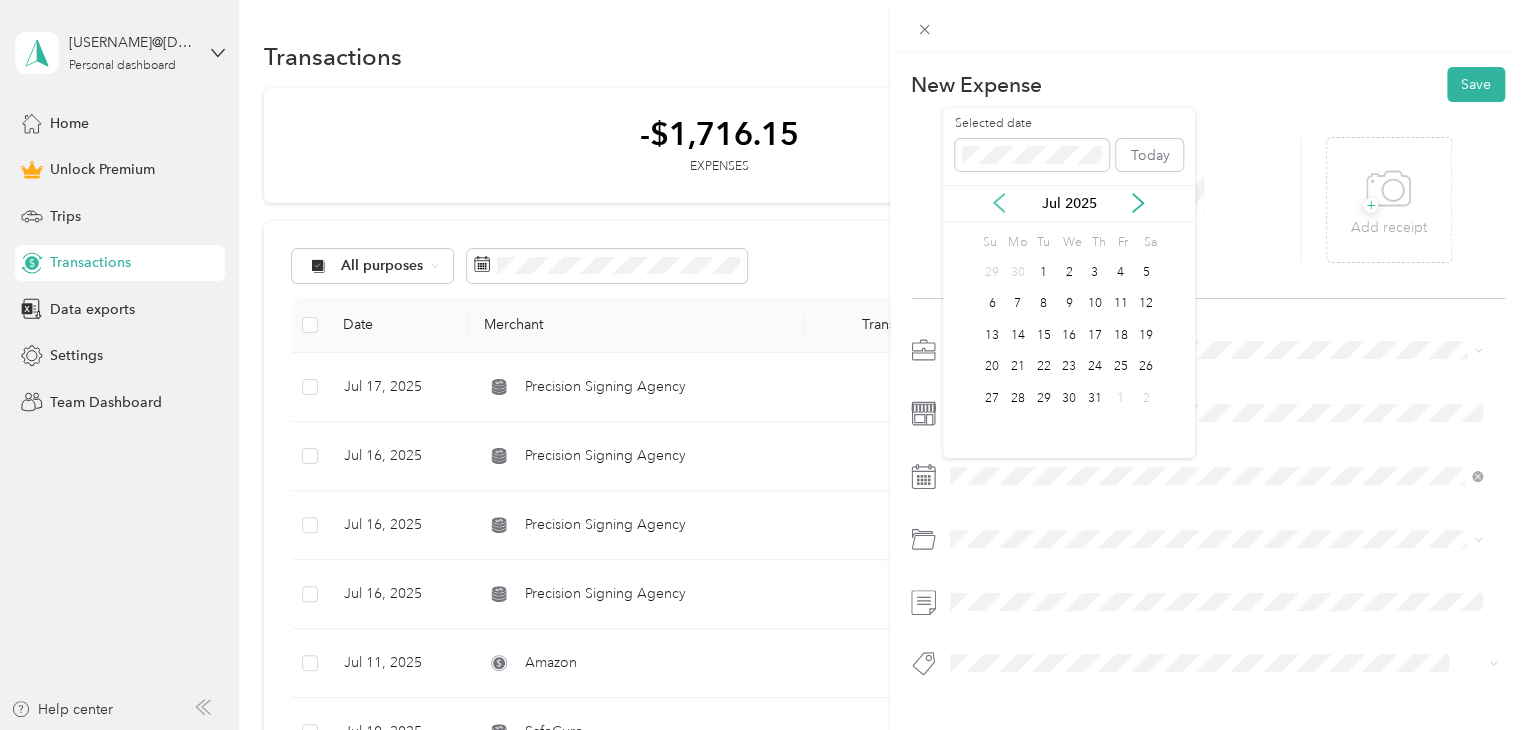 click 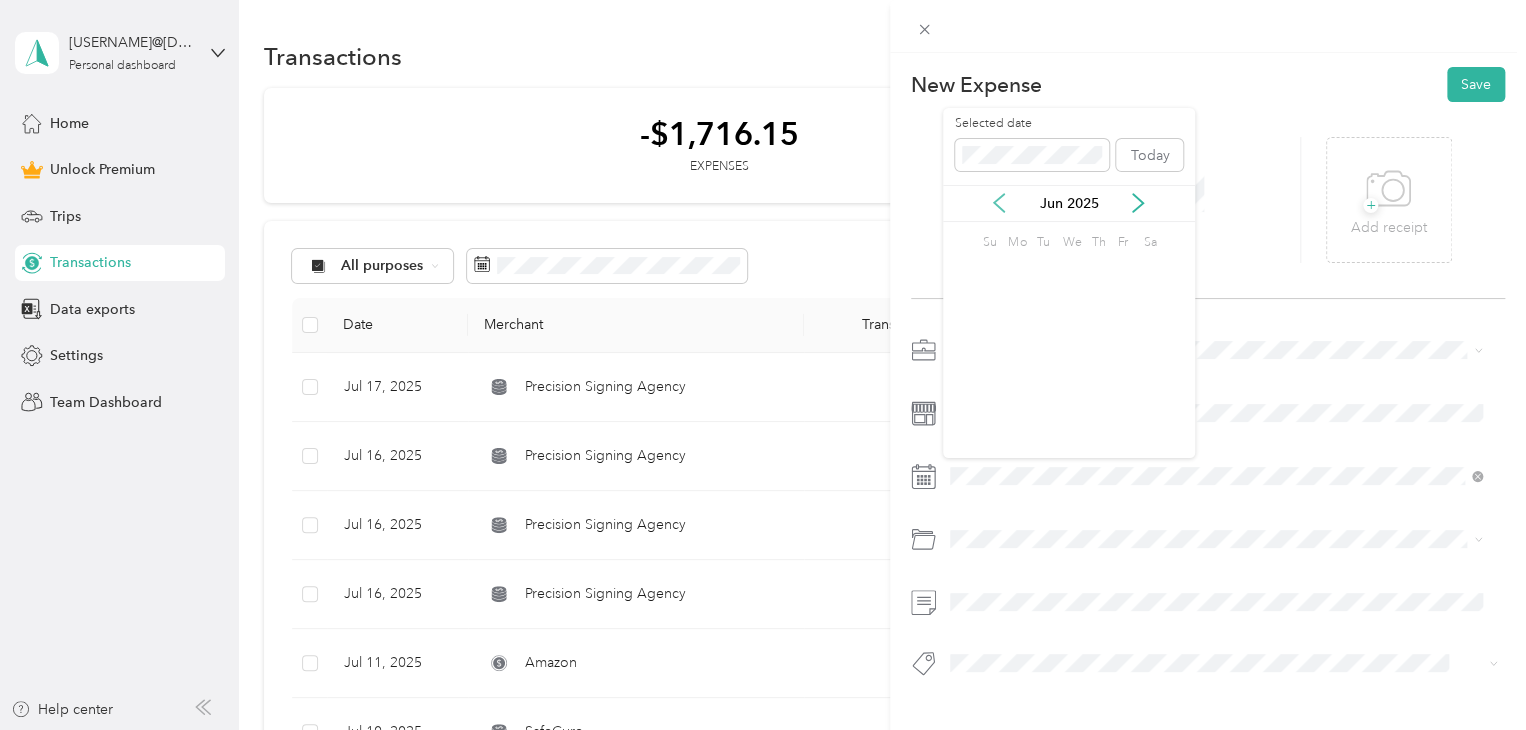 click 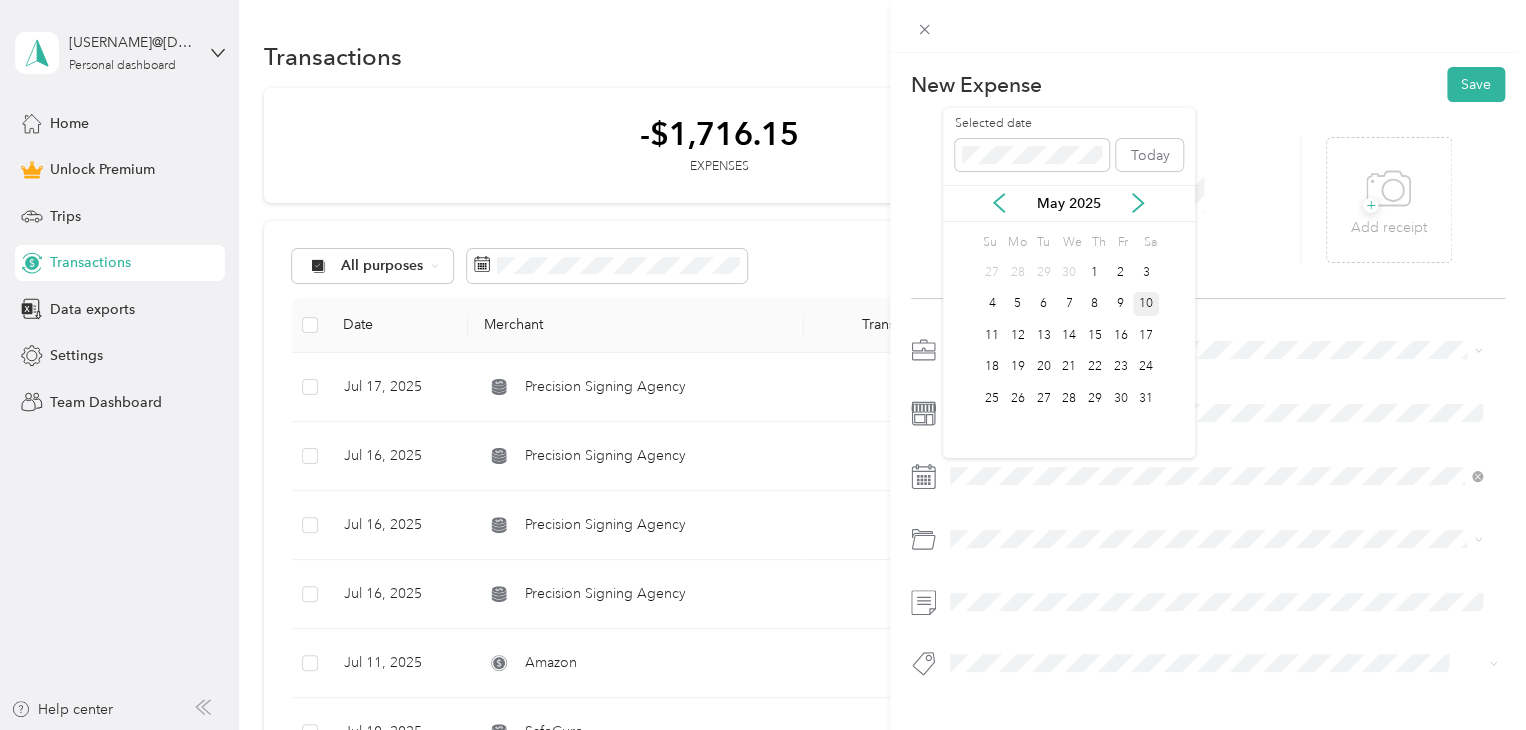click on "10" at bounding box center [1146, 304] 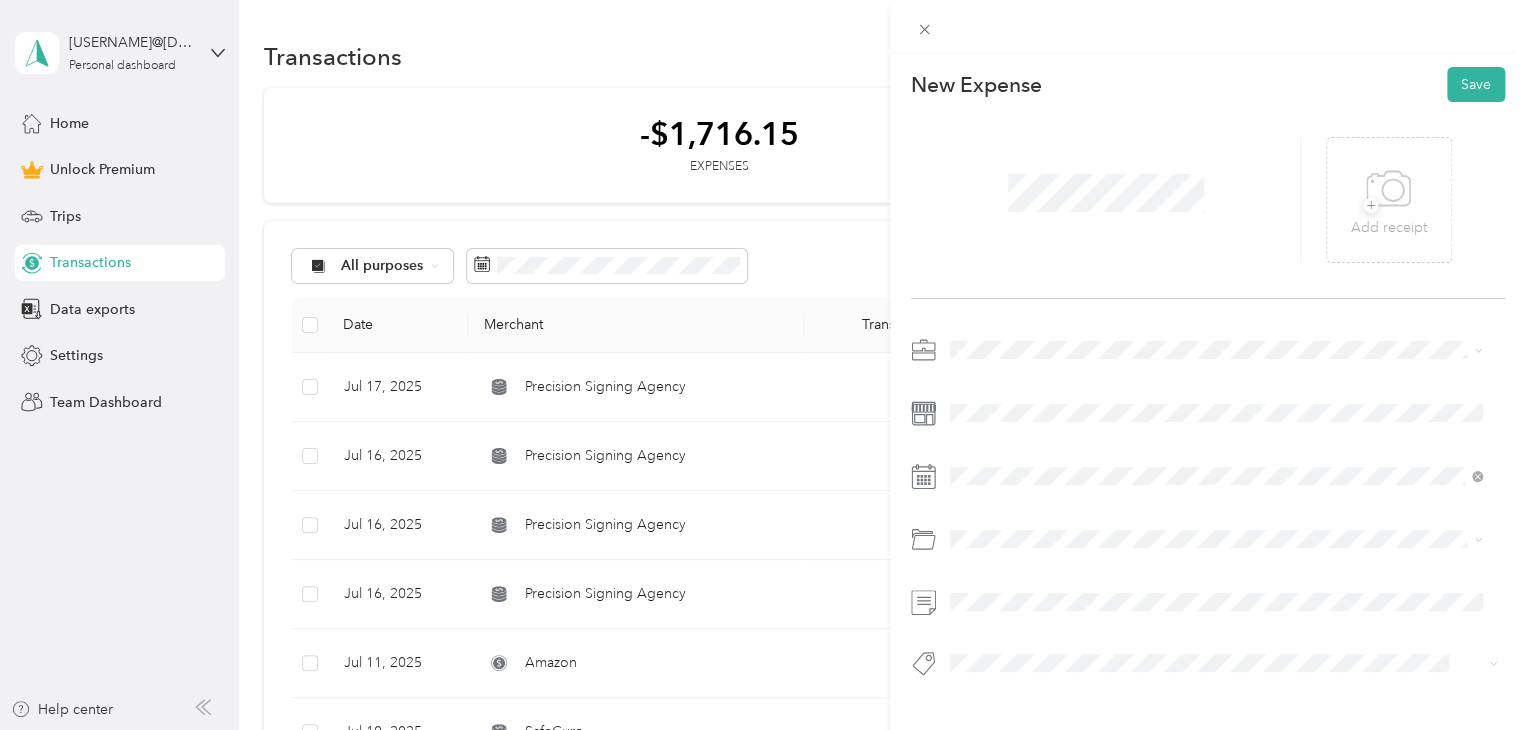 click on "Mobile Phone Plan" at bounding box center (1016, 611) 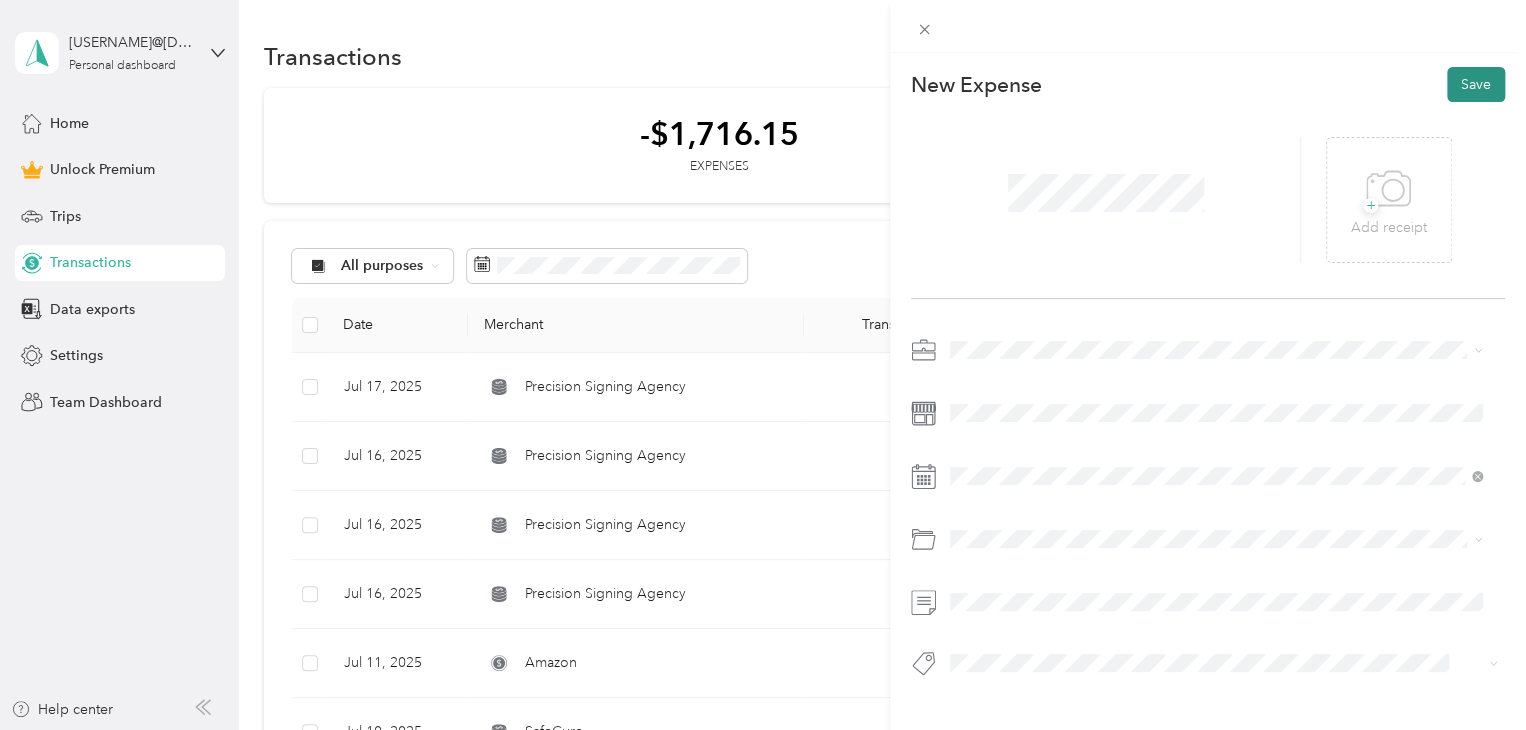 click on "Save" at bounding box center (1476, 84) 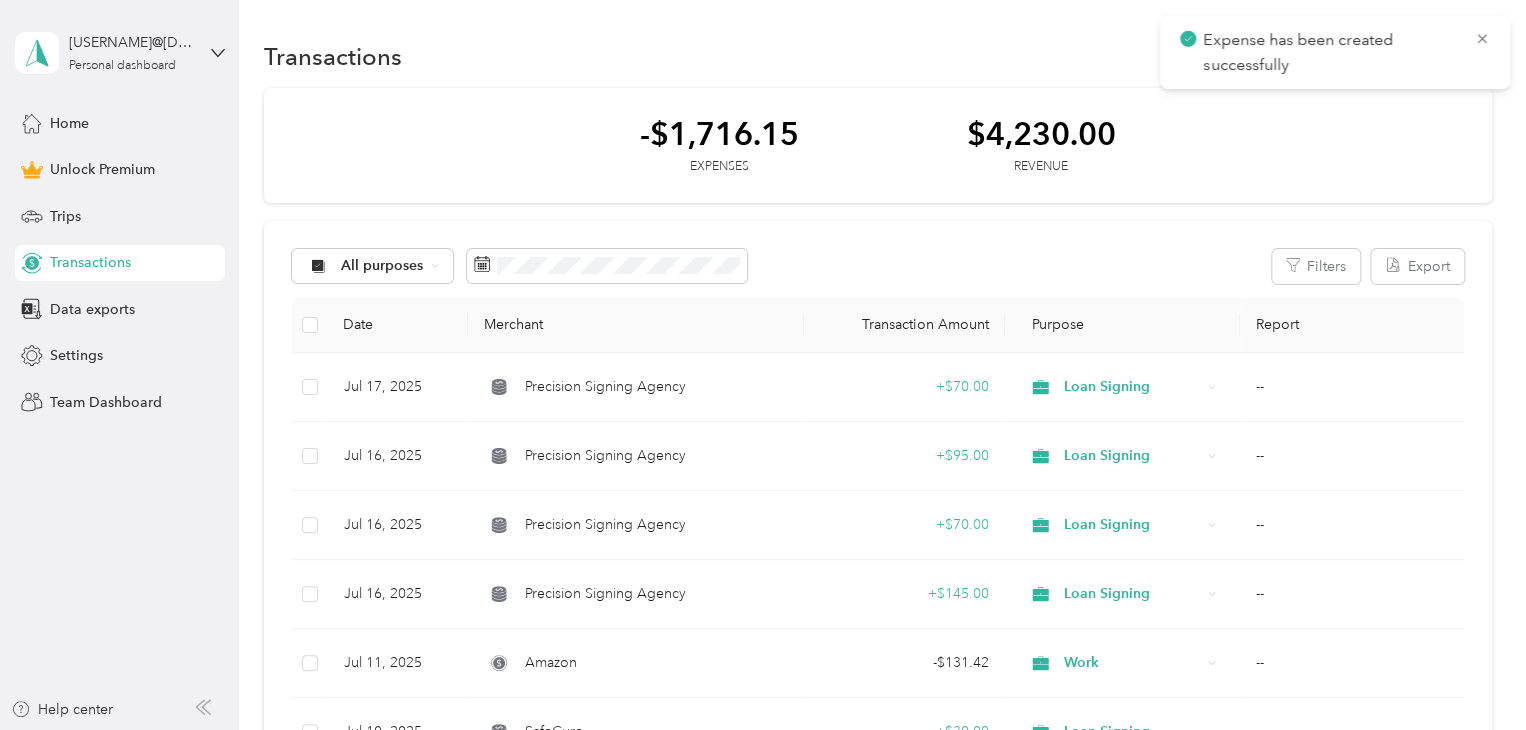 click on "Expense has been created successfully" at bounding box center (1335, 52) 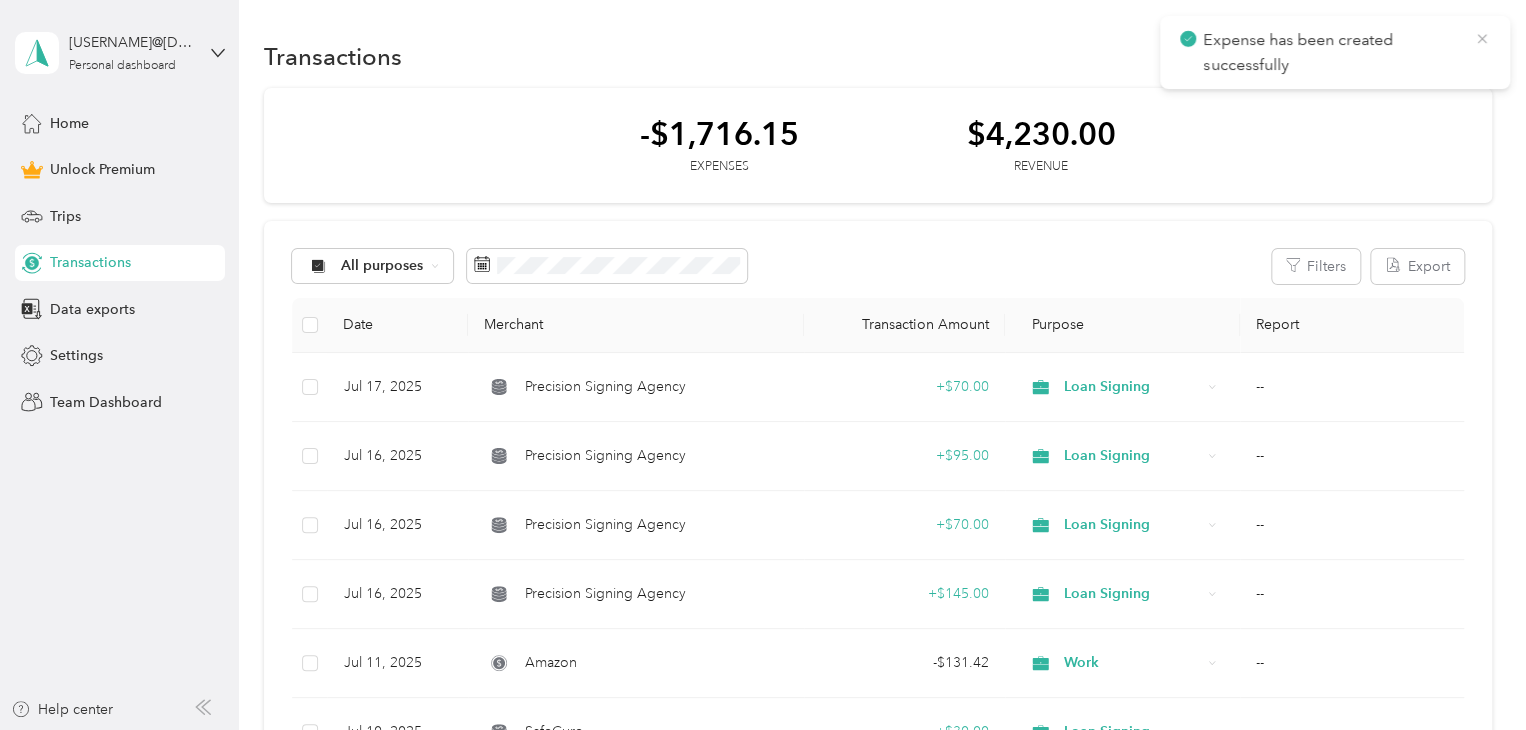 drag, startPoint x: 1481, startPoint y: 26, endPoint x: 1482, endPoint y: 36, distance: 10.049875 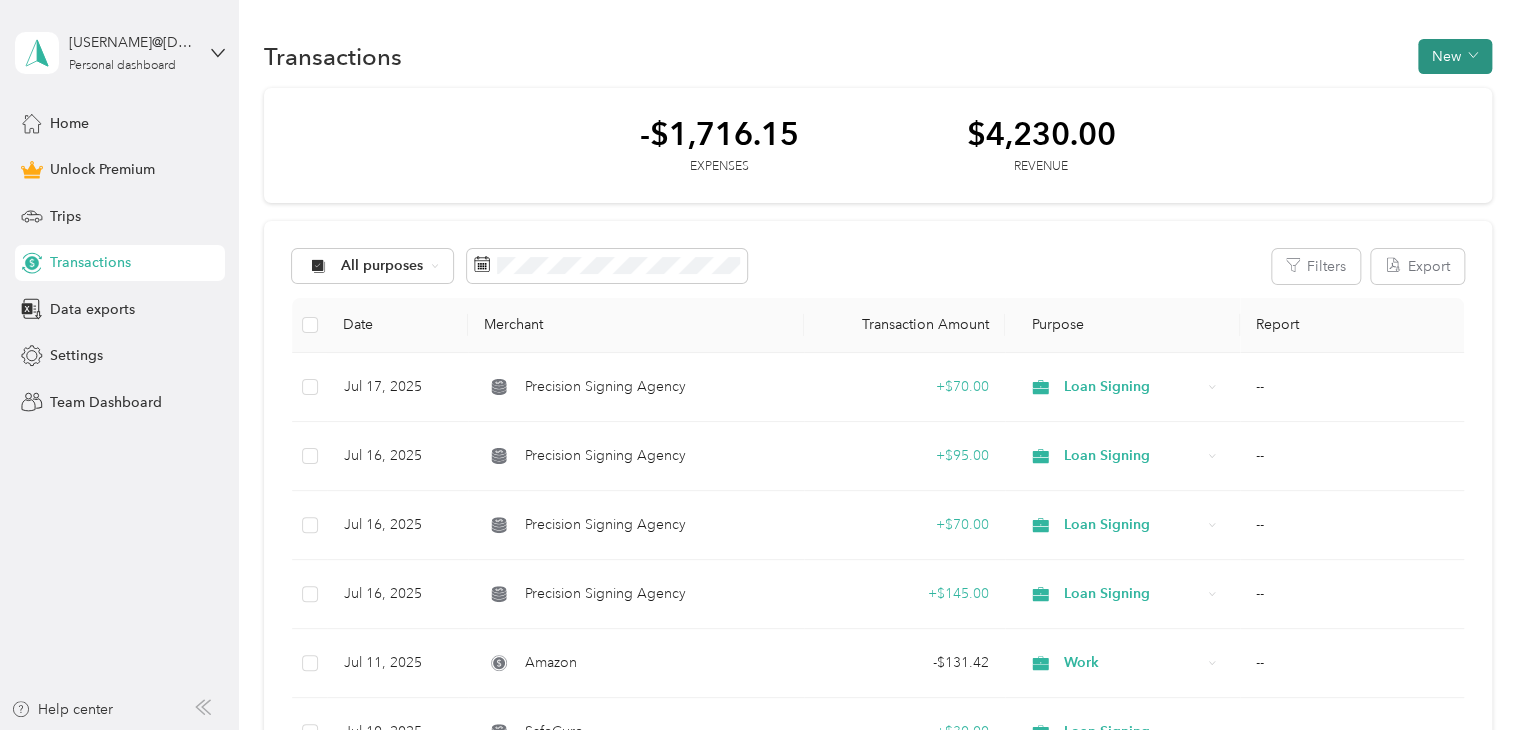 click on "New" at bounding box center (1455, 56) 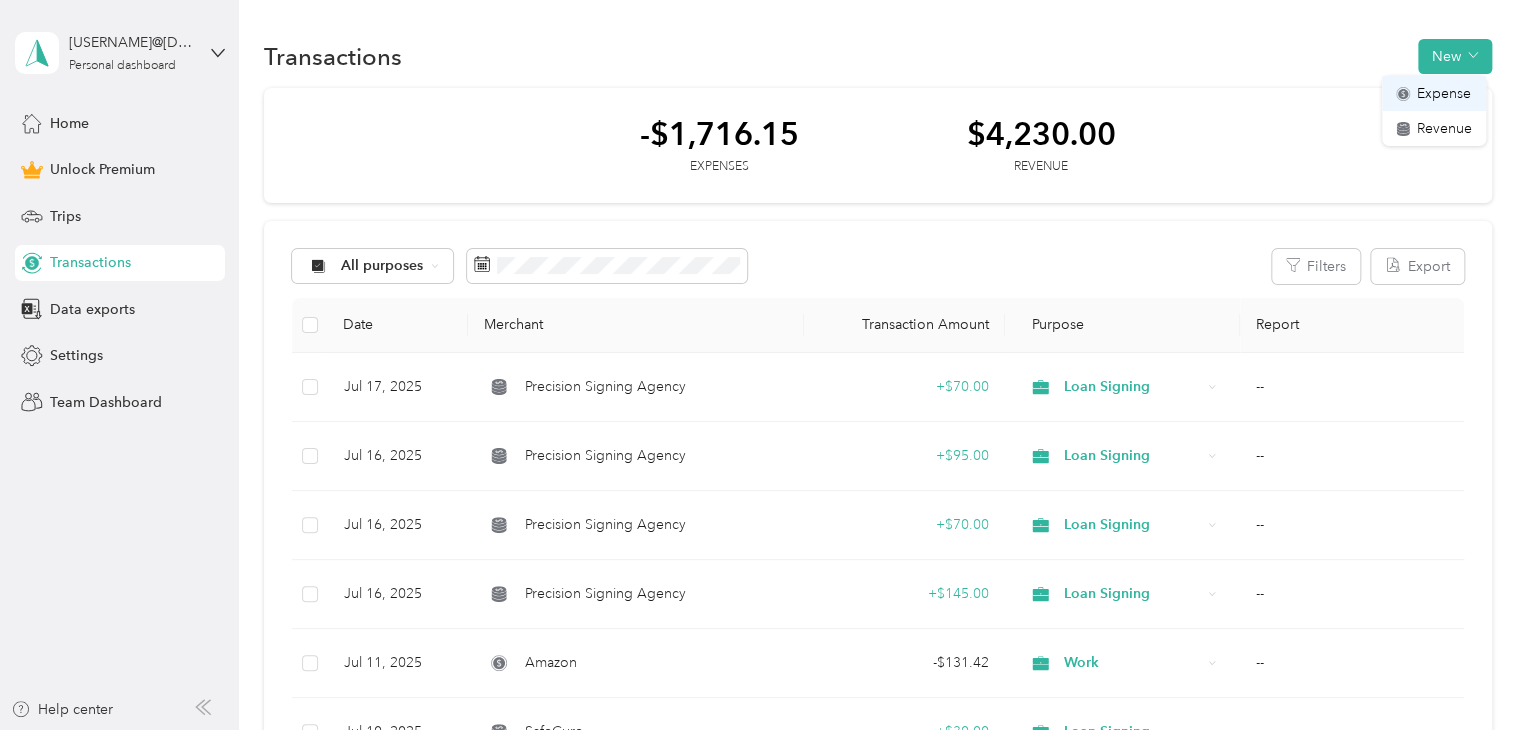 click on "Expense" at bounding box center [1444, 93] 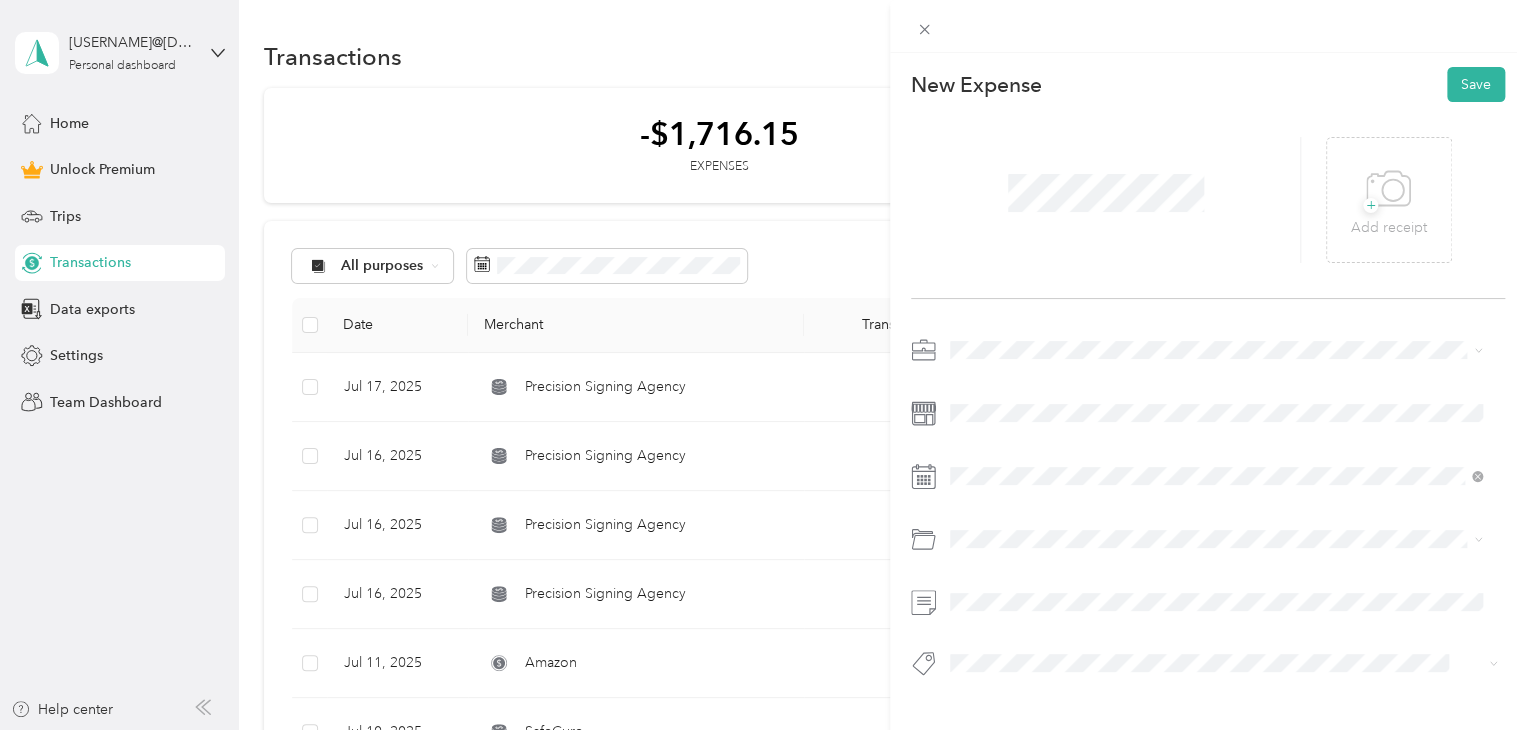 click at bounding box center [1224, 350] 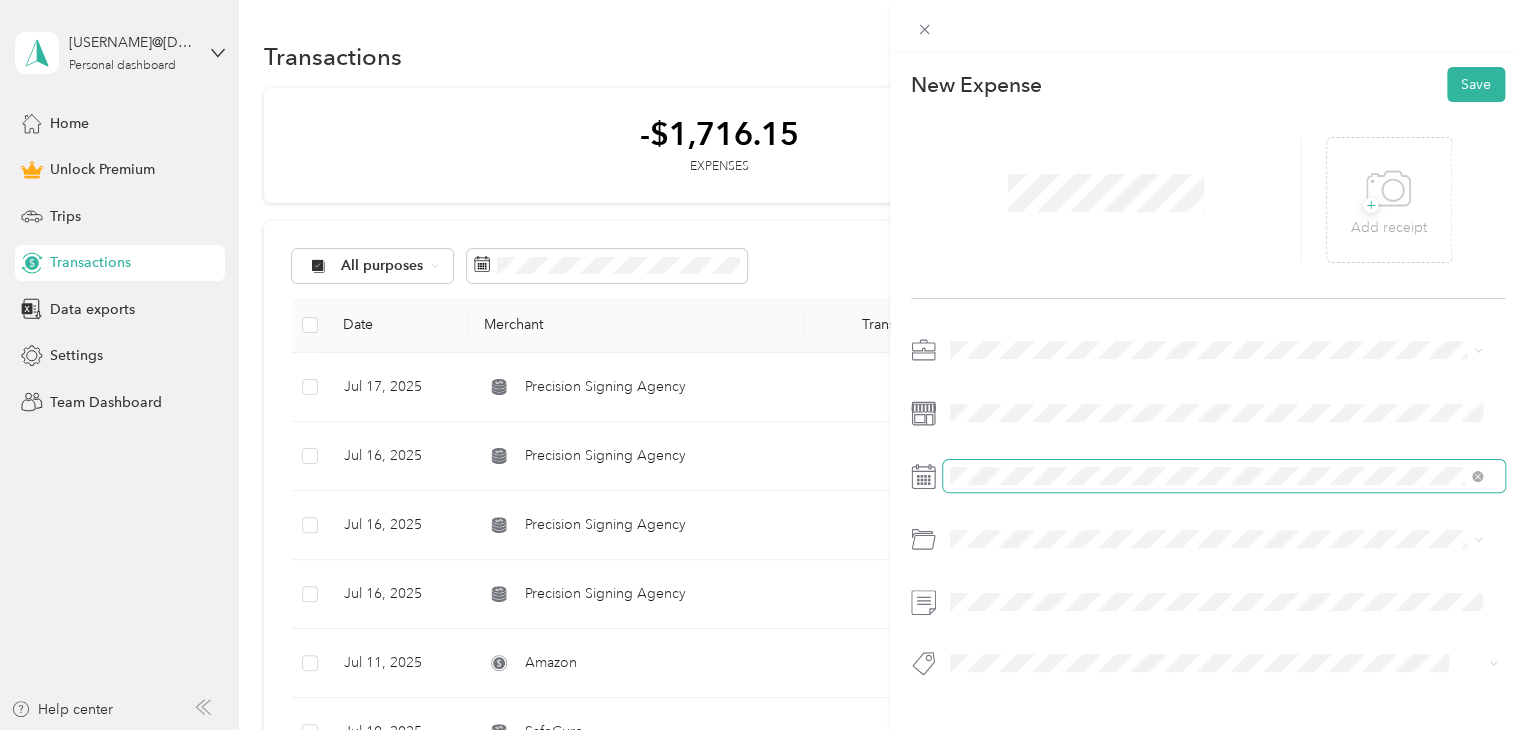 click at bounding box center (1224, 476) 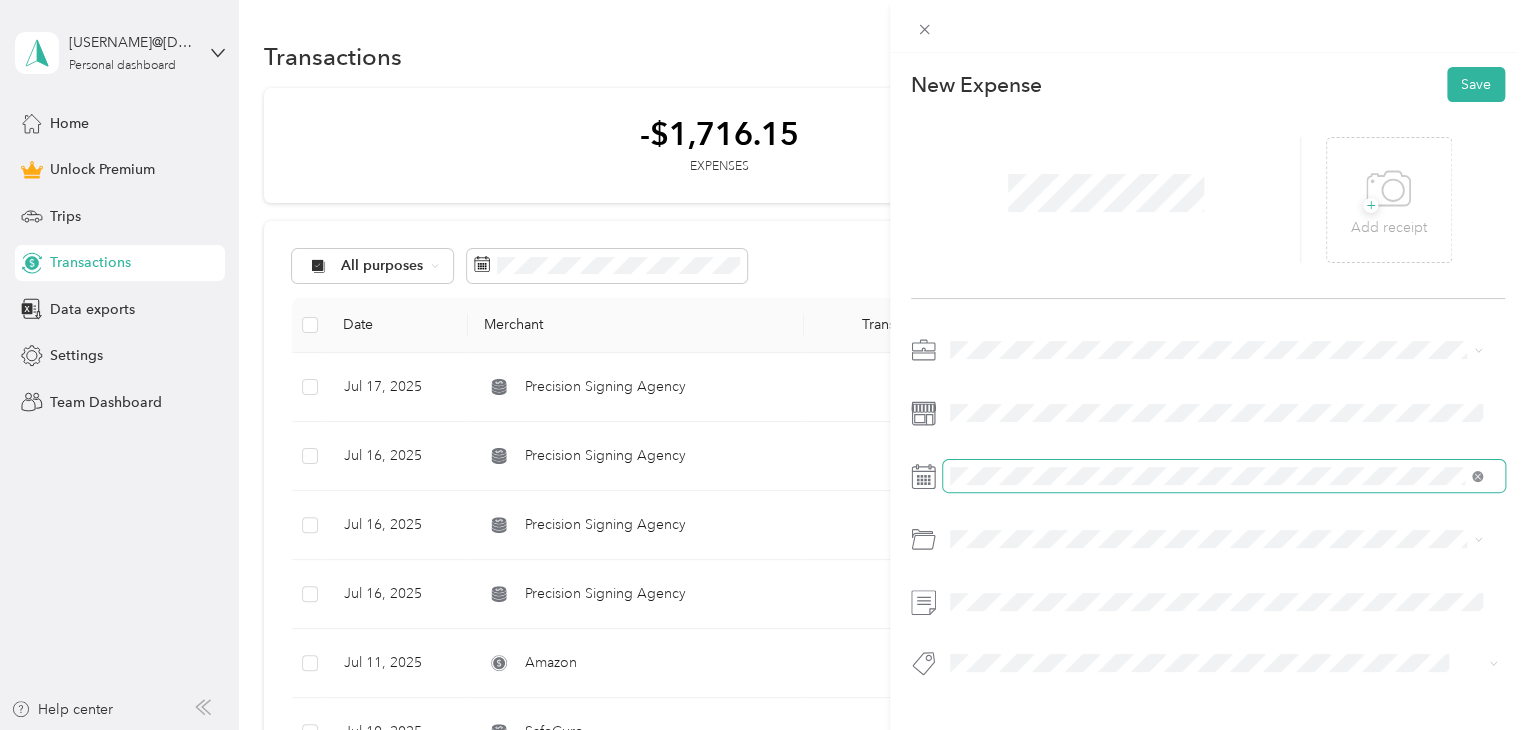 click 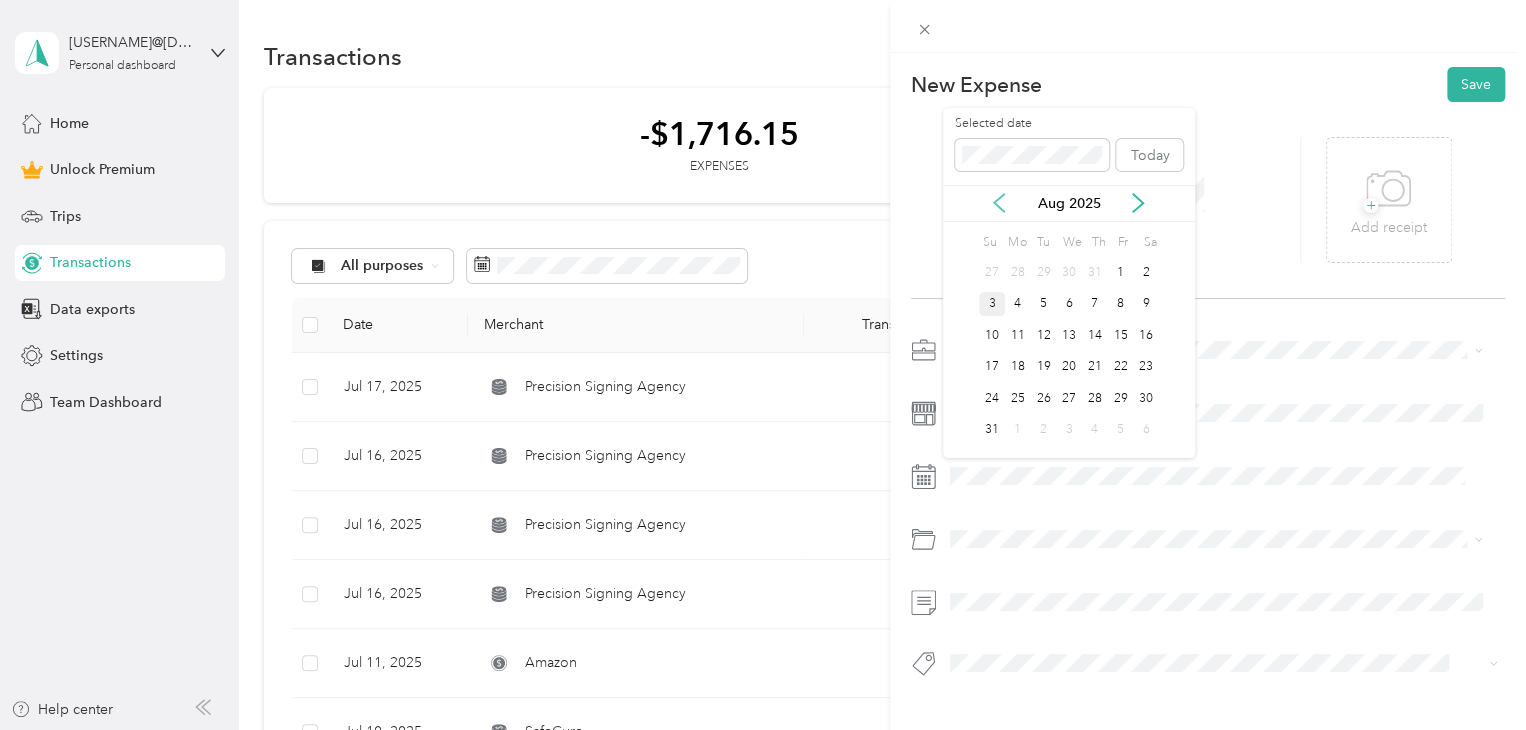 click 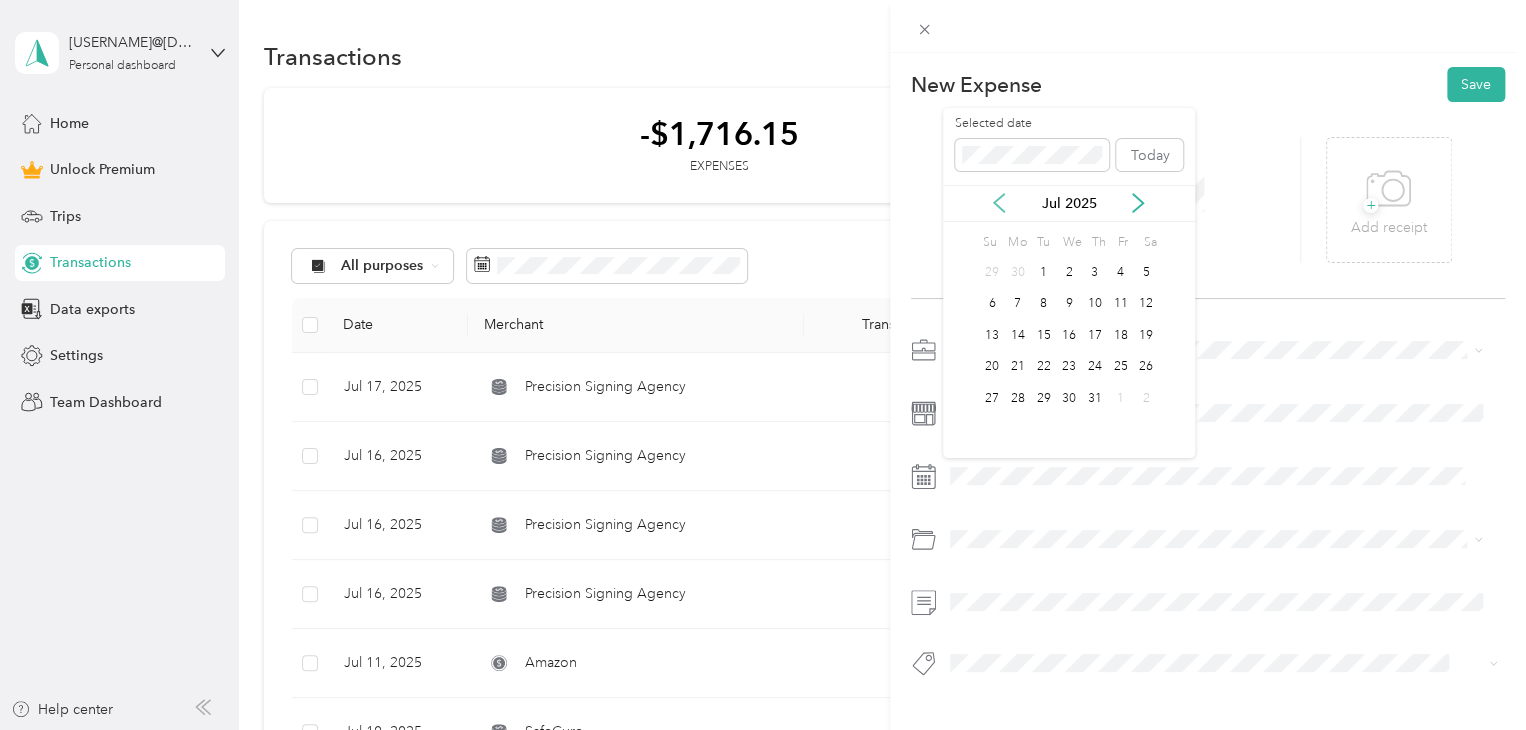 click 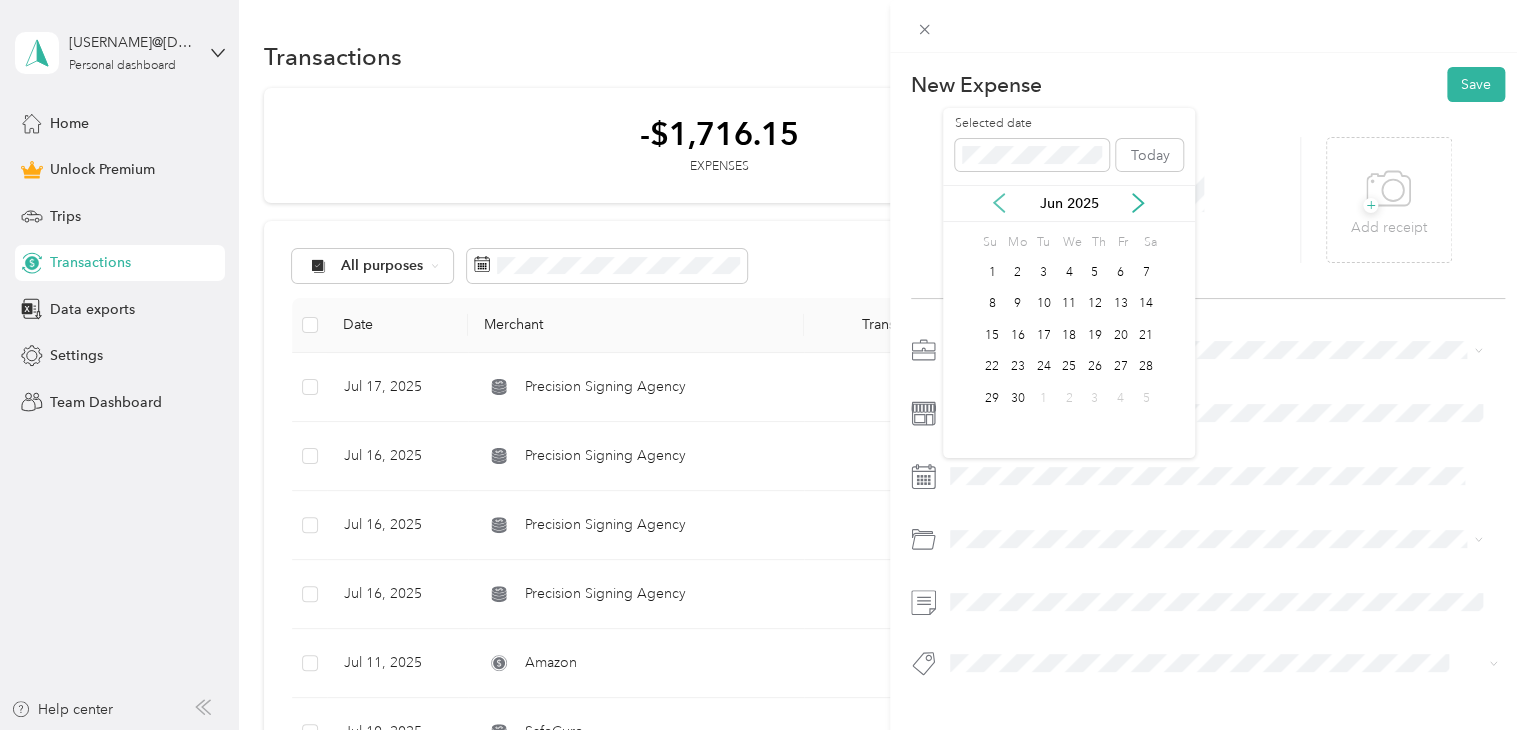 click 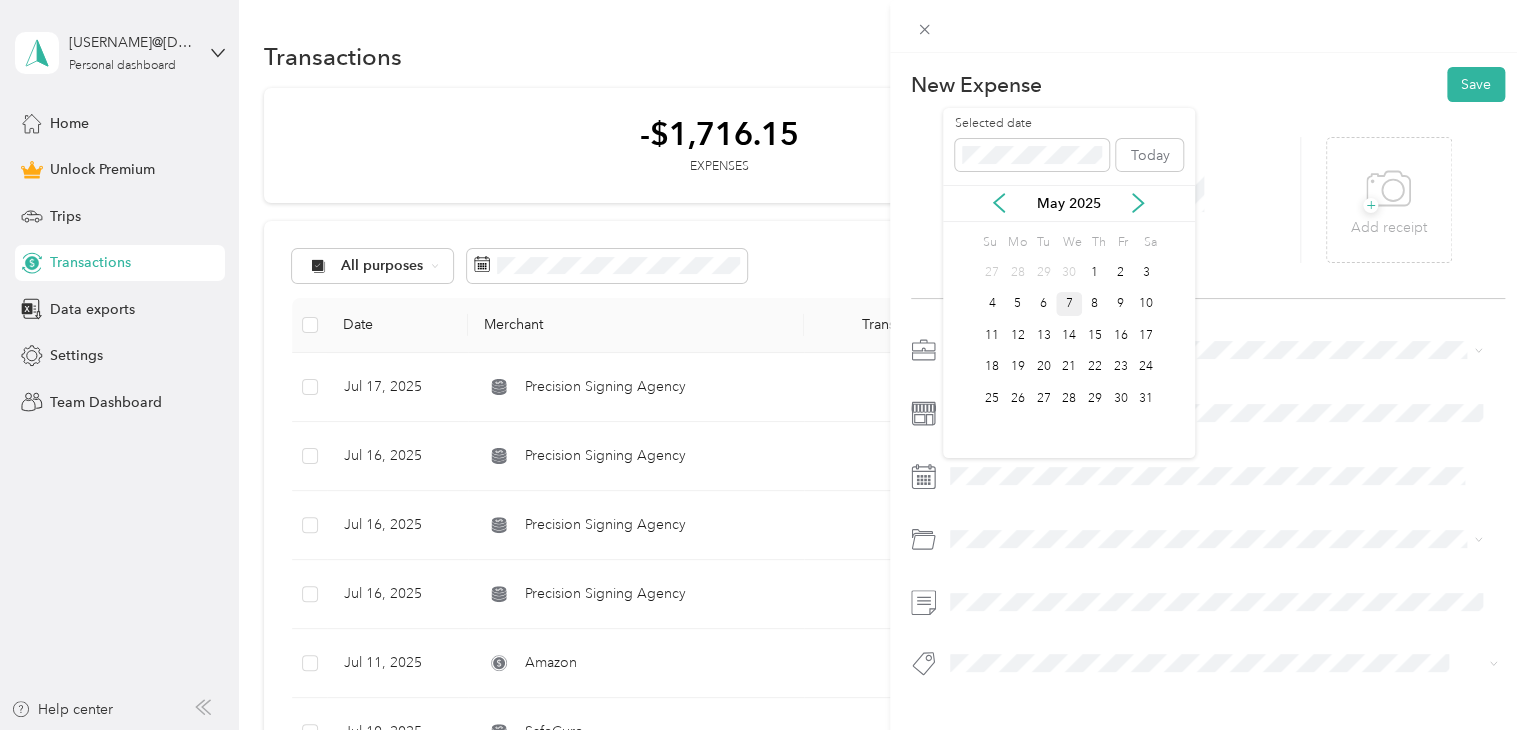 click on "7" at bounding box center [1069, 304] 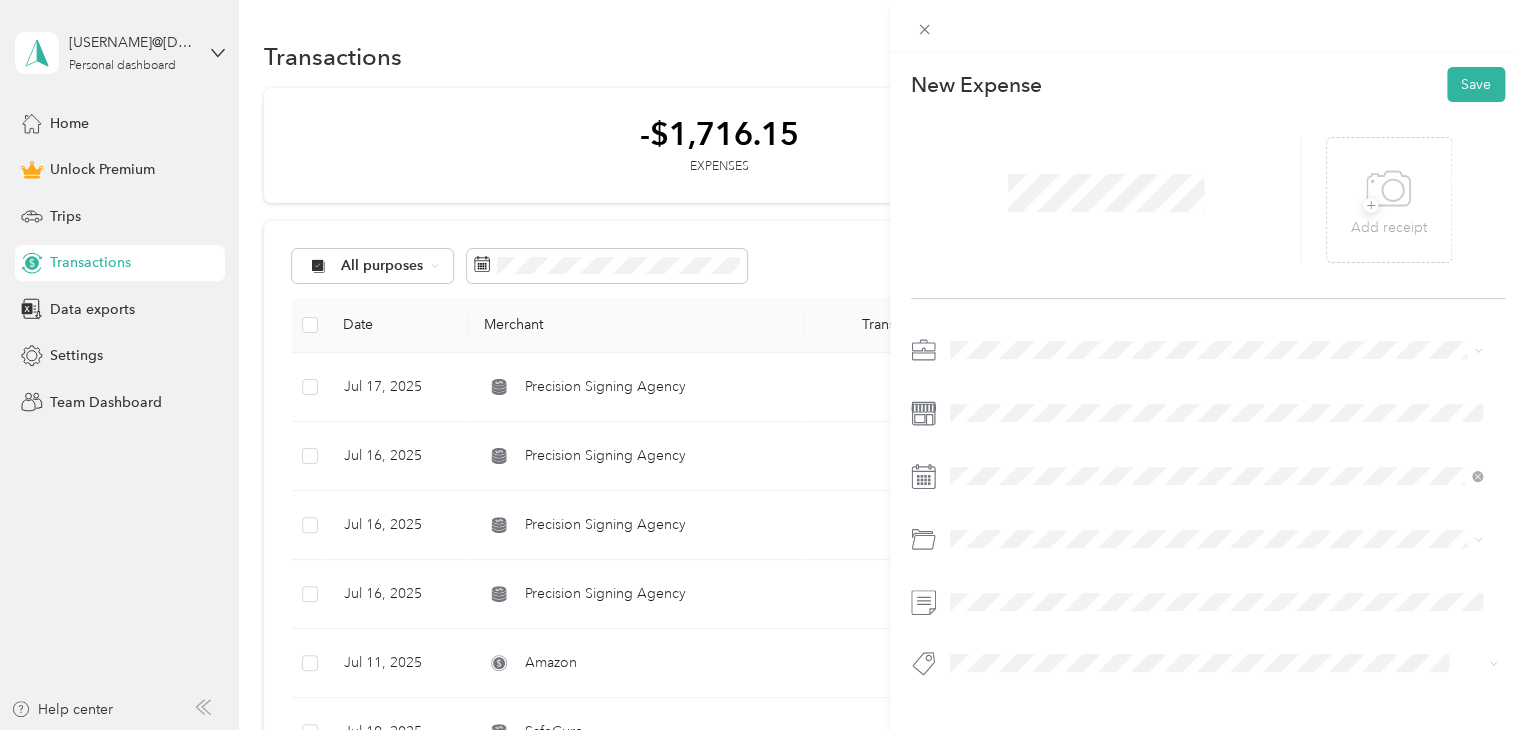 click on "Professional Membership" at bounding box center [1216, 296] 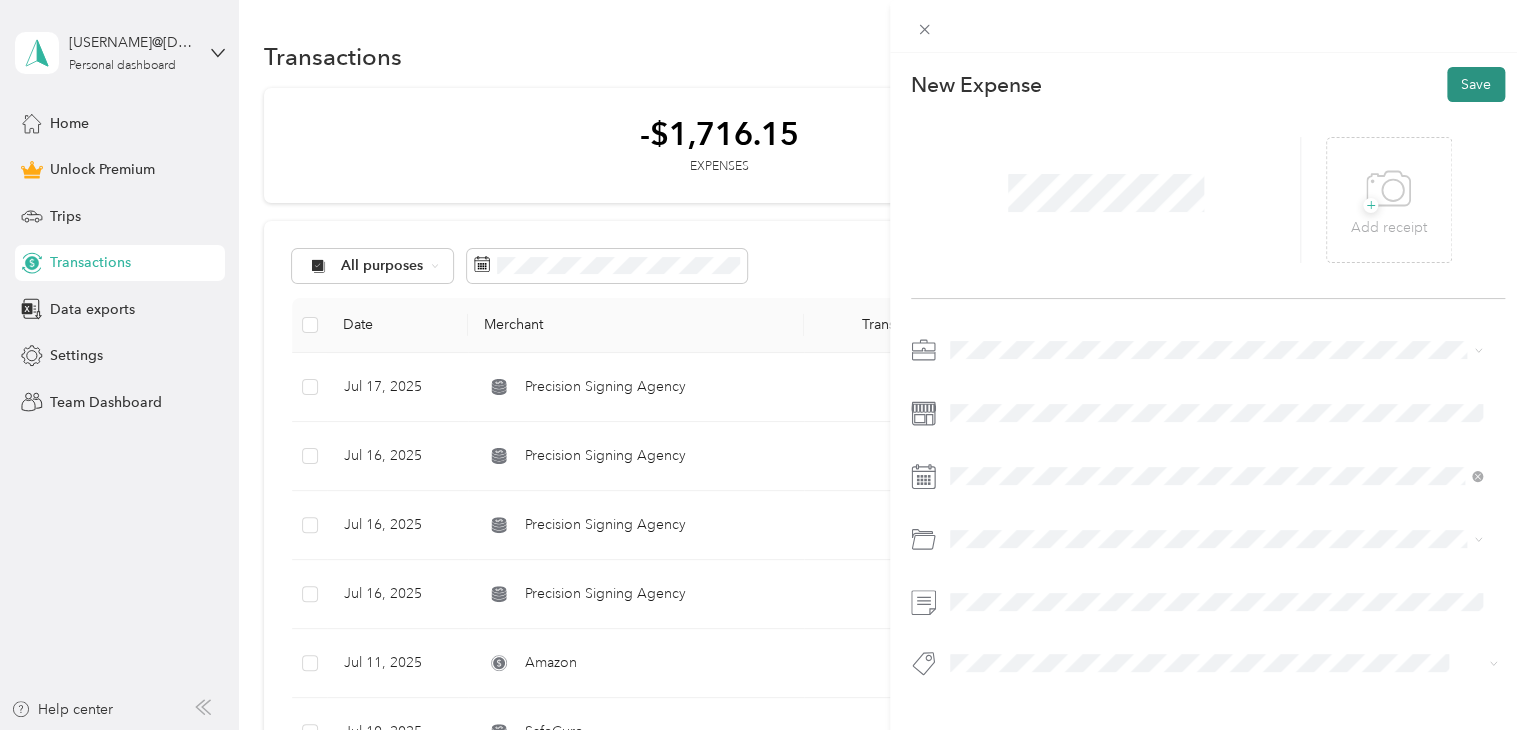 click on "Save" at bounding box center [1476, 84] 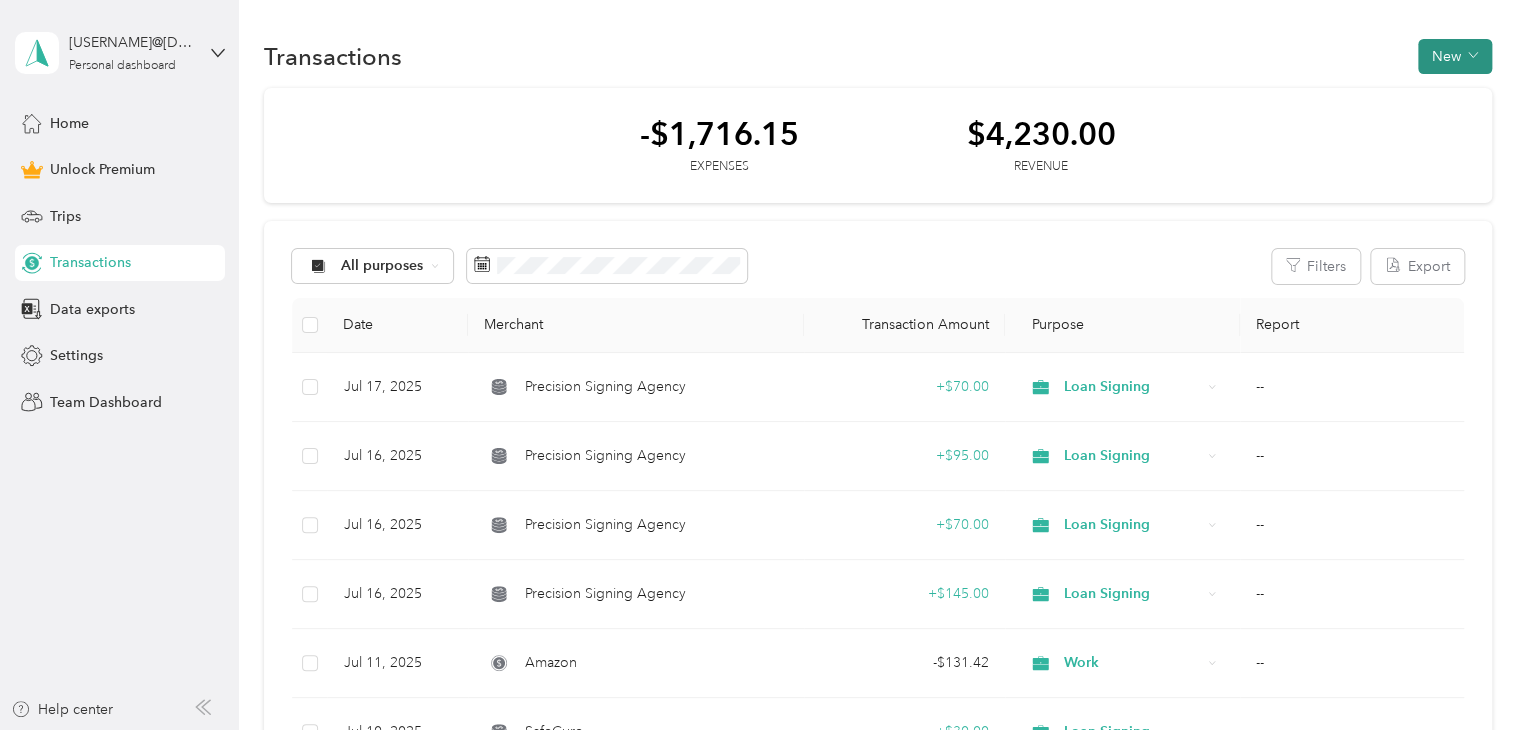 click on "New" at bounding box center [1455, 56] 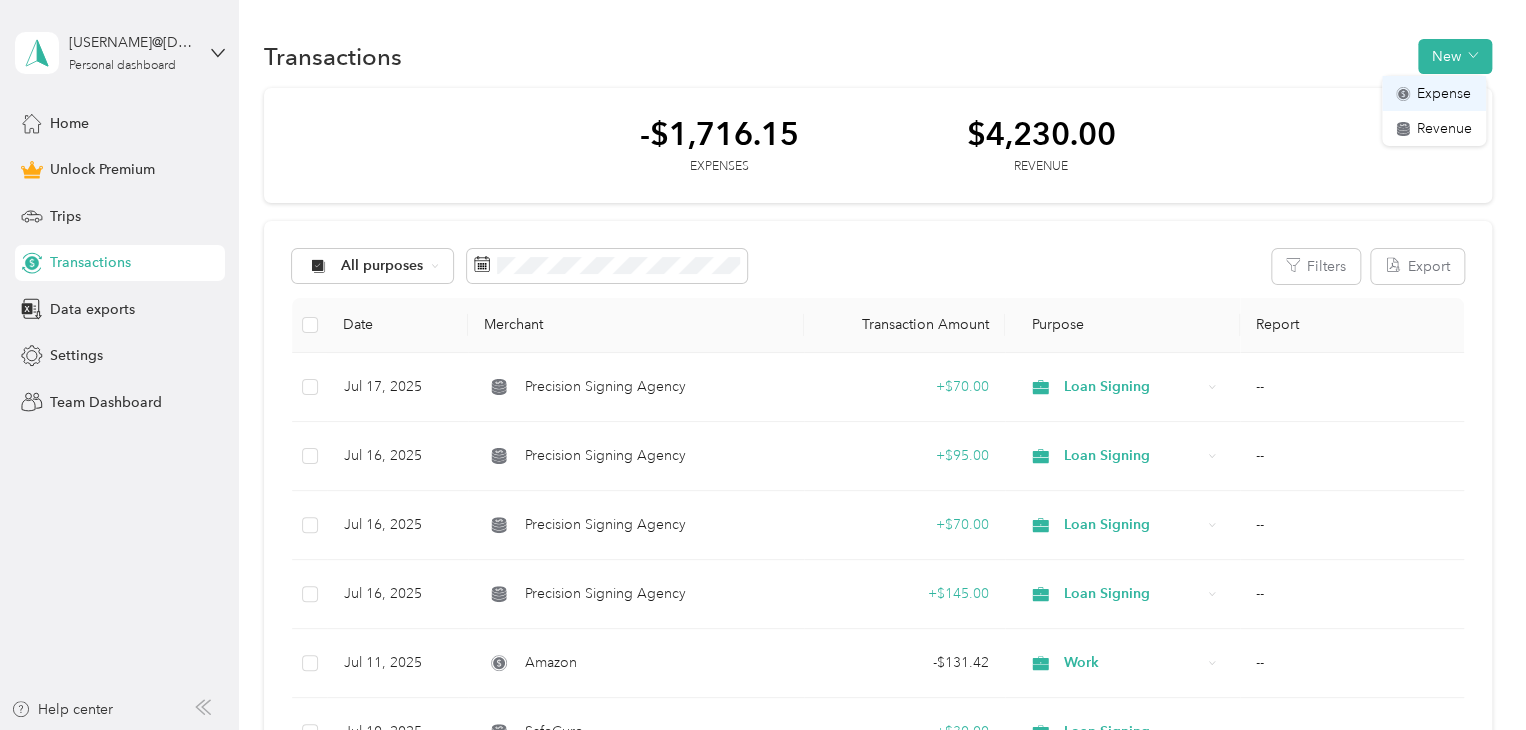 click on "Expense" at bounding box center (1444, 93) 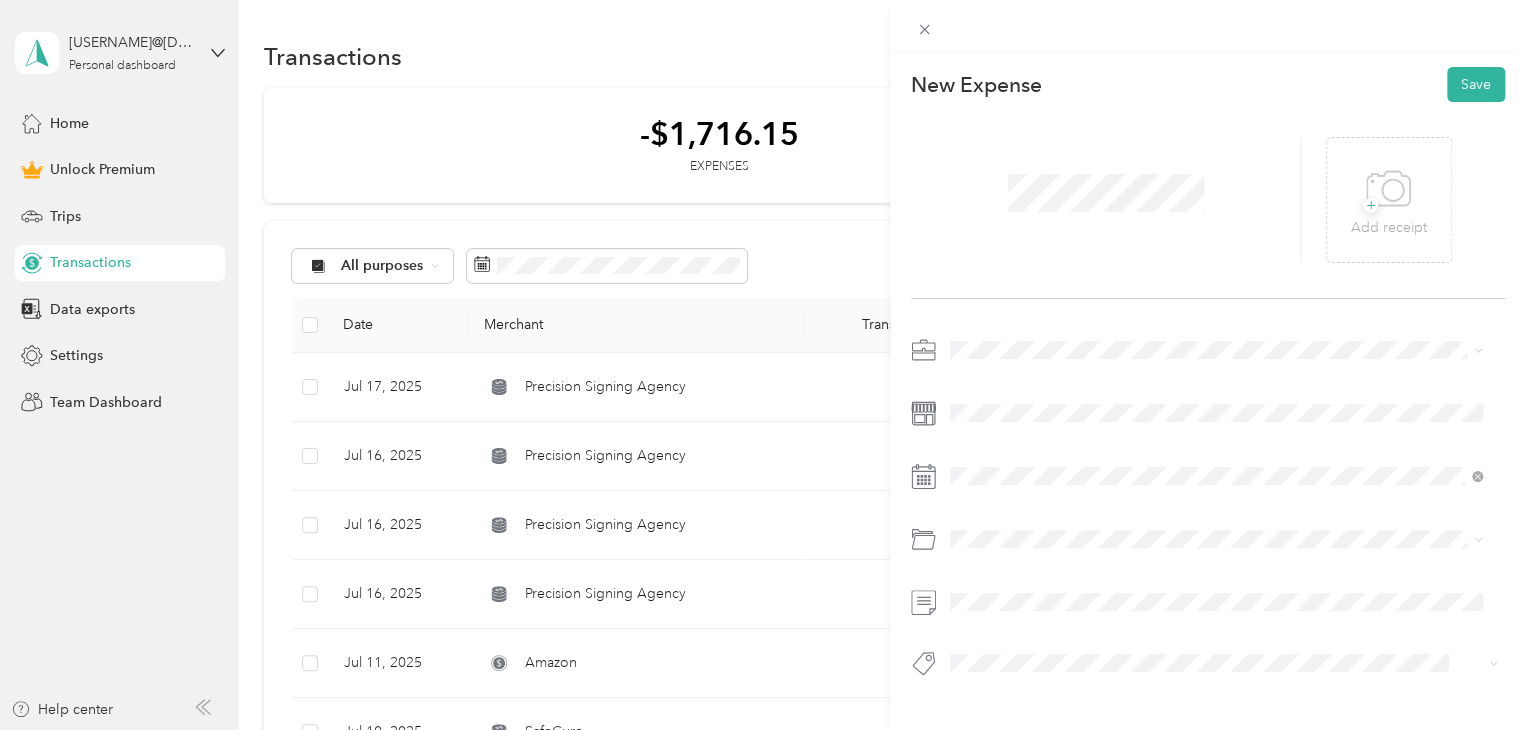 click on "Work" at bounding box center (1216, 384) 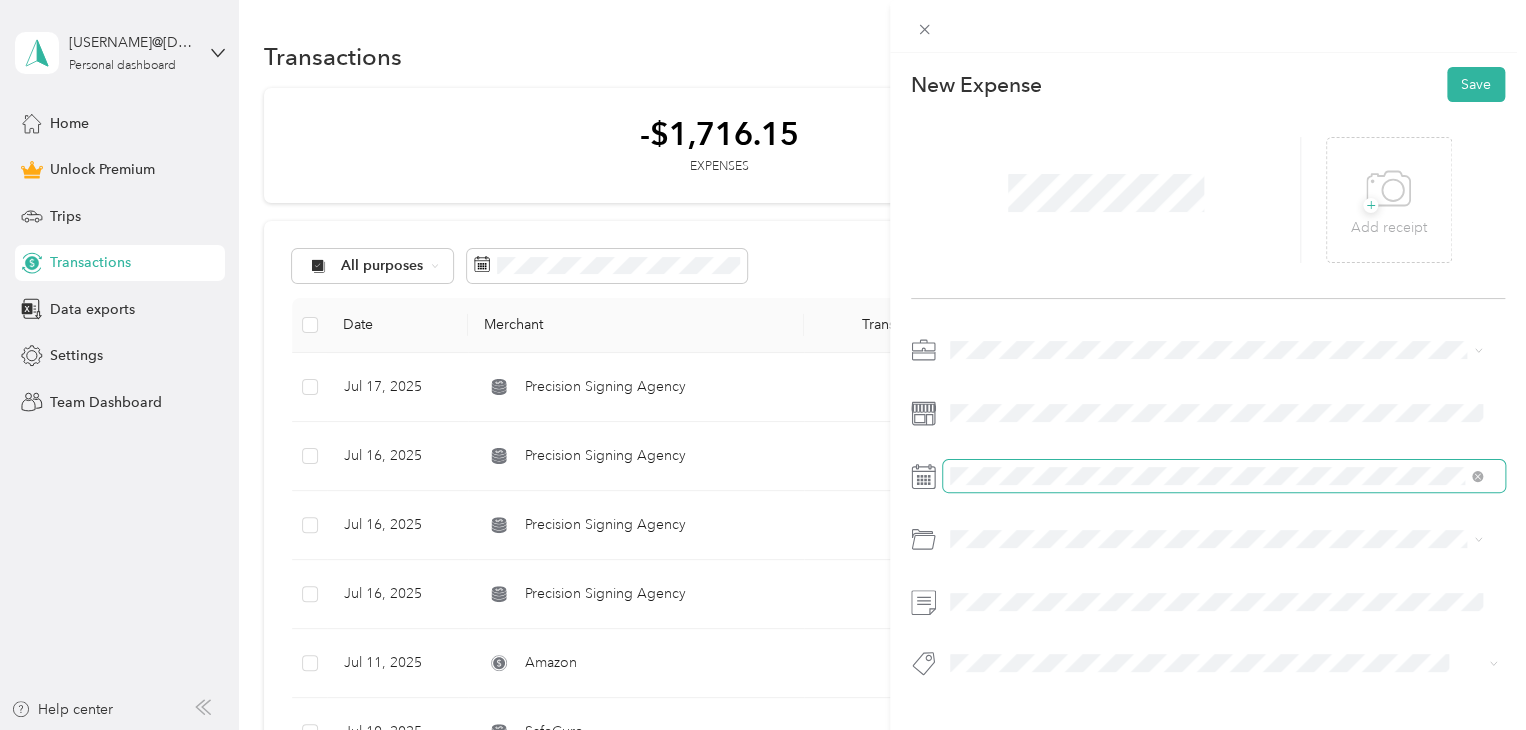 click at bounding box center (1224, 476) 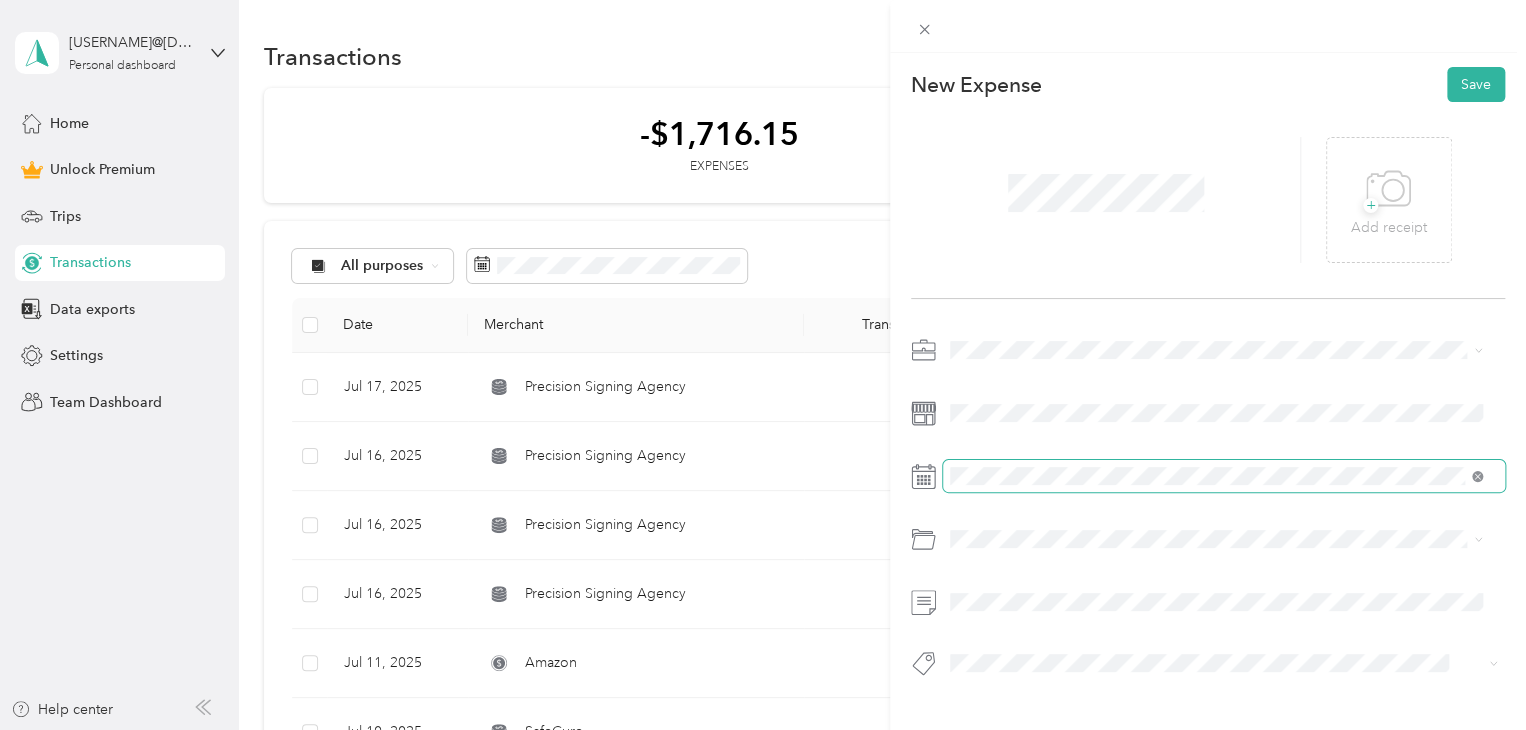 click 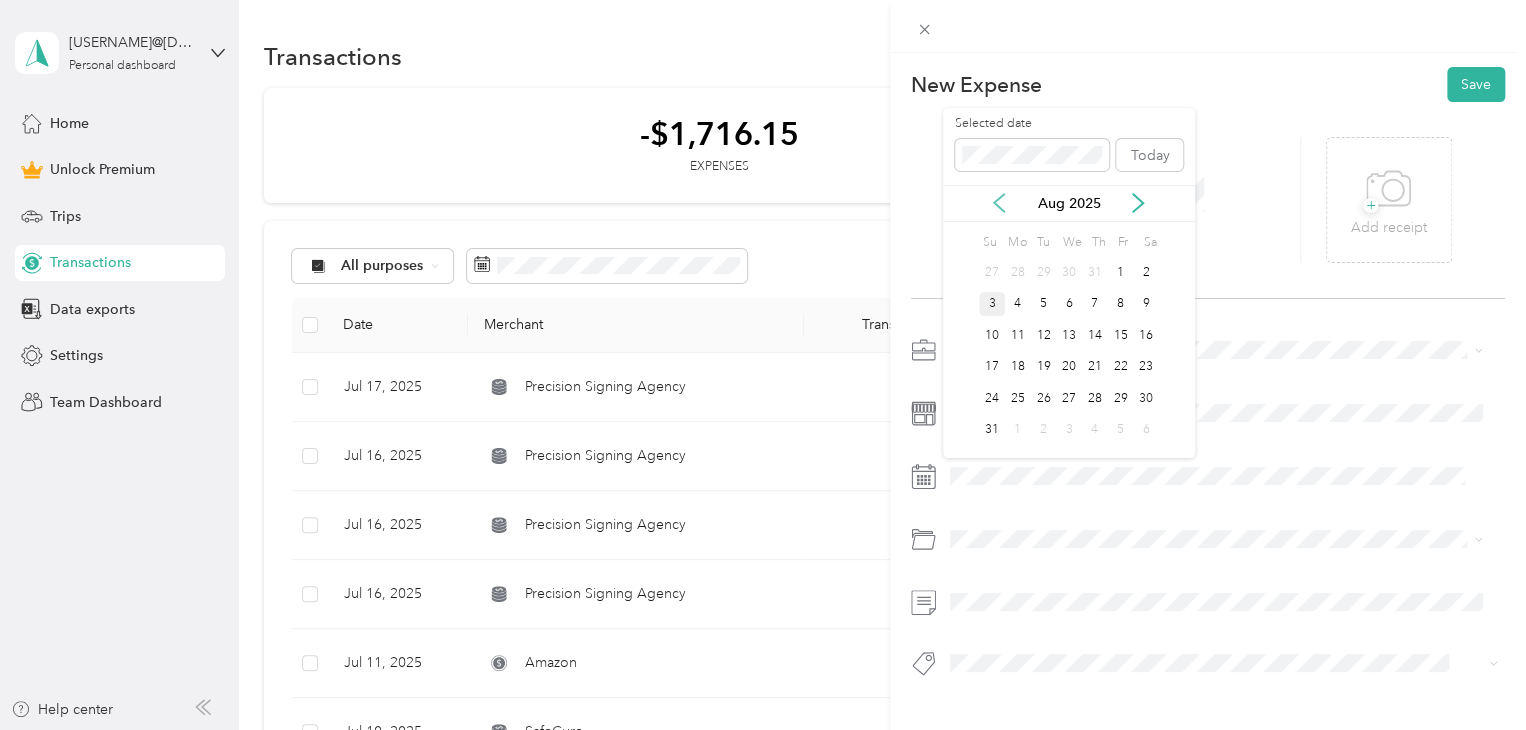 click 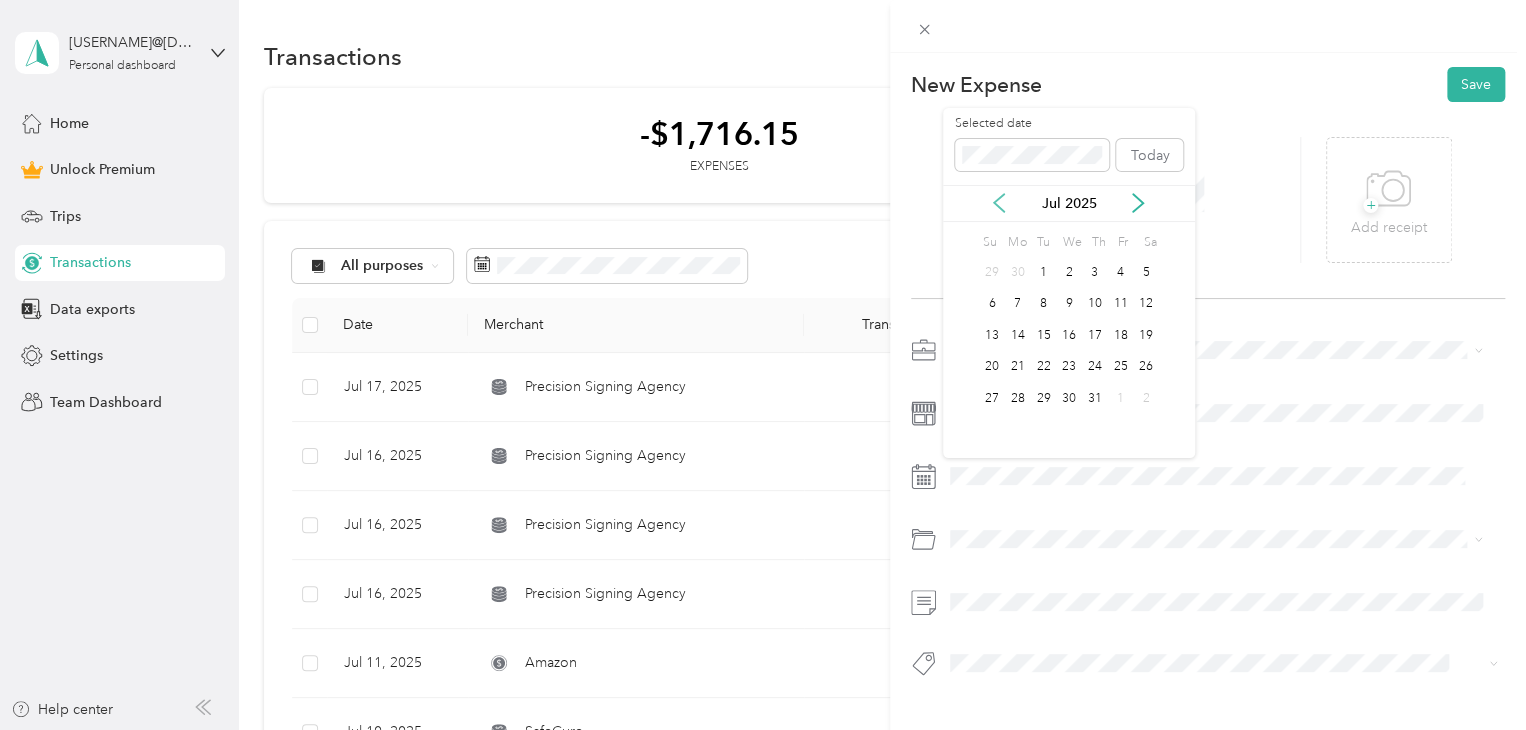 click 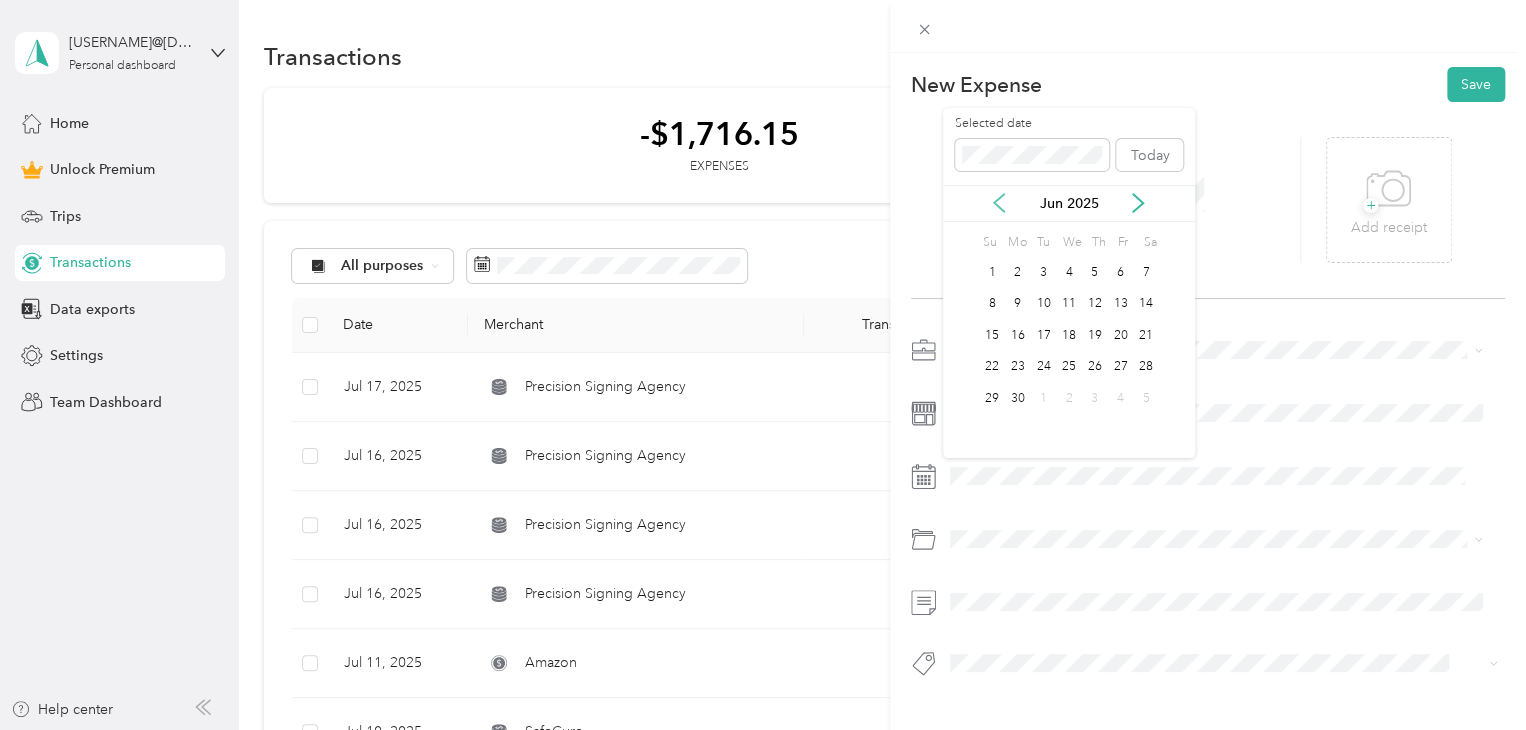 click 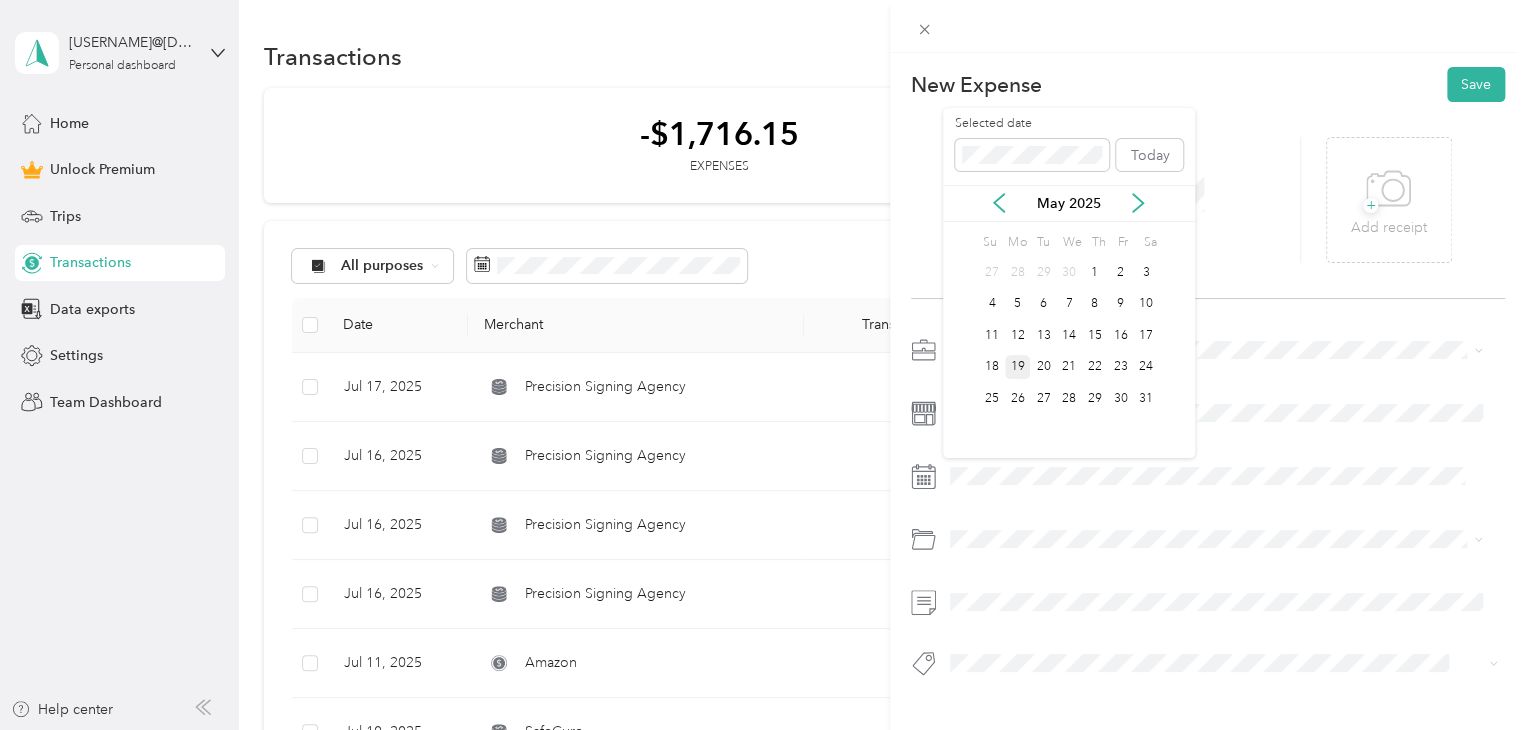 click on "19" at bounding box center [1018, 367] 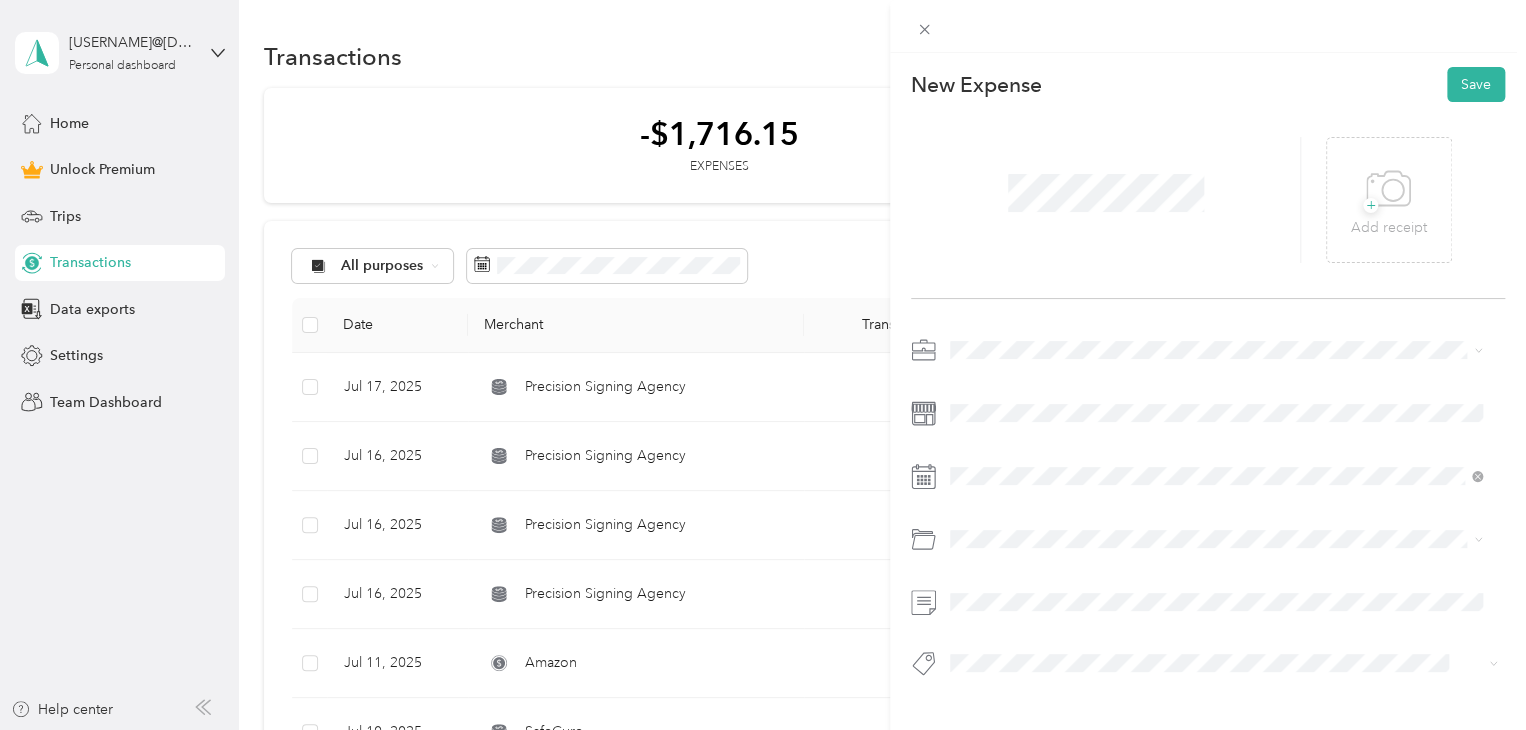 click on "Car Maintenance and Repairs" at bounding box center [1216, 611] 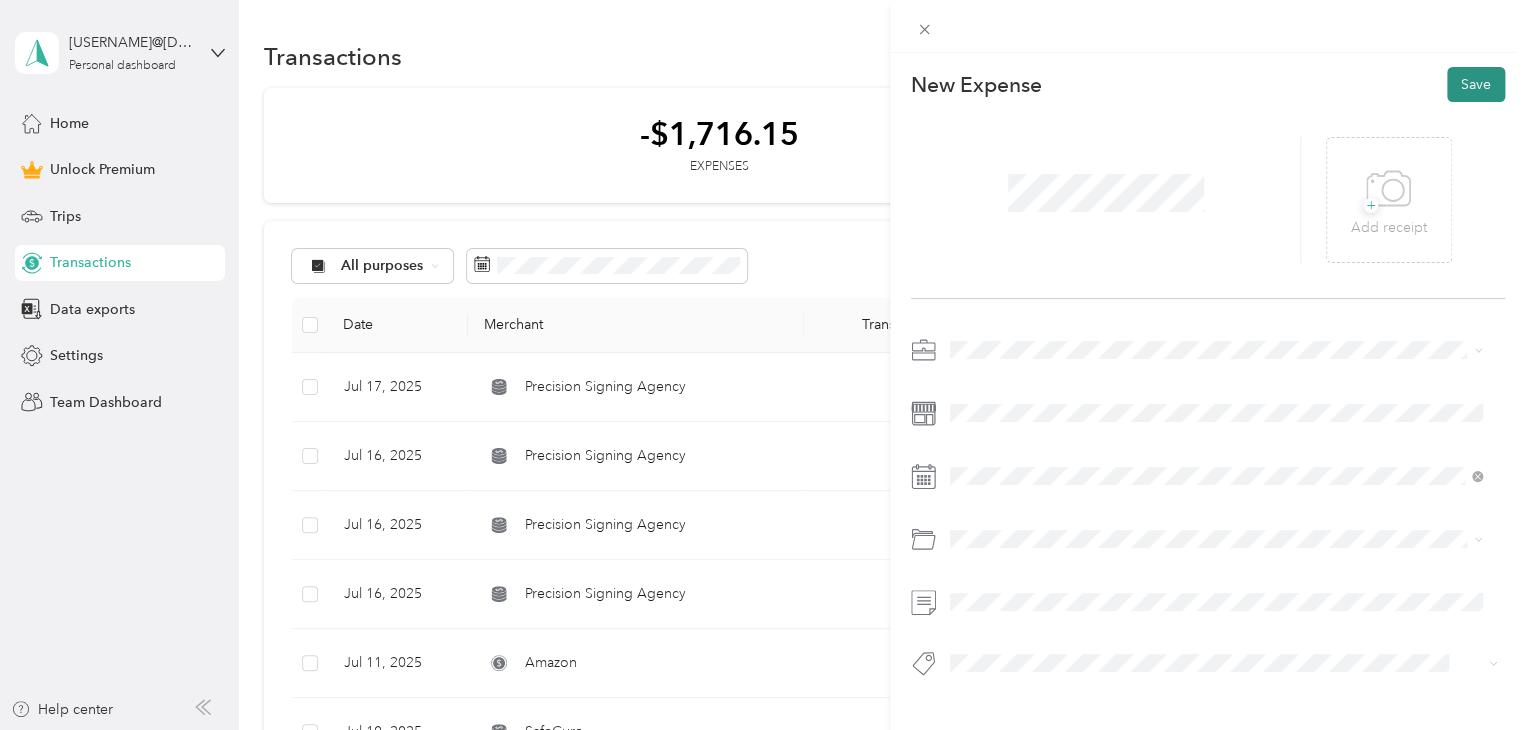 click on "Save" at bounding box center [1476, 84] 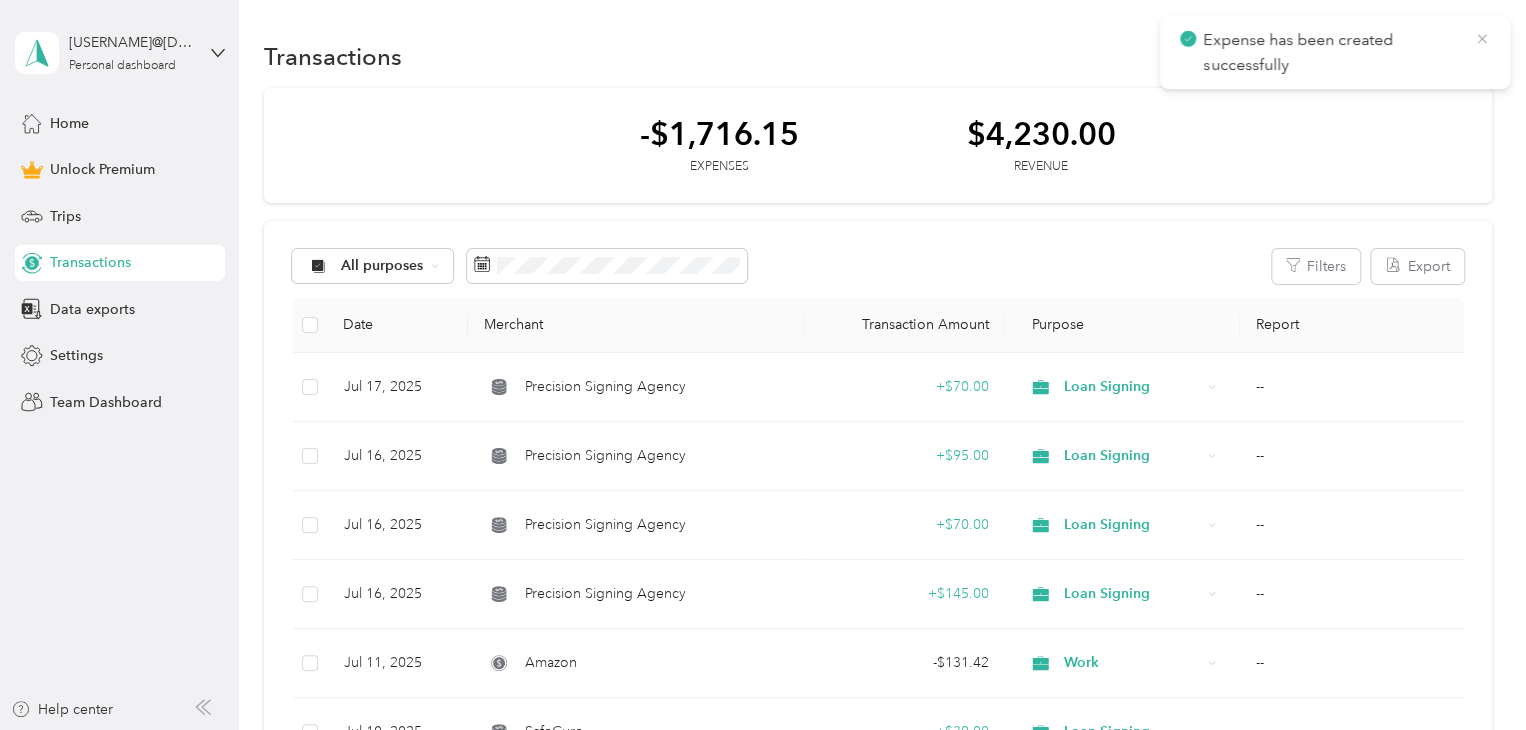 click 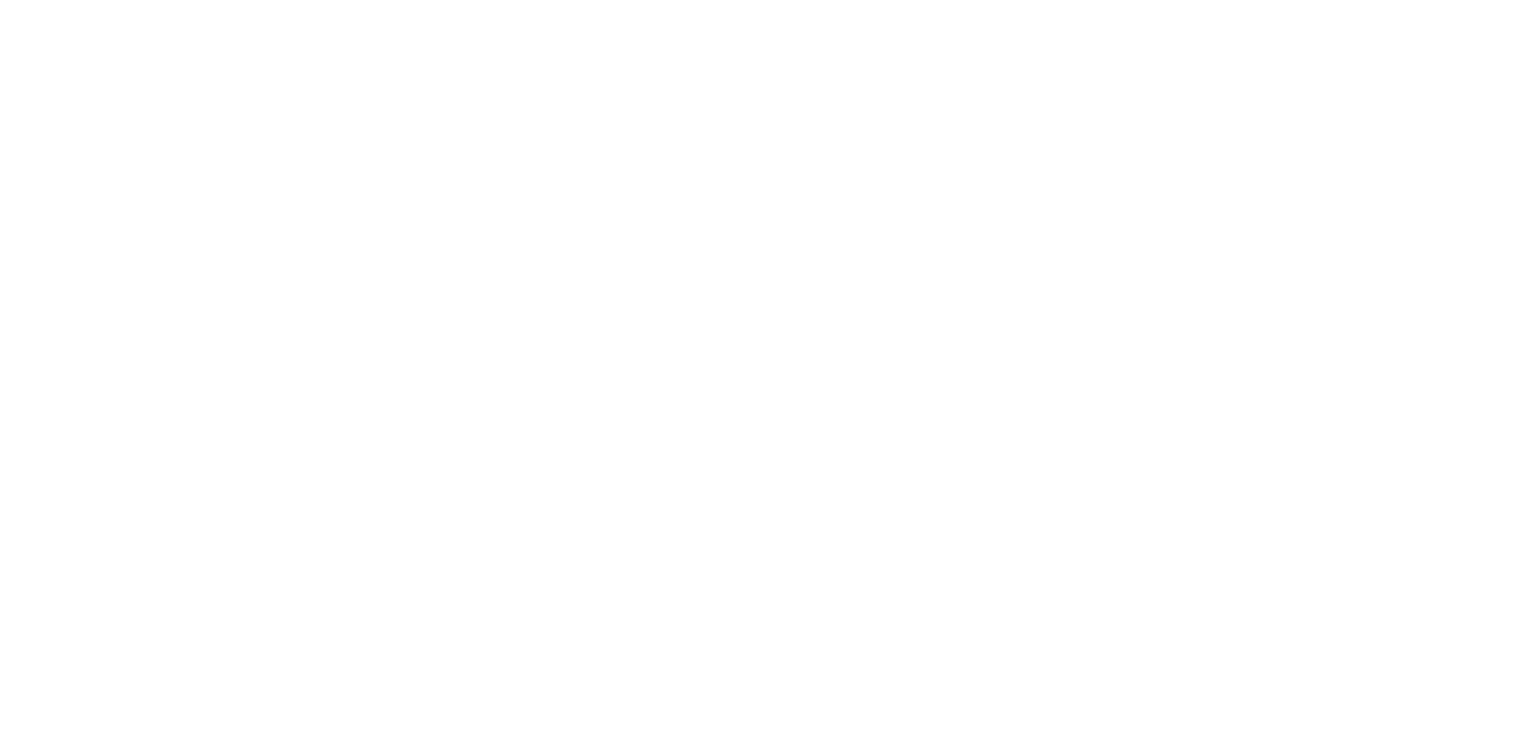 scroll, scrollTop: 0, scrollLeft: 0, axis: both 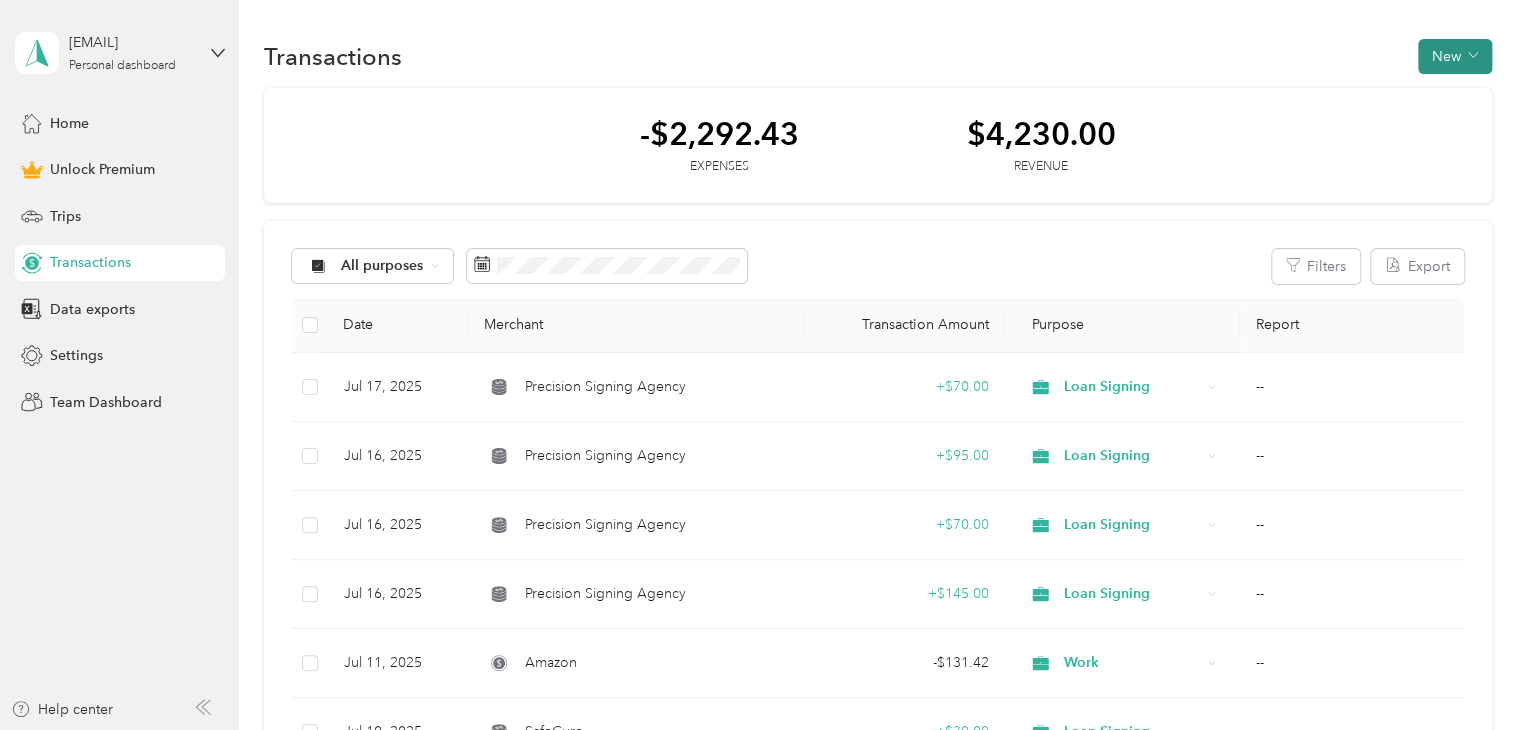 click on "New" at bounding box center [1455, 56] 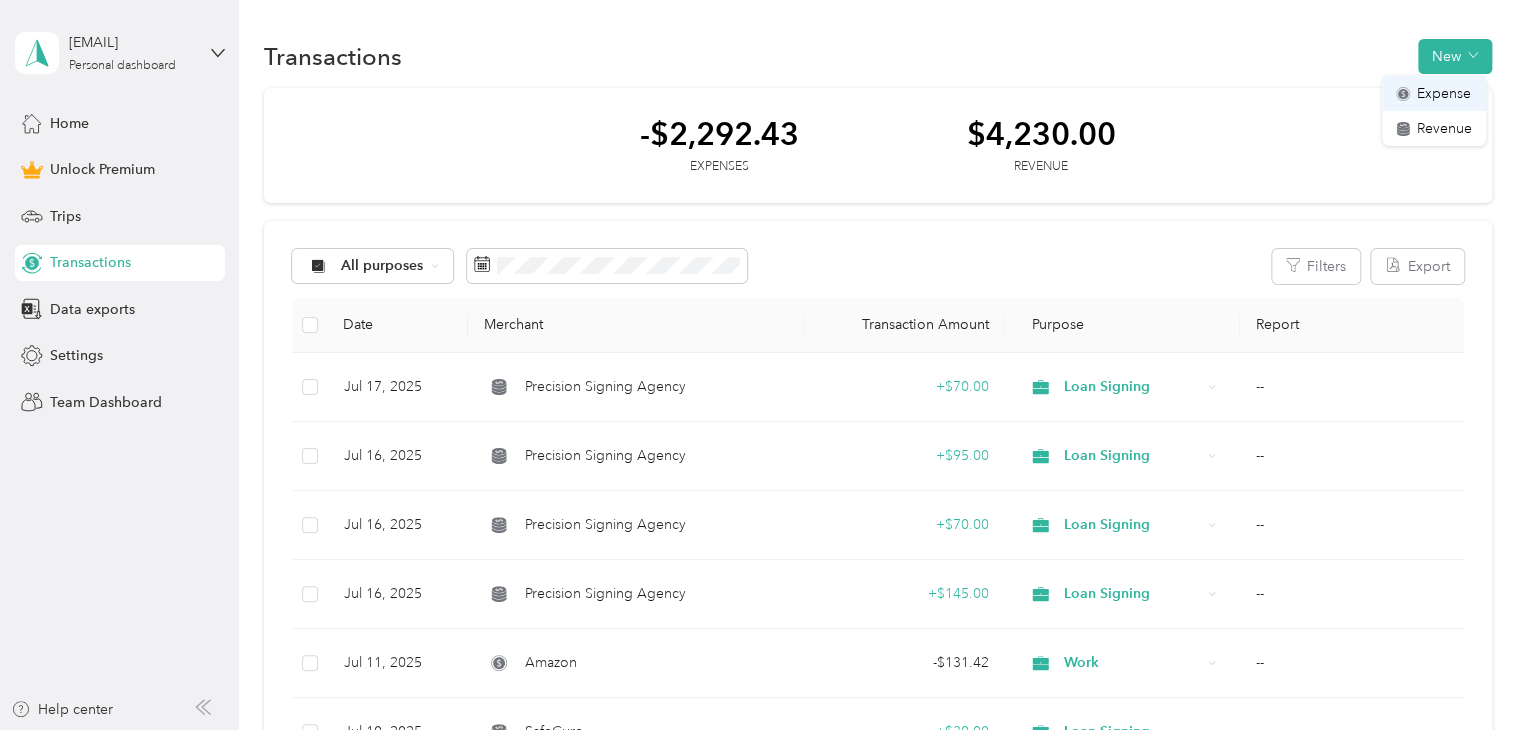 click on "Expense" at bounding box center (1444, 93) 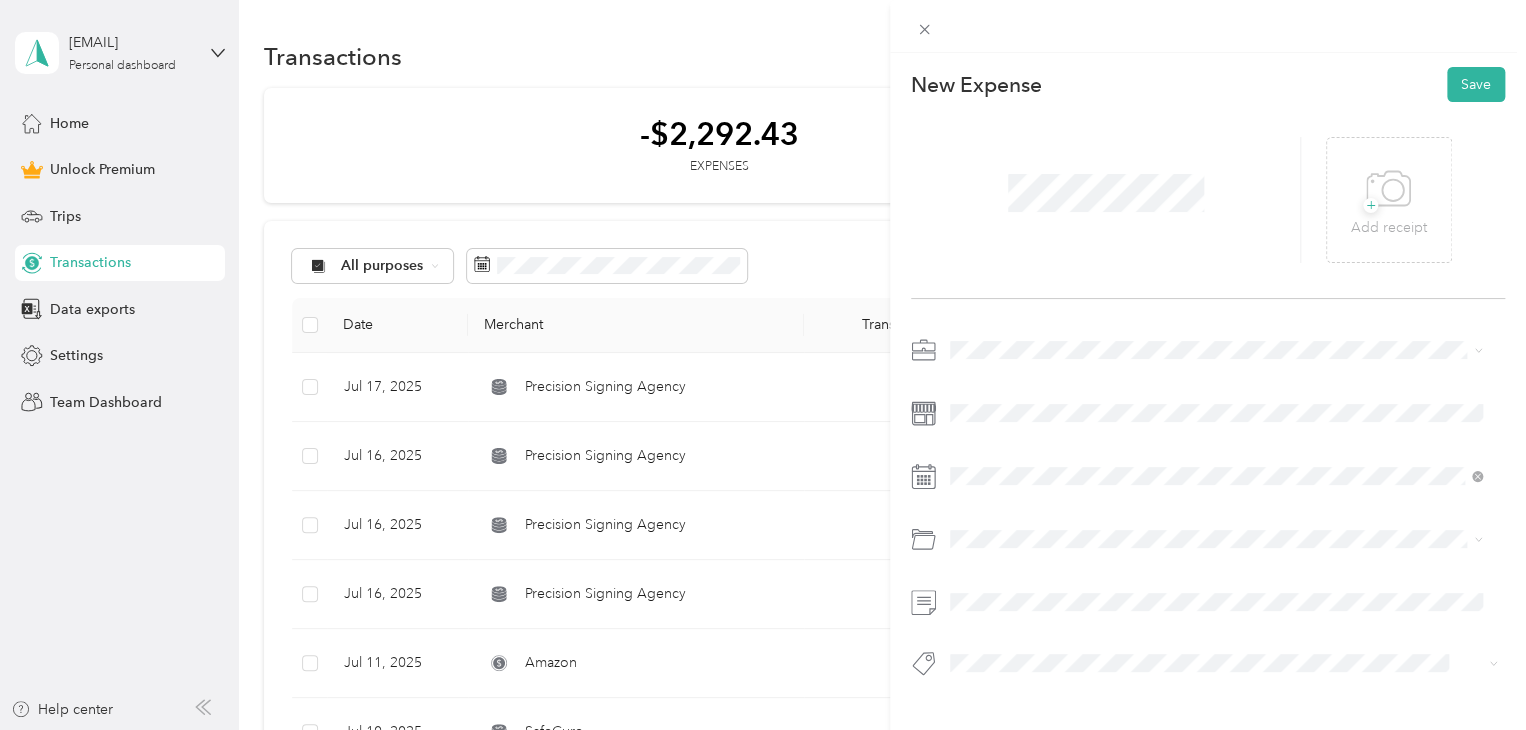 click at bounding box center [1224, 350] 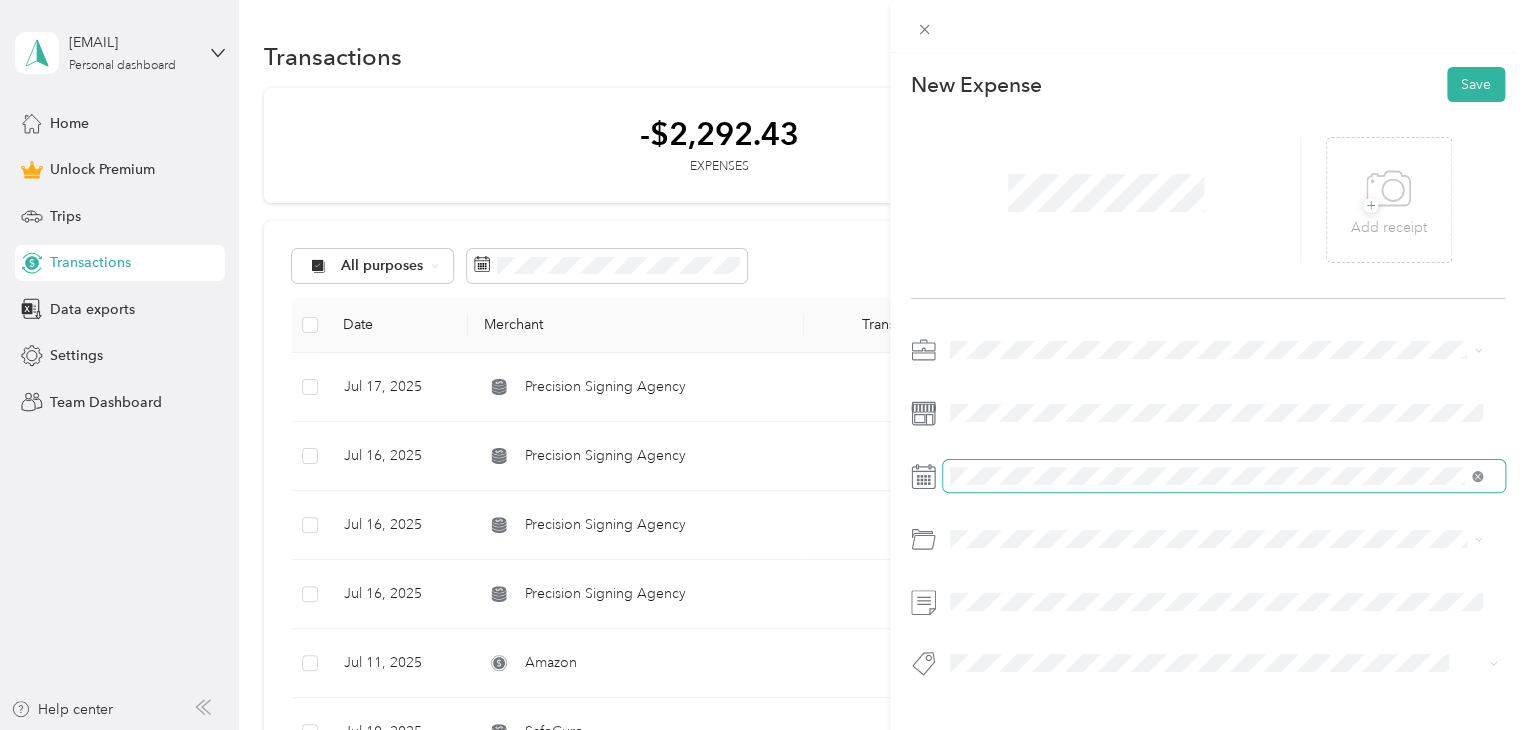click 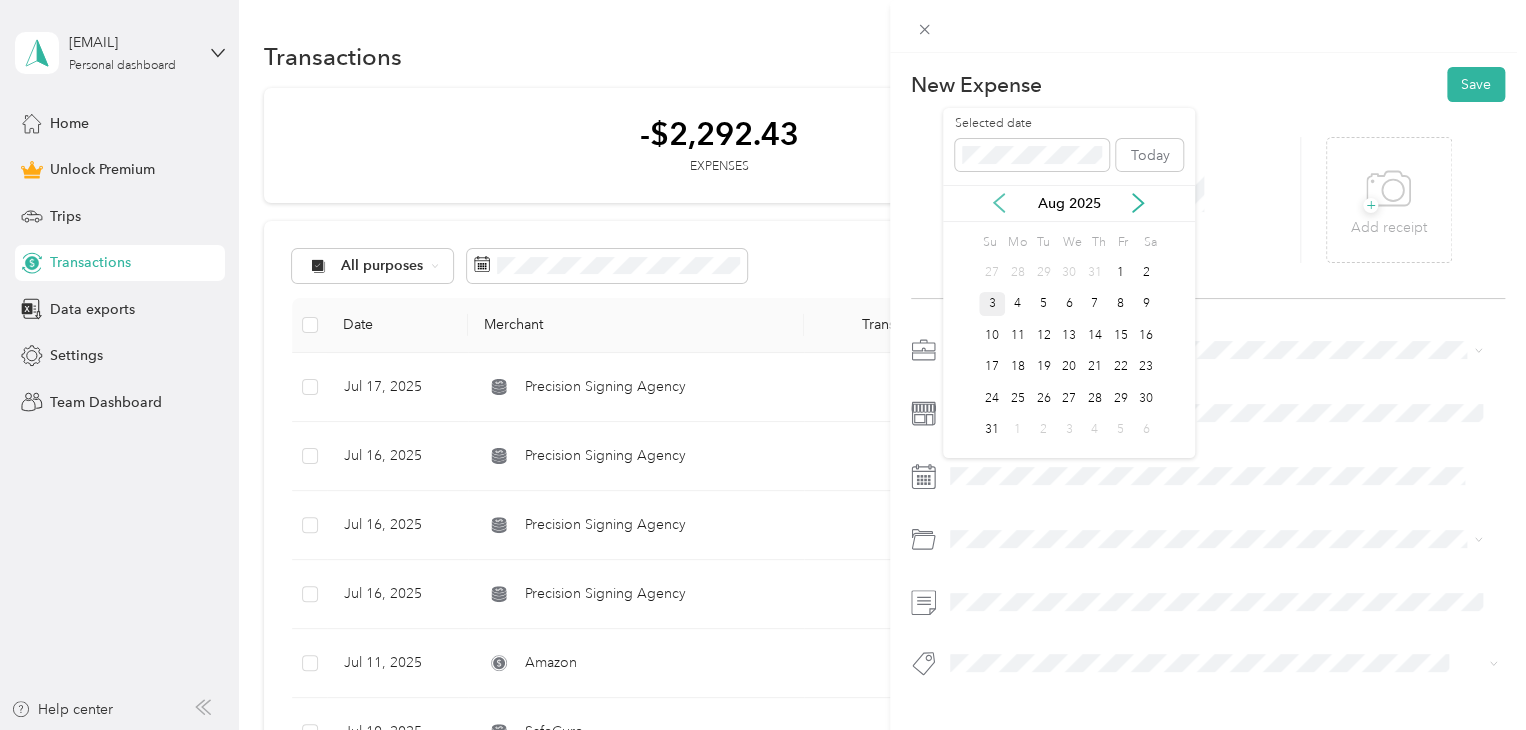 click 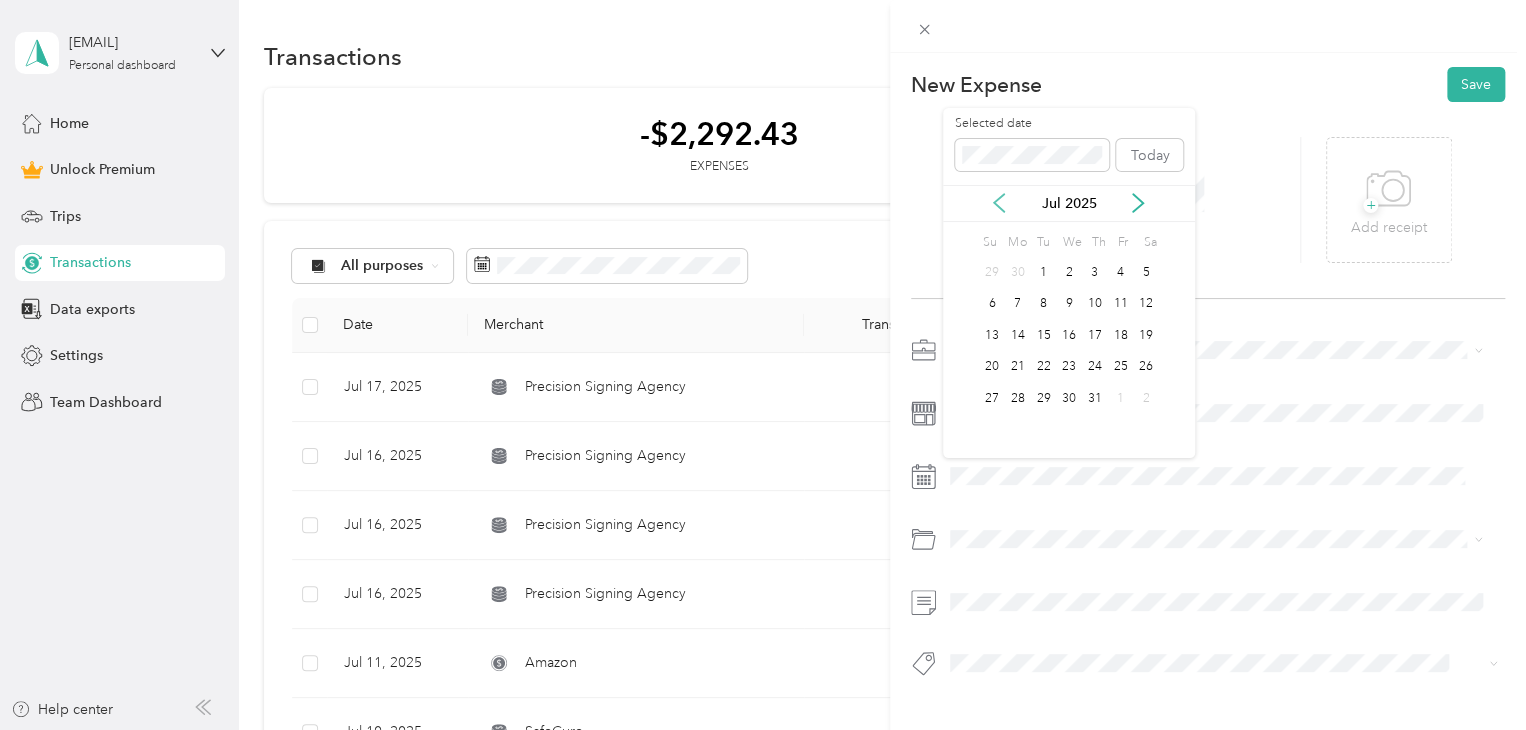 click 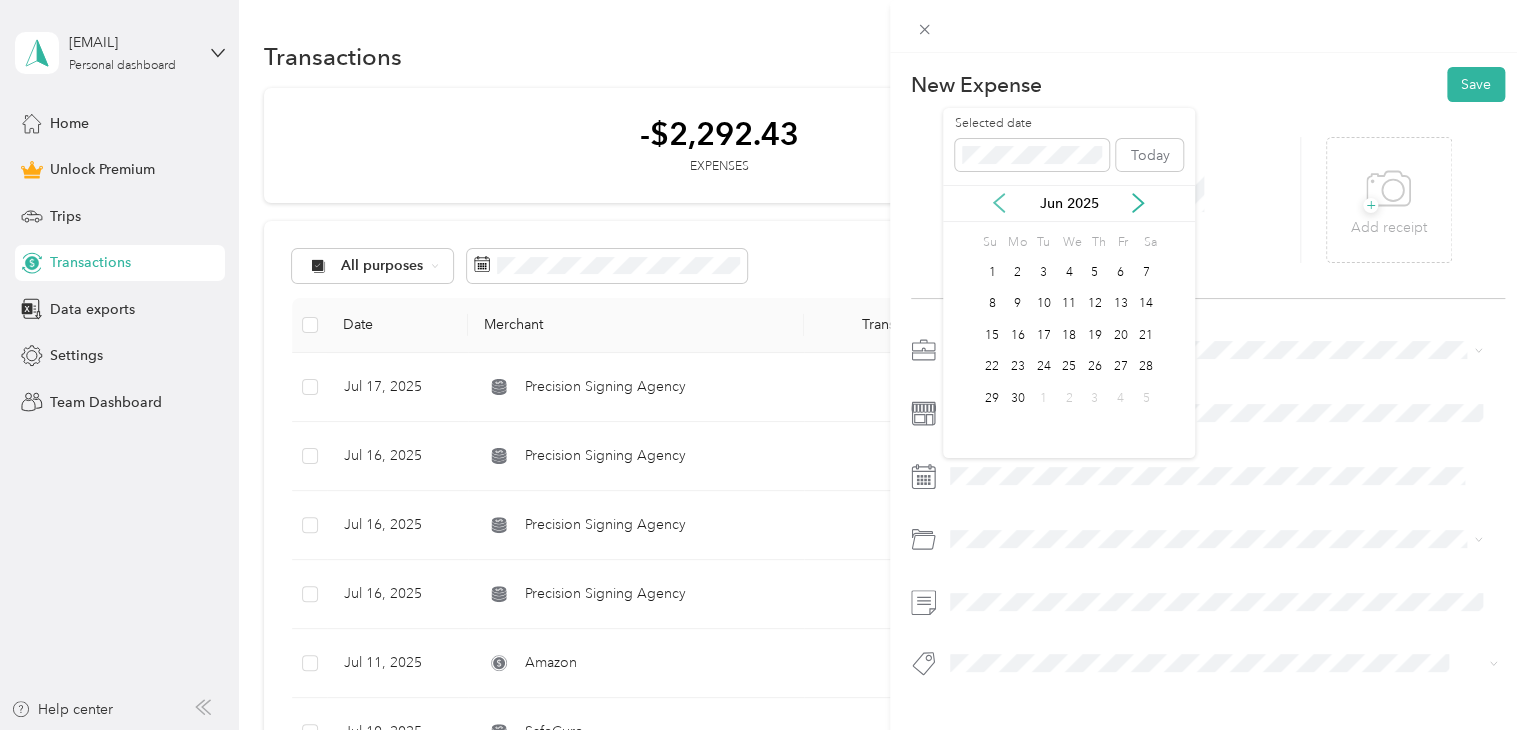 click 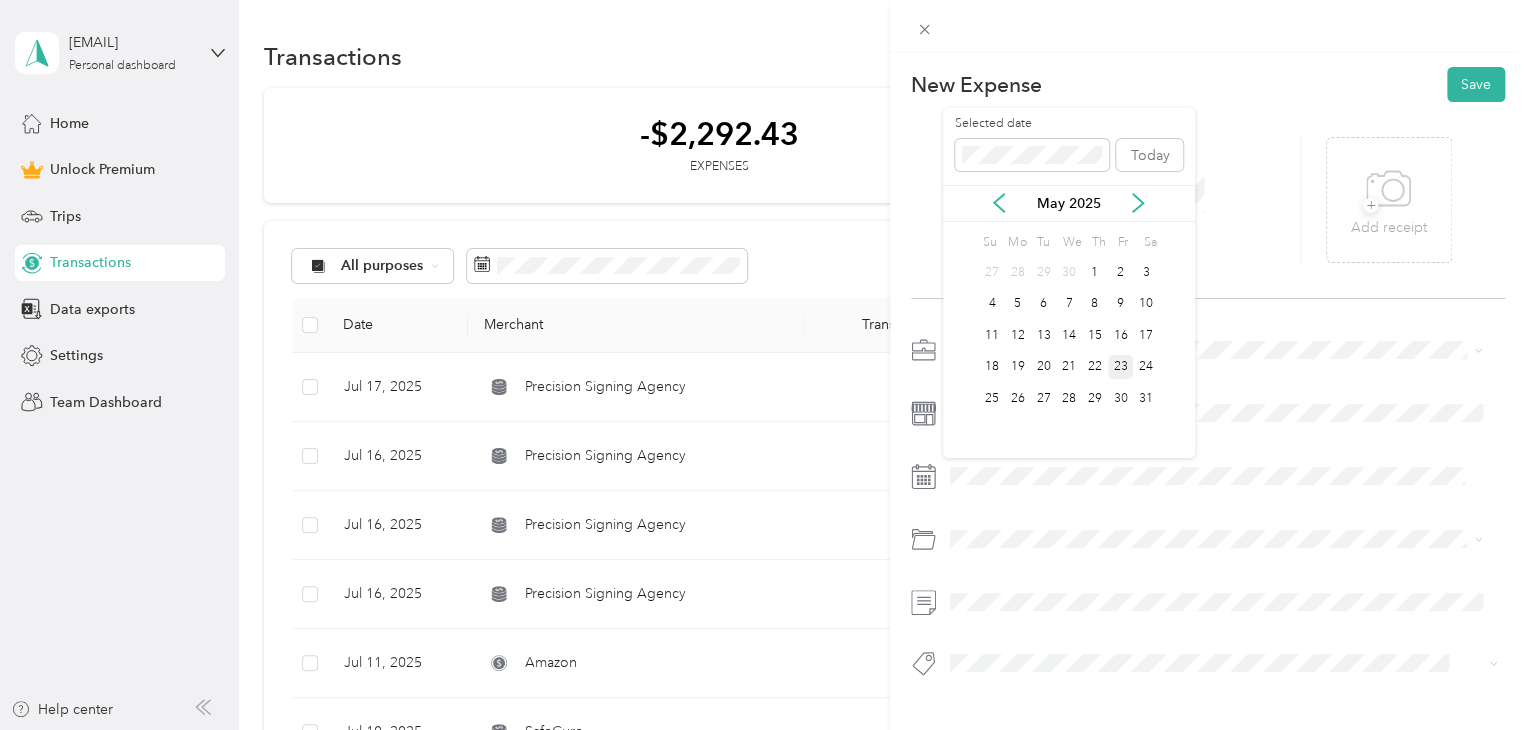 click on "23" at bounding box center [1121, 367] 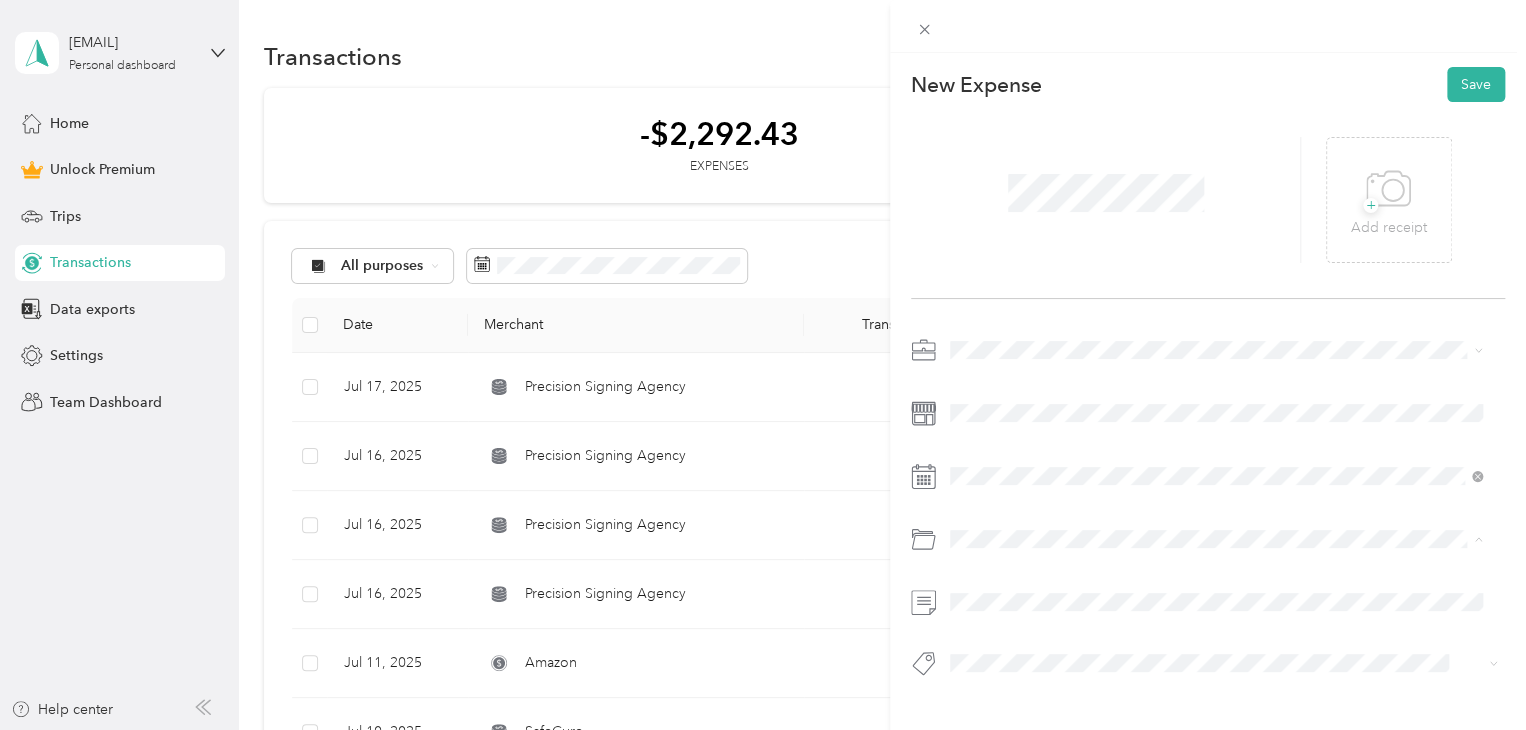 click on "Business Travel" at bounding box center [1004, 433] 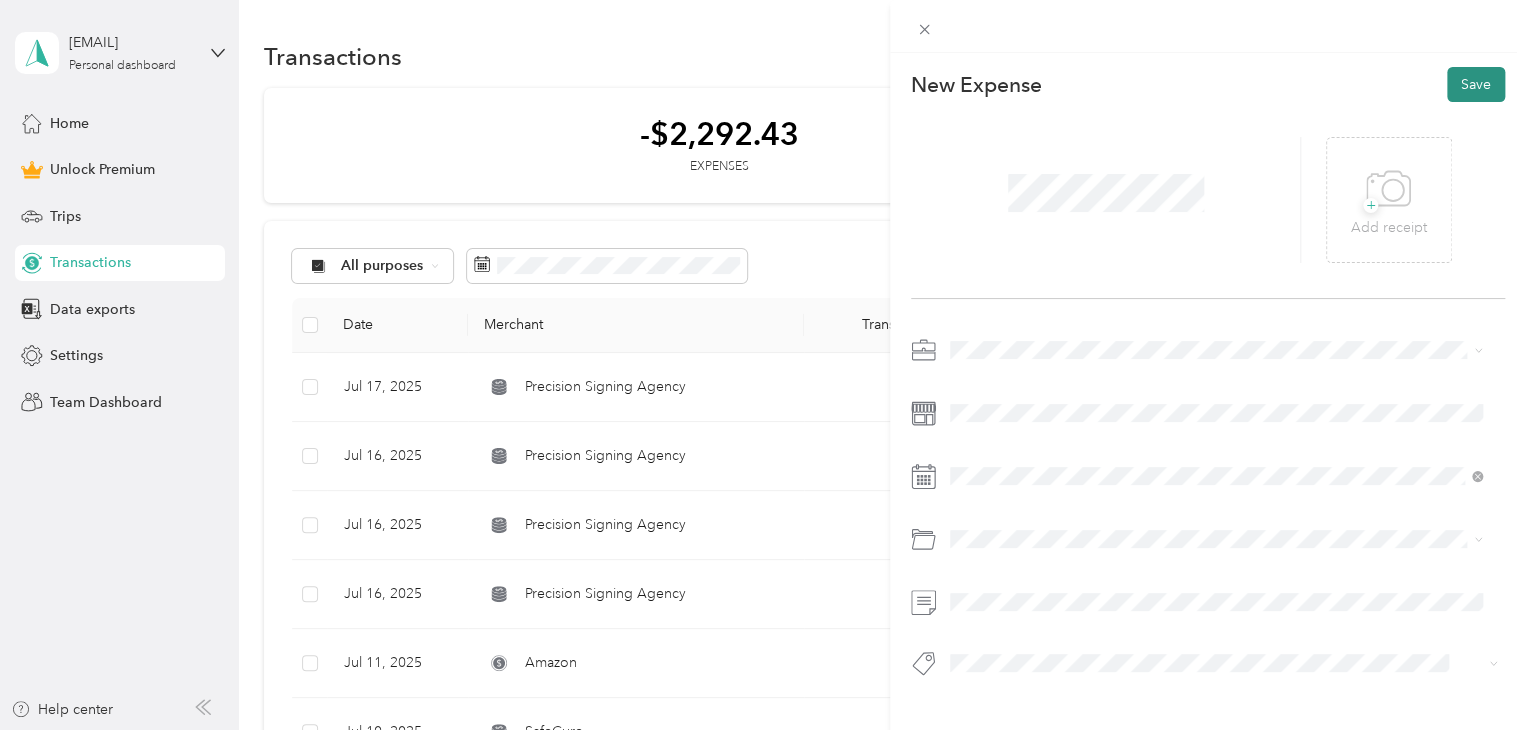 click on "Save" at bounding box center [1476, 84] 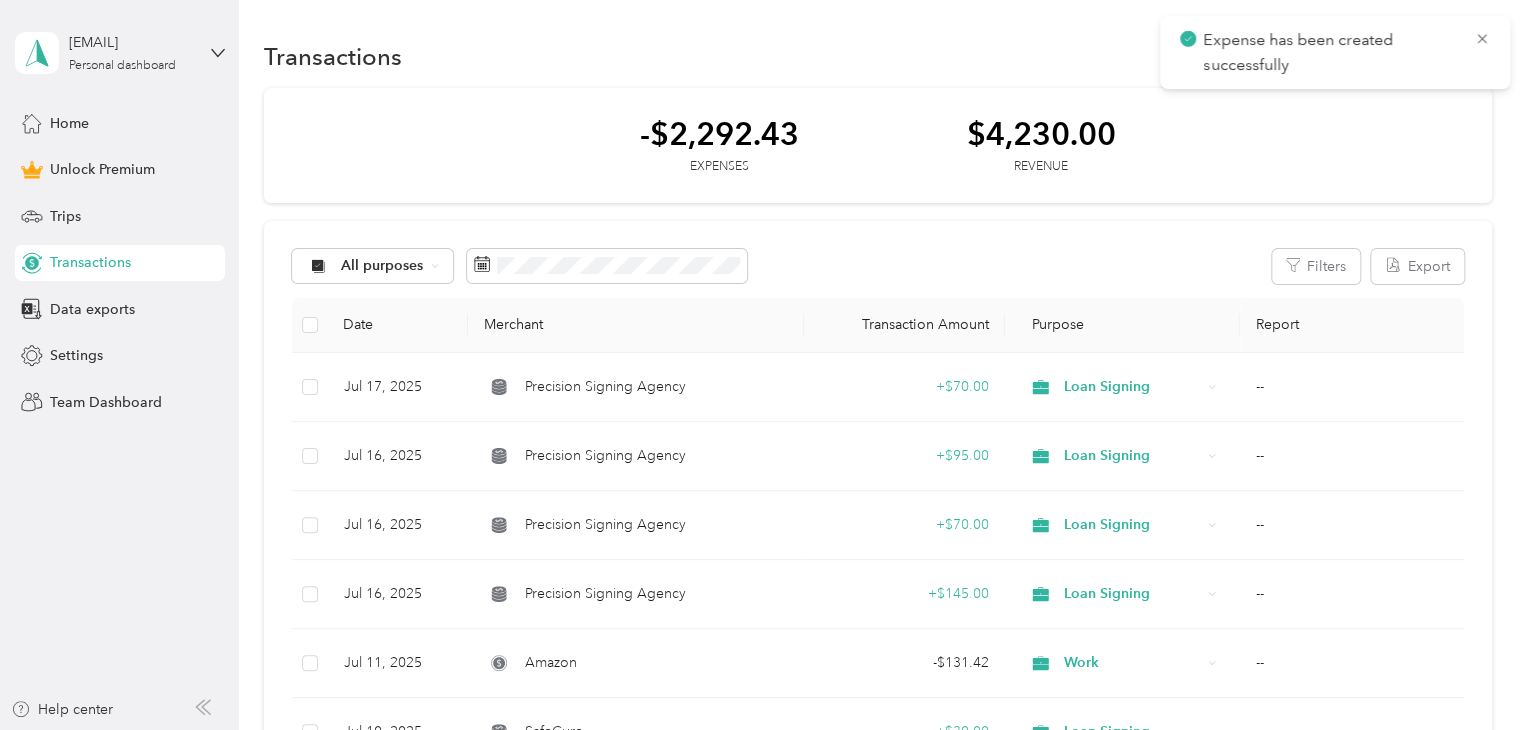 click on "-$2,292.43 Expenses $4,230.00 Revenue" at bounding box center (878, 146) 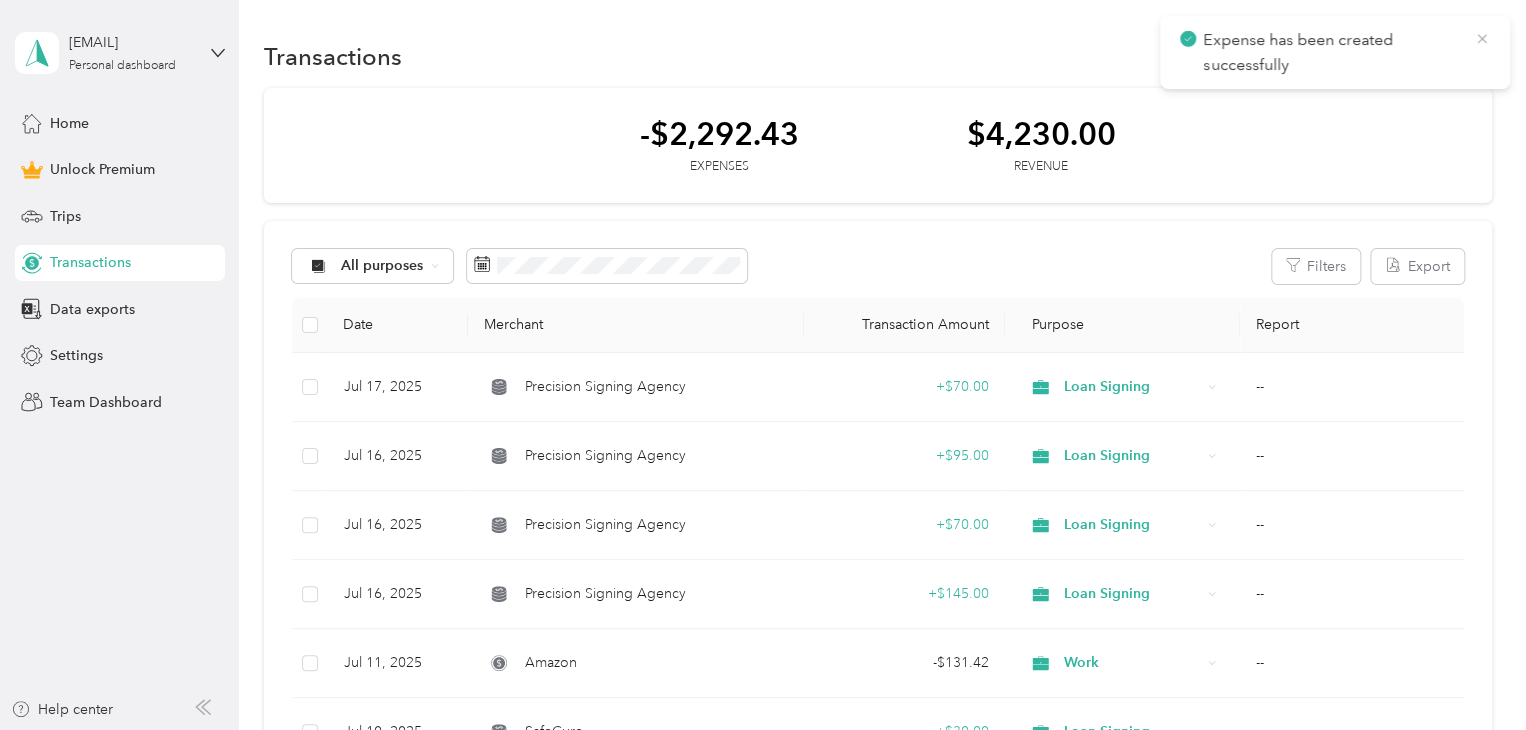 click 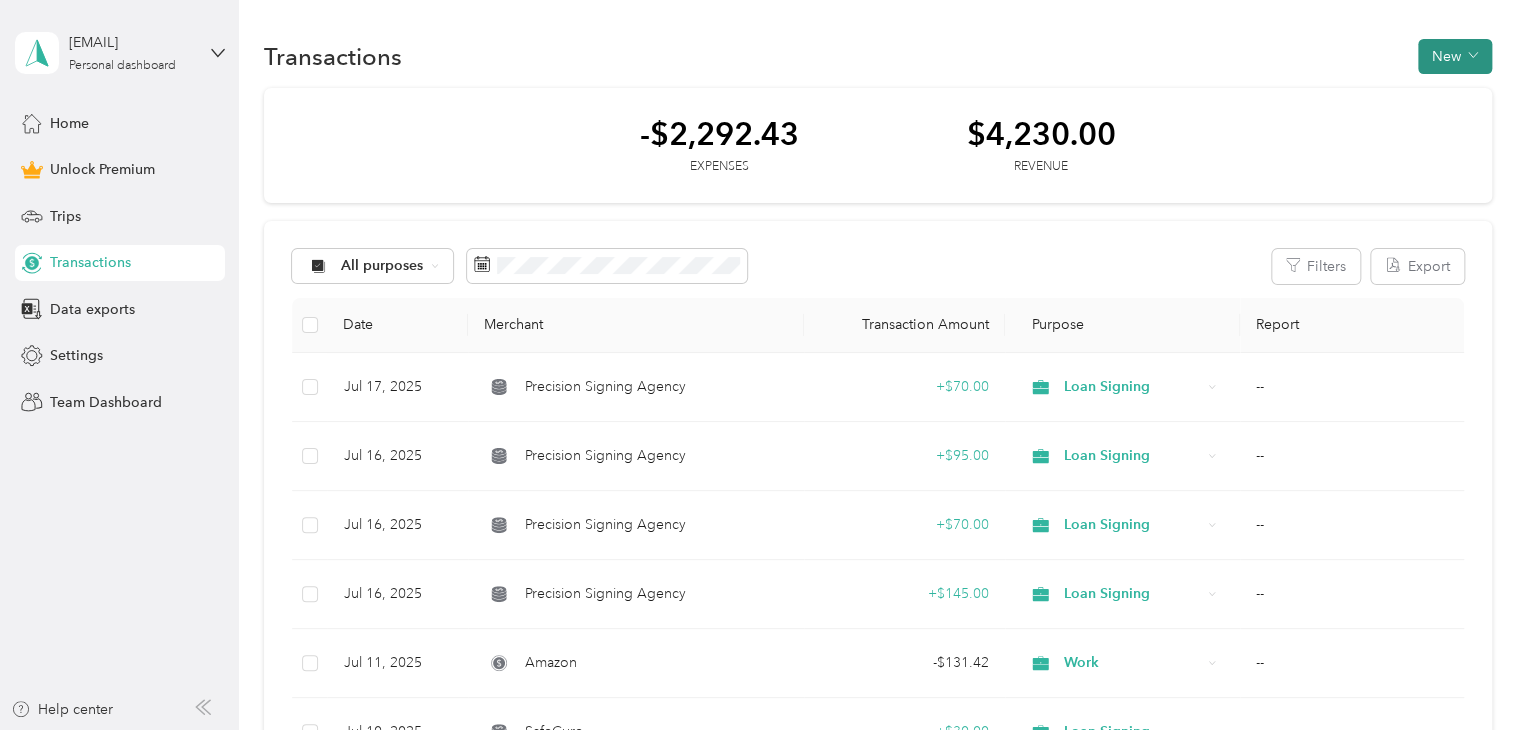 click on "New" at bounding box center (1455, 56) 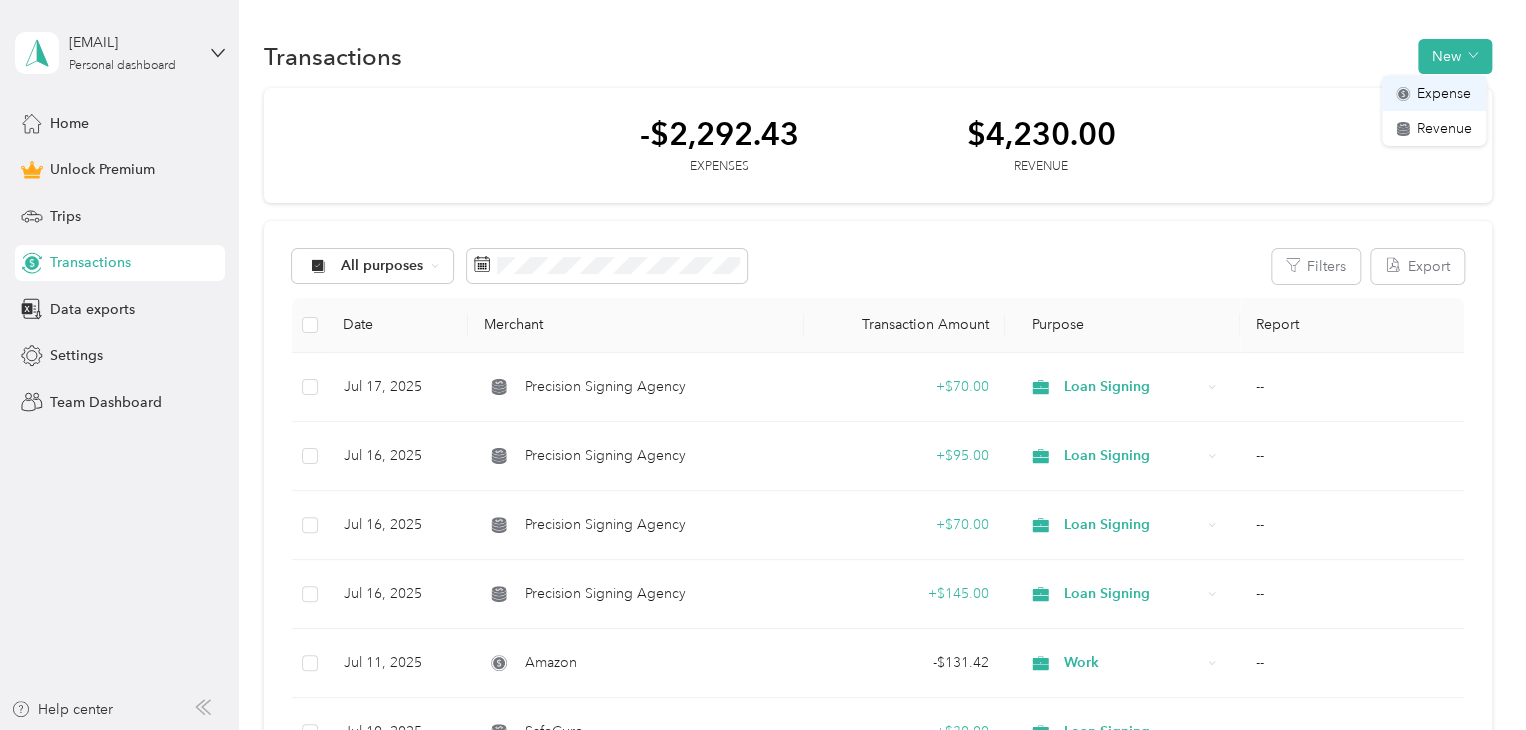 click on "Expense" at bounding box center [1444, 93] 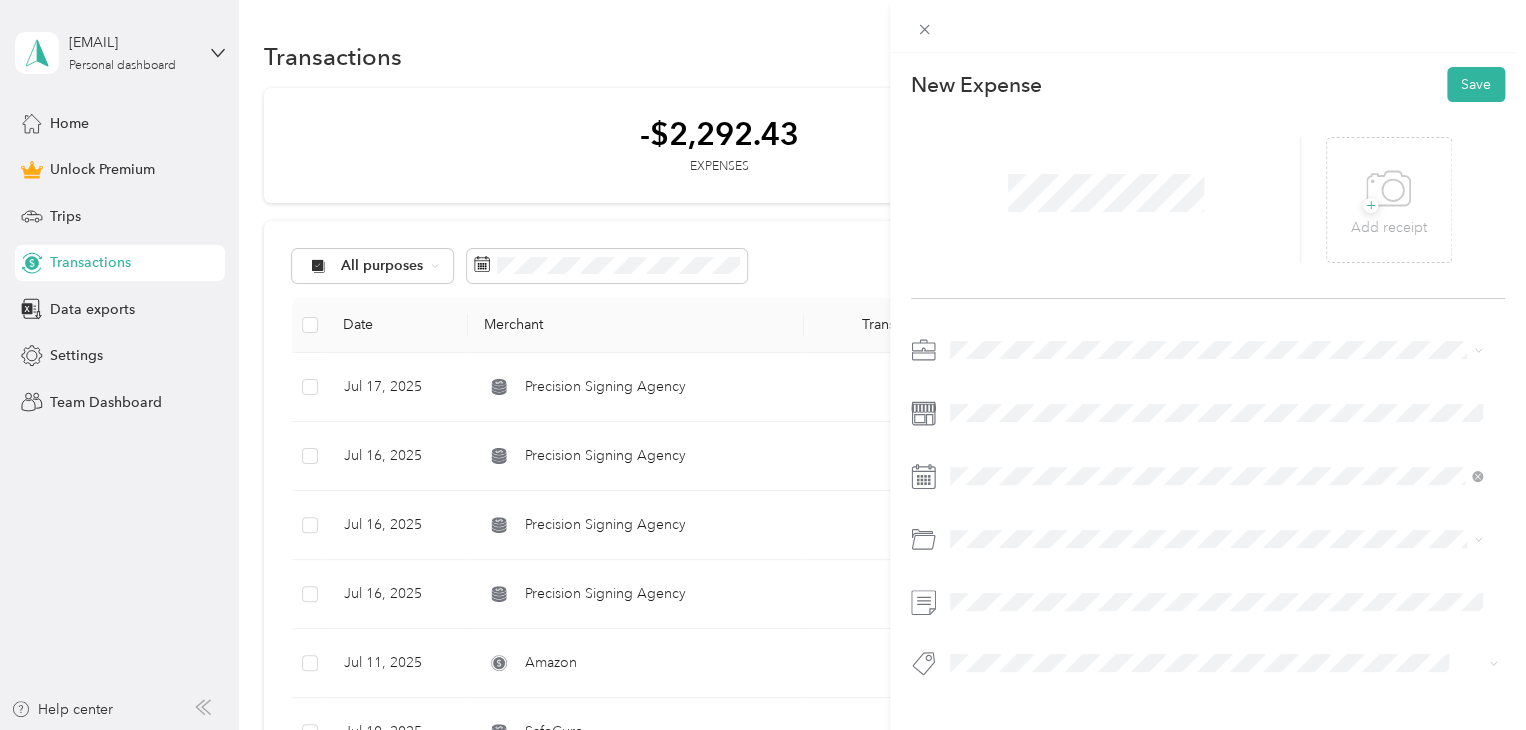 click on "Work" at bounding box center (1216, 375) 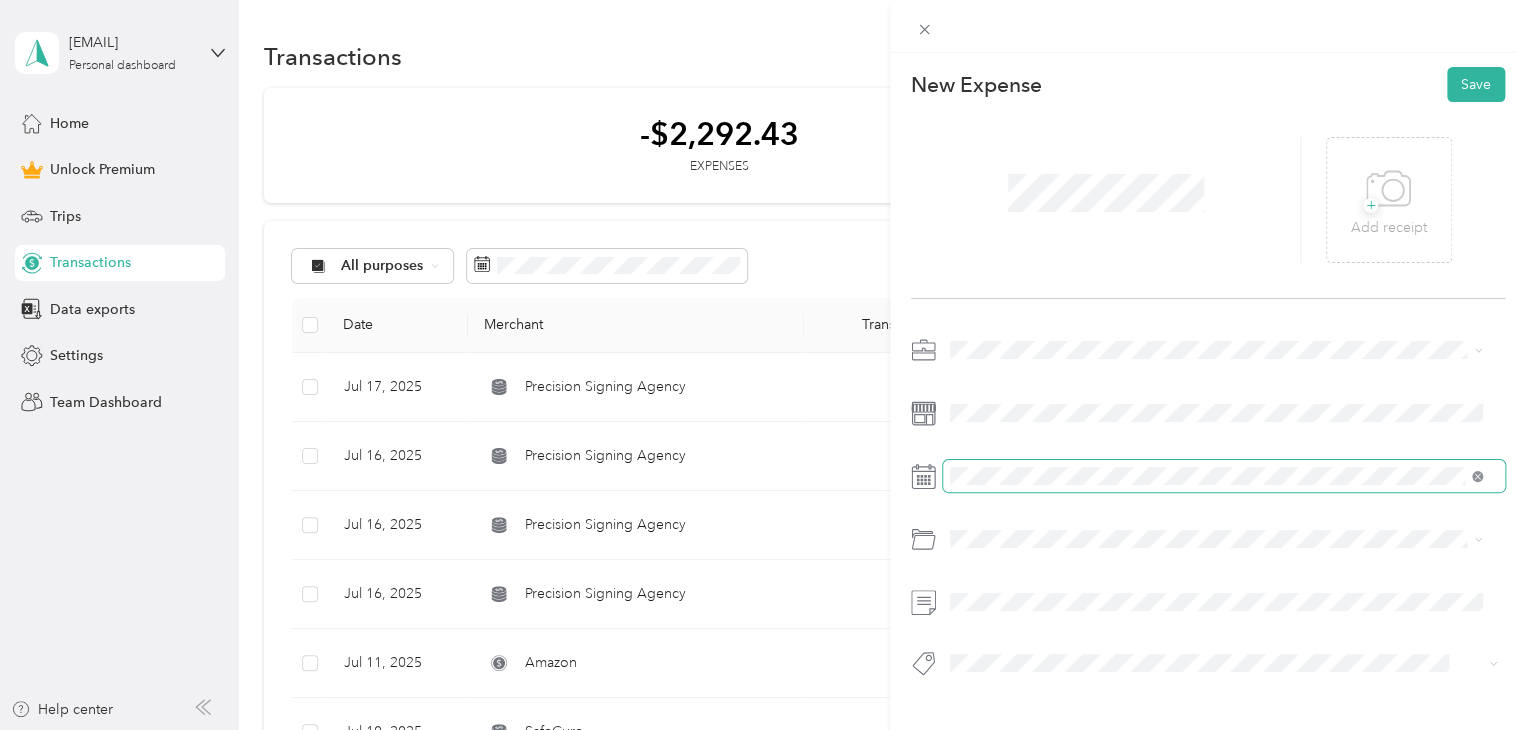 click 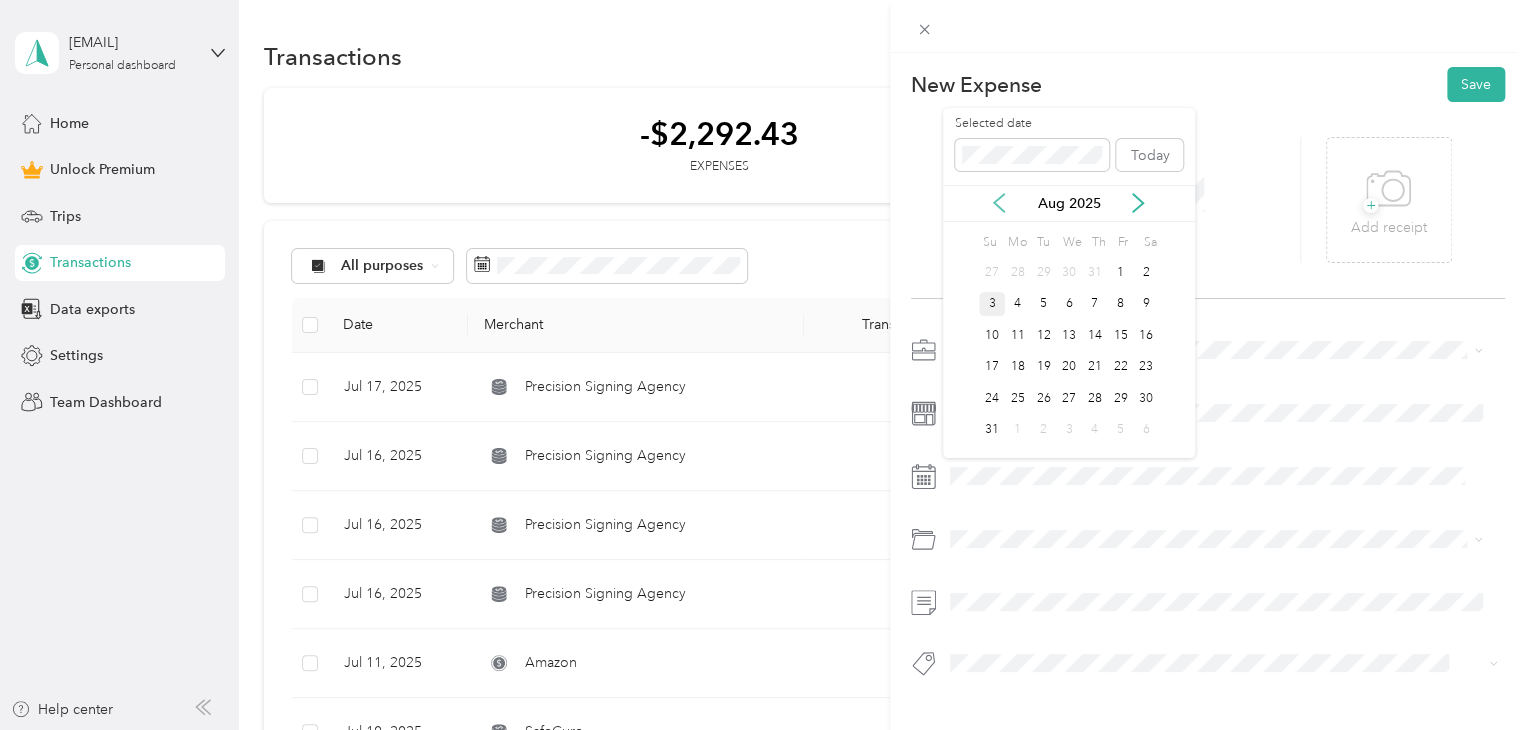 click 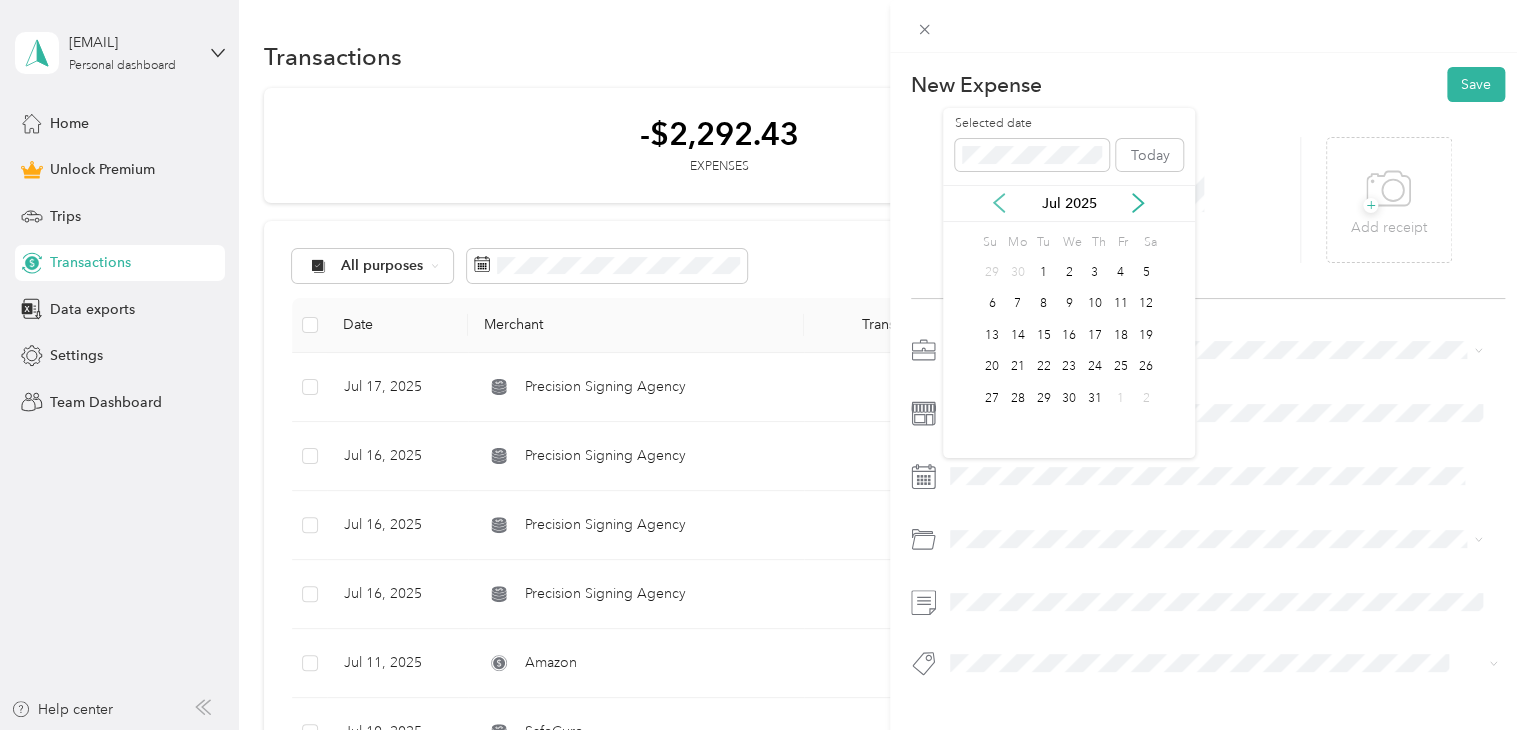 click 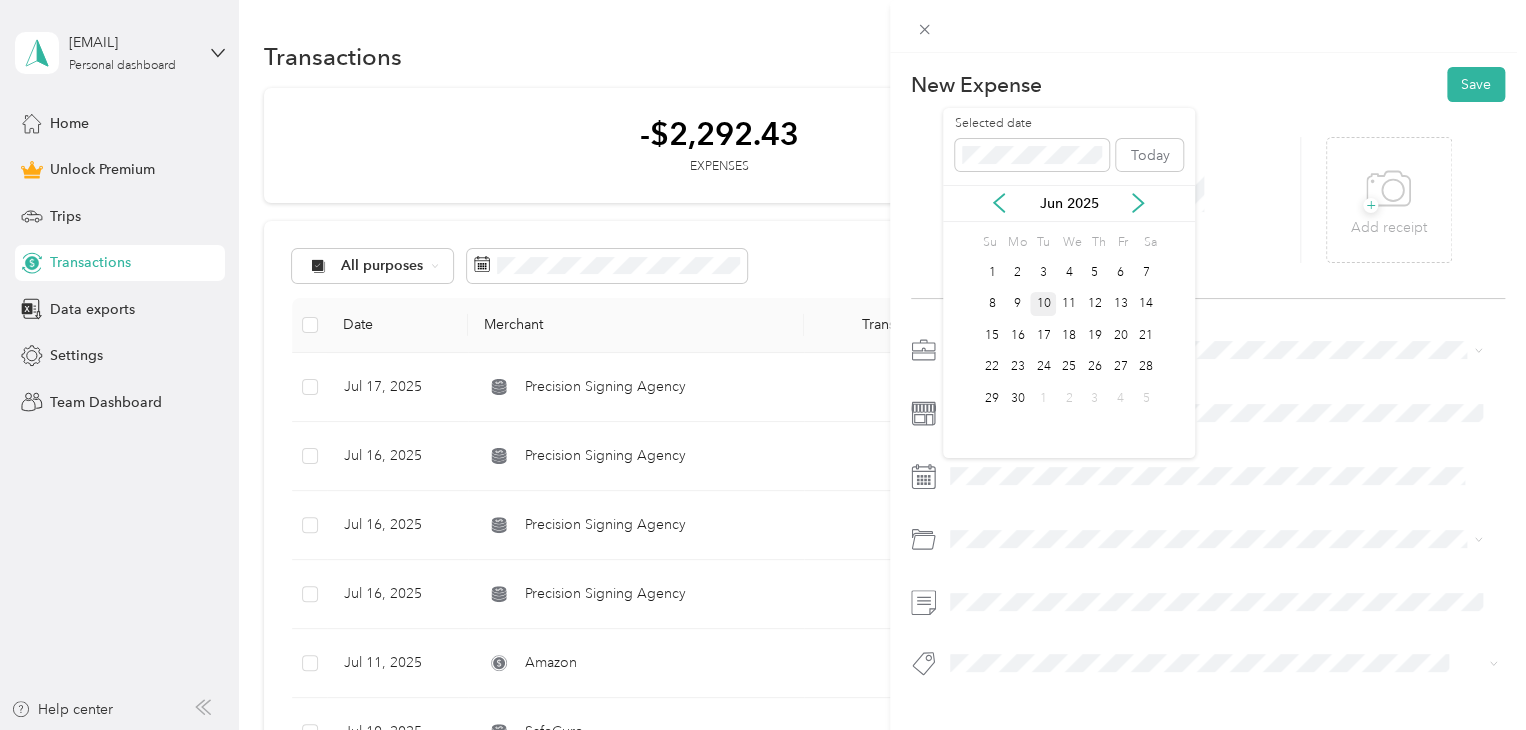 click on "10" at bounding box center [1043, 304] 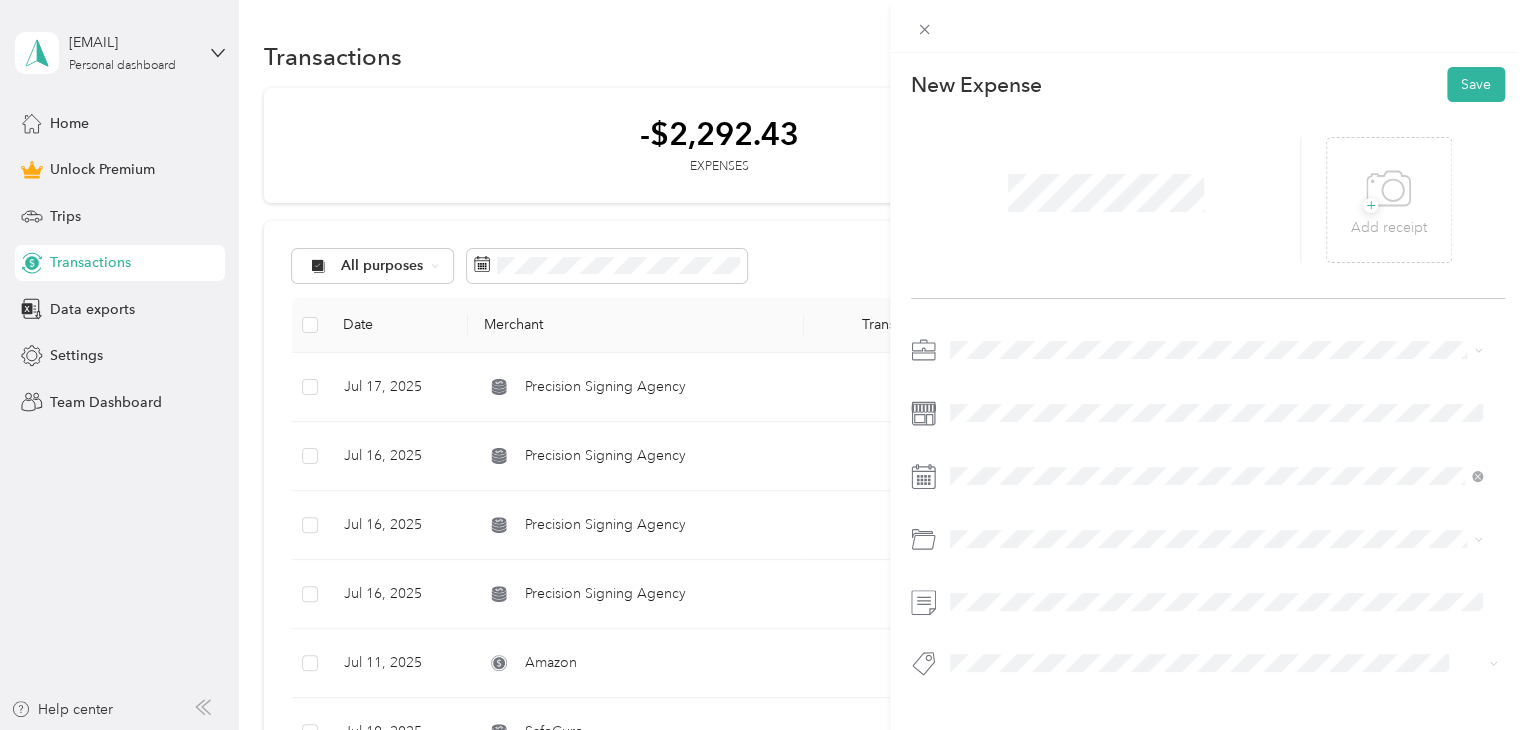 click on "Mobile Phone Plan" at bounding box center [1216, 617] 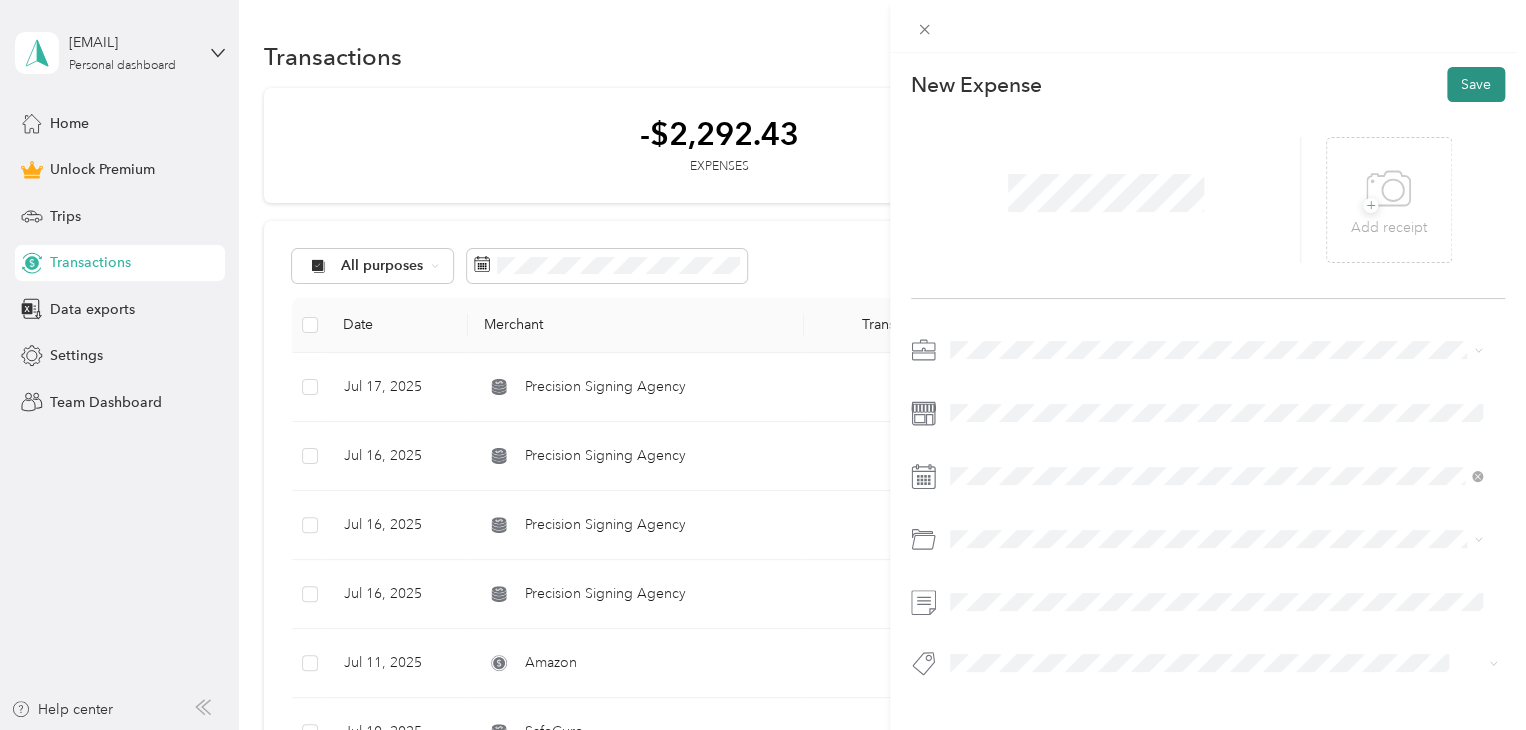 click on "Save" at bounding box center [1476, 84] 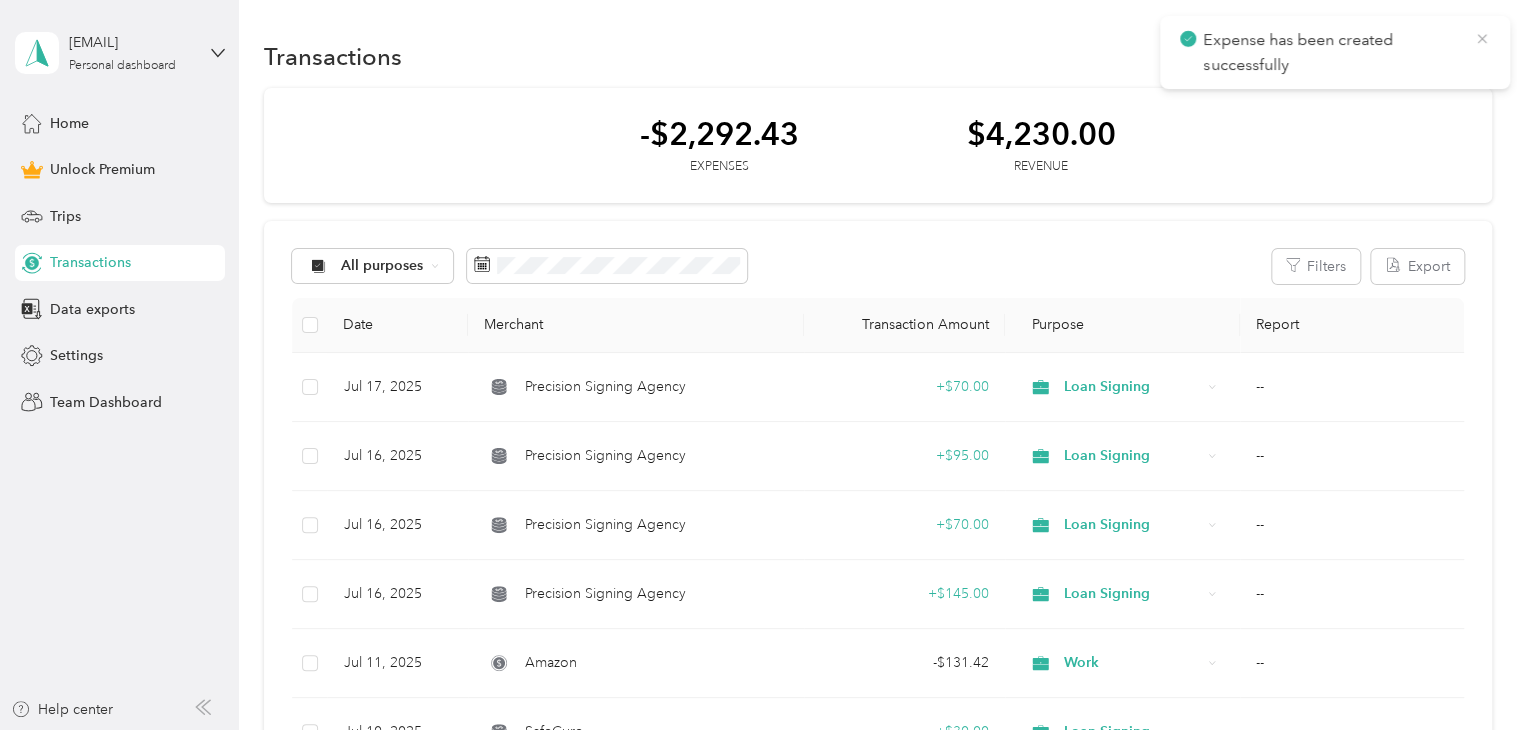 click 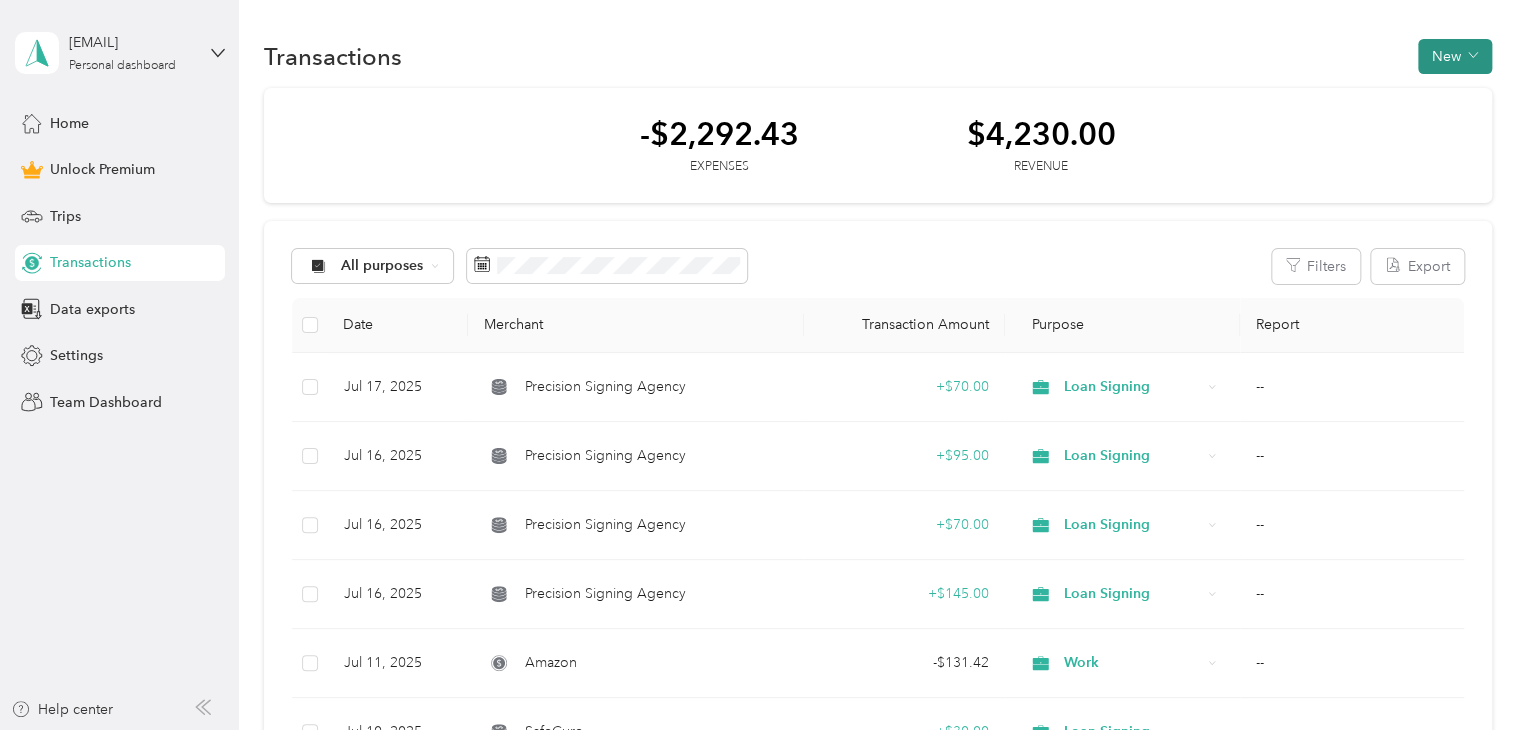 click on "New" at bounding box center (1455, 56) 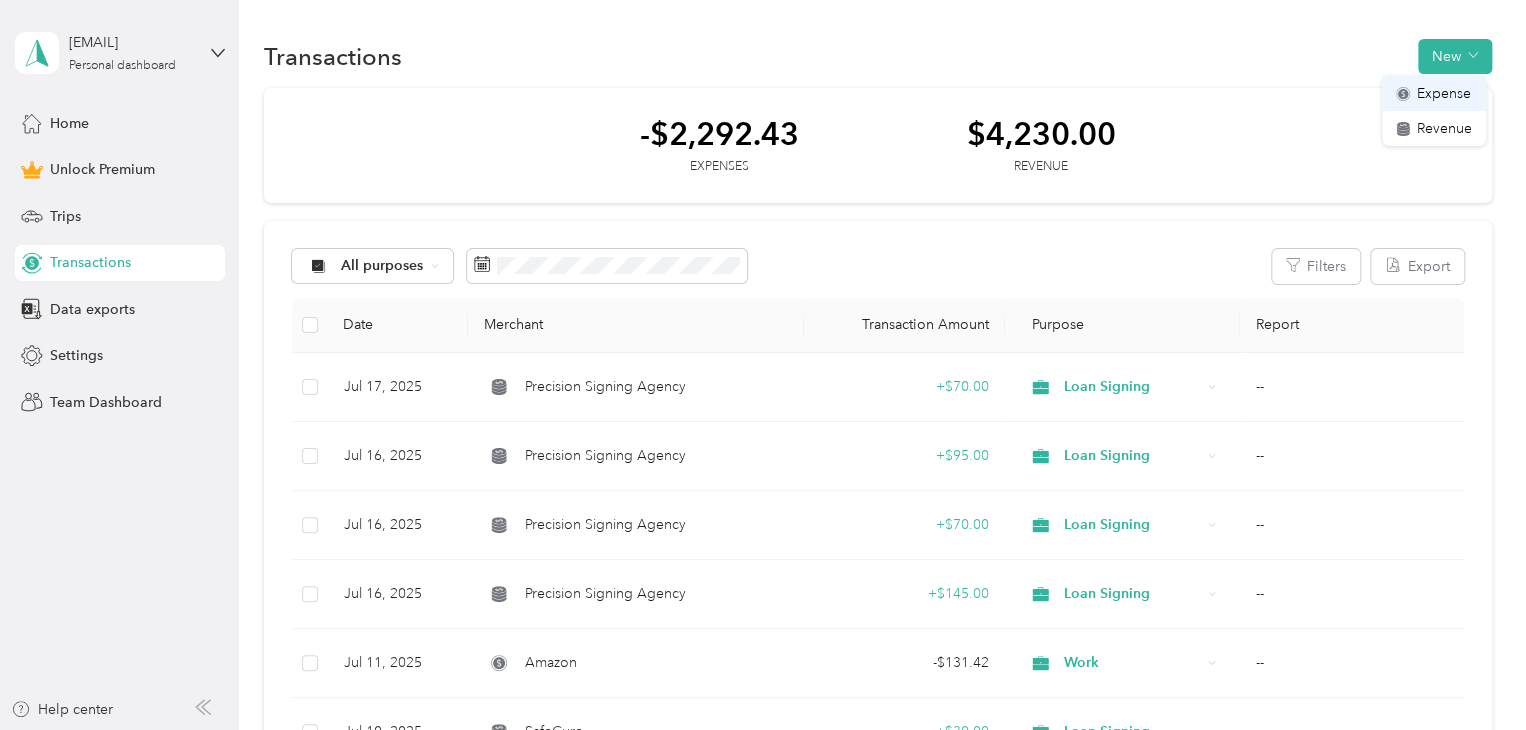 click on "Expense" at bounding box center [1444, 93] 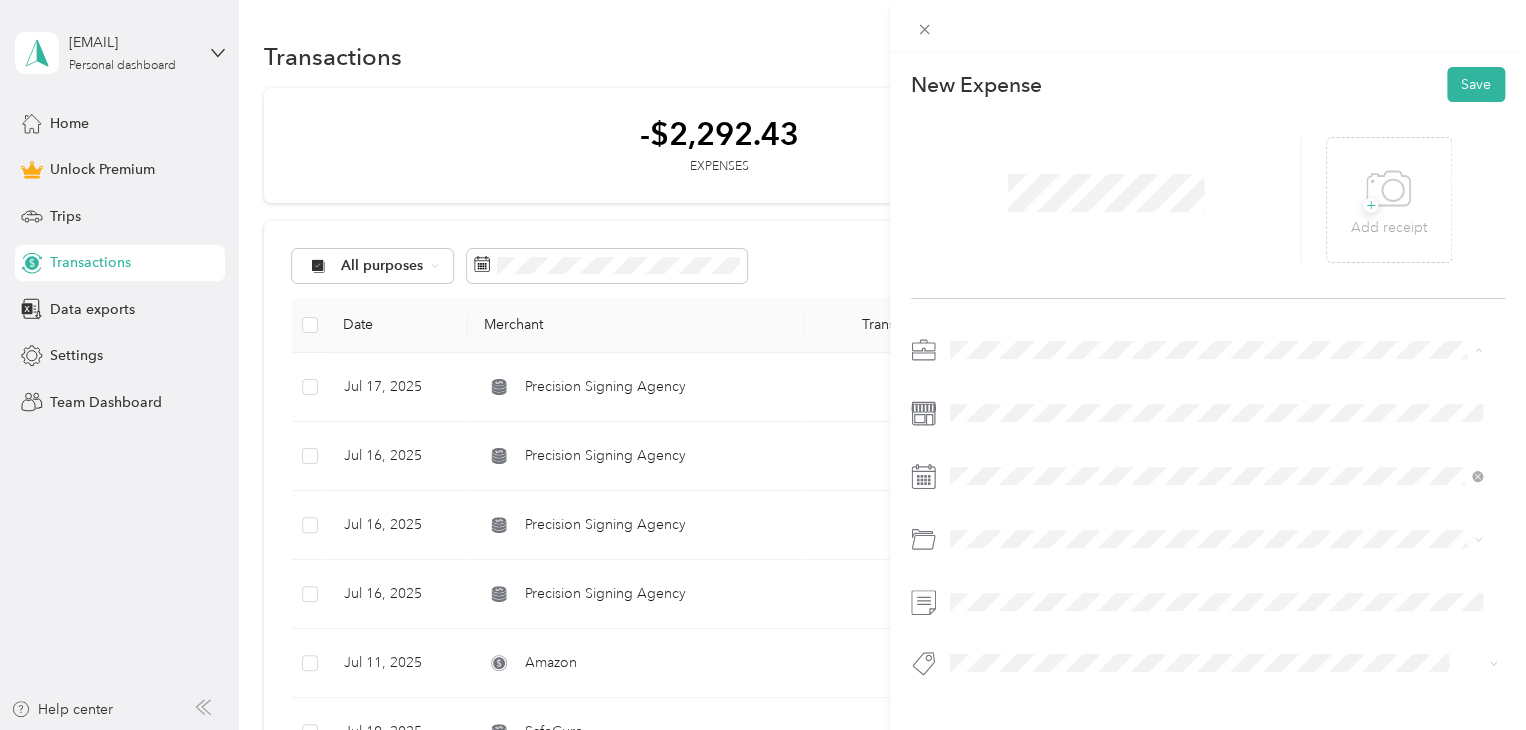click on "Work" at bounding box center [1216, 384] 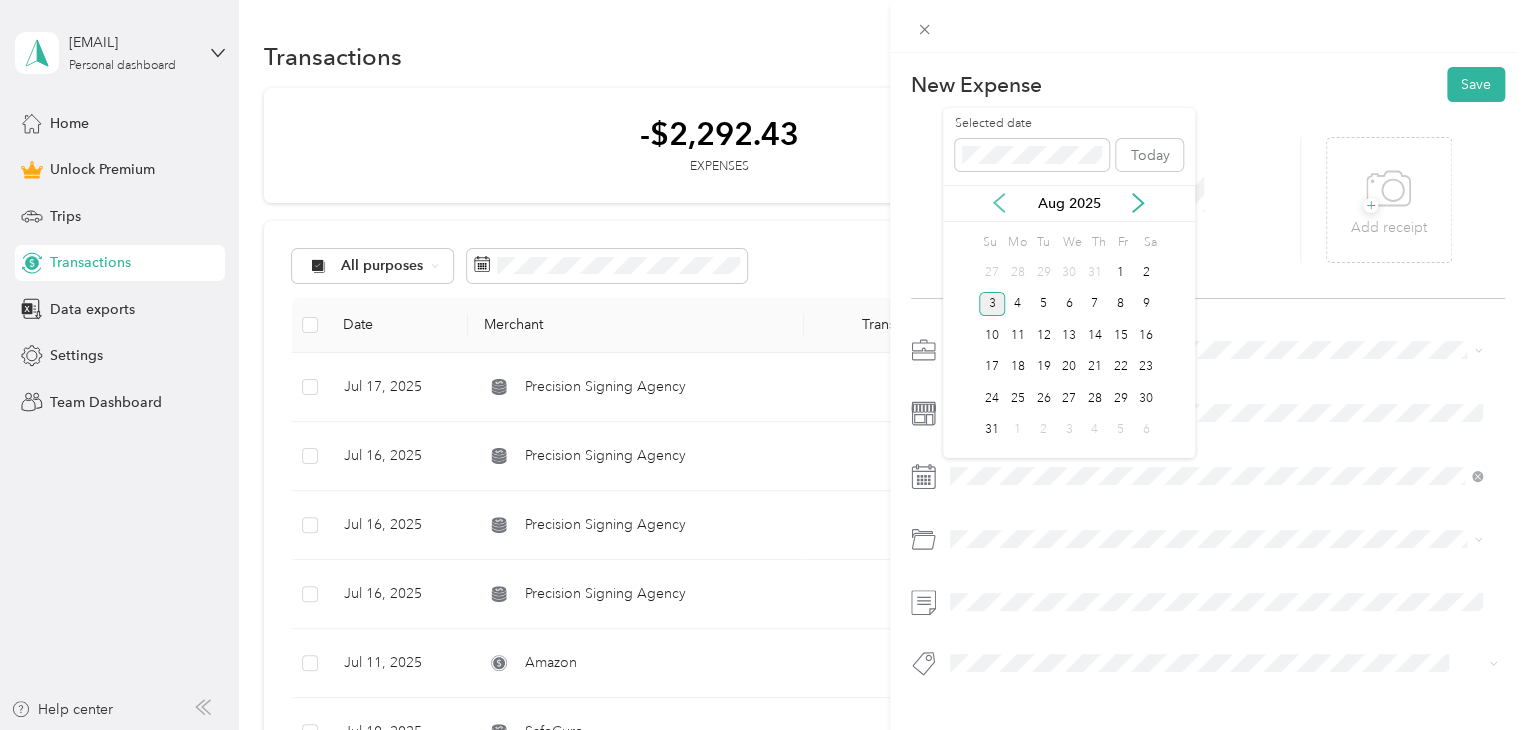 click 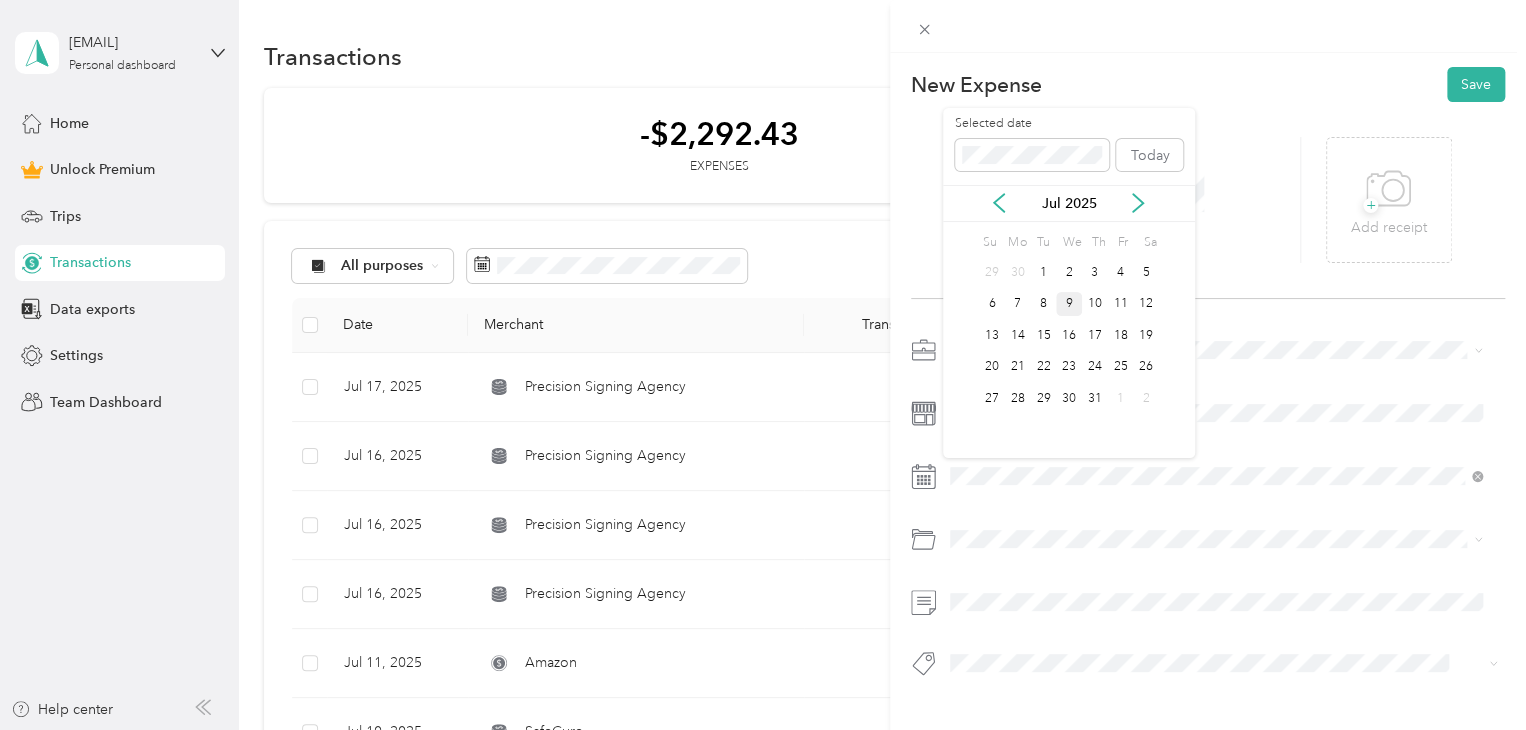 click on "9" at bounding box center (1069, 304) 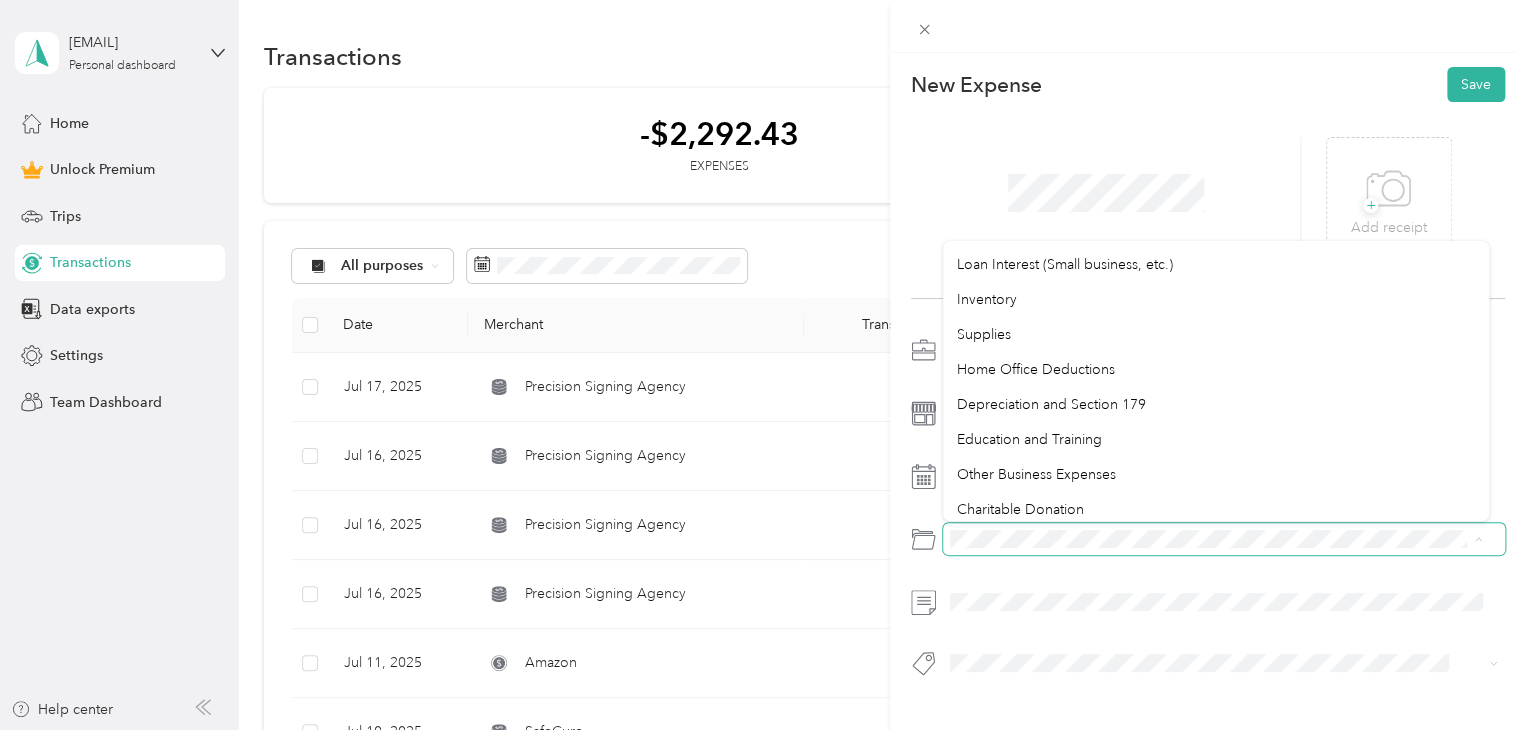 scroll, scrollTop: 1176, scrollLeft: 0, axis: vertical 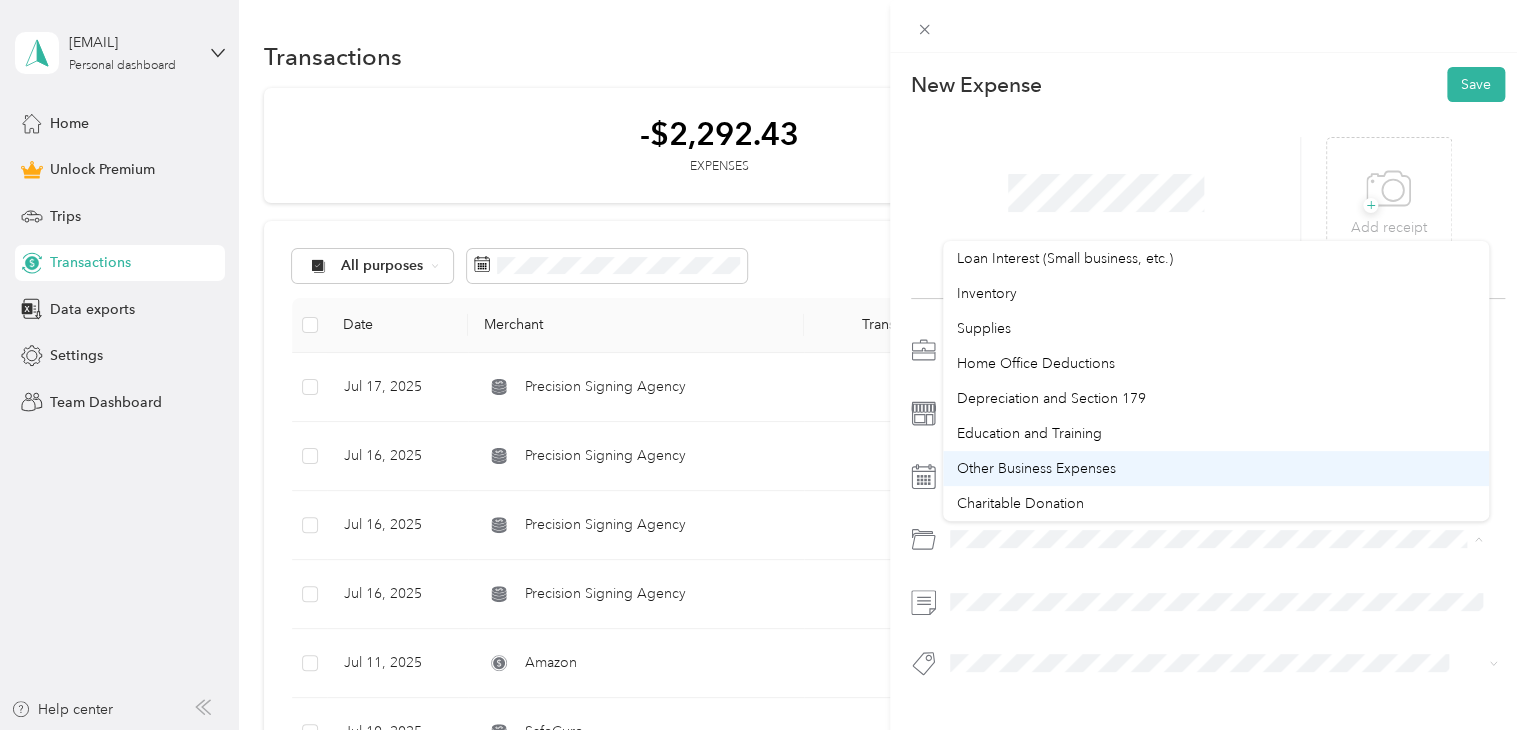 click on "Other Business Expenses" at bounding box center [1216, 468] 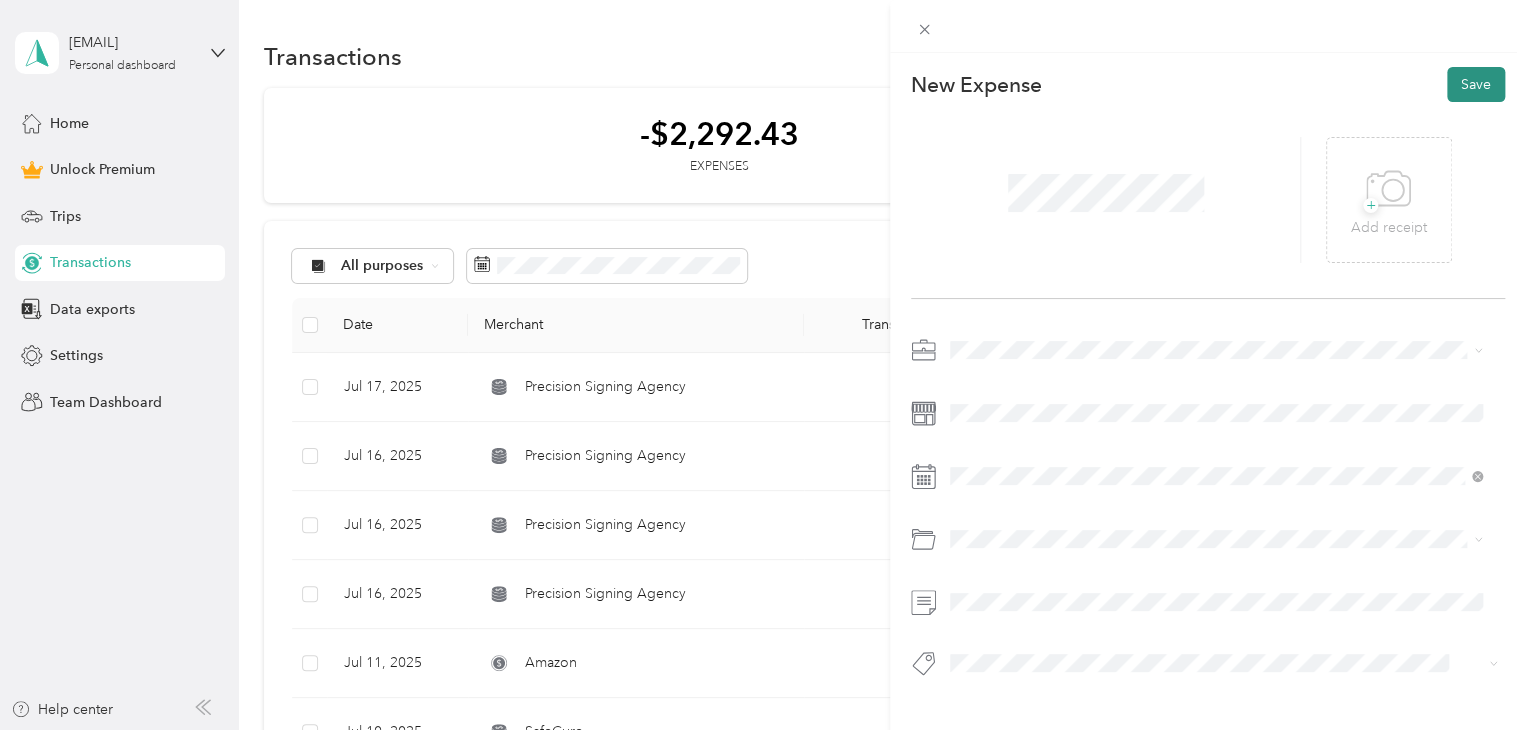 click on "Save" at bounding box center [1476, 84] 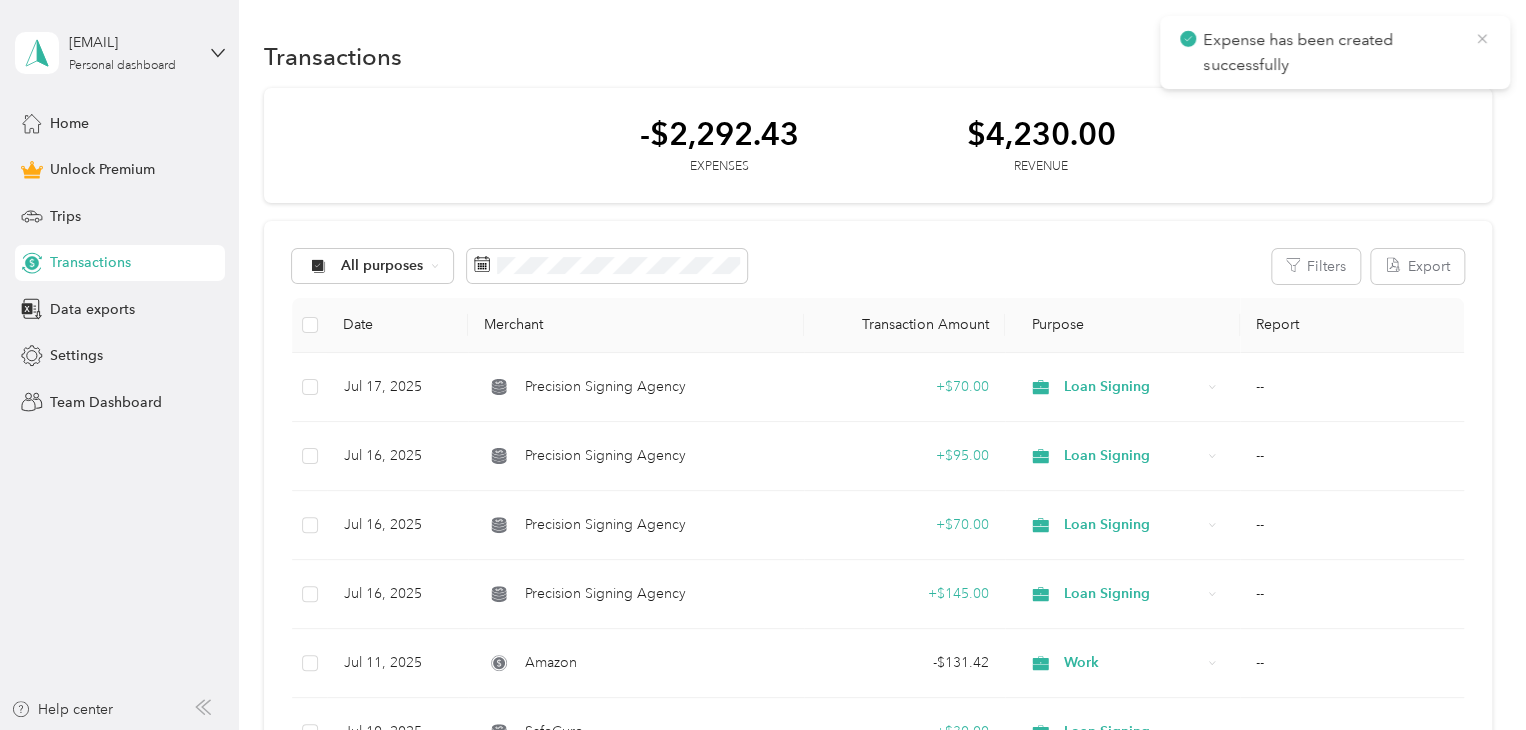 click 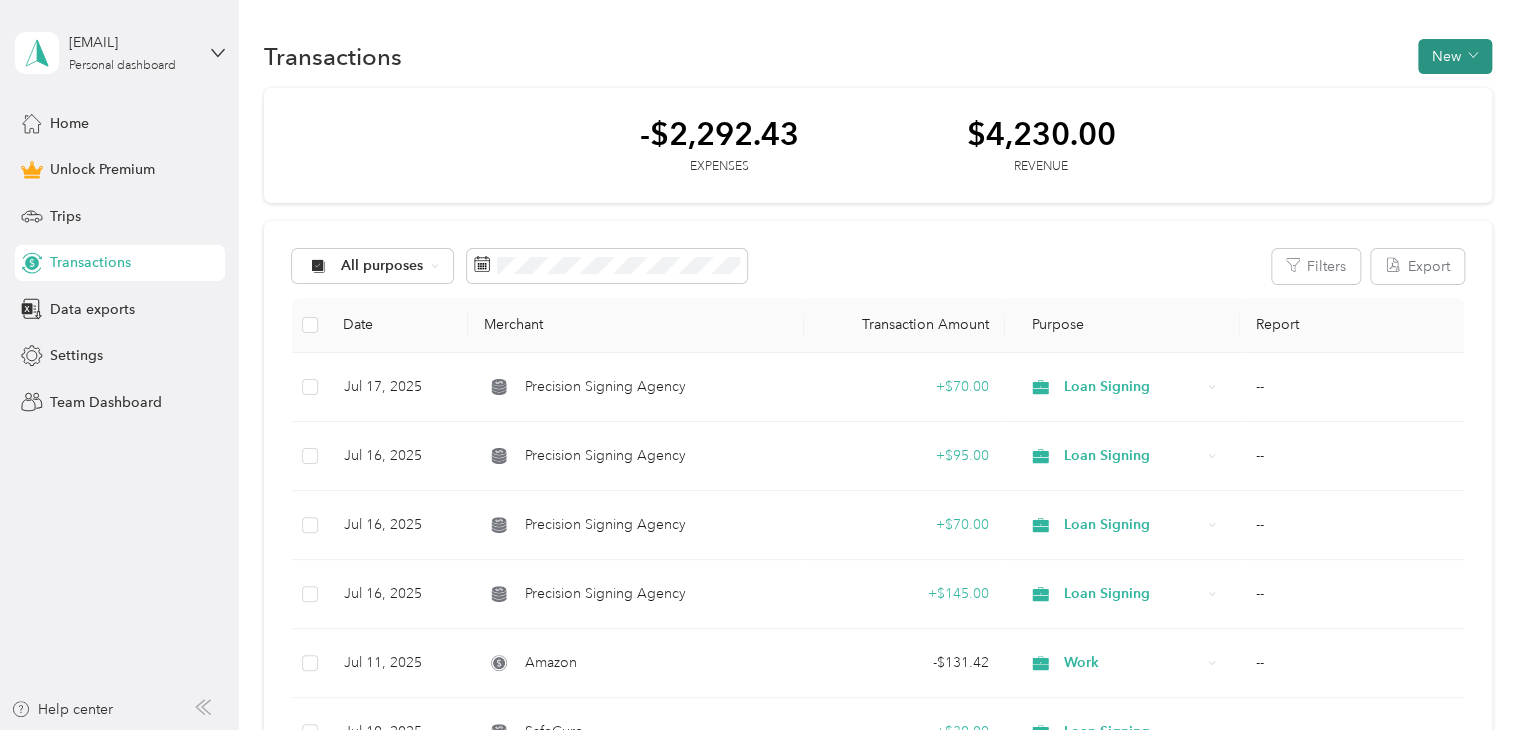 click on "New" at bounding box center [1455, 56] 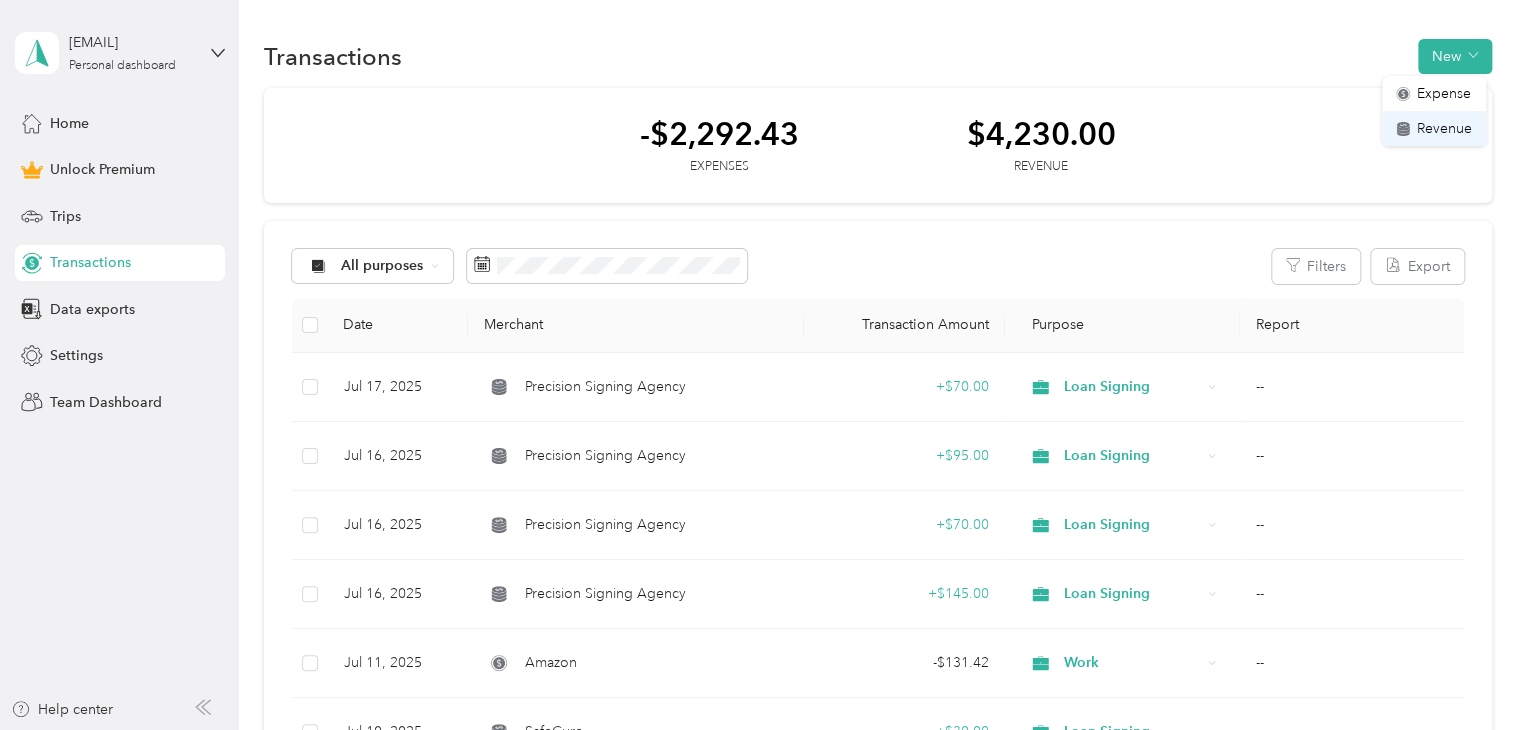 click on "Revenue" at bounding box center (1444, 128) 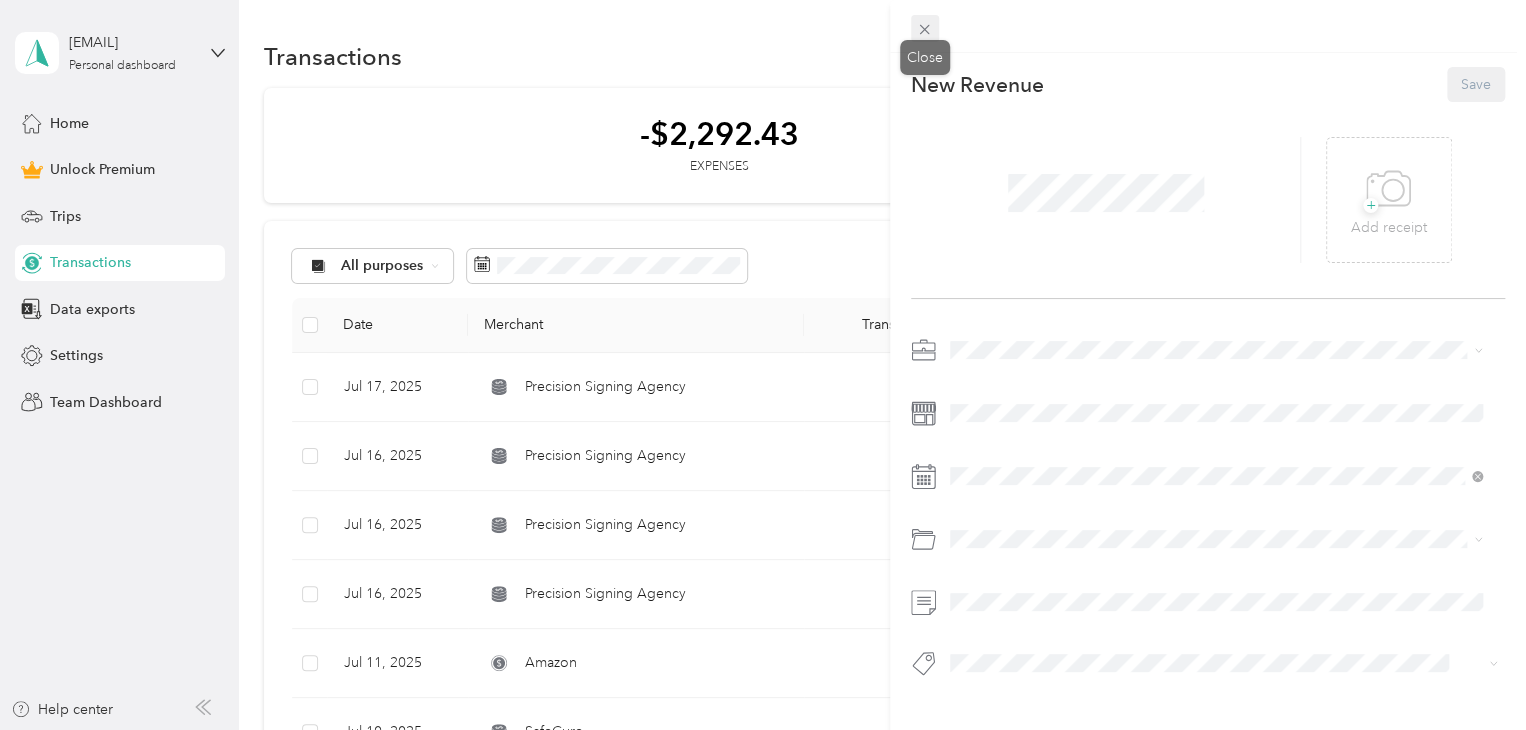 click 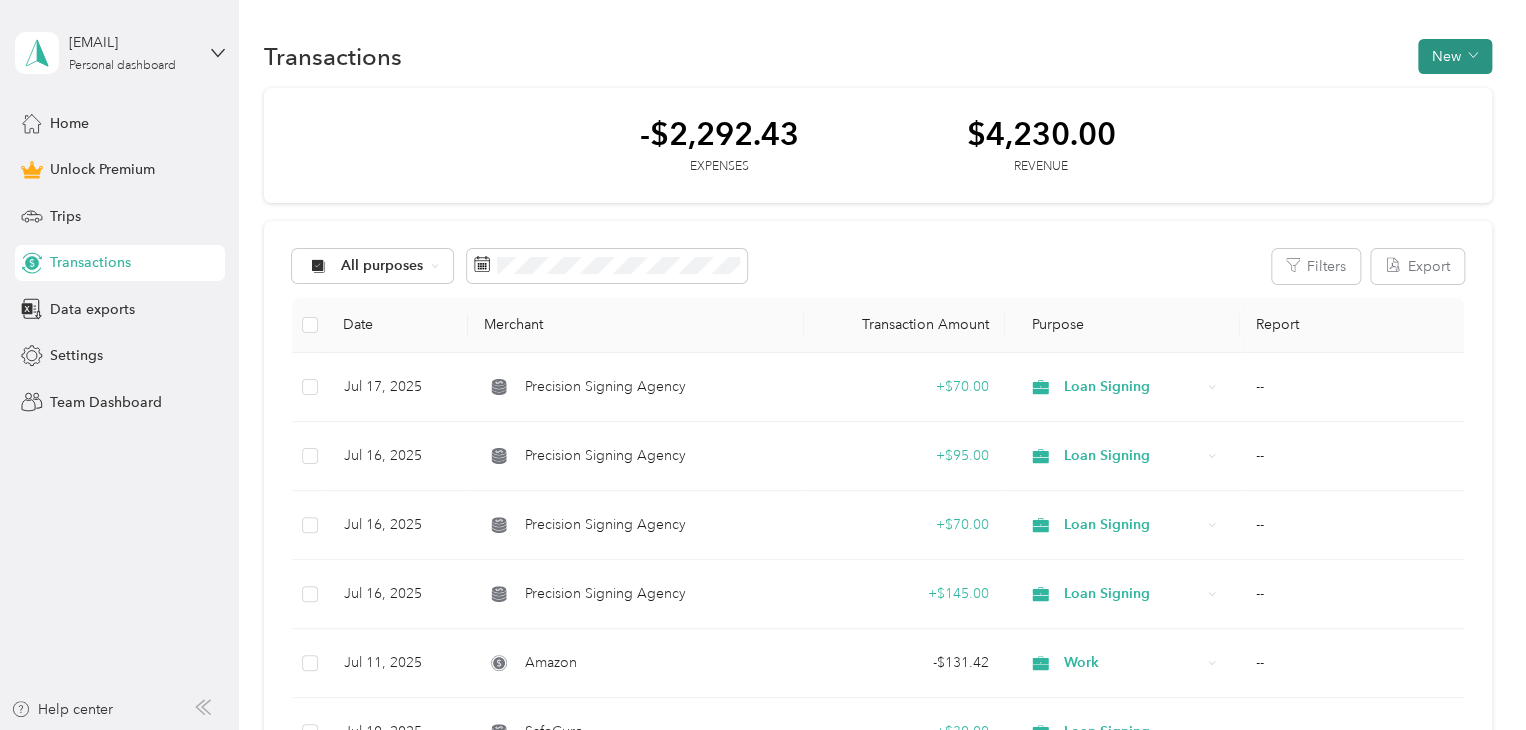 click on "New" at bounding box center [1455, 56] 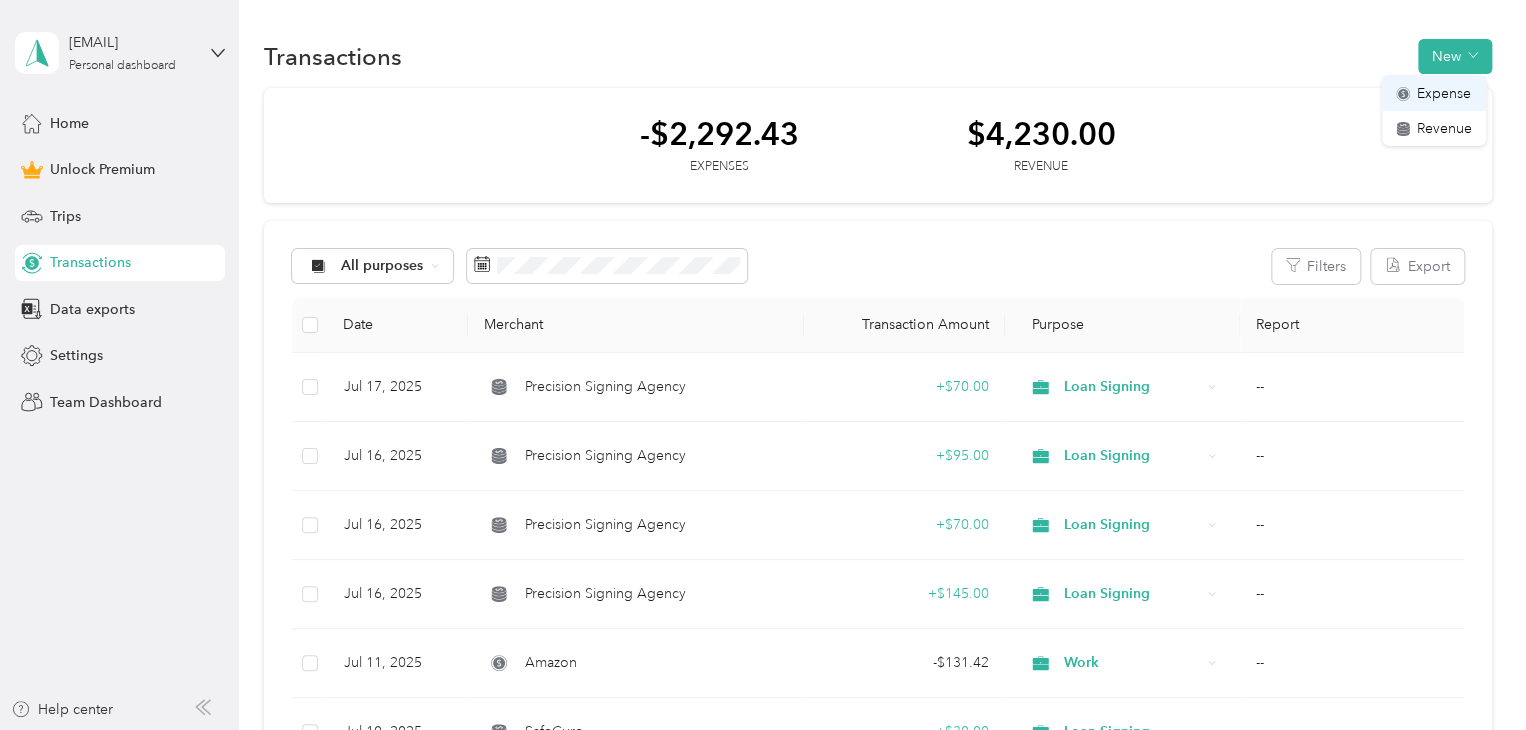 click on "Expense" at bounding box center (1444, 93) 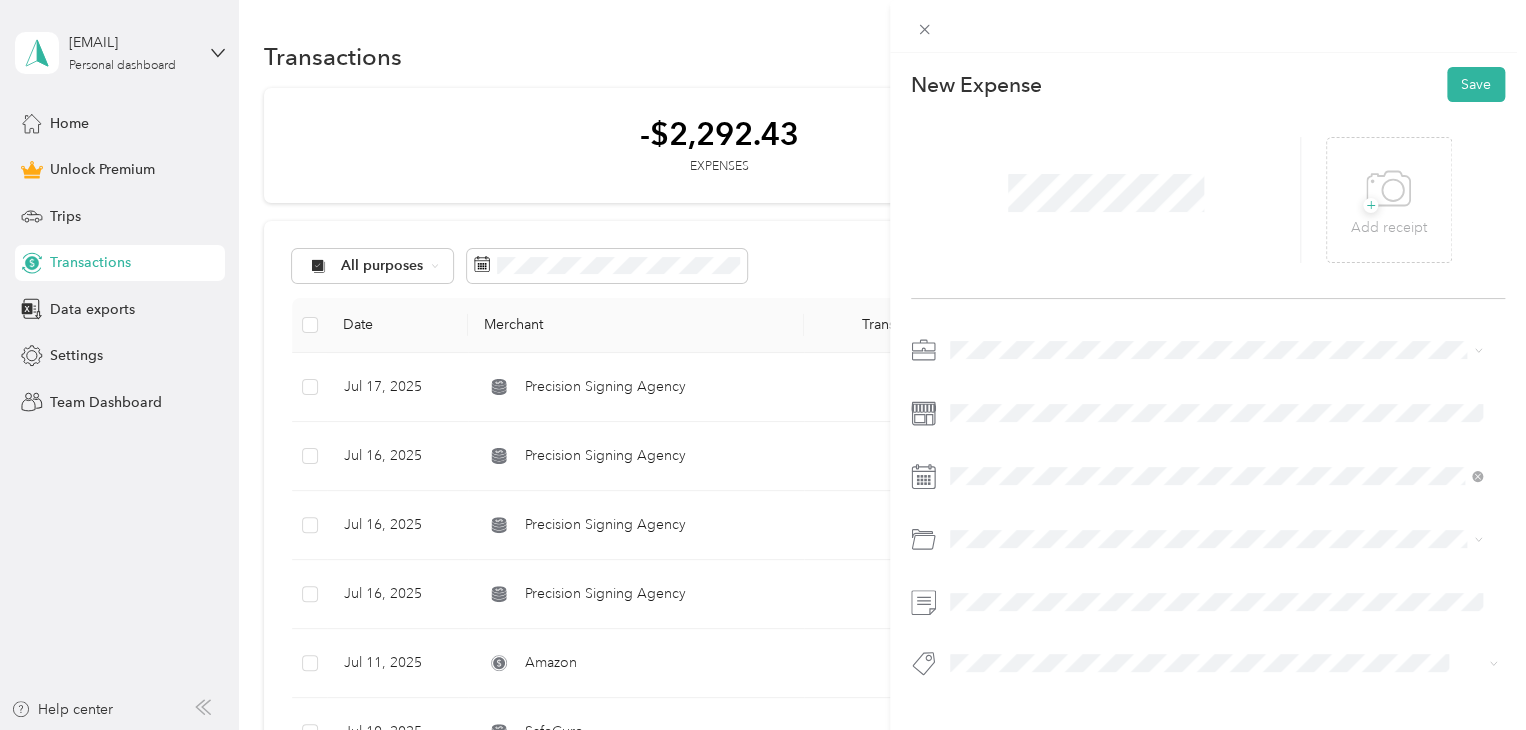 click on "This  expense  cannot be edited because it is either under review, approved, or paid. Contact your Team Manager to edit it. New Expense  Save + Add receipt" at bounding box center (763, 365) 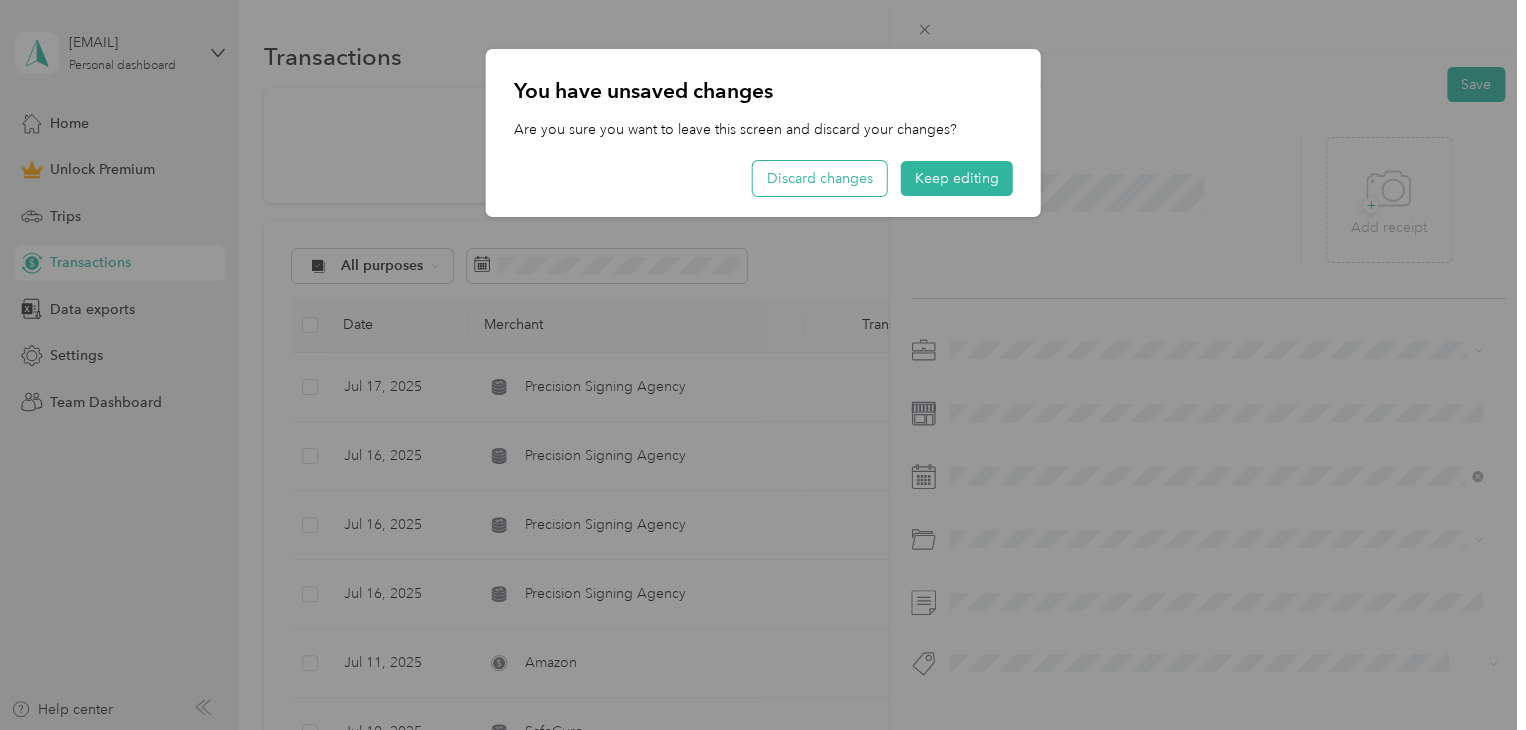 click on "Discard changes" at bounding box center [820, 178] 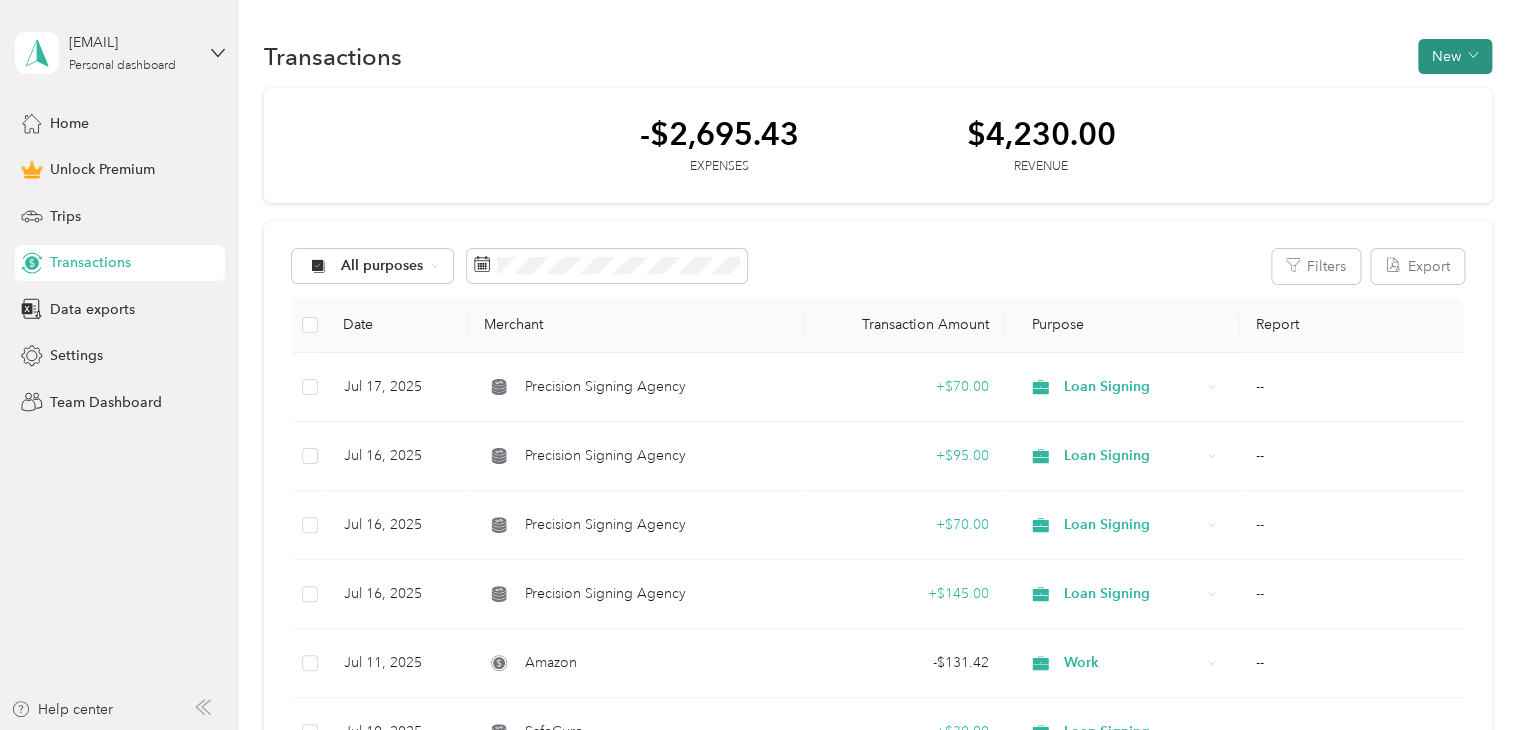 click on "New" at bounding box center (1455, 56) 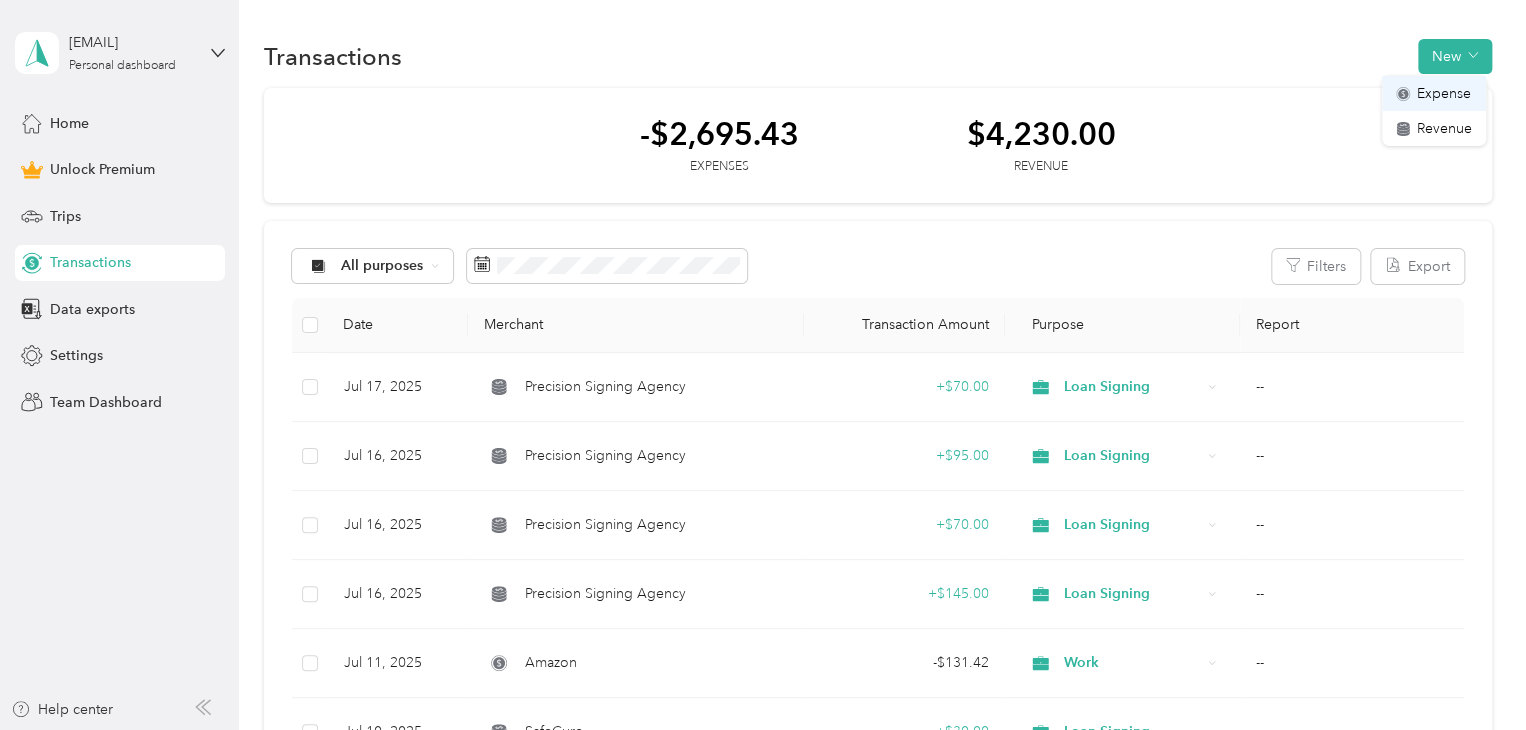 click on "Expense" at bounding box center [1444, 93] 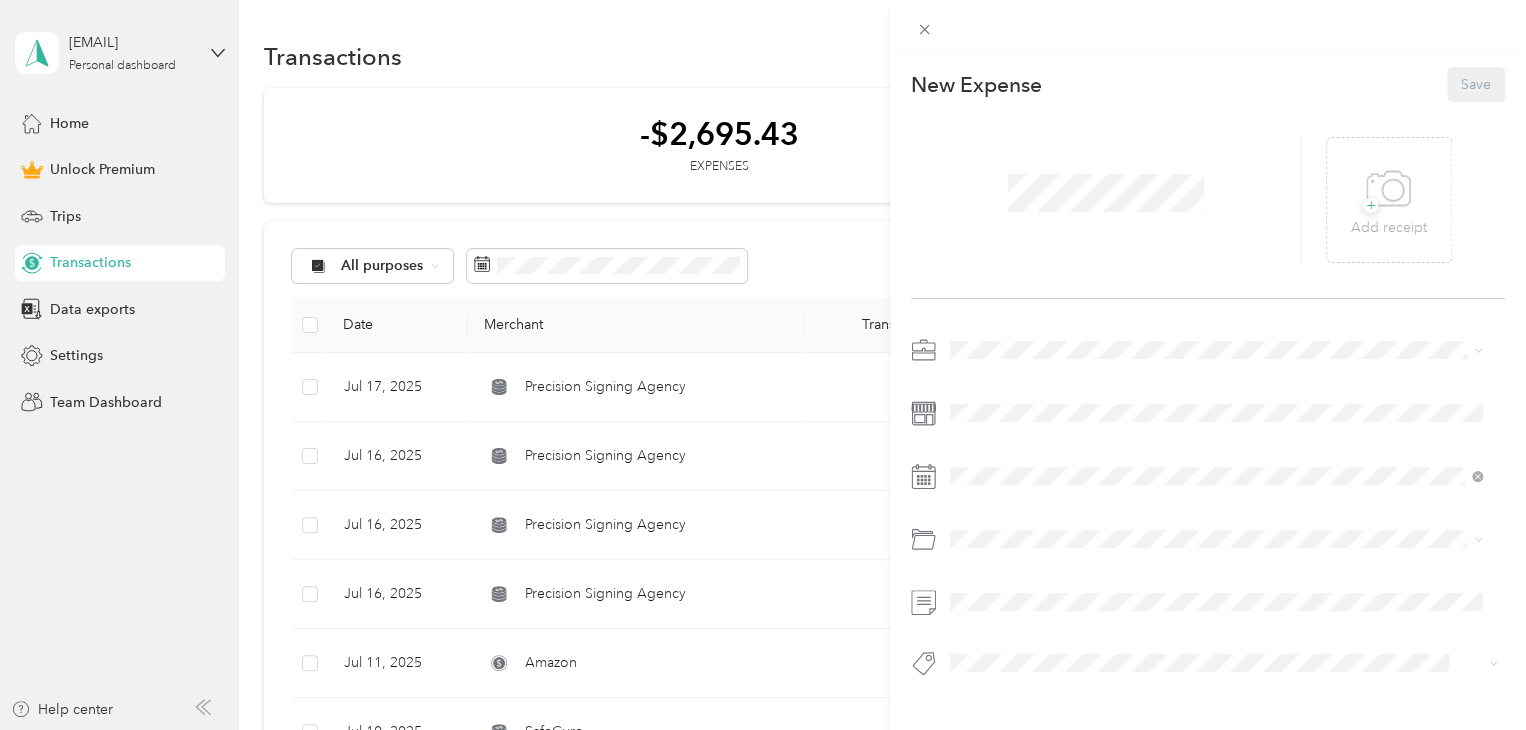 click at bounding box center [1106, 193] 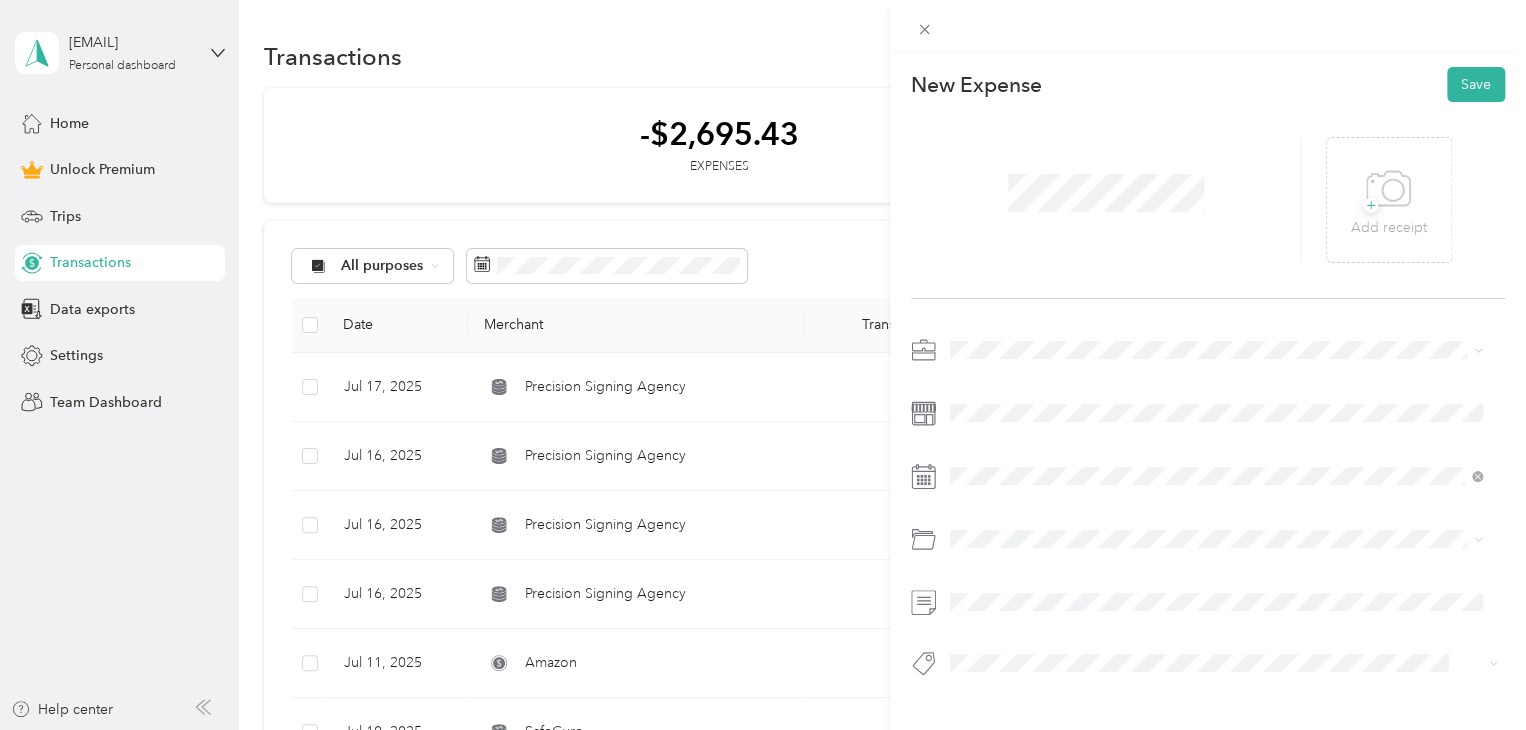 click on "Work" at bounding box center [1216, 384] 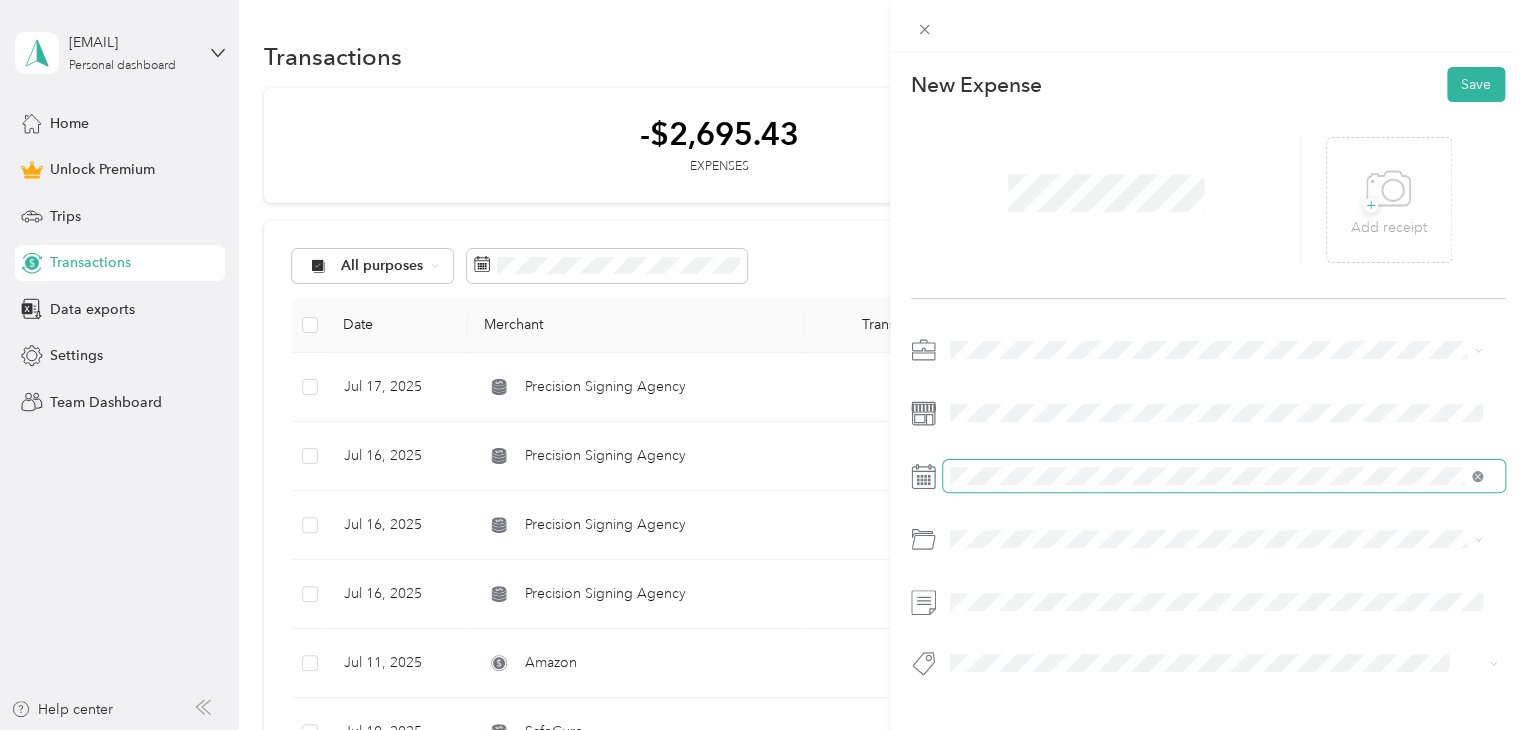 click 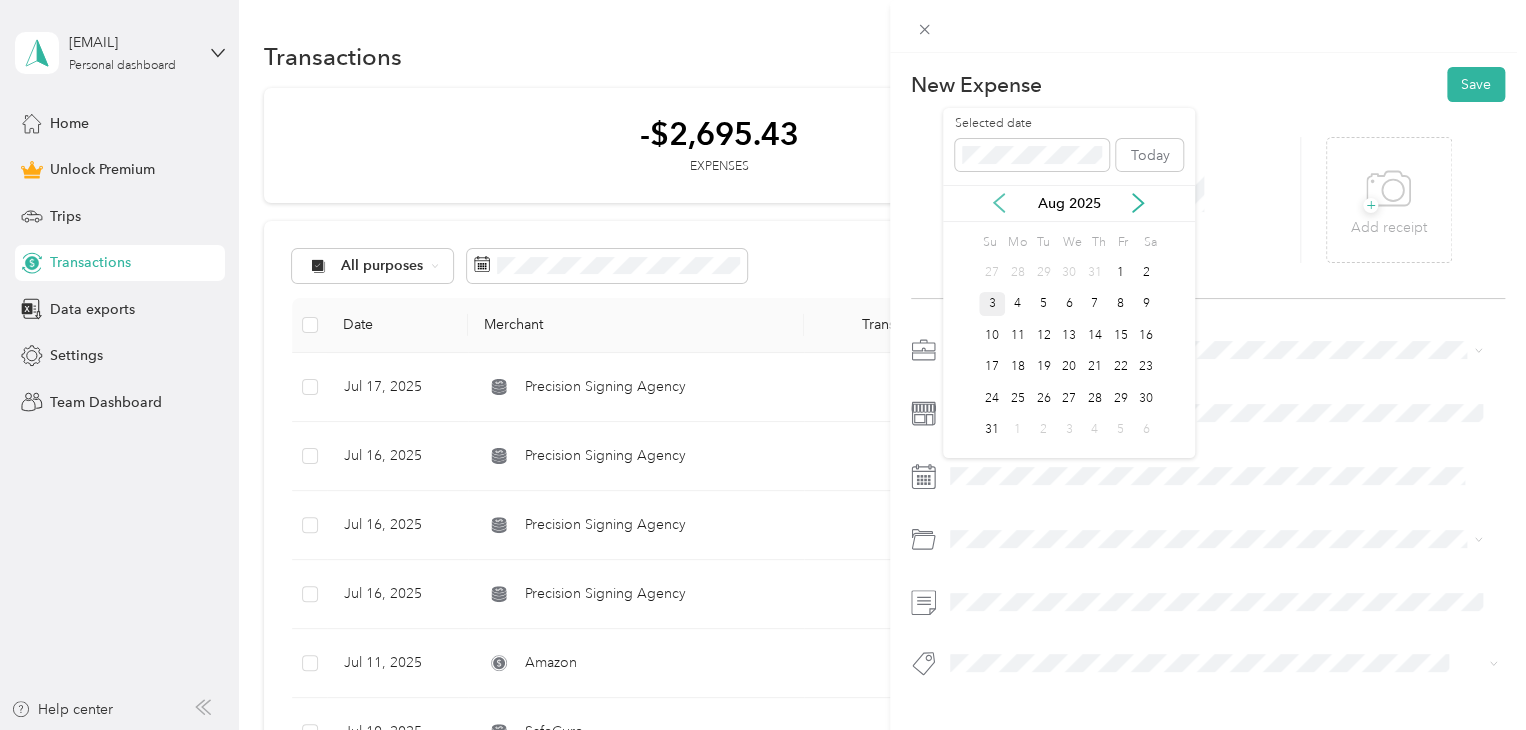 click 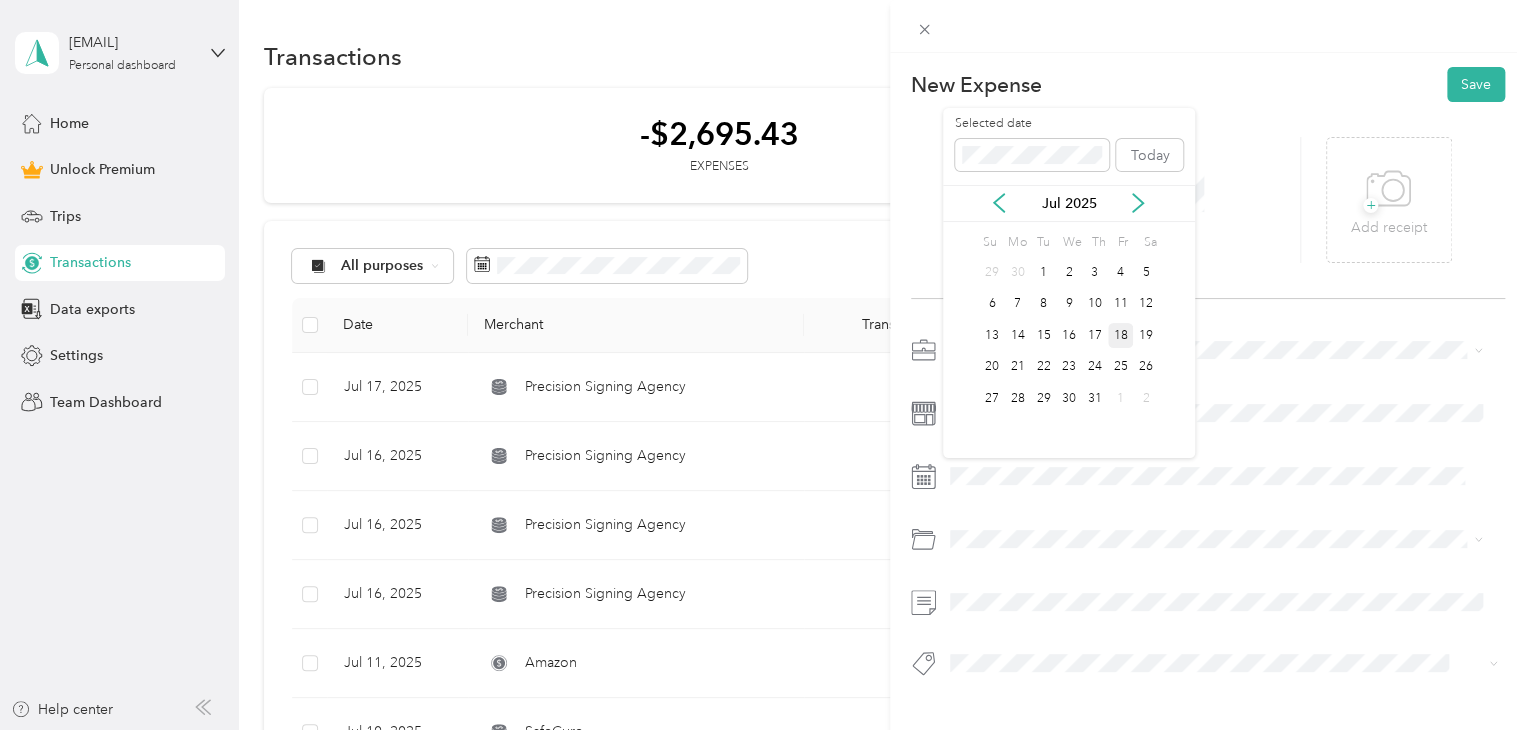 click on "18" at bounding box center [1121, 335] 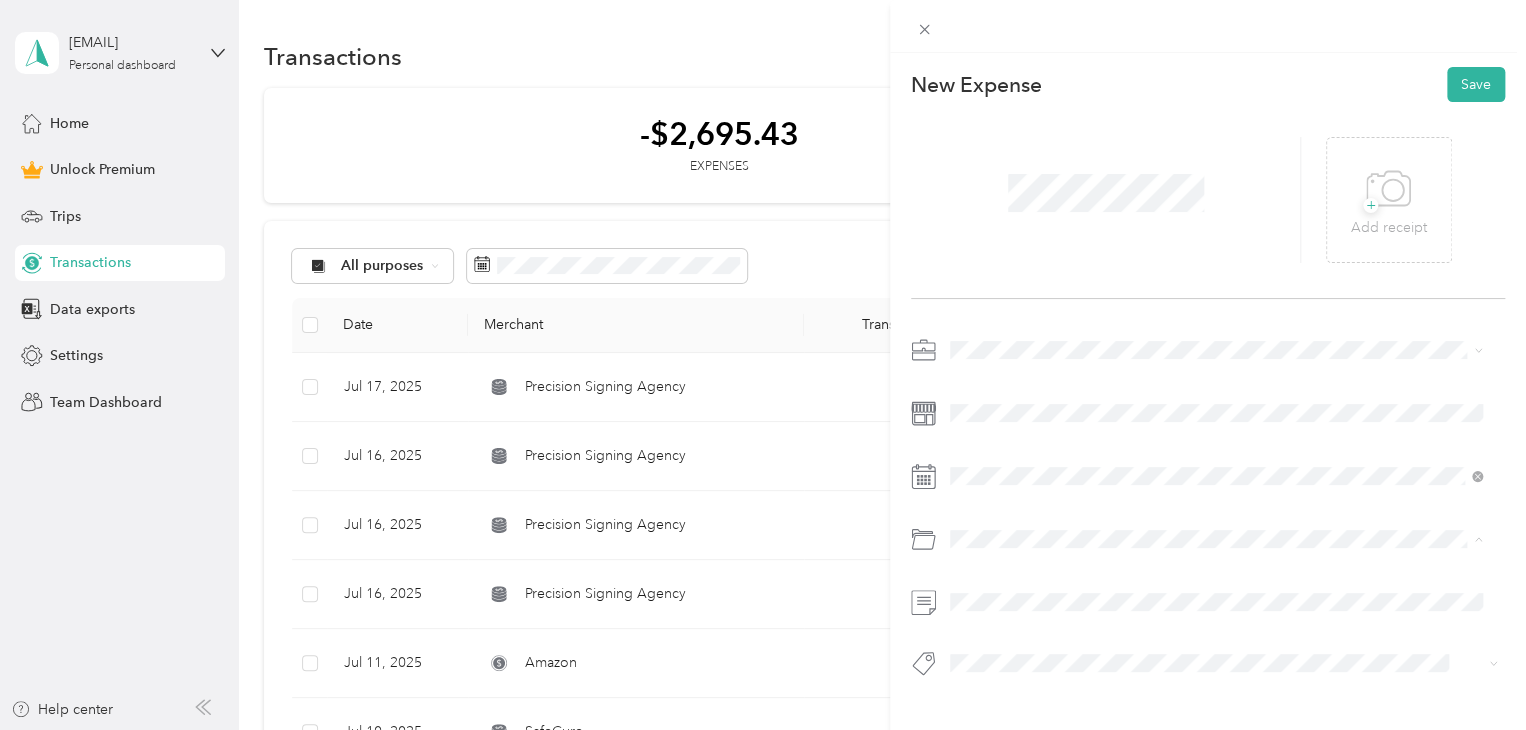 click on "Business Travel" at bounding box center [1004, 468] 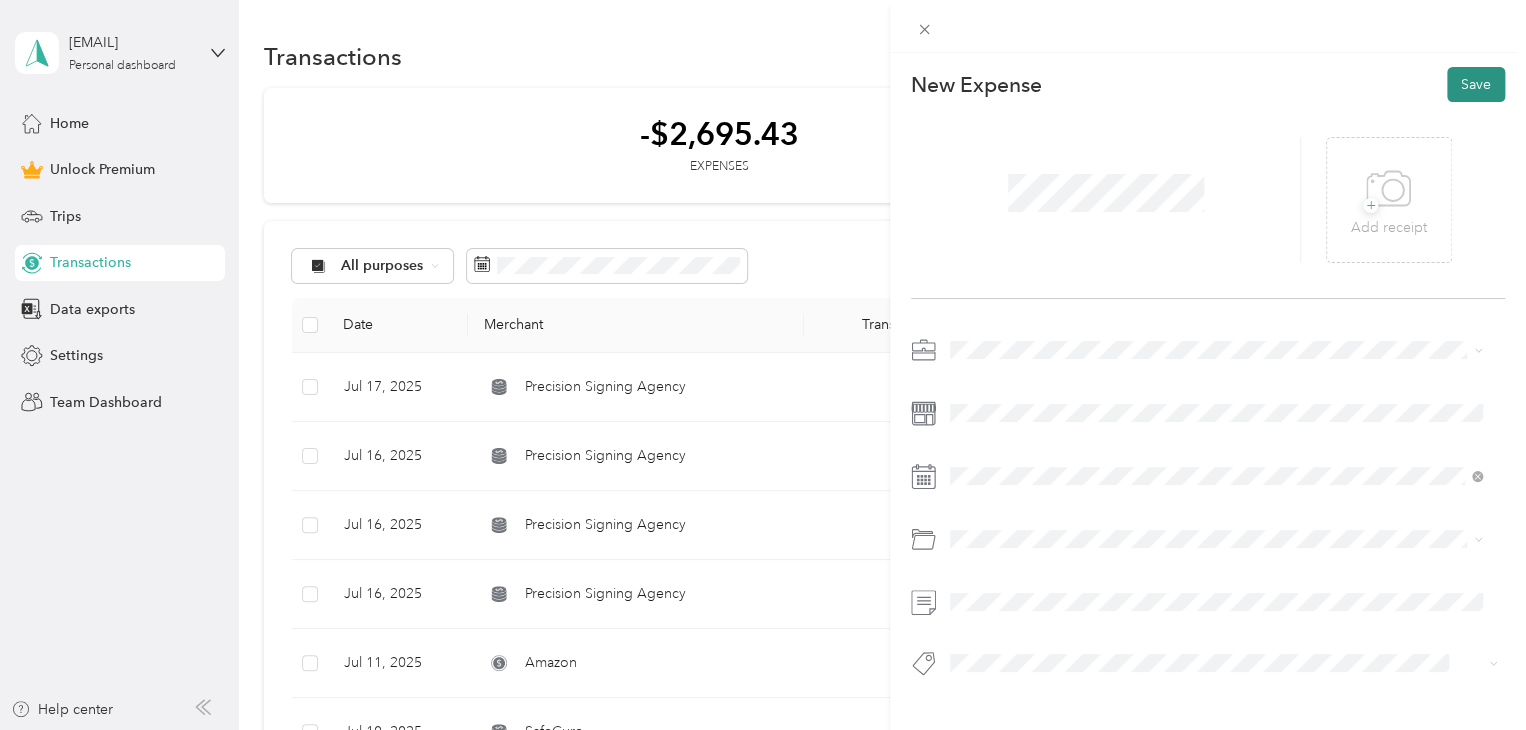 click on "Save" at bounding box center [1476, 84] 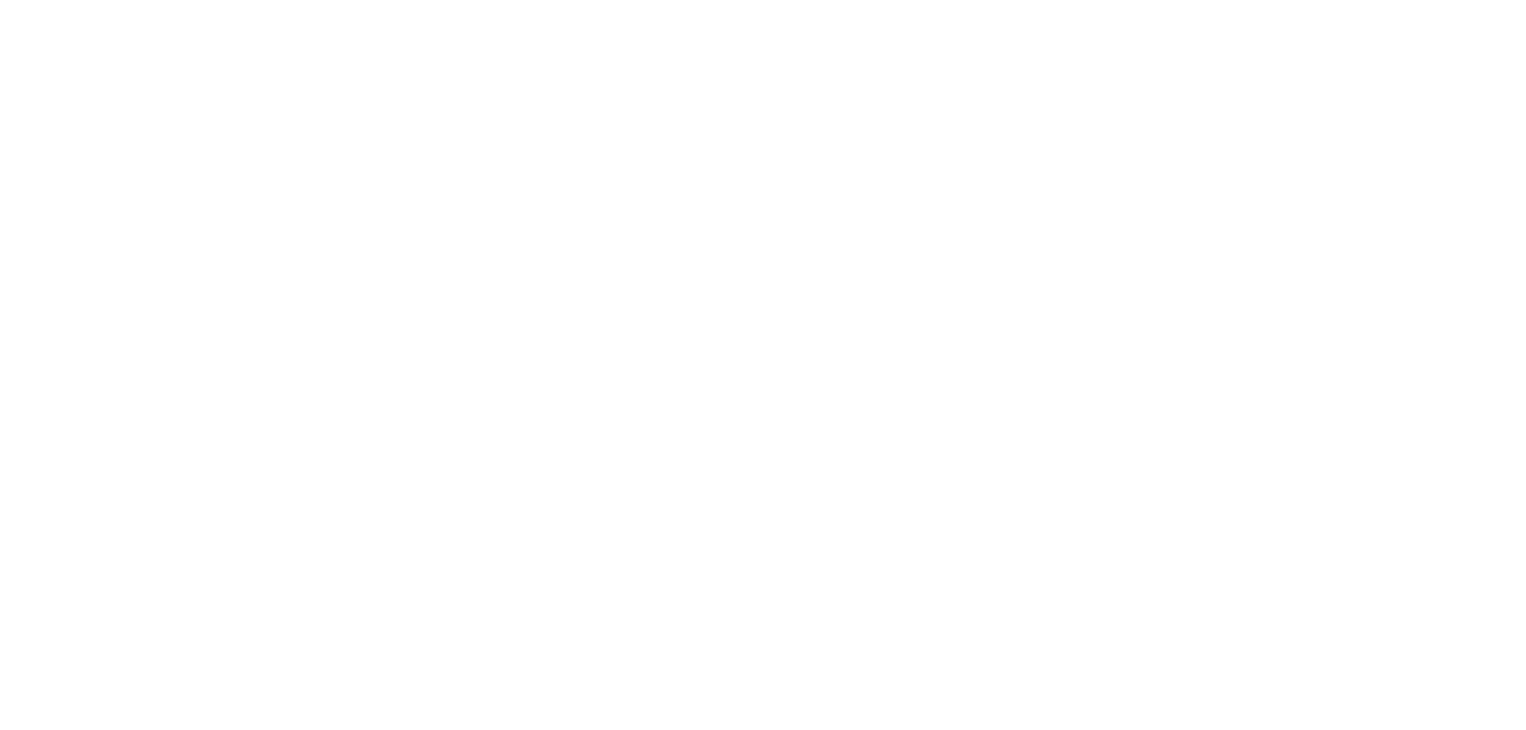 scroll, scrollTop: 0, scrollLeft: 0, axis: both 